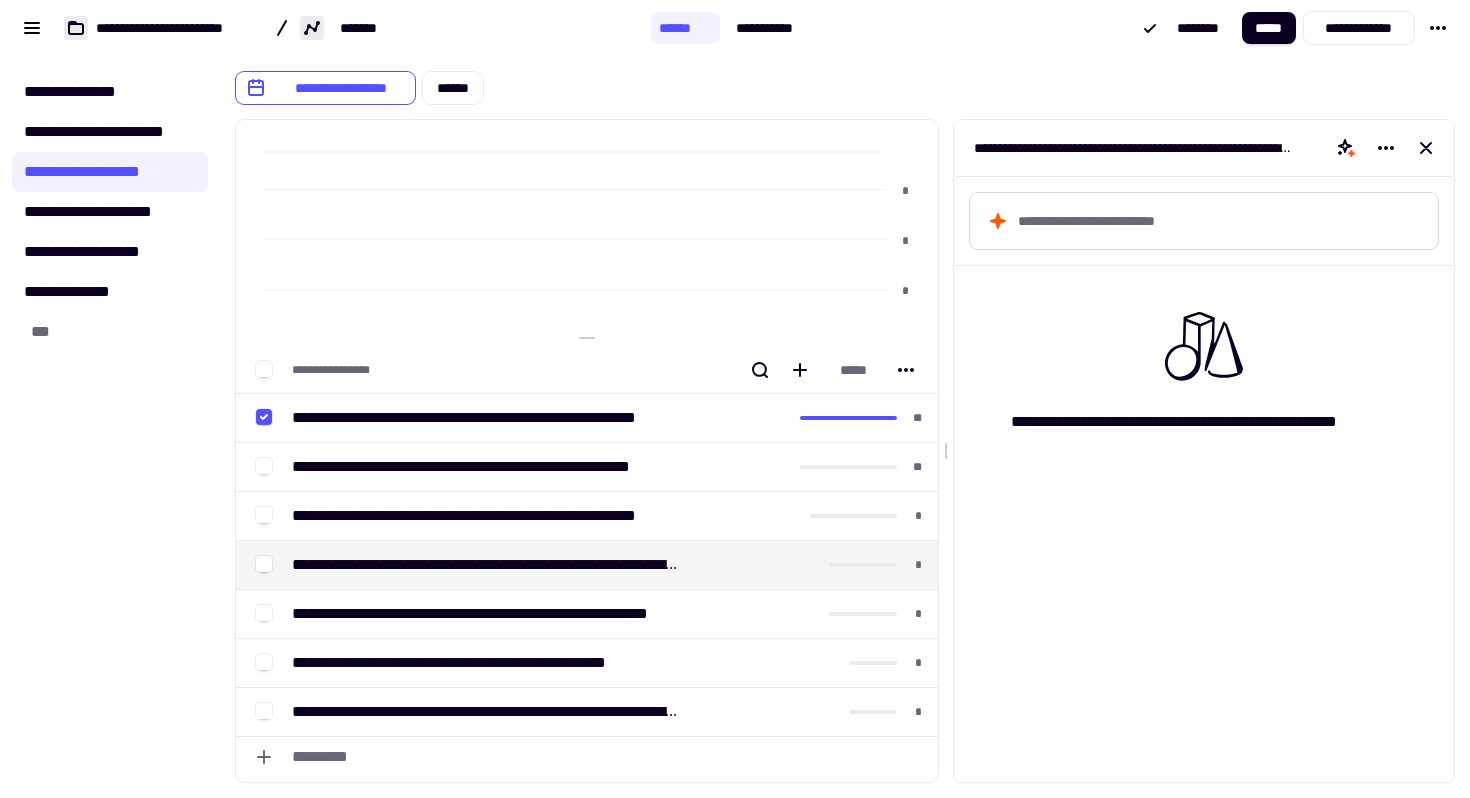 scroll, scrollTop: 0, scrollLeft: 0, axis: both 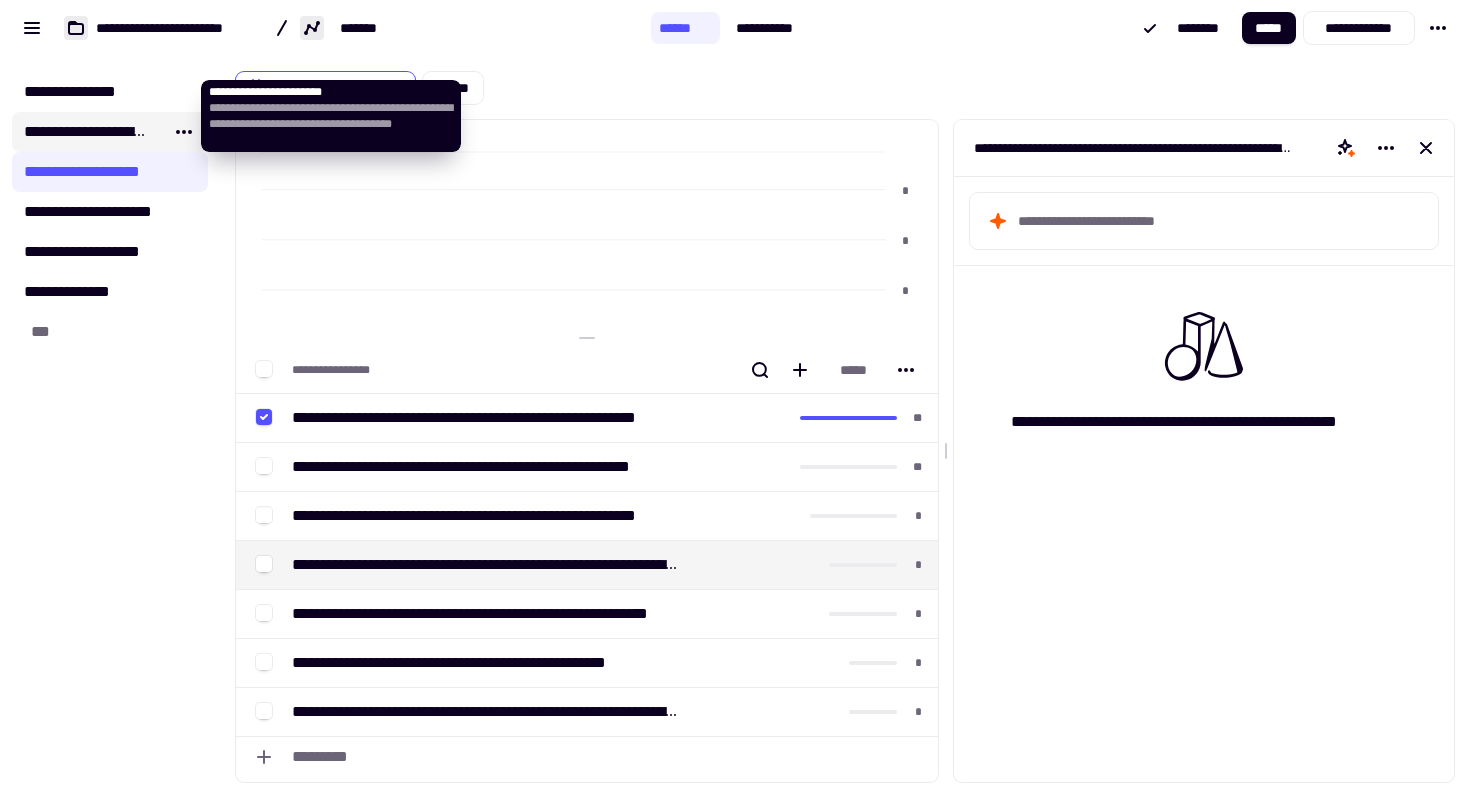 click on "**********" 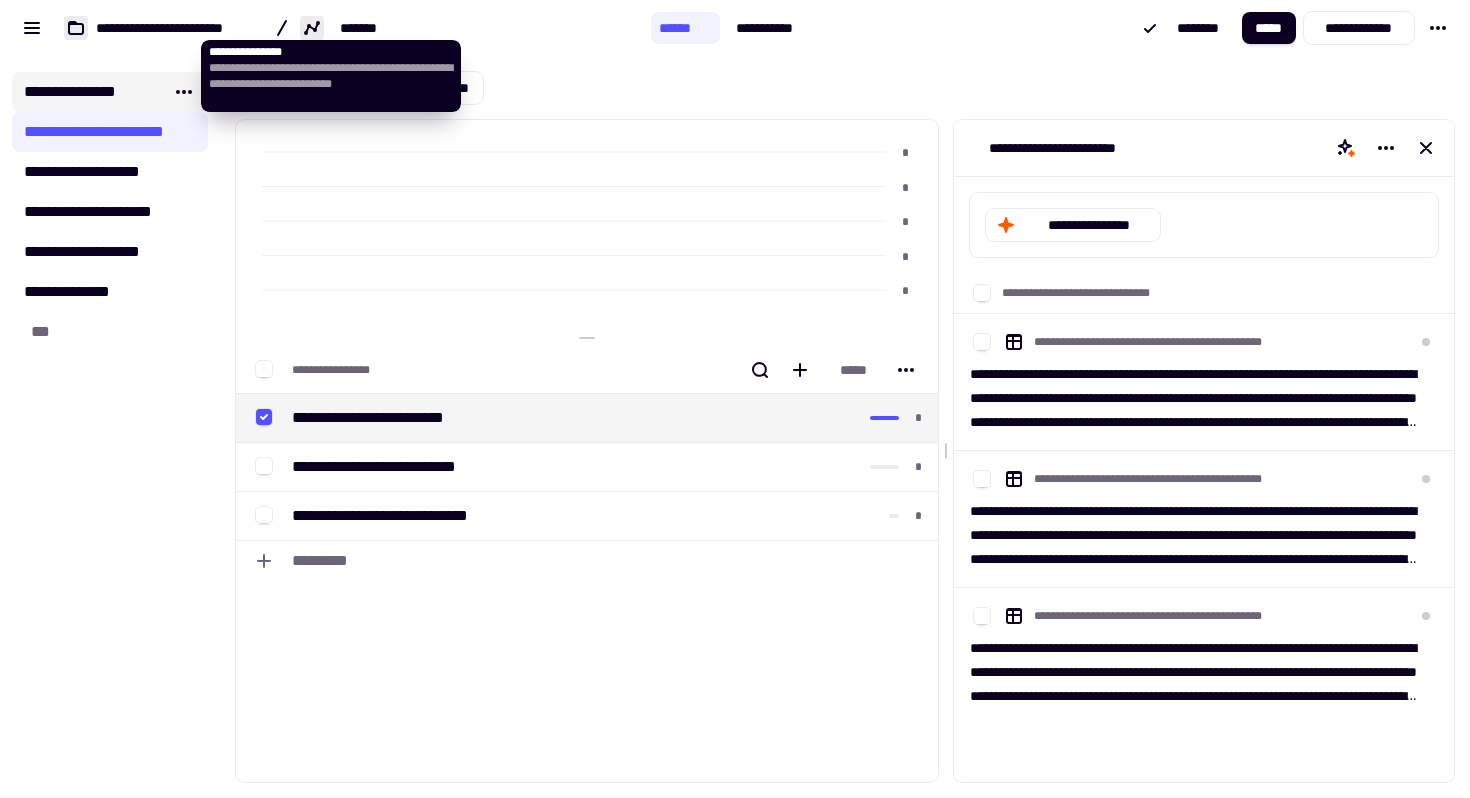 click on "**********" 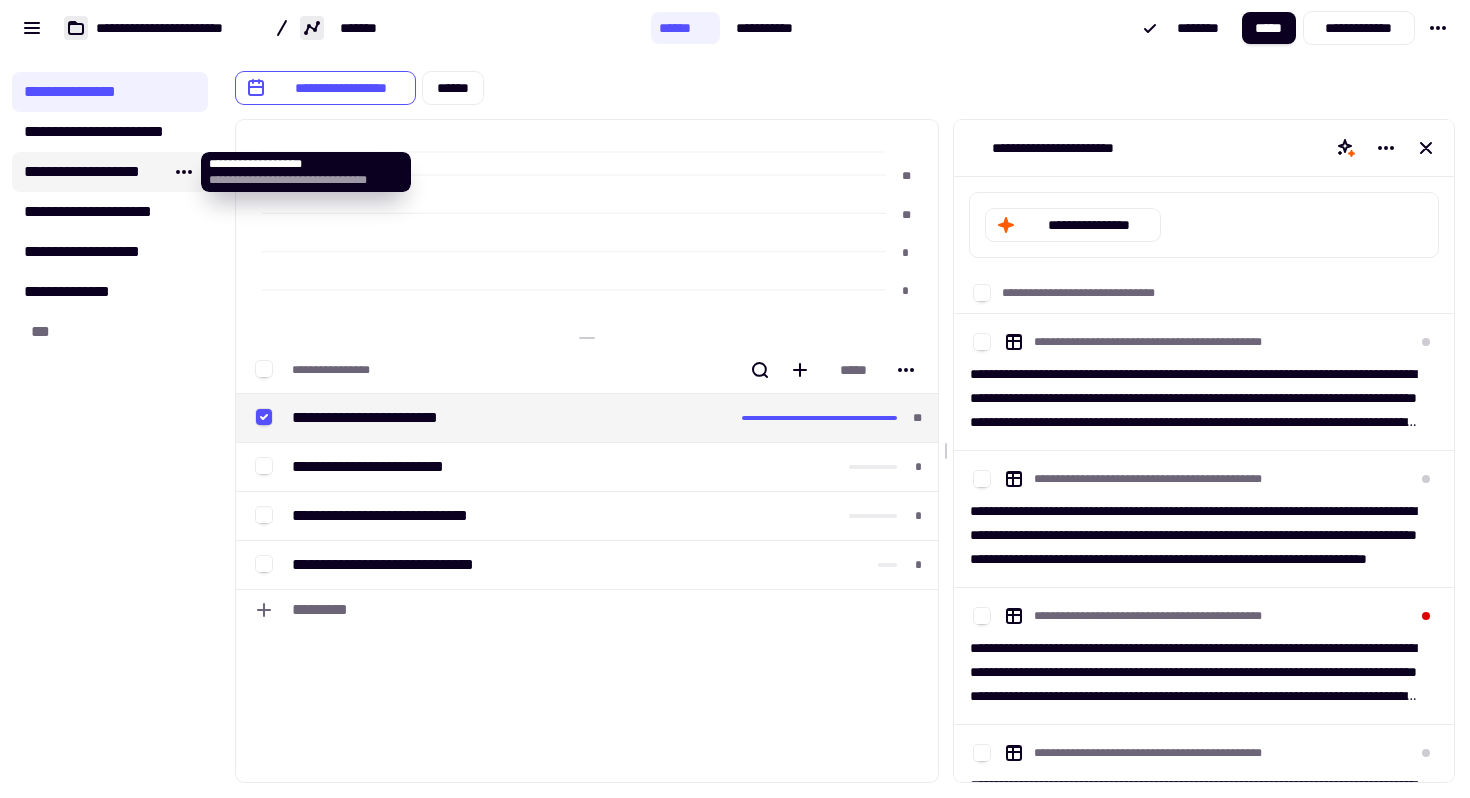 click on "**********" 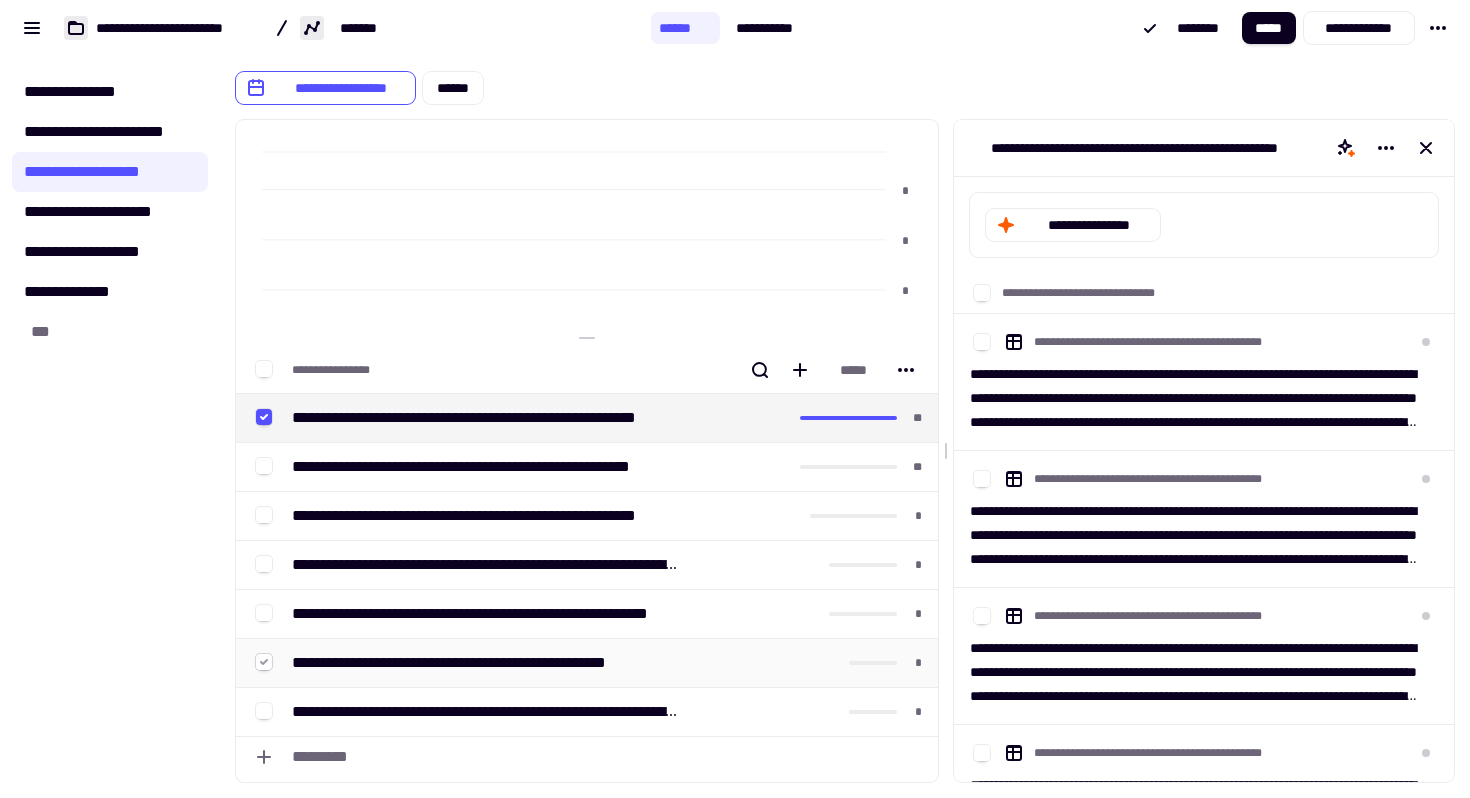 click 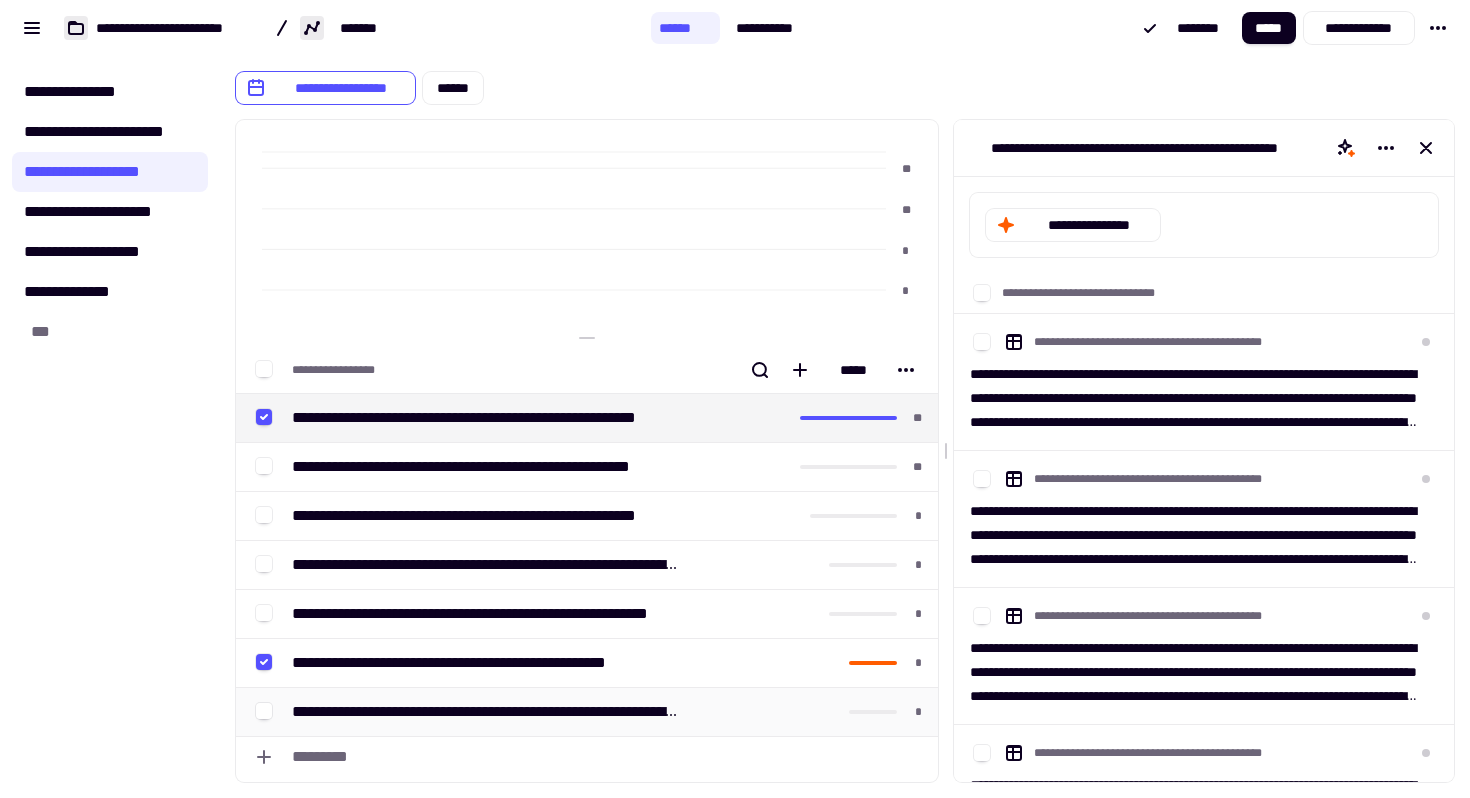 click on "**********" at bounding box center [484, 712] 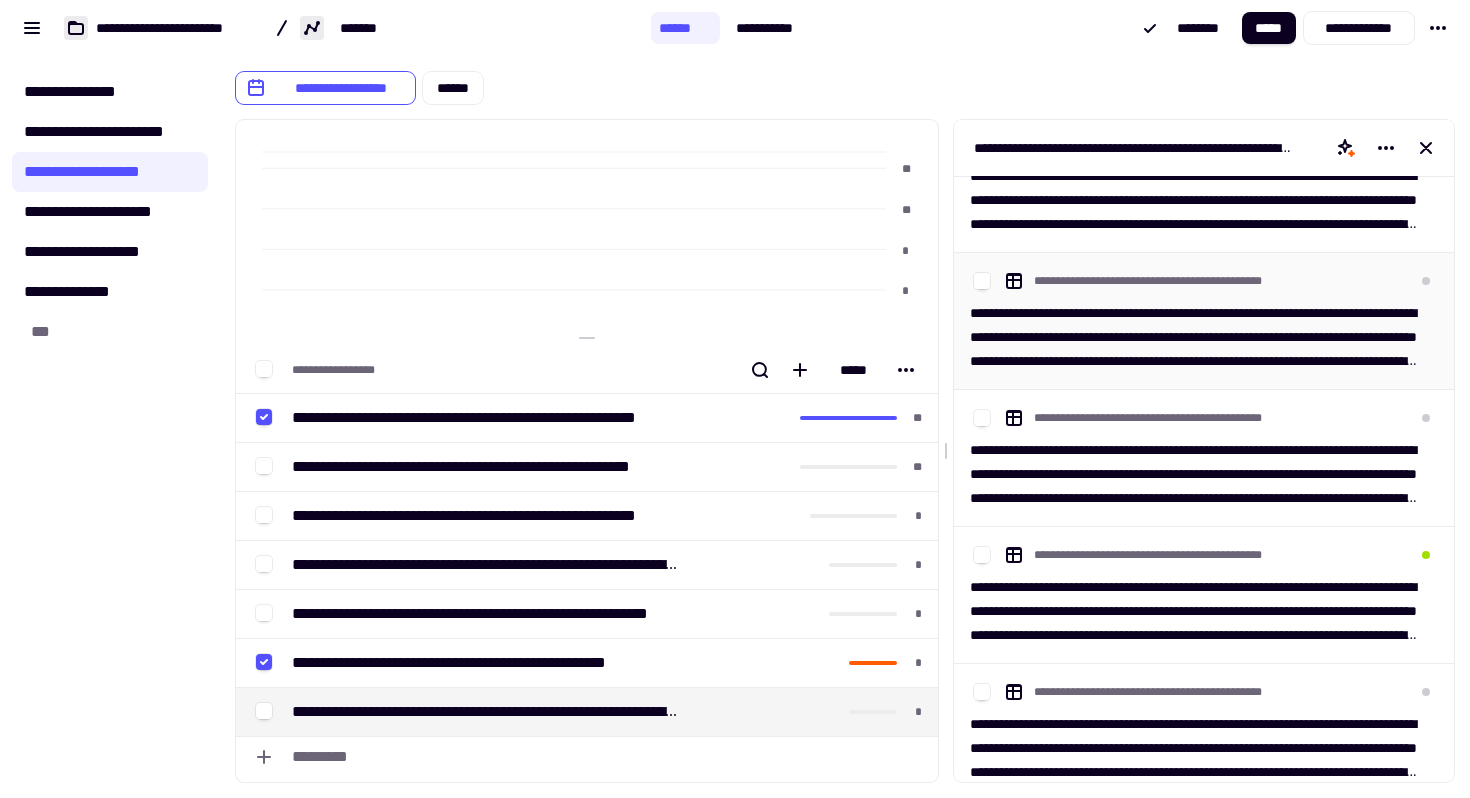 scroll, scrollTop: 231, scrollLeft: 0, axis: vertical 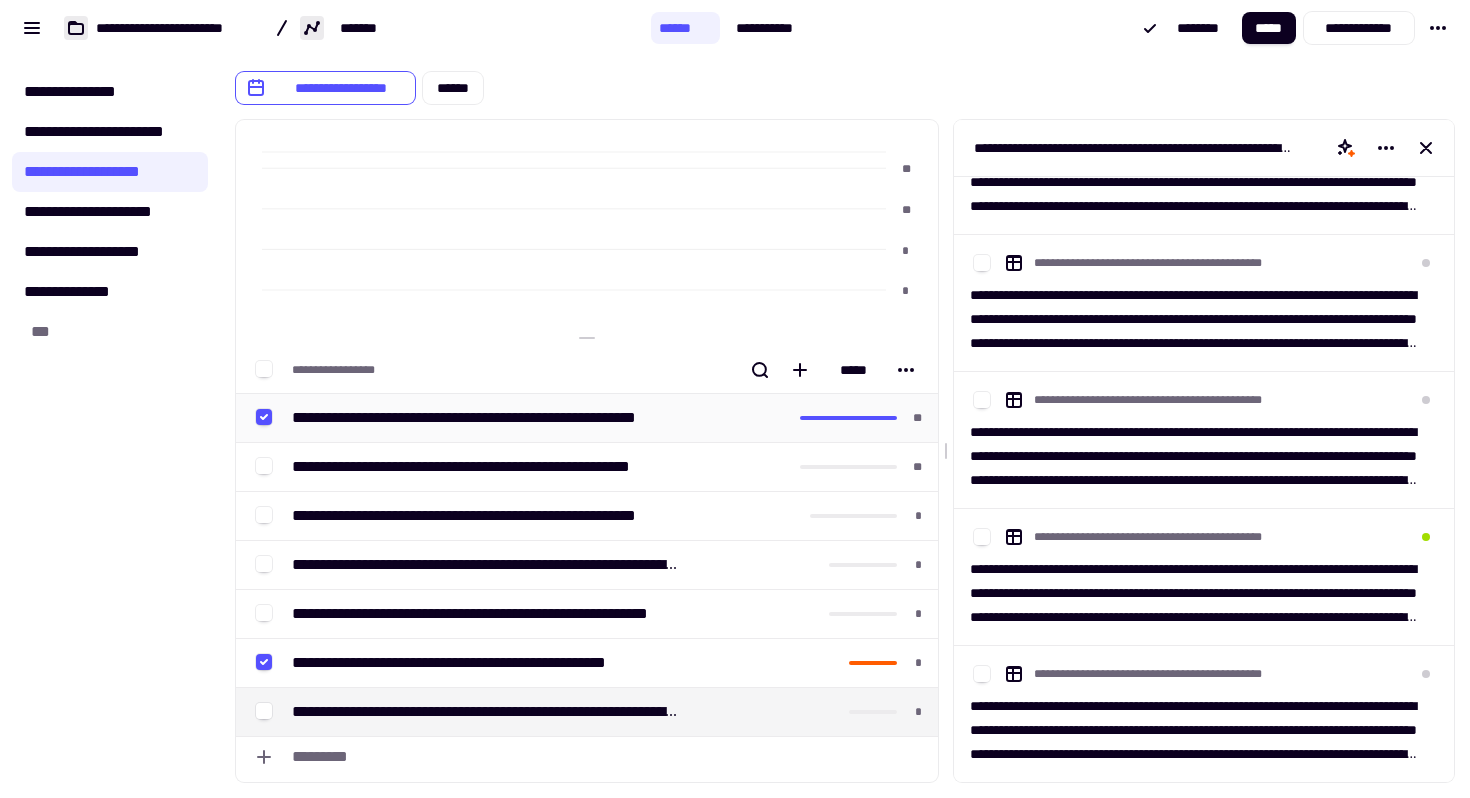 click 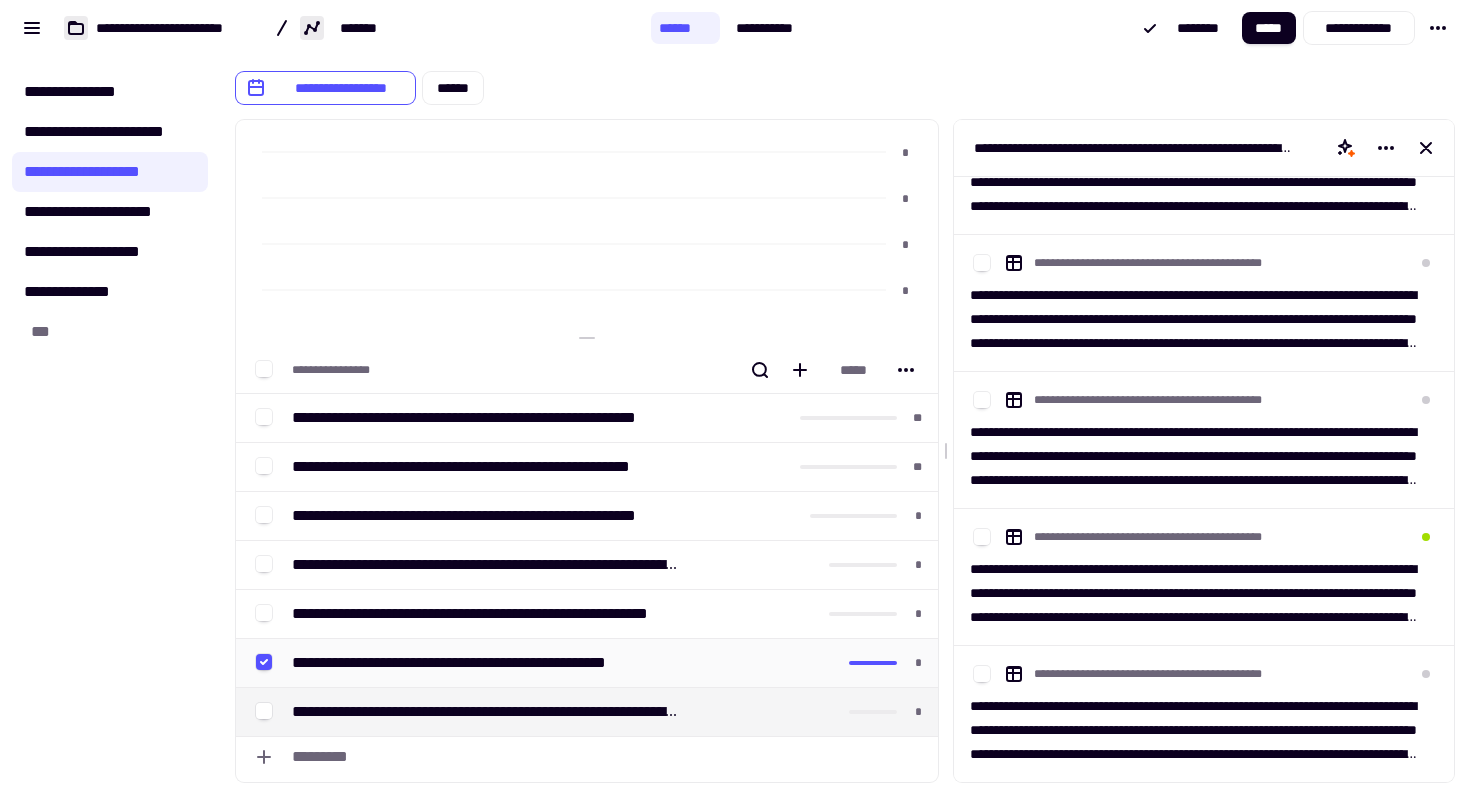 click 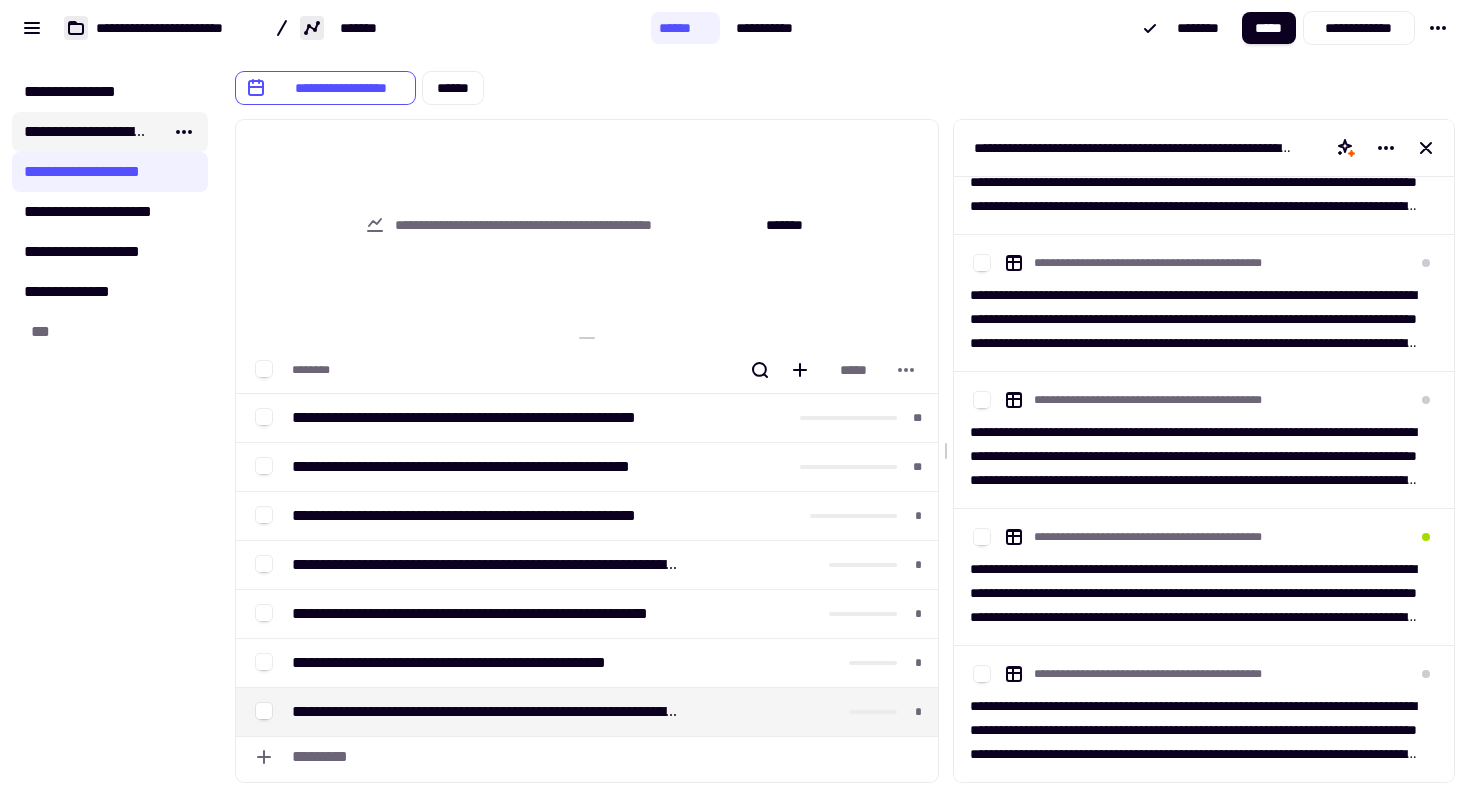 click on "**********" 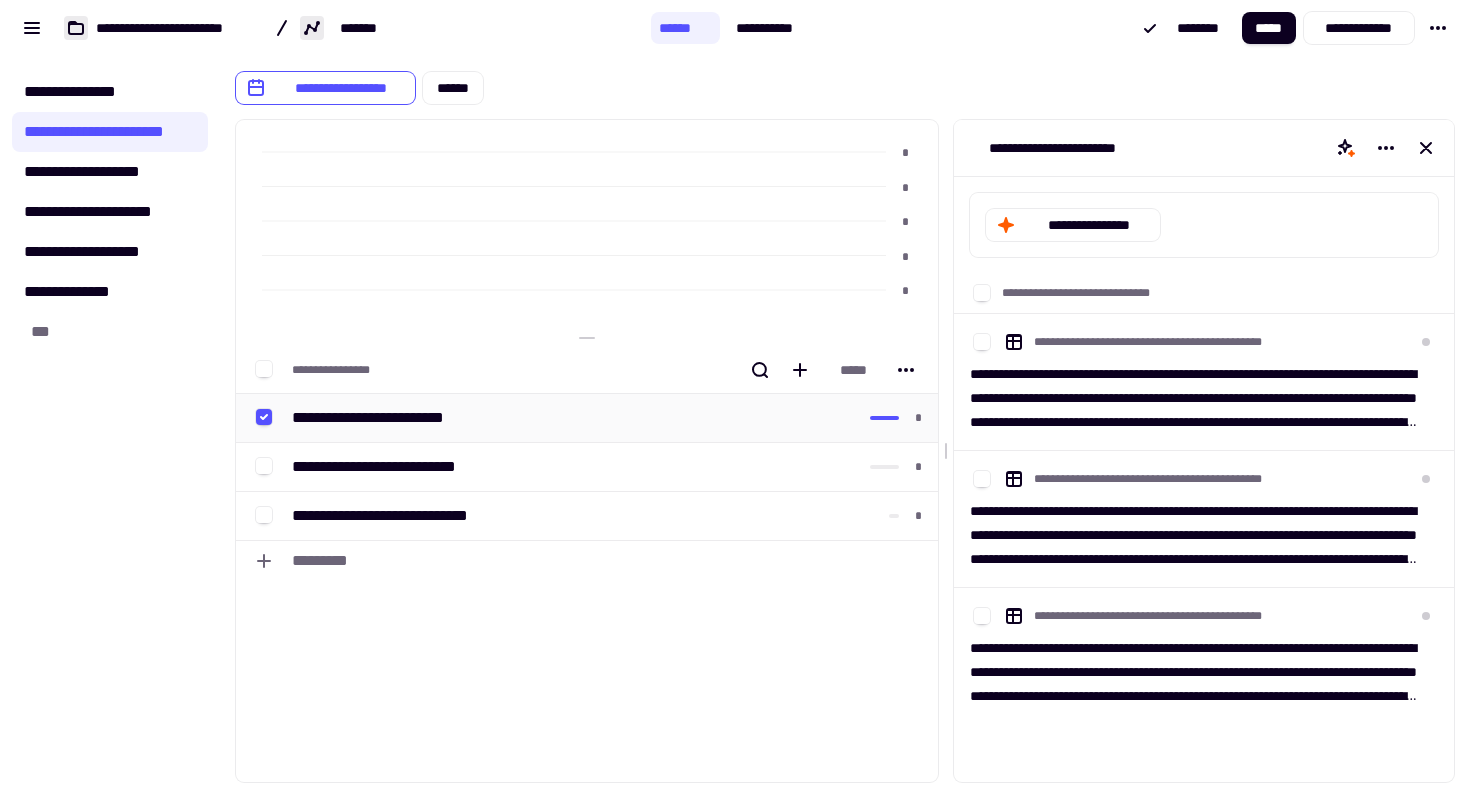 click 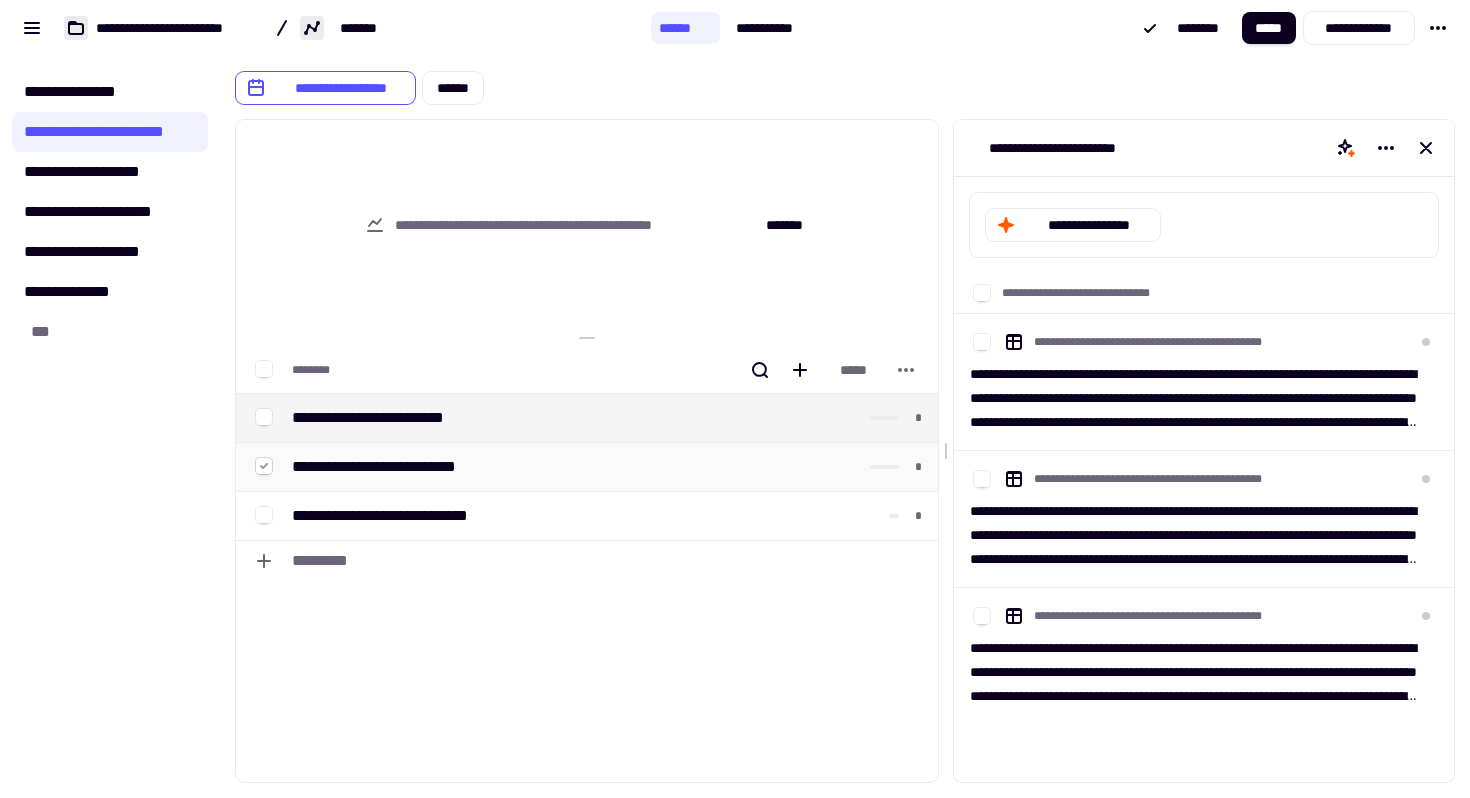 click 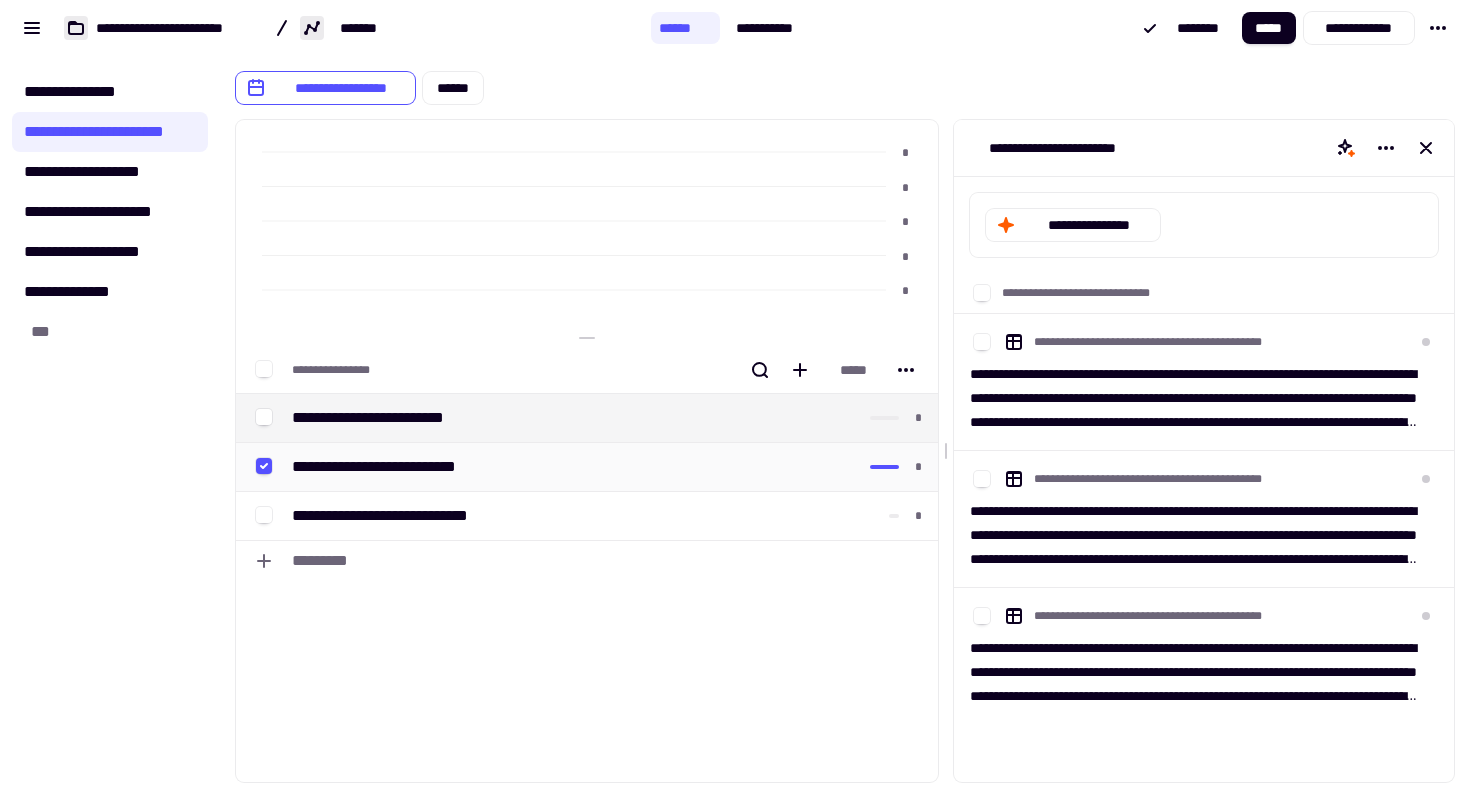 click on "**********" at bounding box center (495, 467) 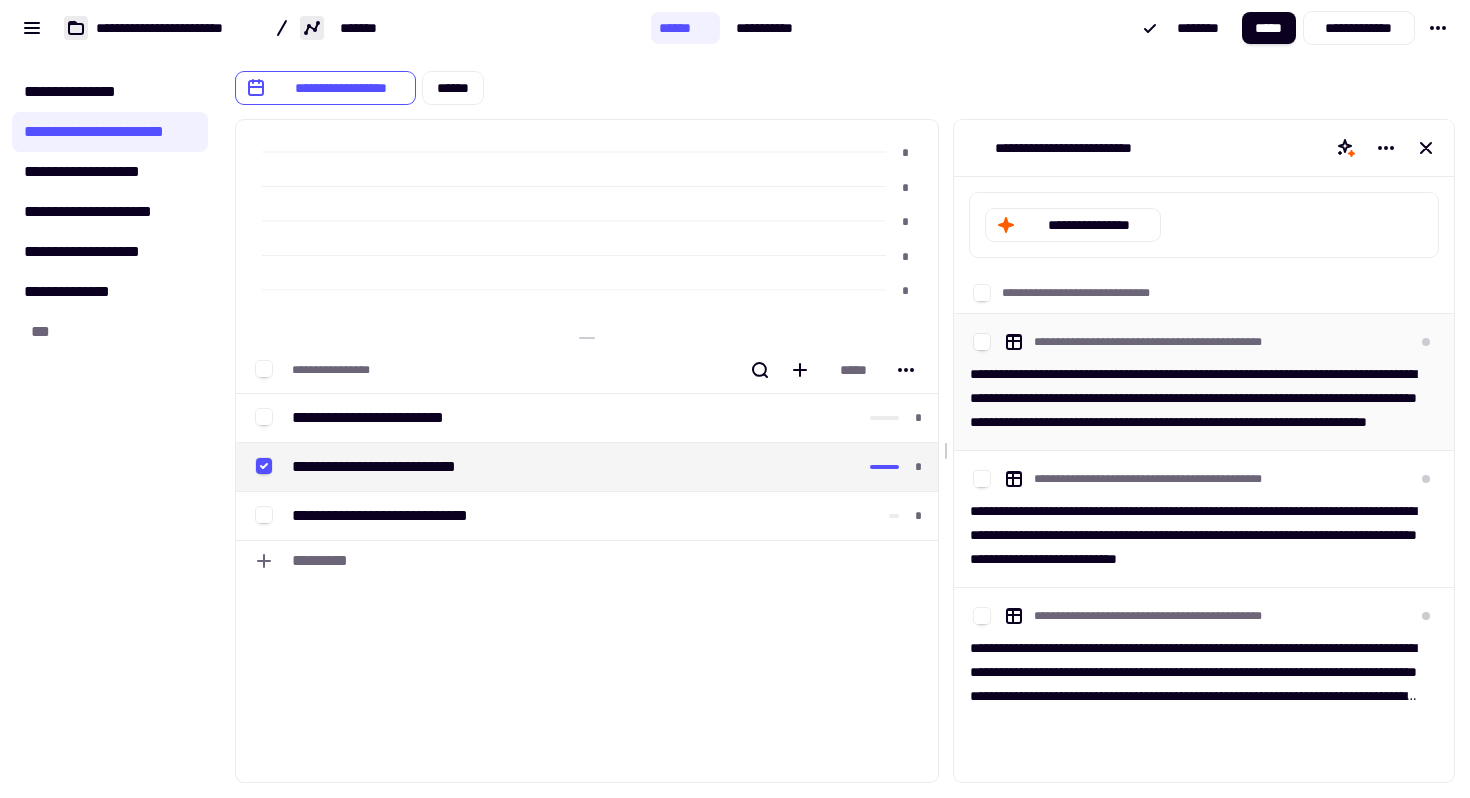 click on "**********" at bounding box center [1196, 398] 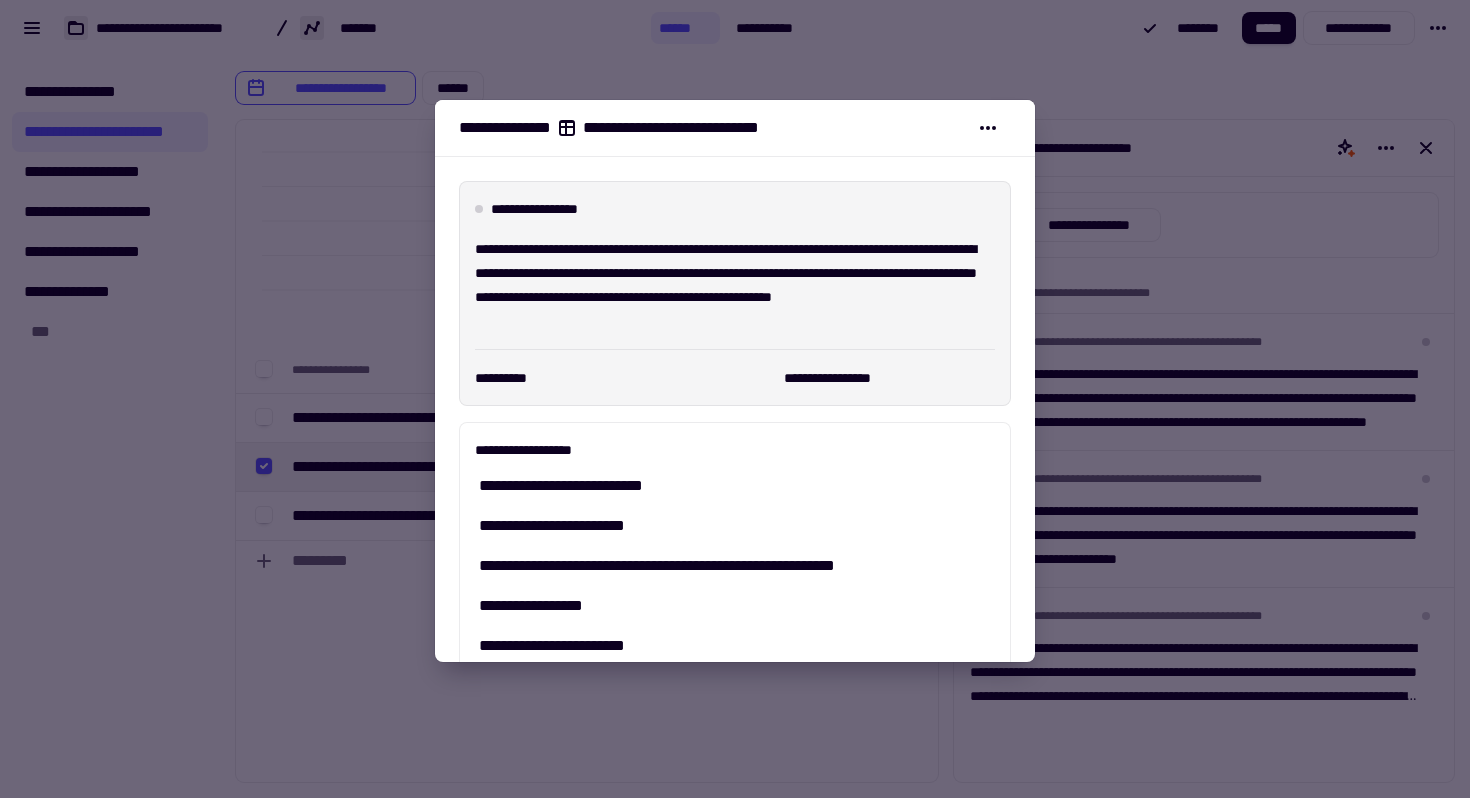 click at bounding box center [735, 399] 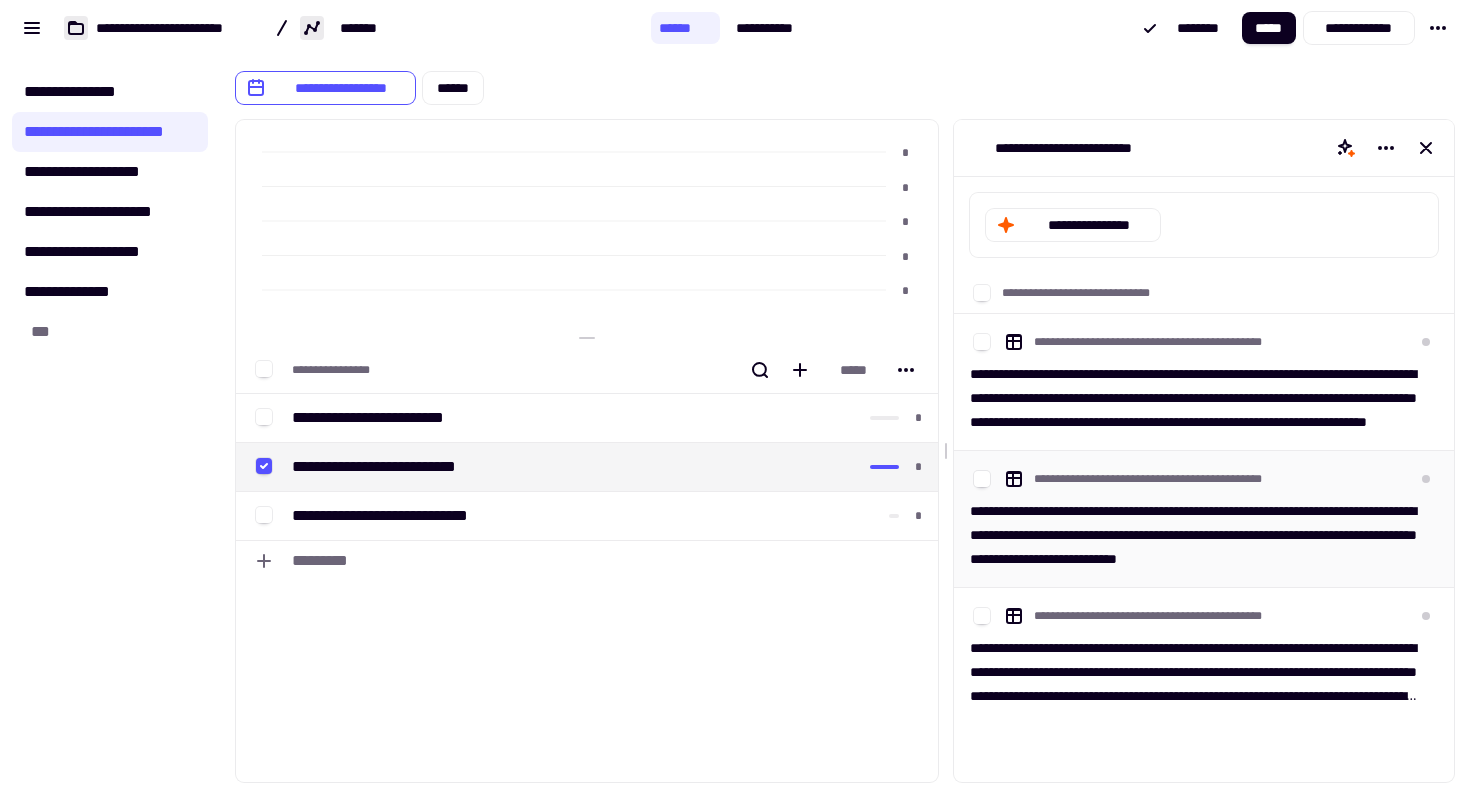 click on "**********" at bounding box center [1196, 535] 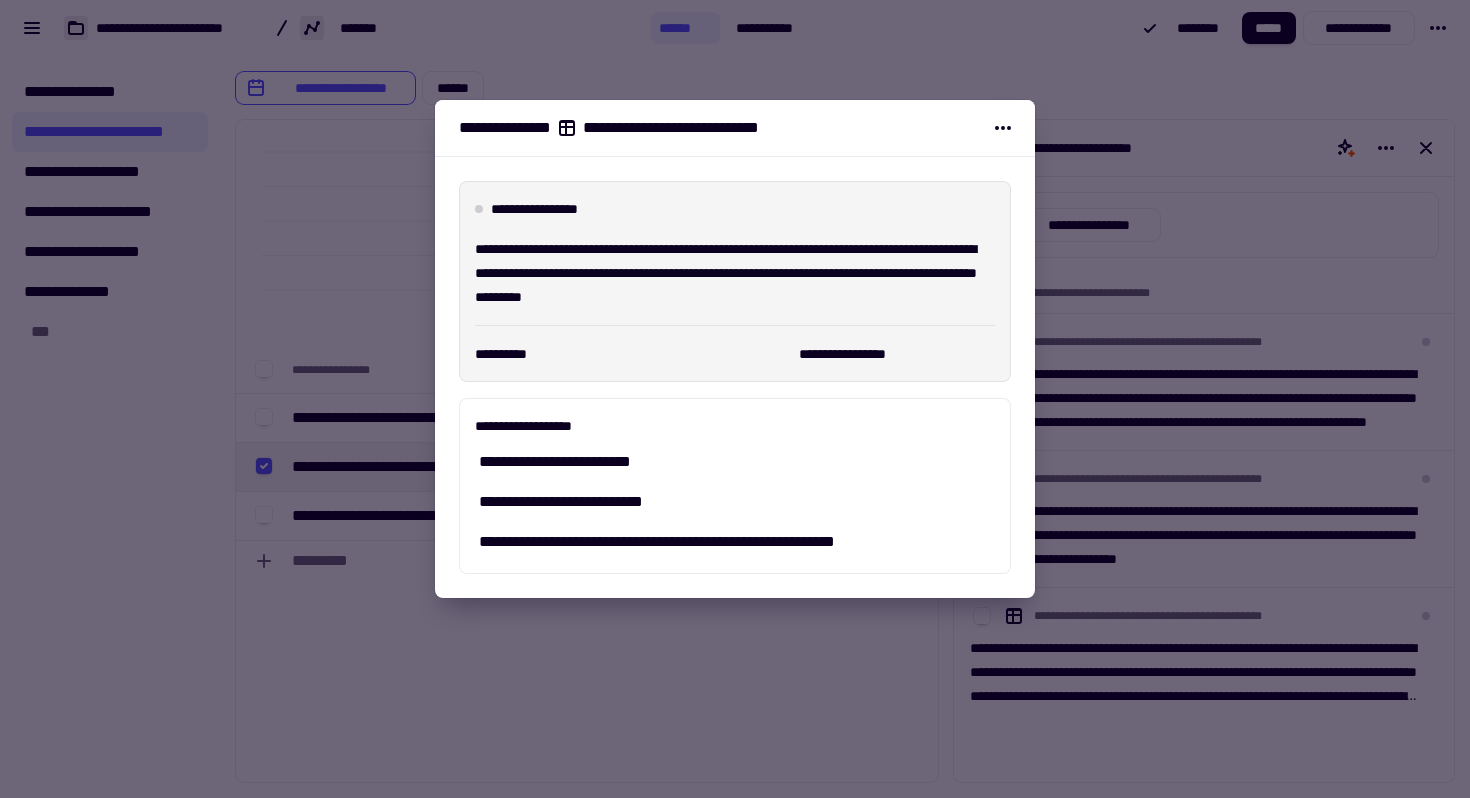 click at bounding box center (735, 399) 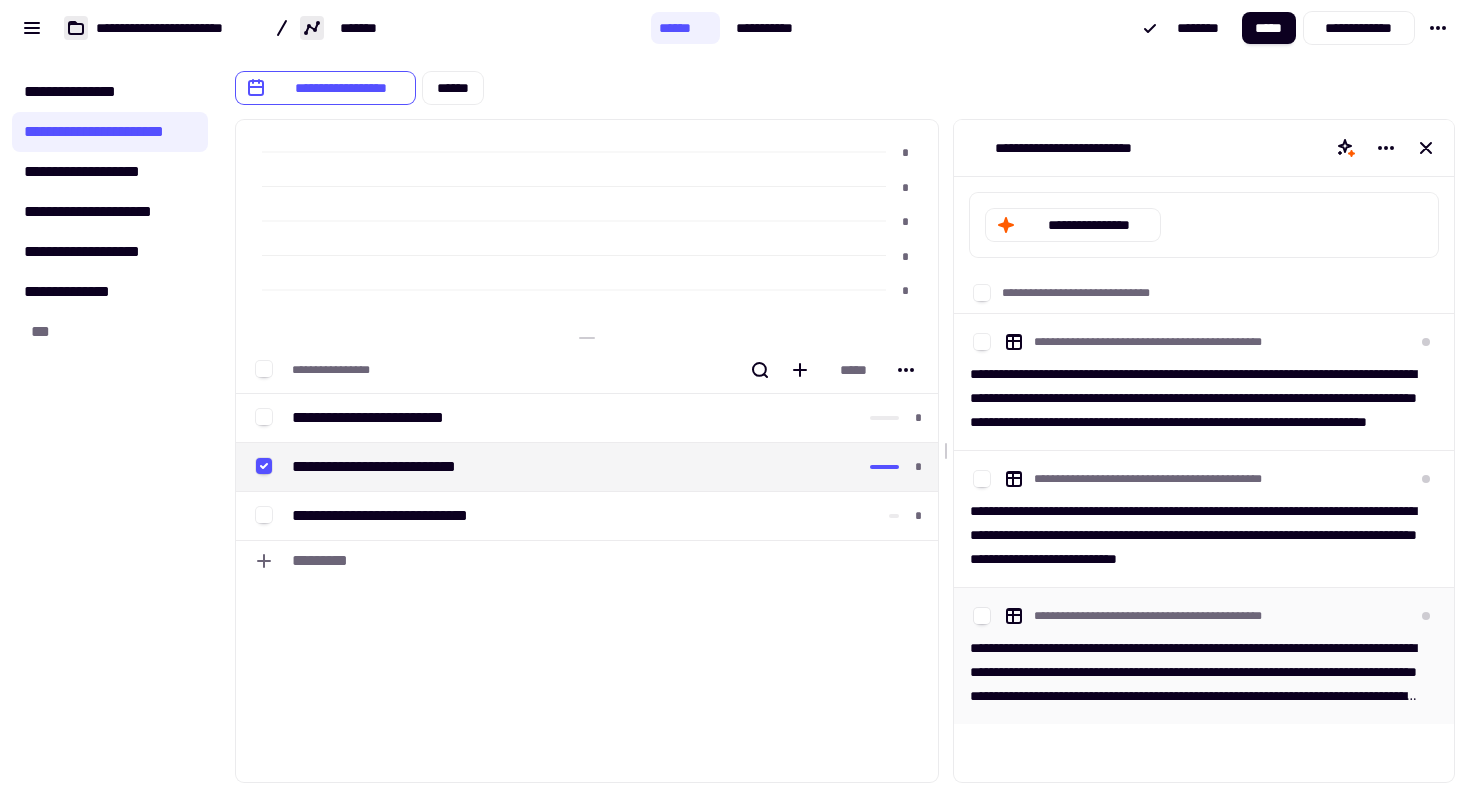 click on "**********" at bounding box center (1196, 672) 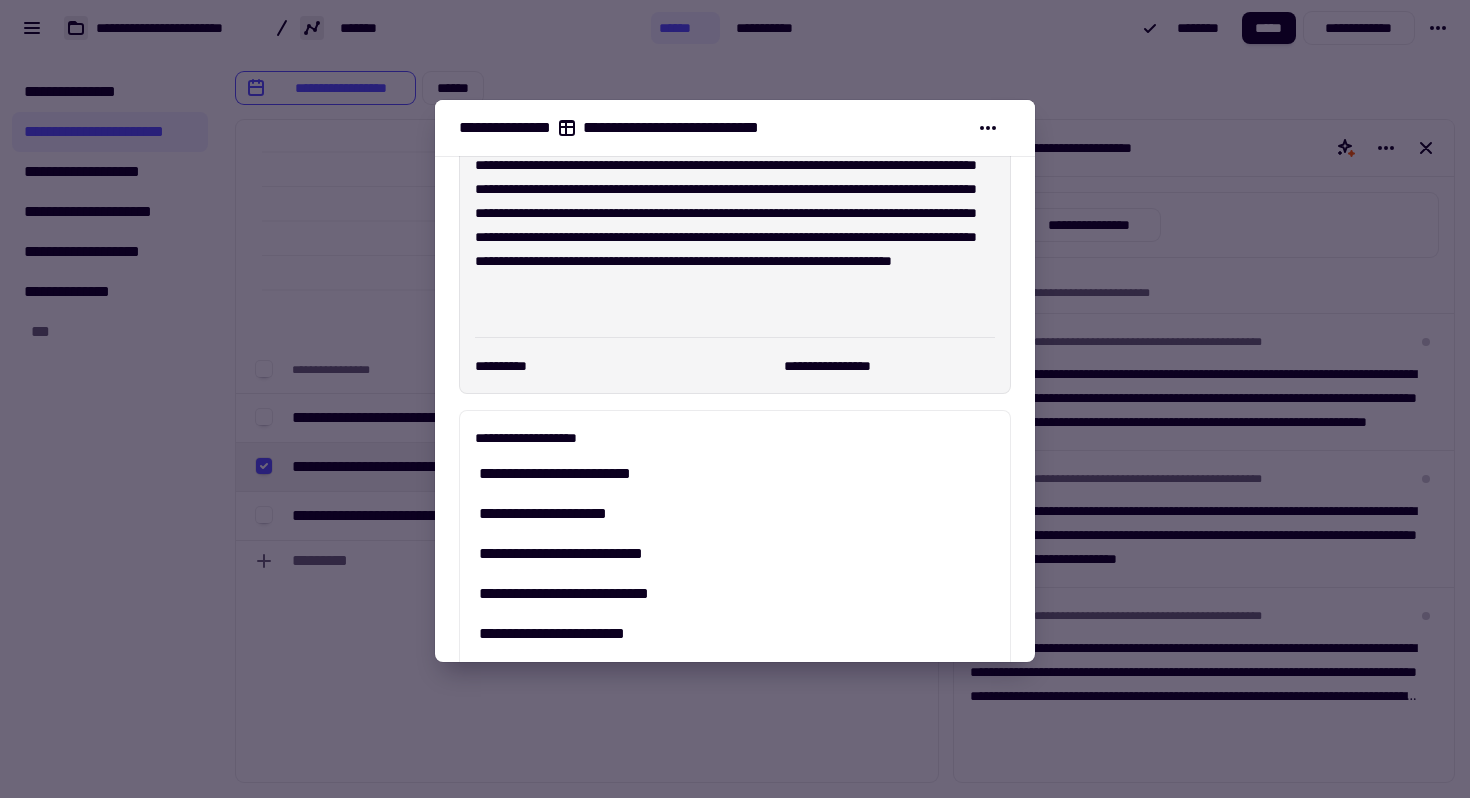 scroll, scrollTop: 0, scrollLeft: 0, axis: both 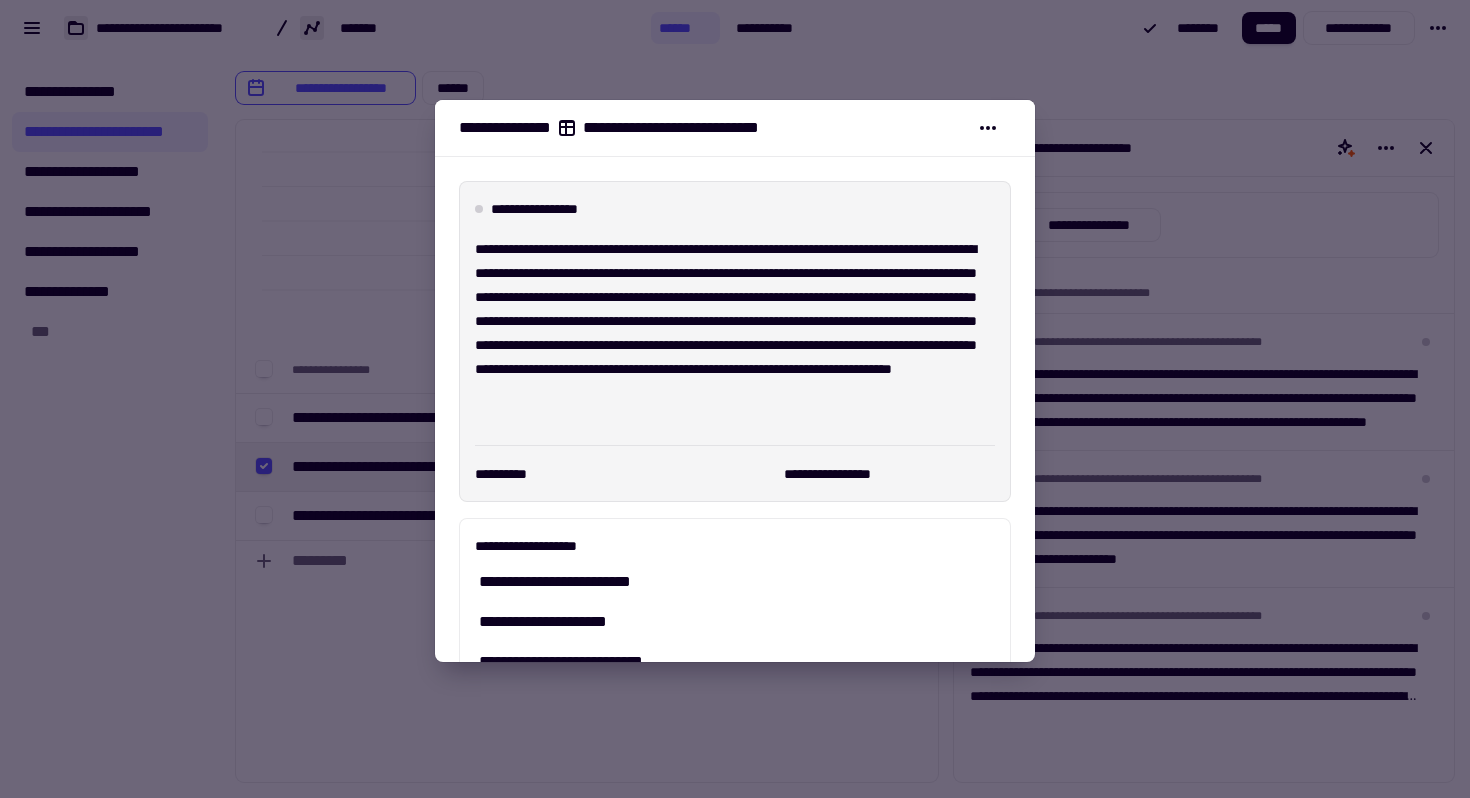 click at bounding box center [735, 399] 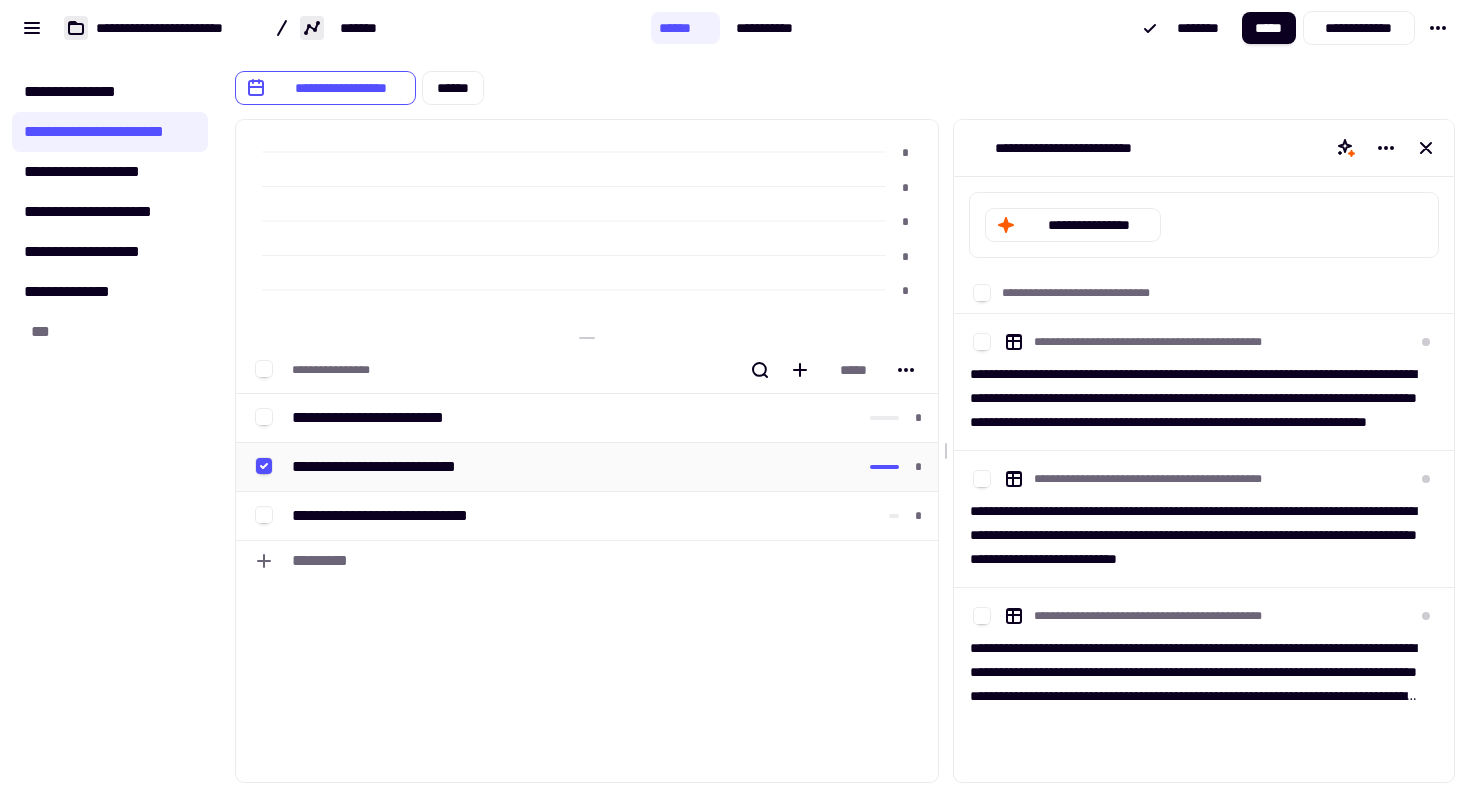 click 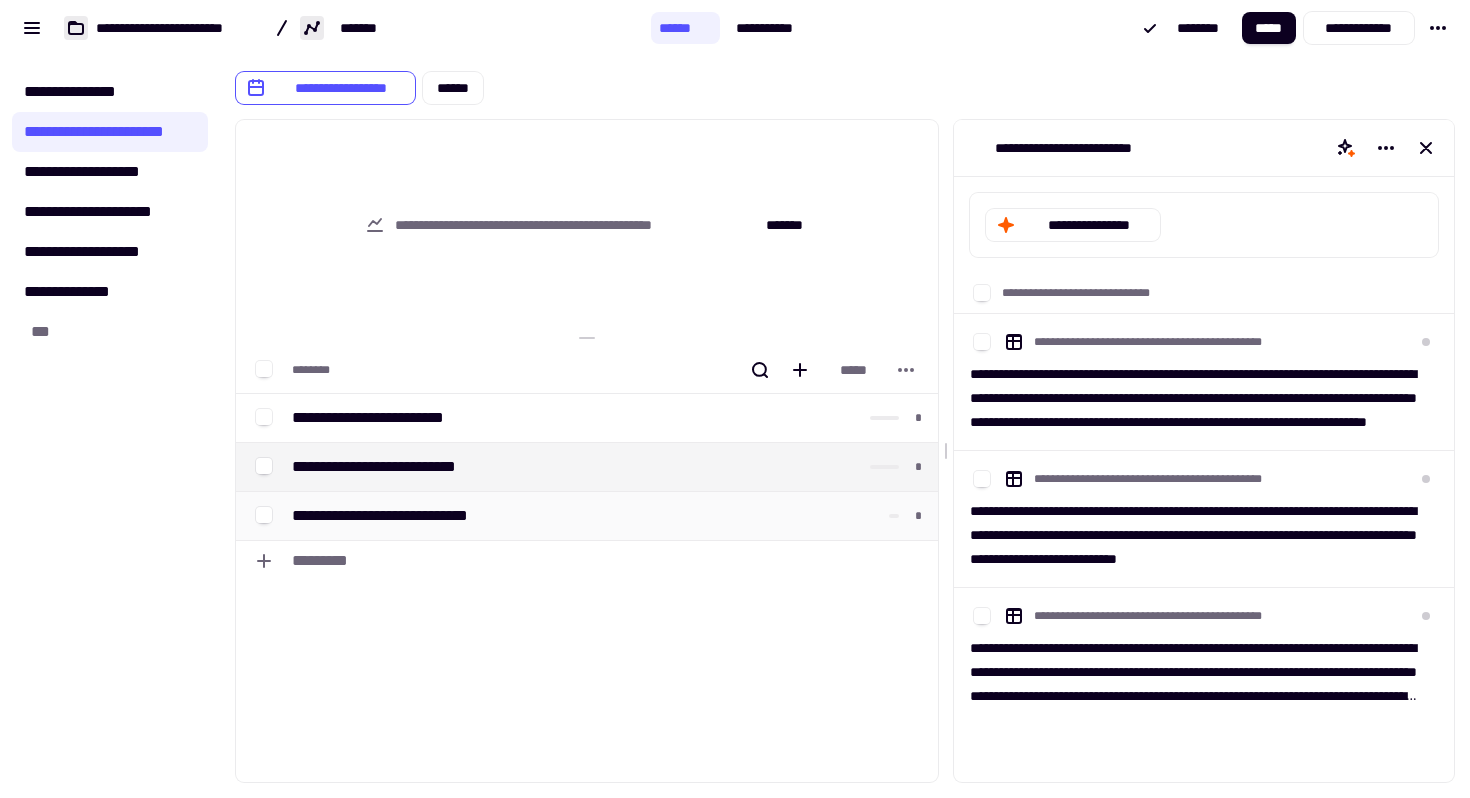 click on "**********" at bounding box center (405, 516) 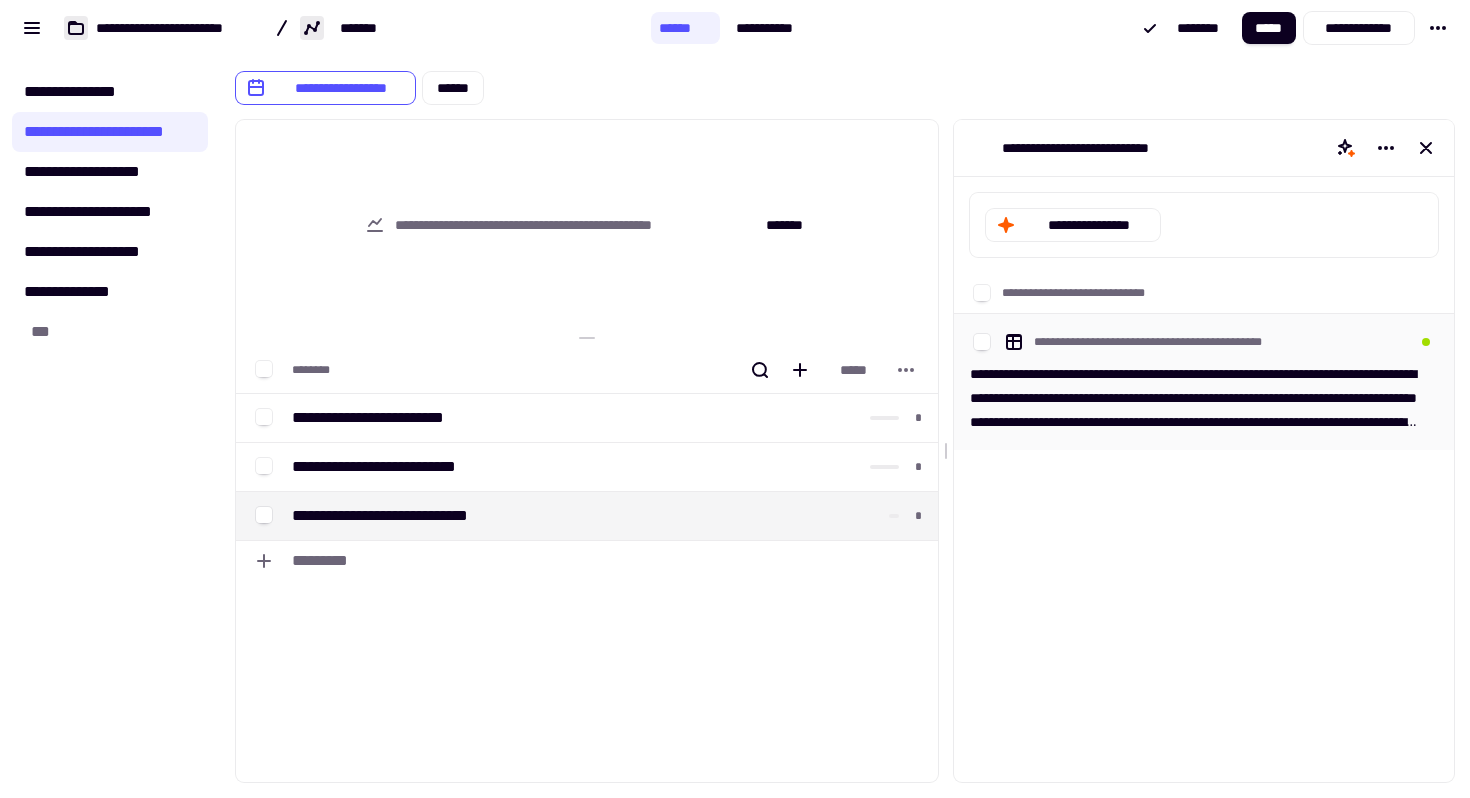 click on "**********" at bounding box center (1196, 398) 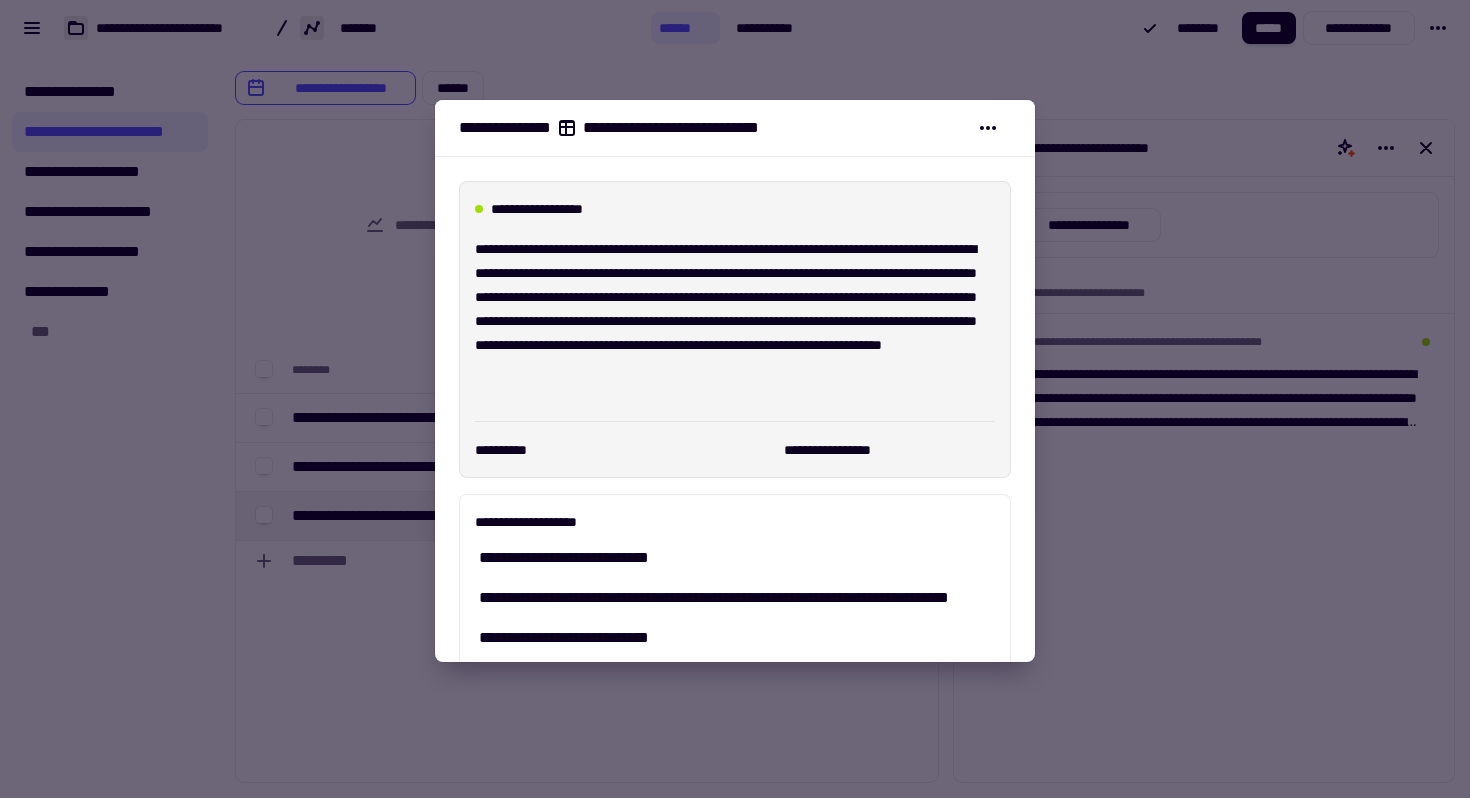 click at bounding box center (735, 399) 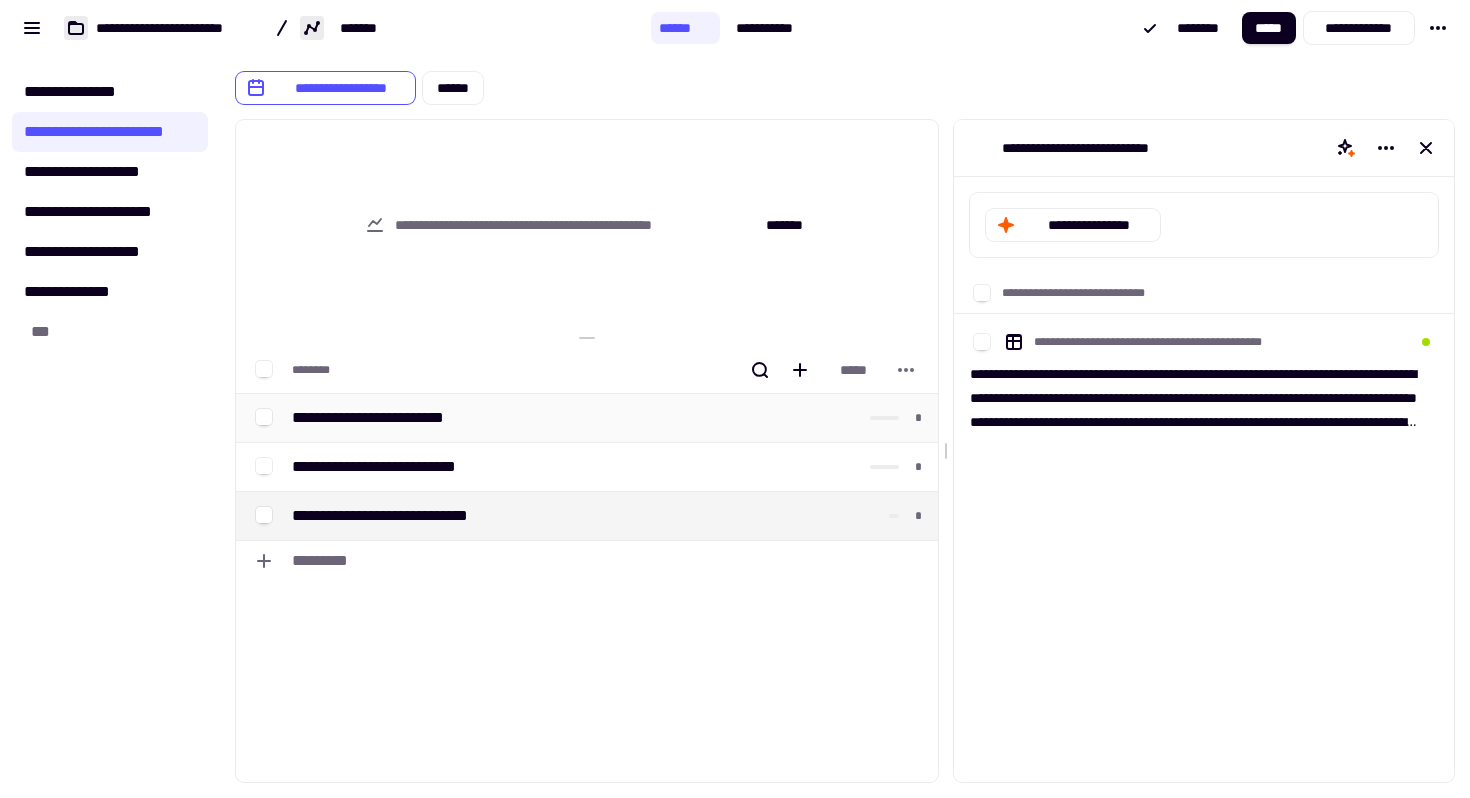 click on "**********" at bounding box center (380, 418) 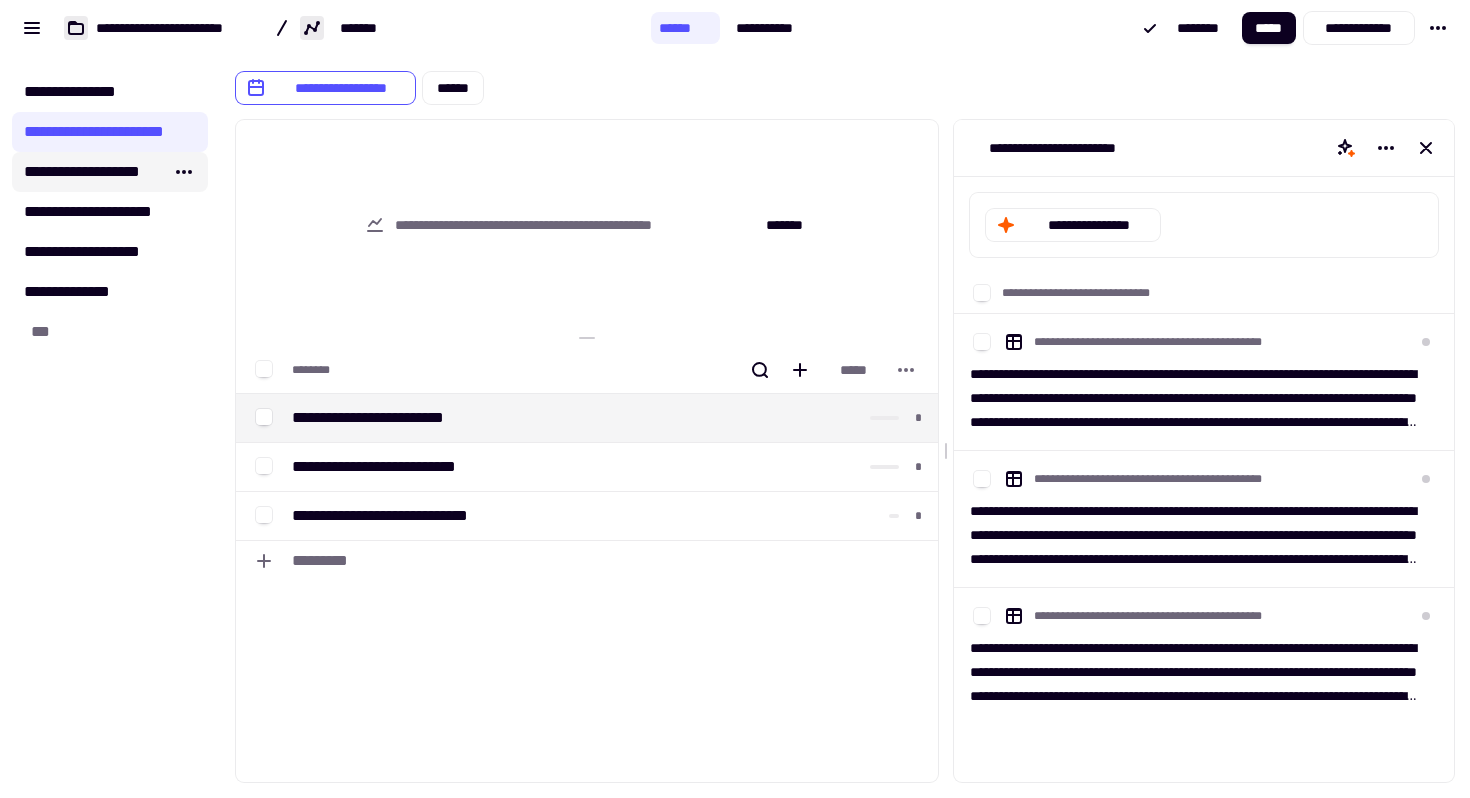 click on "**********" 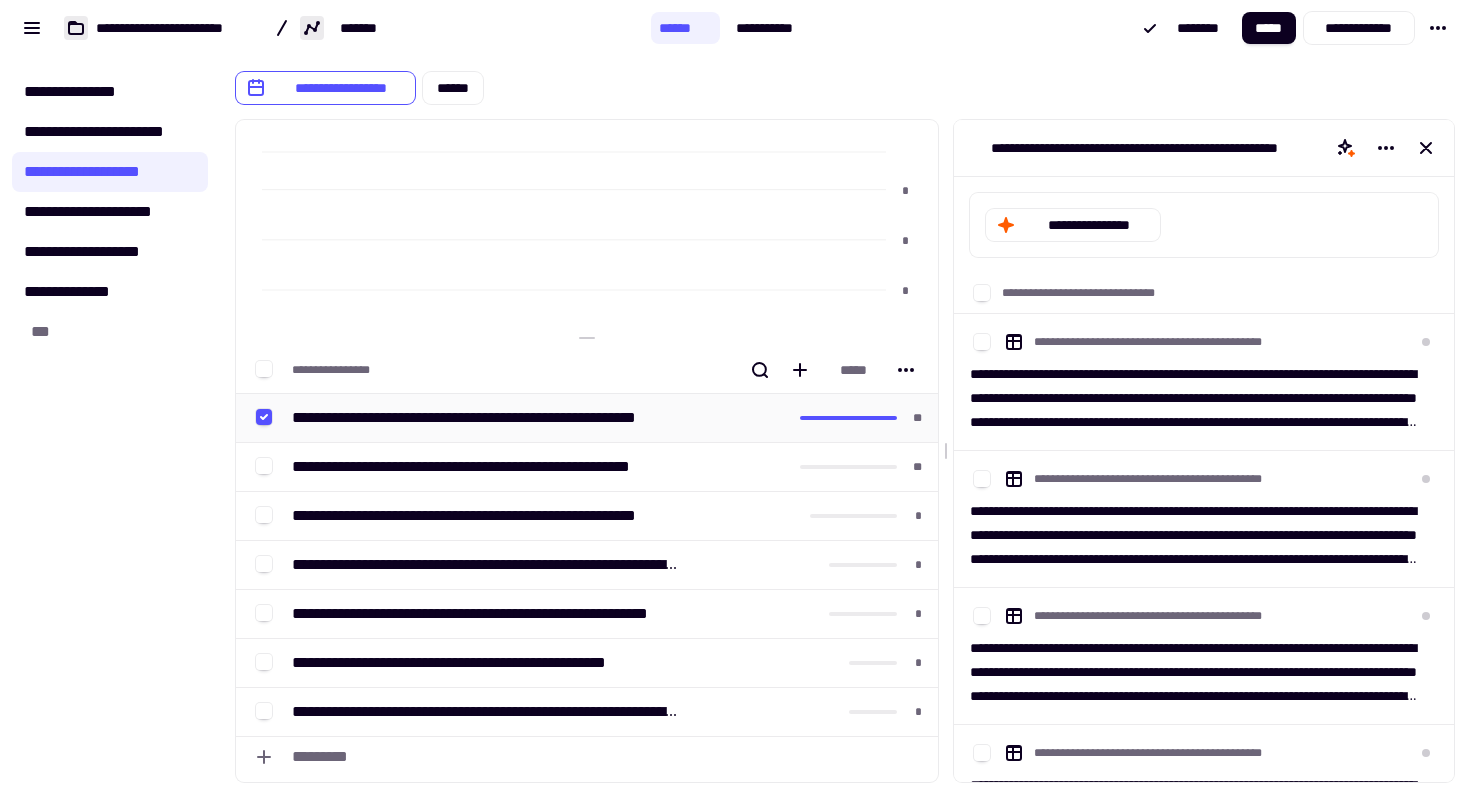 click 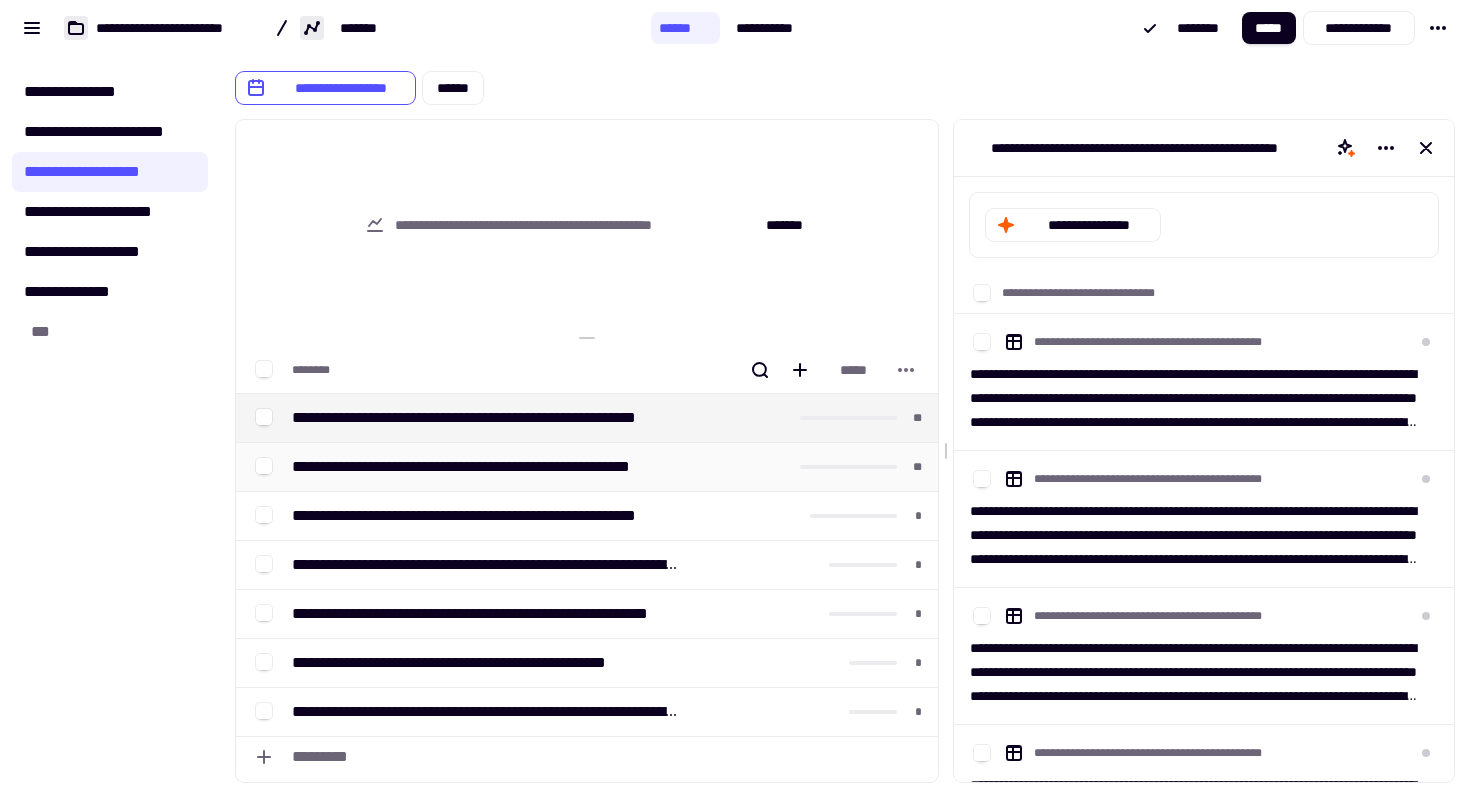 click on "**********" at bounding box center [494, 467] 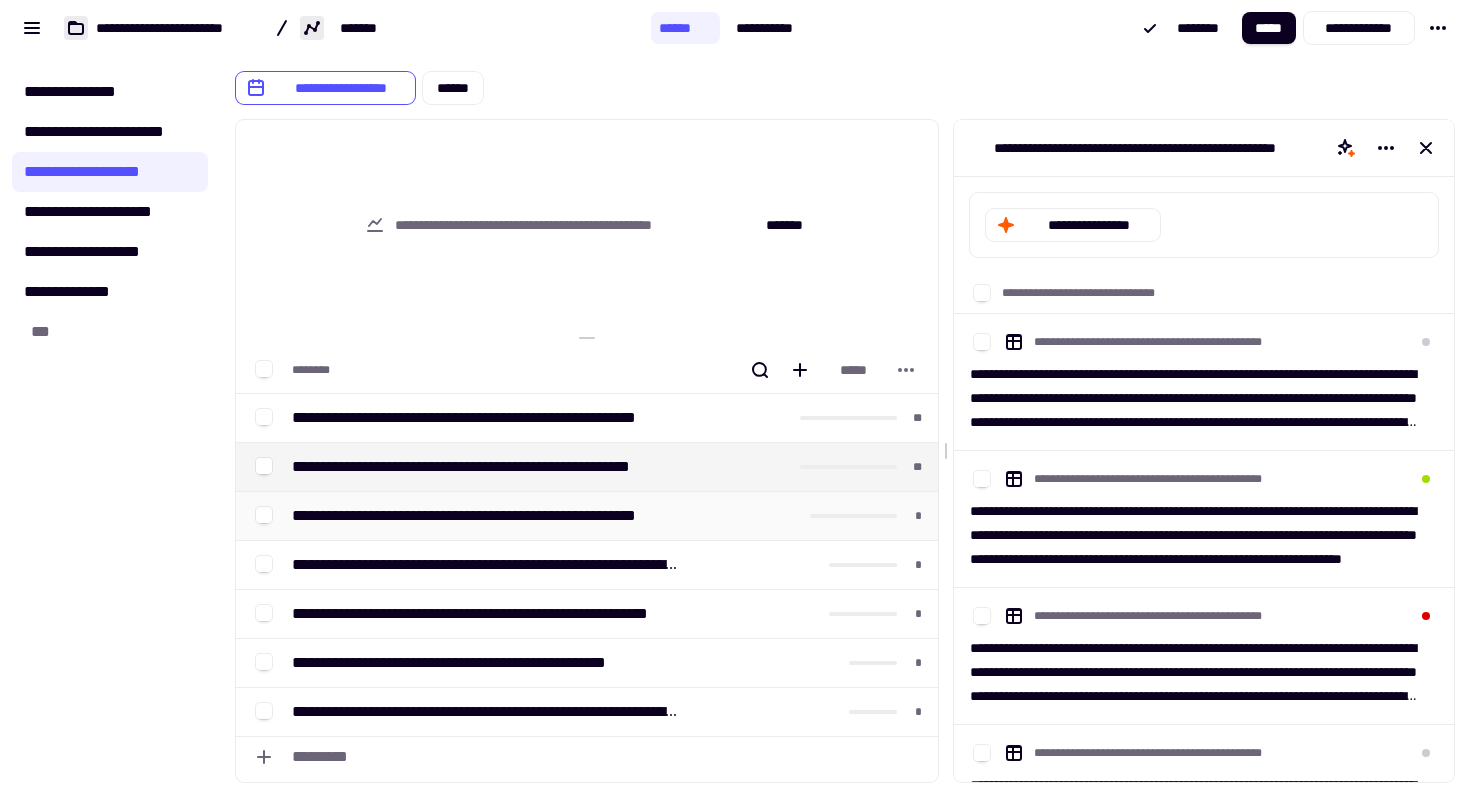 click on "**********" at bounding box center [484, 516] 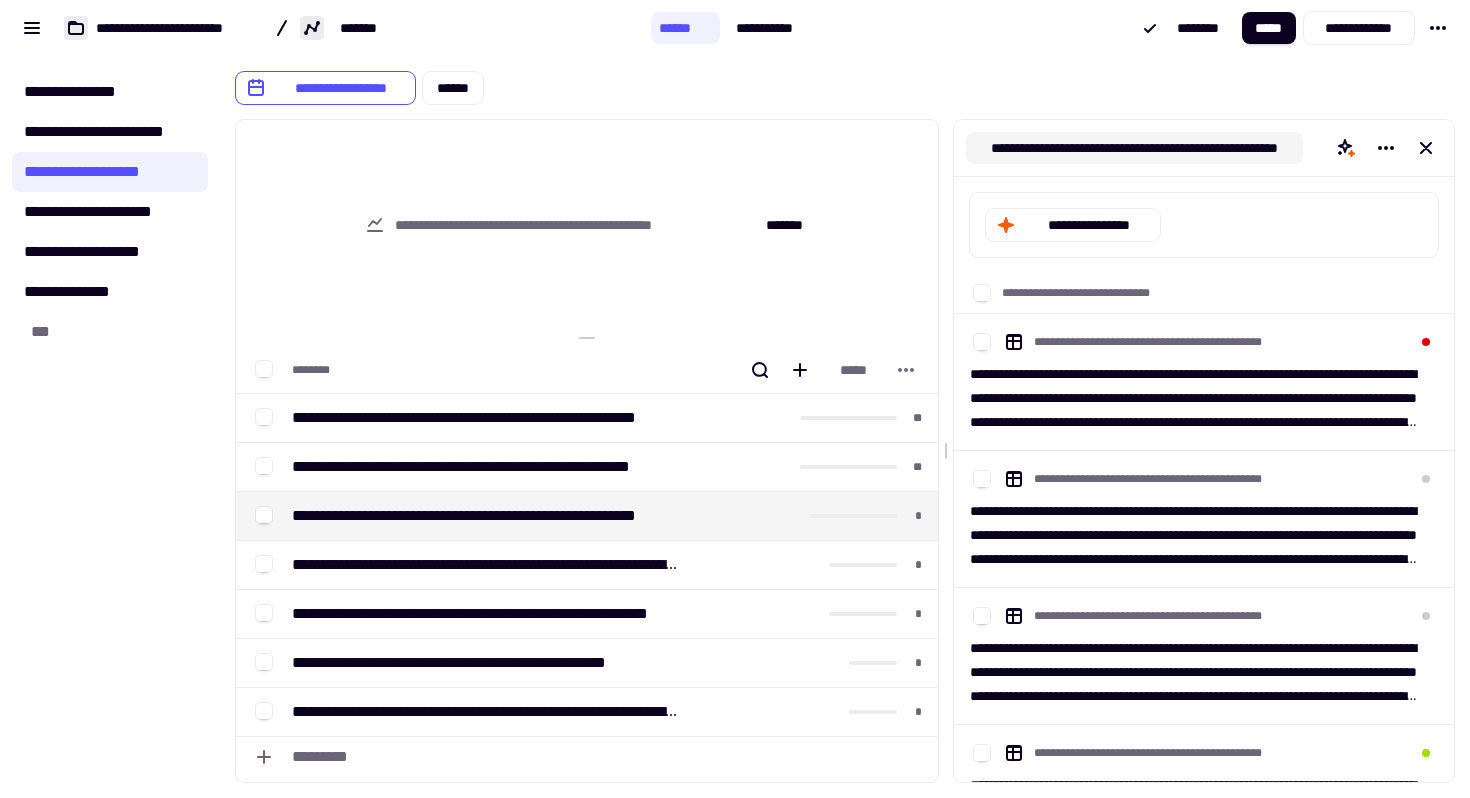 click on "**********" 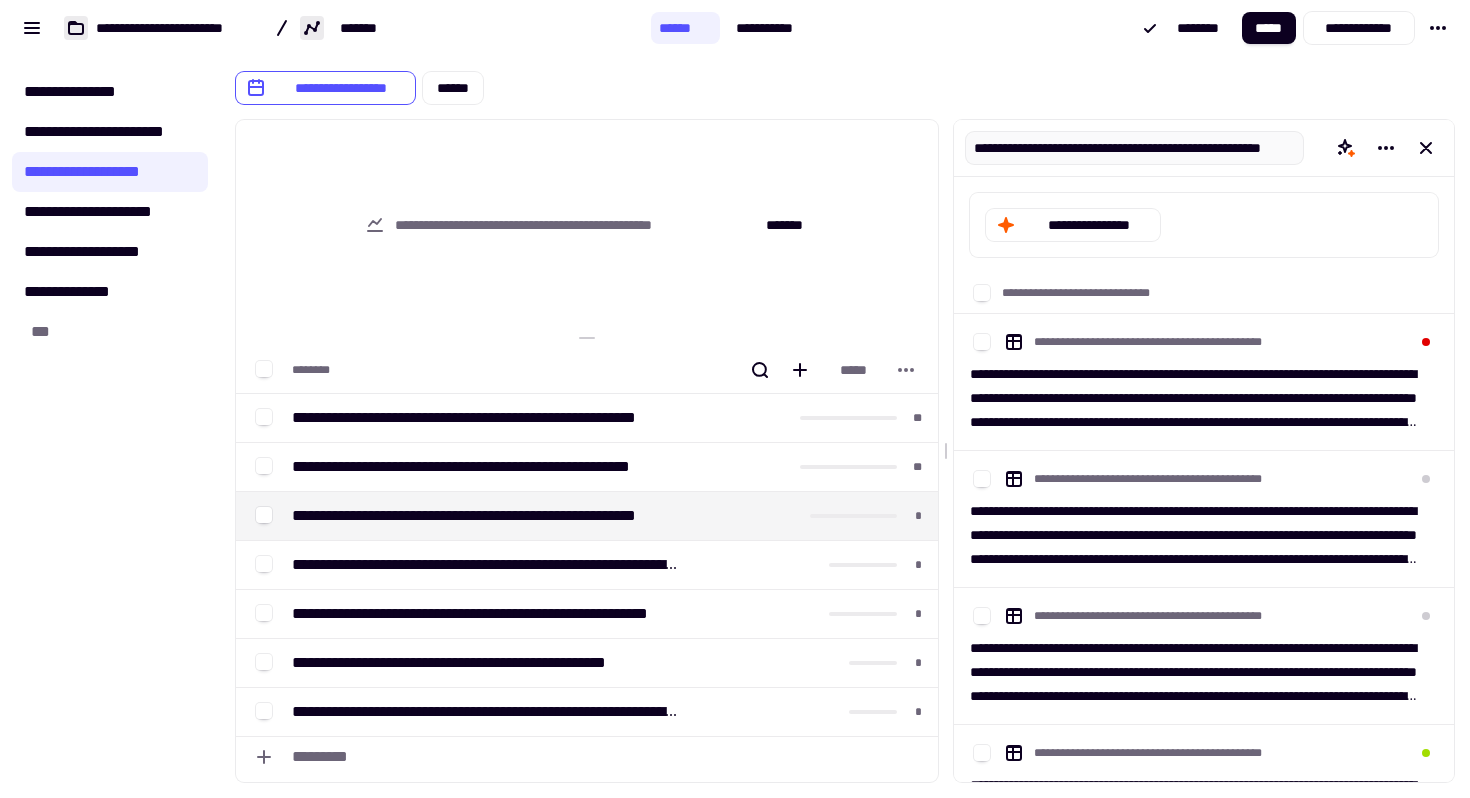 scroll, scrollTop: 0, scrollLeft: 59, axis: horizontal 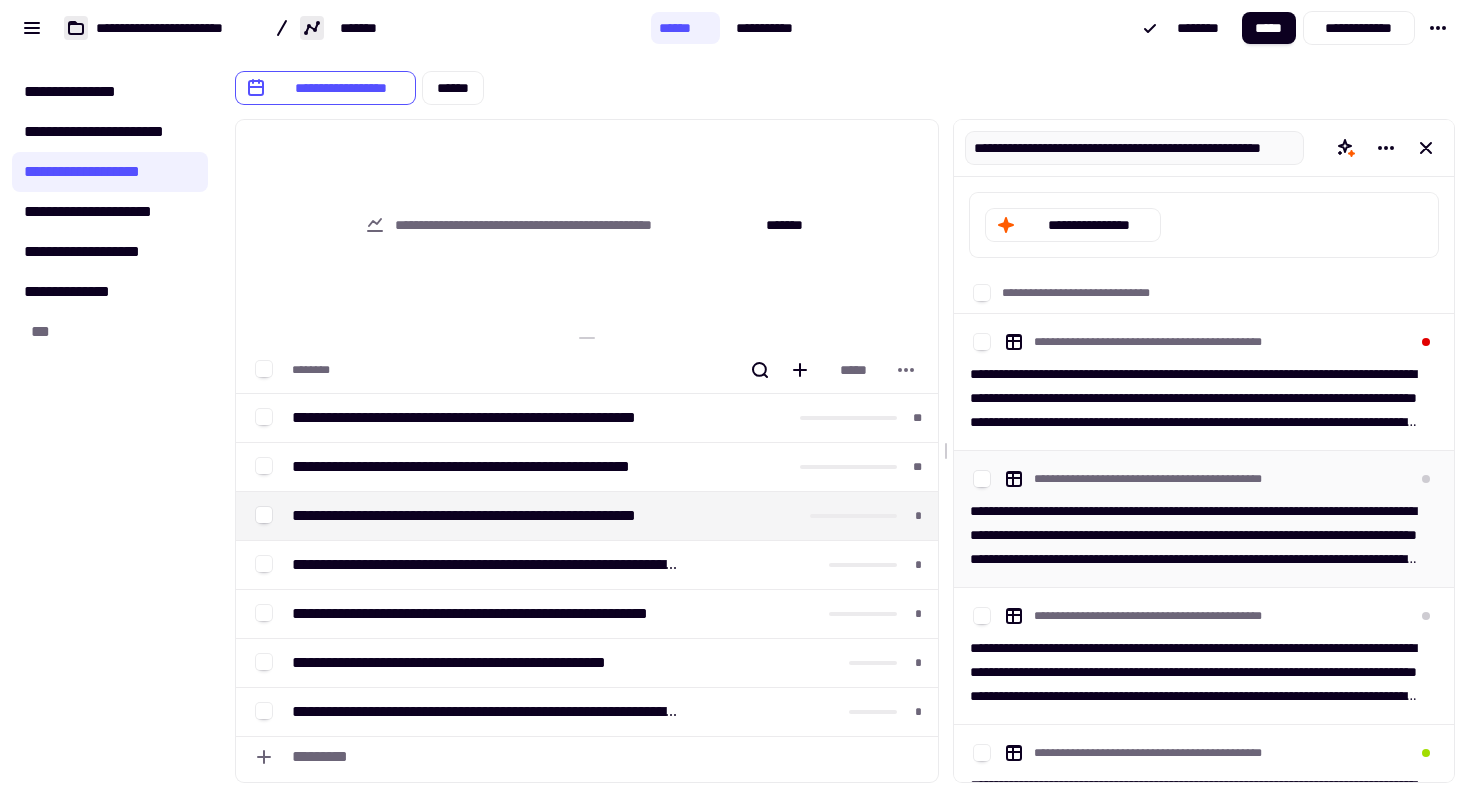click at bounding box center [1196, 535] 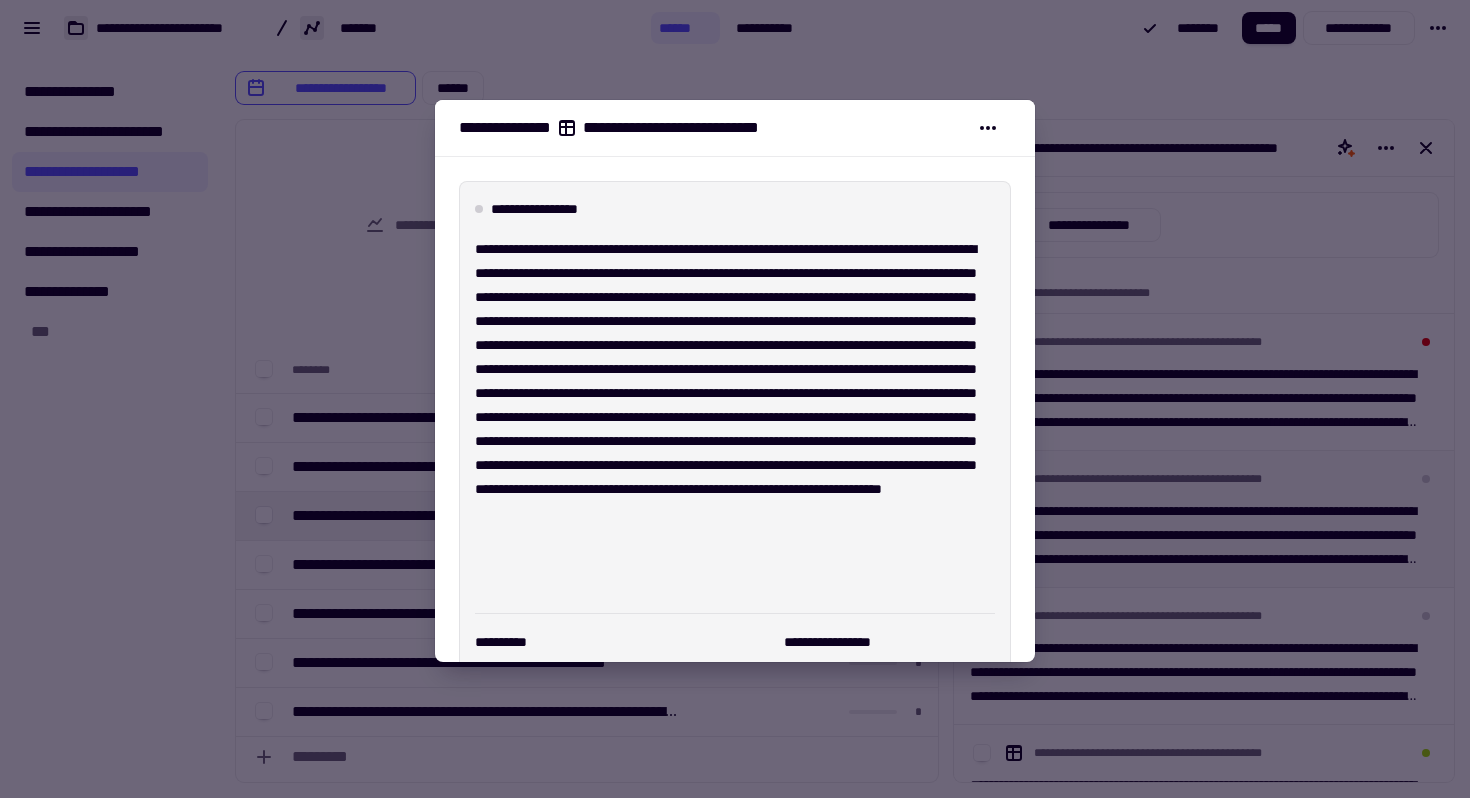 click at bounding box center [1196, 535] 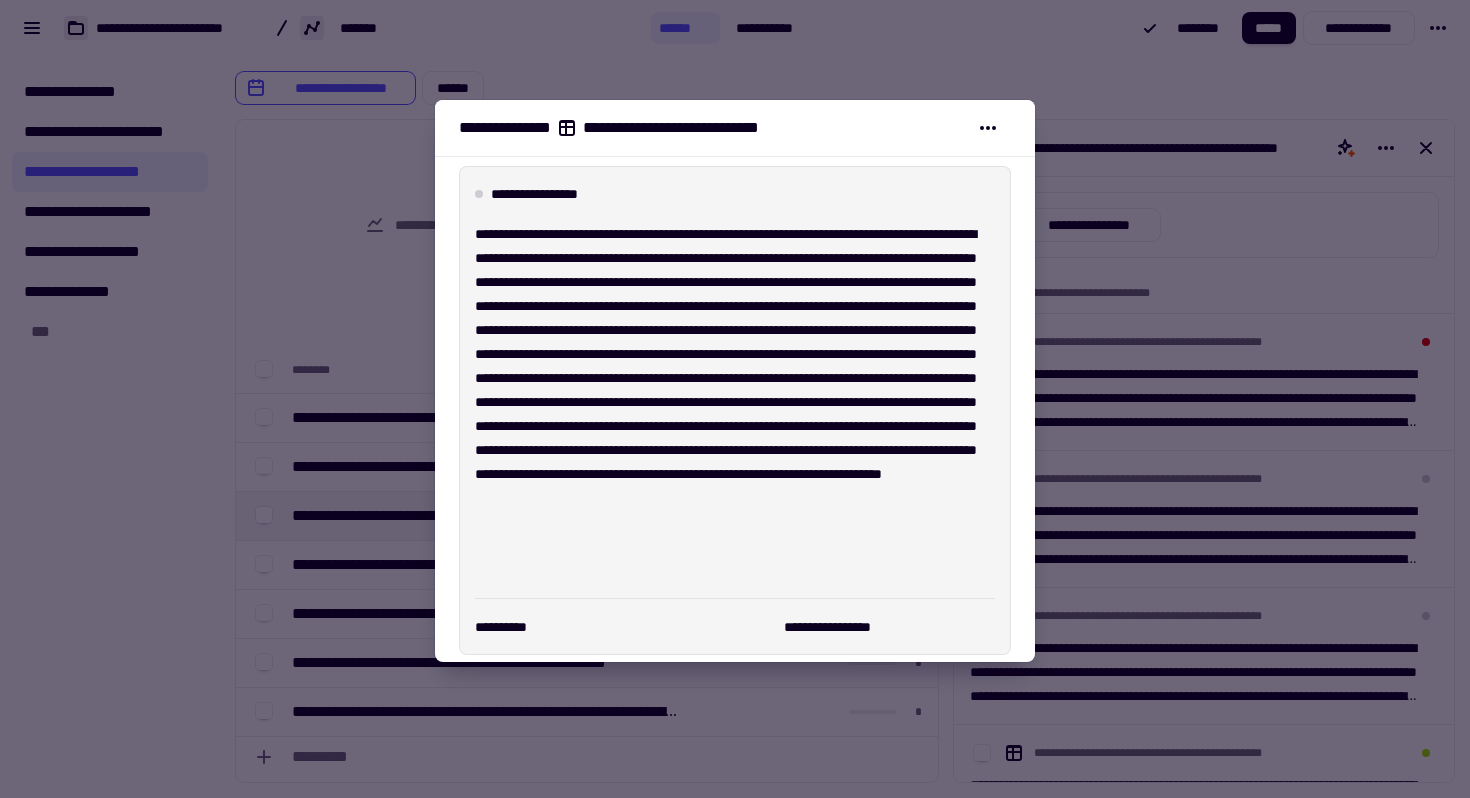 scroll, scrollTop: 0, scrollLeft: 0, axis: both 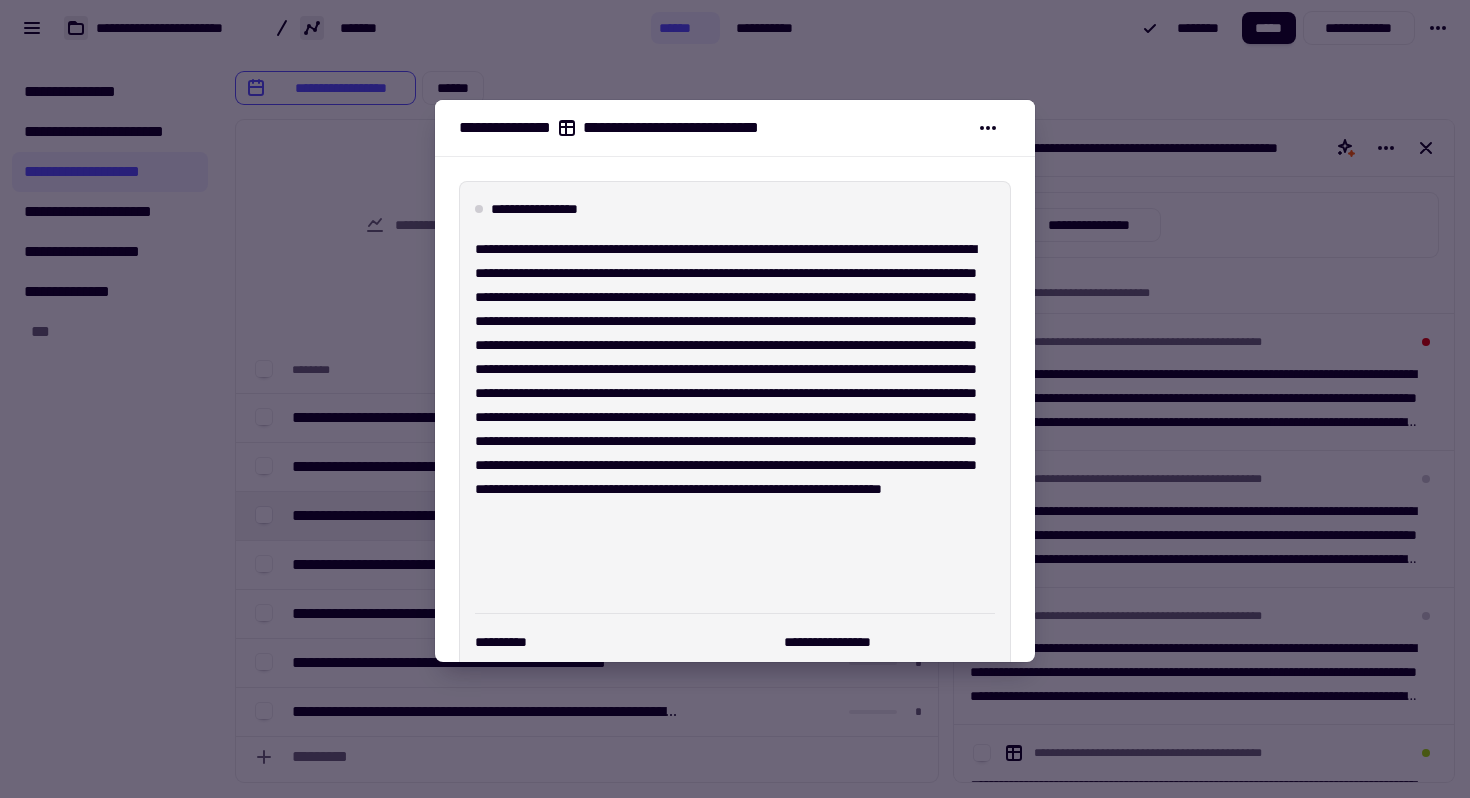 click at bounding box center (735, 399) 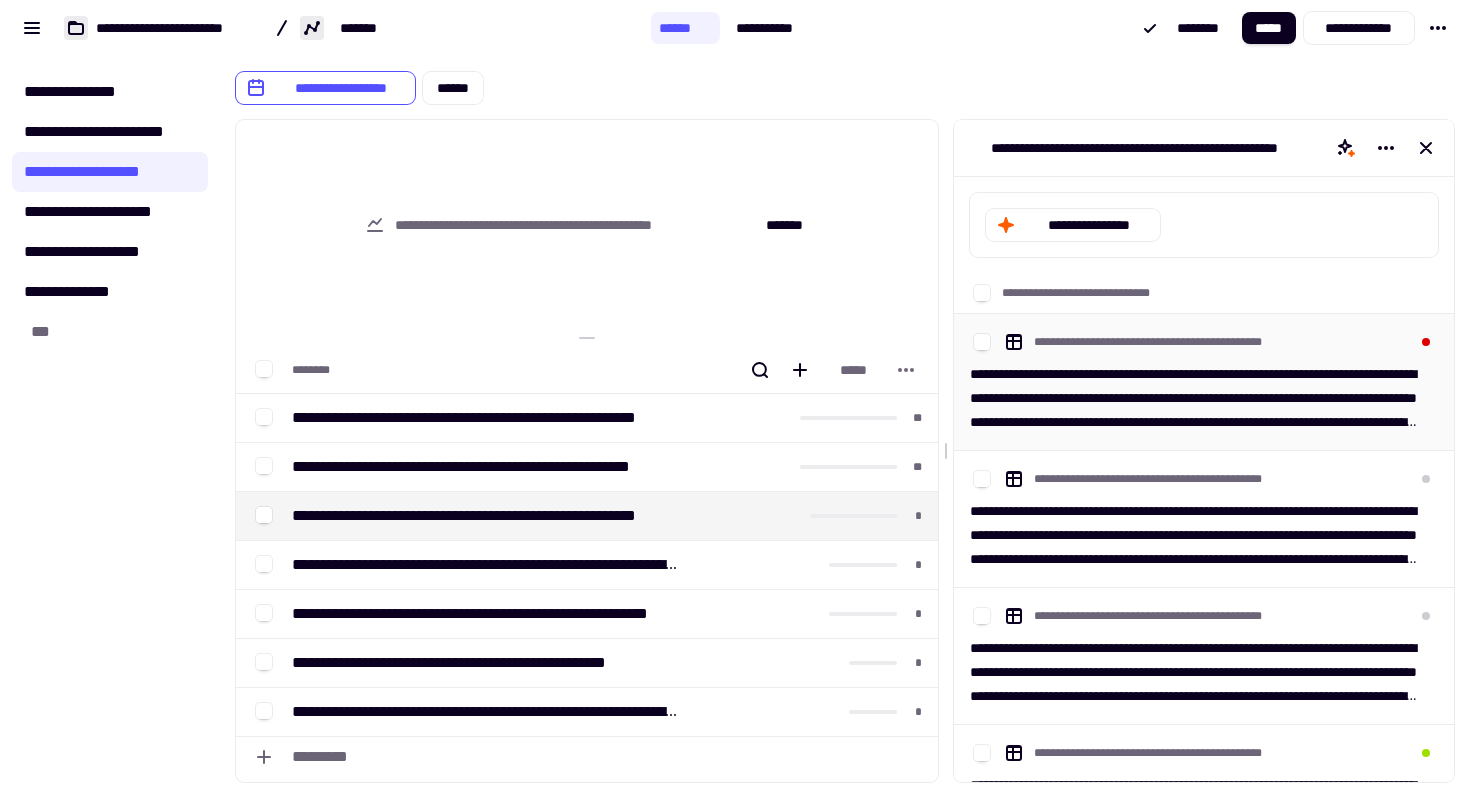 click on "**********" at bounding box center [1196, 398] 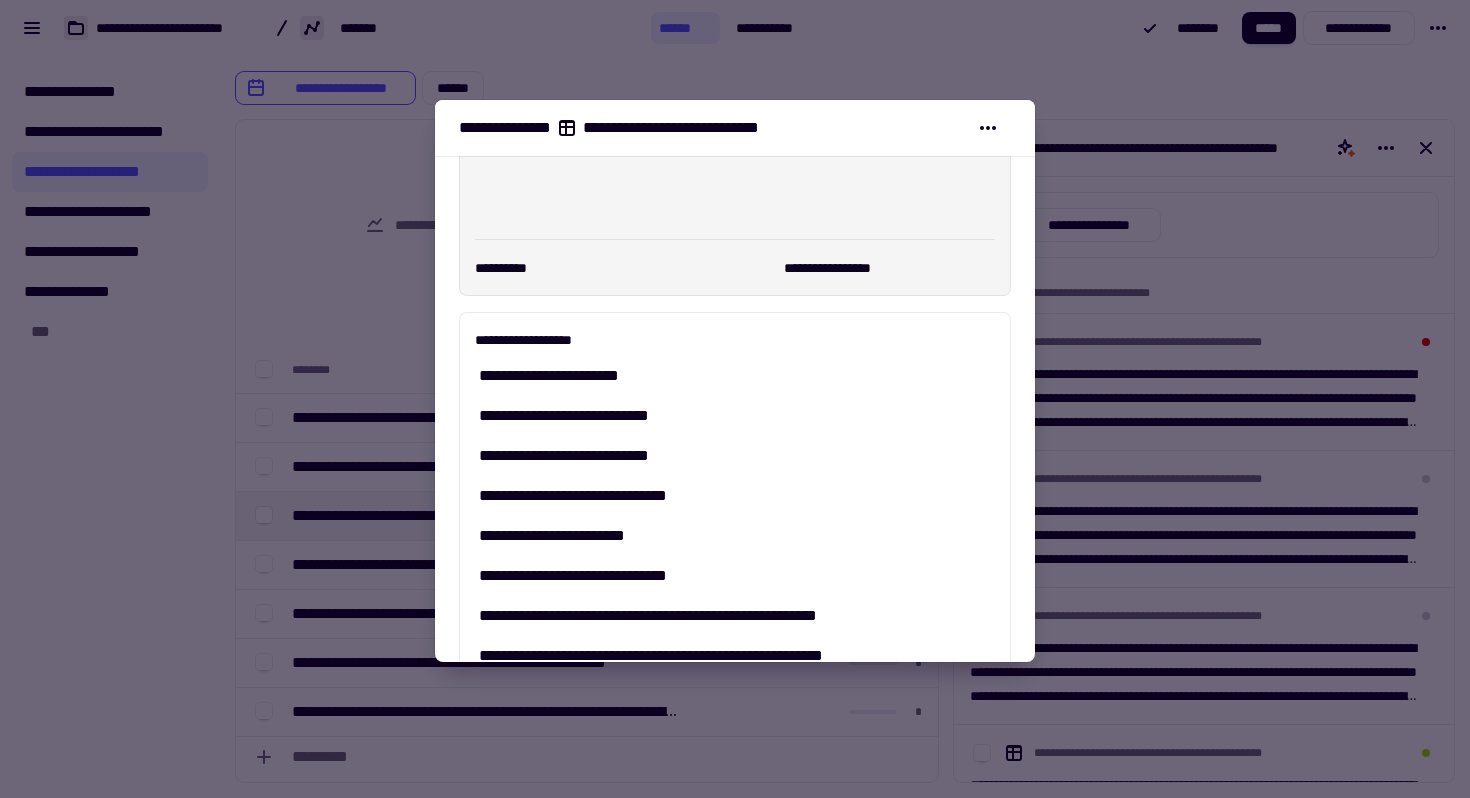scroll, scrollTop: 304, scrollLeft: 0, axis: vertical 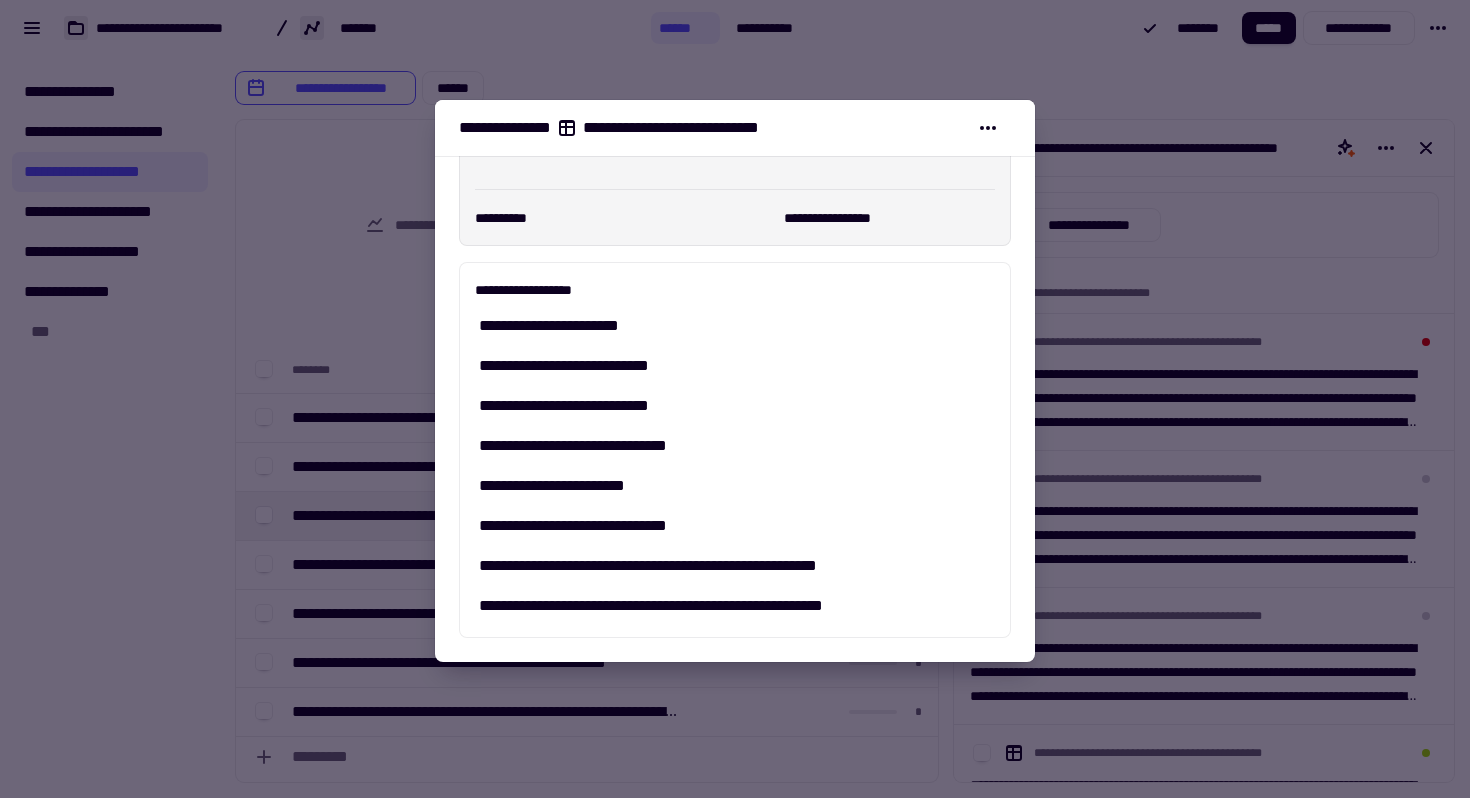 click at bounding box center (735, 399) 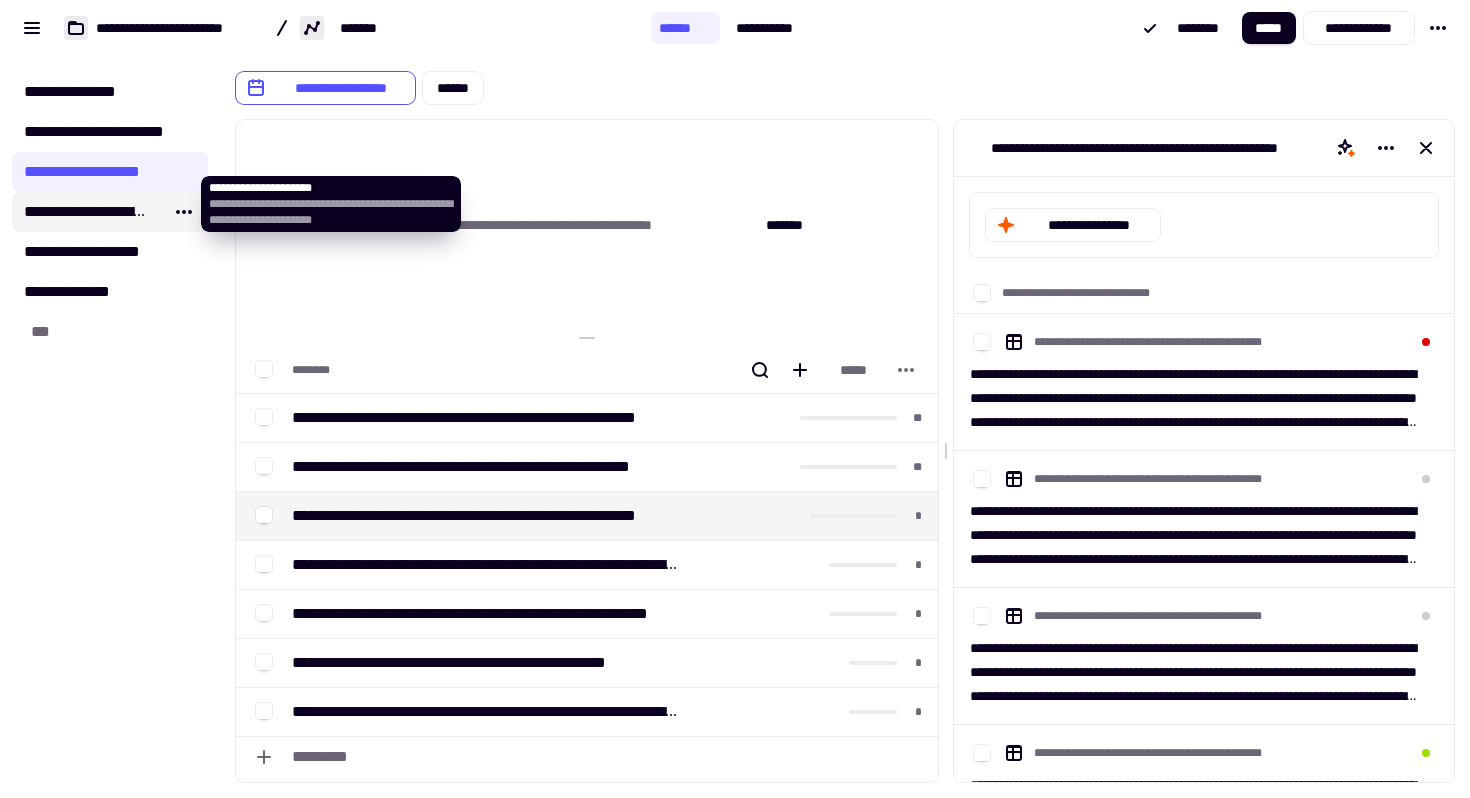 click on "**********" 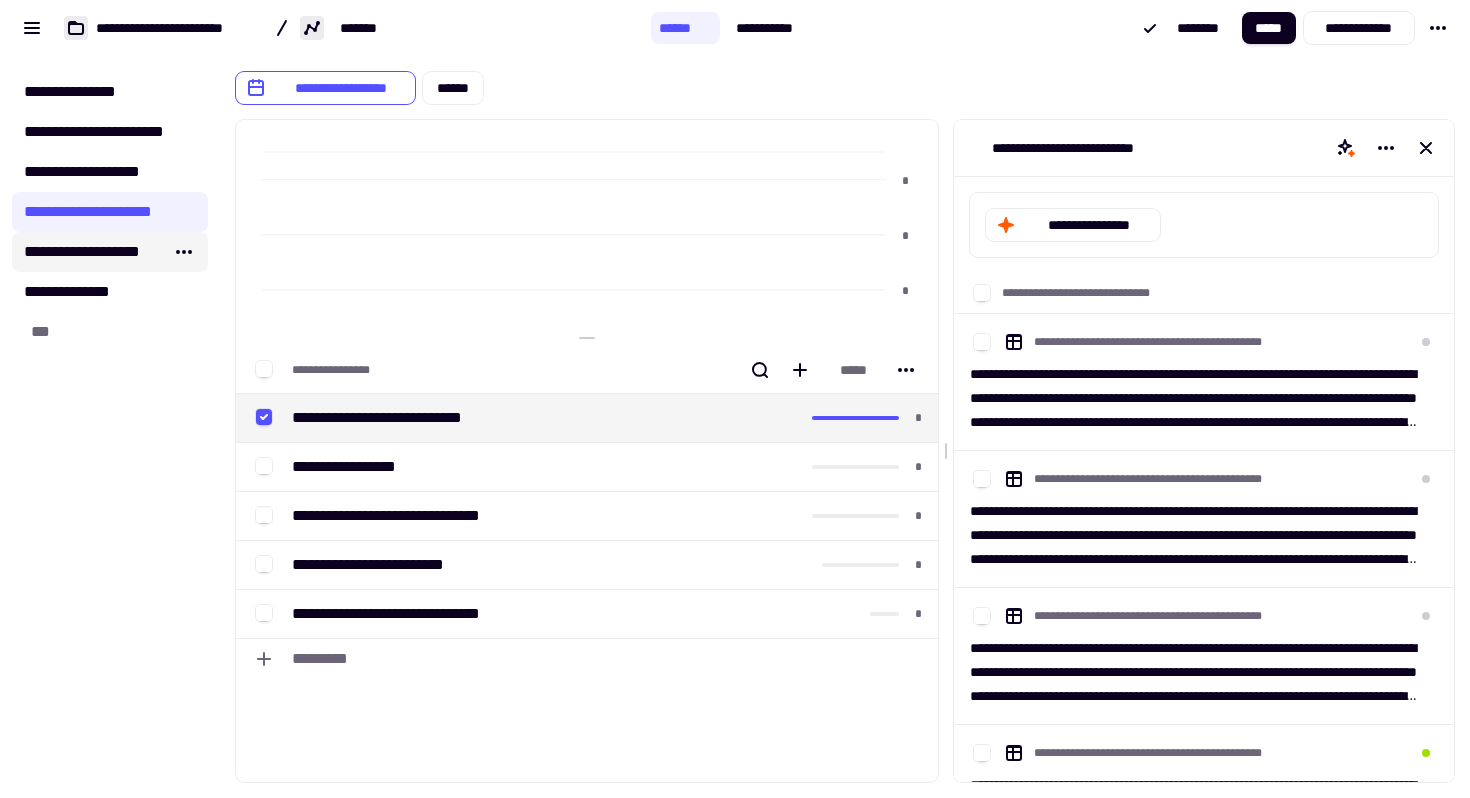 click on "**********" 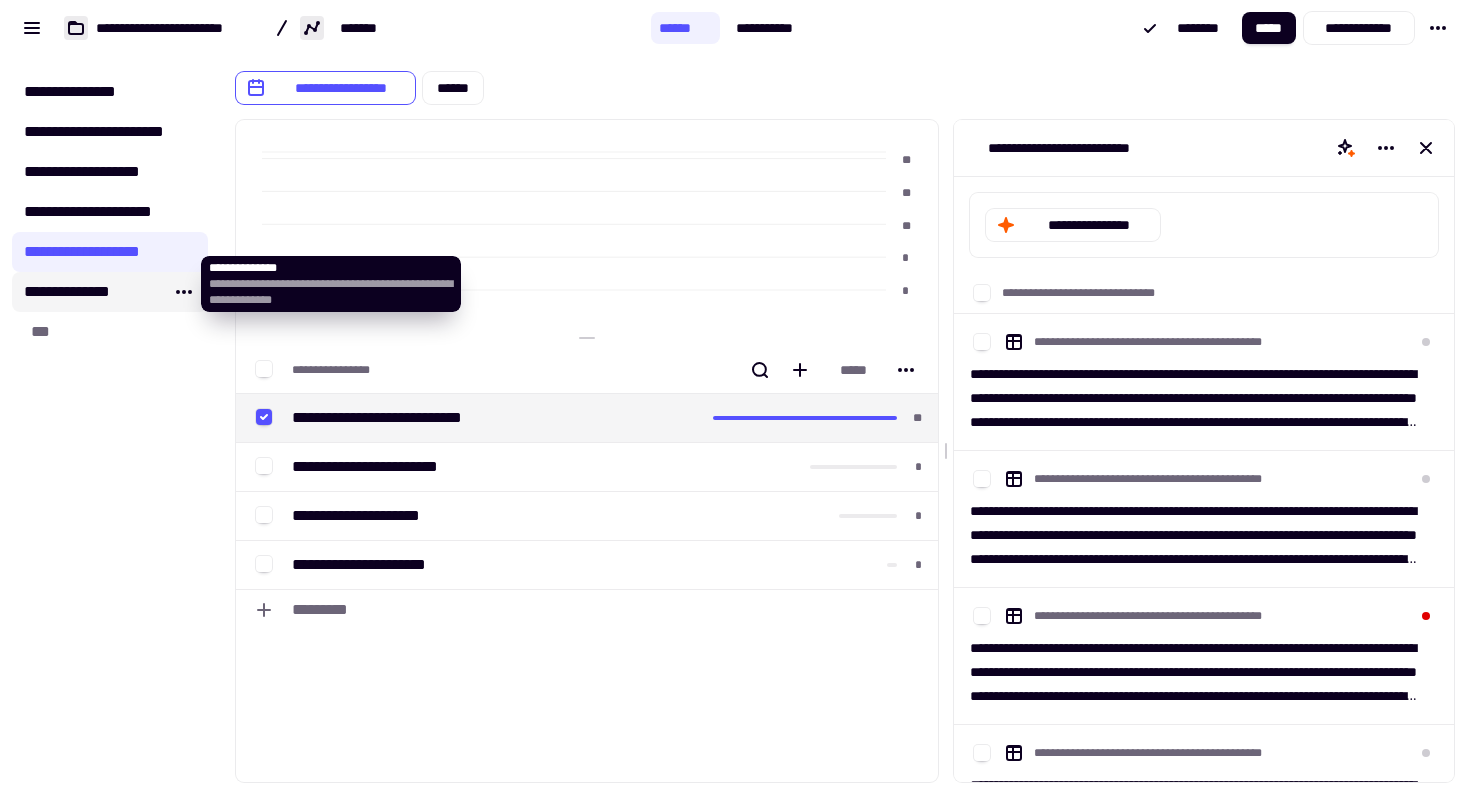 click on "**********" 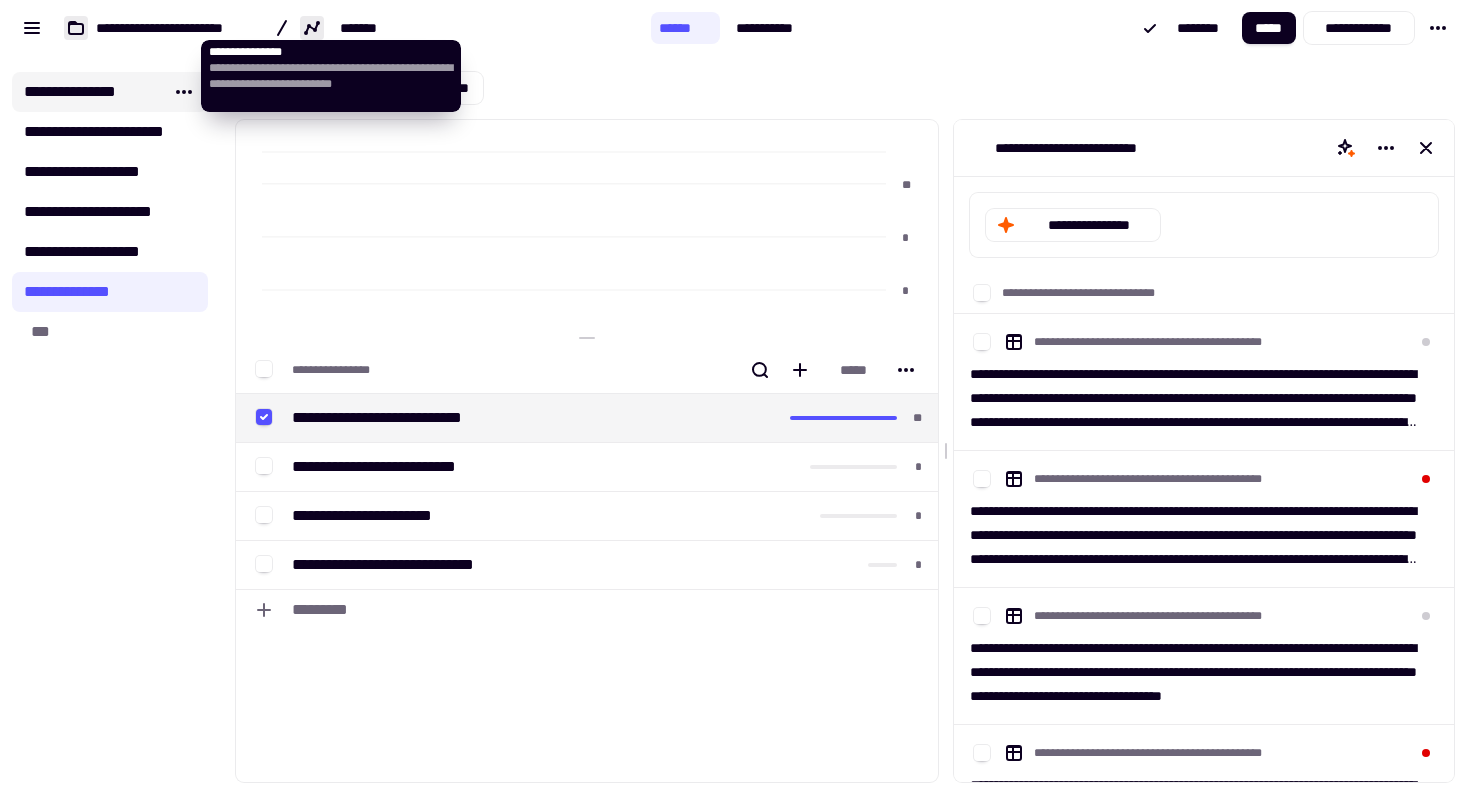 click on "**********" 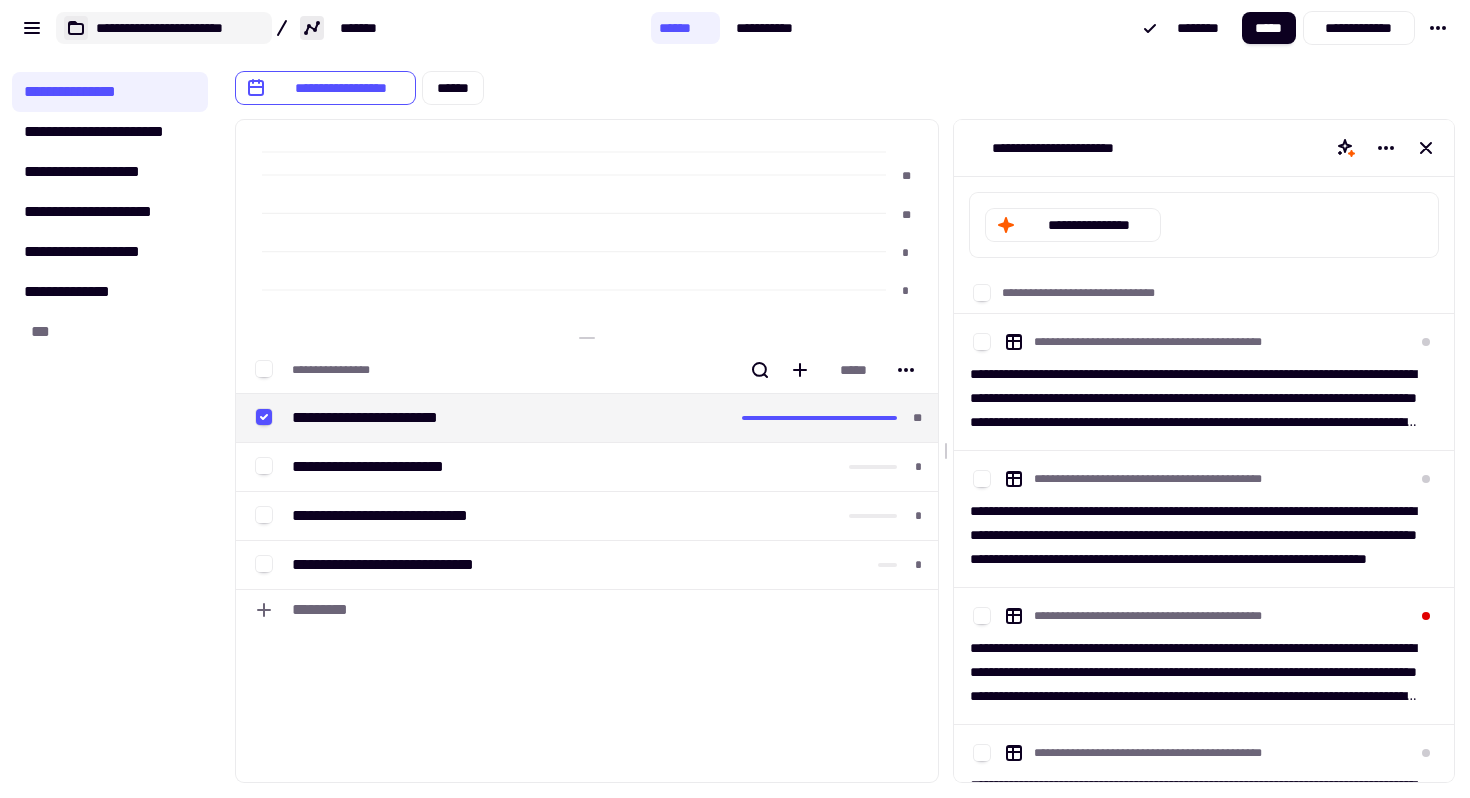 click on "**********" 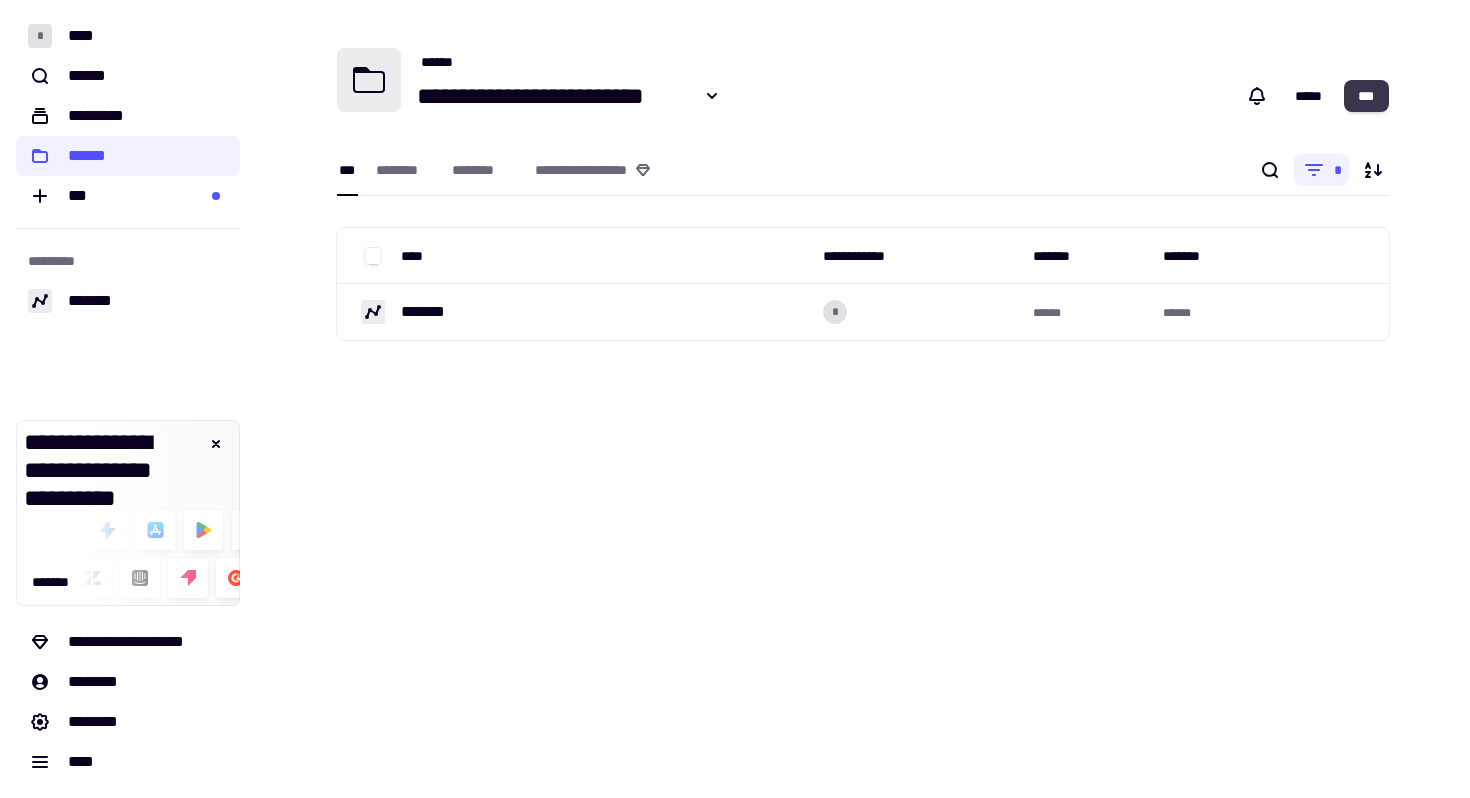 click on "***" 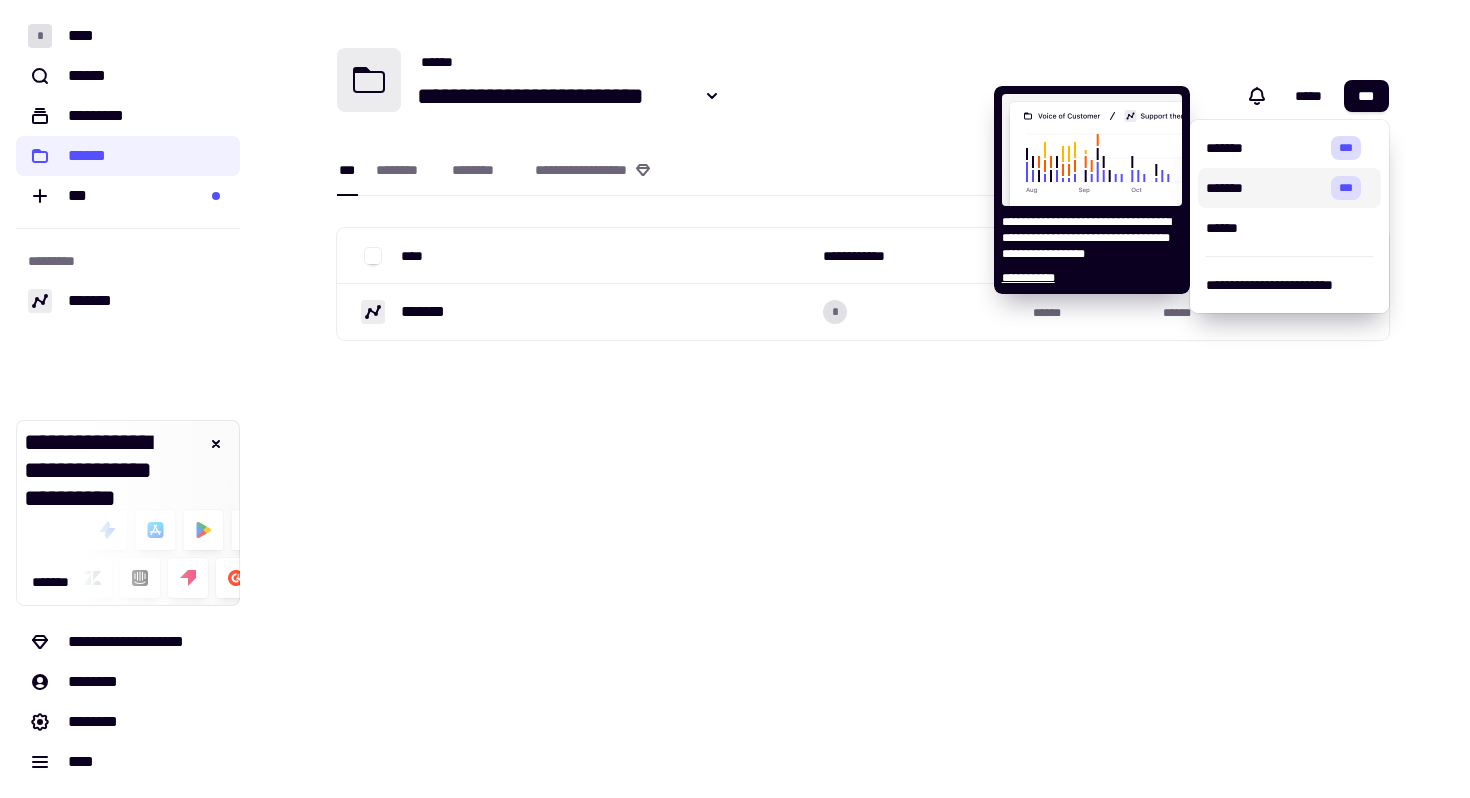 click on "*******" at bounding box center [1261, 188] 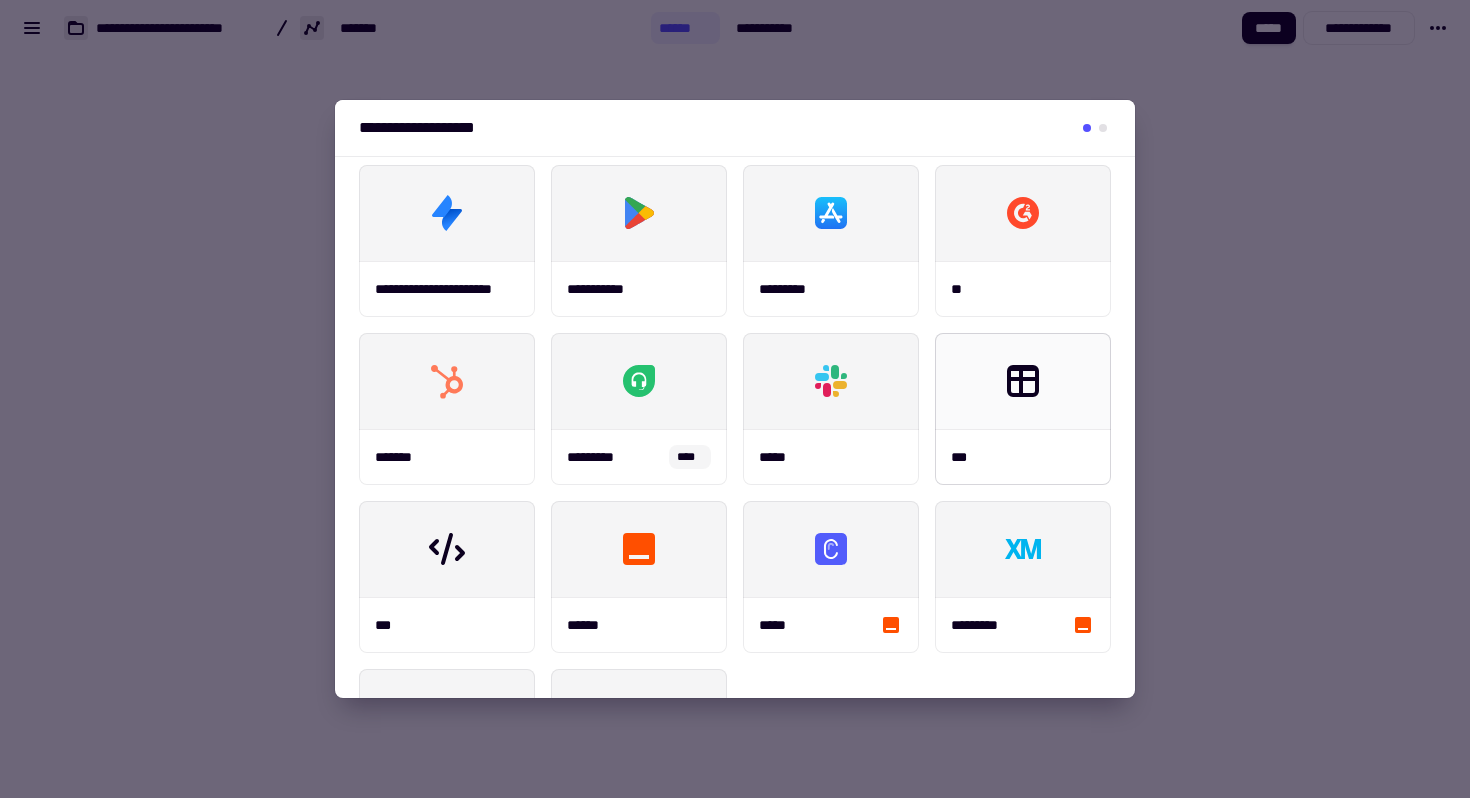 scroll, scrollTop: 330, scrollLeft: 0, axis: vertical 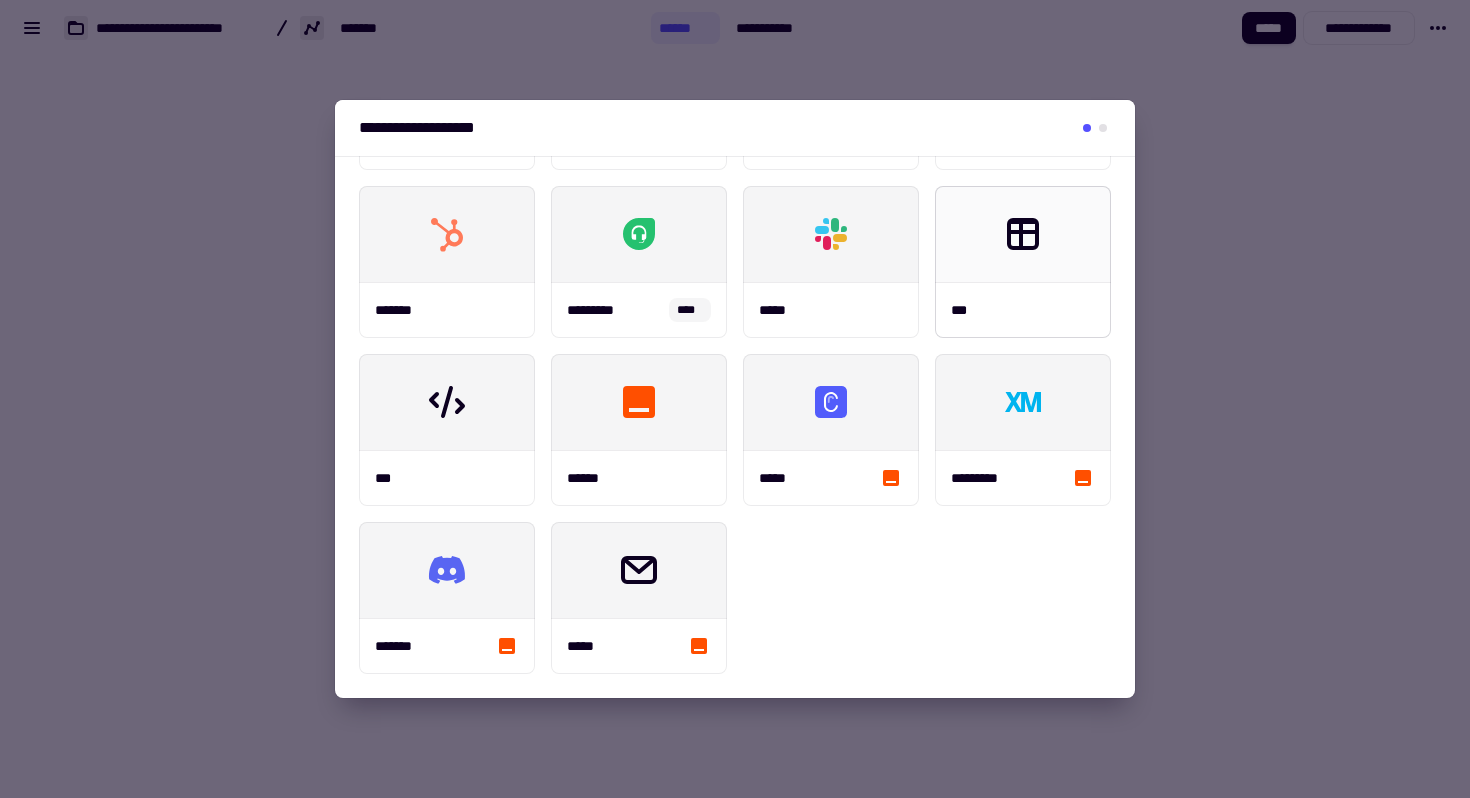 click 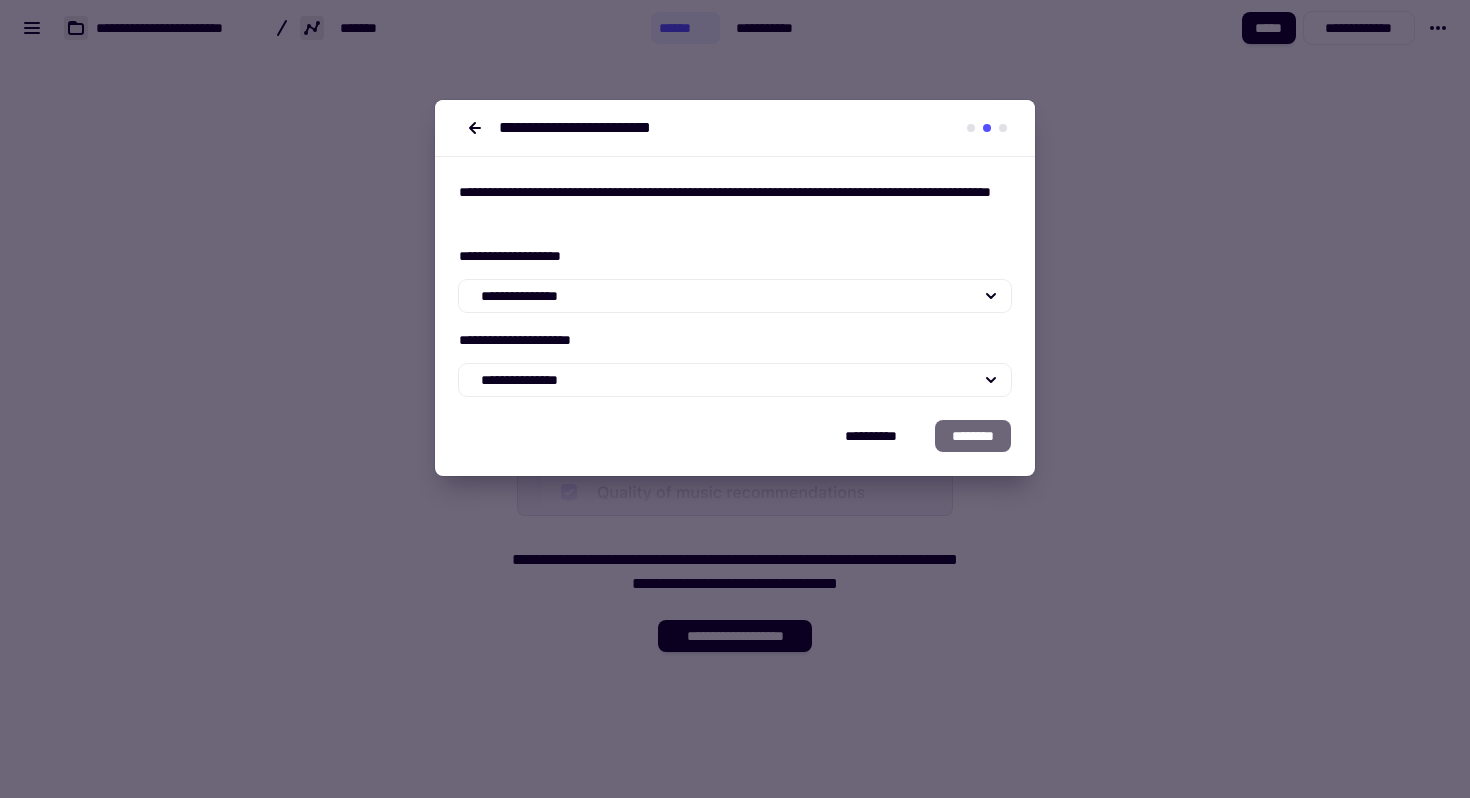 scroll, scrollTop: 0, scrollLeft: 0, axis: both 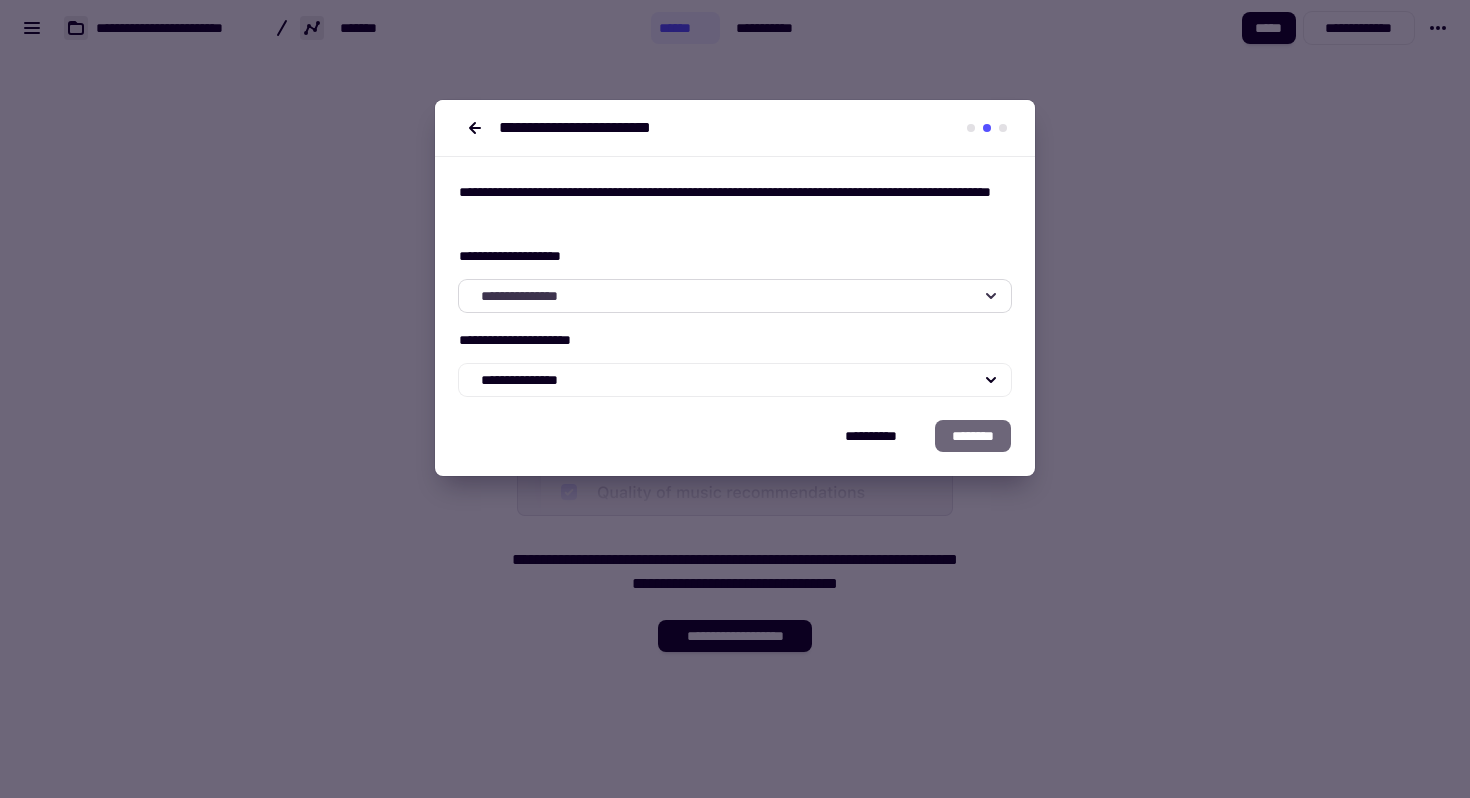 click on "**********" 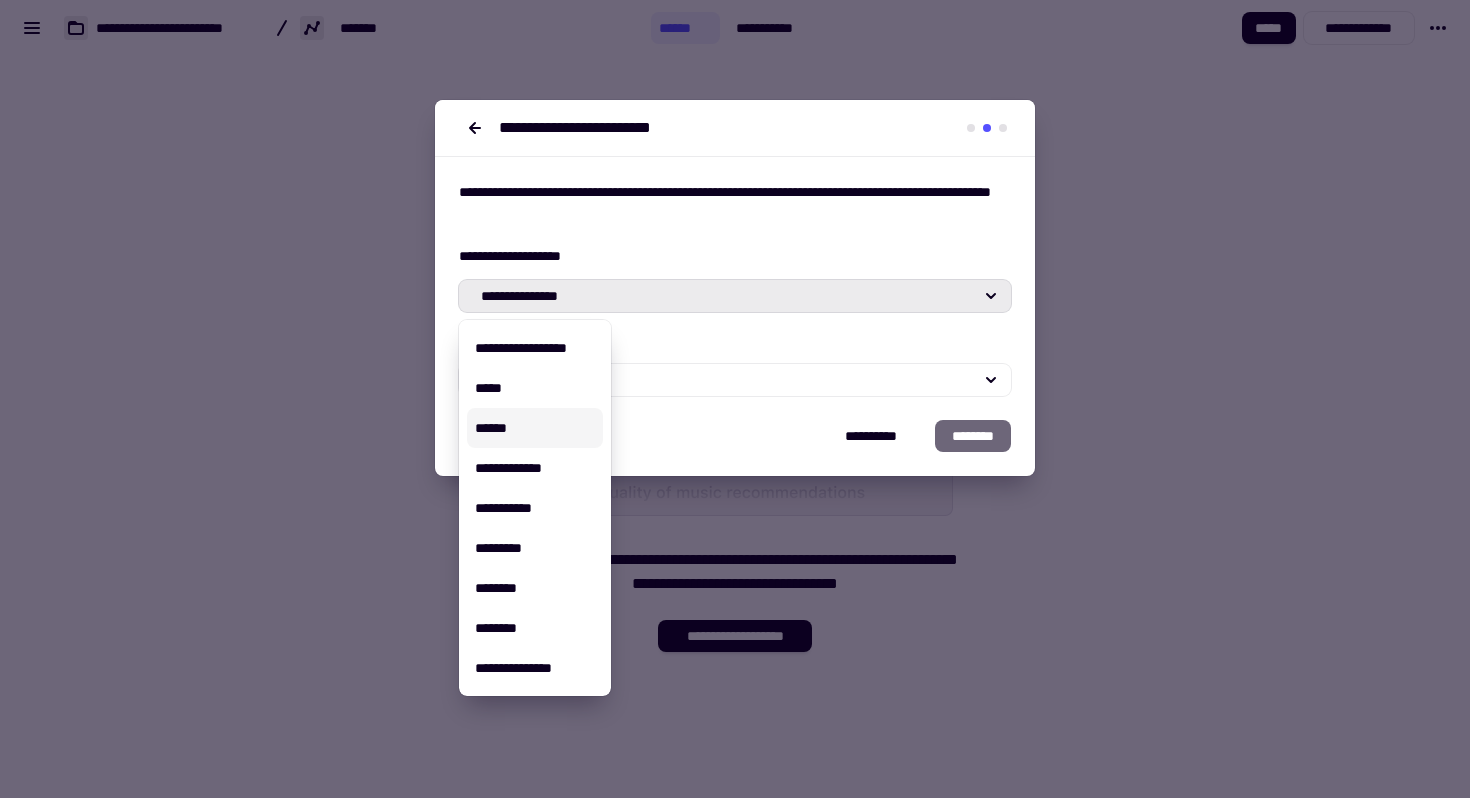 click on "*****" at bounding box center (535, 388) 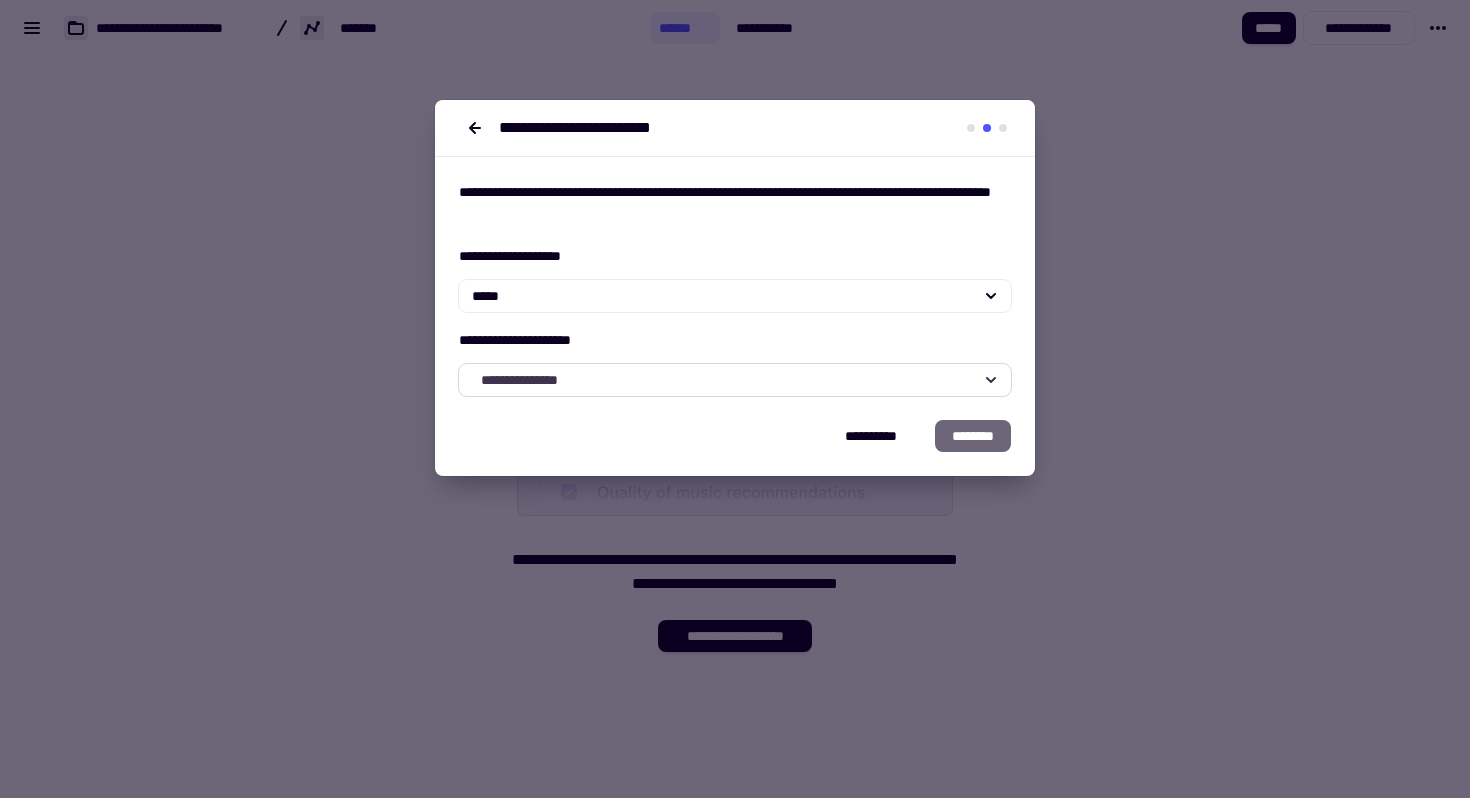 click on "**********" 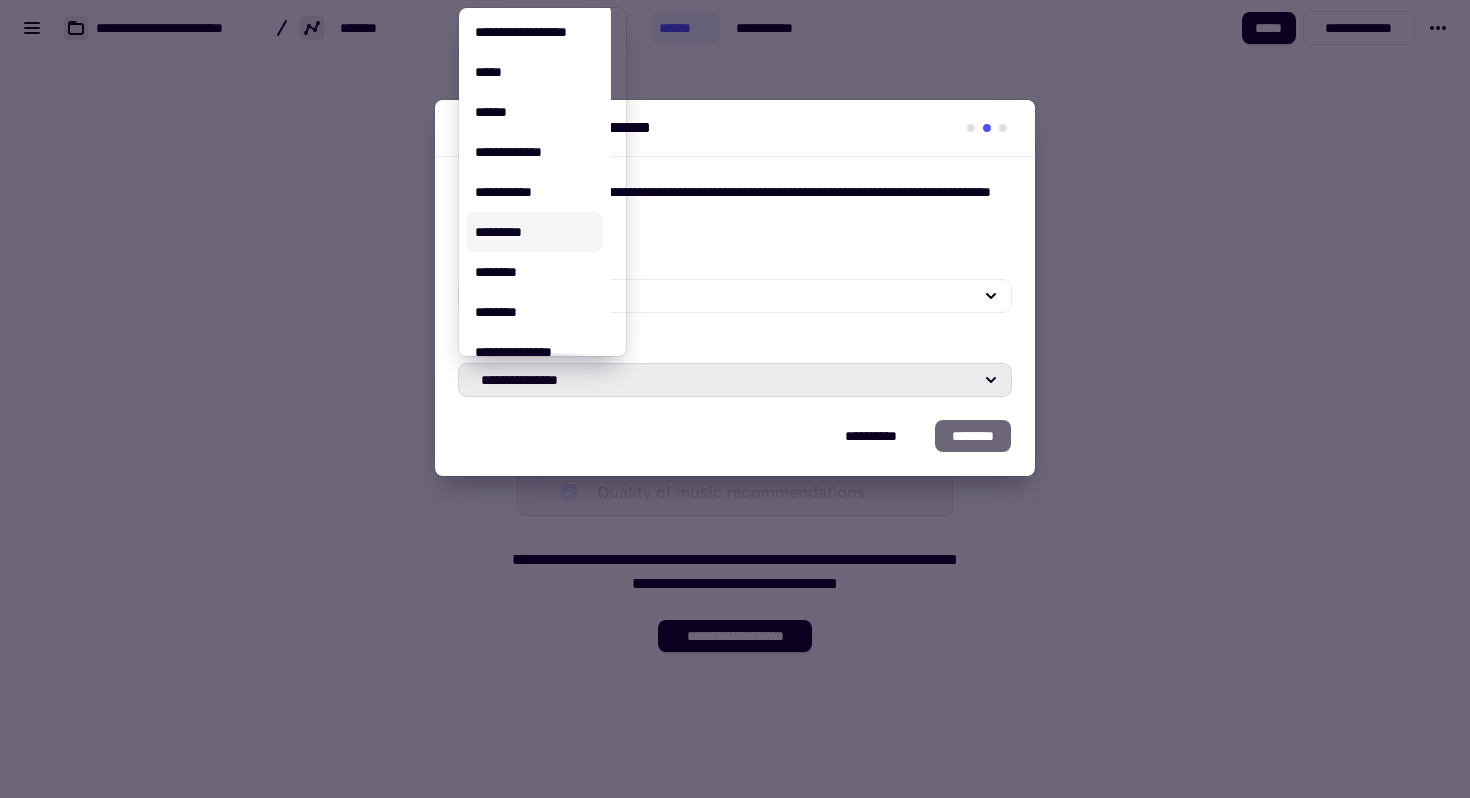 scroll, scrollTop: 8, scrollLeft: 0, axis: vertical 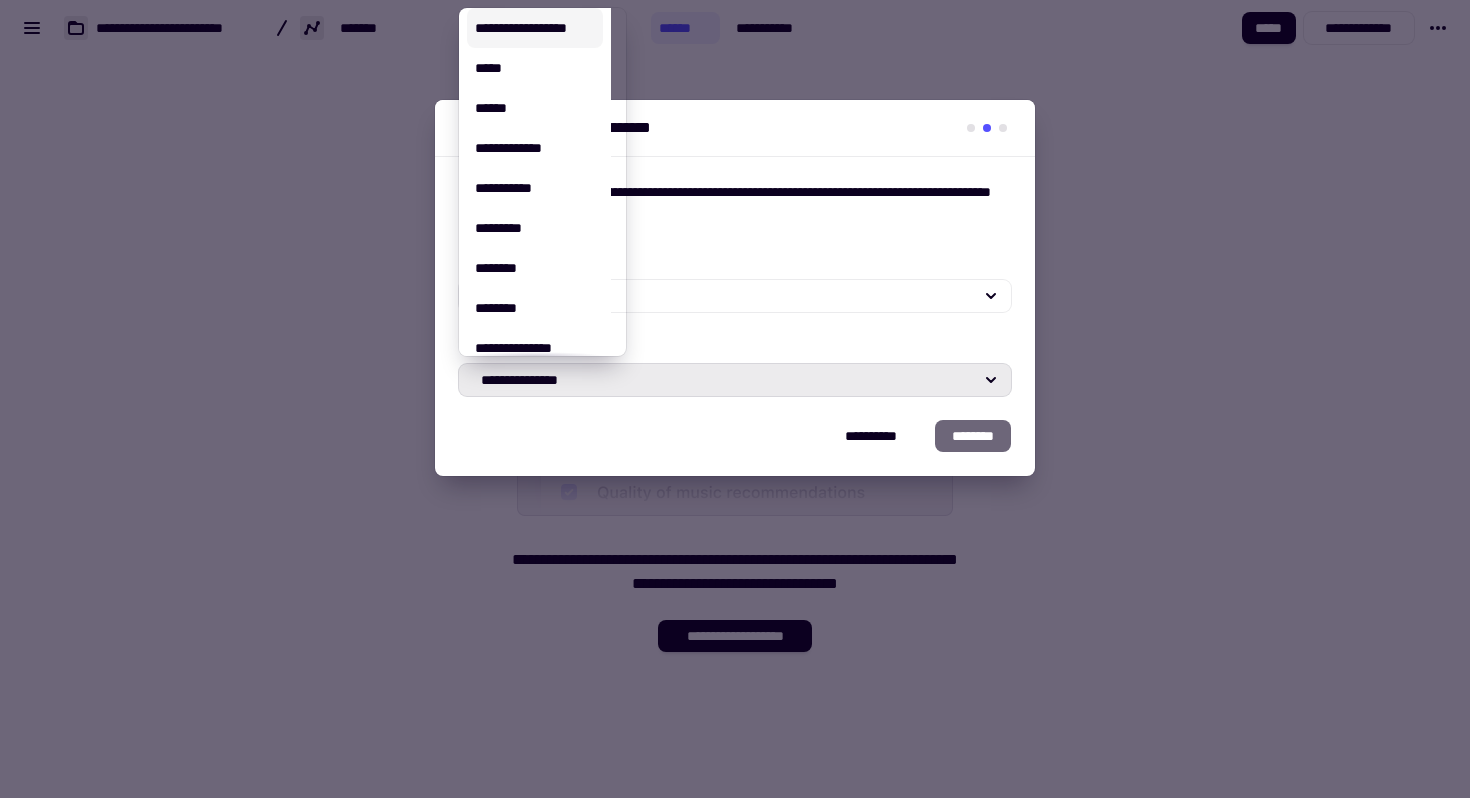 click on "**********" at bounding box center [535, 28] 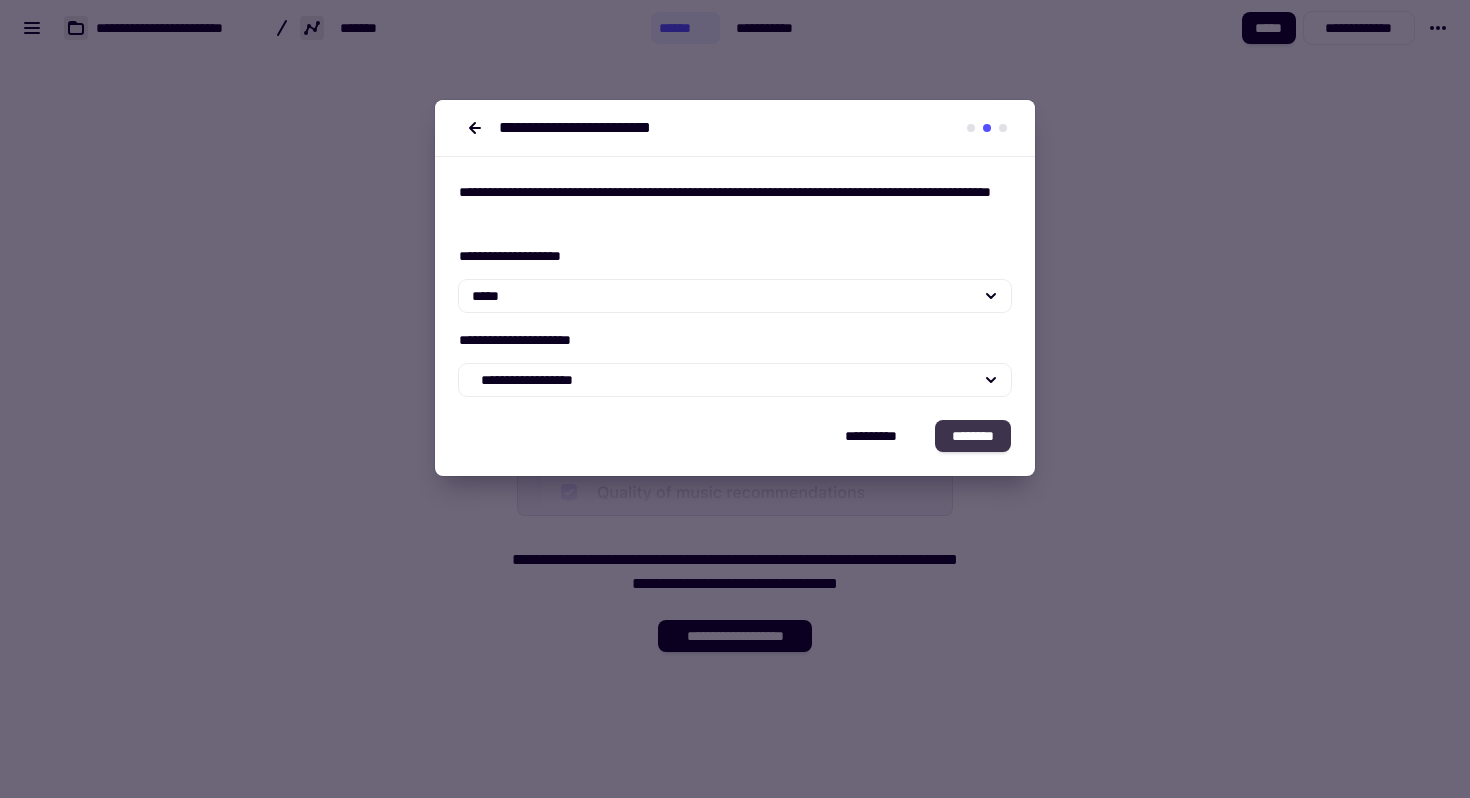 click on "********" 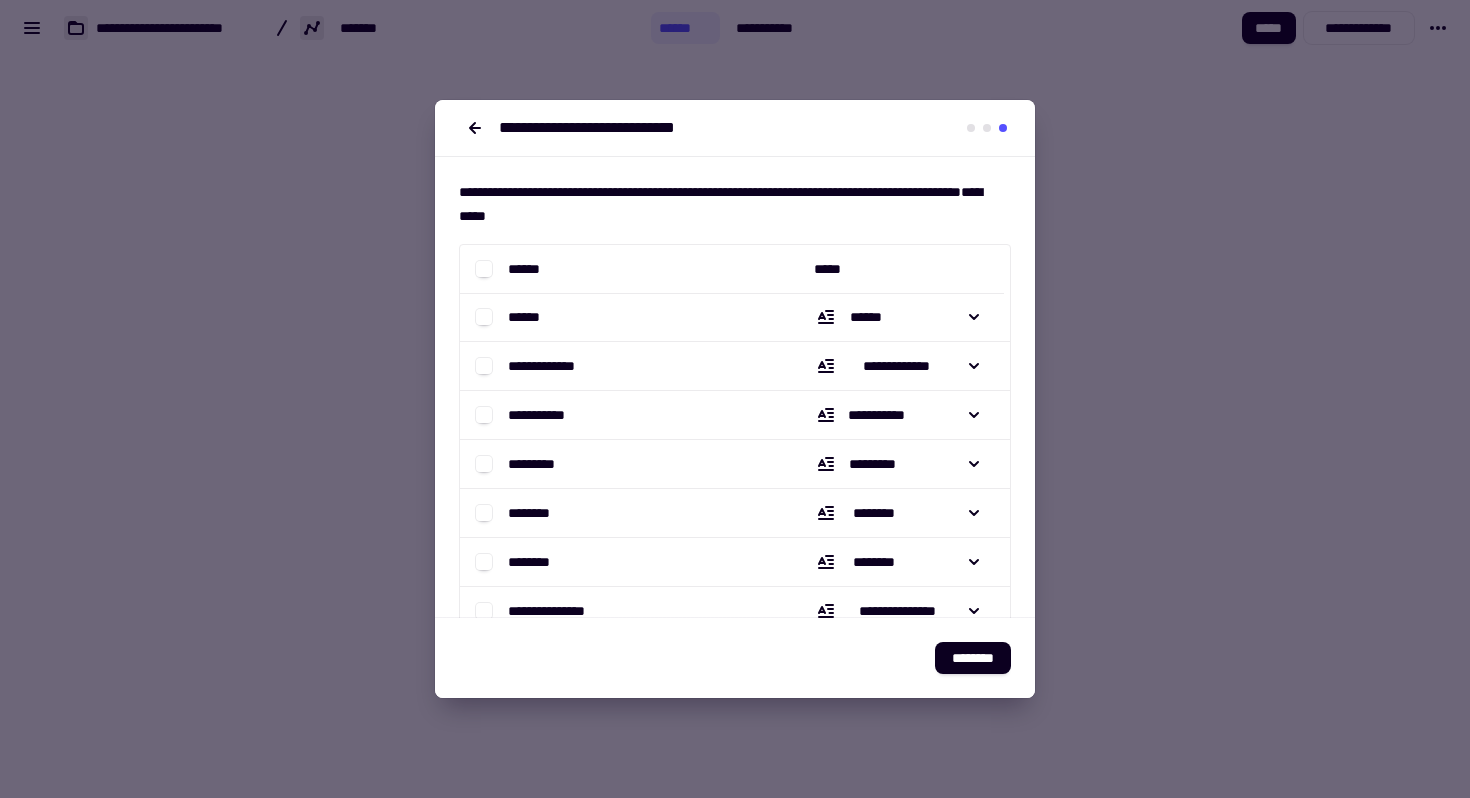 scroll, scrollTop: 18, scrollLeft: 0, axis: vertical 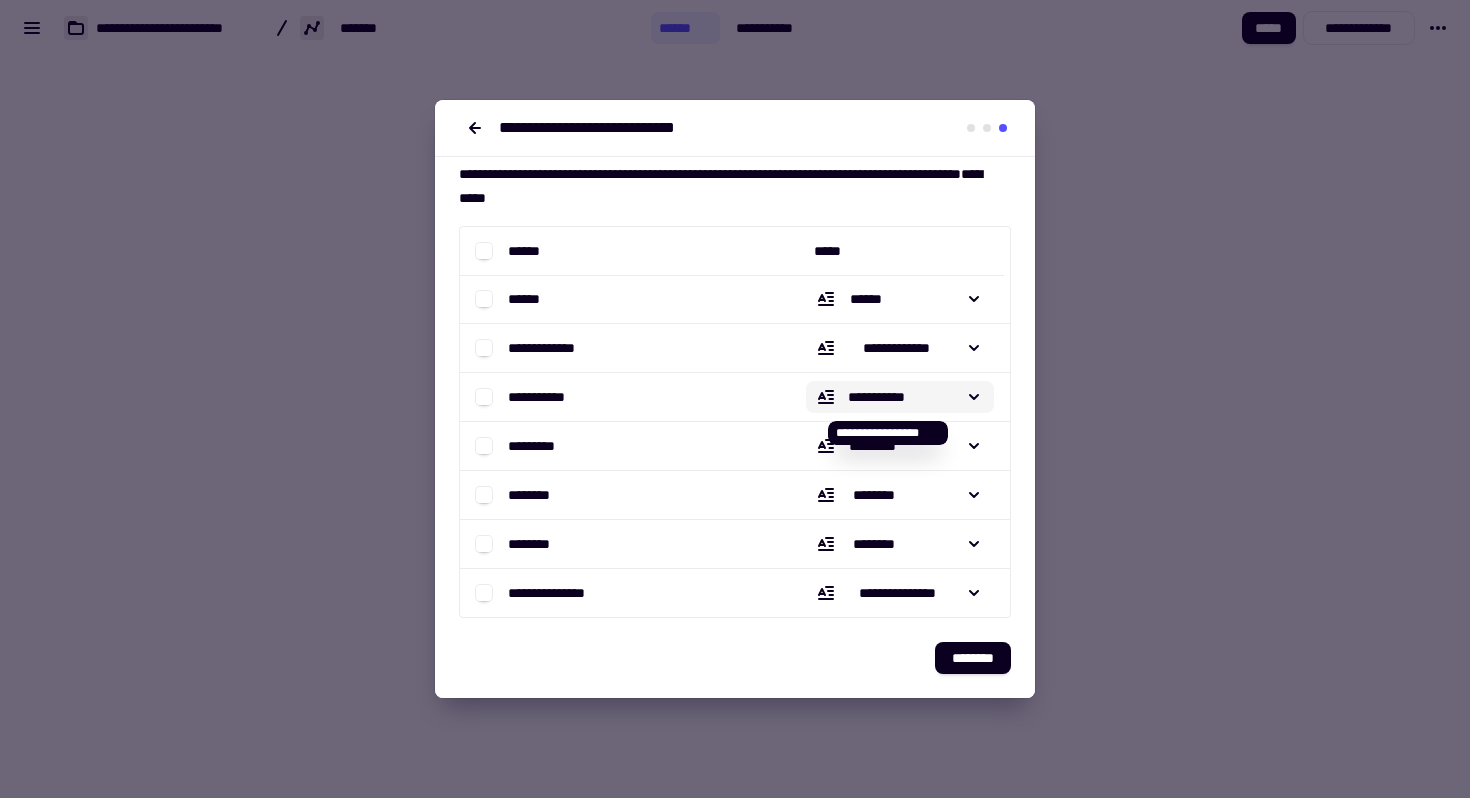 click on "**********" 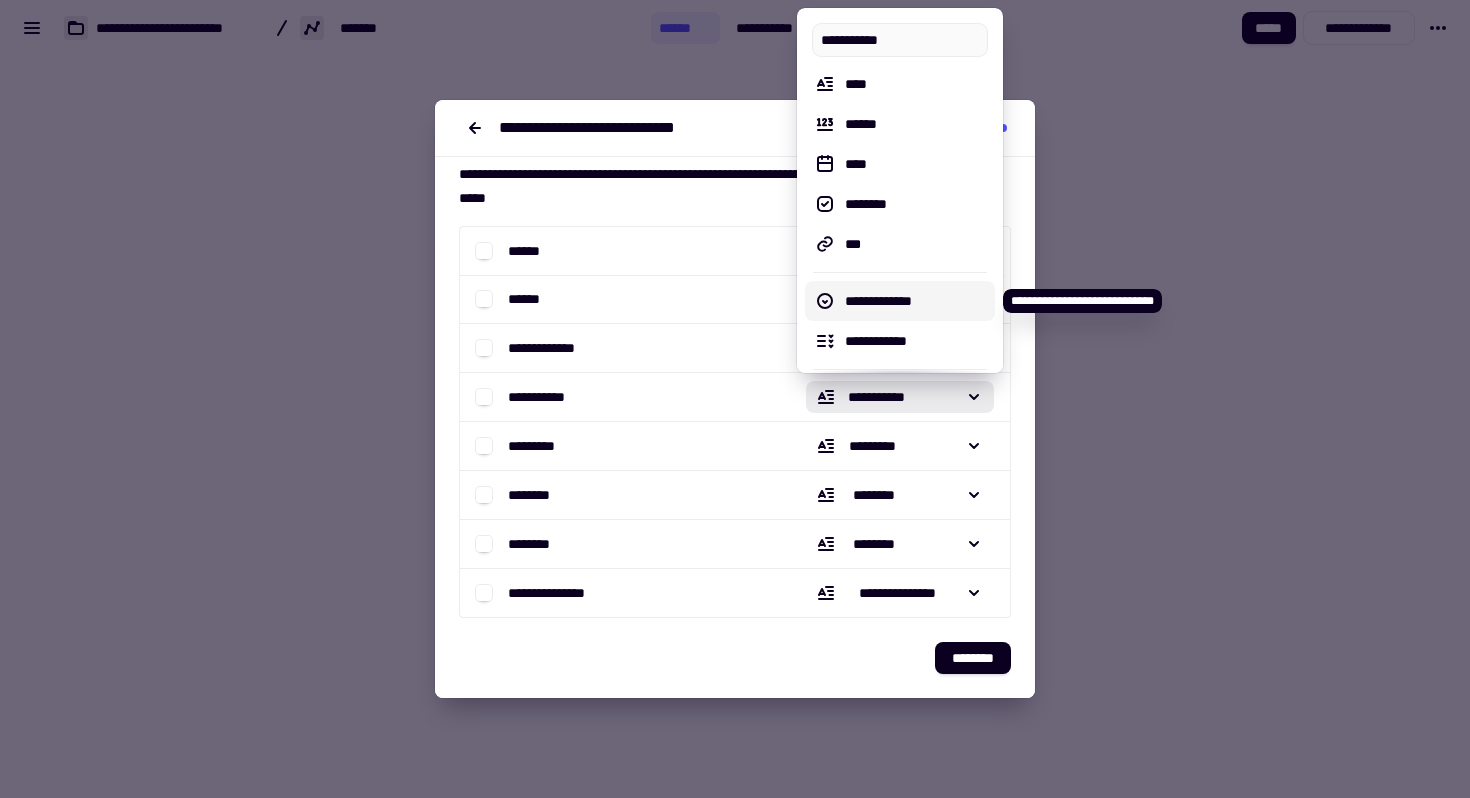 click on "**********" at bounding box center (916, 341) 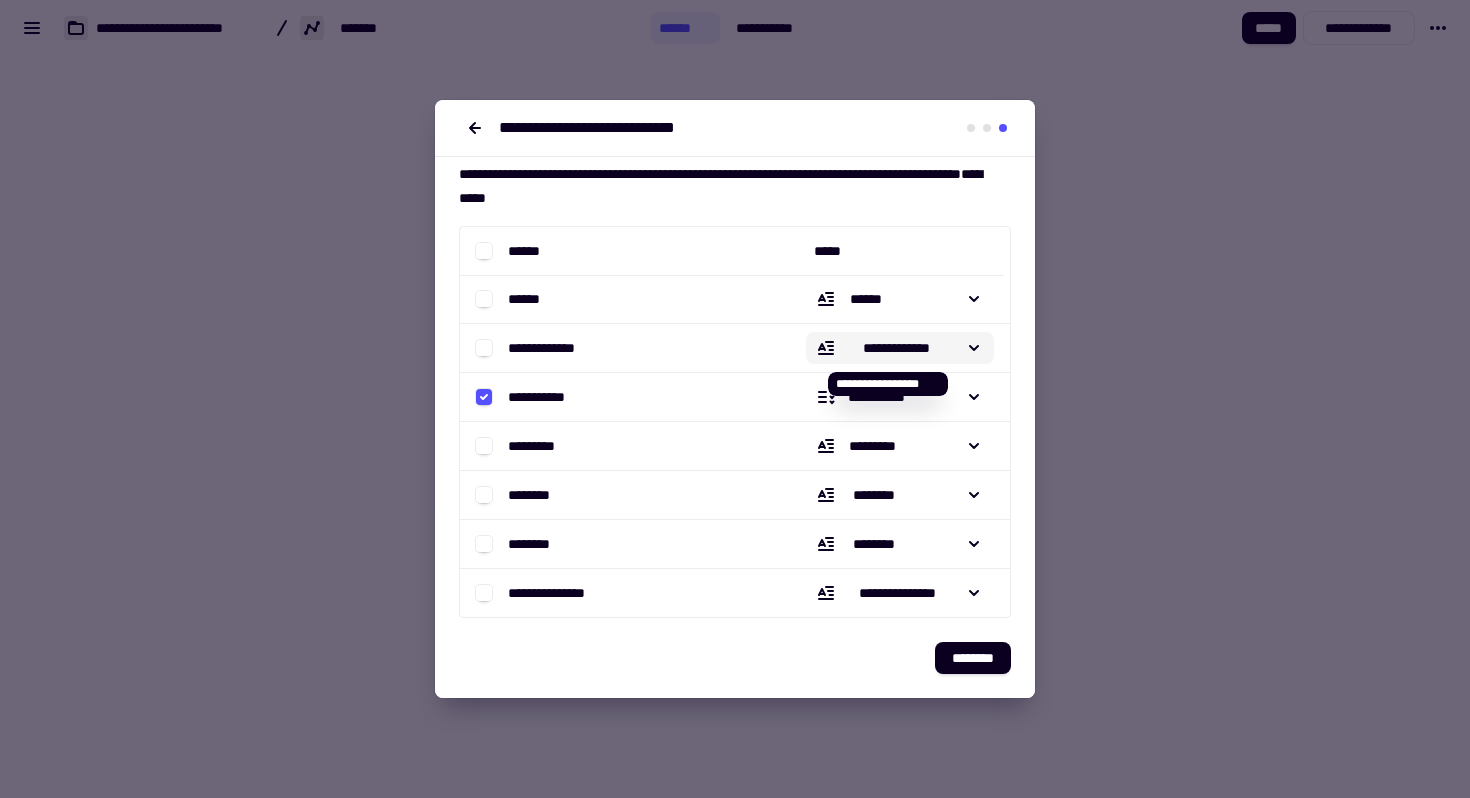 click on "**********" 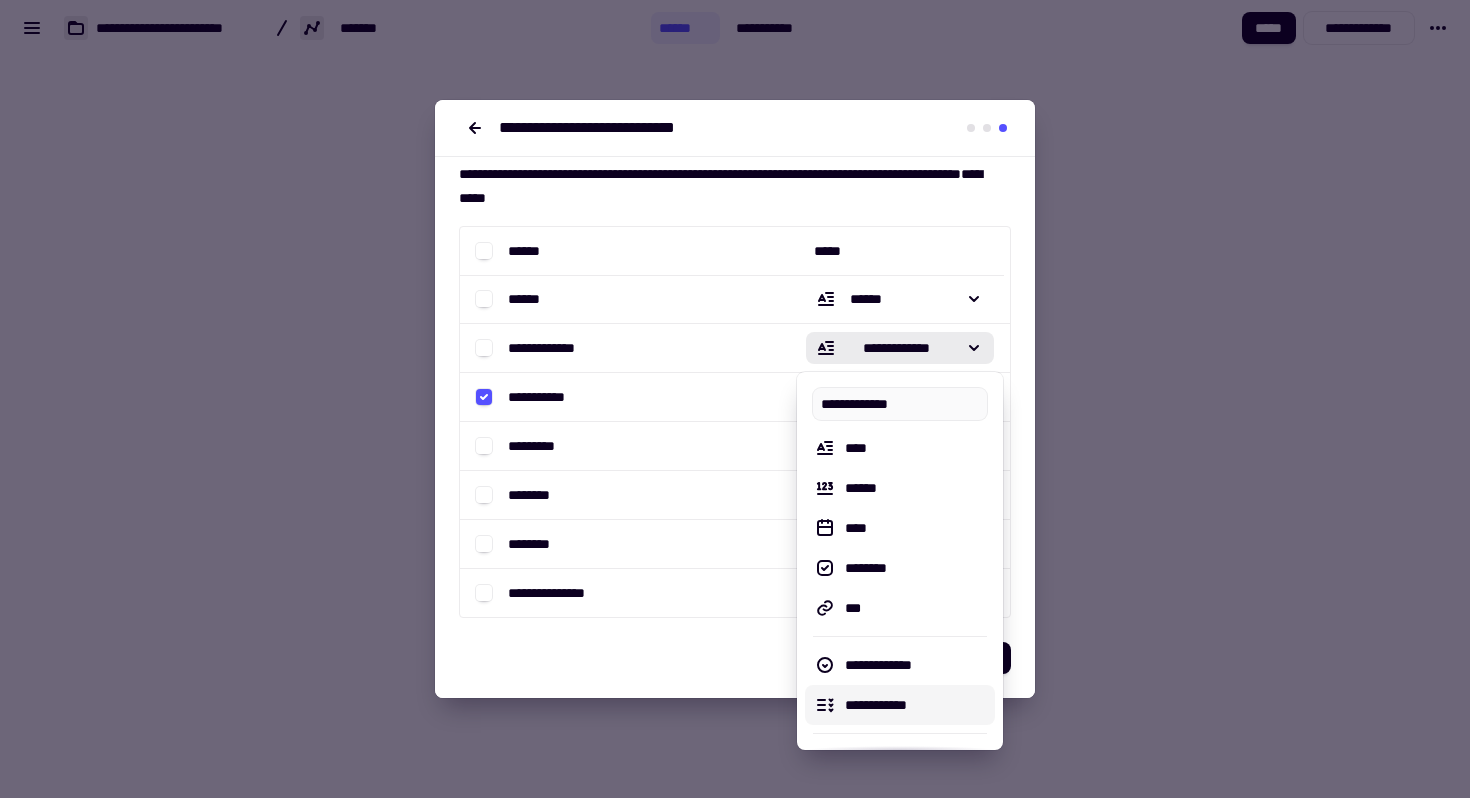 click on "**********" at bounding box center (916, 705) 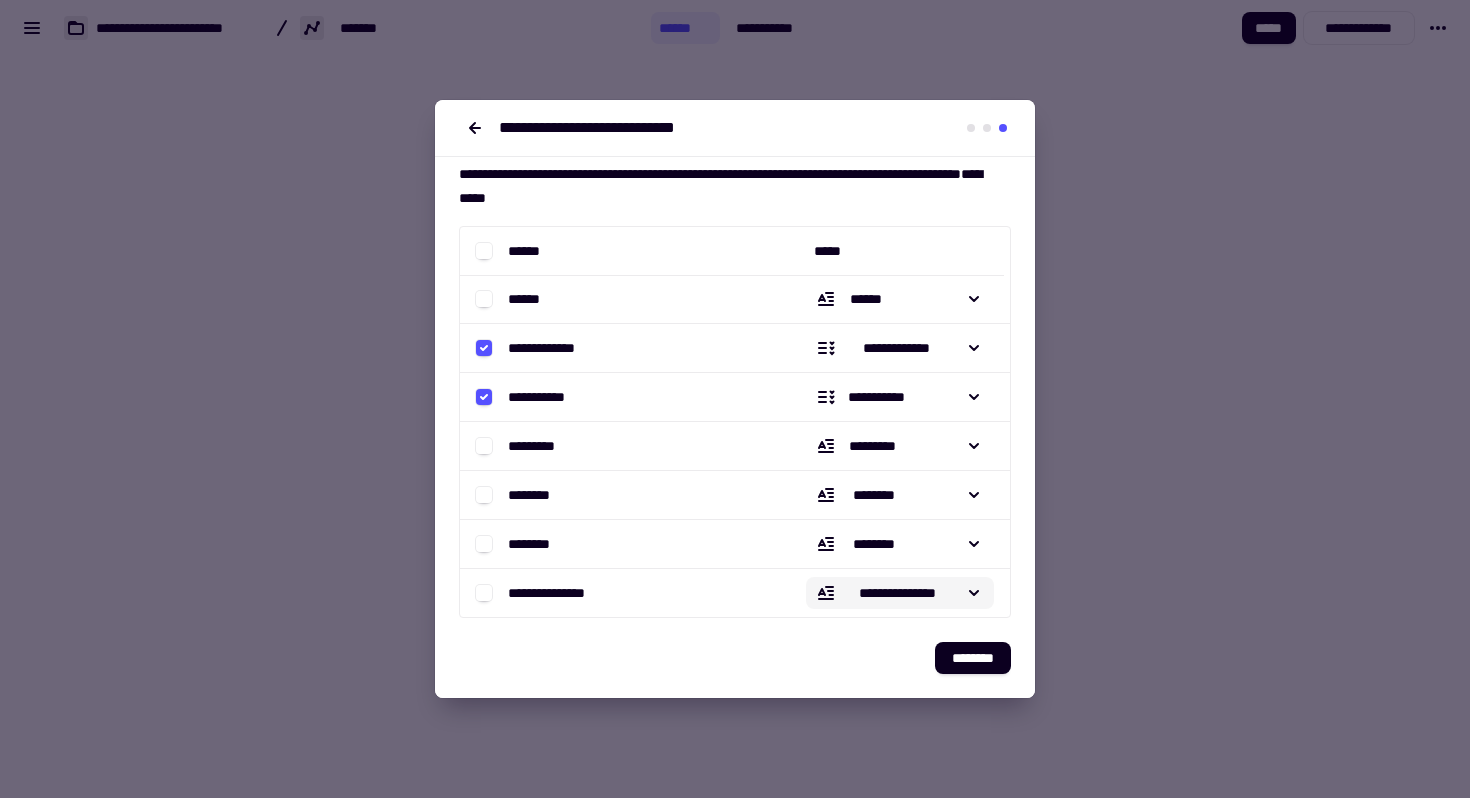 click on "**********" 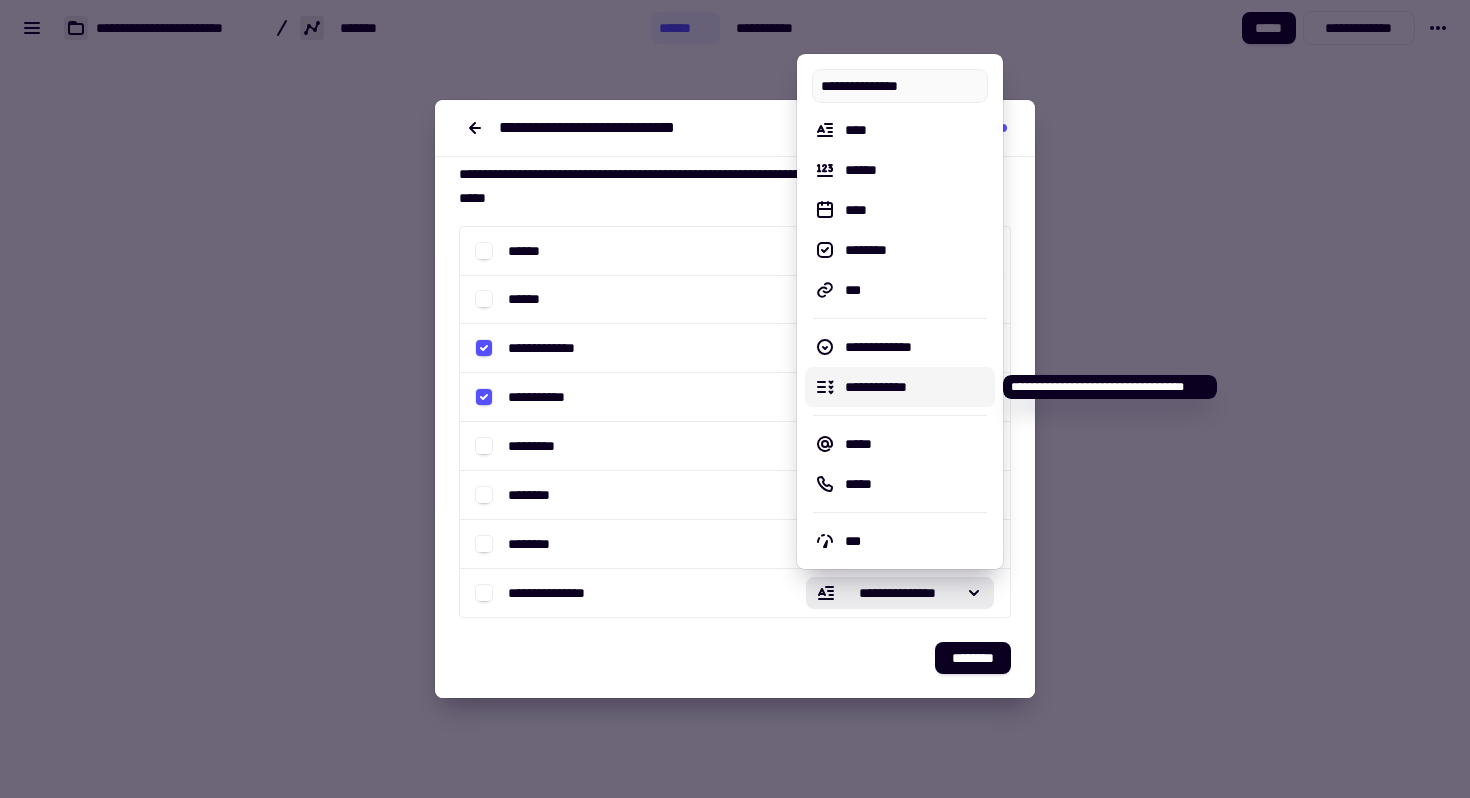 click on "**********" at bounding box center [916, 387] 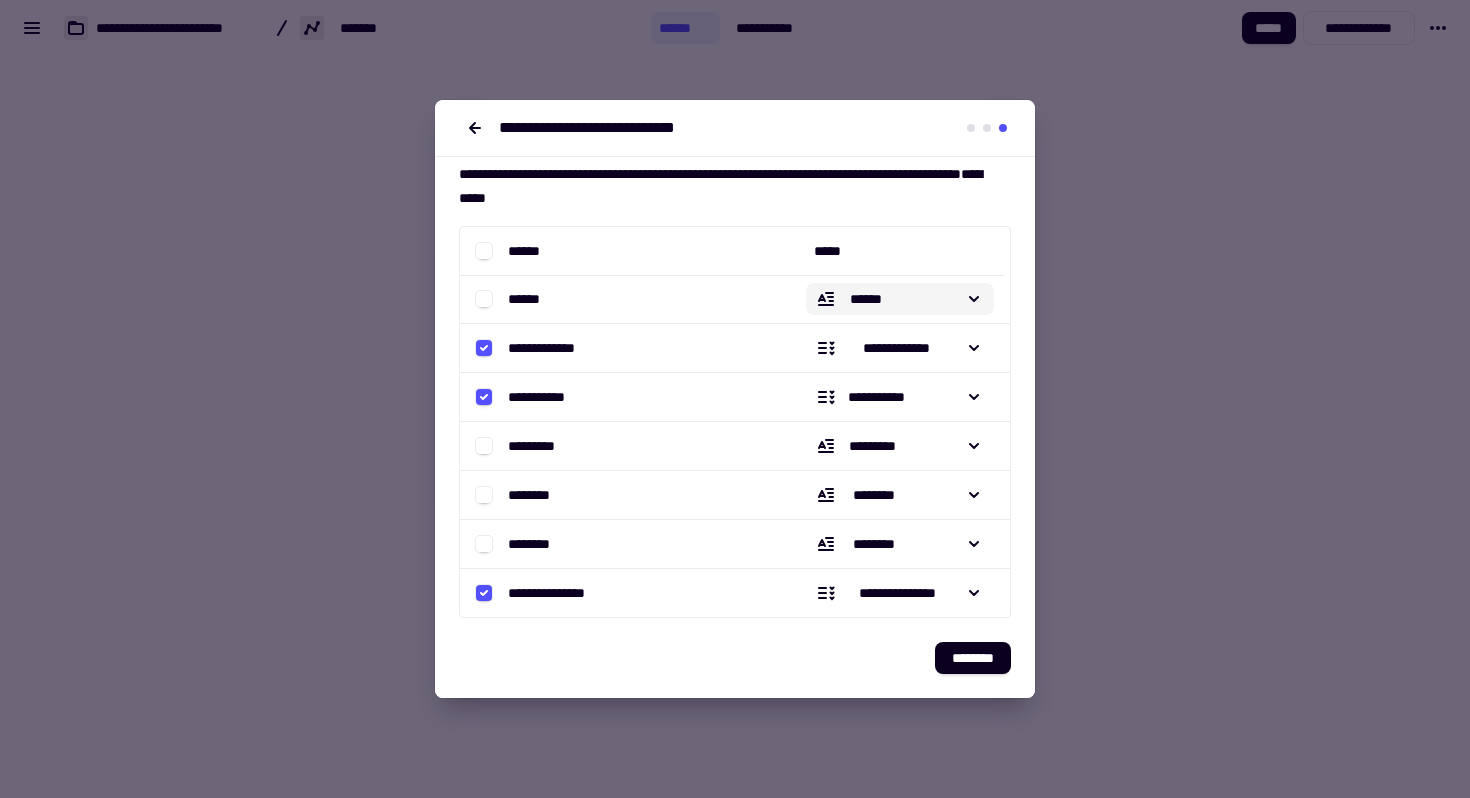click on "******" 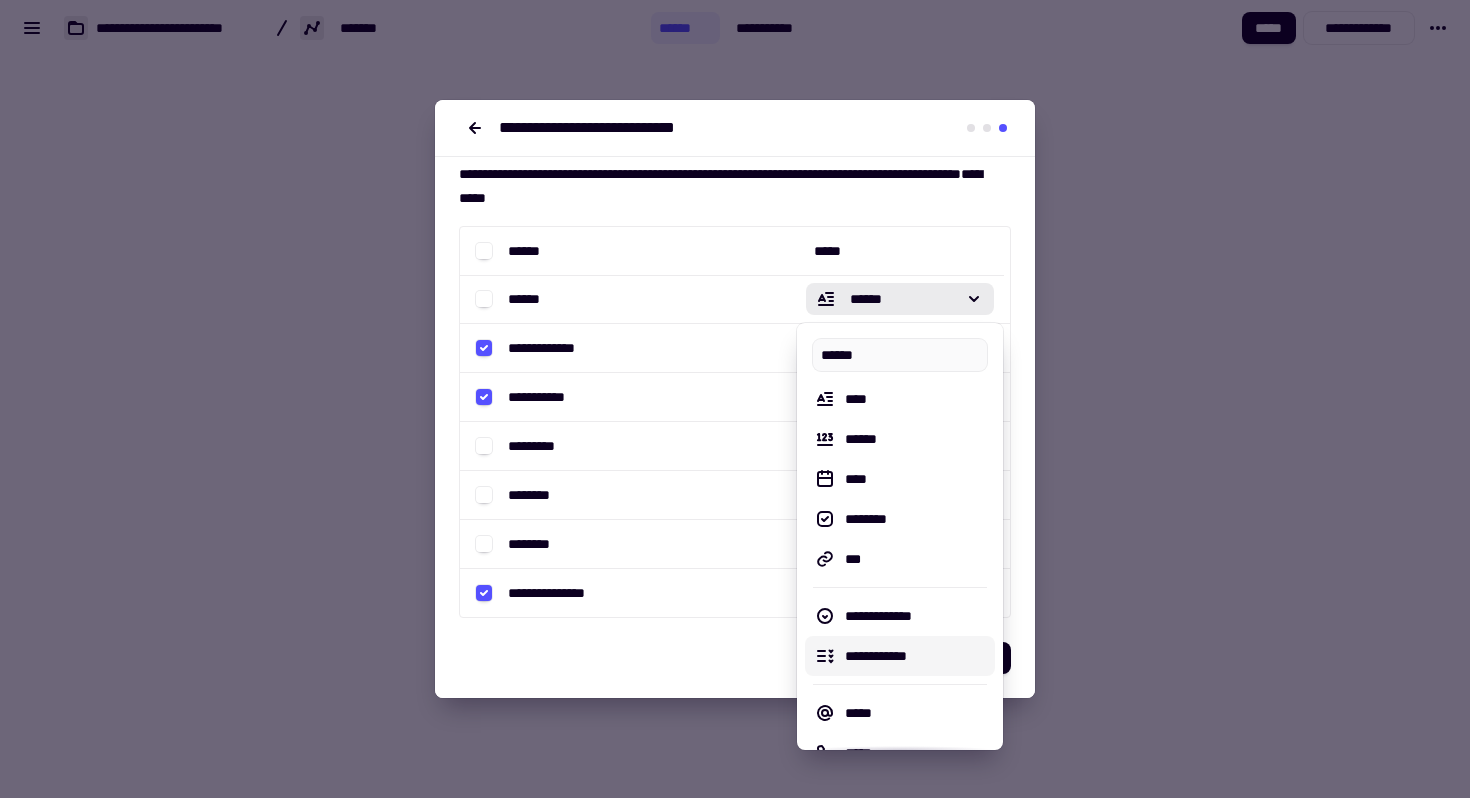click on "**********" at bounding box center [916, 656] 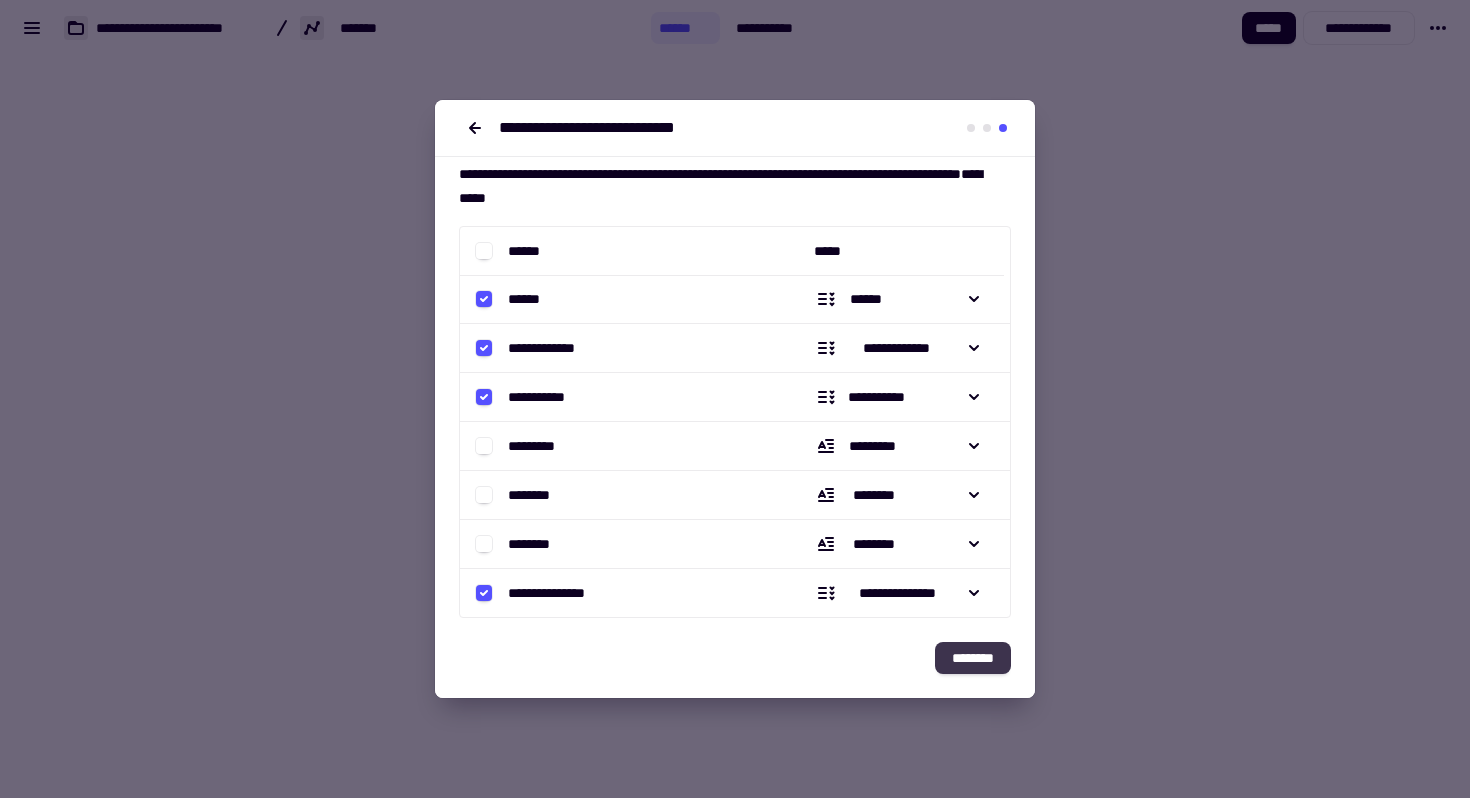 click on "********" 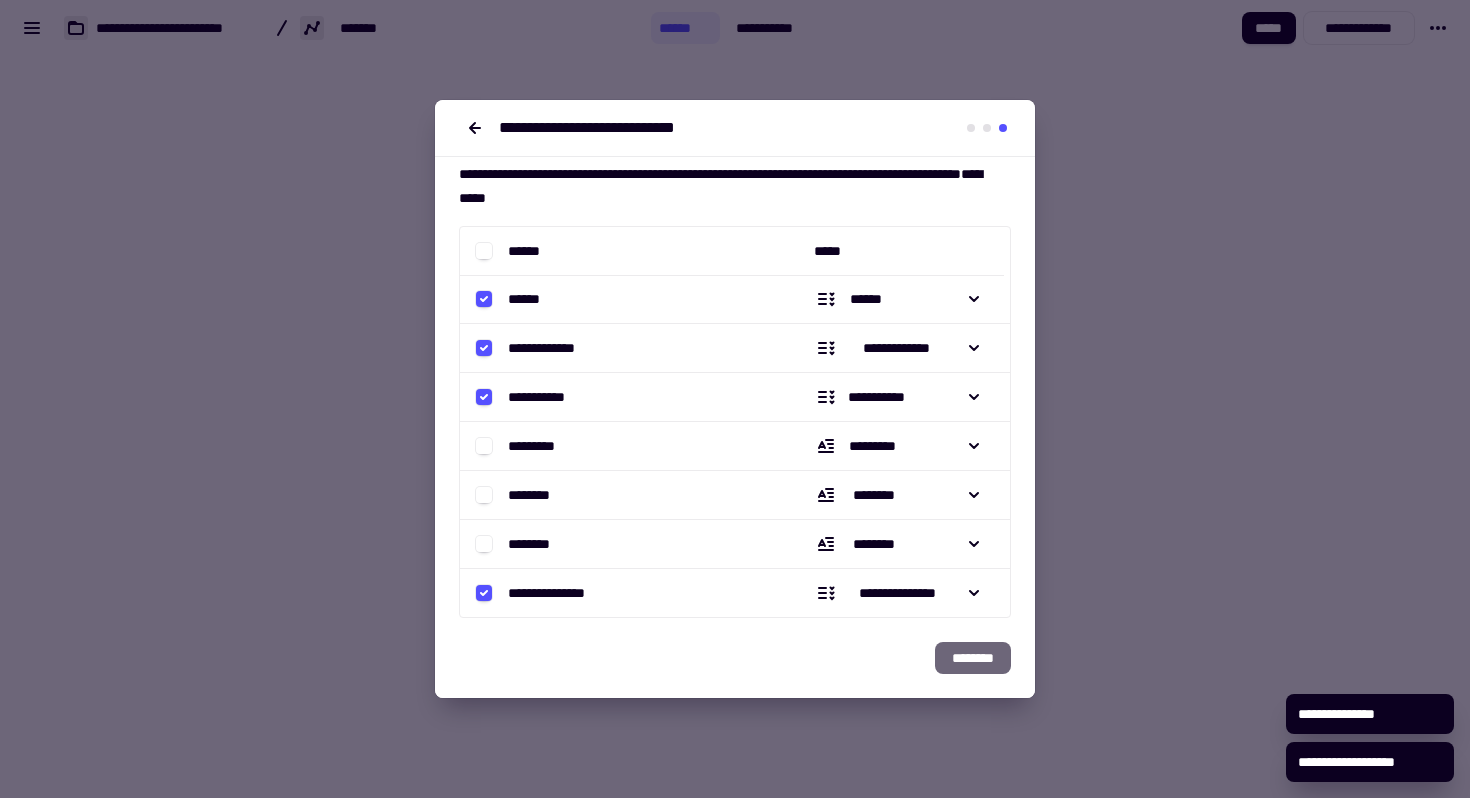scroll, scrollTop: 0, scrollLeft: 0, axis: both 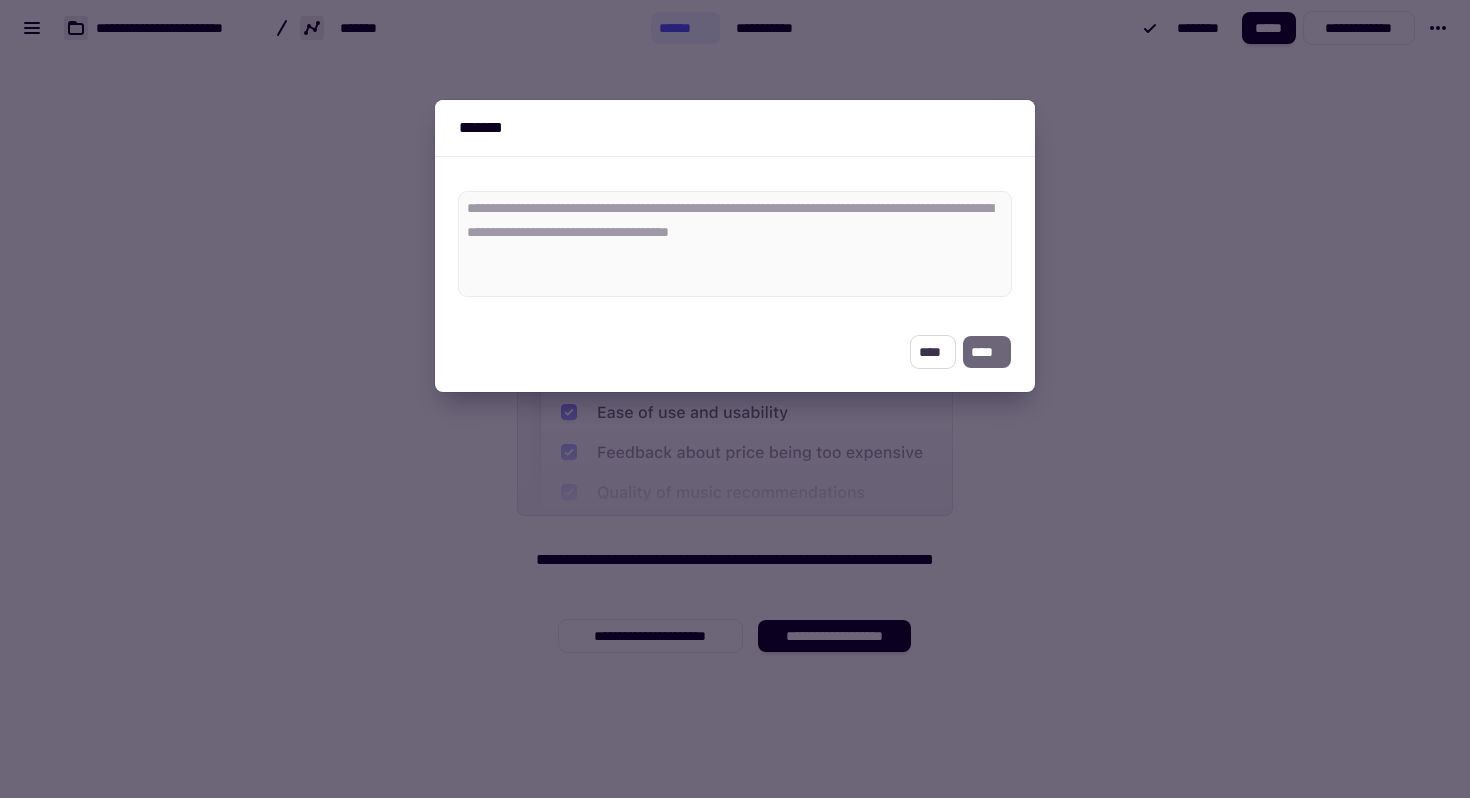 click on "****" 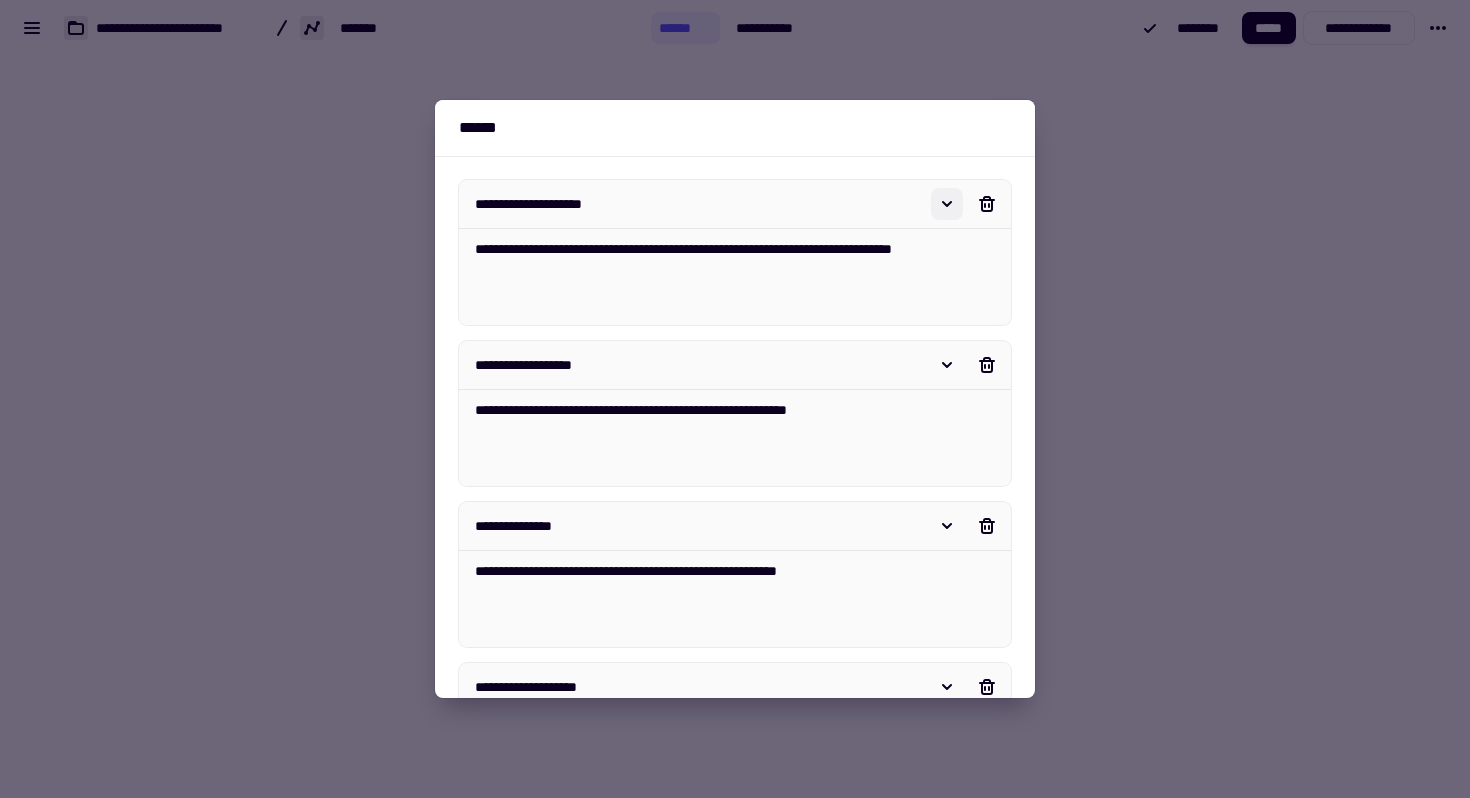 click 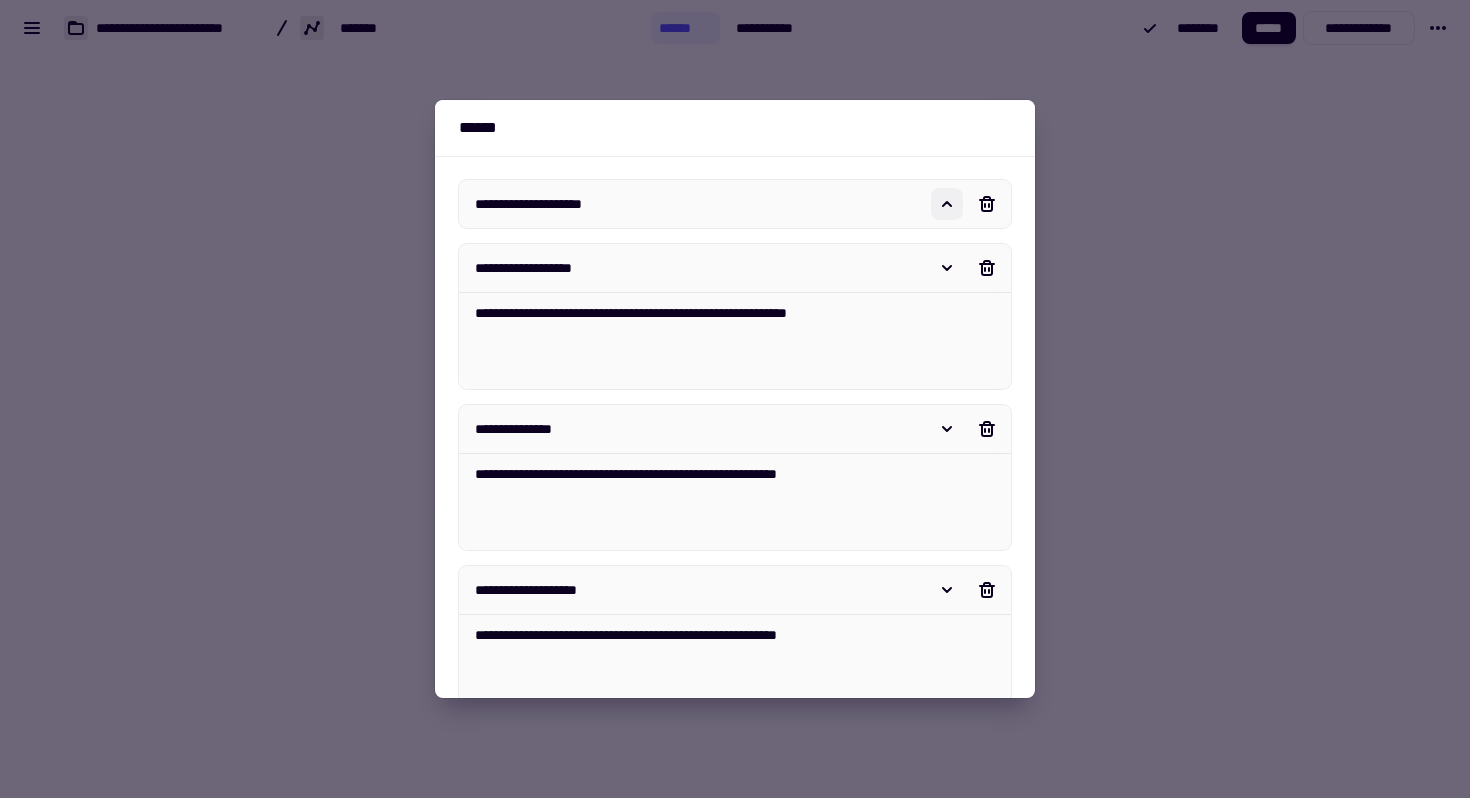 click 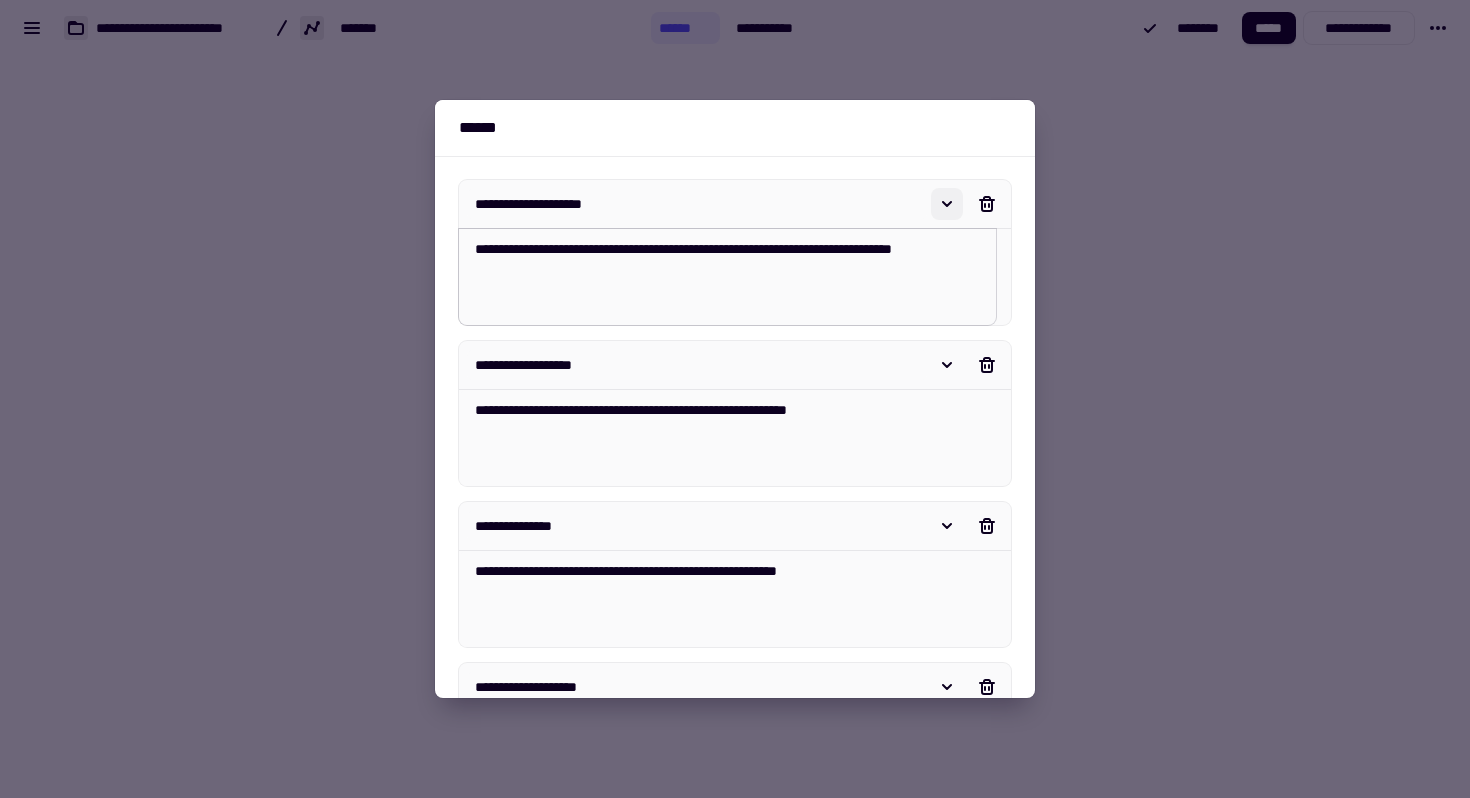 click on "**********" at bounding box center [727, 277] 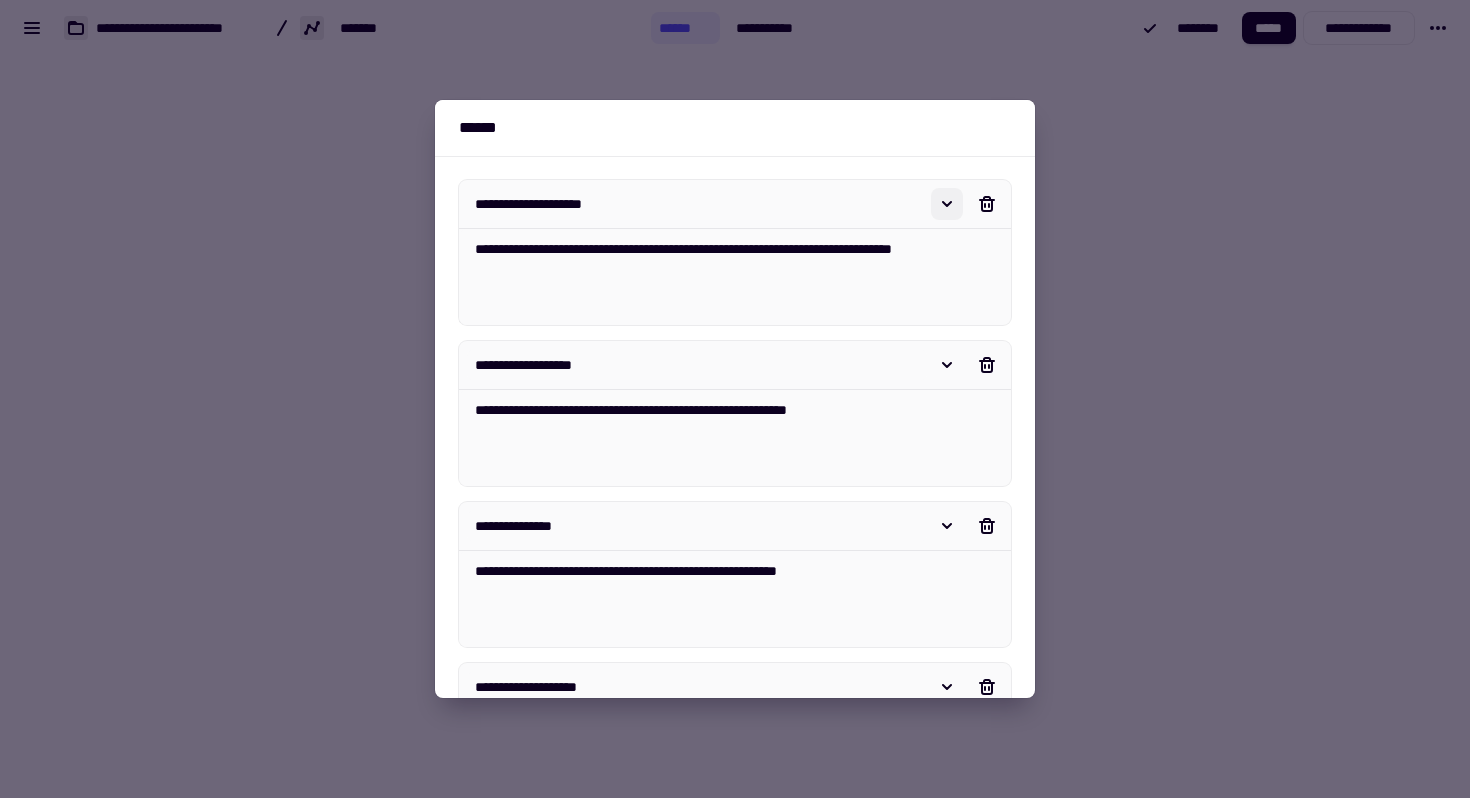 click on "**********" at bounding box center [697, 204] 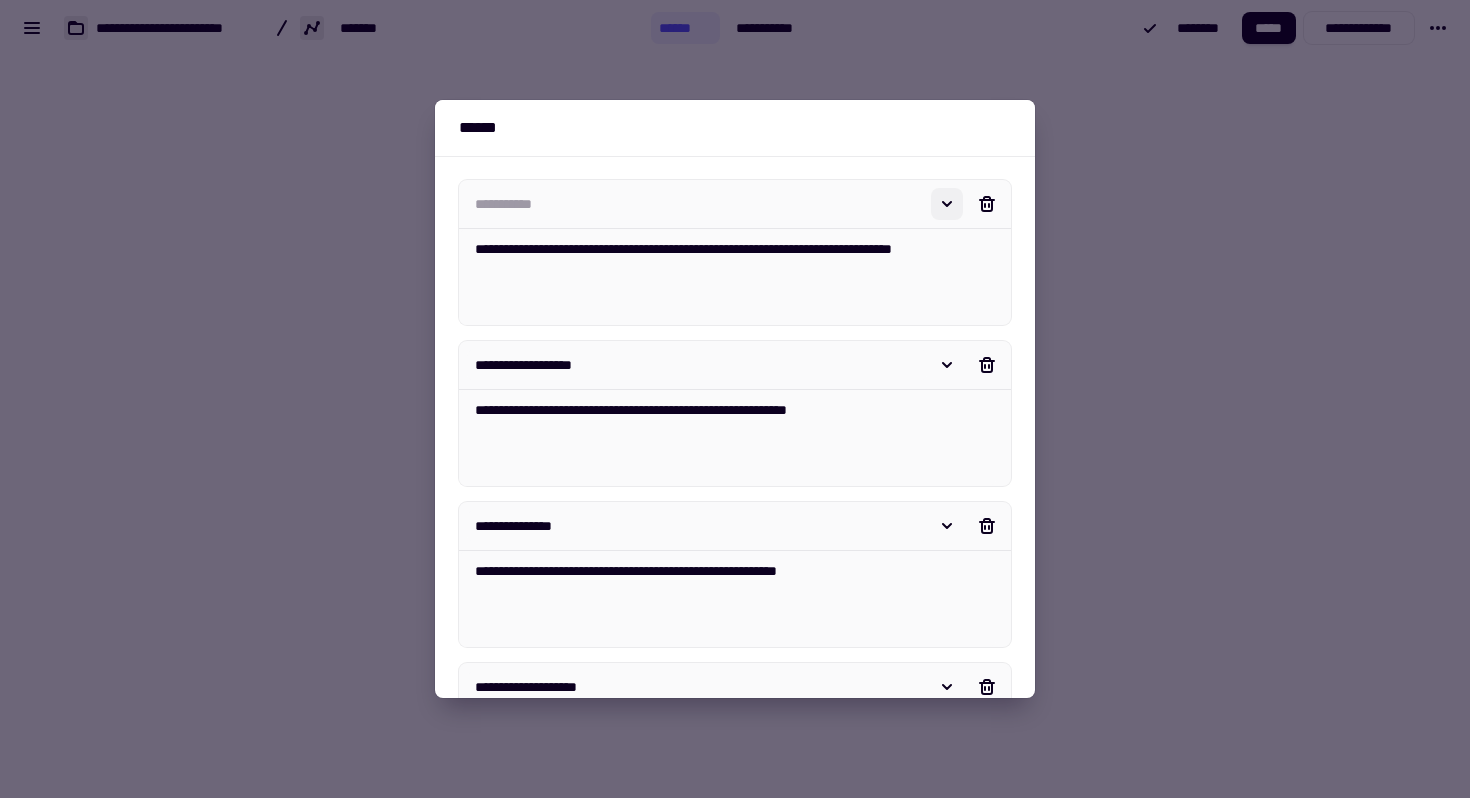 type 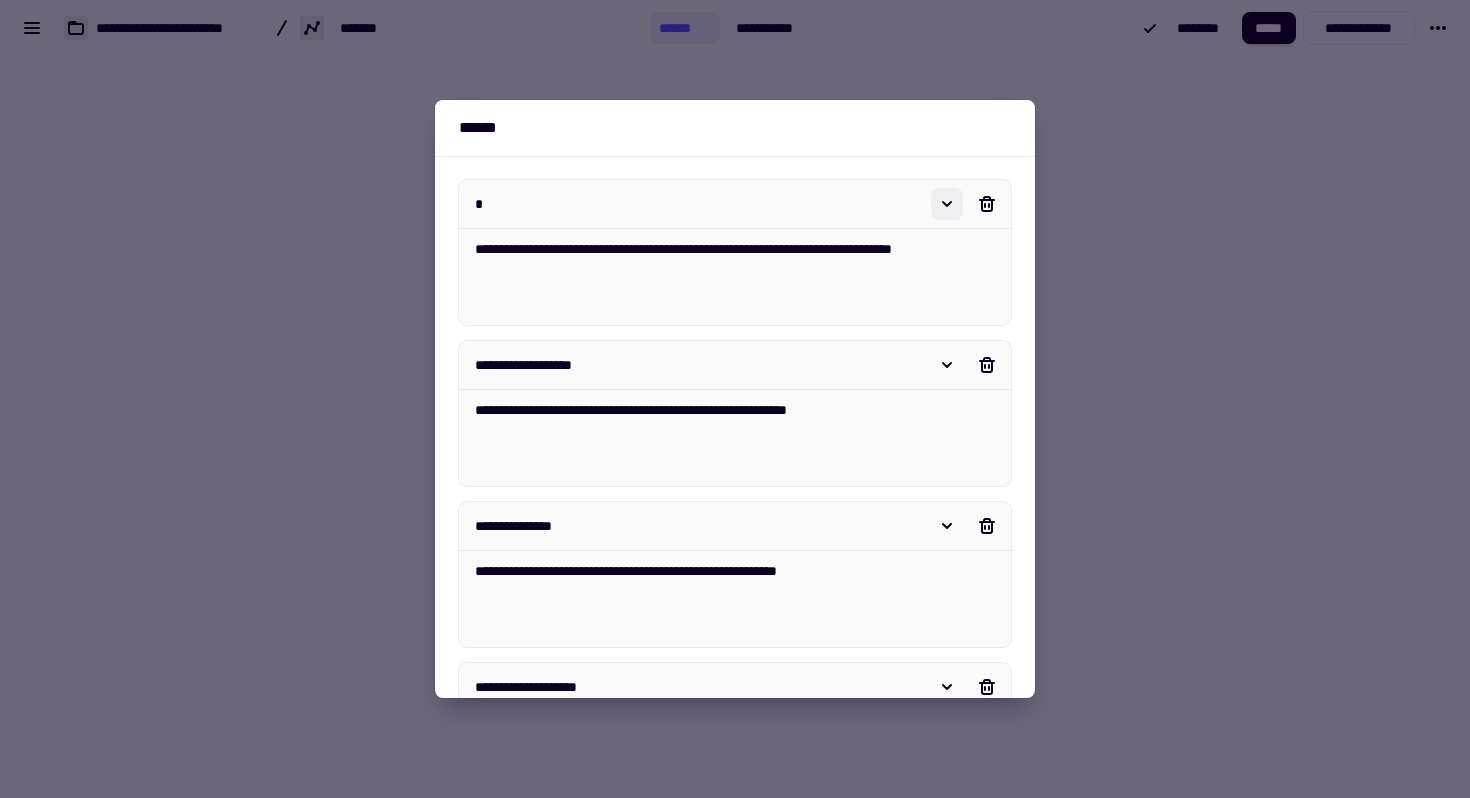 type on "*" 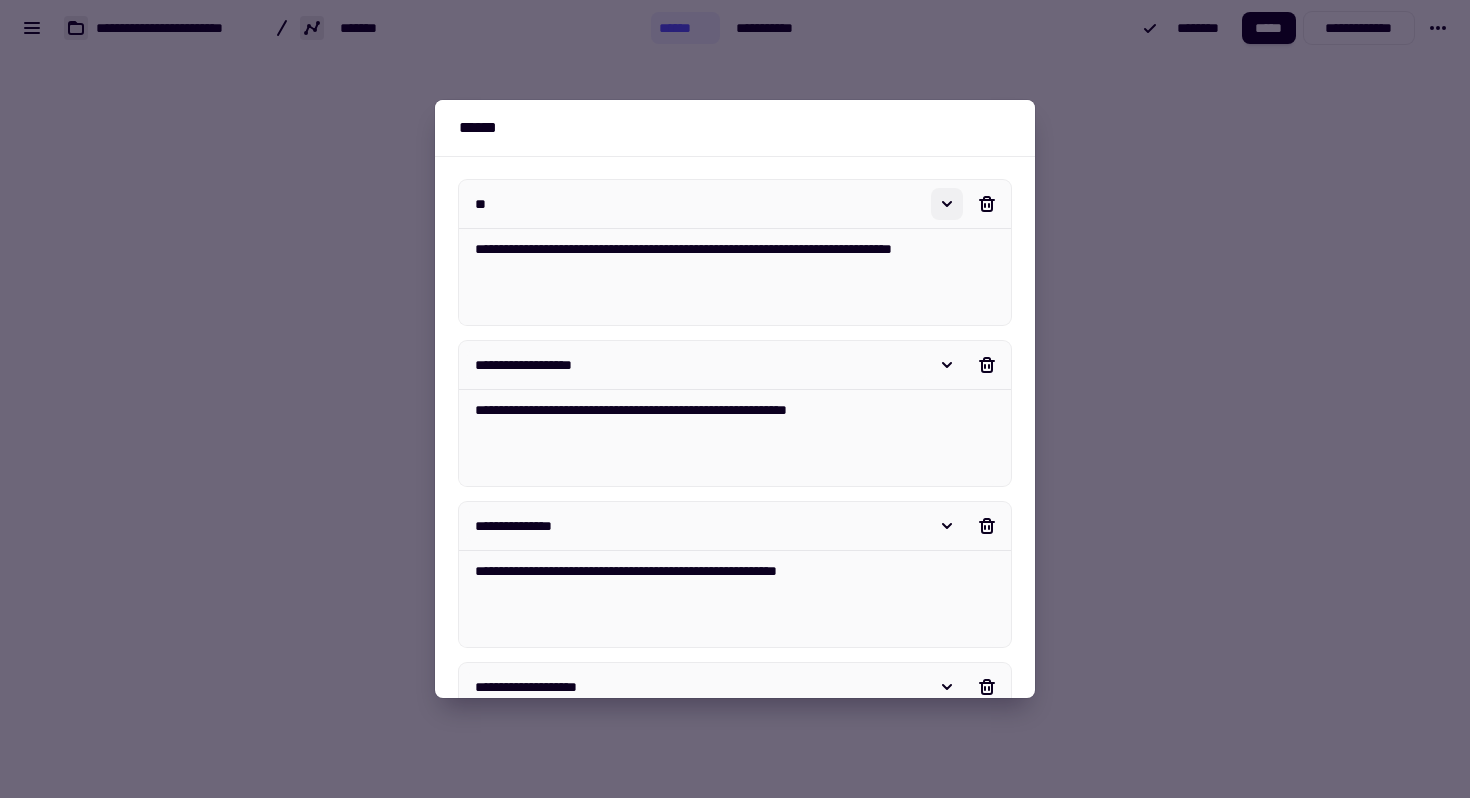 type on "*" 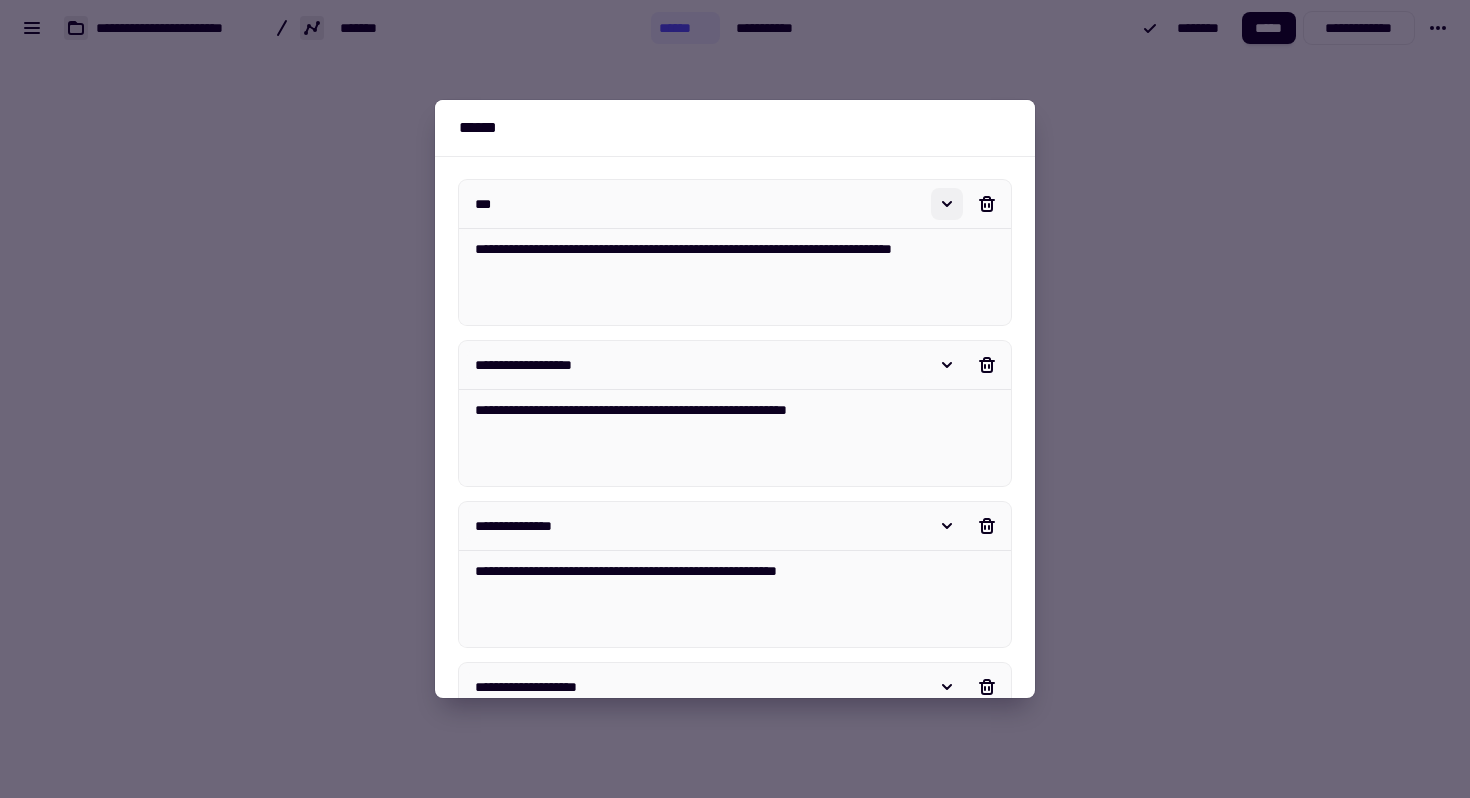 type on "*" 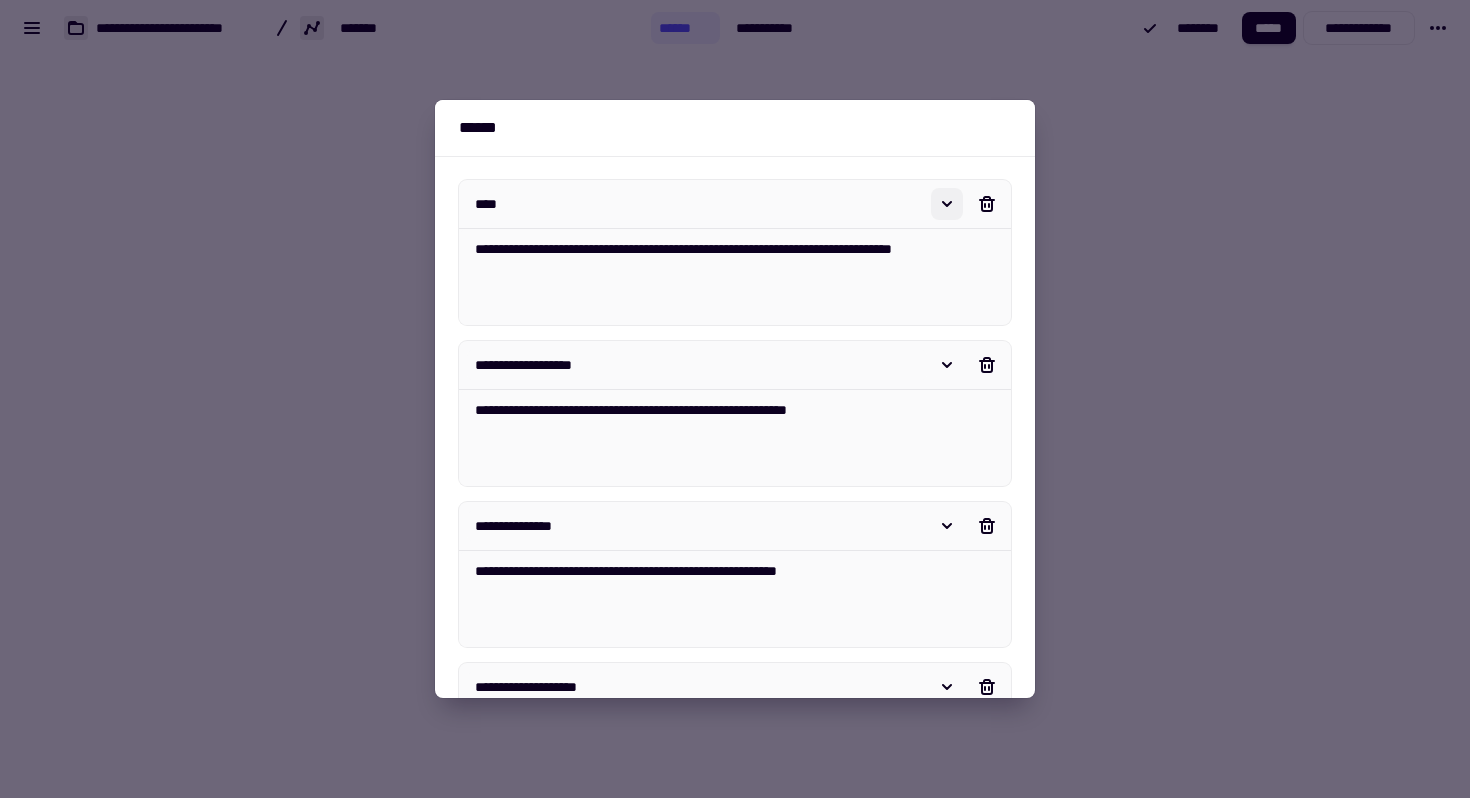 type on "*" 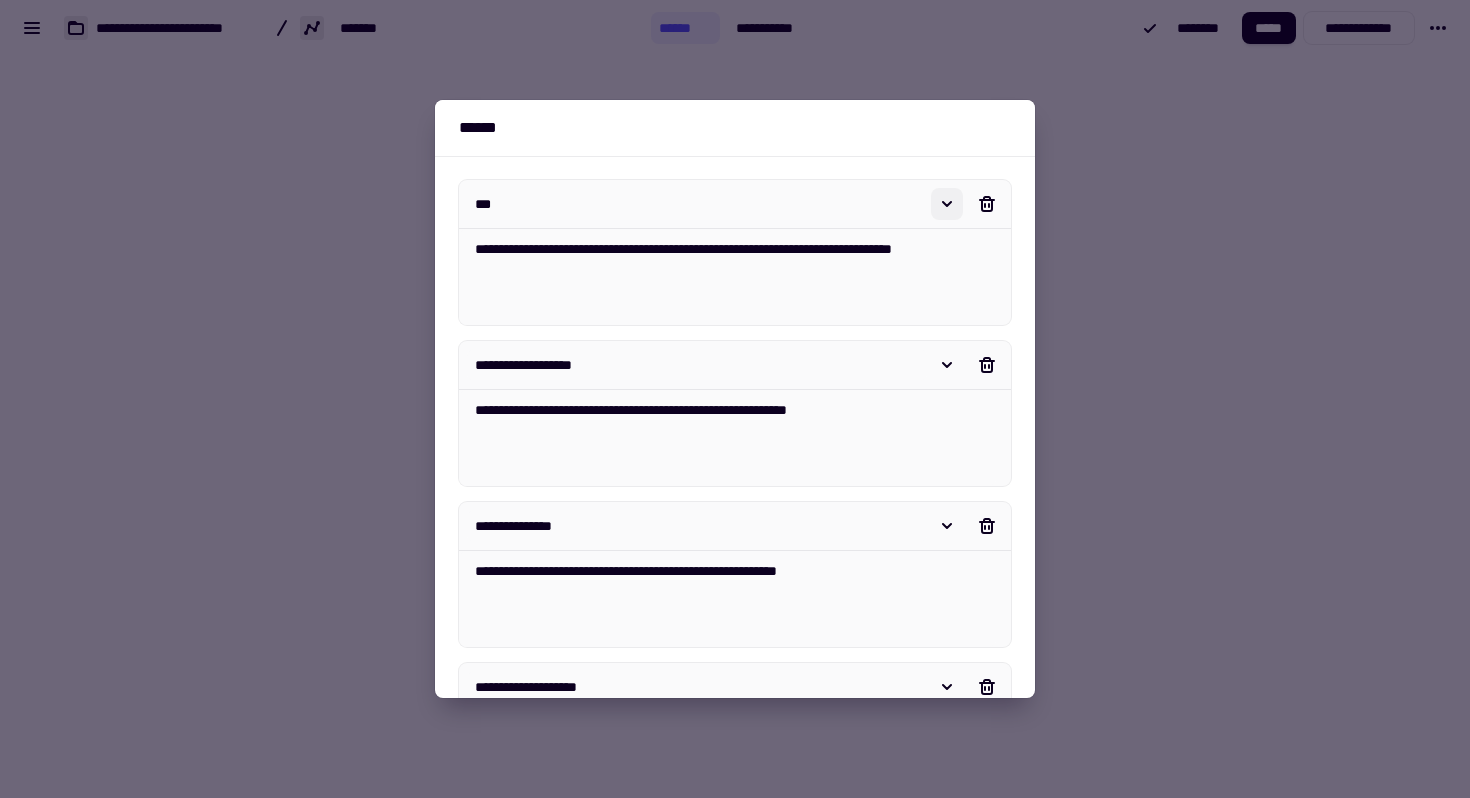 type on "*" 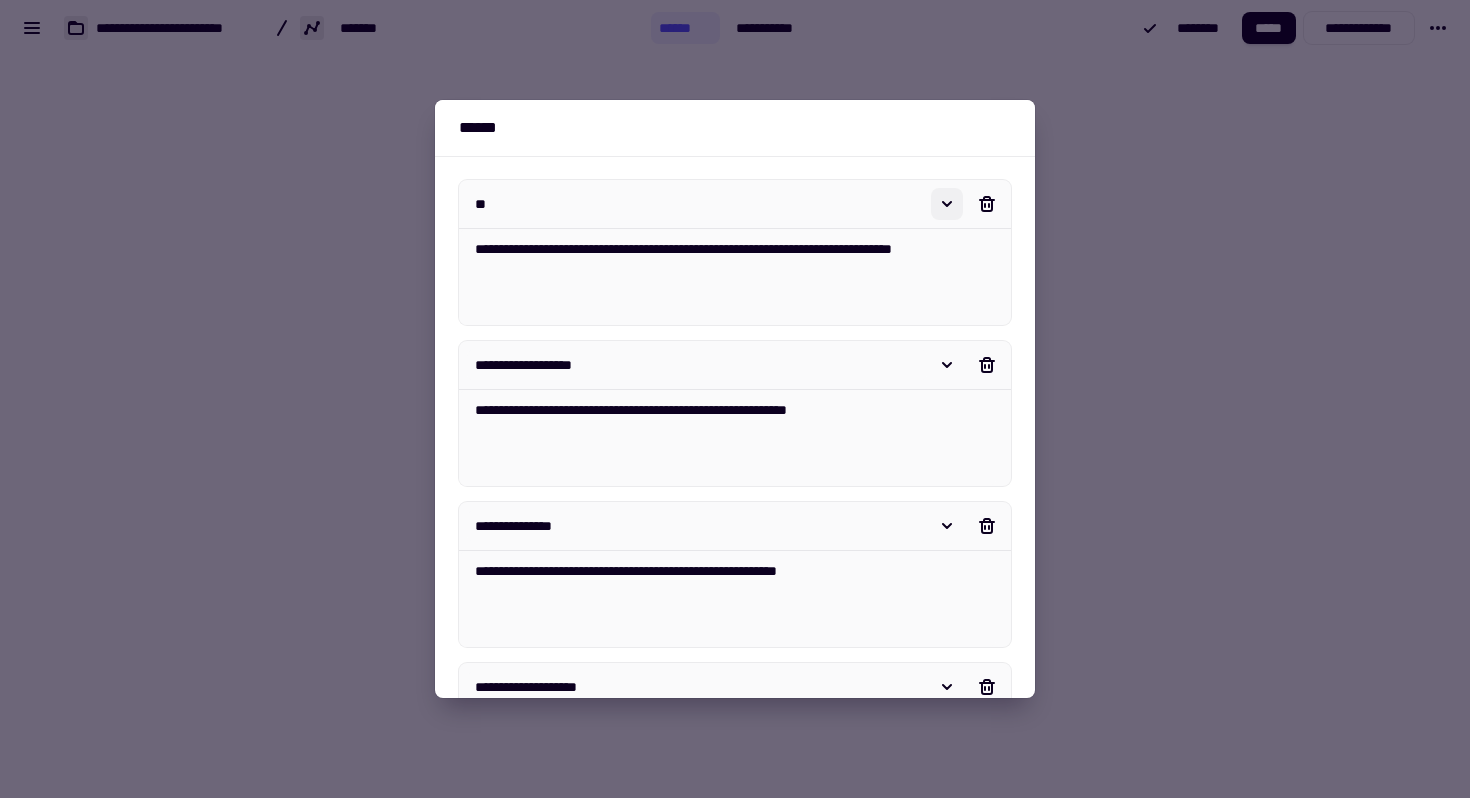 type on "*" 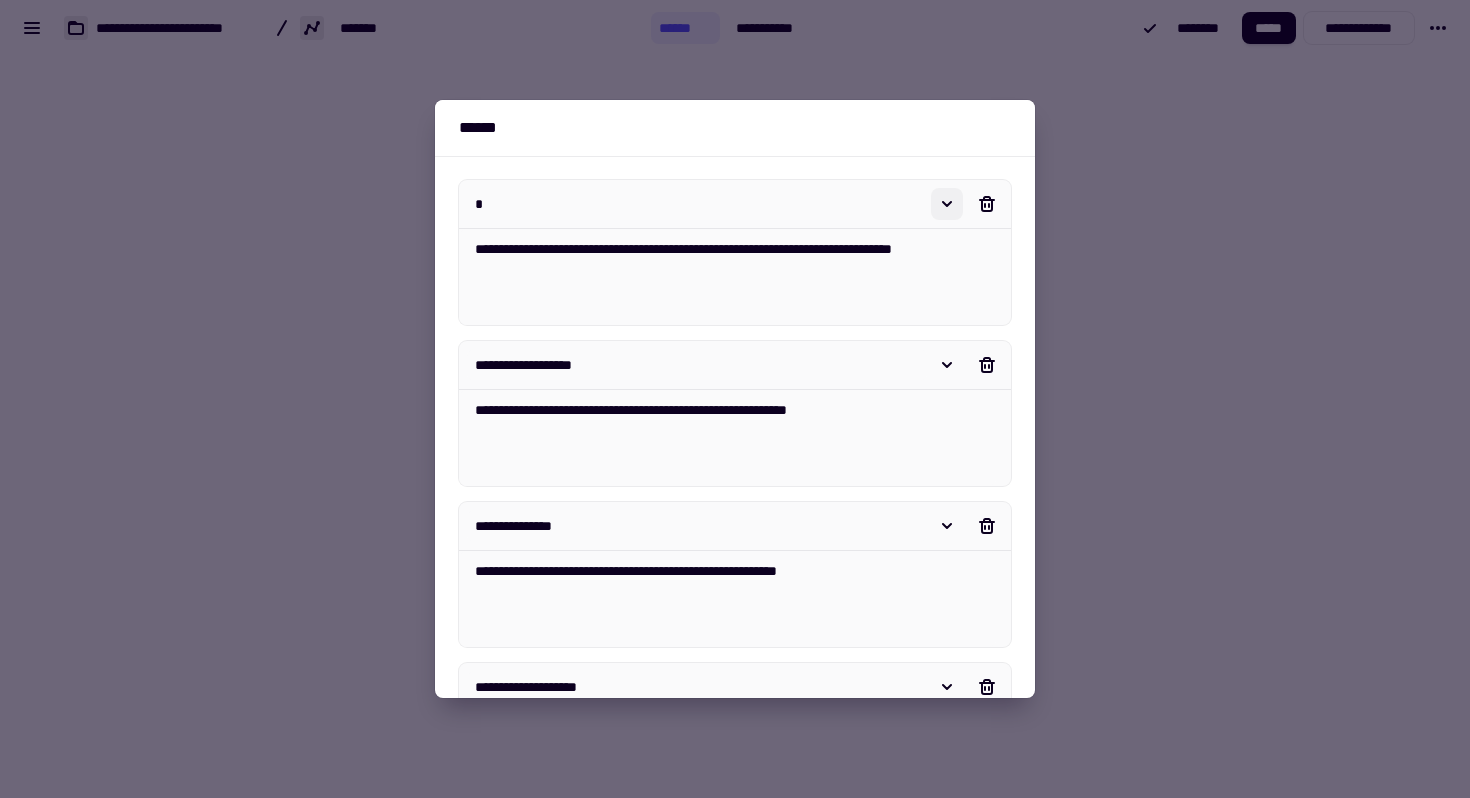 type on "*" 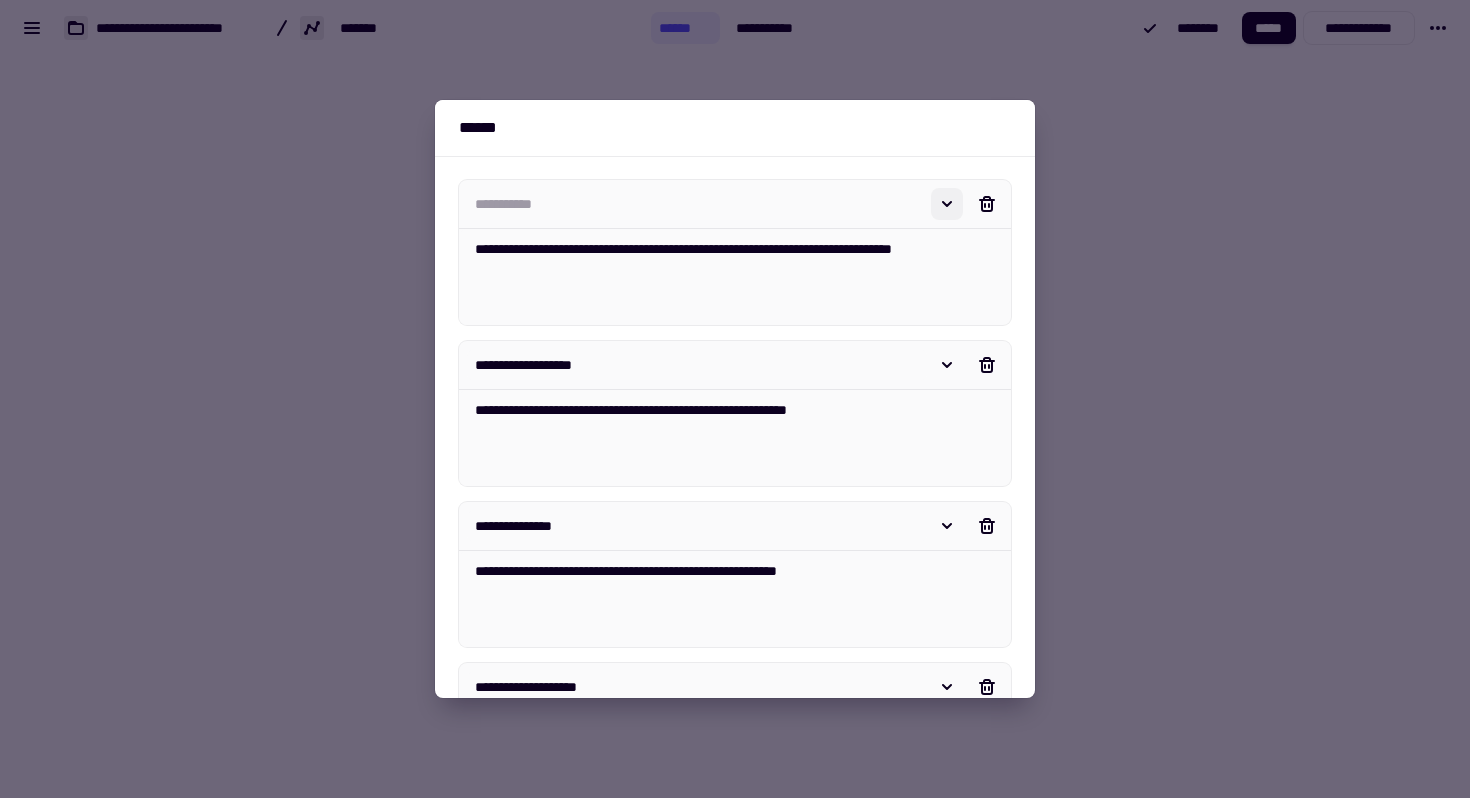type on "*" 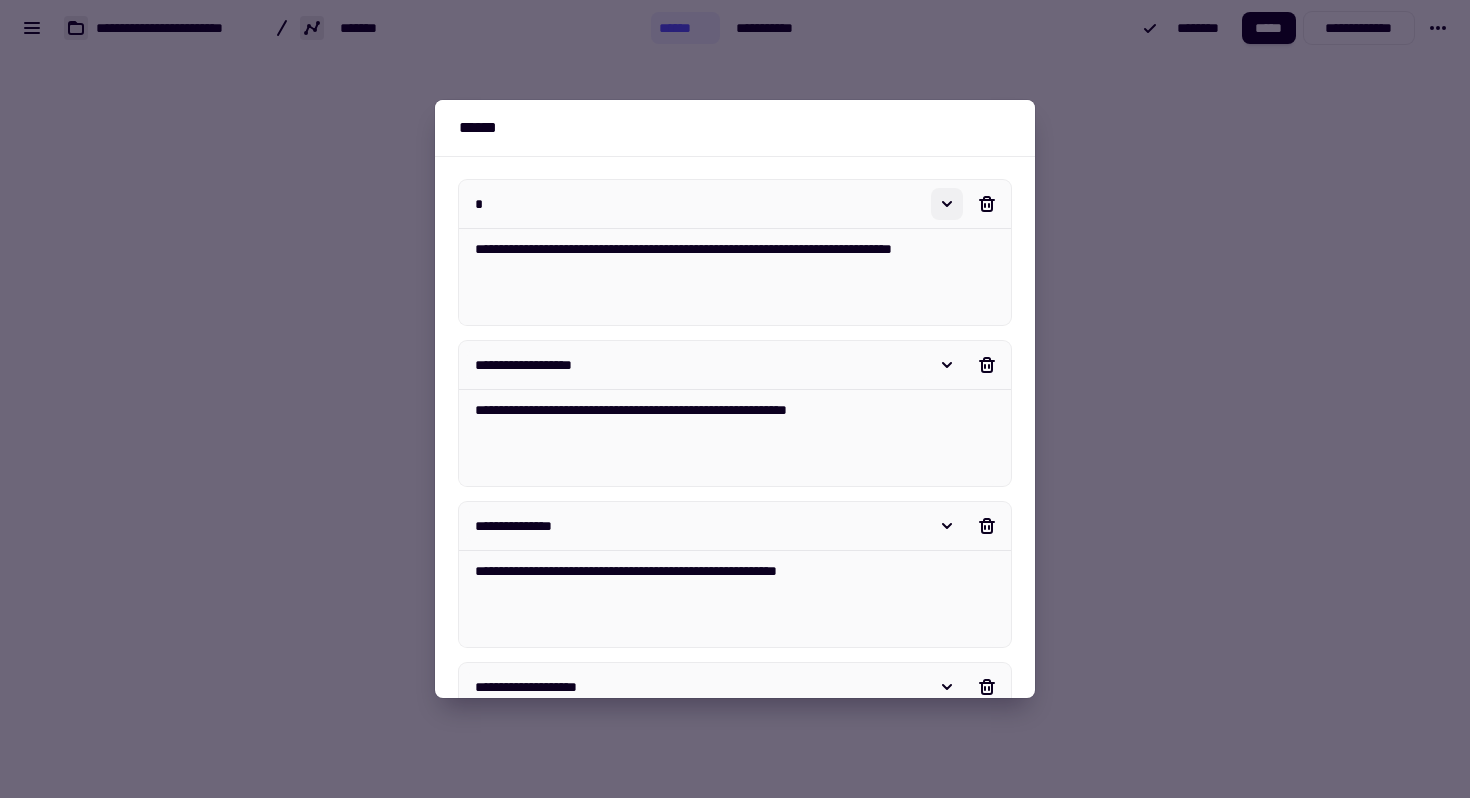 type on "*" 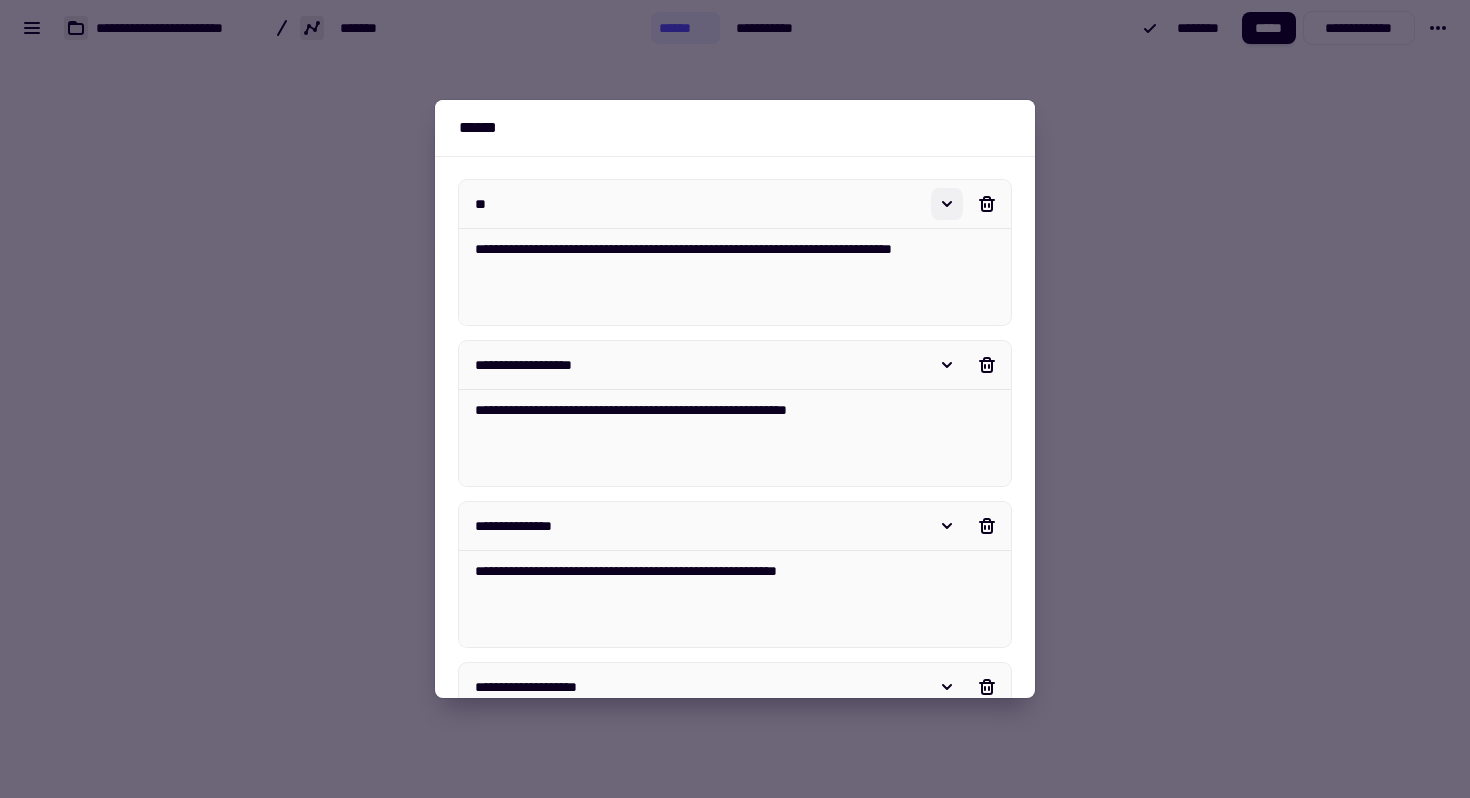 type on "*" 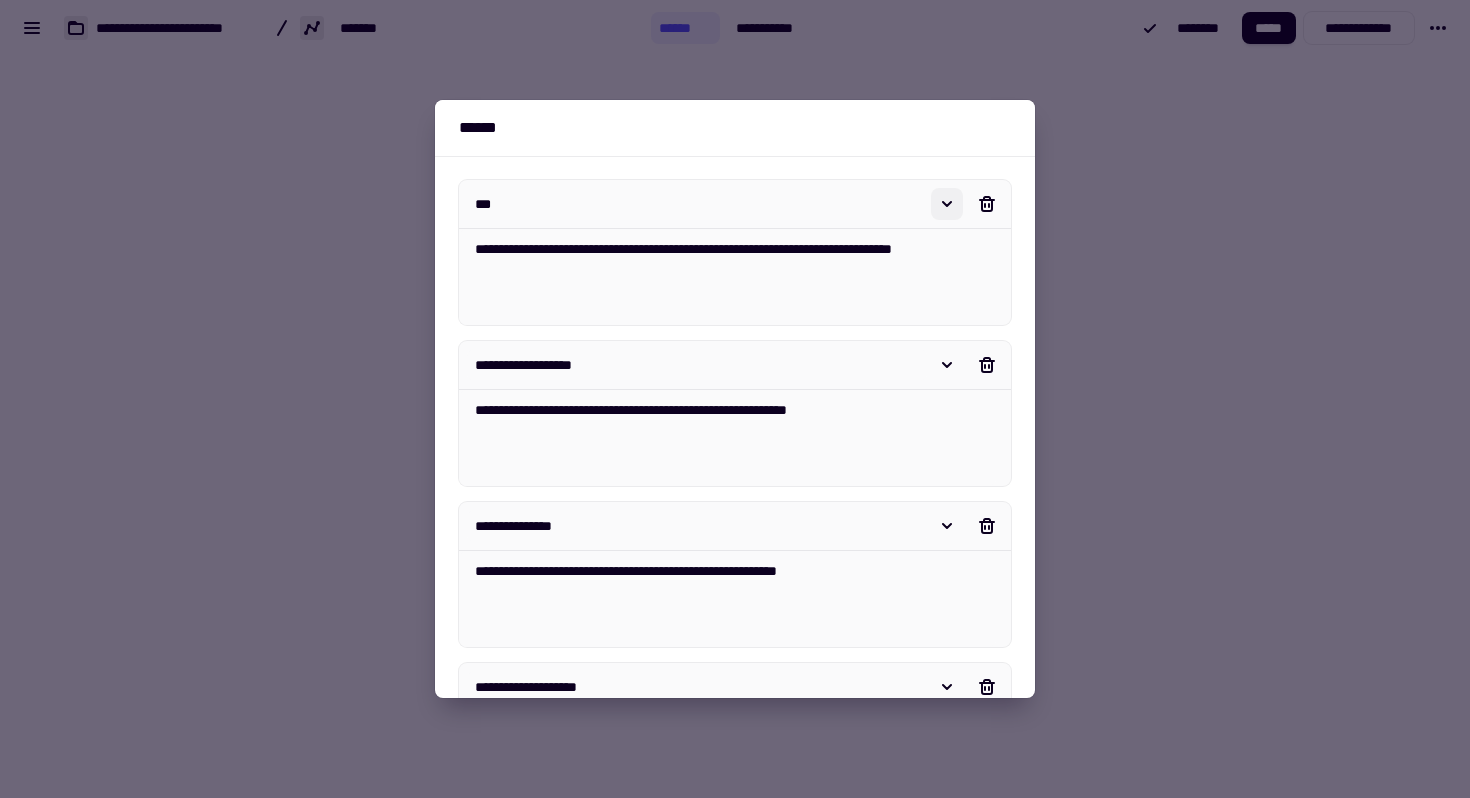 type on "*" 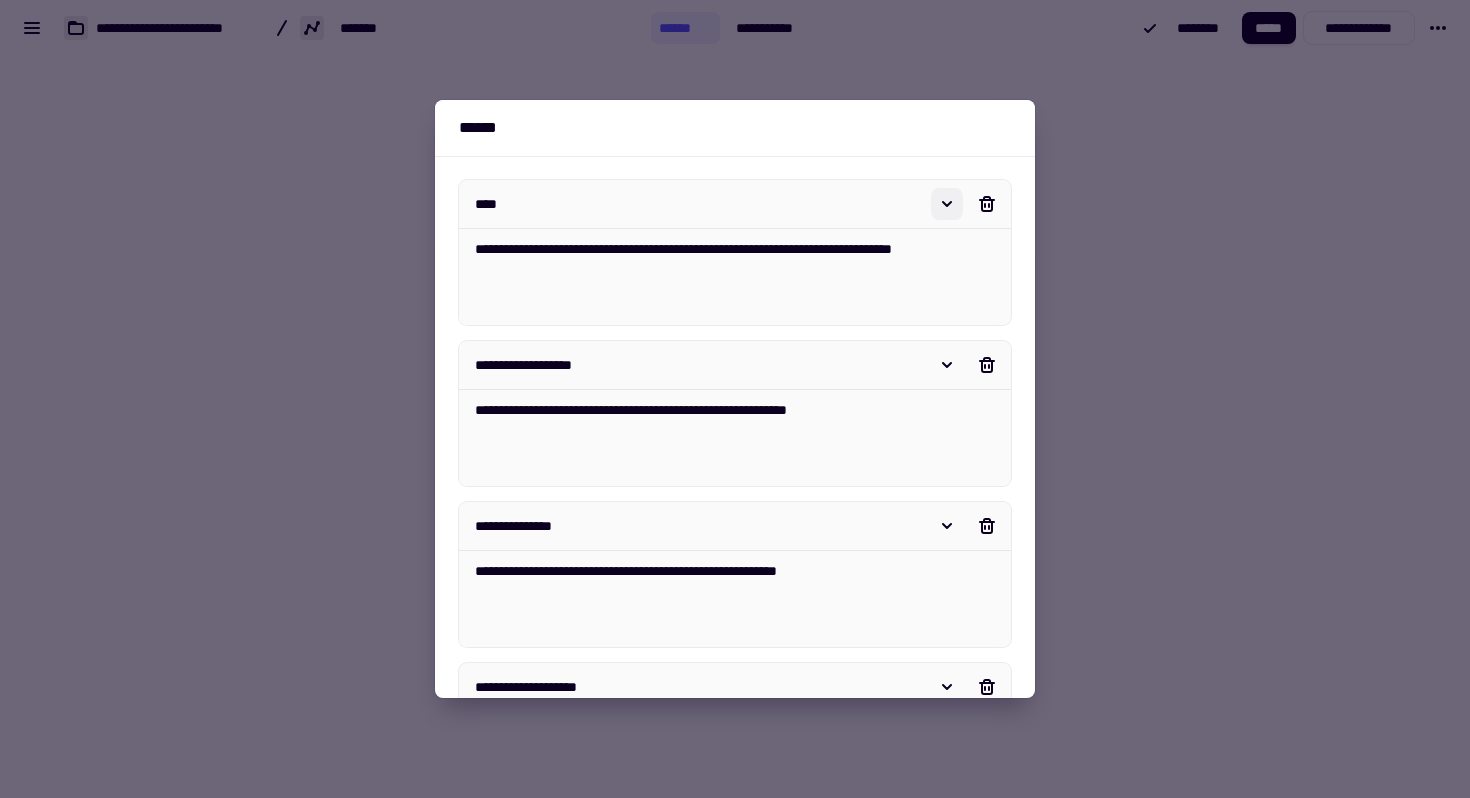 type on "*" 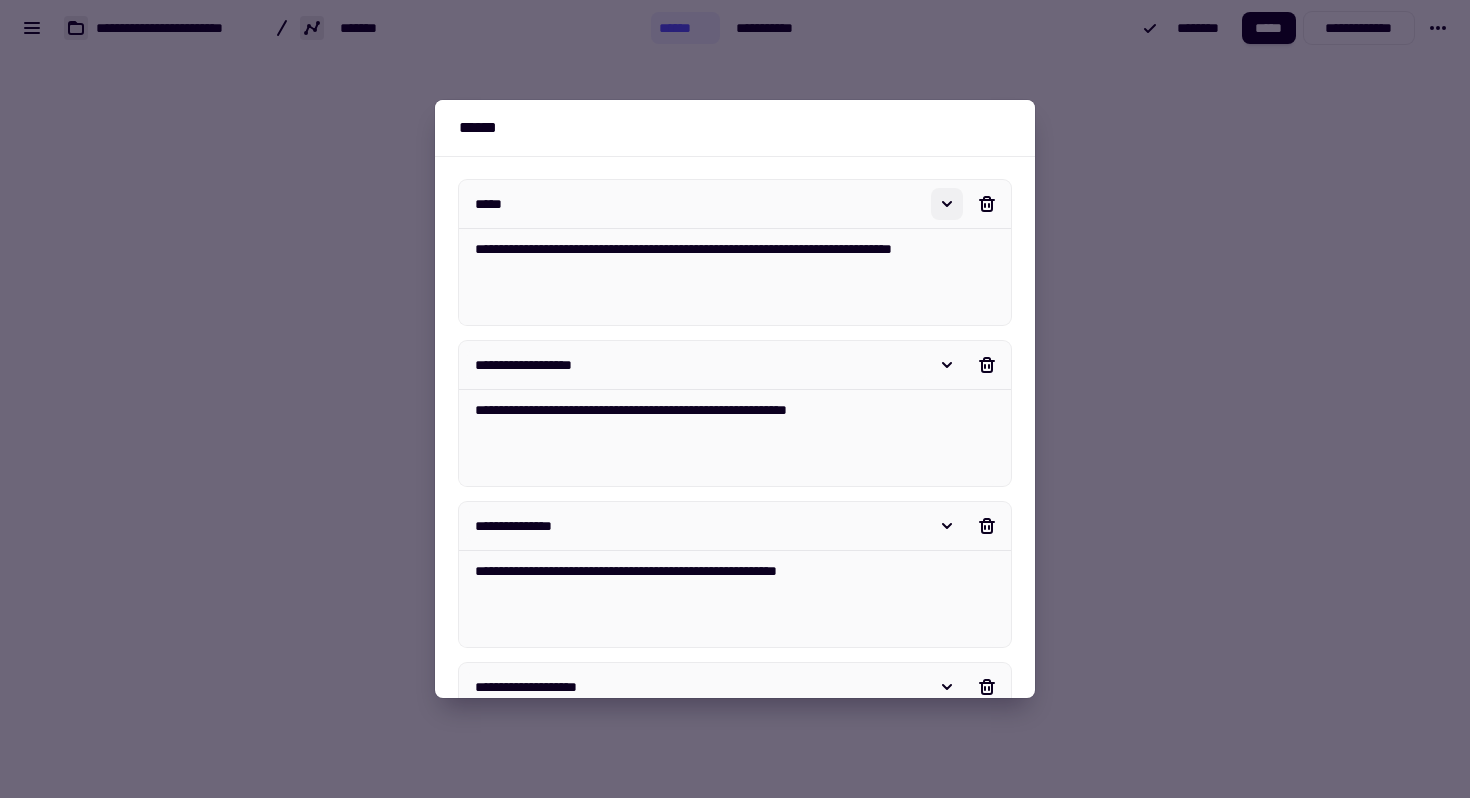 type on "*" 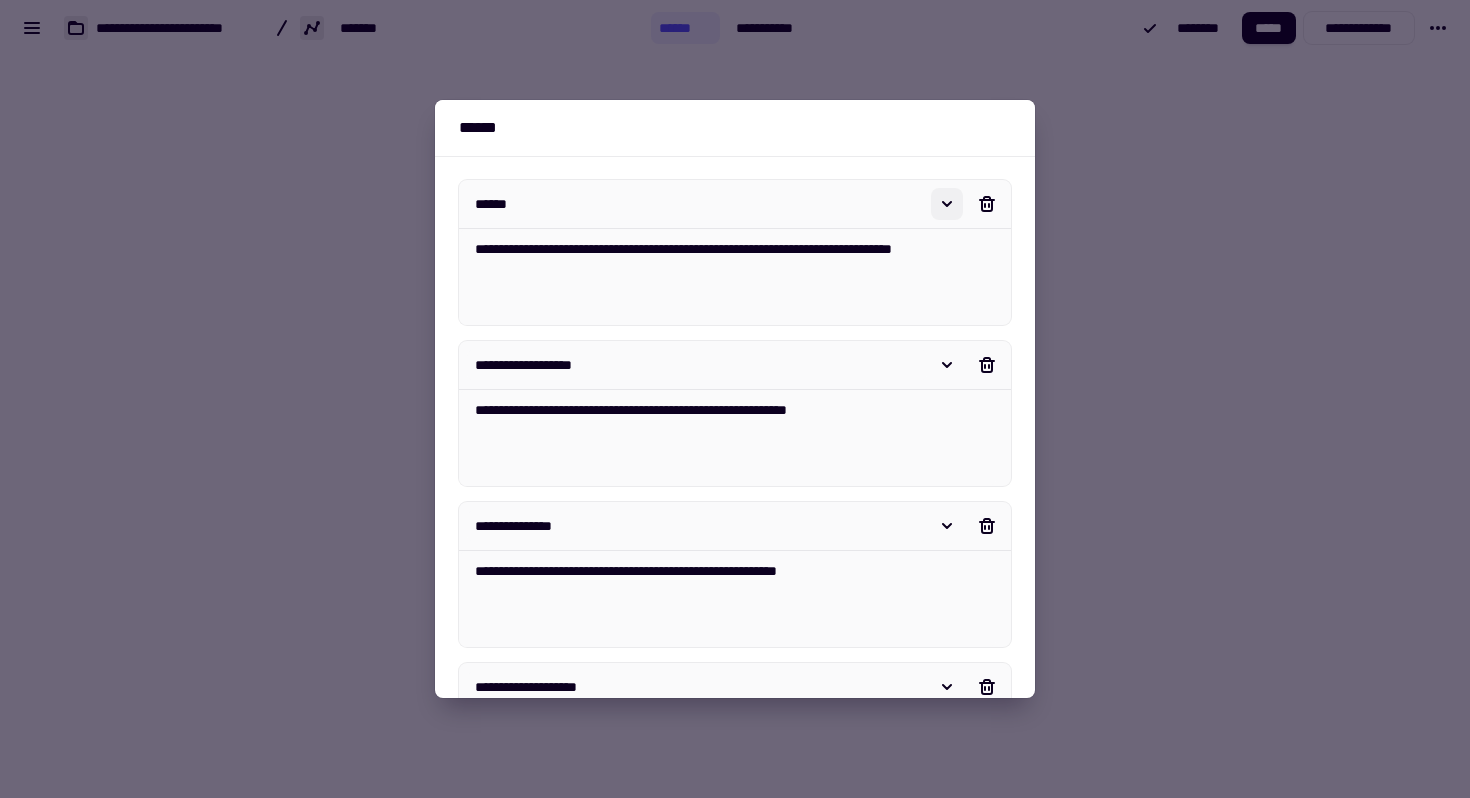 type on "*" 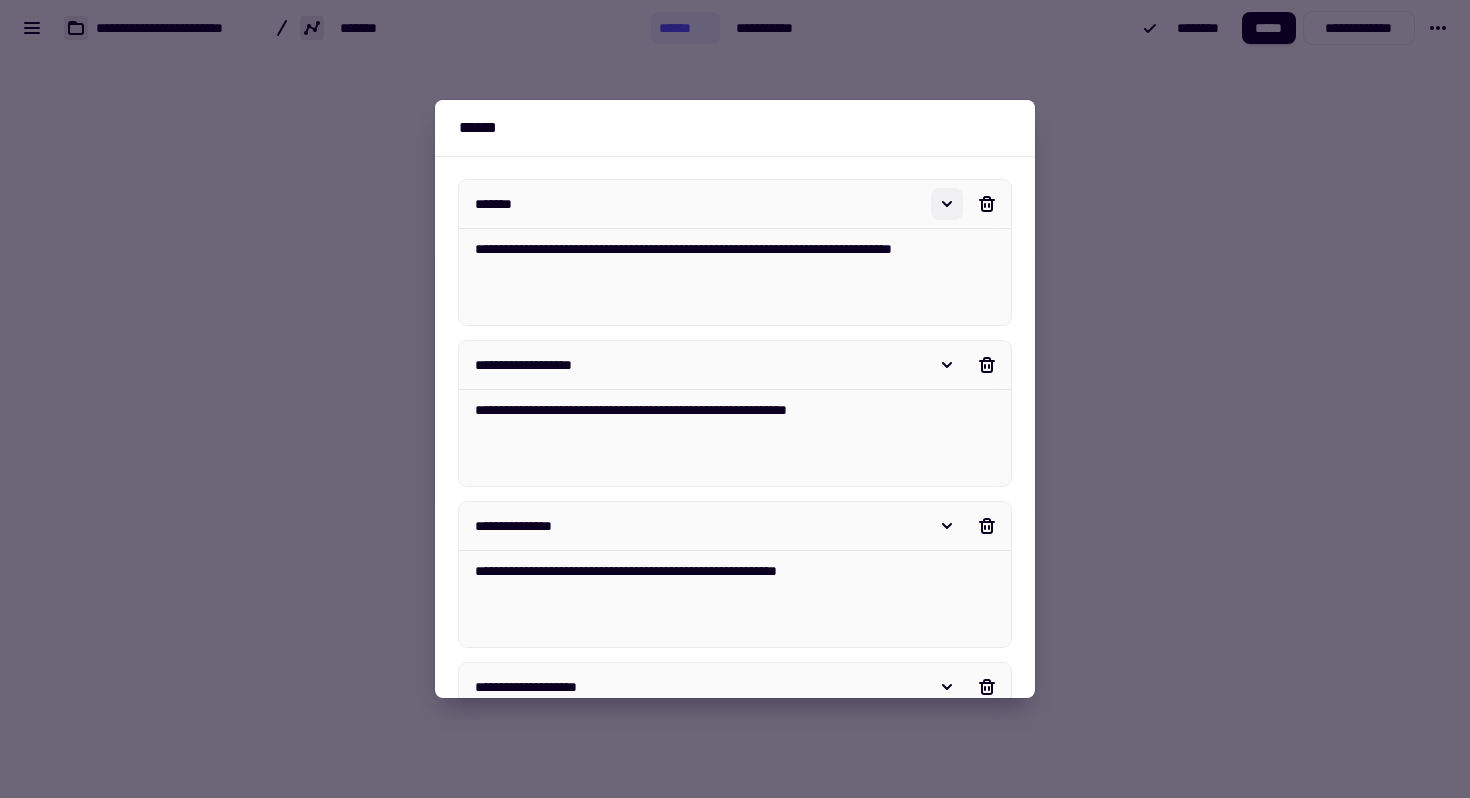 type on "*" 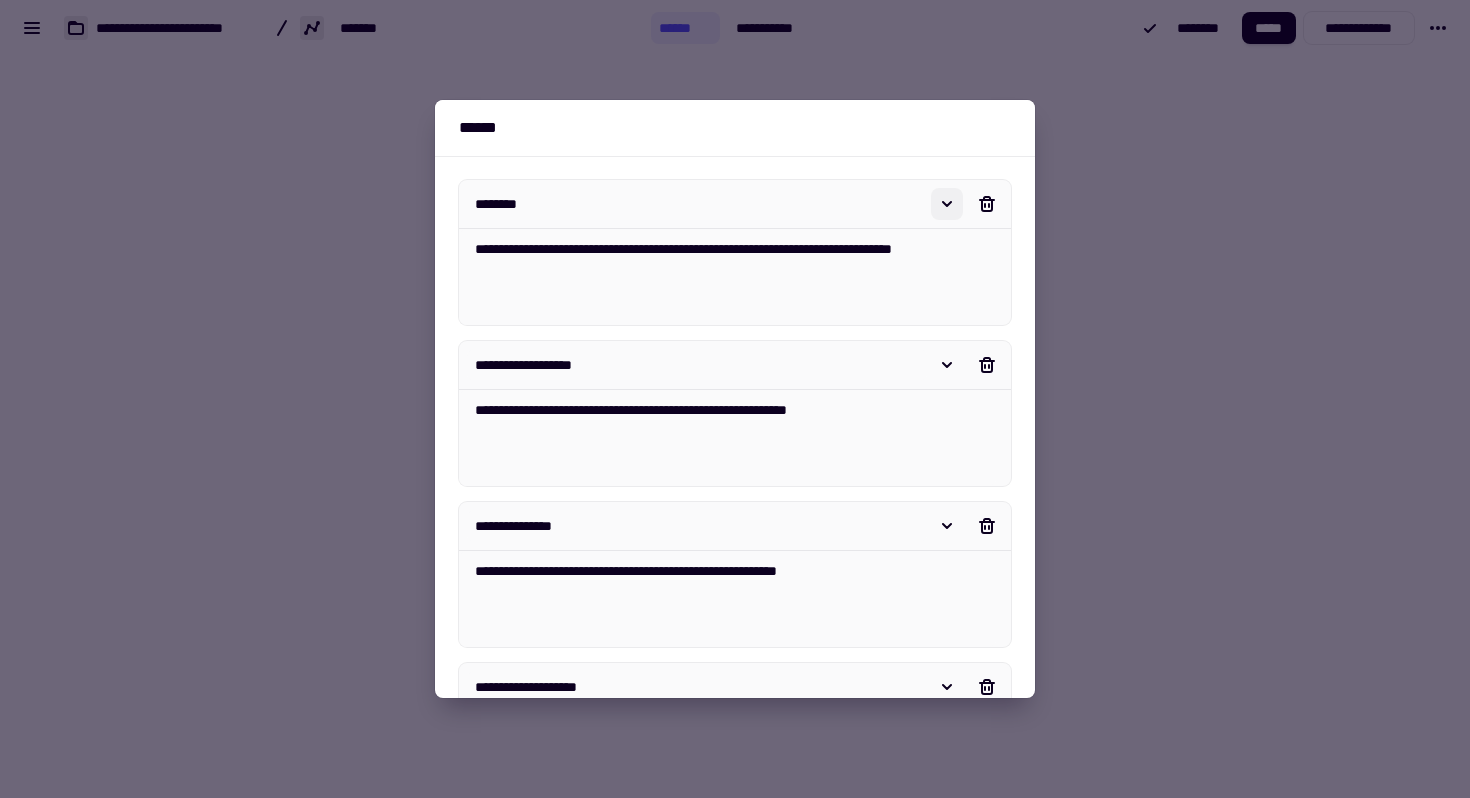 type on "*" 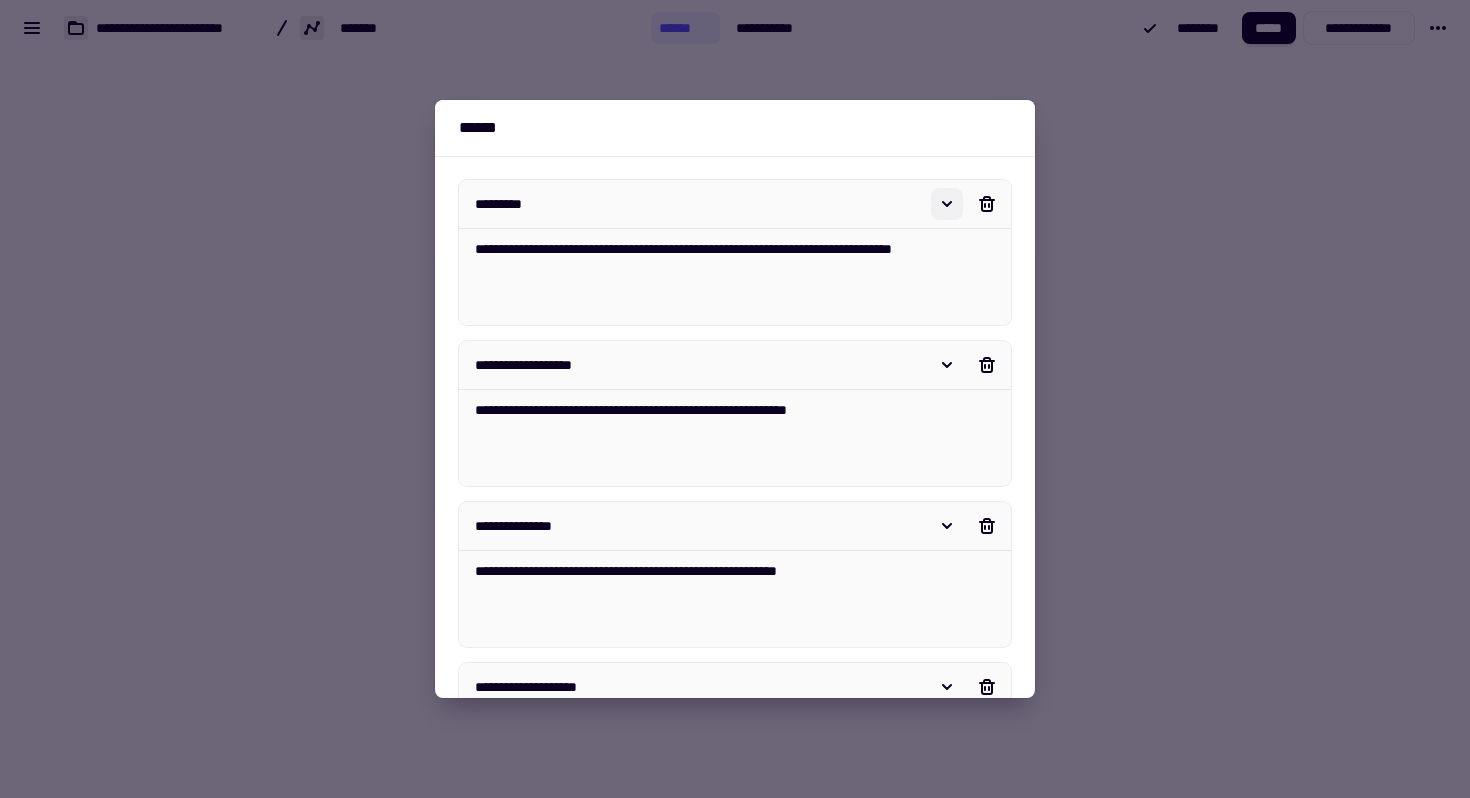 type on "*" 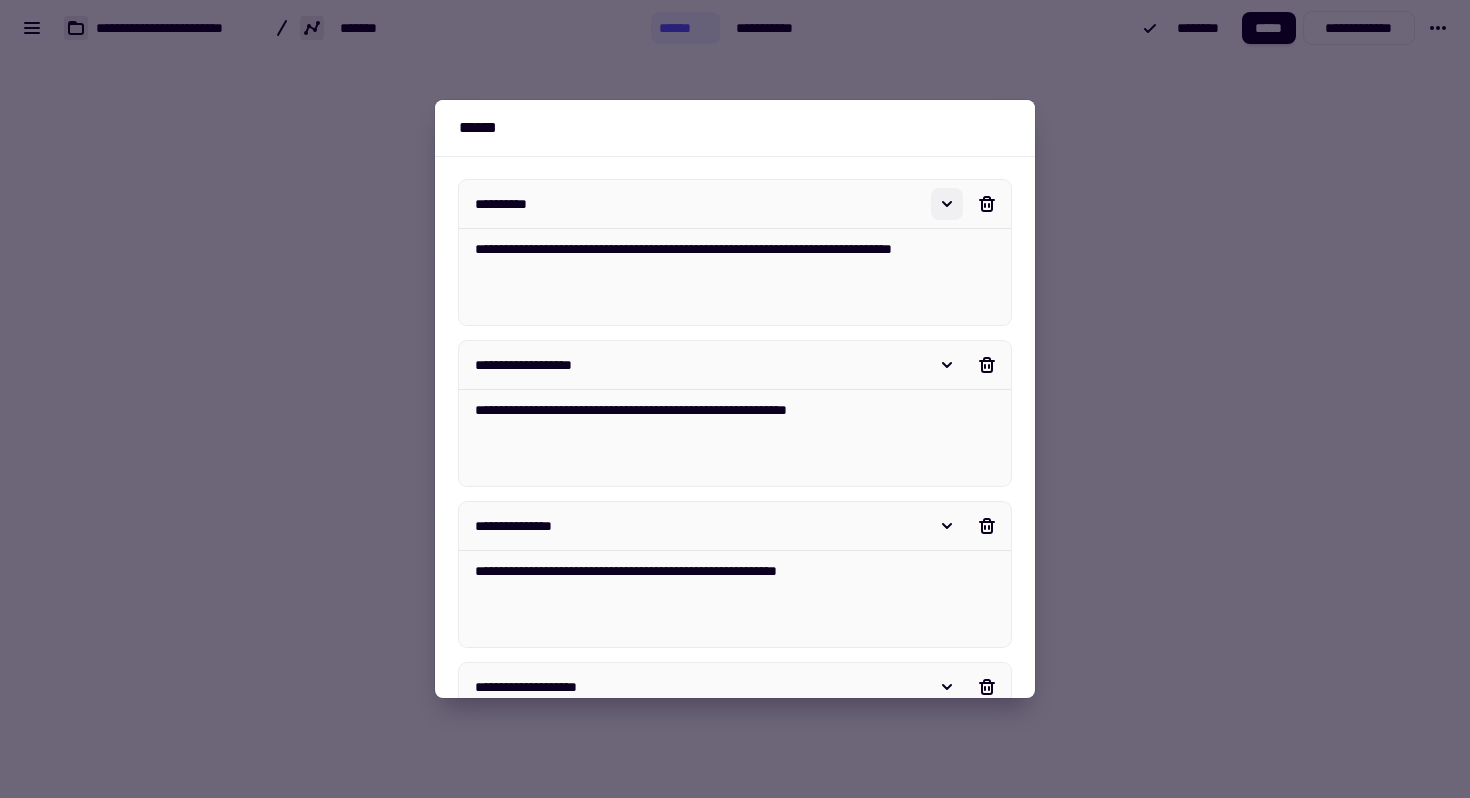 type on "*" 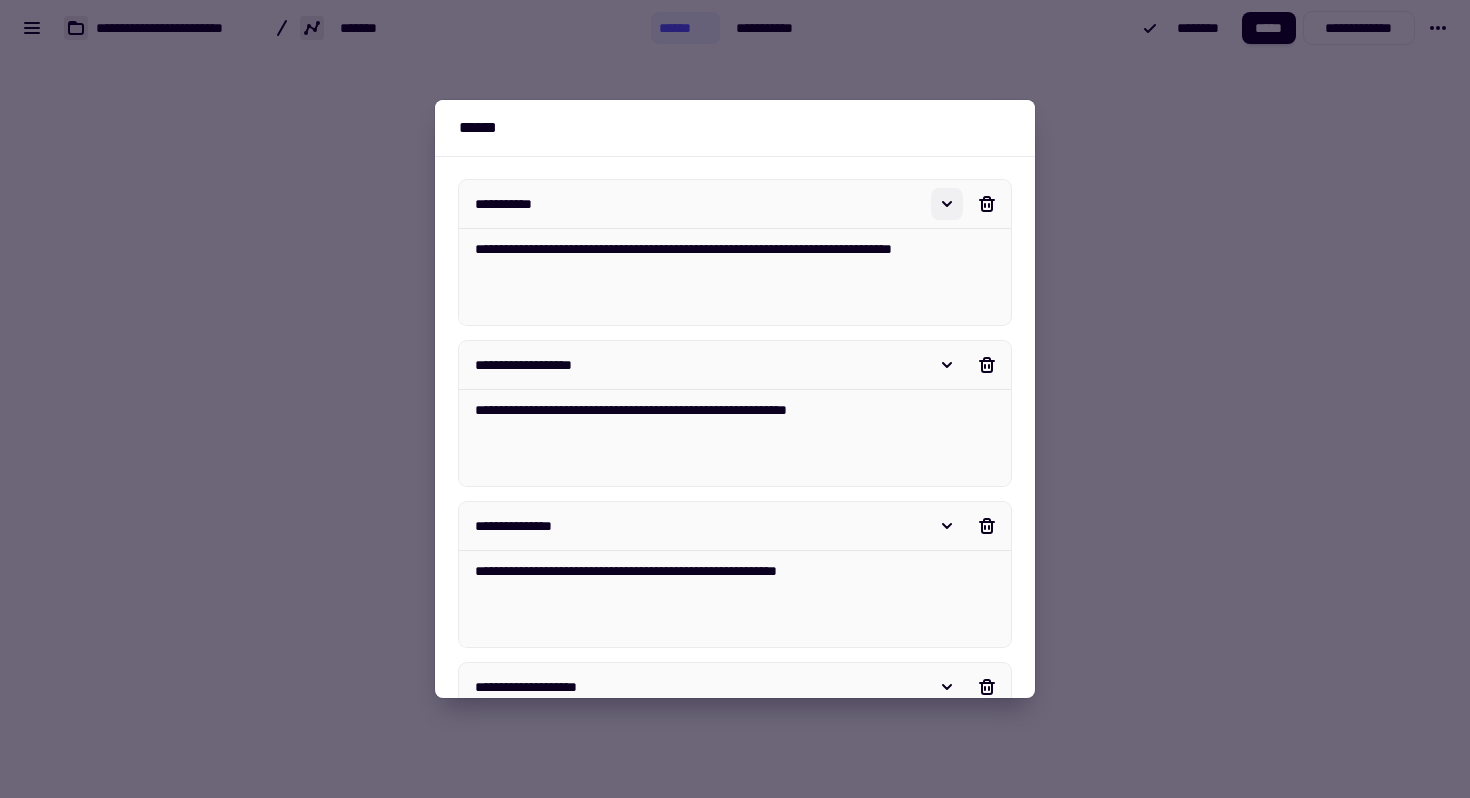 type on "*" 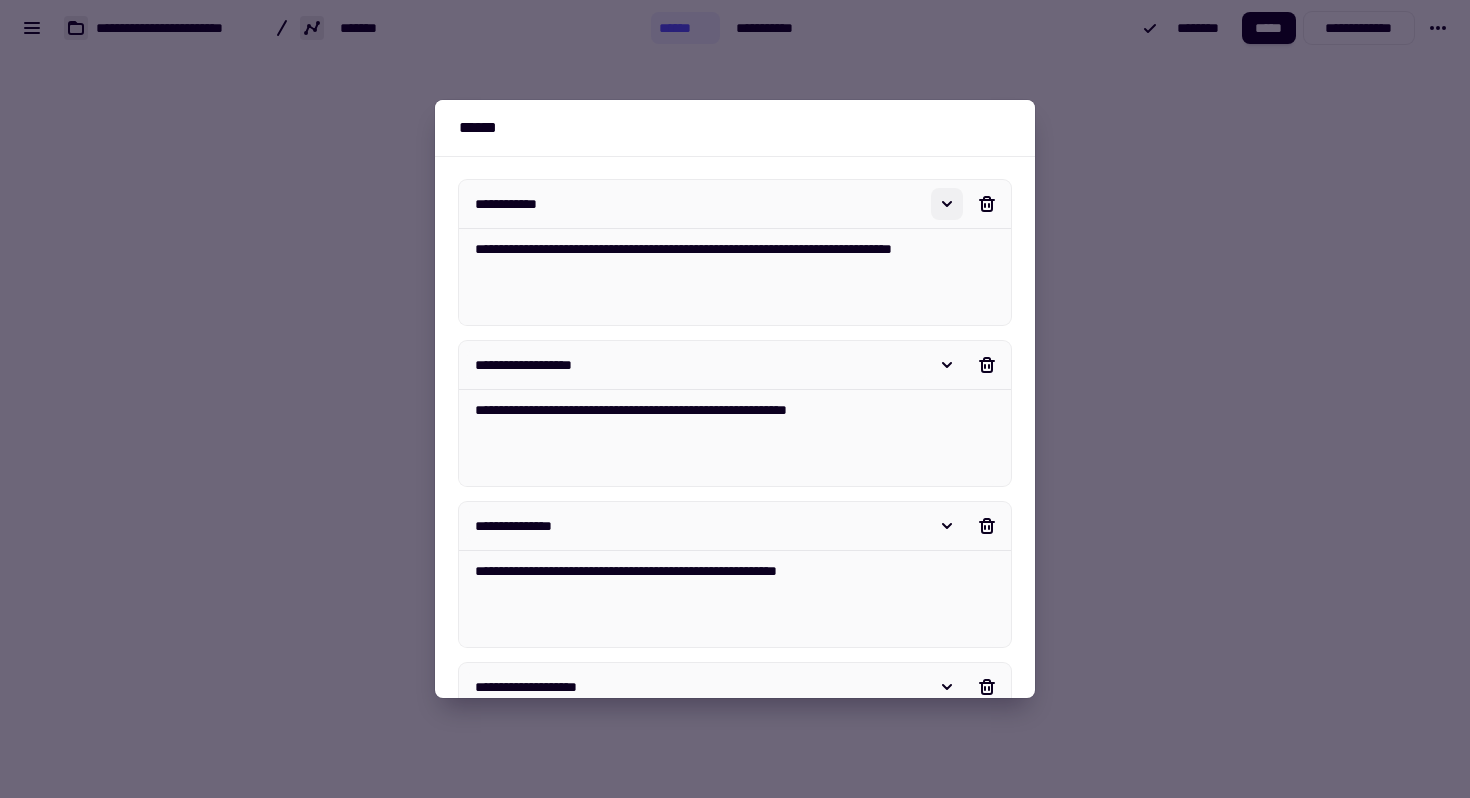 type on "**********" 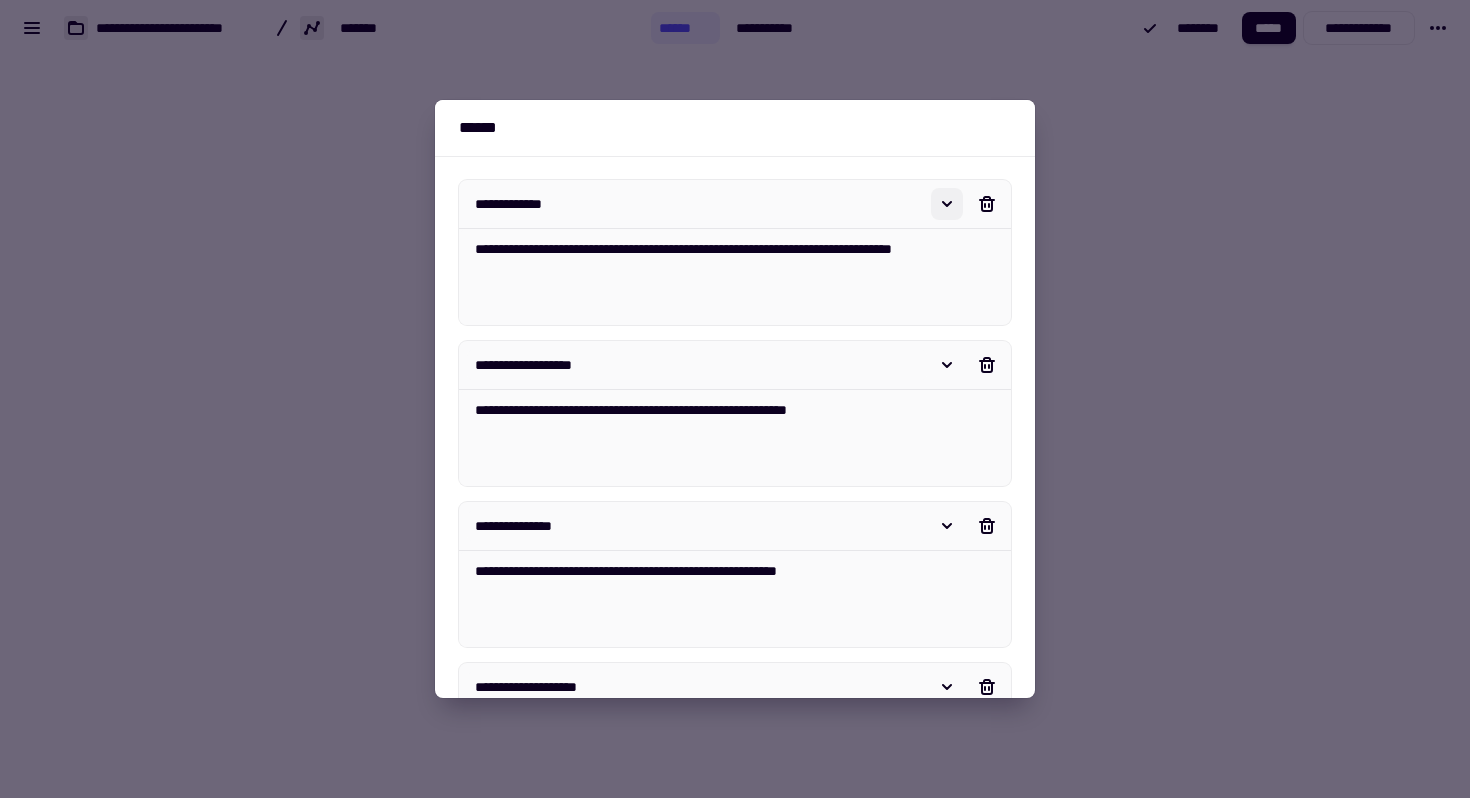 type on "*" 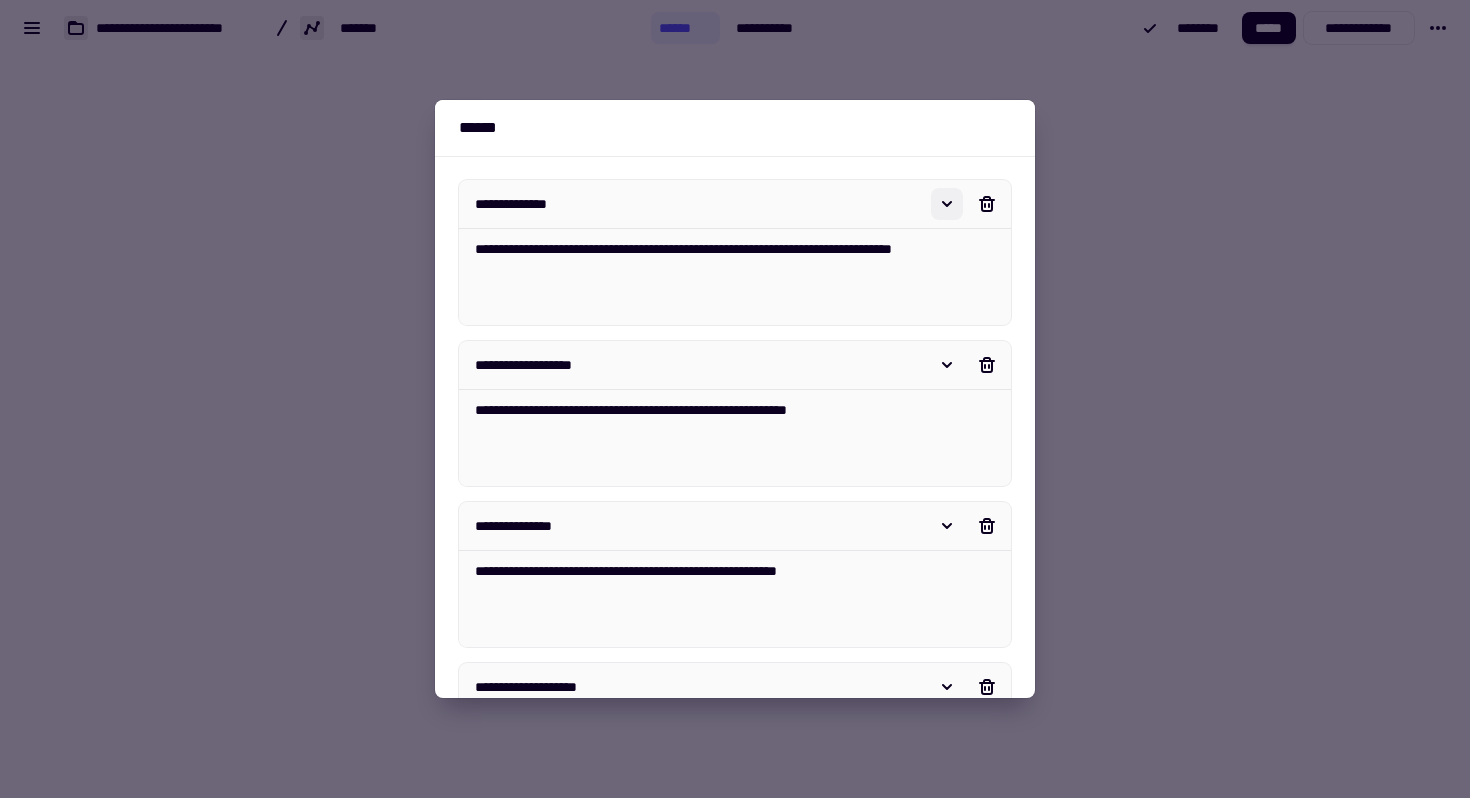type on "*" 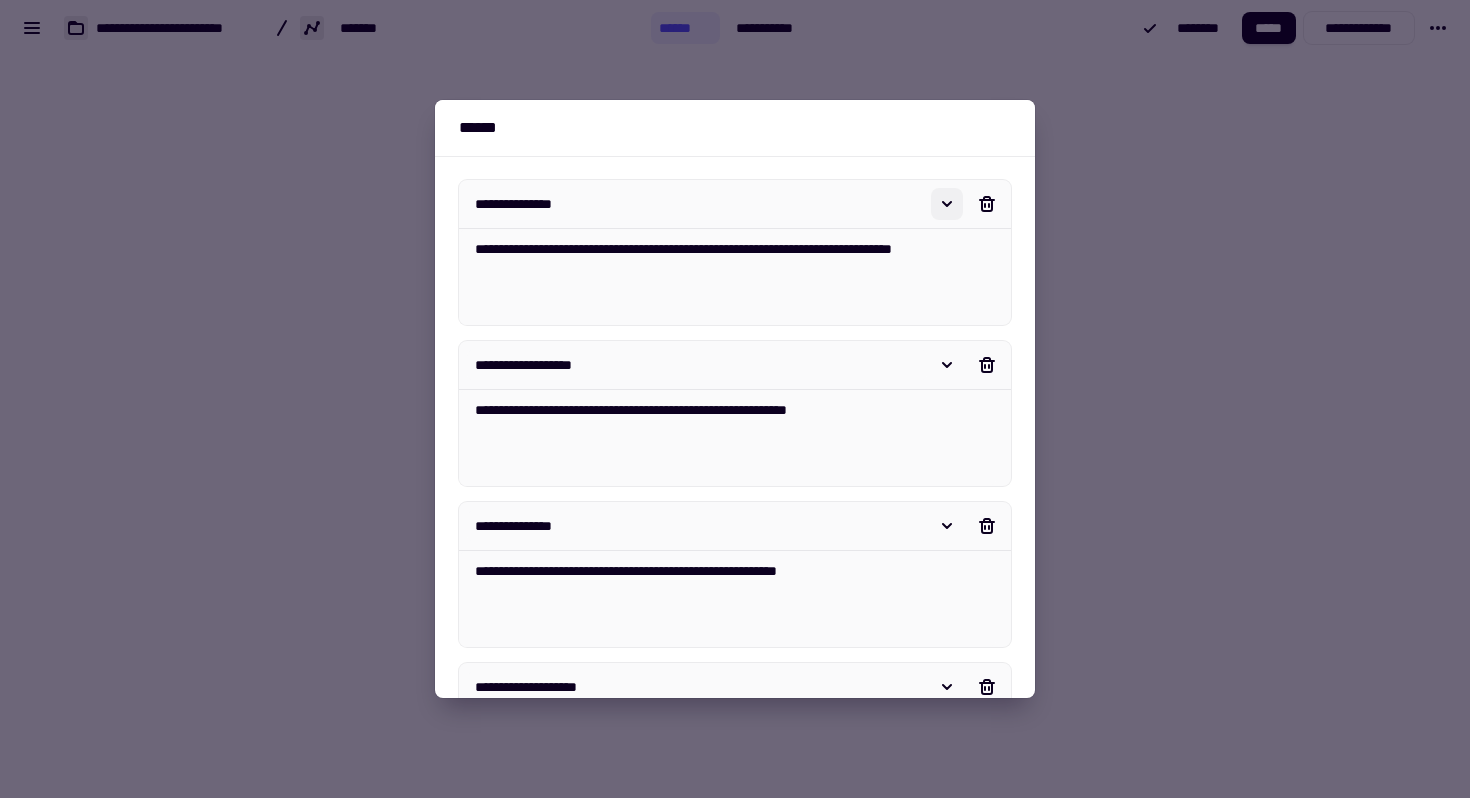 type on "*" 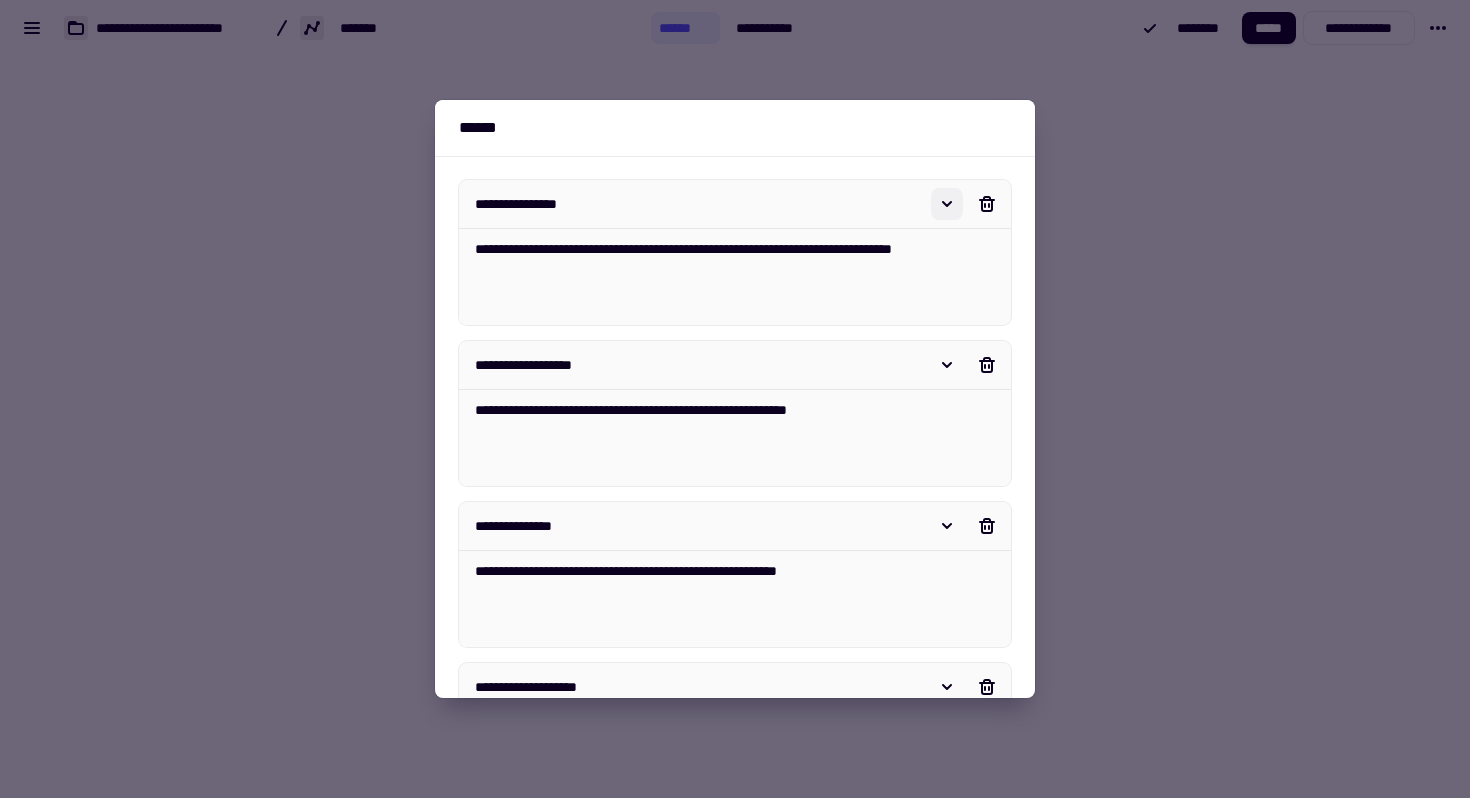 type on "*" 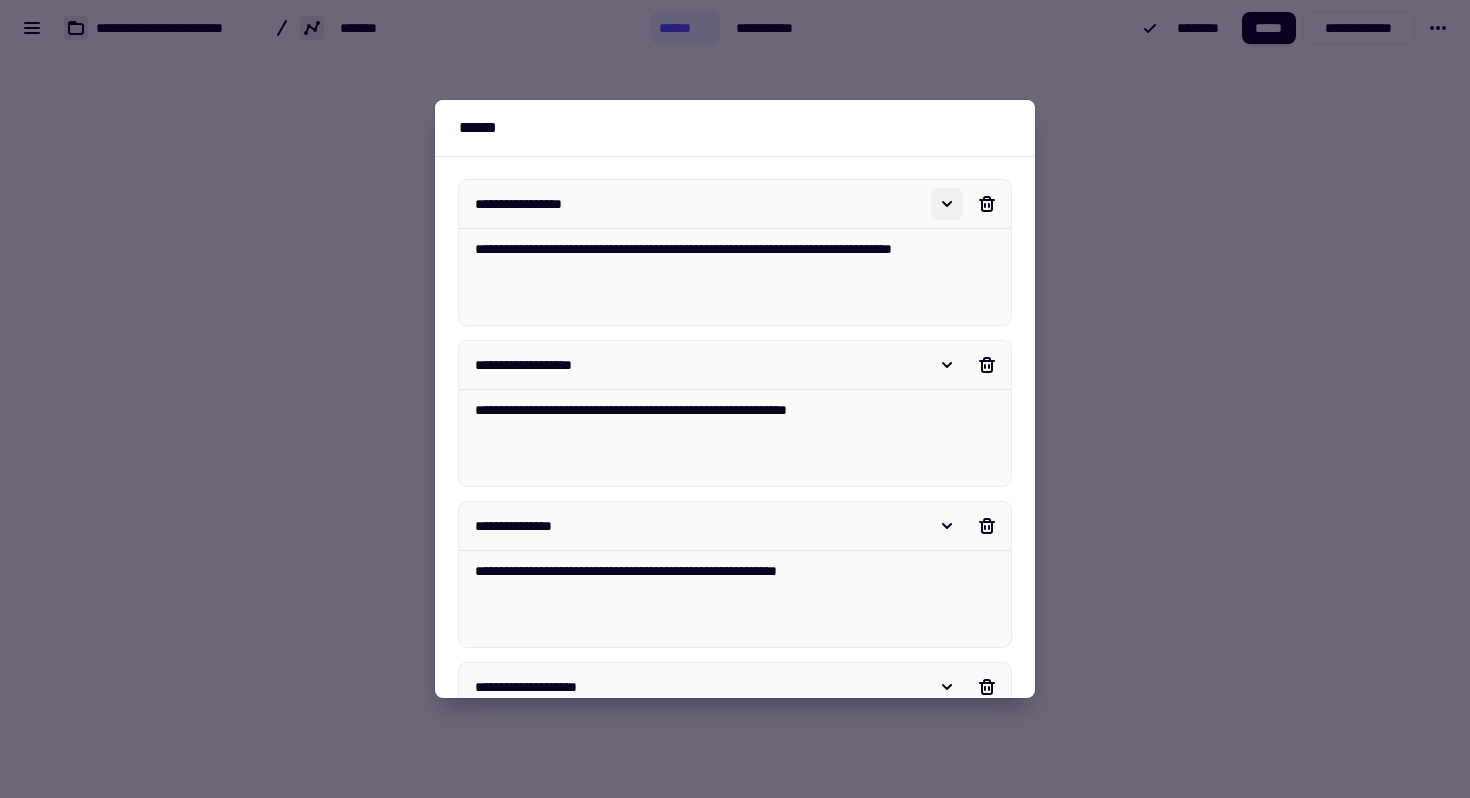 type on "*" 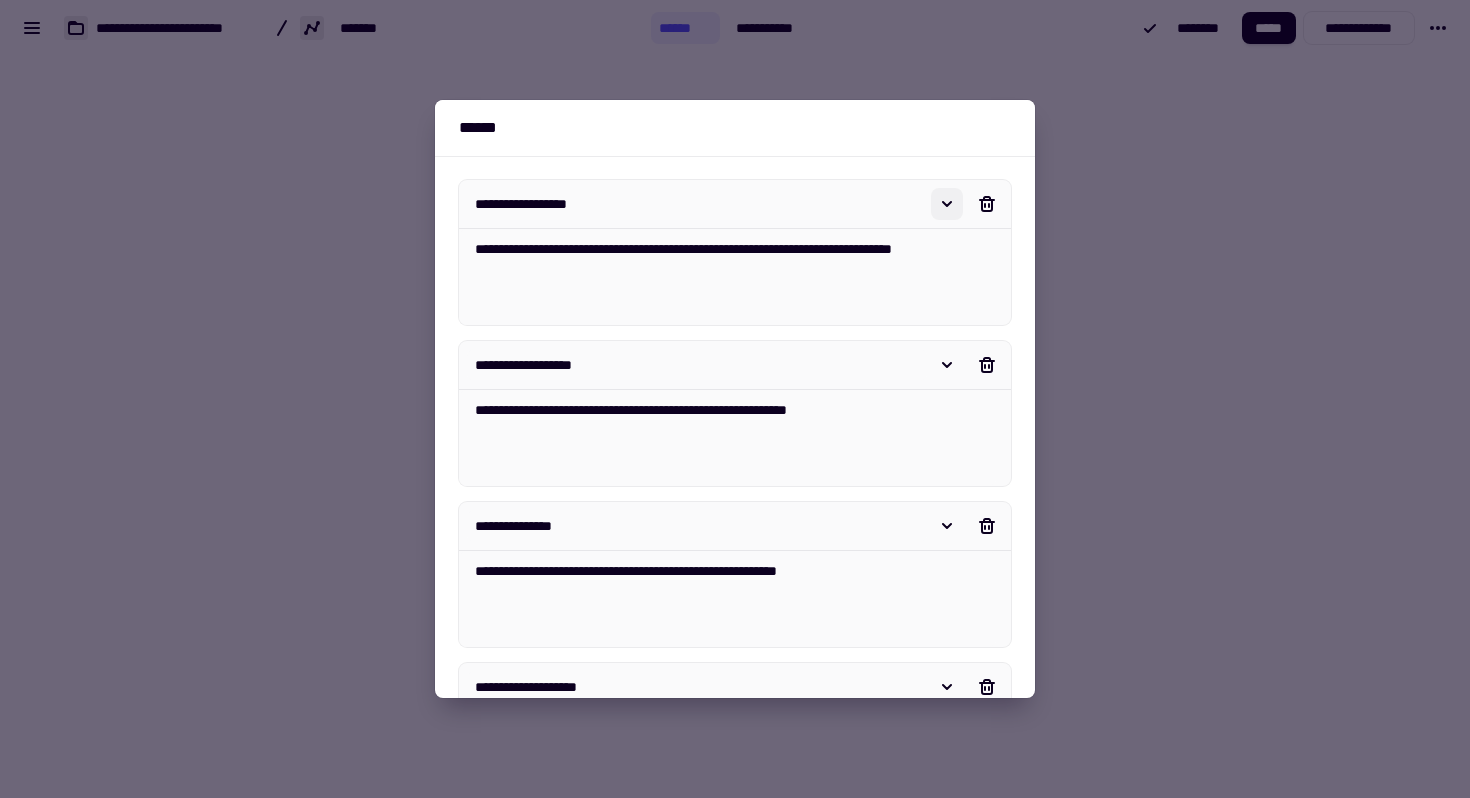 type on "*" 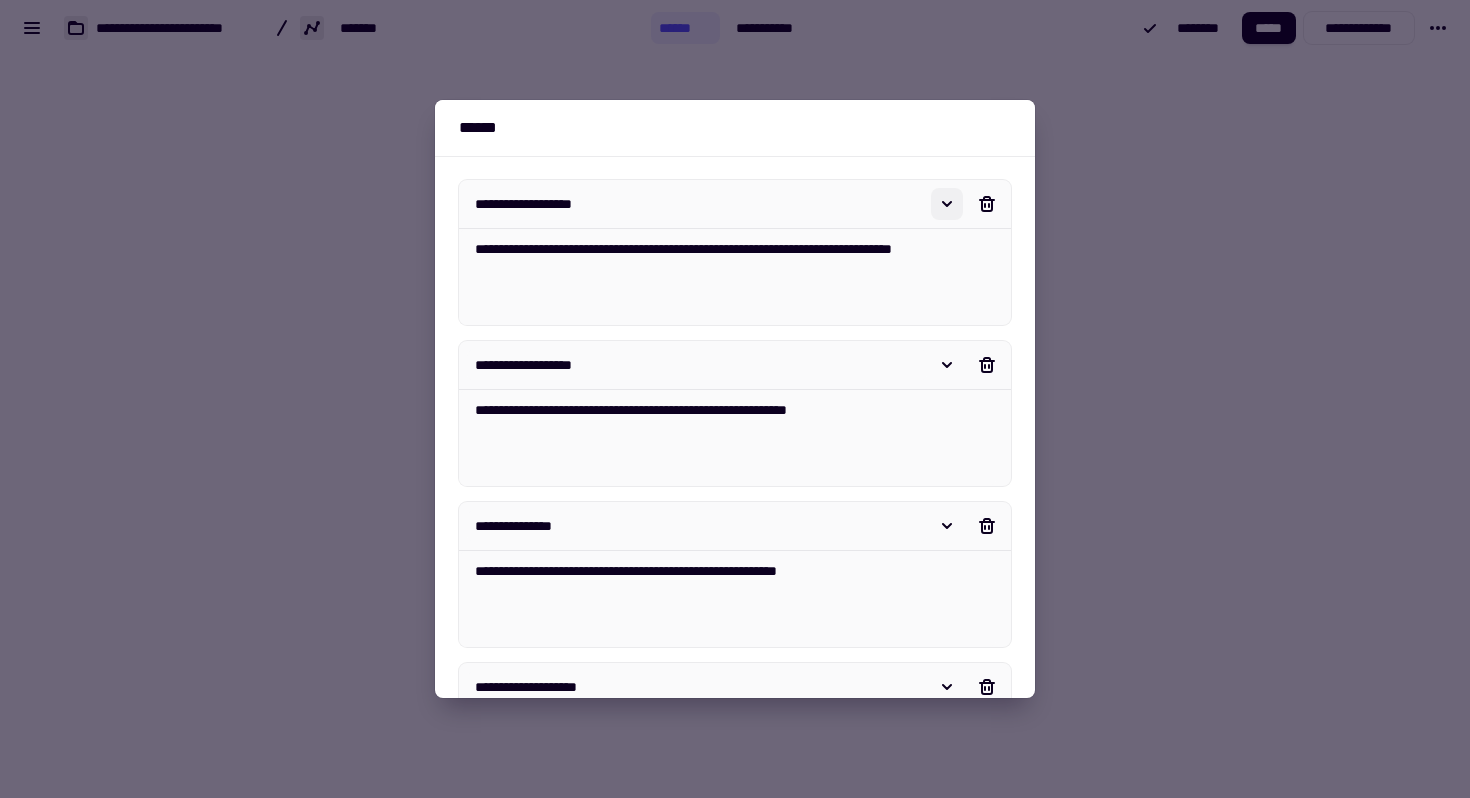 type on "**********" 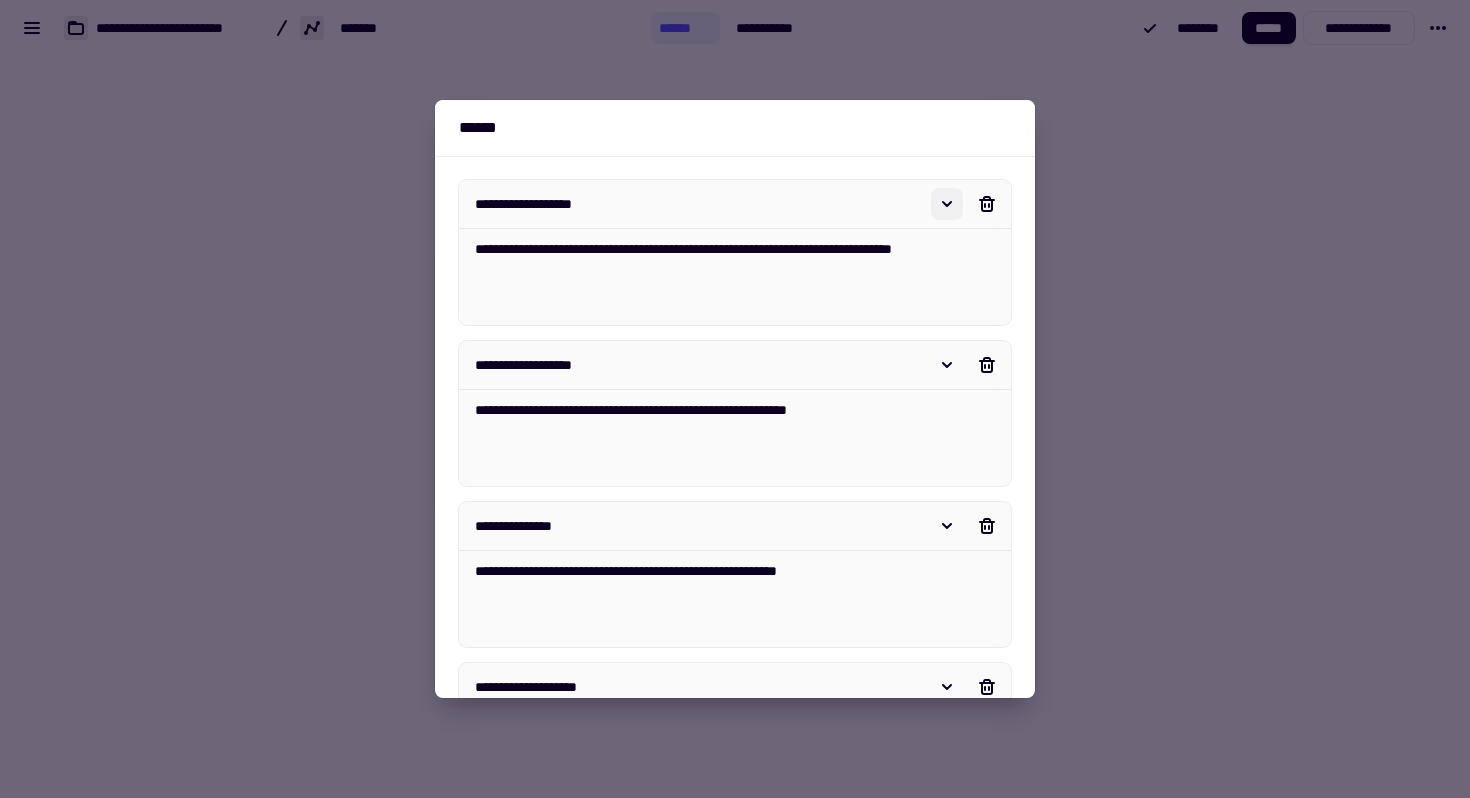 click on "**********" at bounding box center [697, 365] 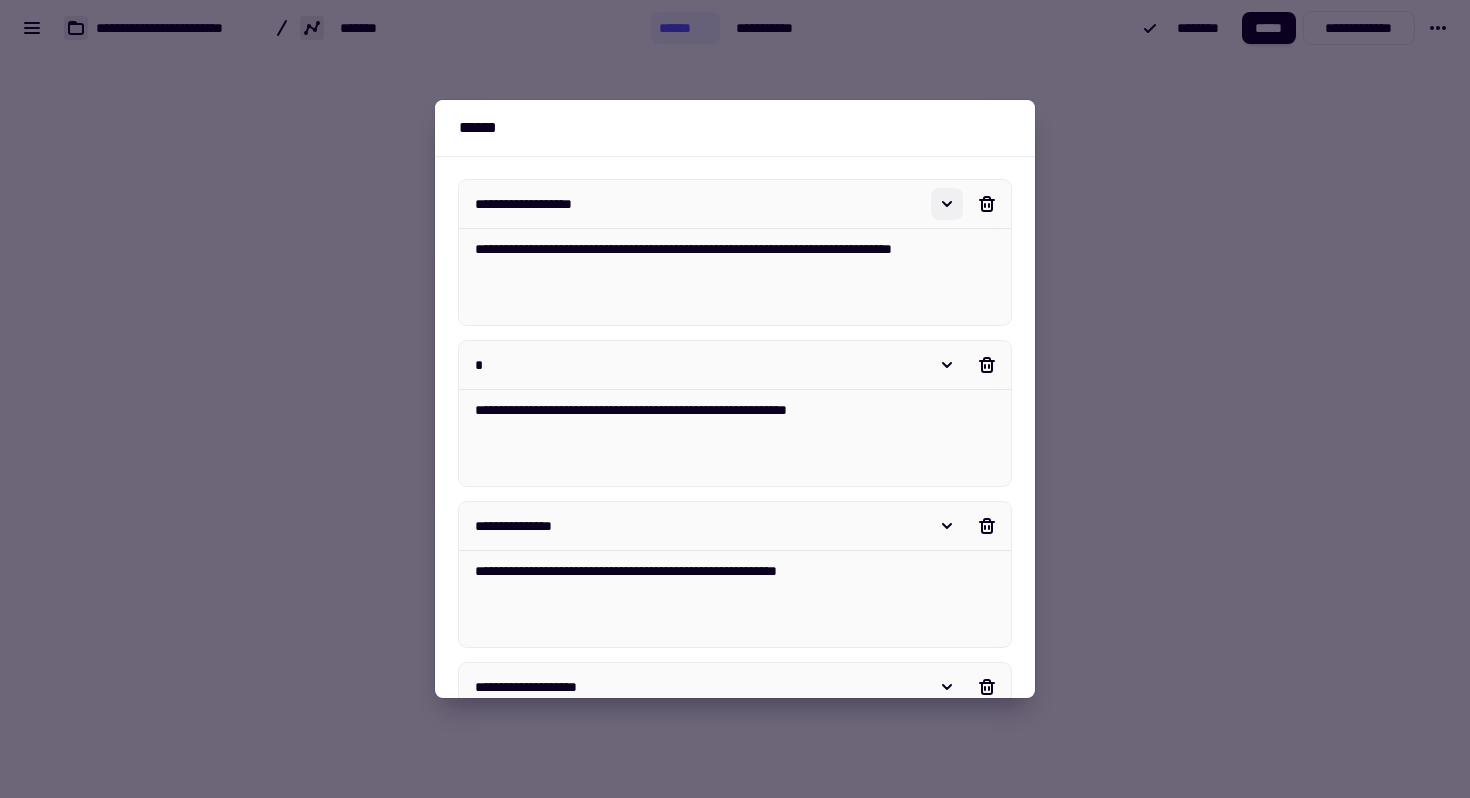 type on "*" 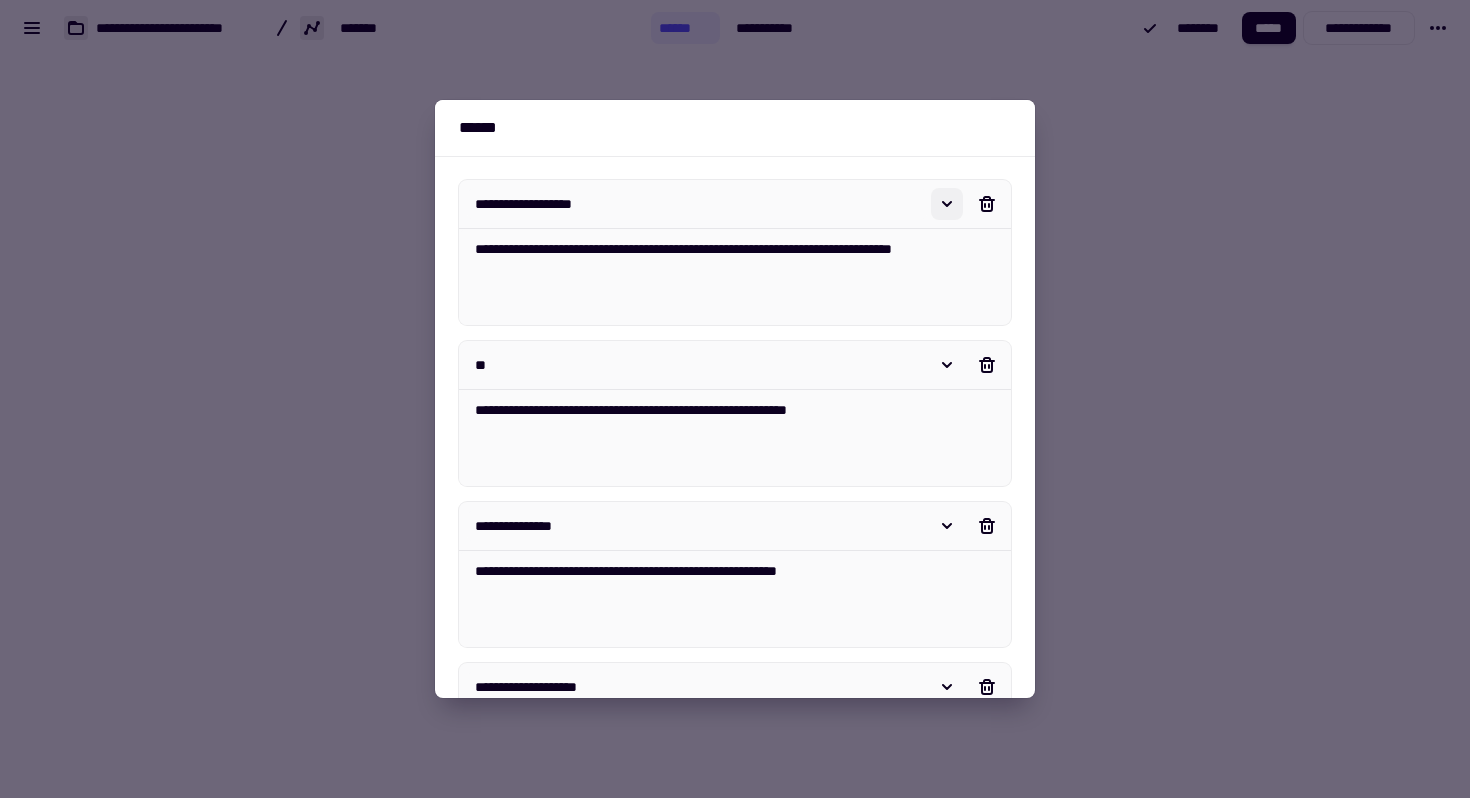 type on "*" 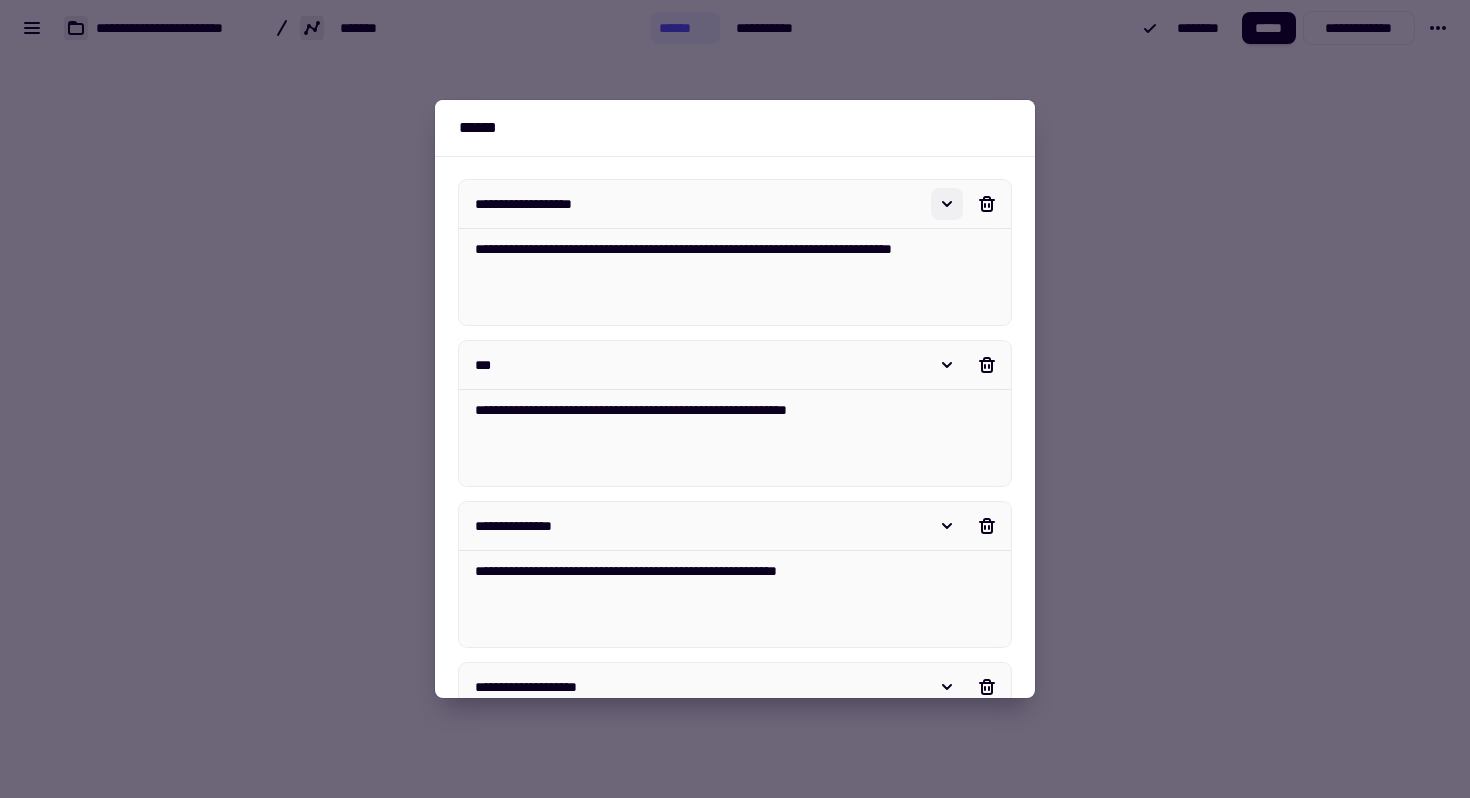 type on "*" 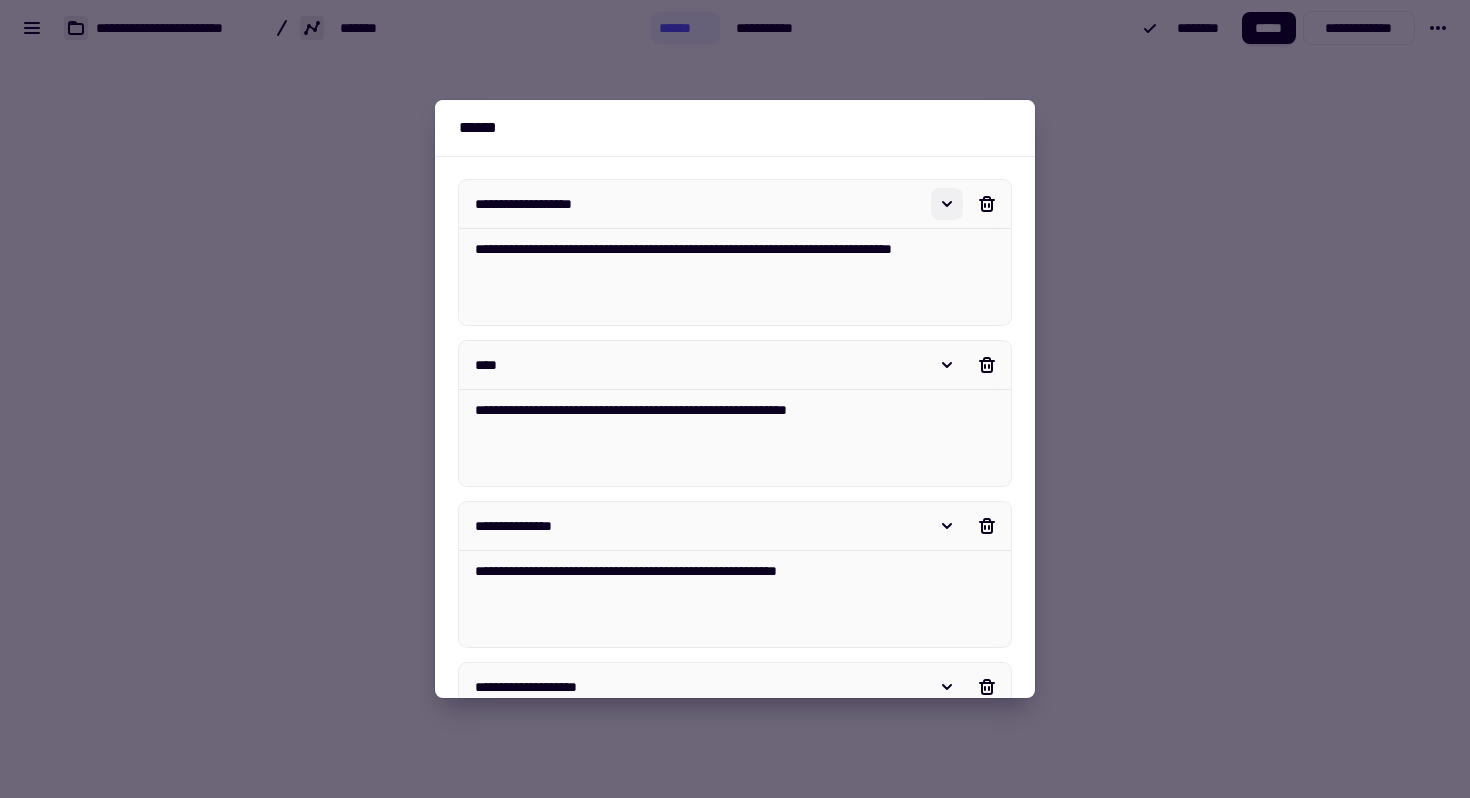type on "*" 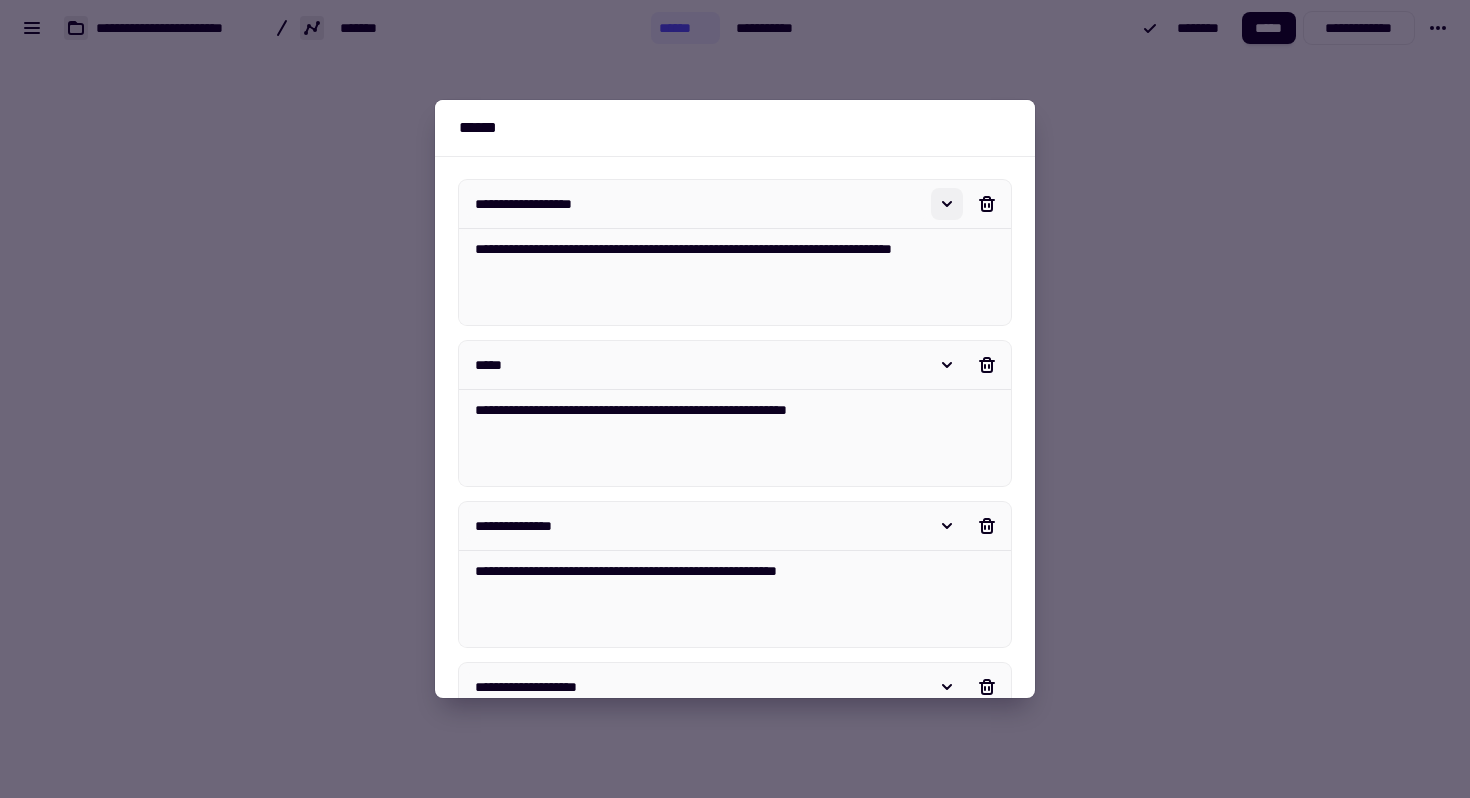 type on "*" 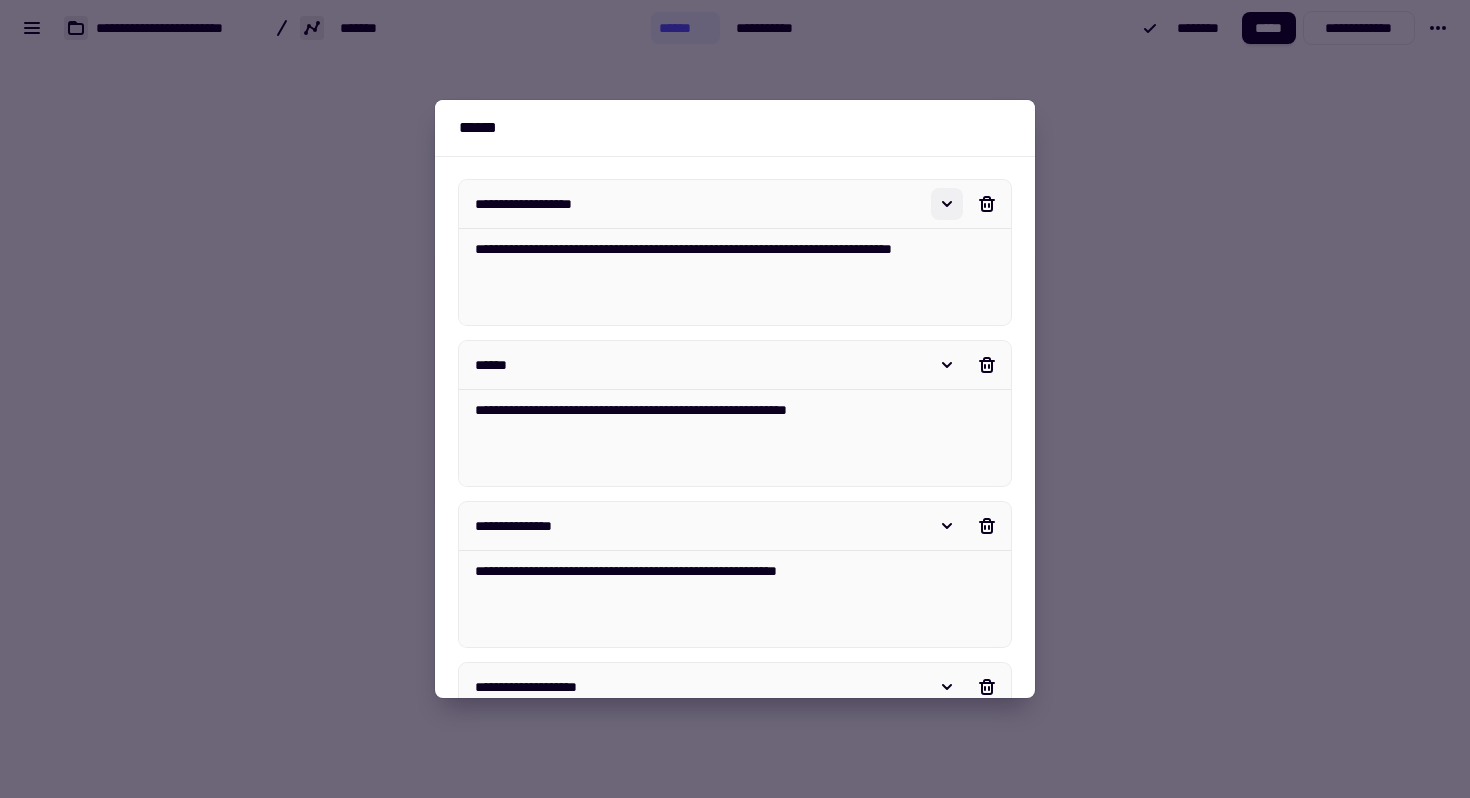 type on "*" 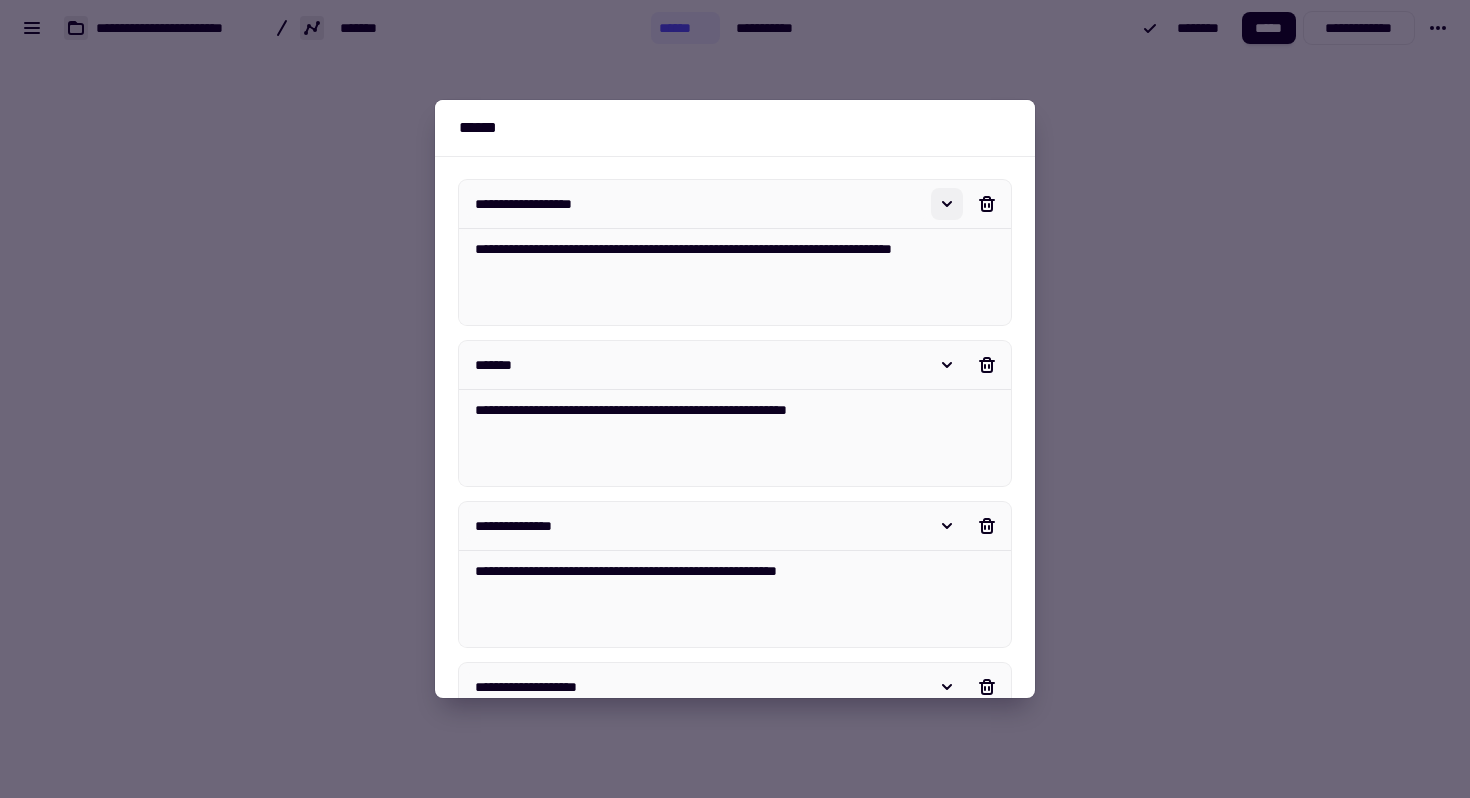 type on "*" 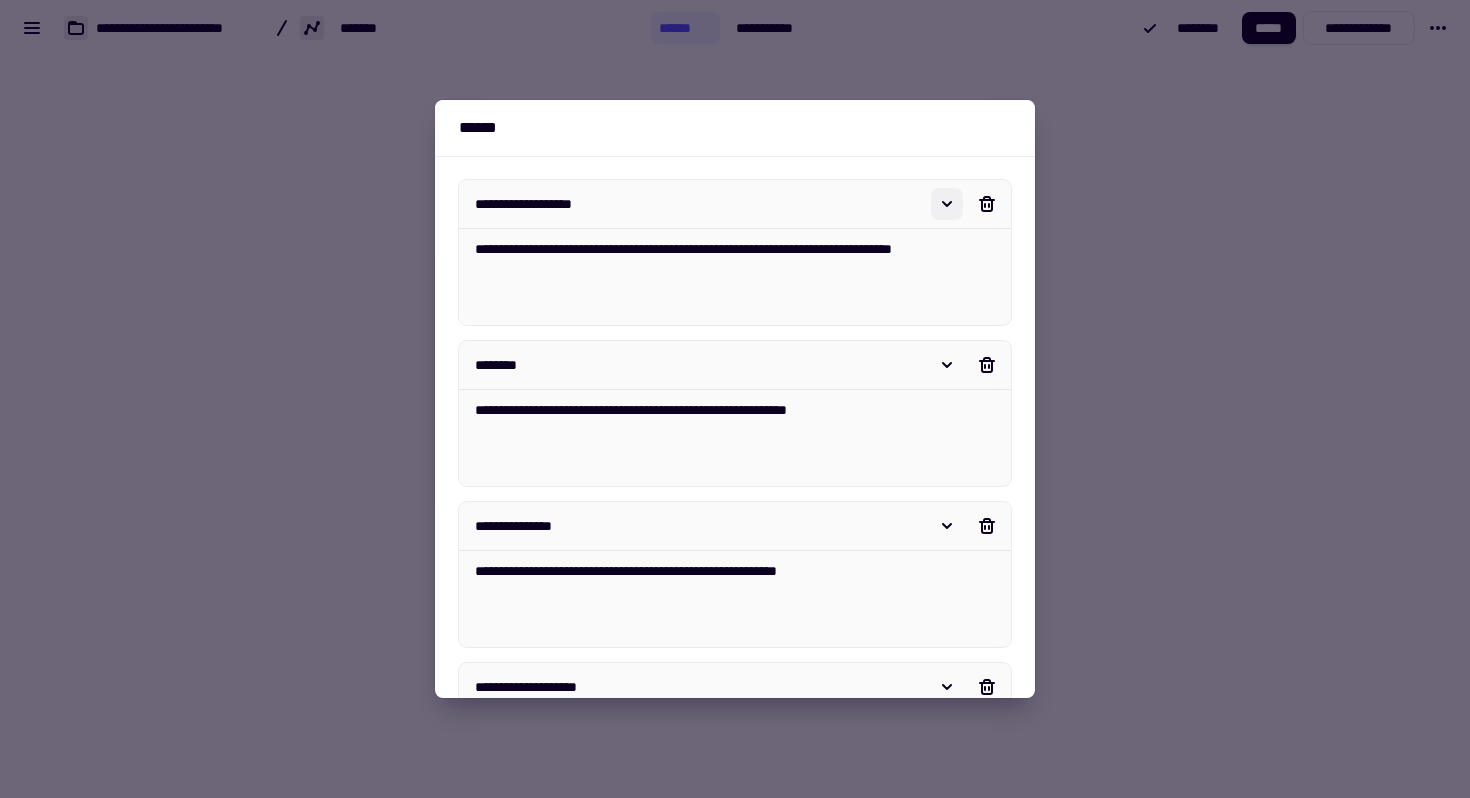 type on "*" 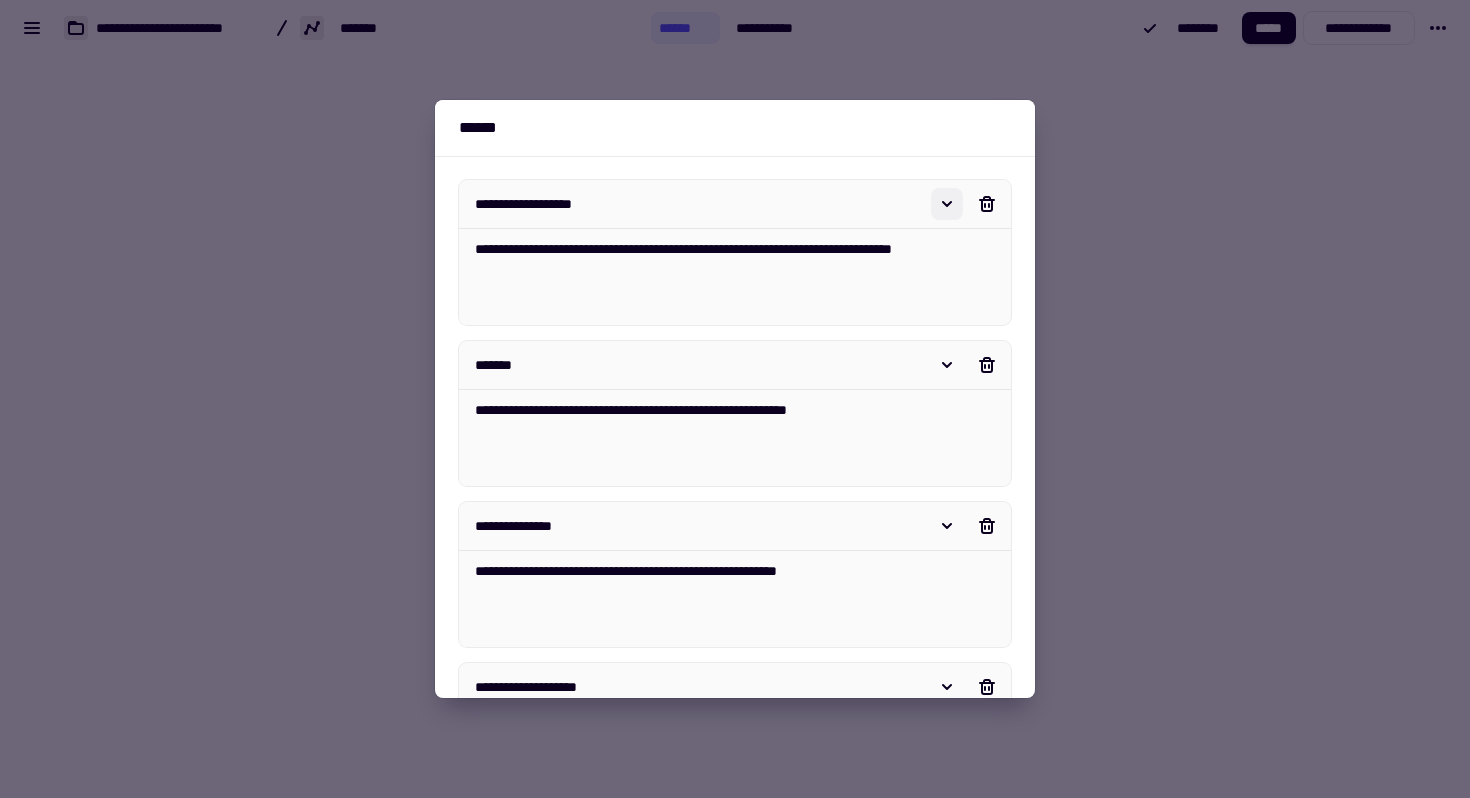 type on "*" 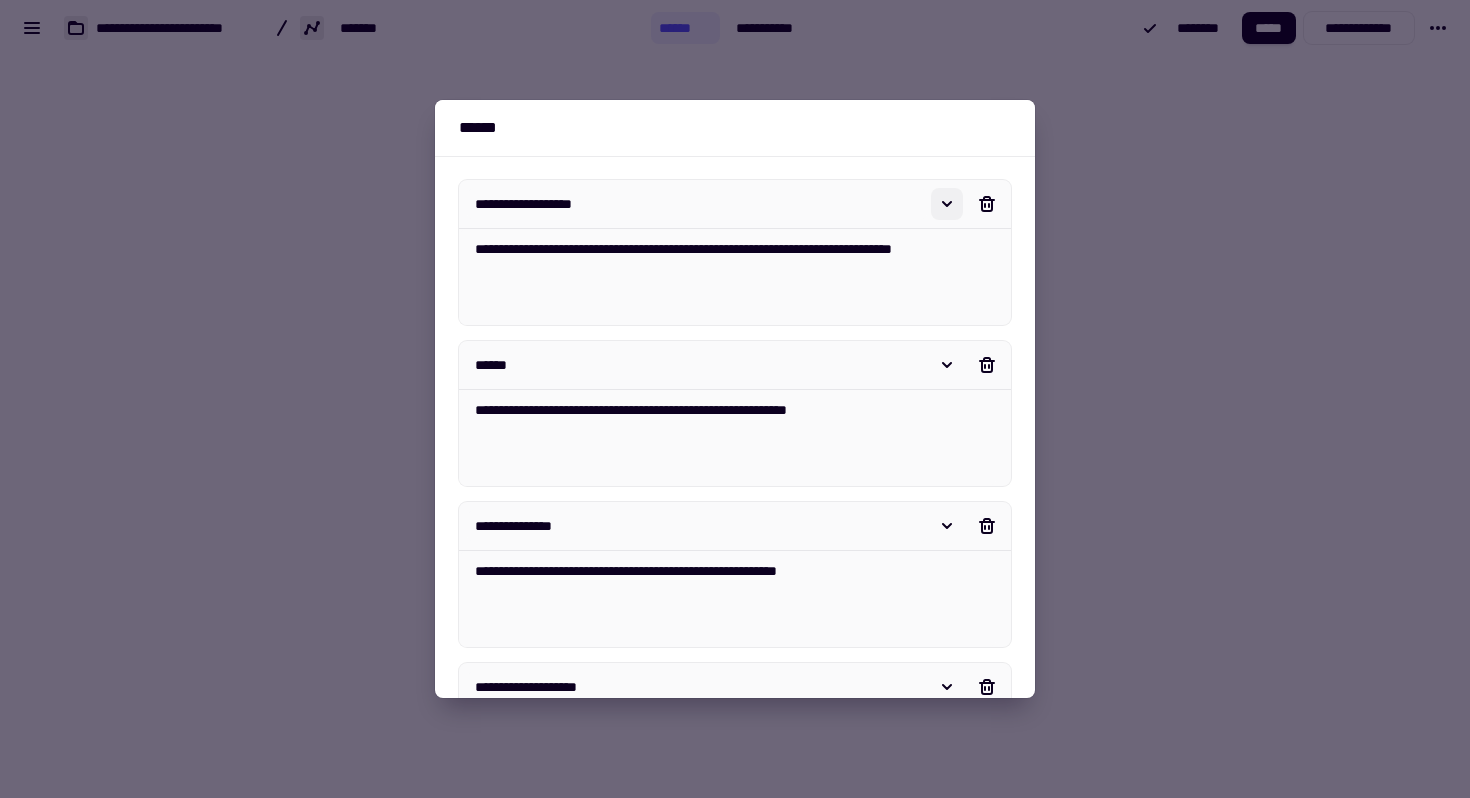 type on "*" 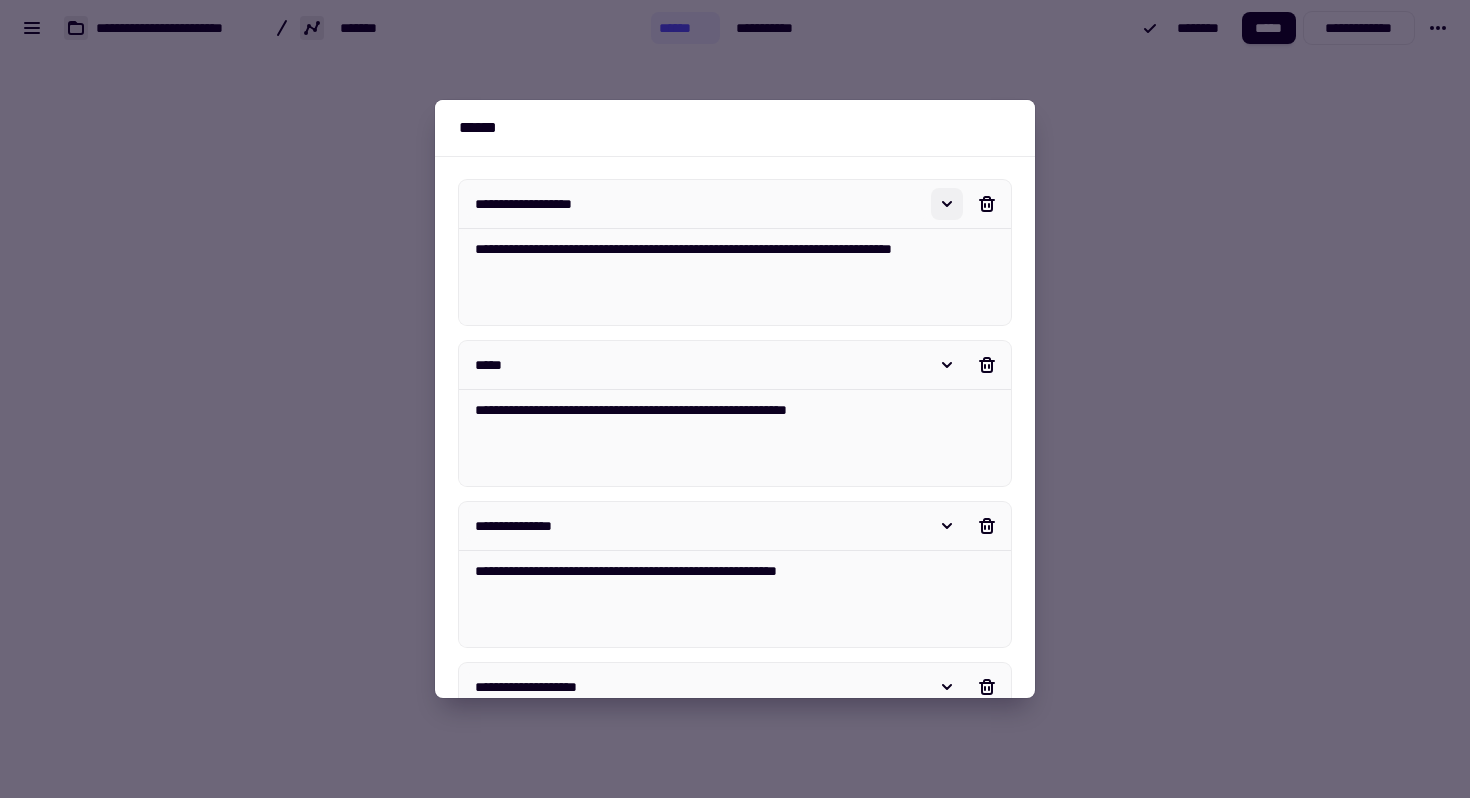 type on "*" 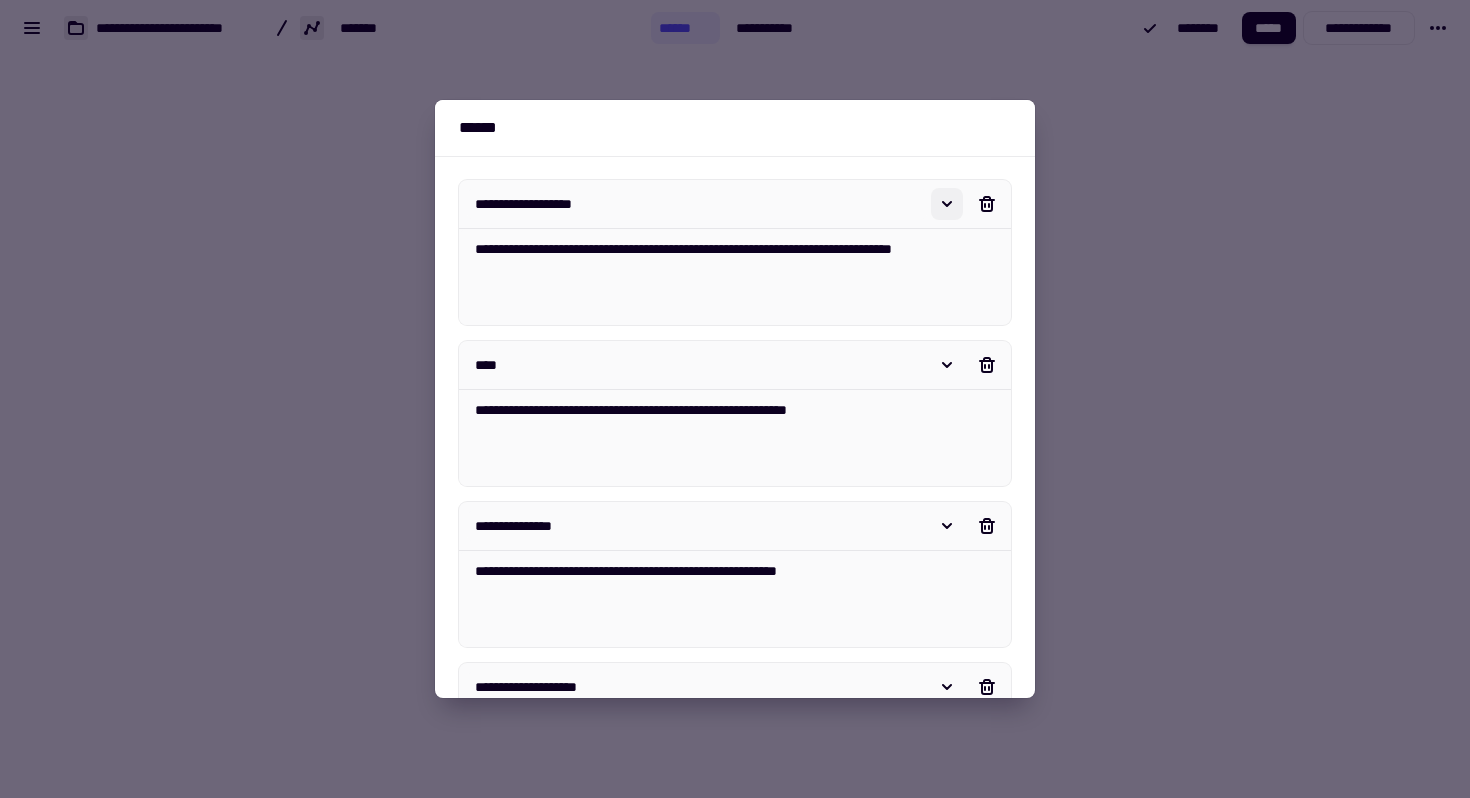 type on "*" 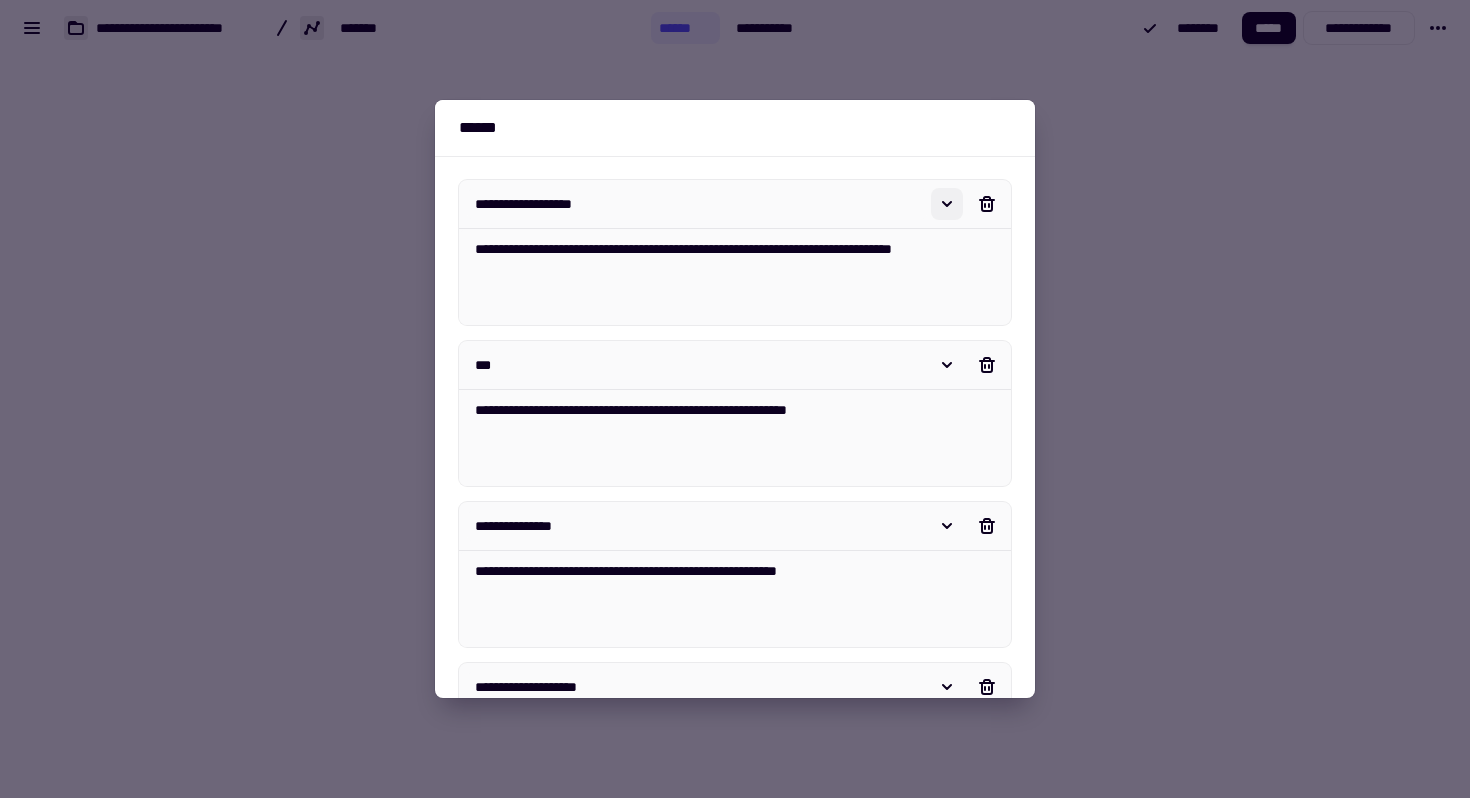 type on "*" 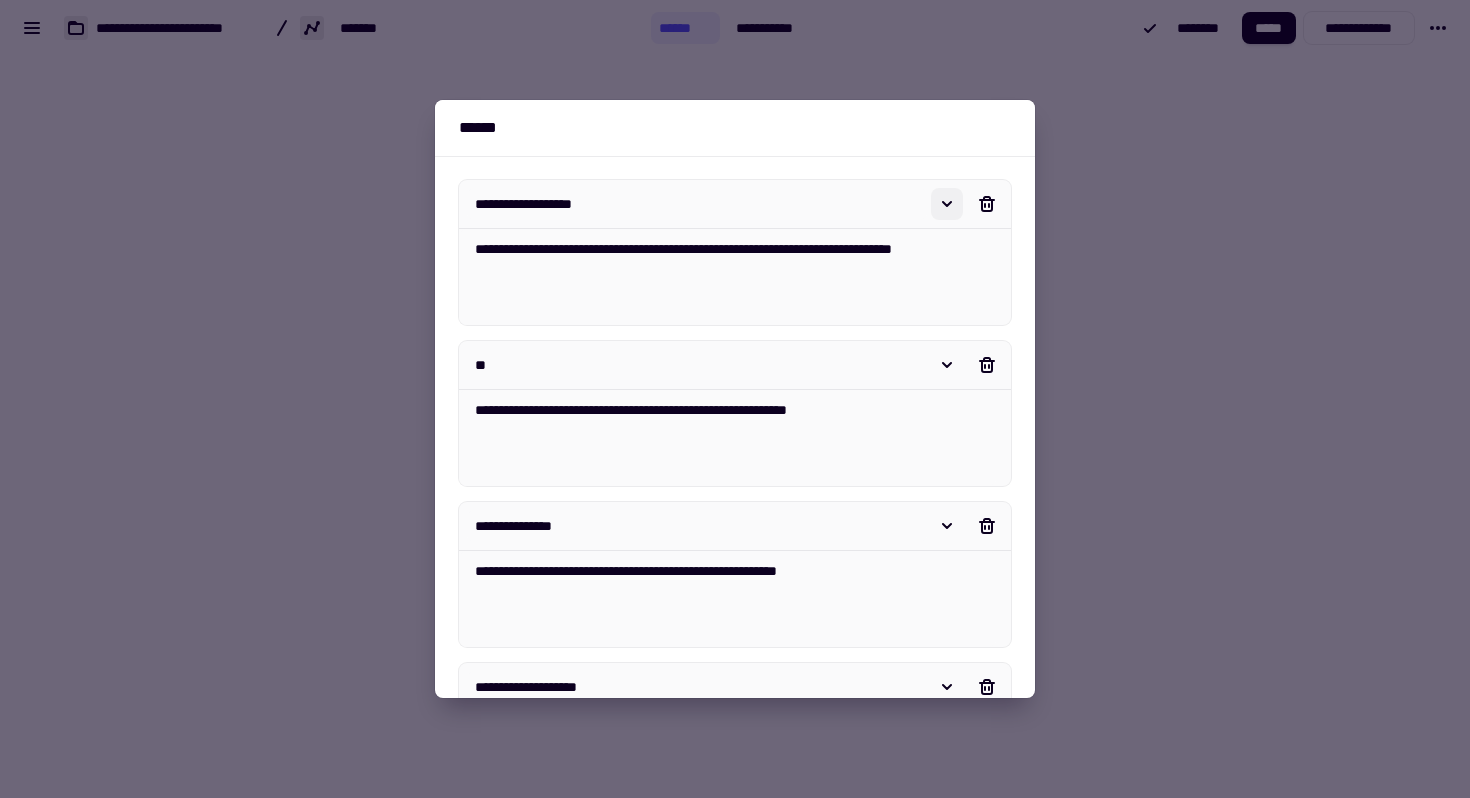 type on "*" 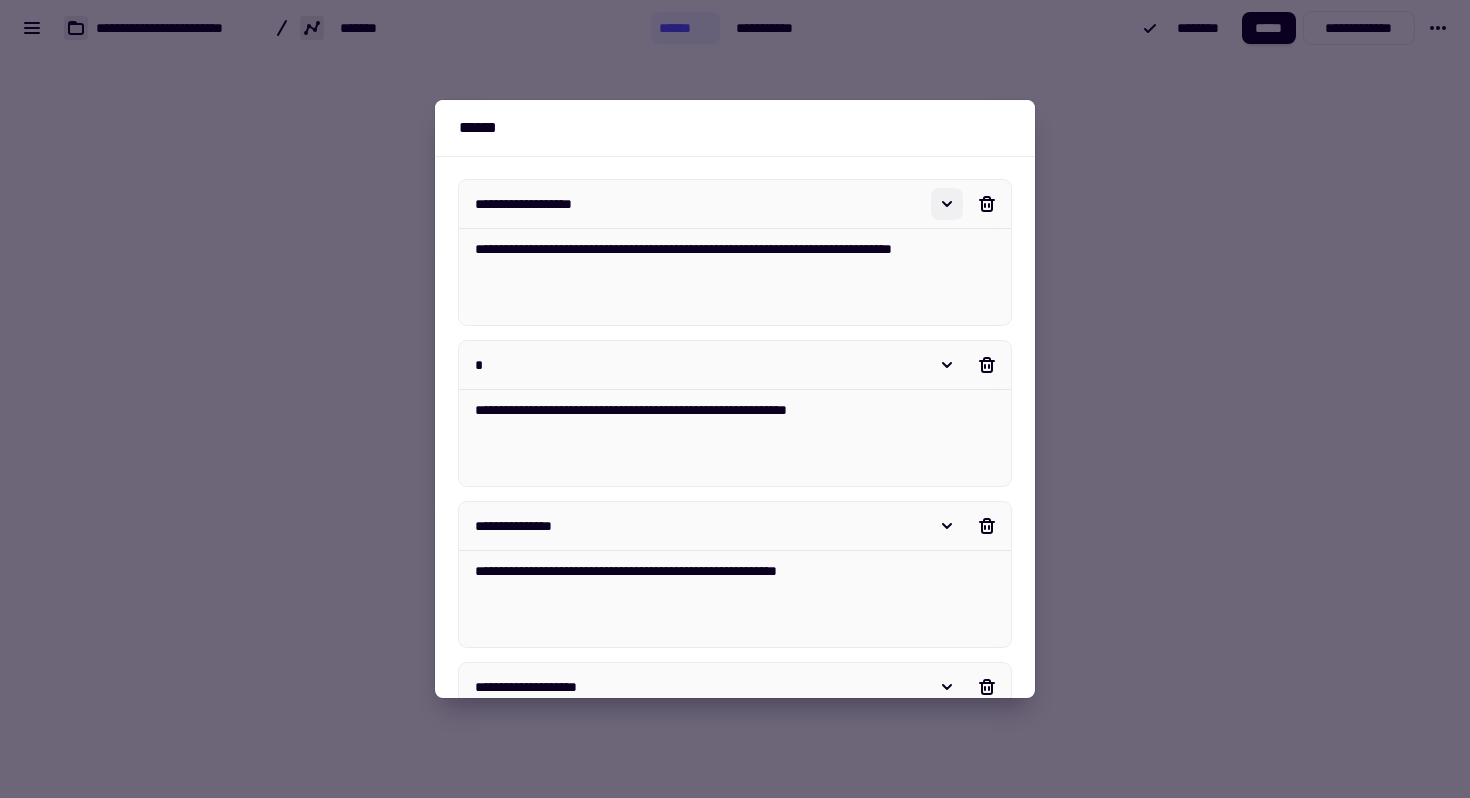 type on "*" 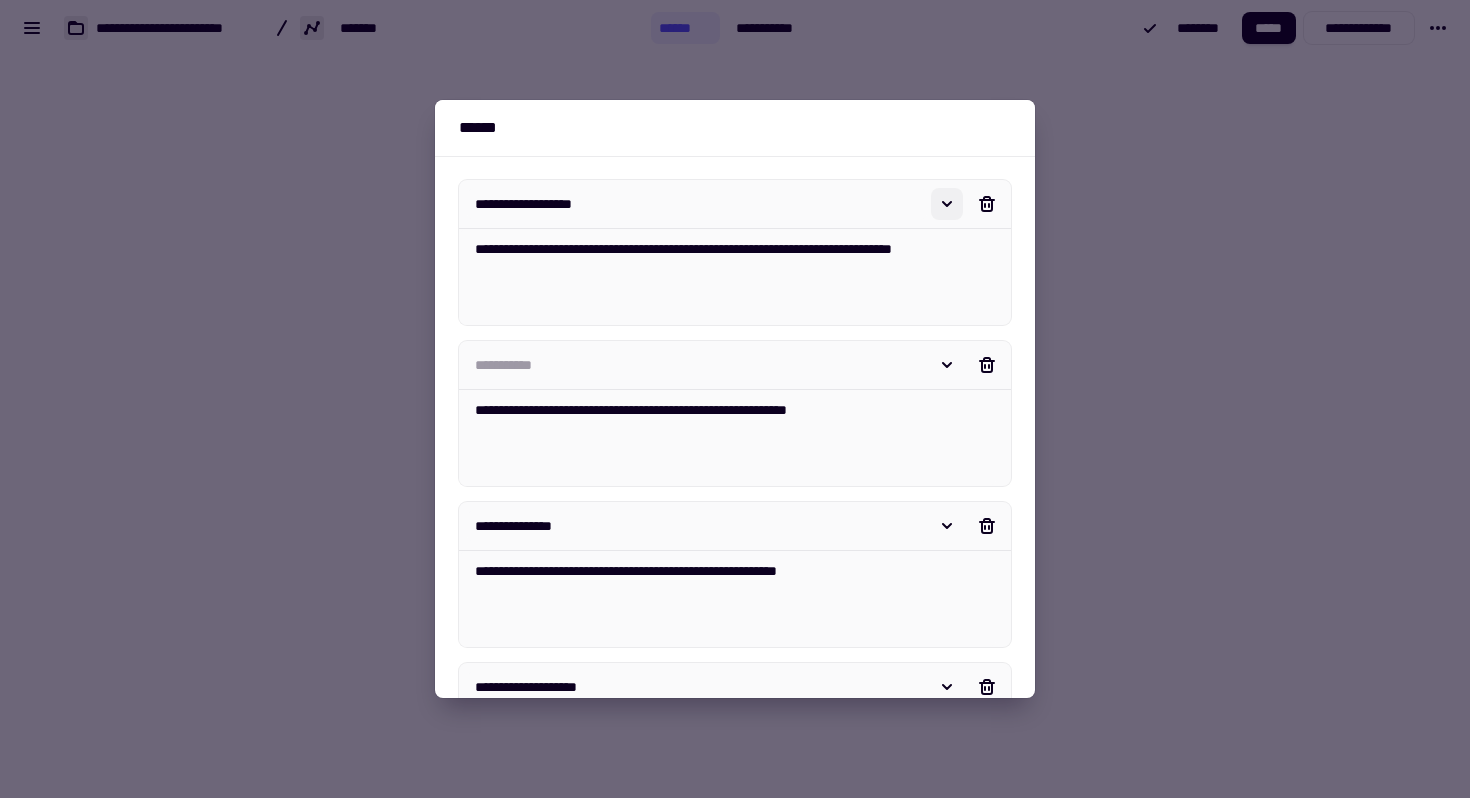 type on "*" 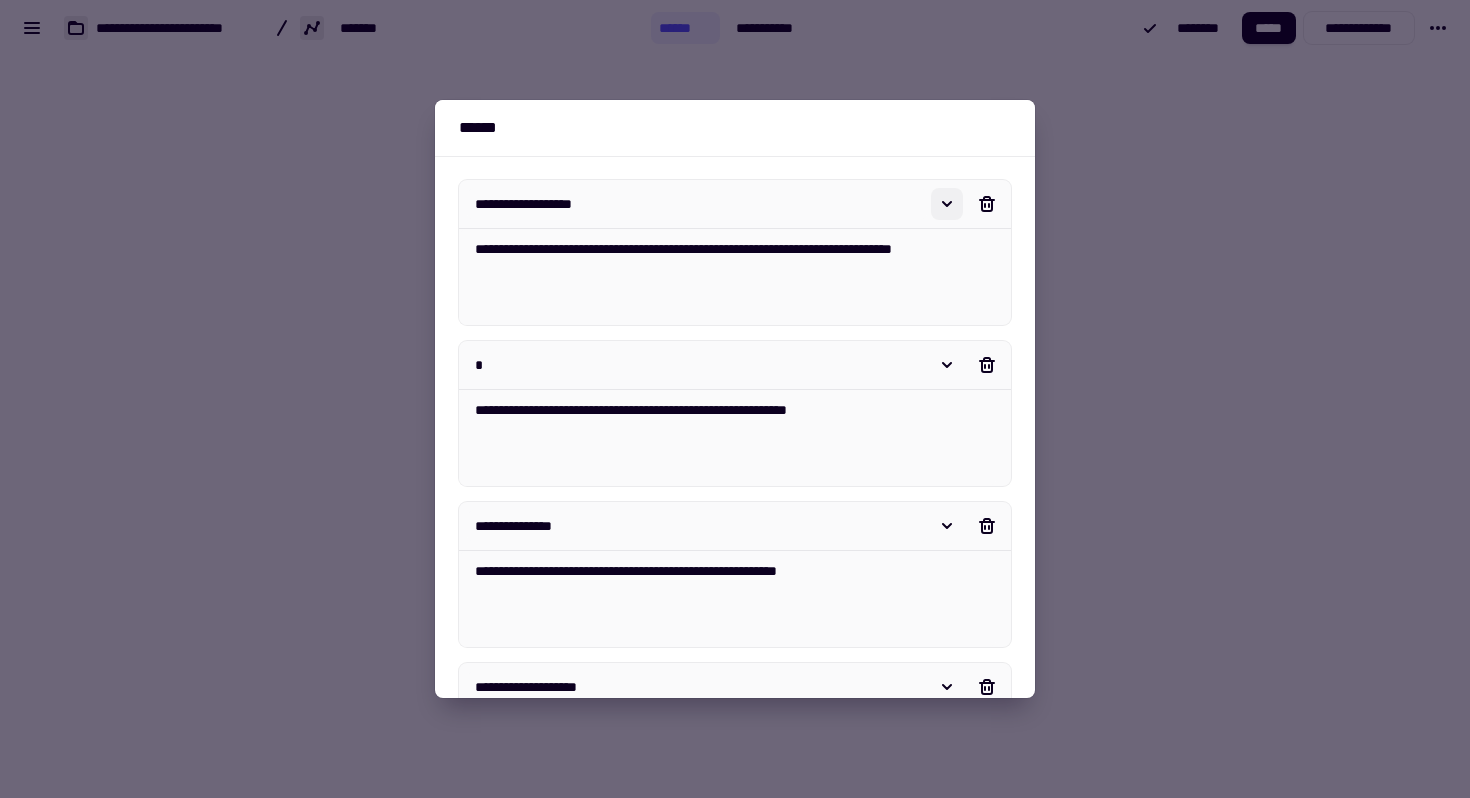 type on "*" 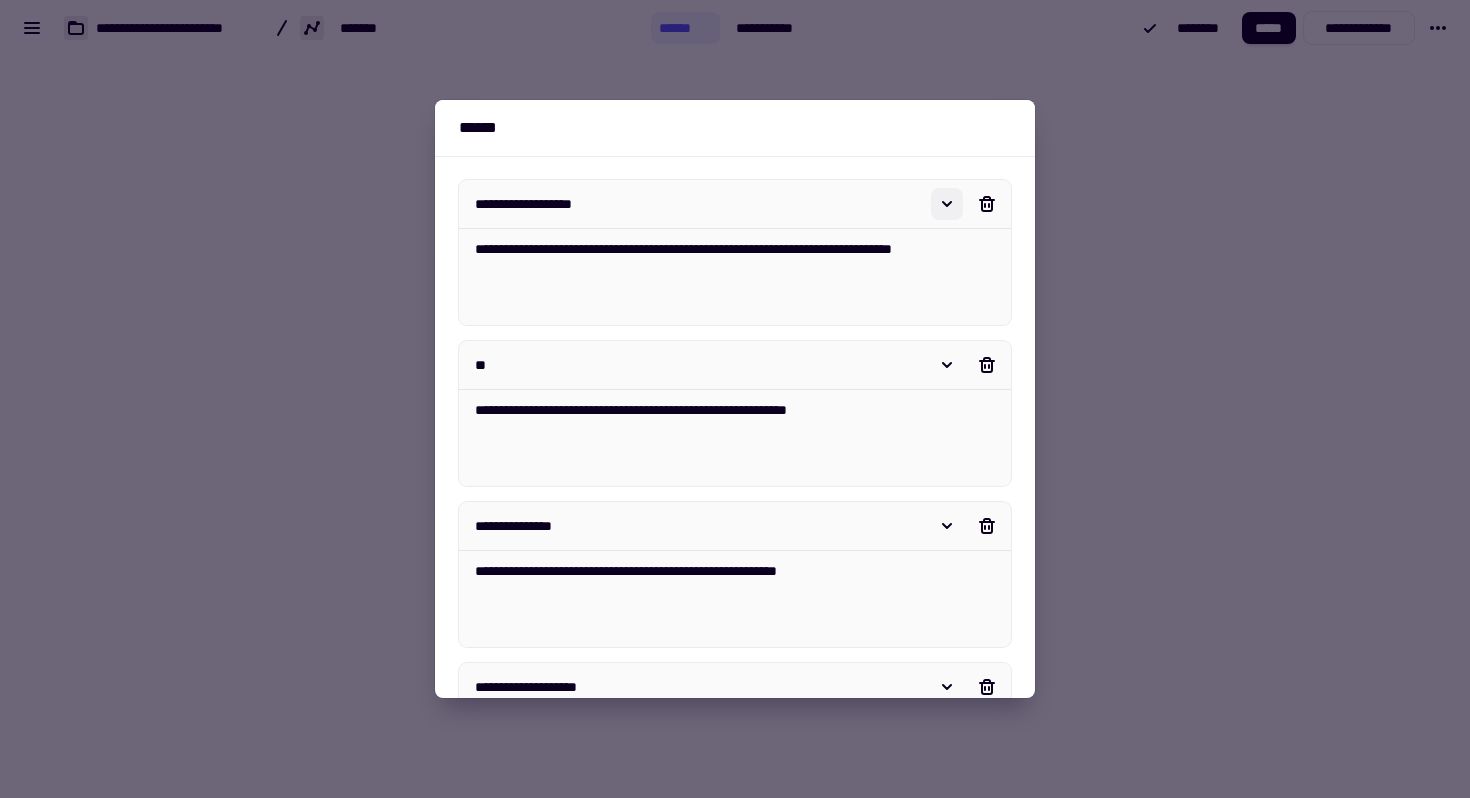 type on "***" 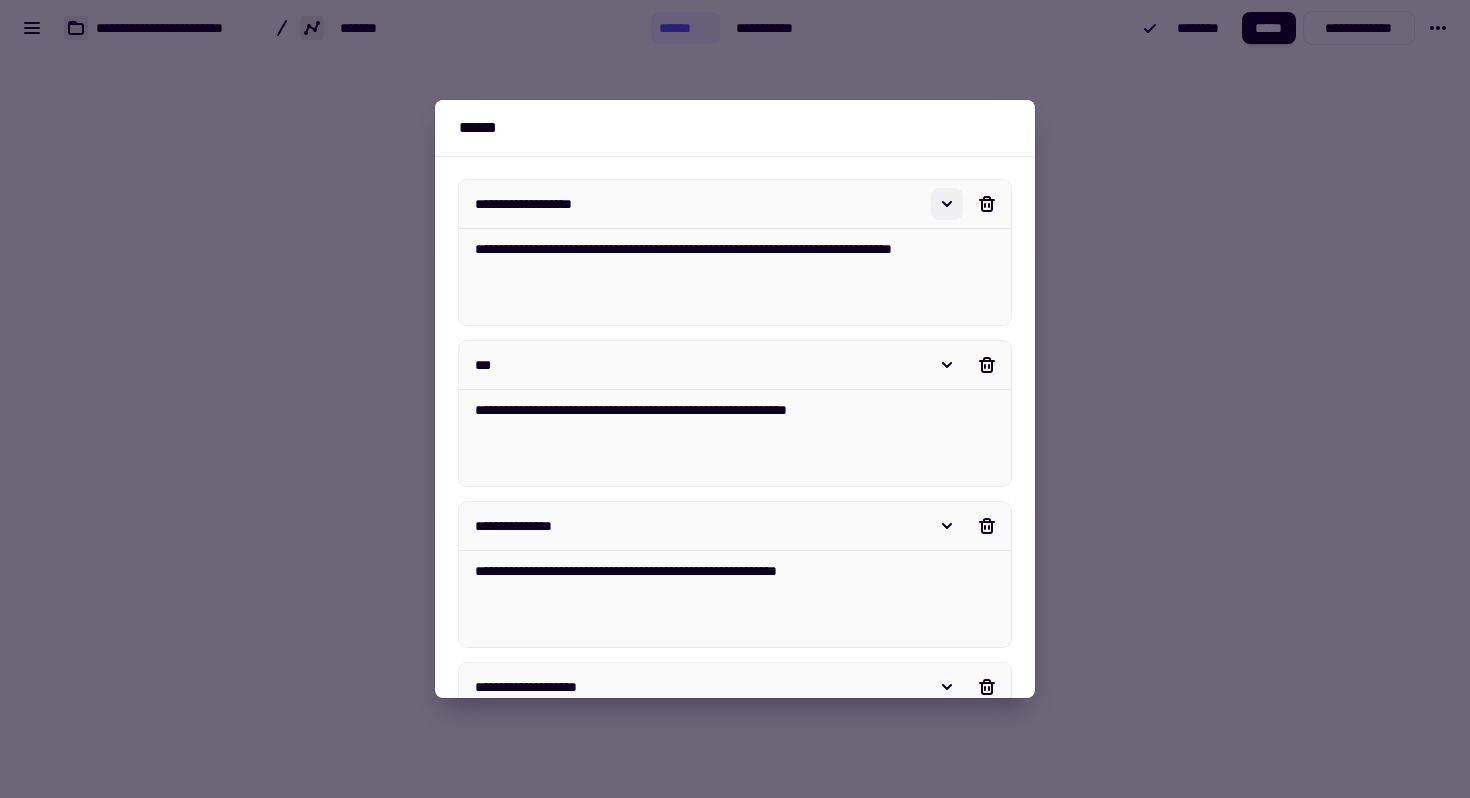 type on "*" 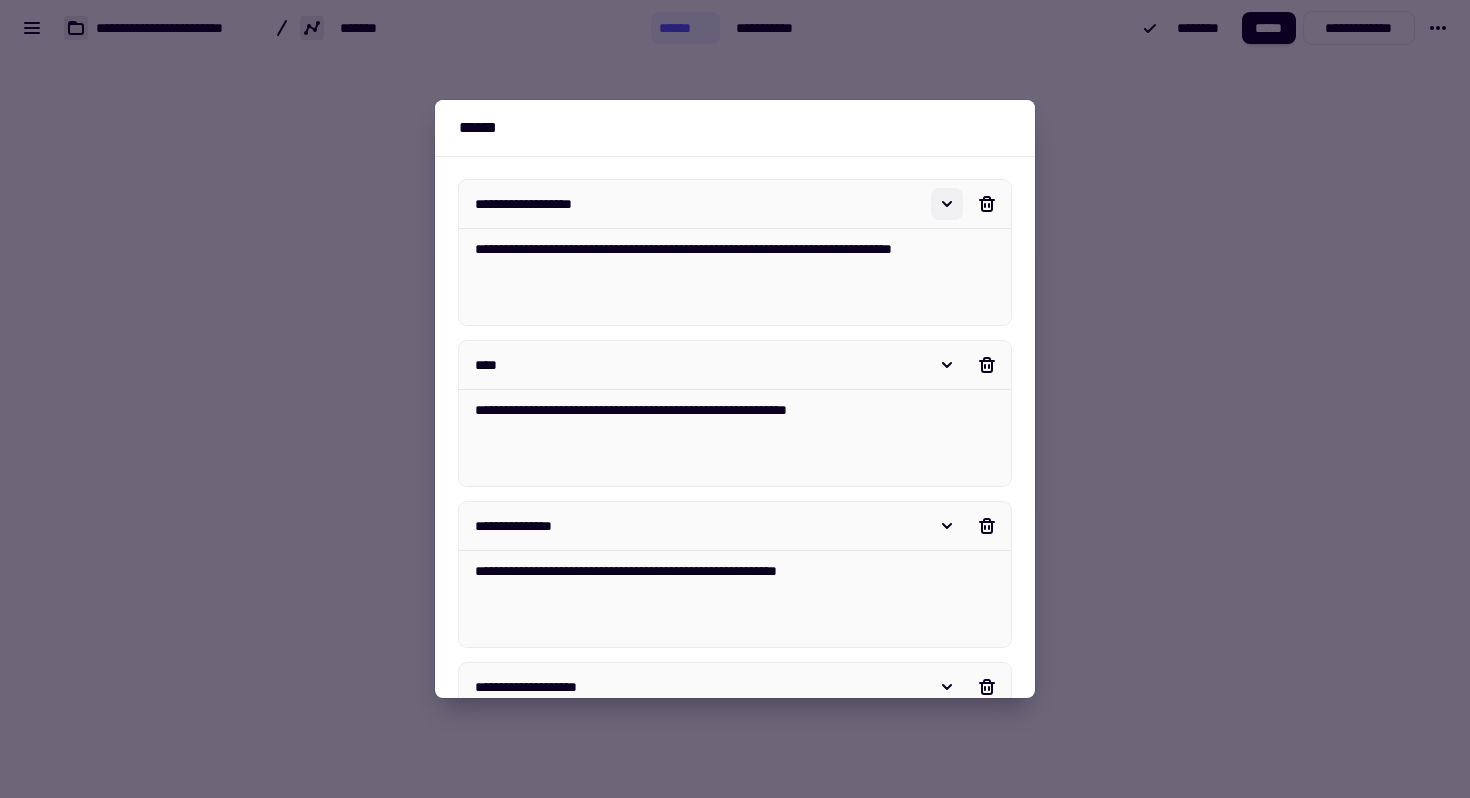 type on "*" 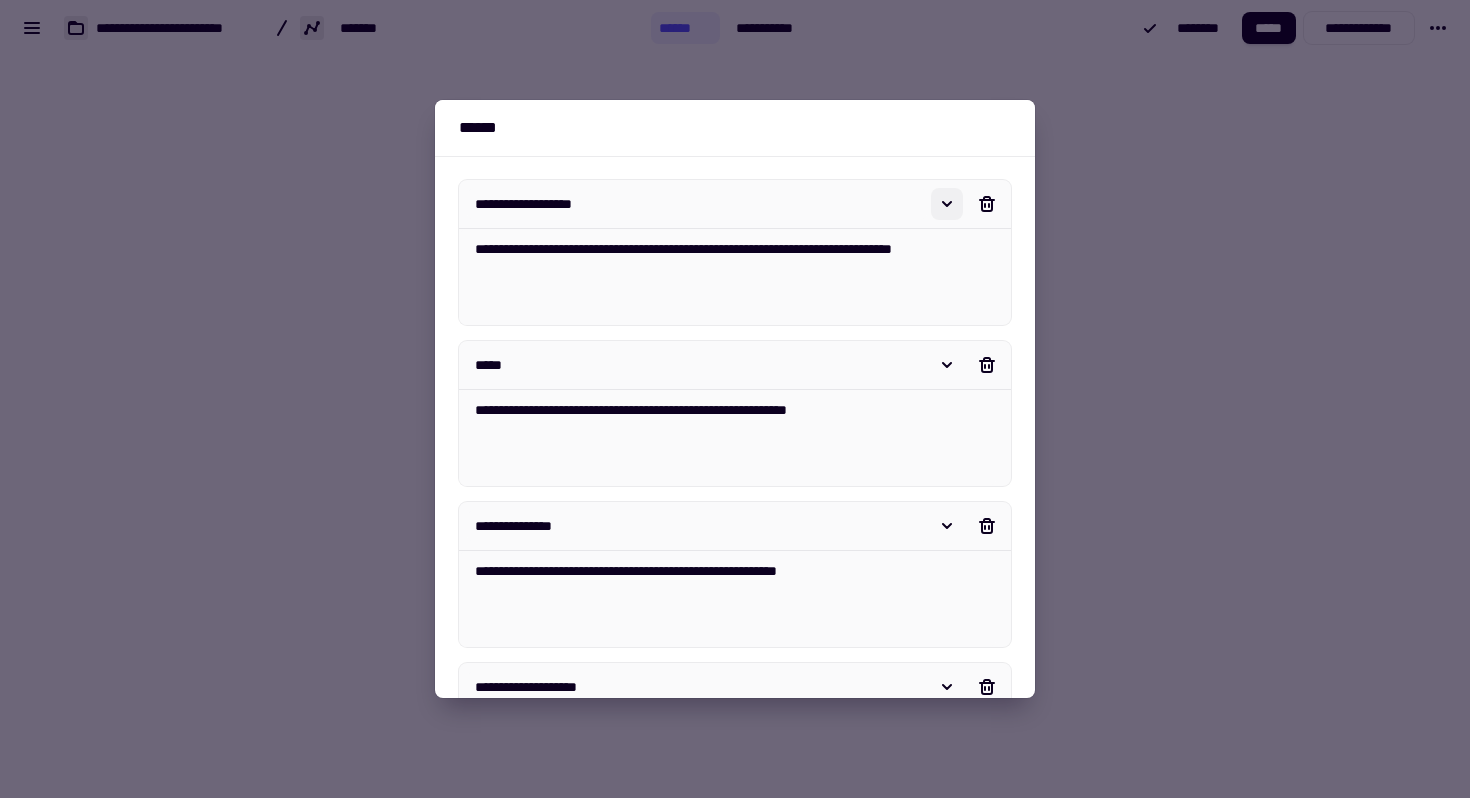 type on "******" 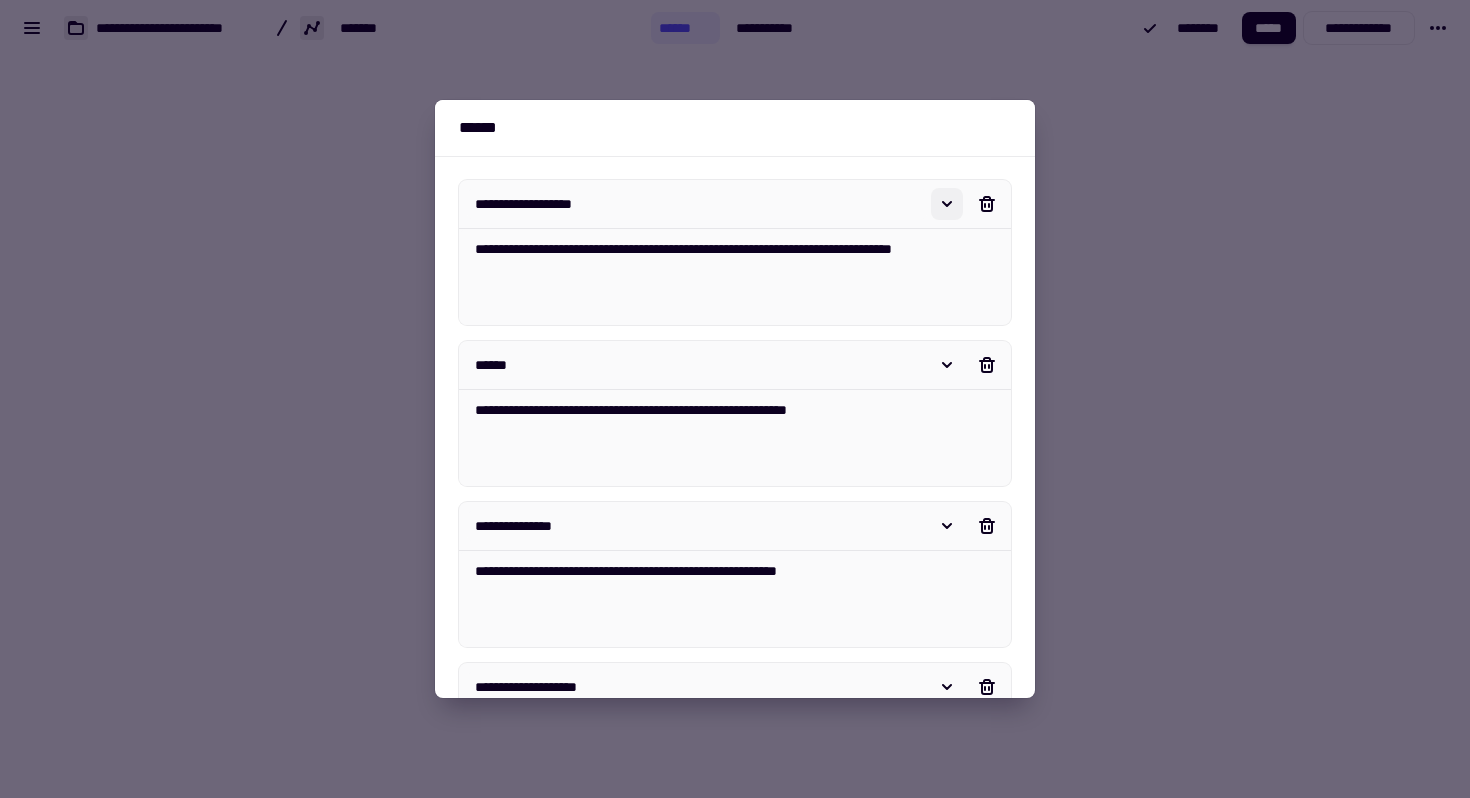 type on "*" 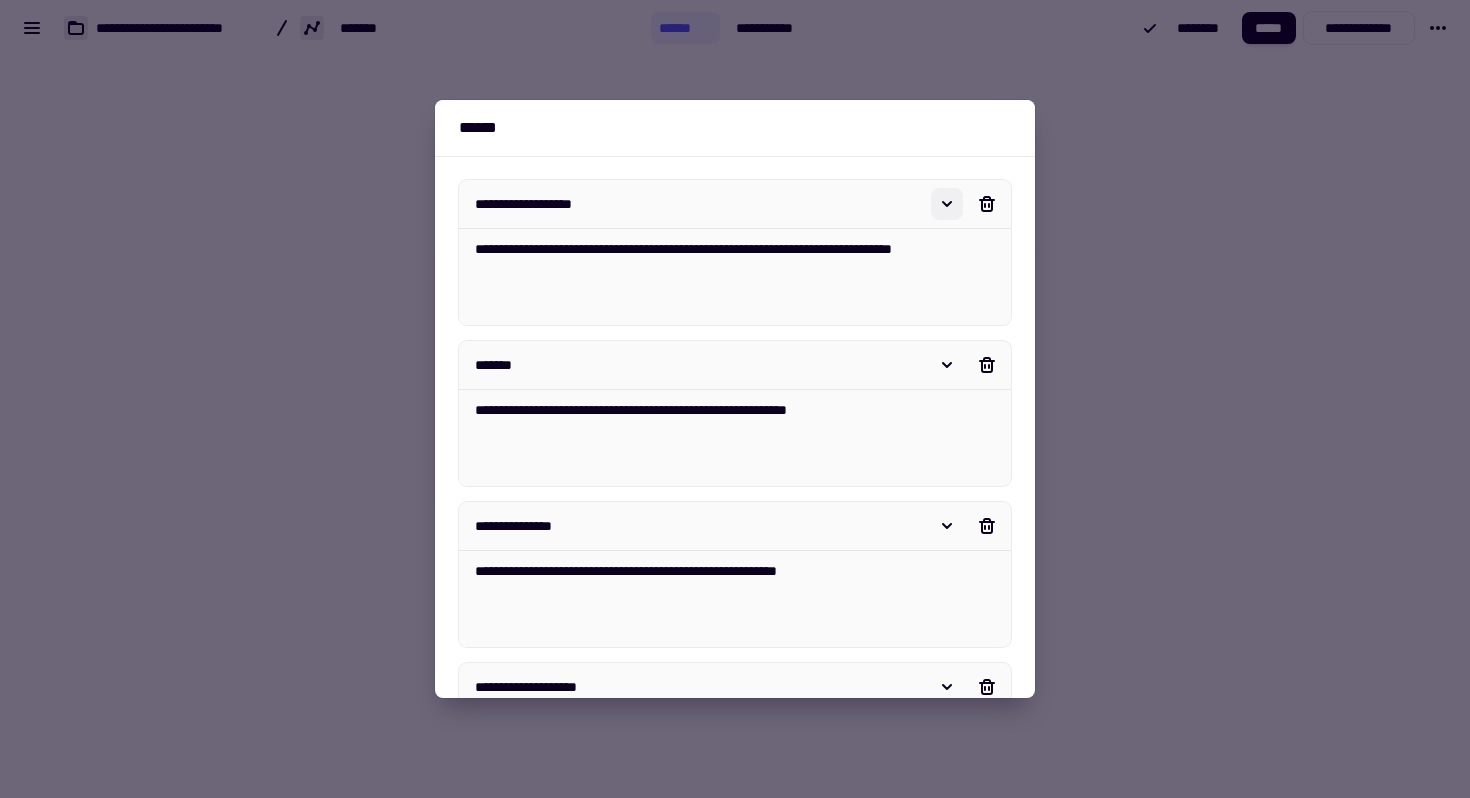 type on "*" 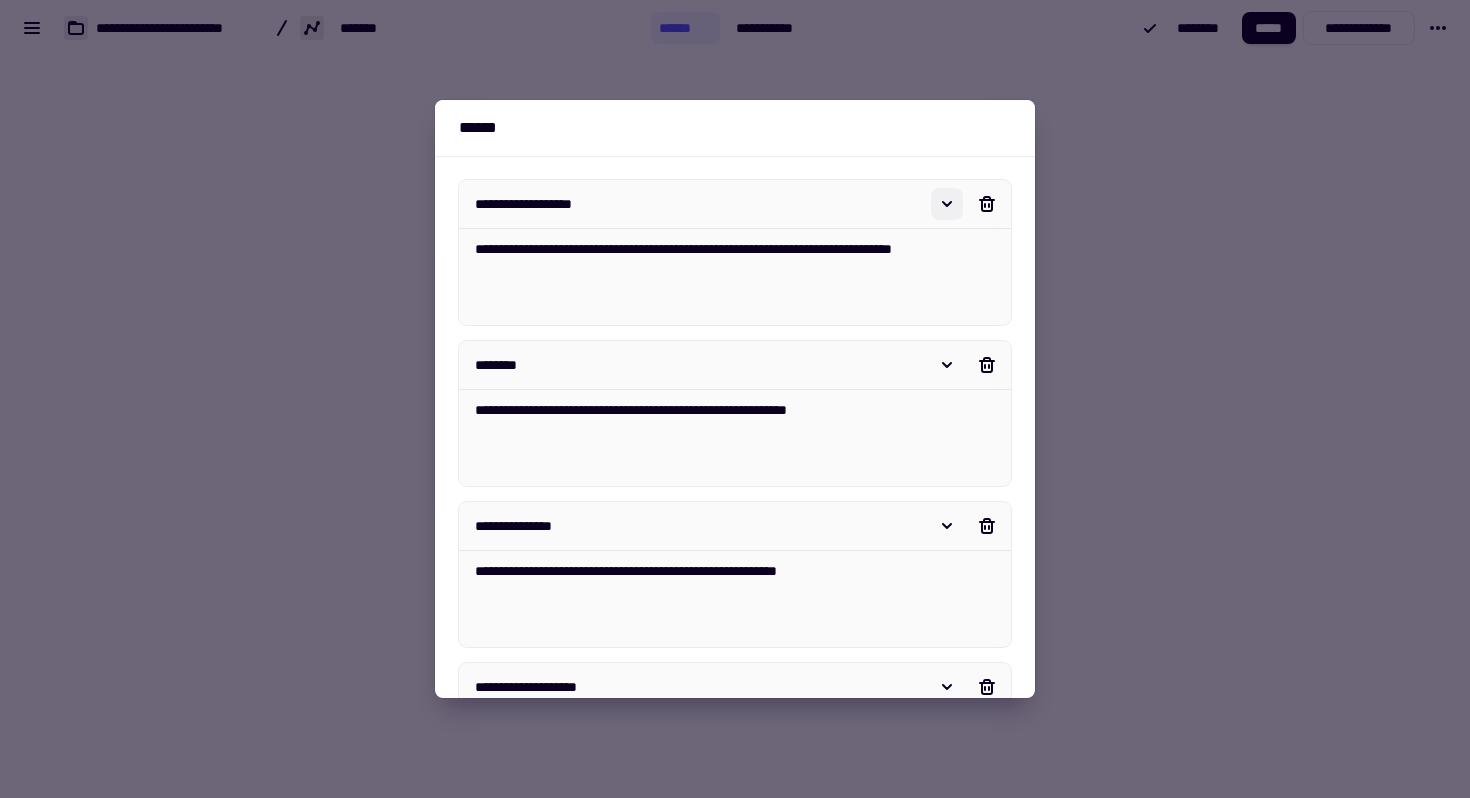 type on "*" 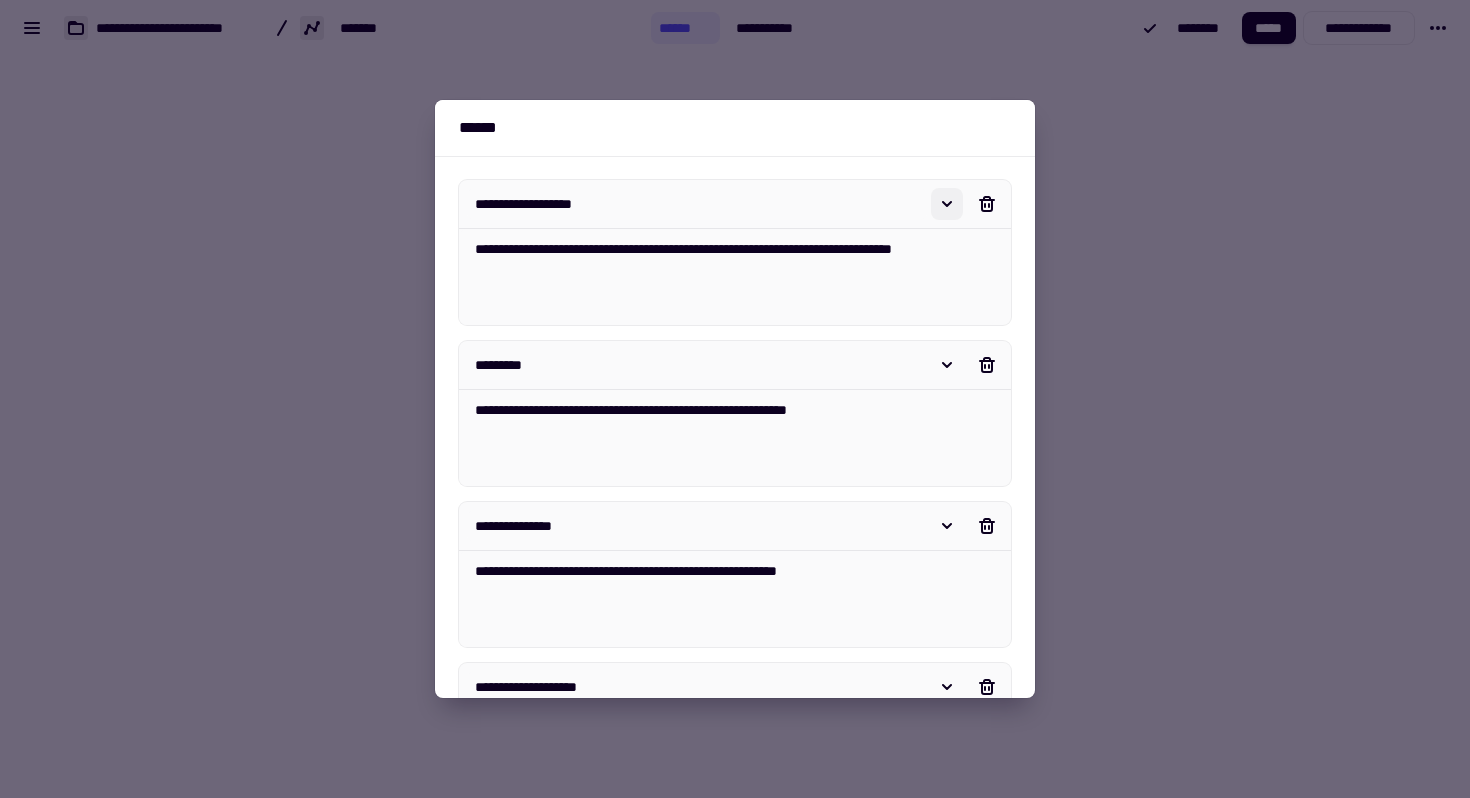 type on "*" 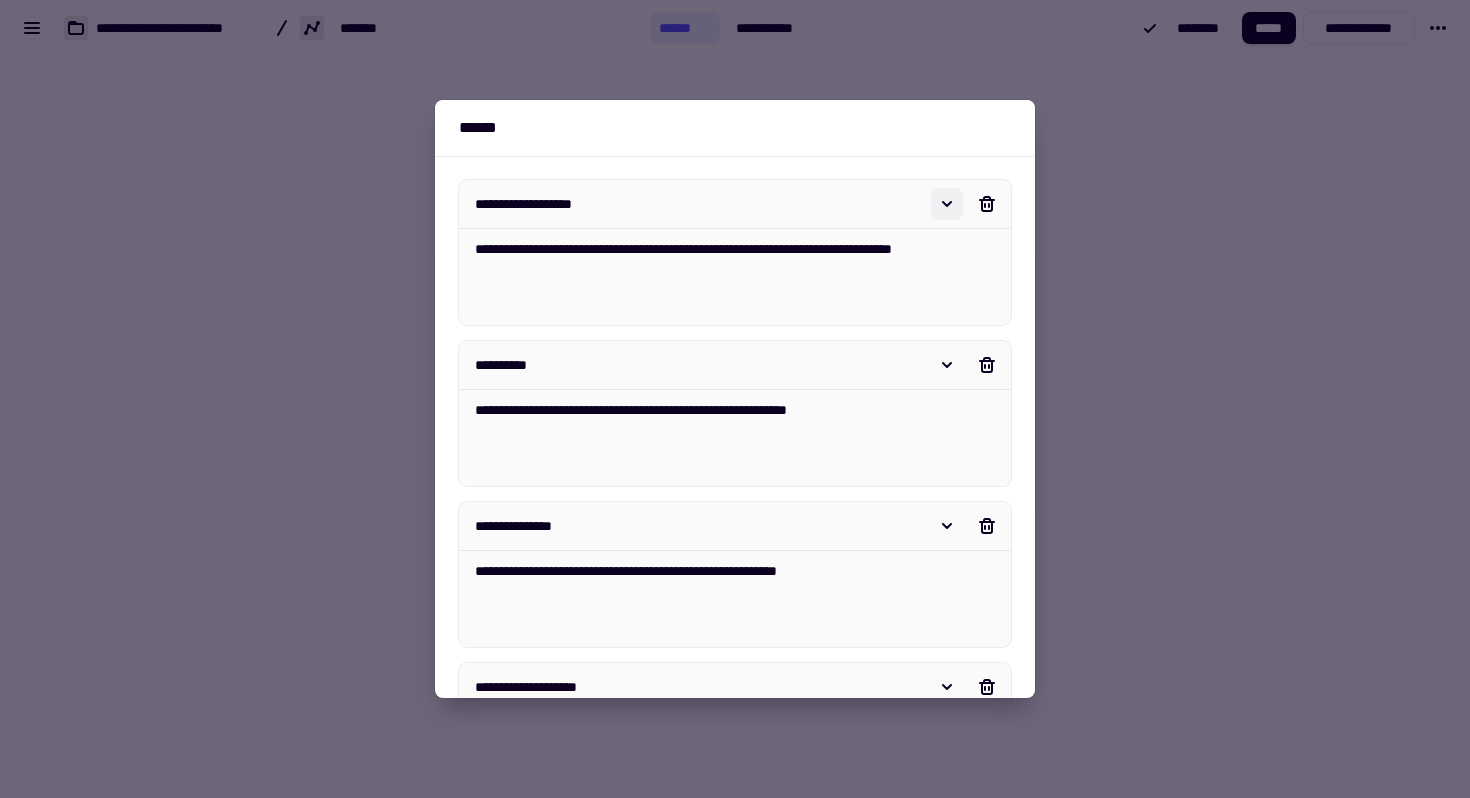 type on "*" 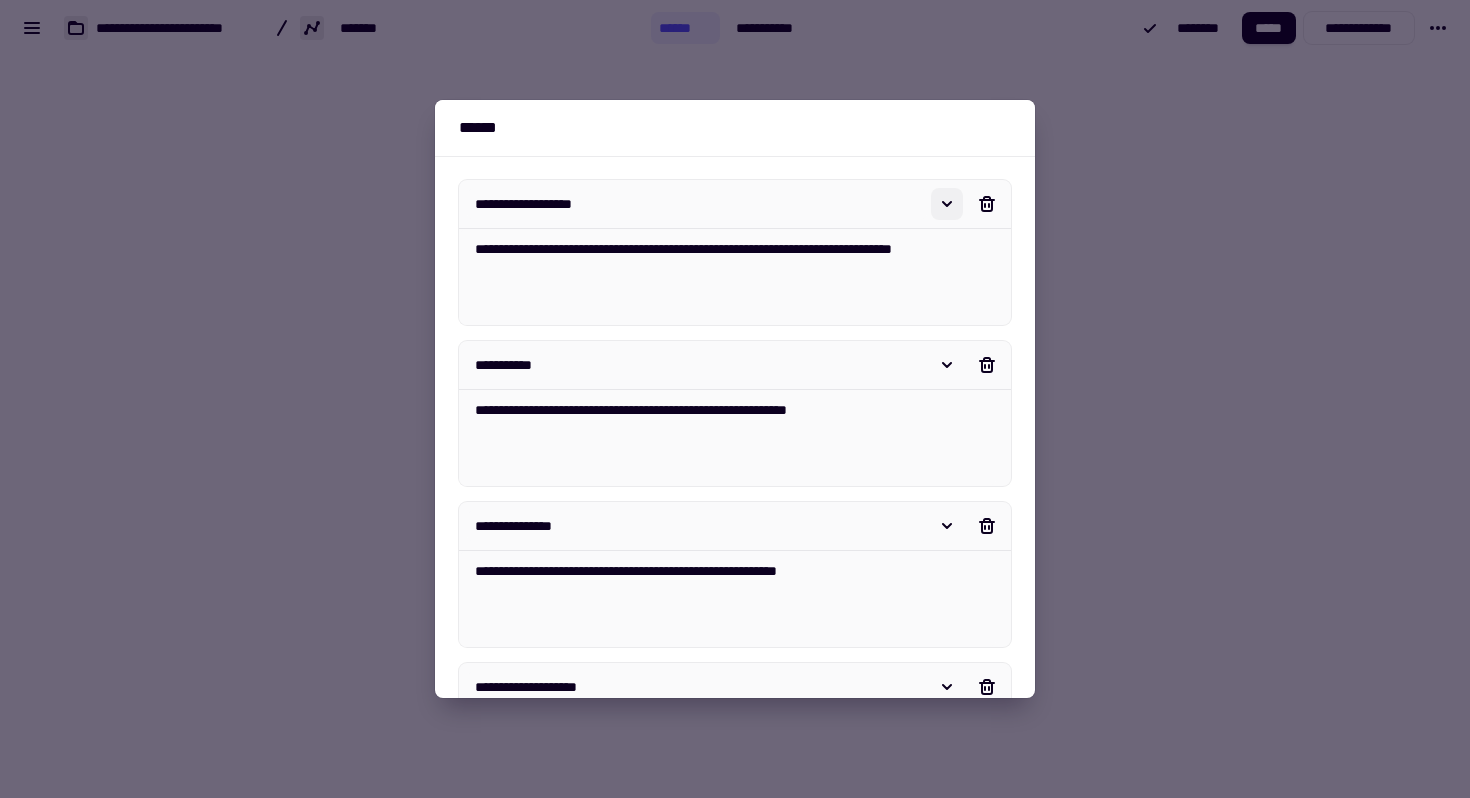 type on "*" 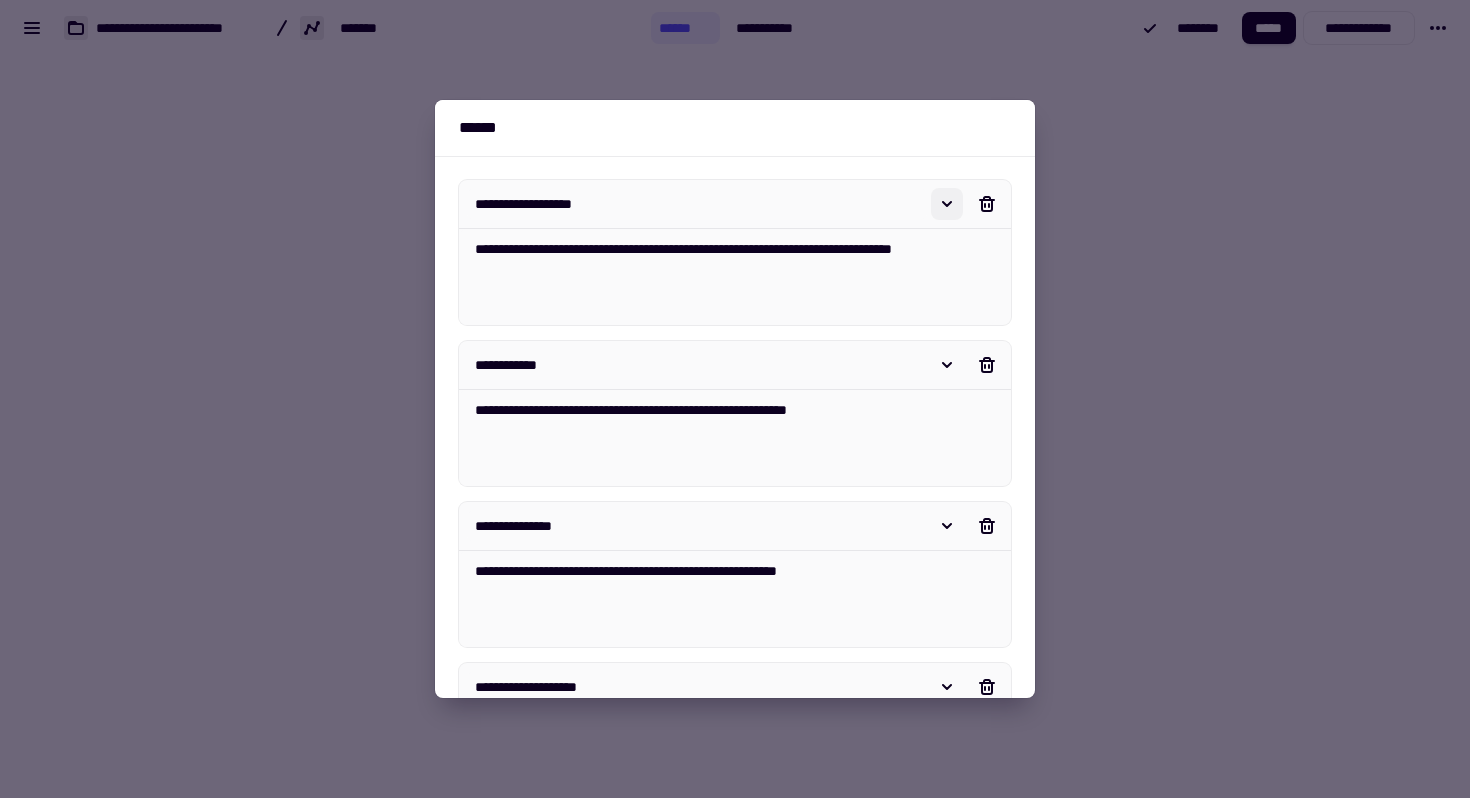 type on "*" 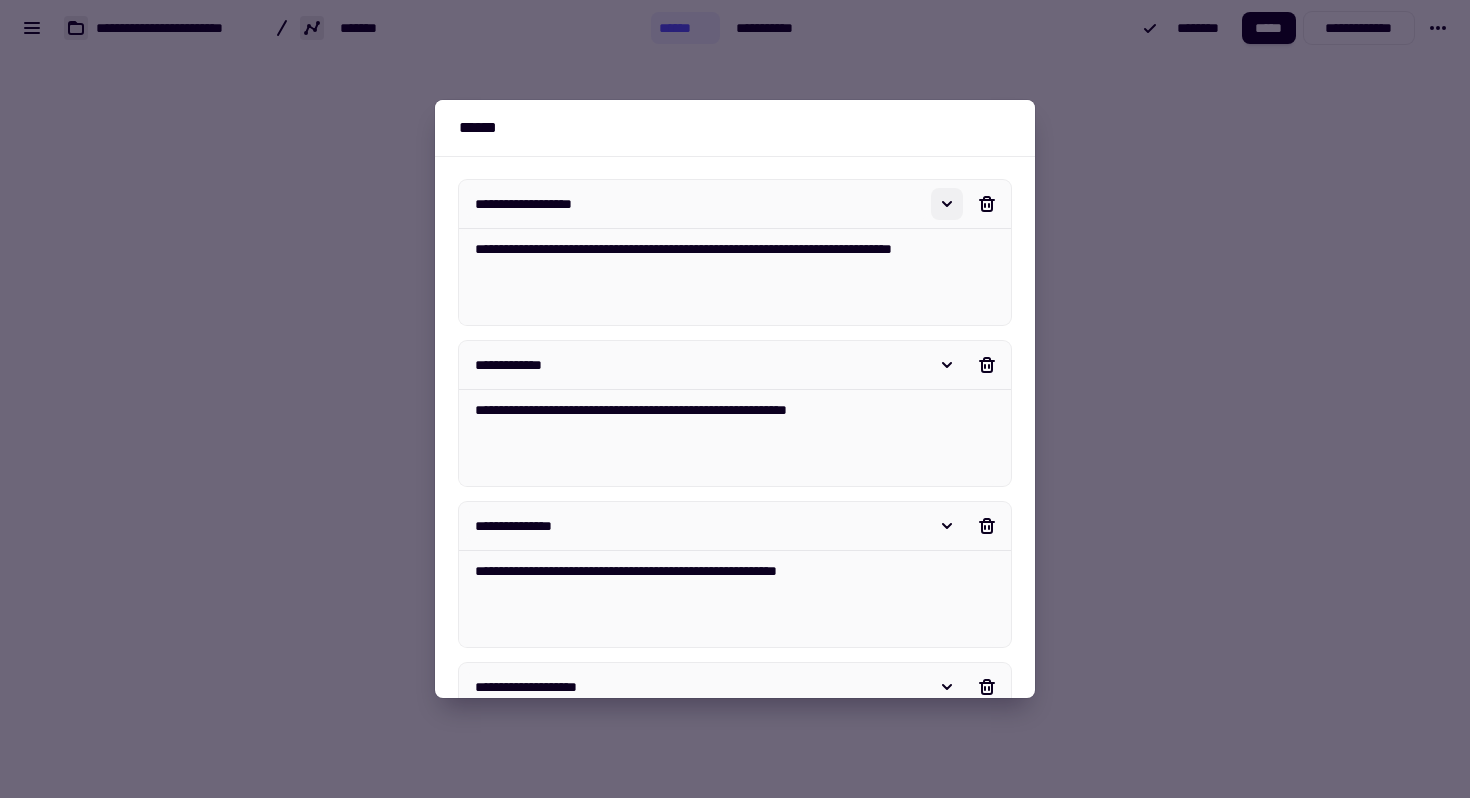 type on "*" 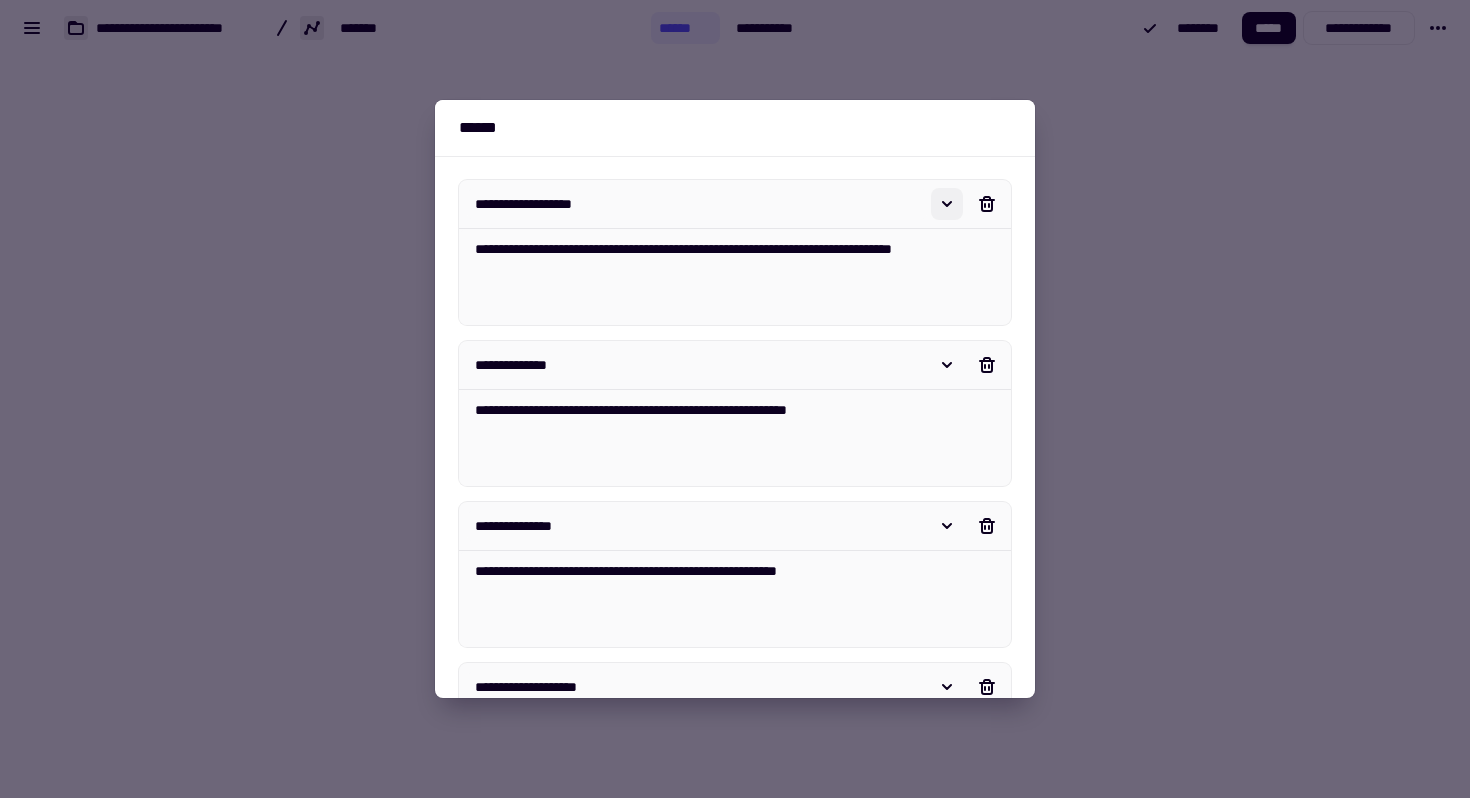 type on "*" 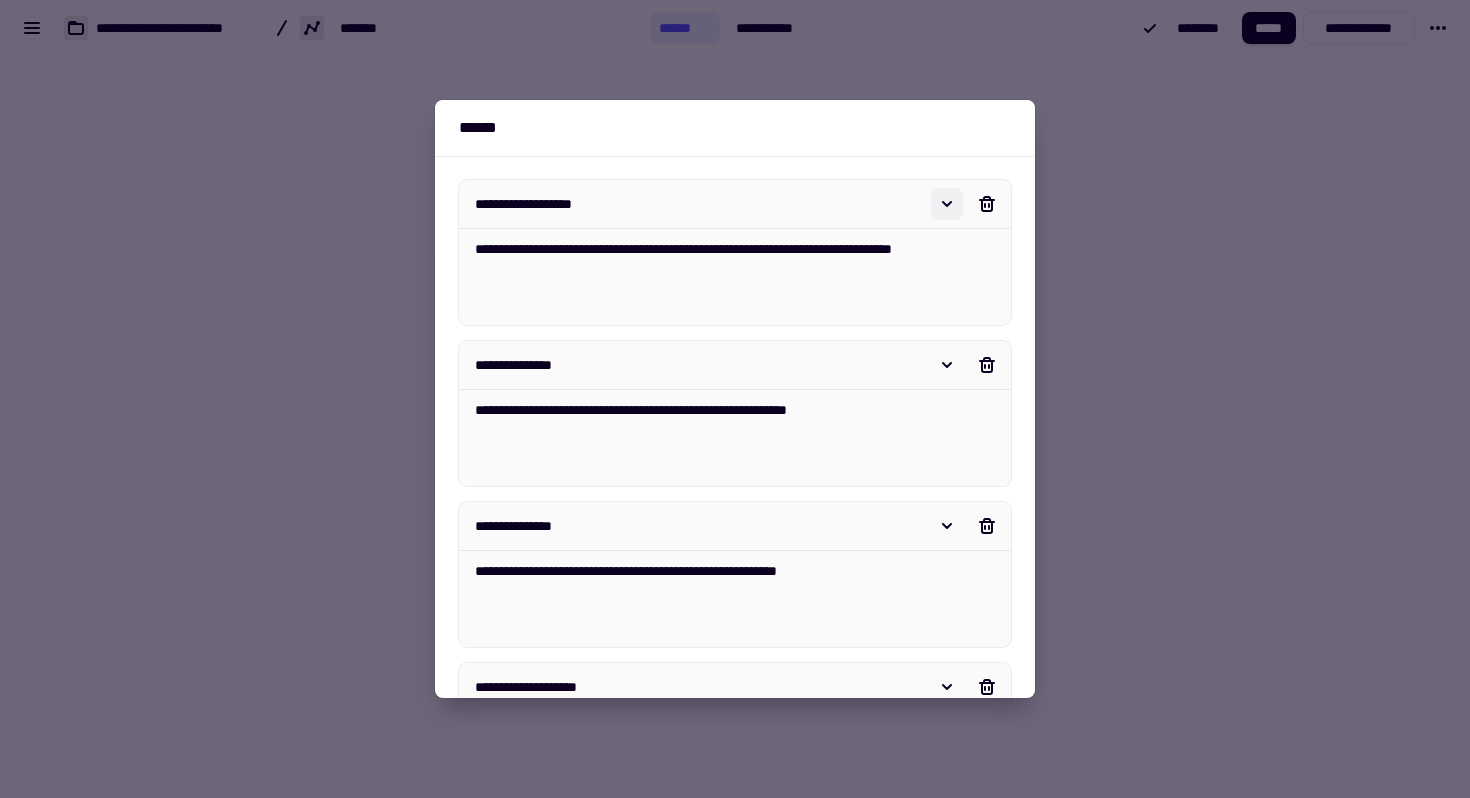 type on "*" 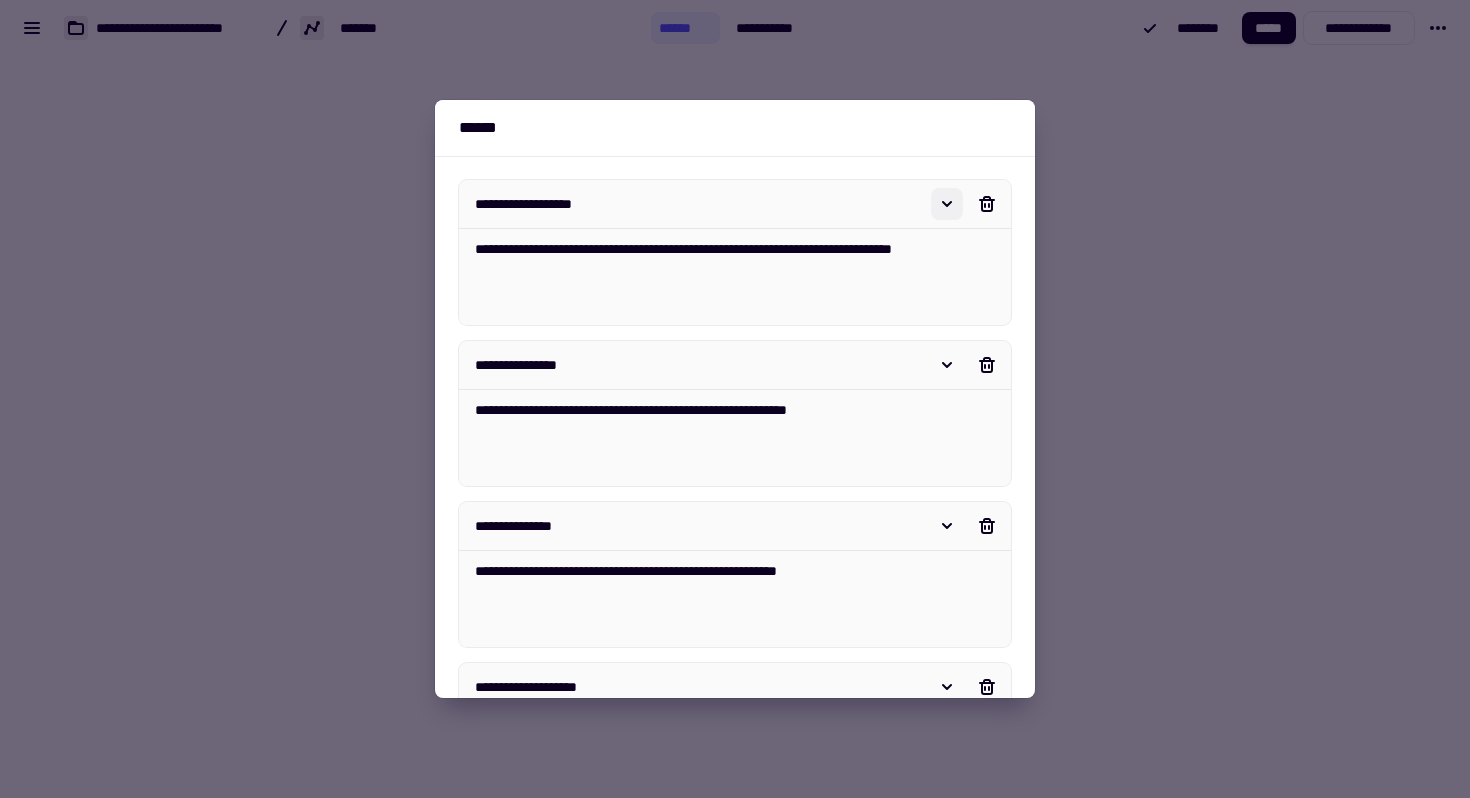 type on "*" 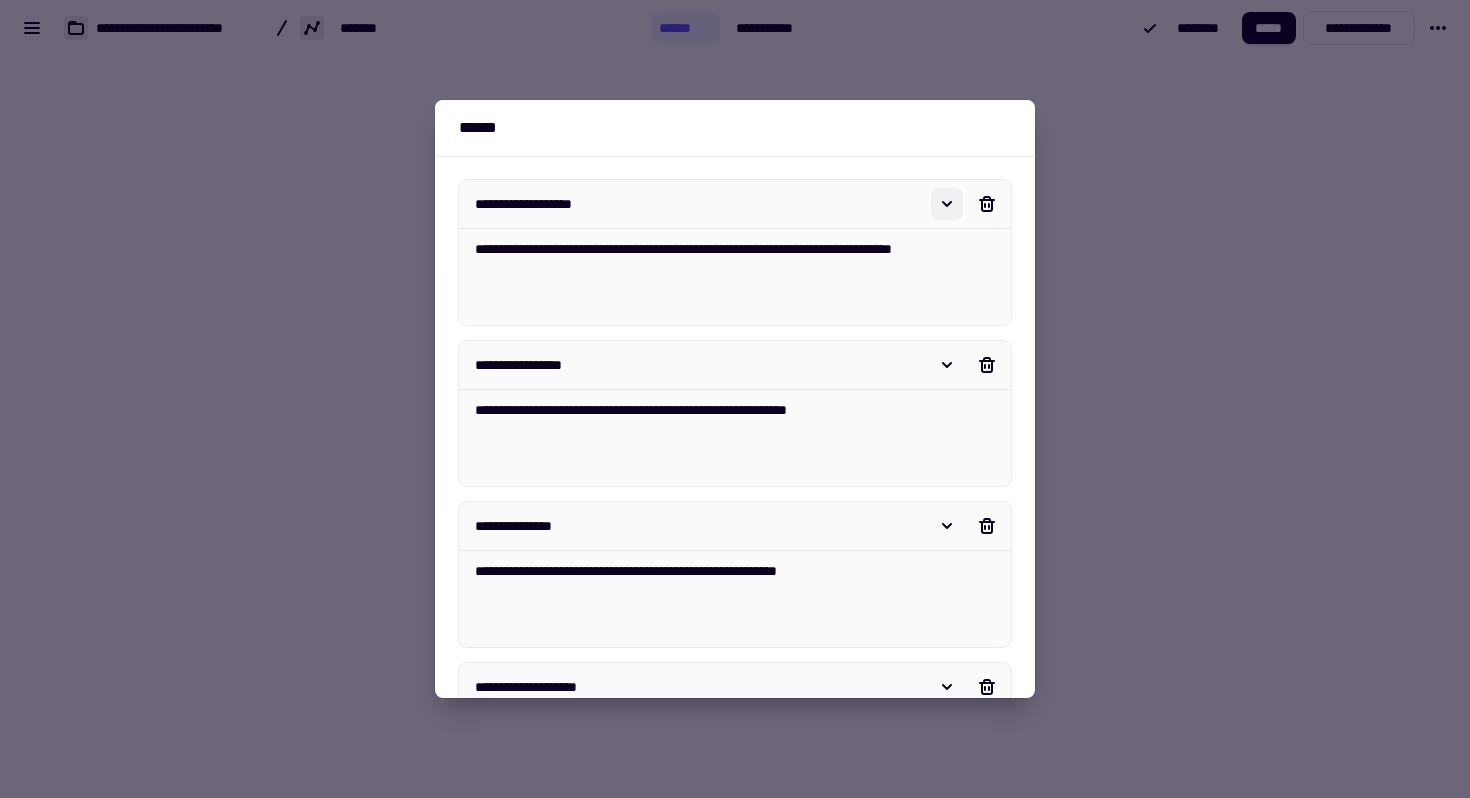 type on "*" 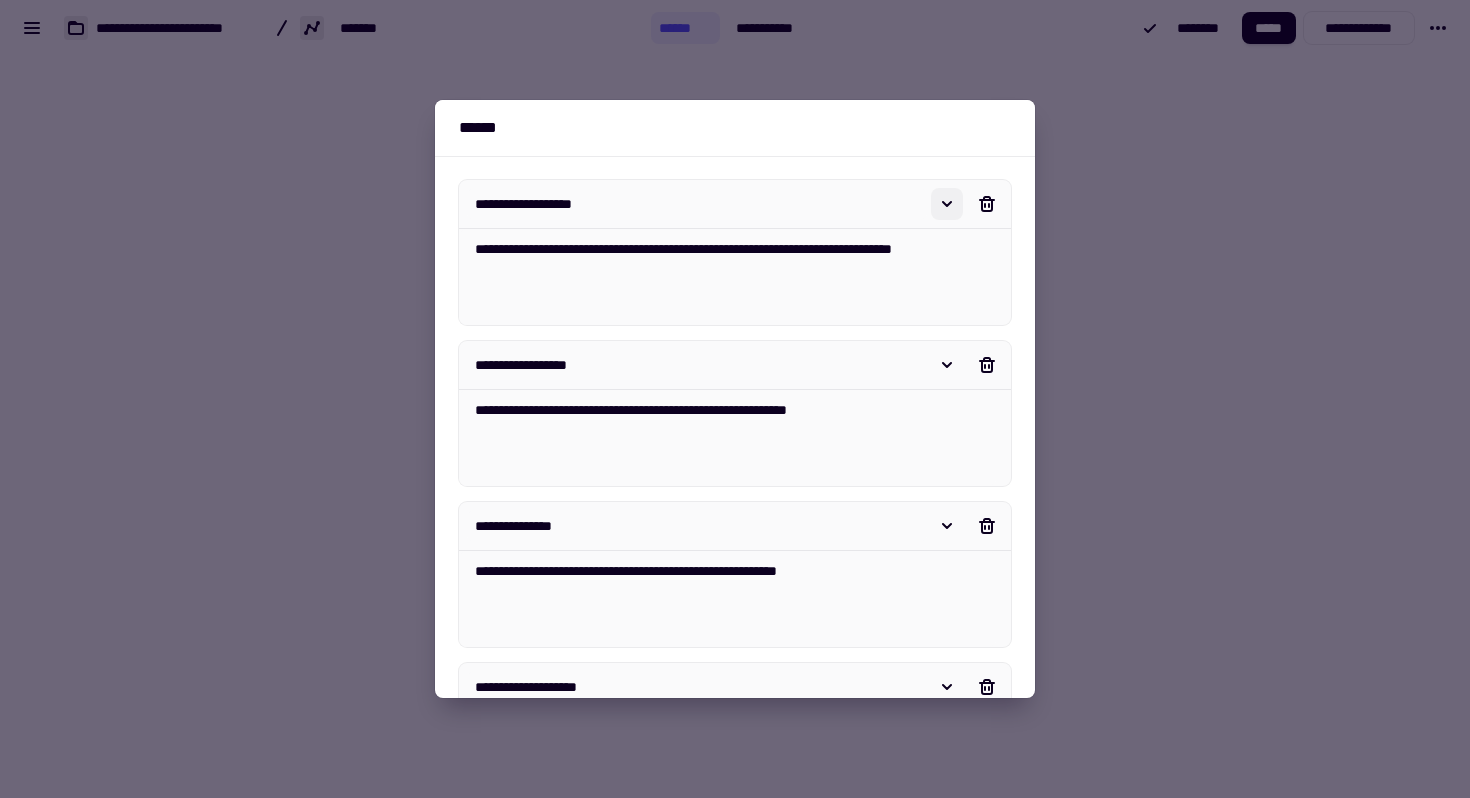type on "*" 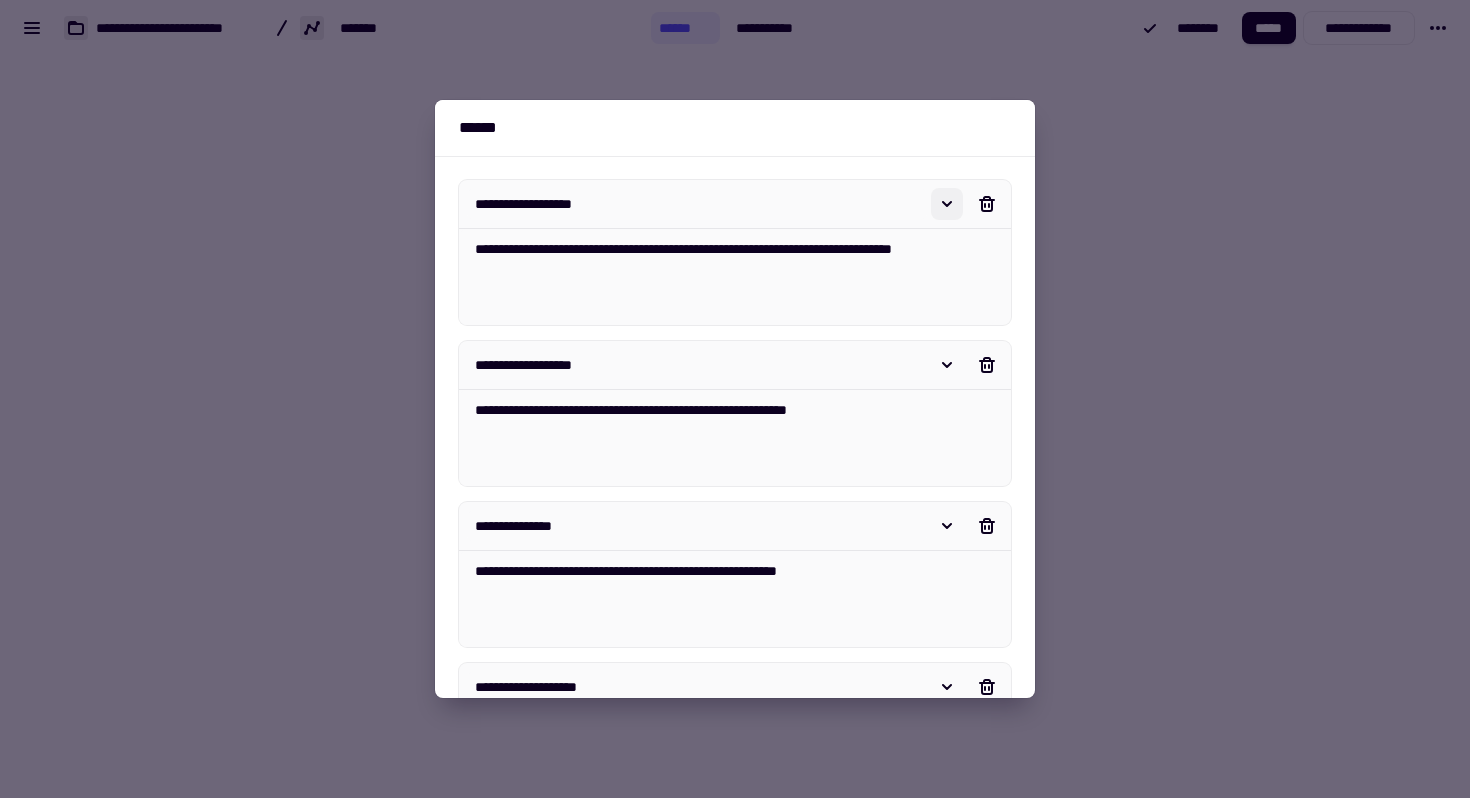 type on "*" 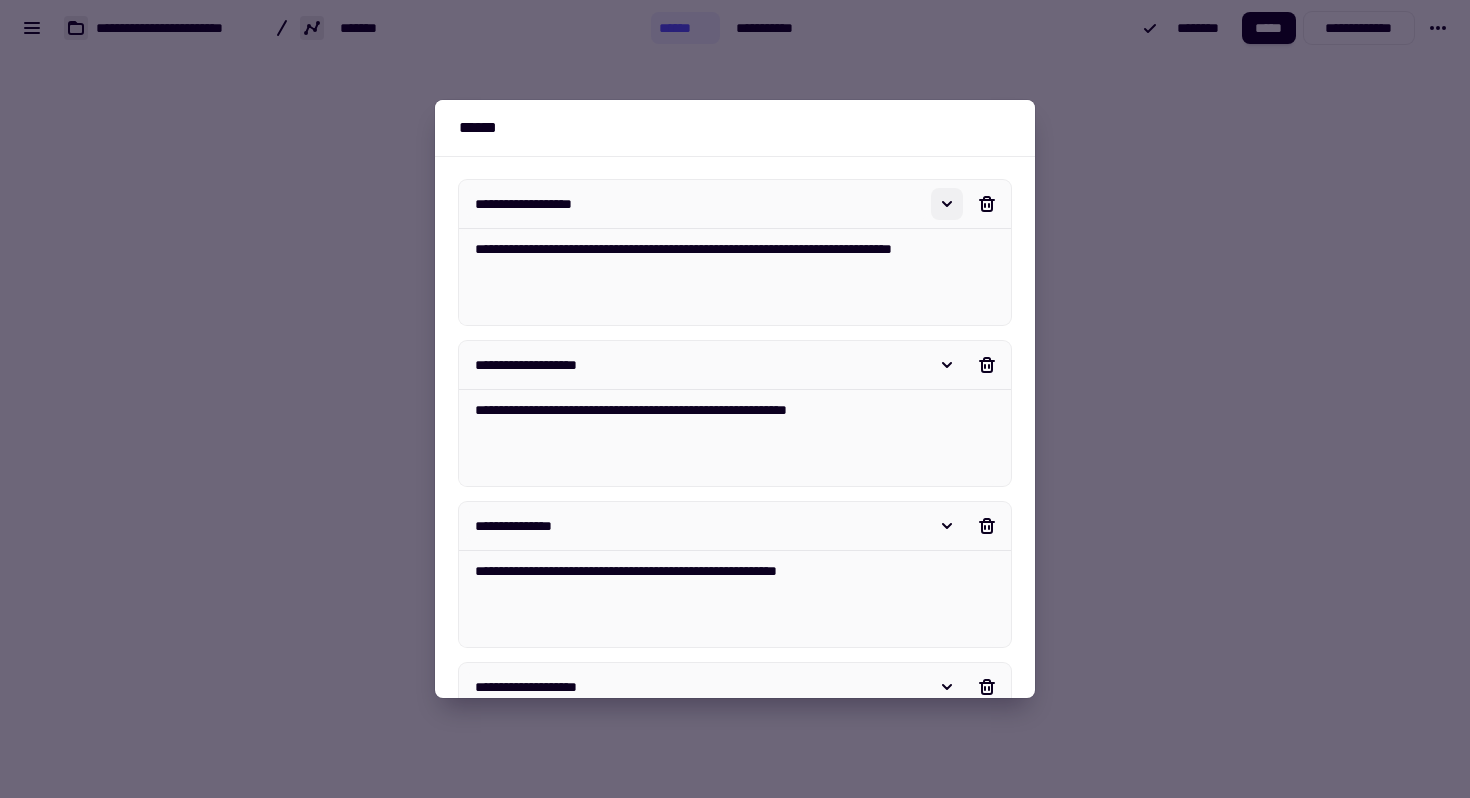 type on "*" 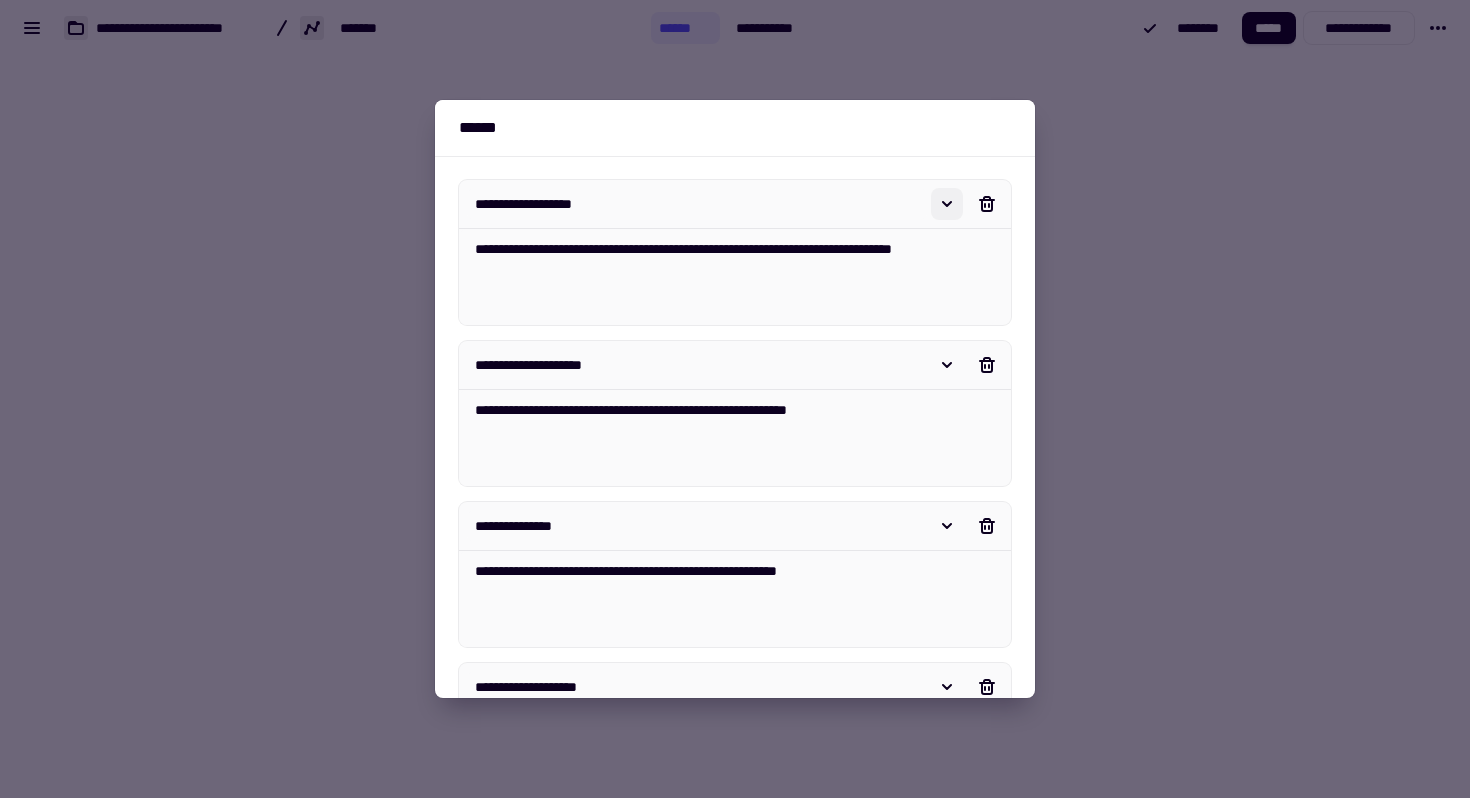 type on "*" 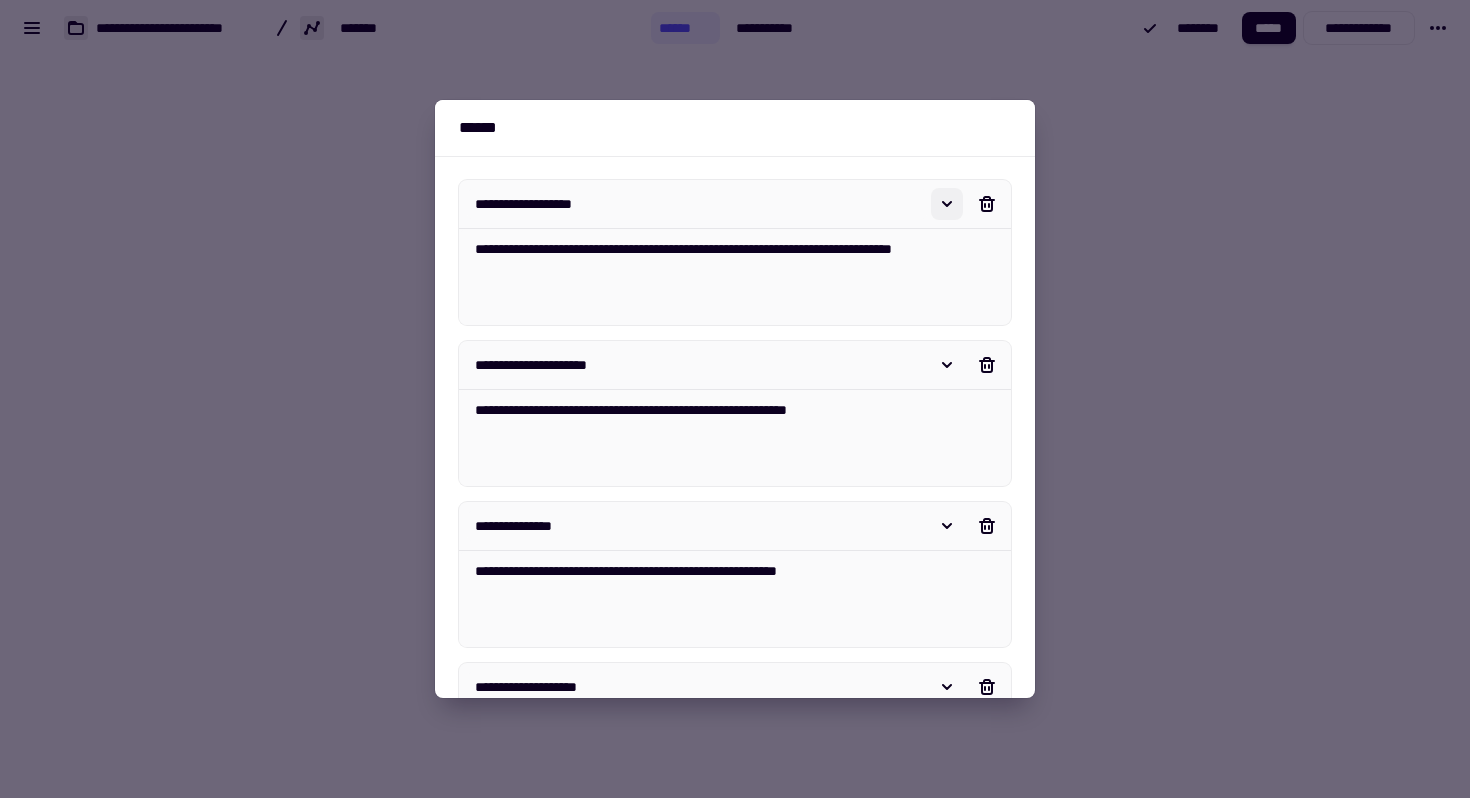 type on "*" 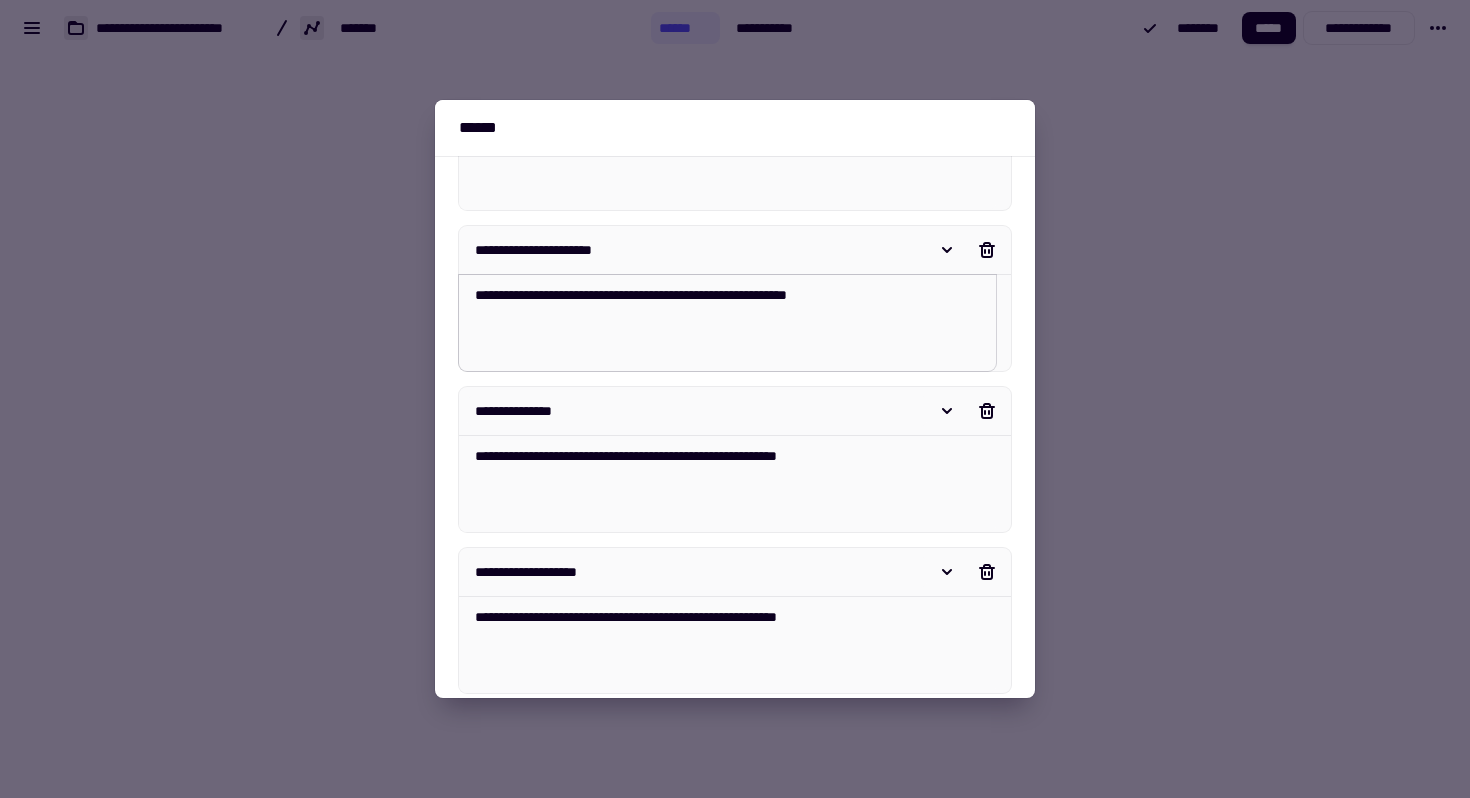 scroll, scrollTop: 161, scrollLeft: 0, axis: vertical 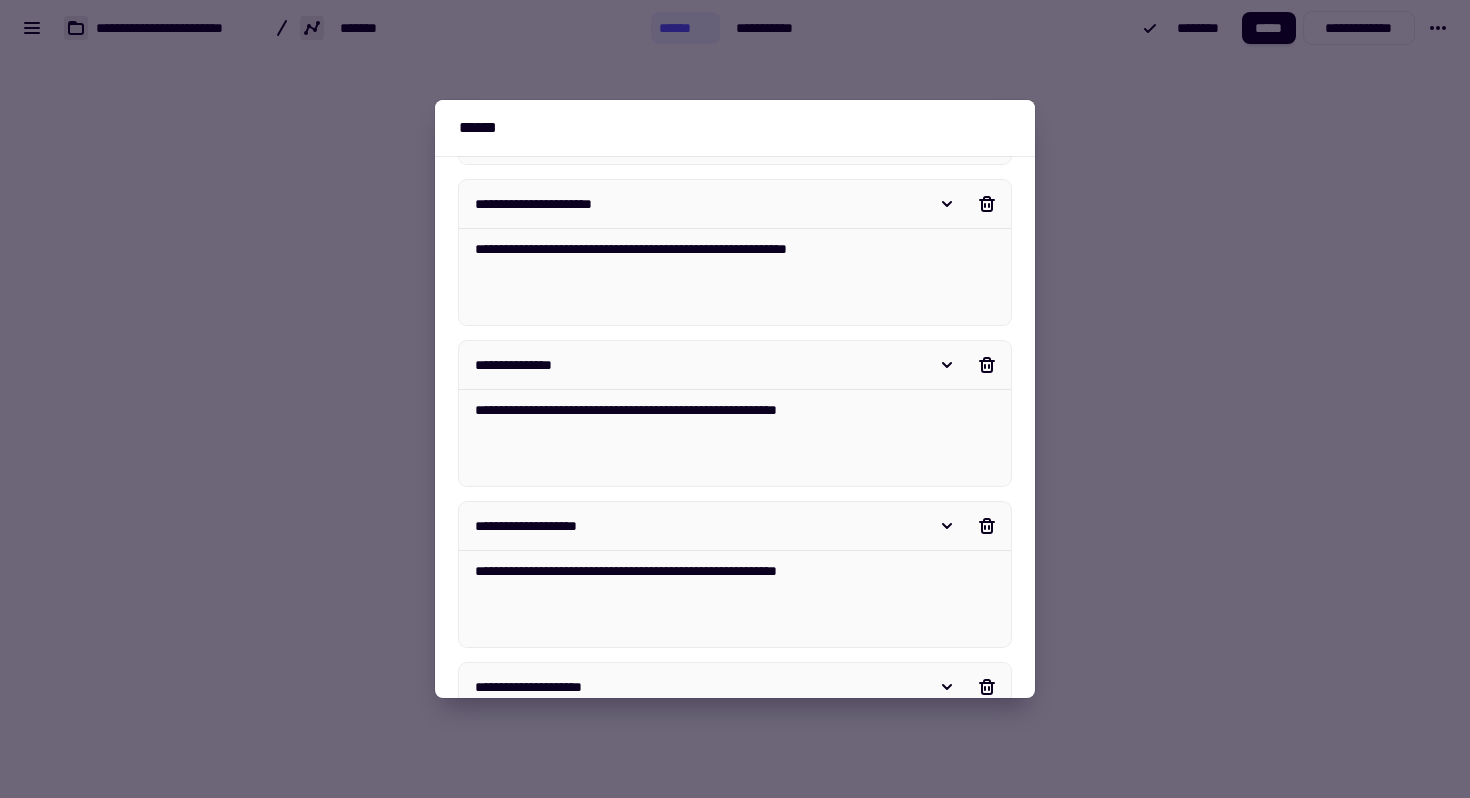 type on "**********" 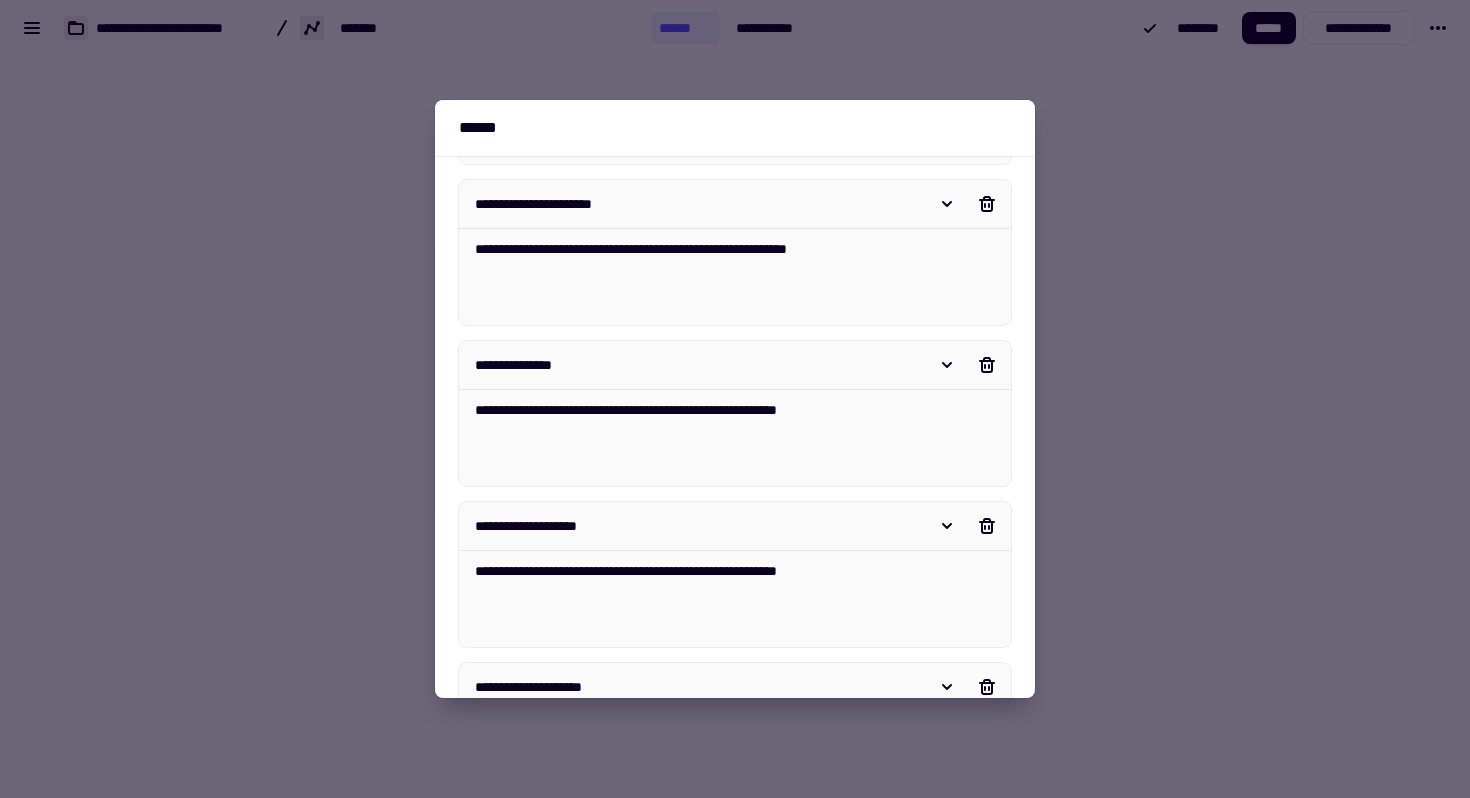 click on "**********" at bounding box center (697, 365) 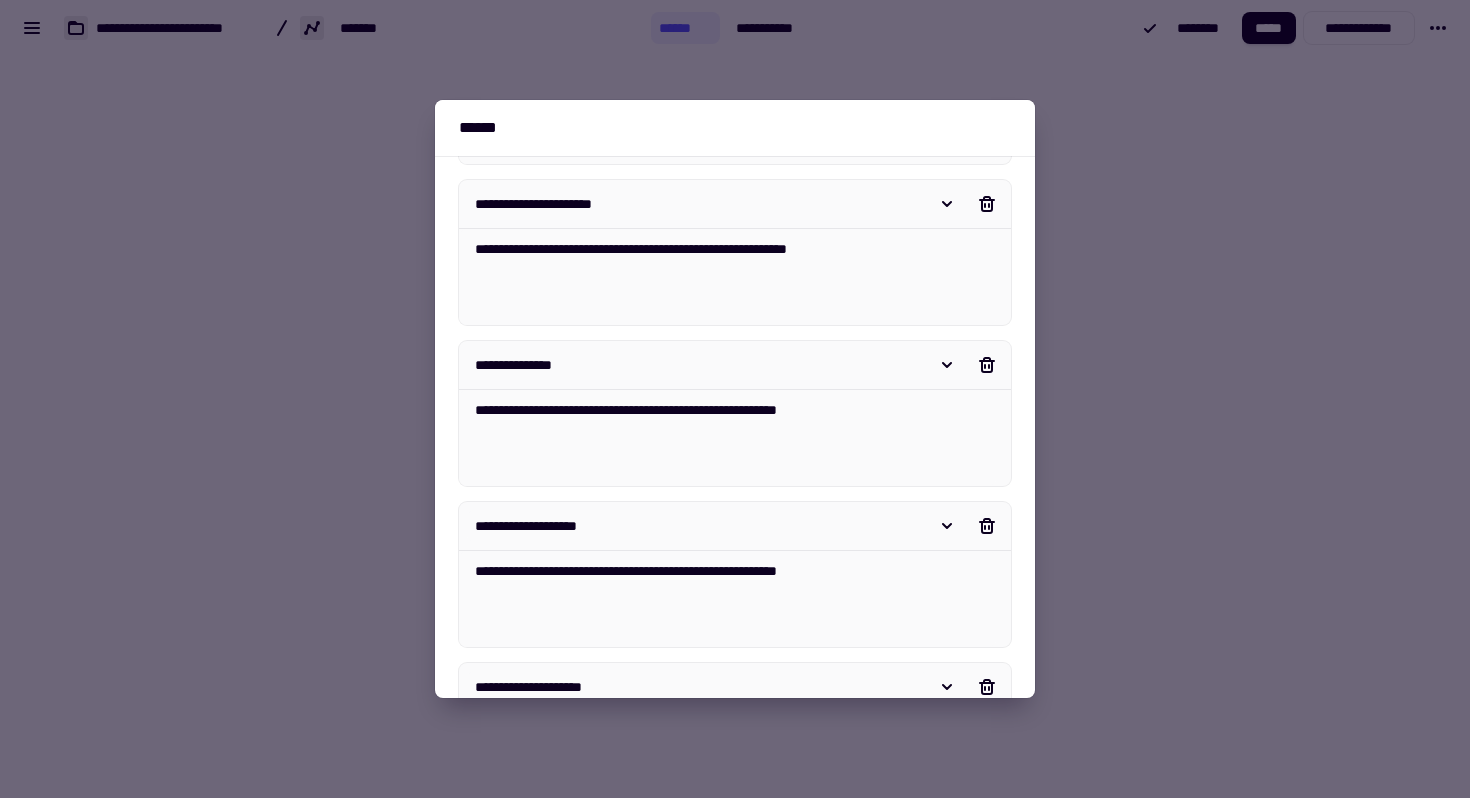 type on "*" 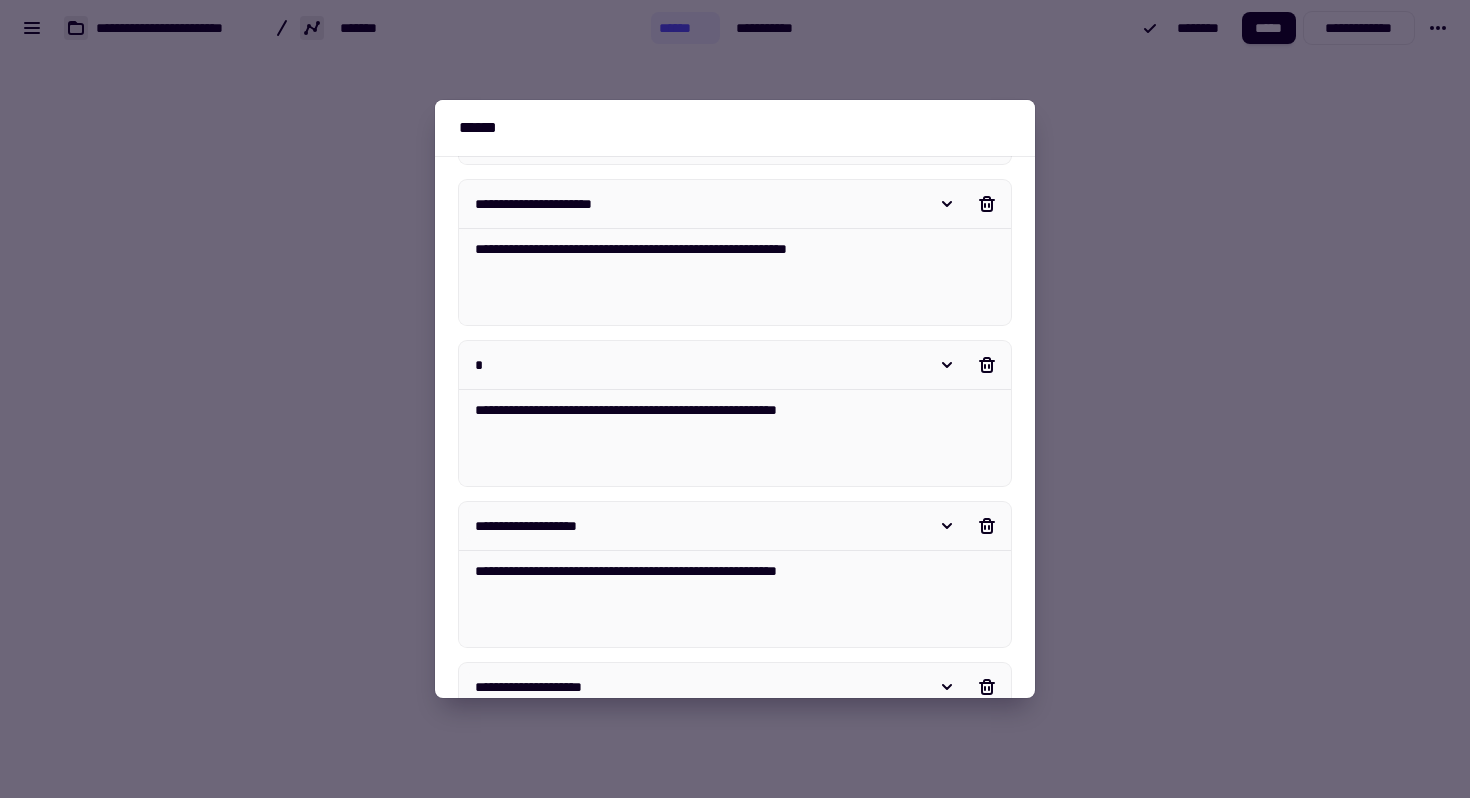 type on "*" 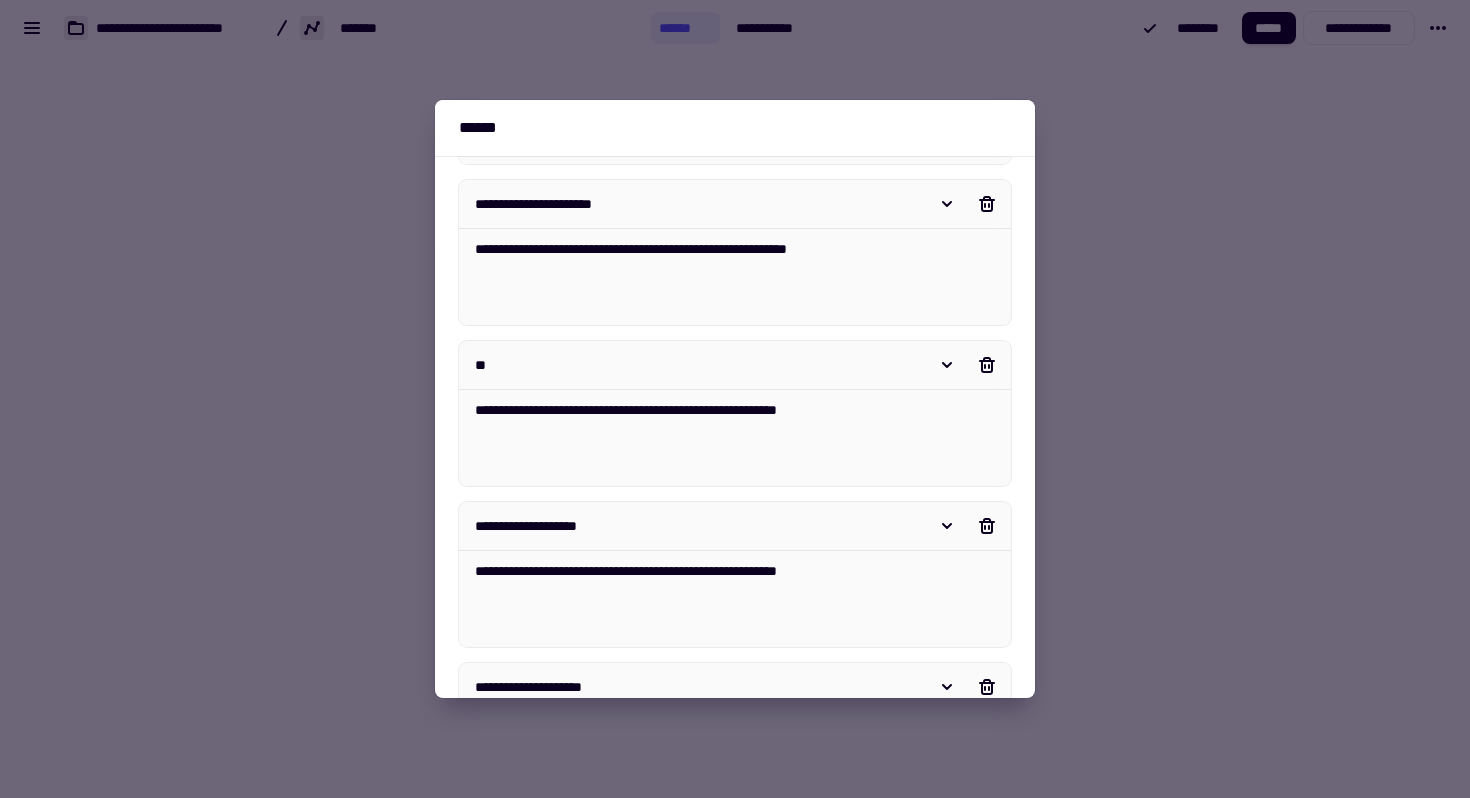 type on "*" 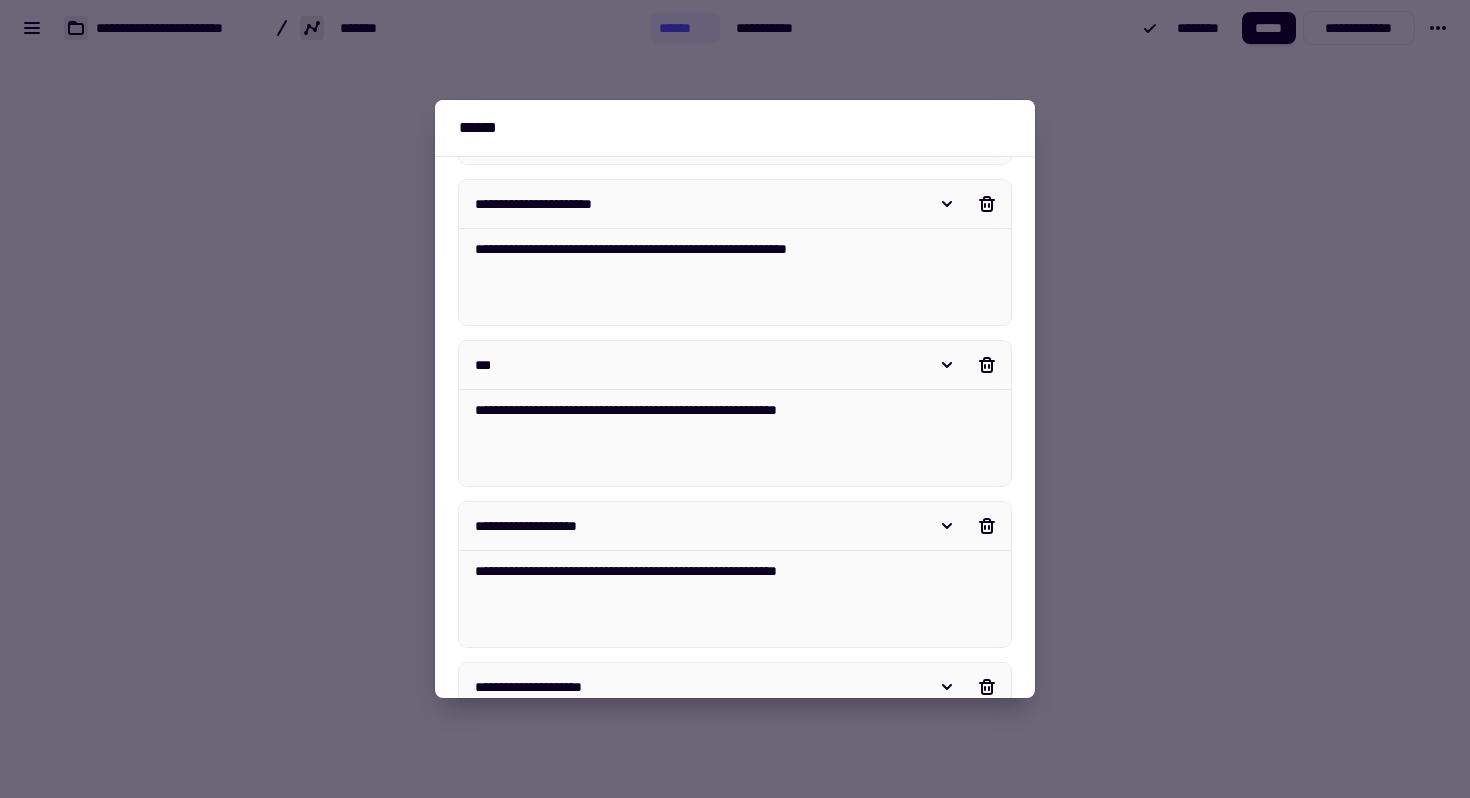type on "*" 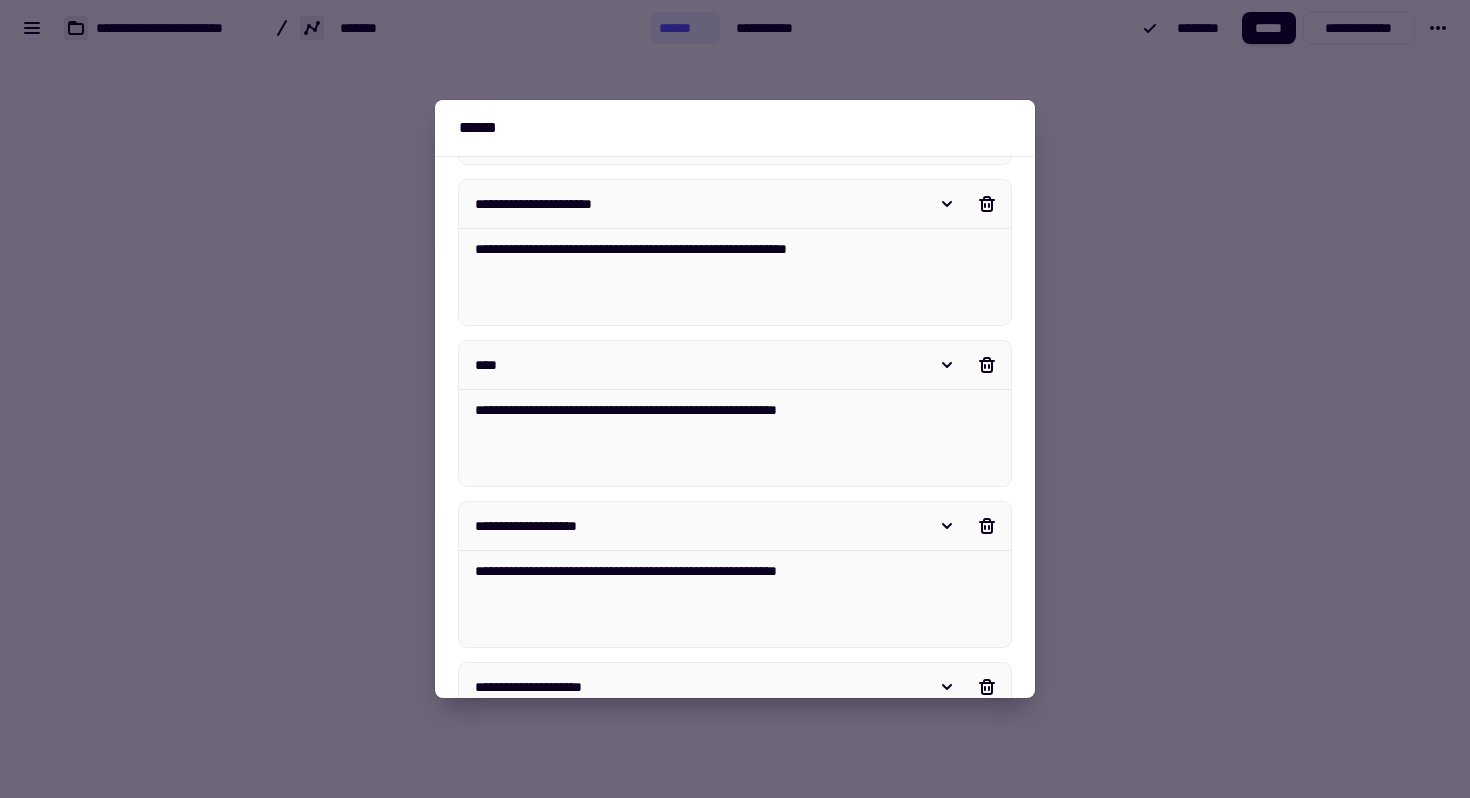 type on "*" 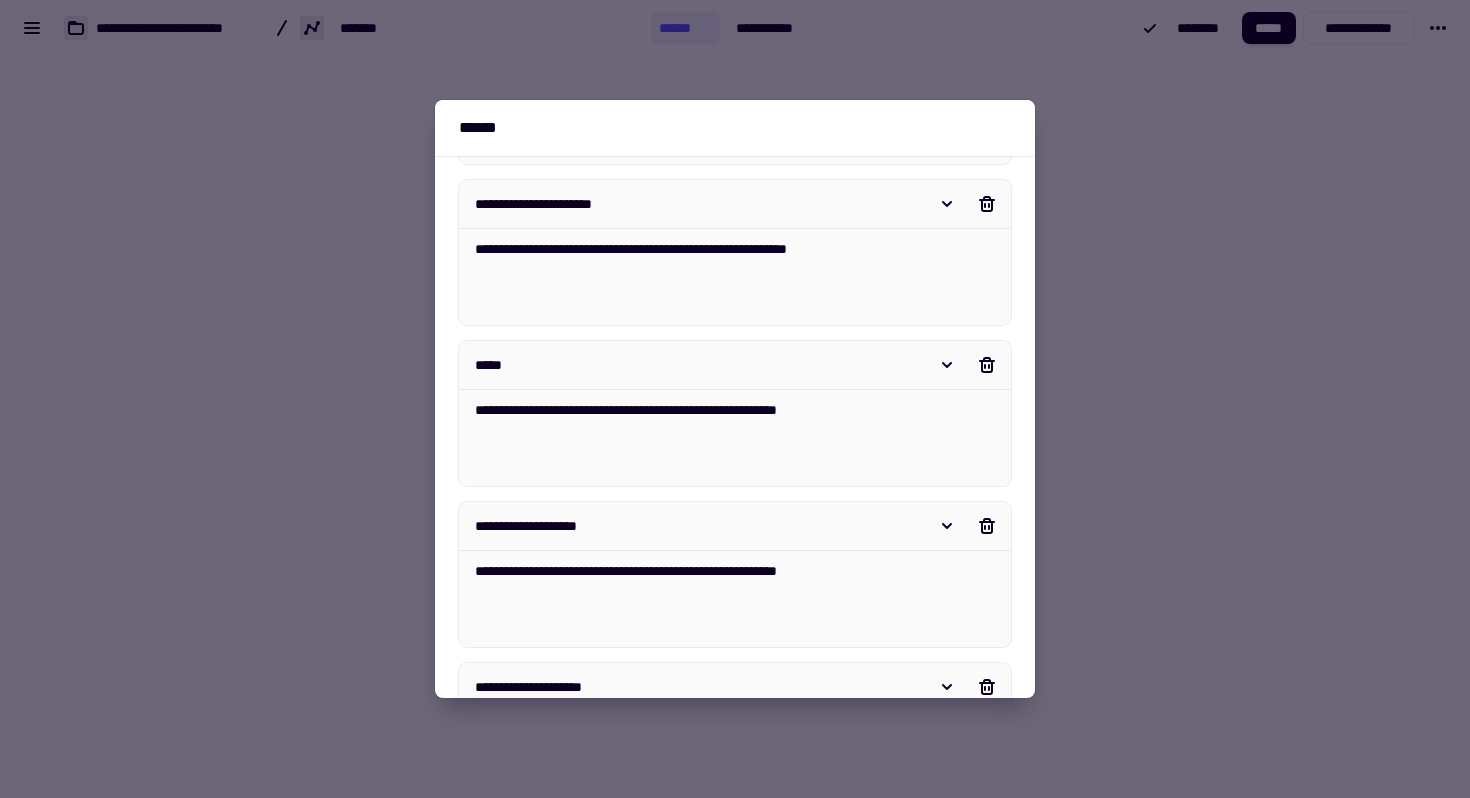 type on "*" 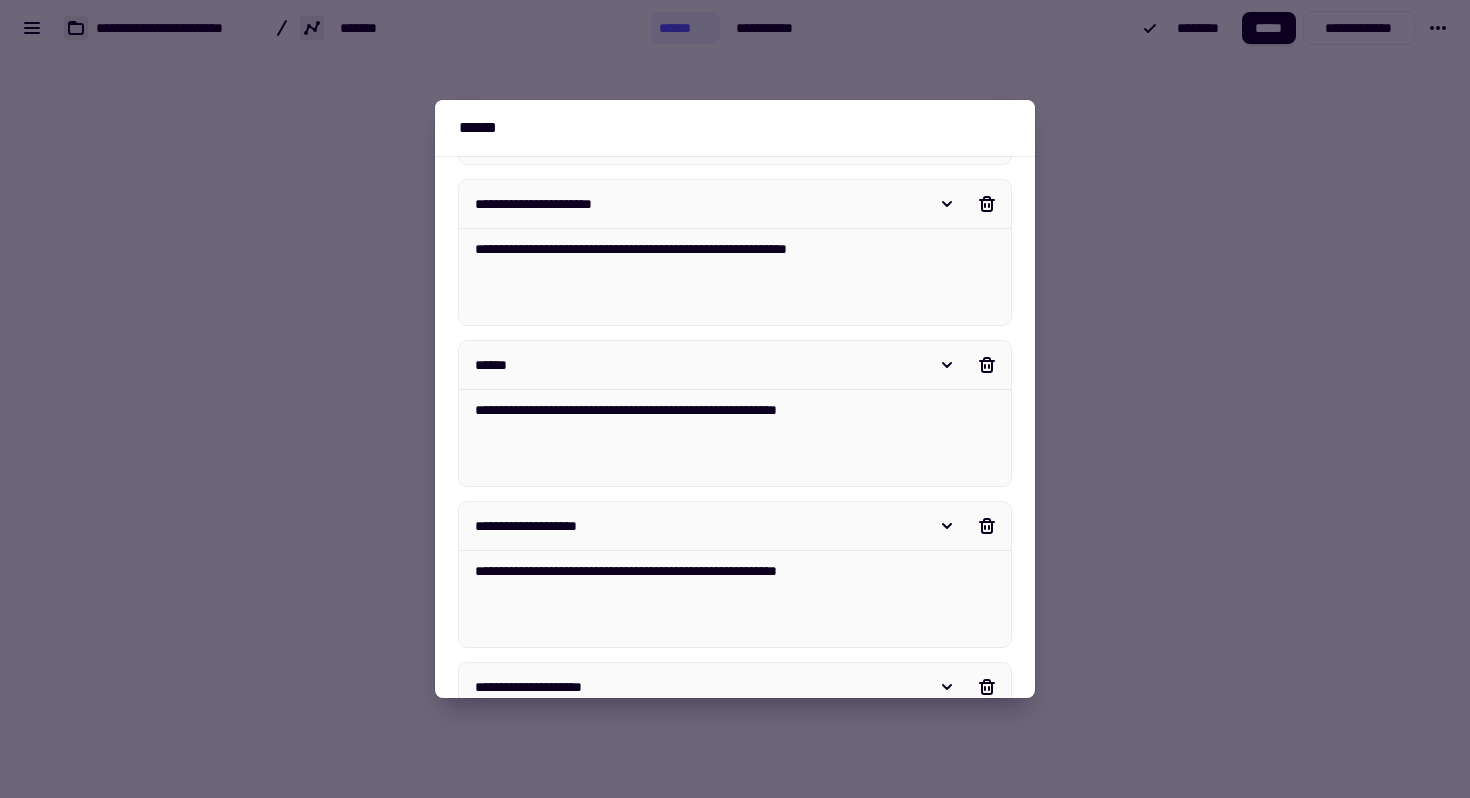type on "*" 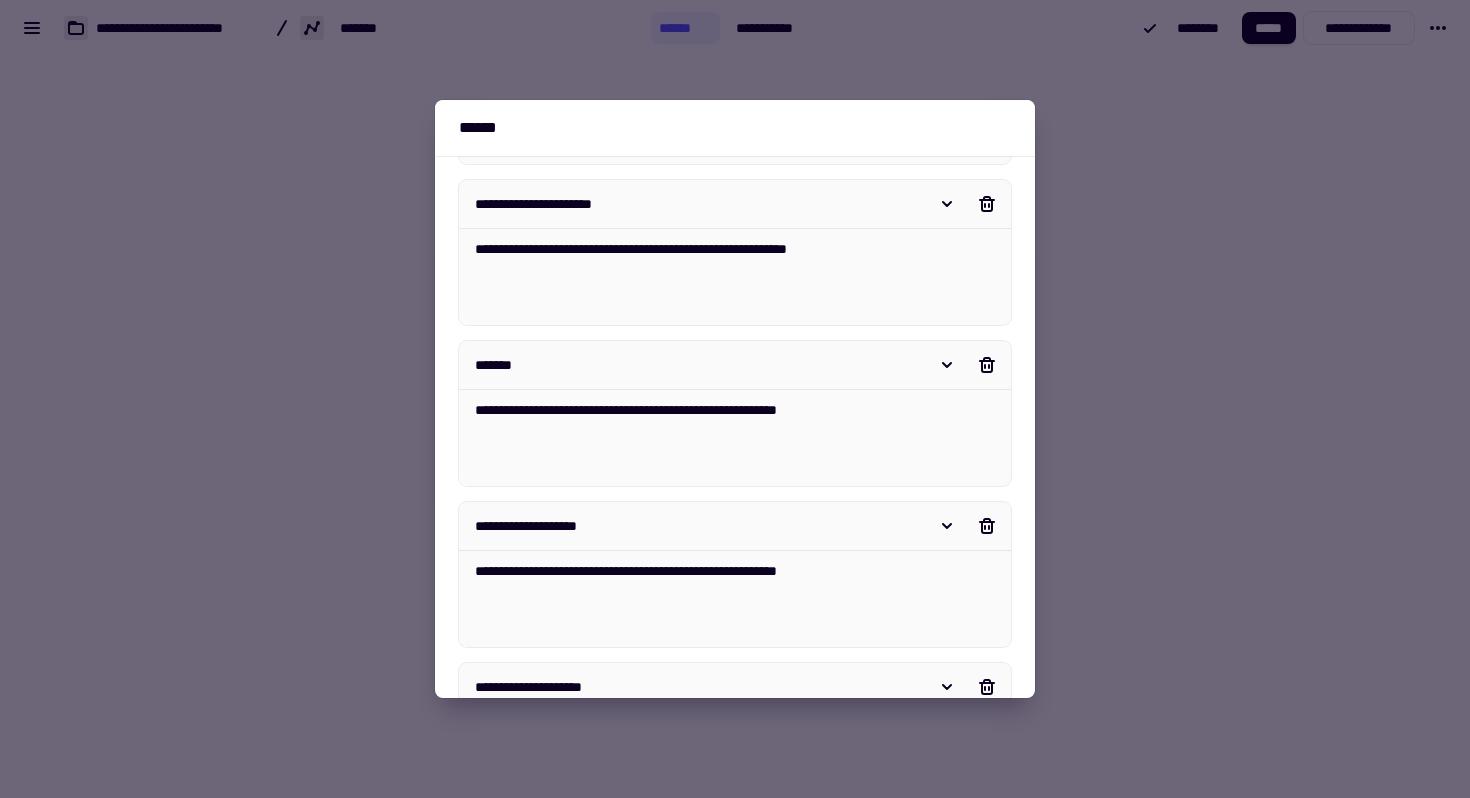 type on "*" 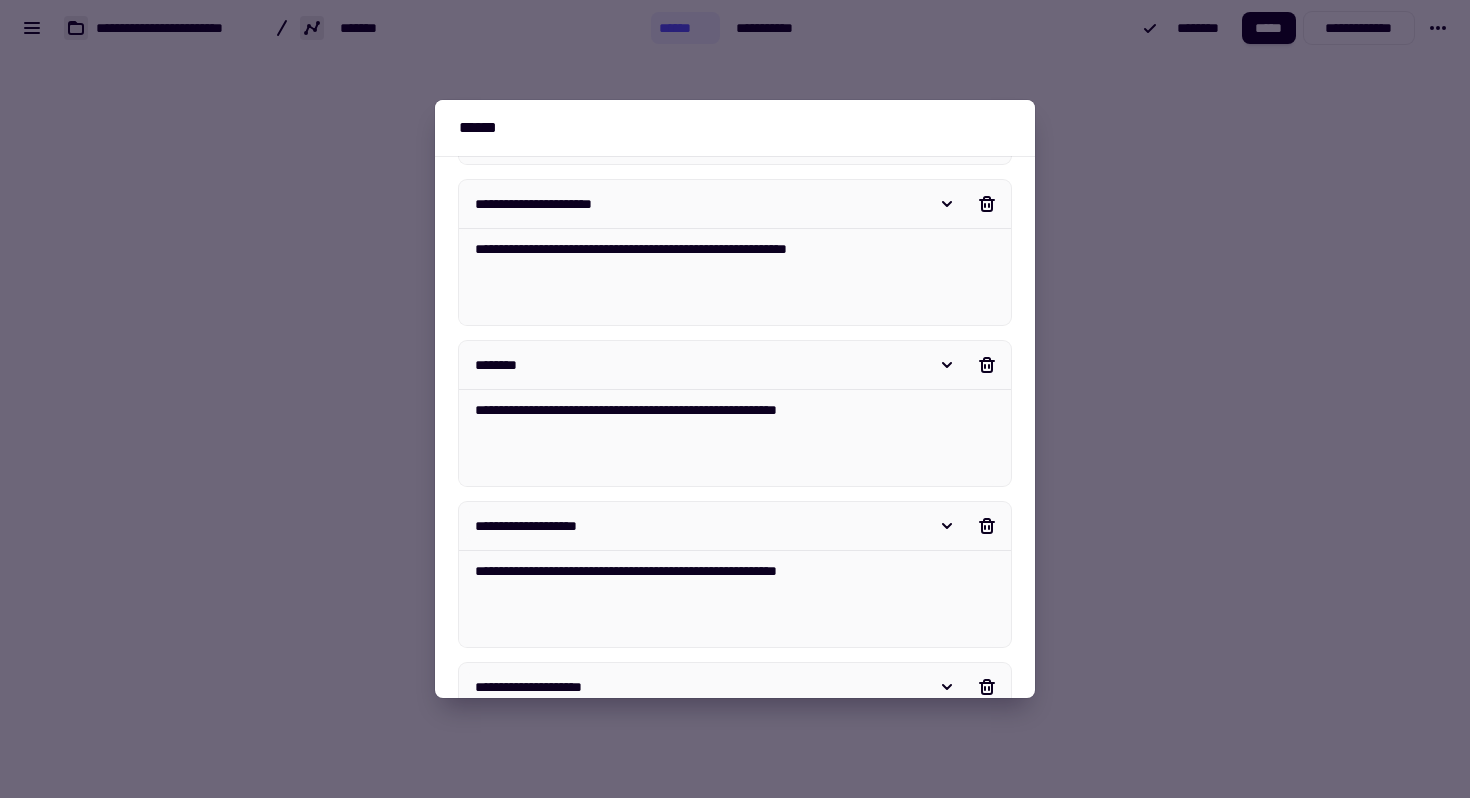 type on "*" 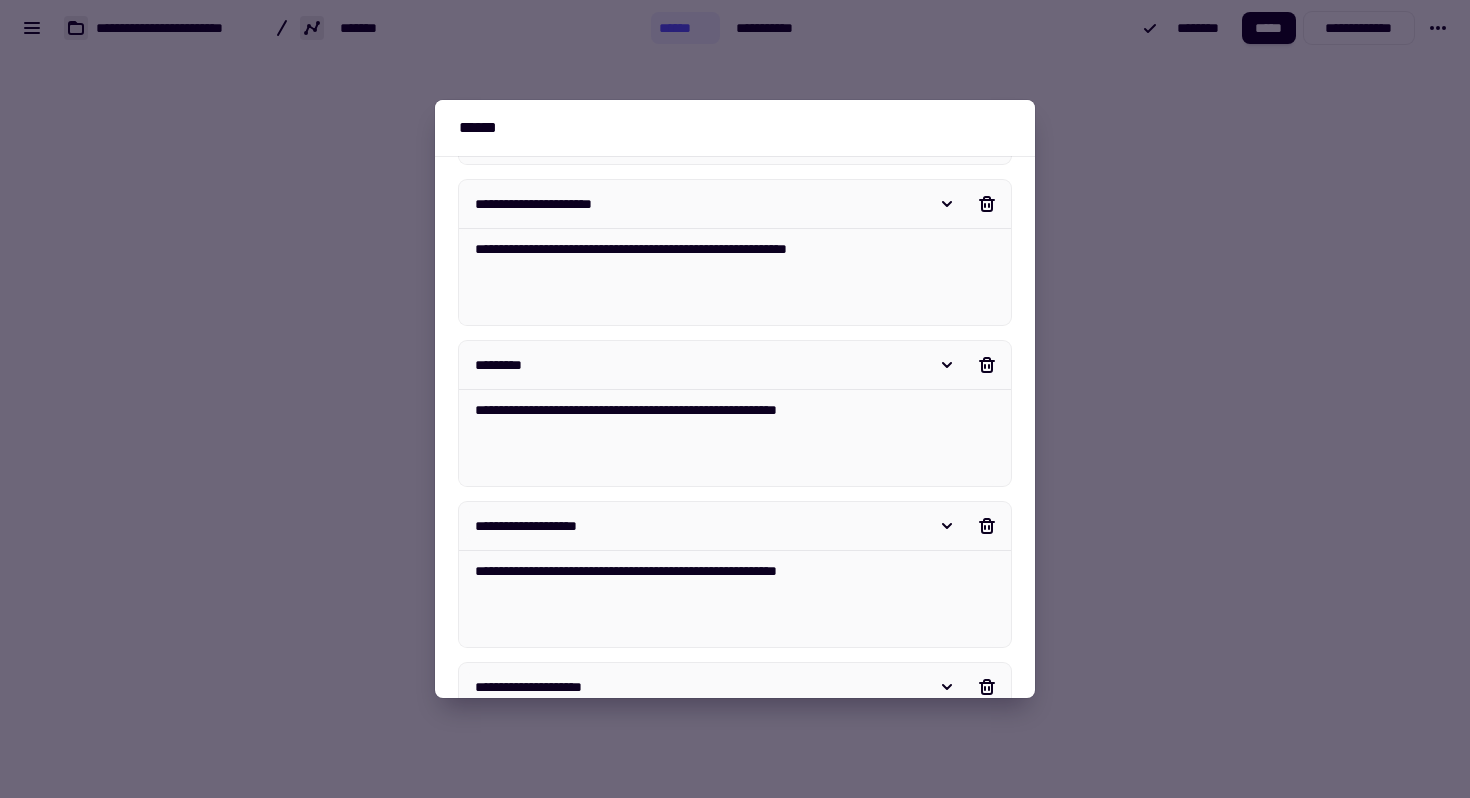 type on "*" 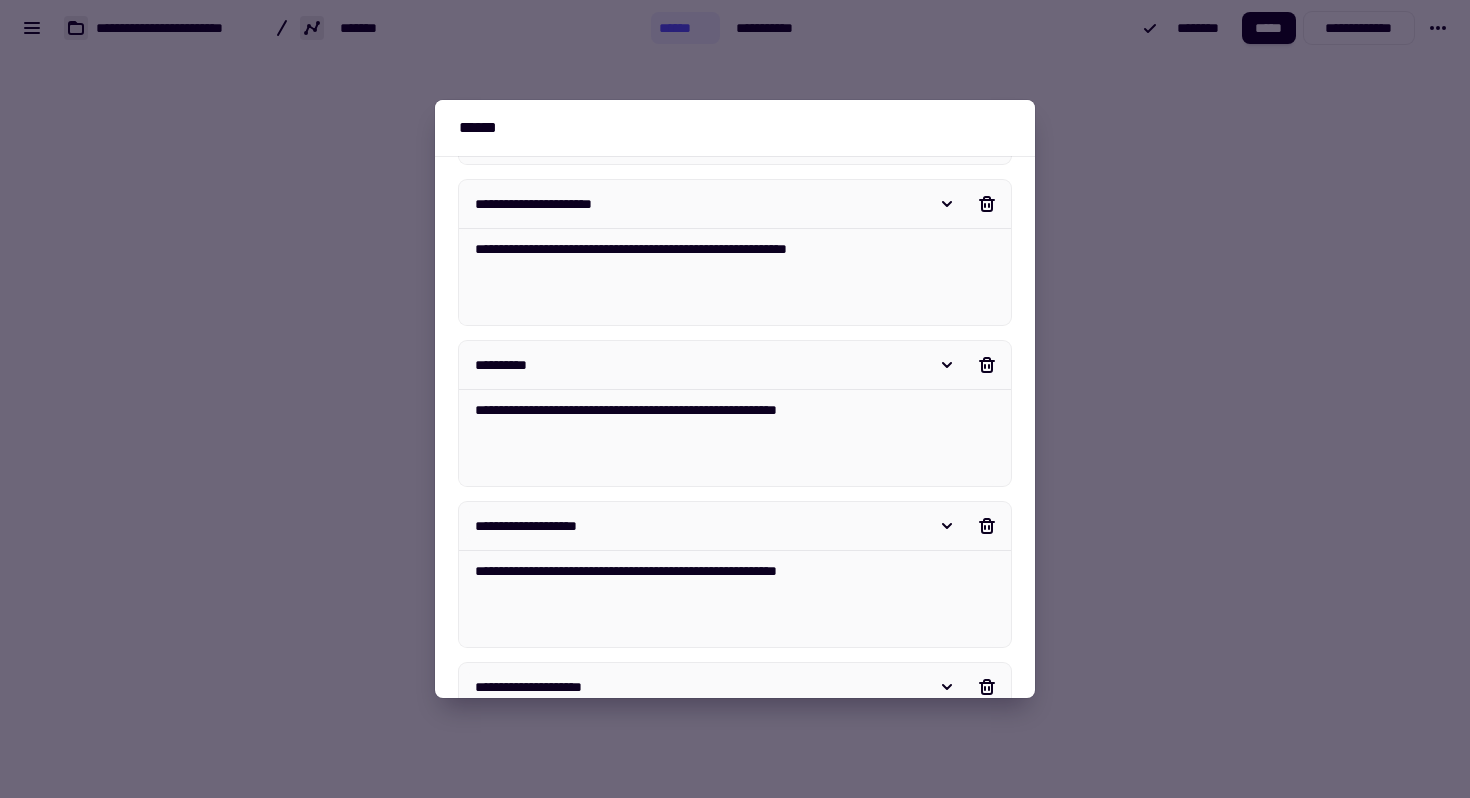 type on "*" 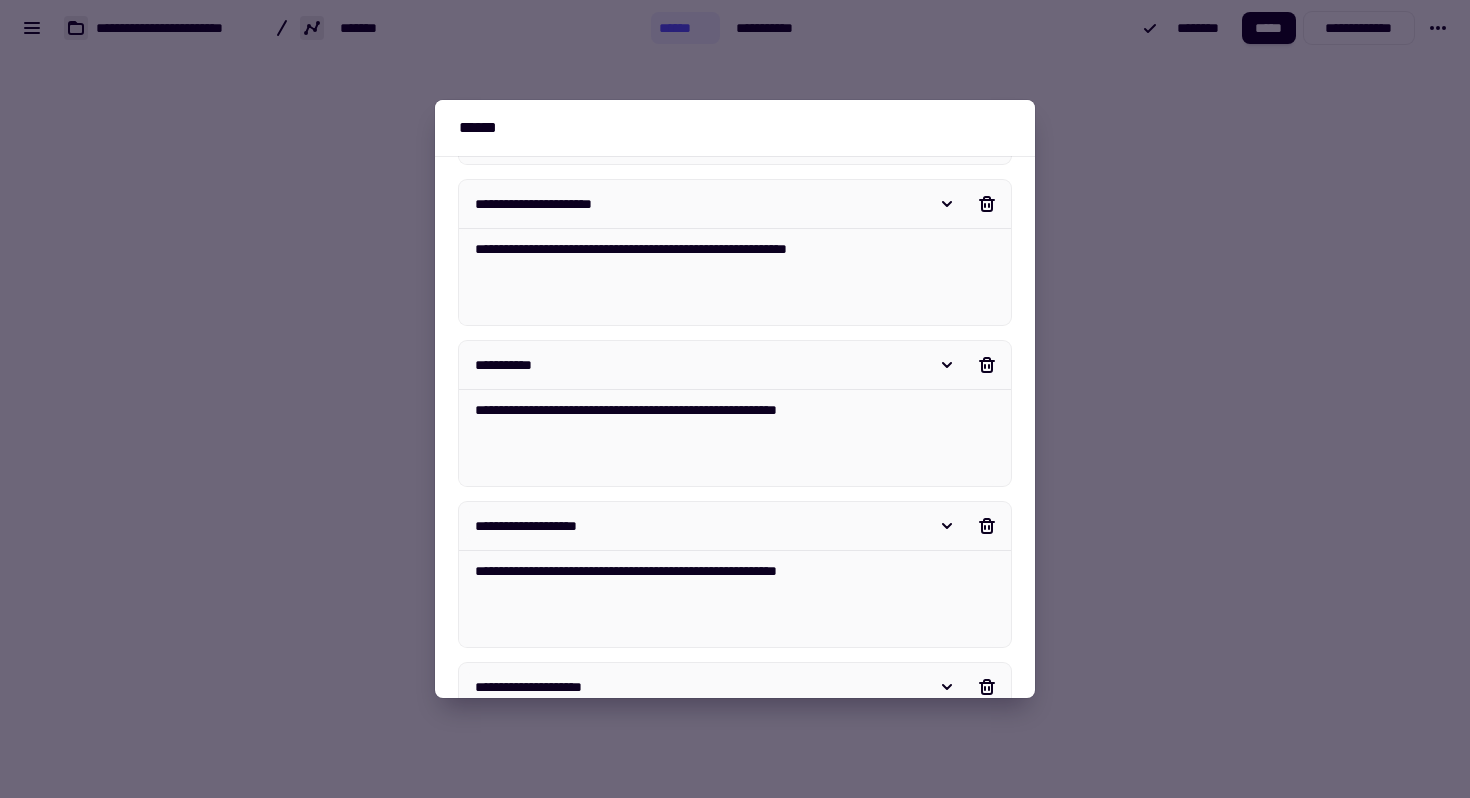 type on "*" 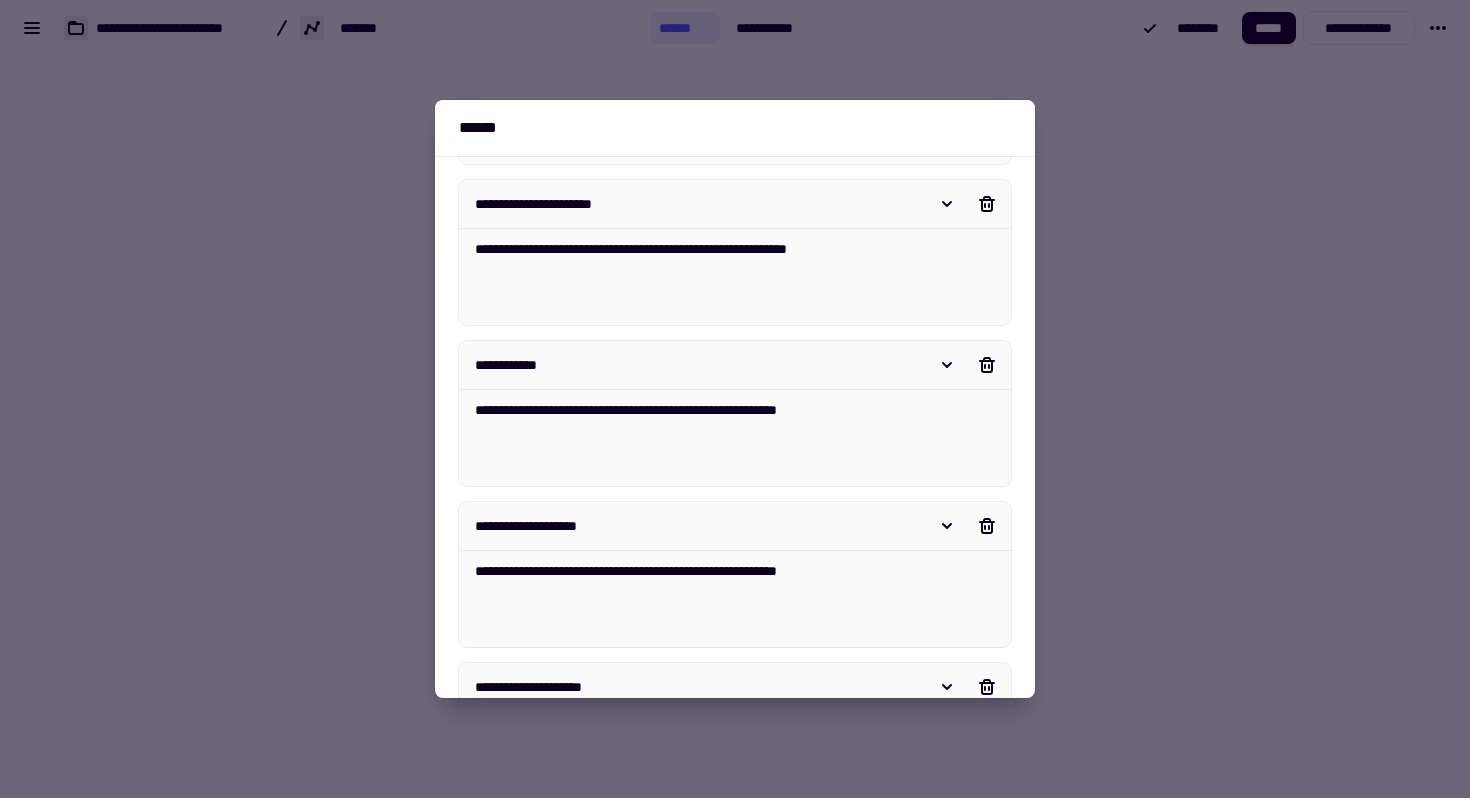 type on "*" 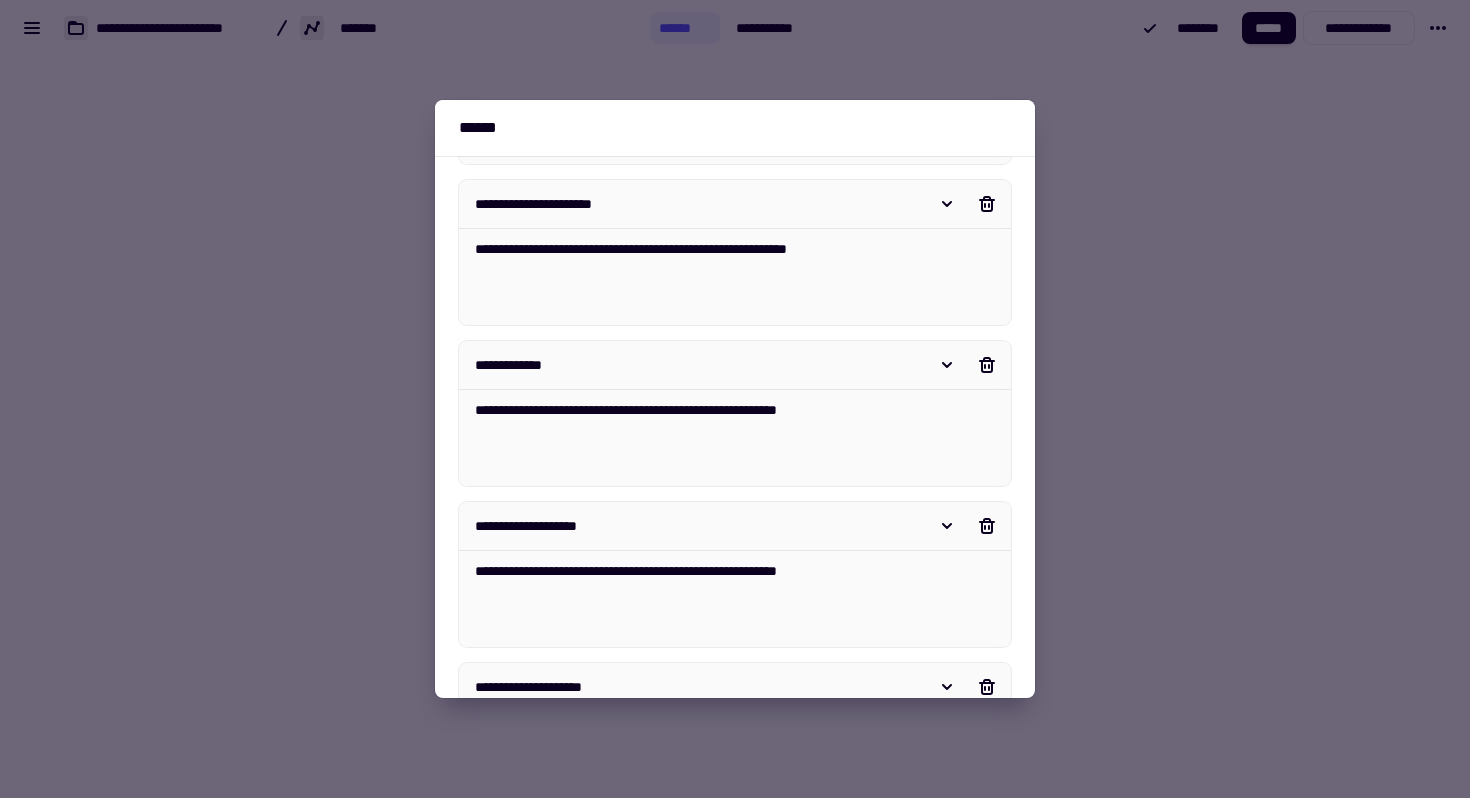 type on "*" 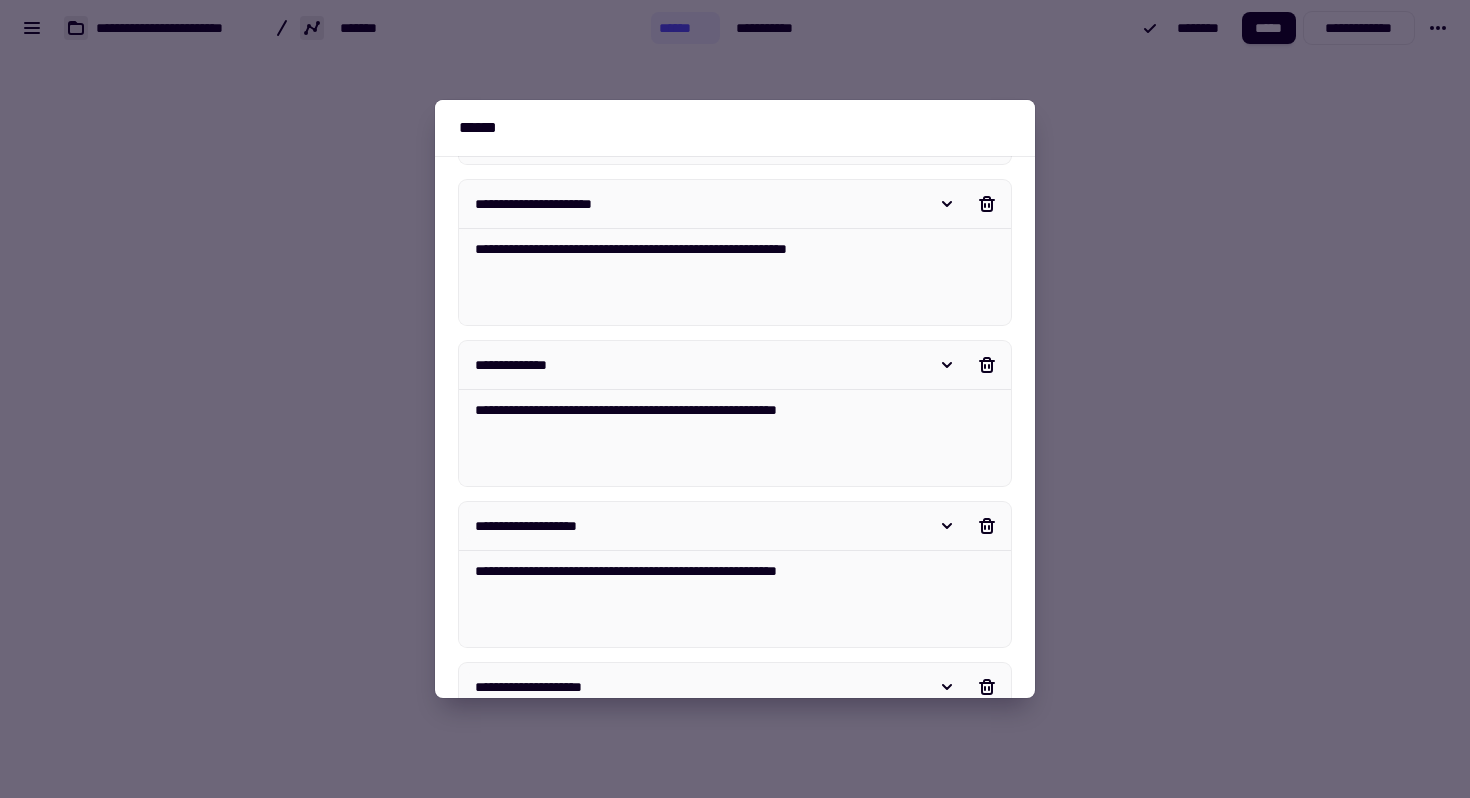 type on "*" 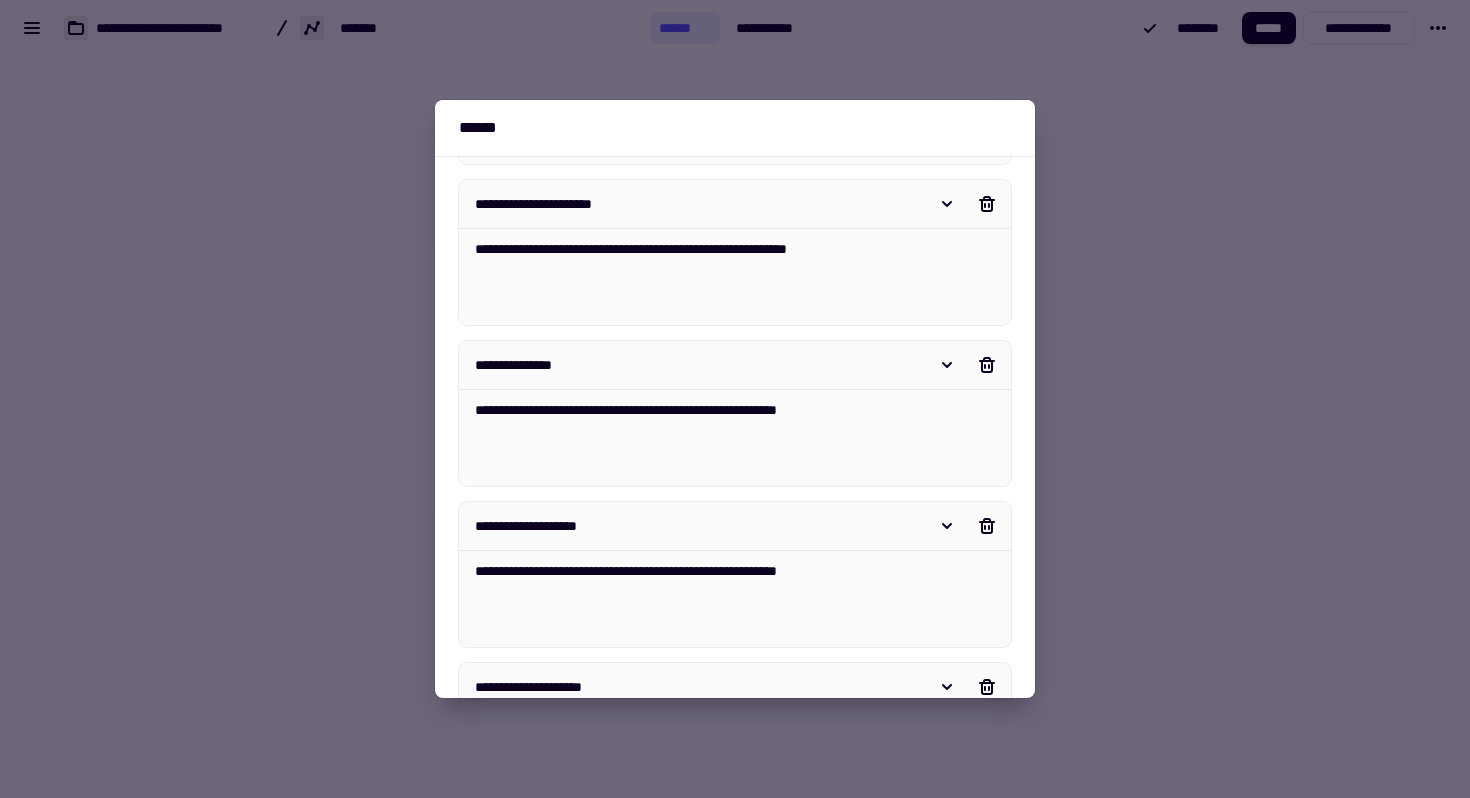 type on "*" 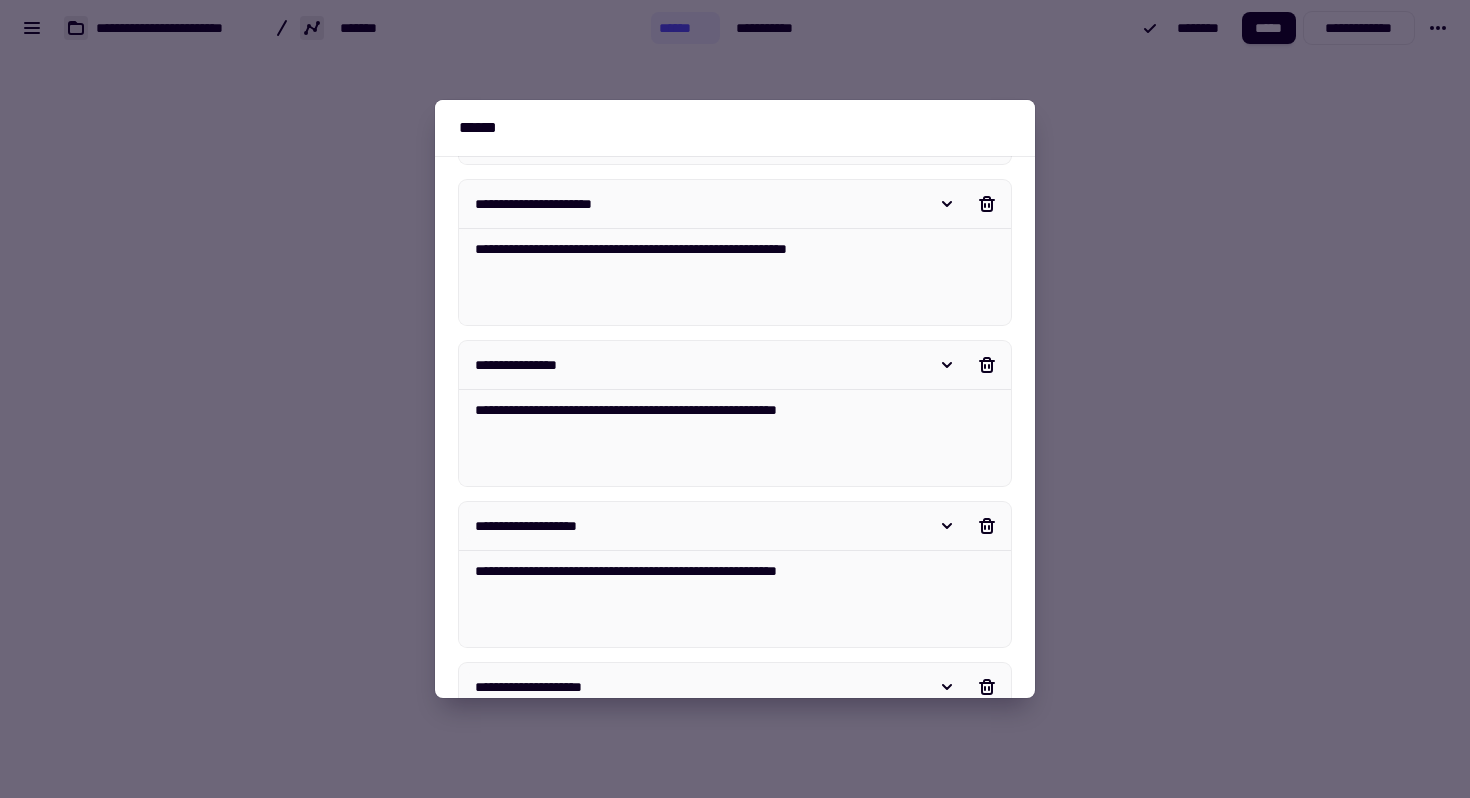 type on "*" 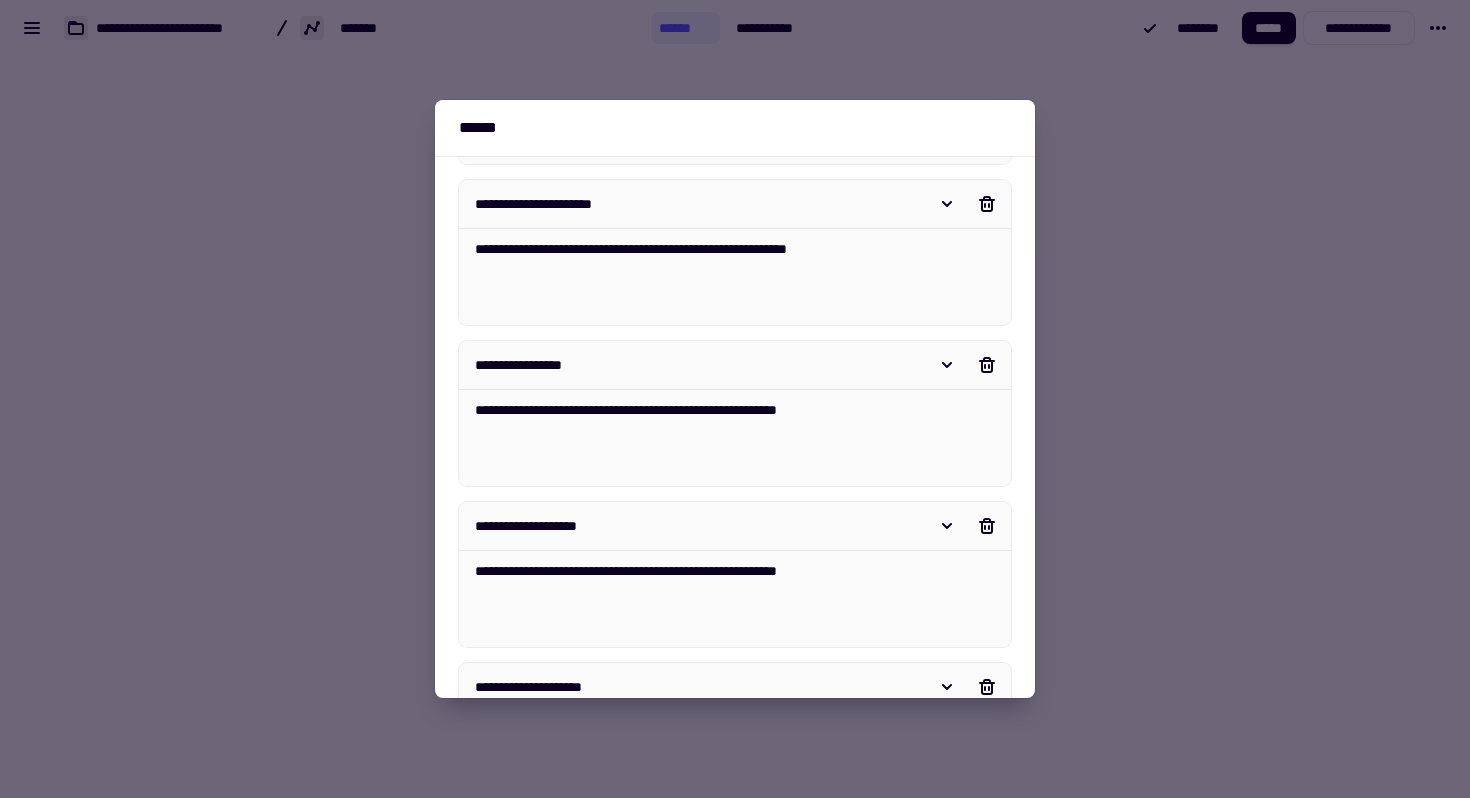 type on "*" 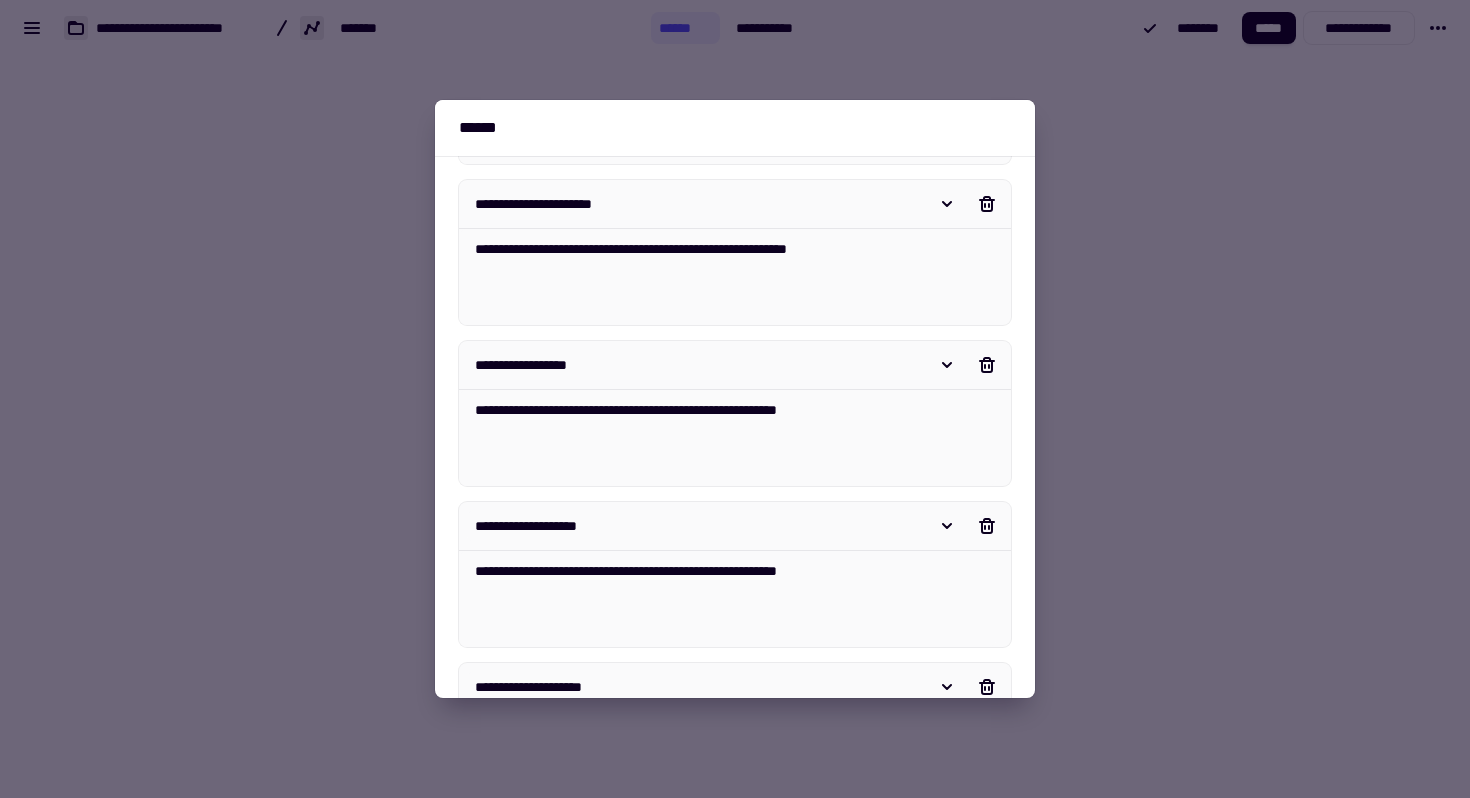 type on "*" 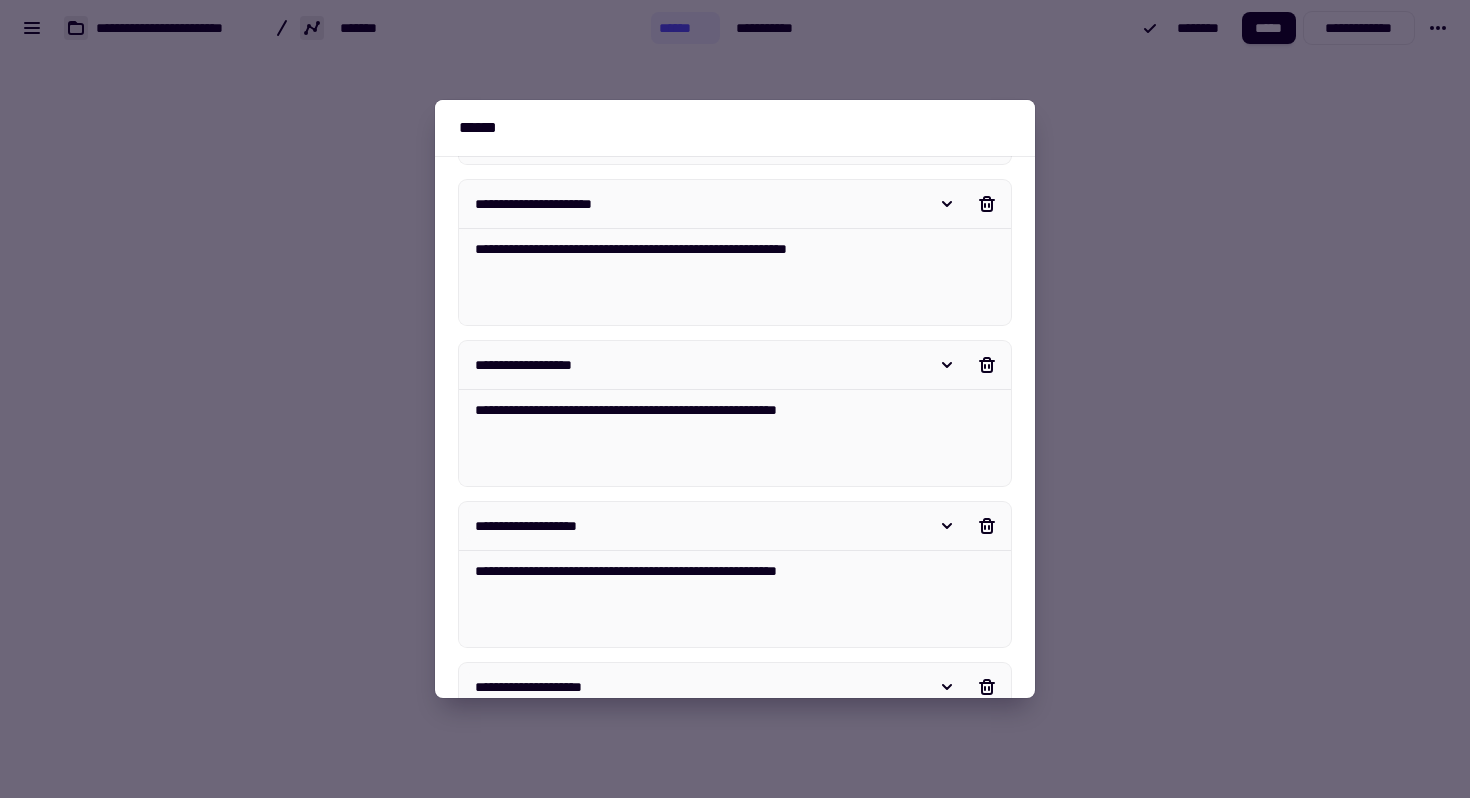 type on "*" 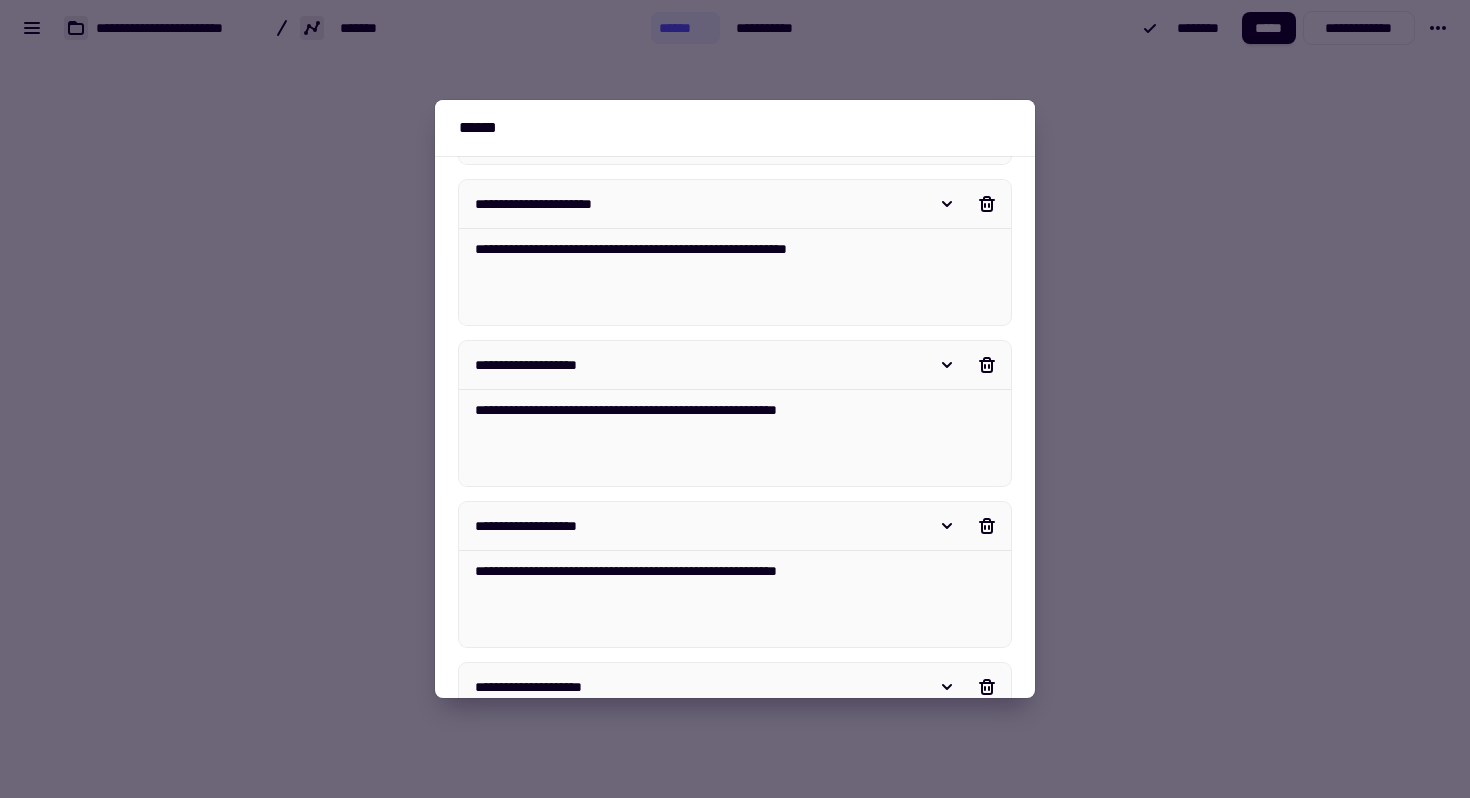 type on "*" 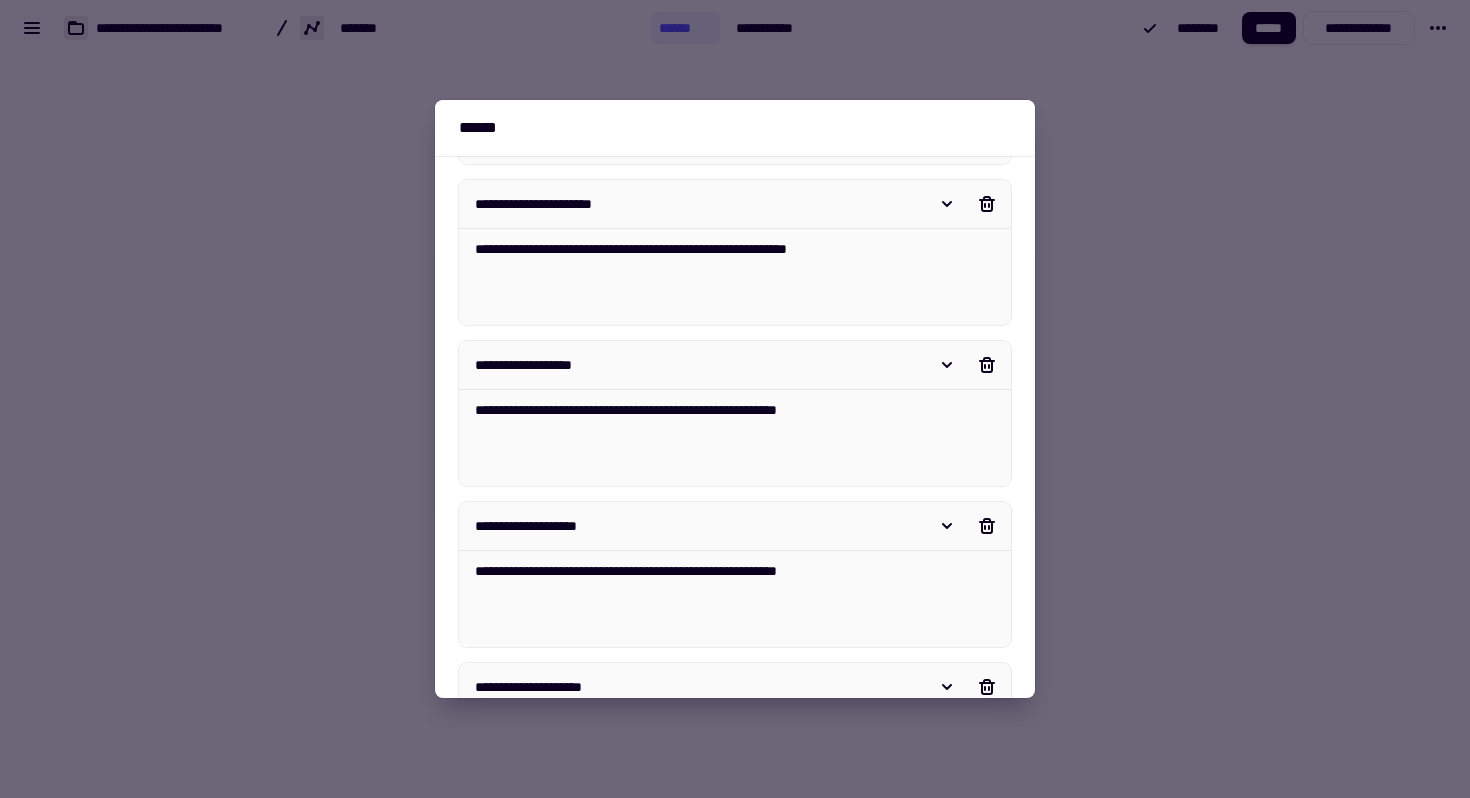 type on "*" 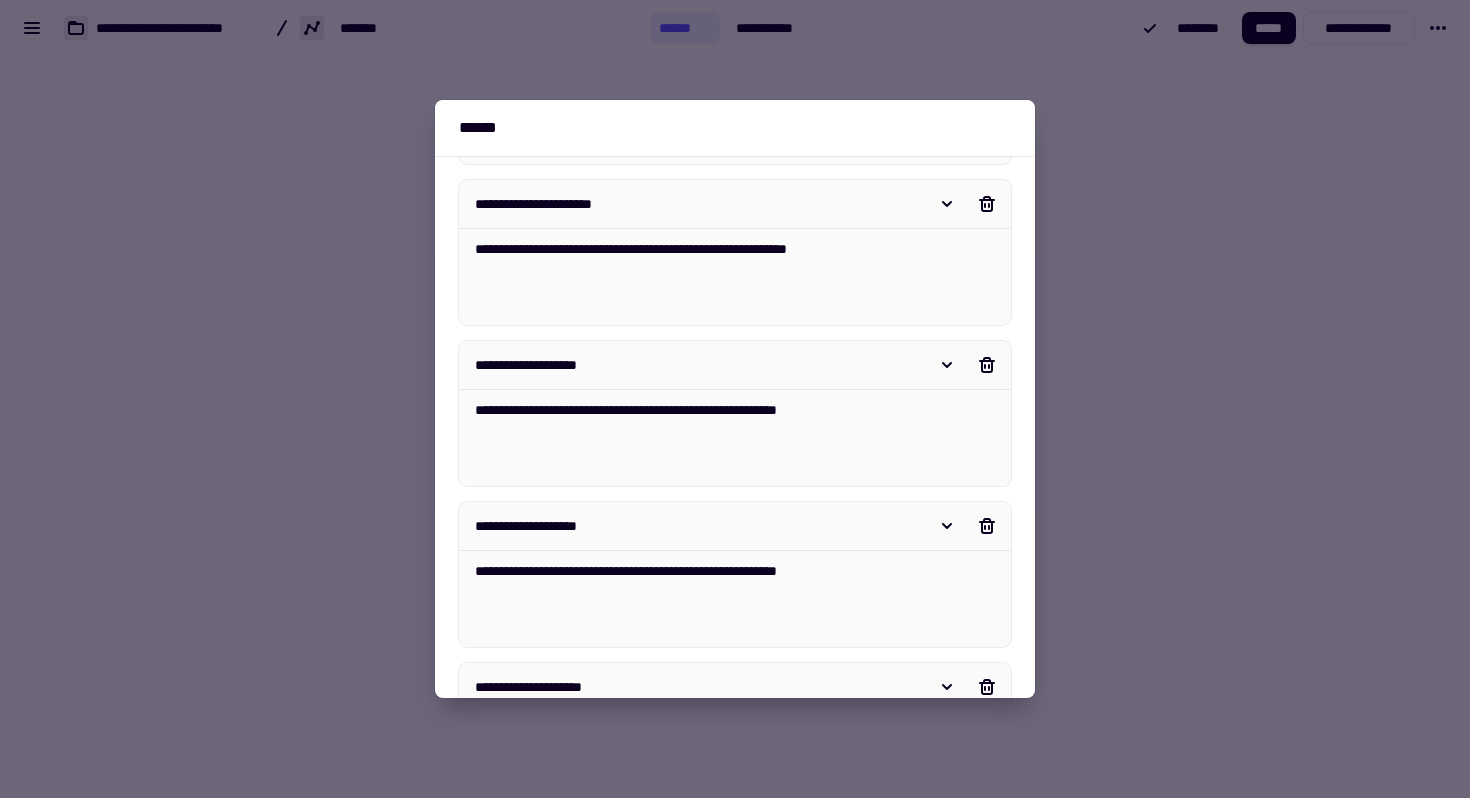type on "**********" 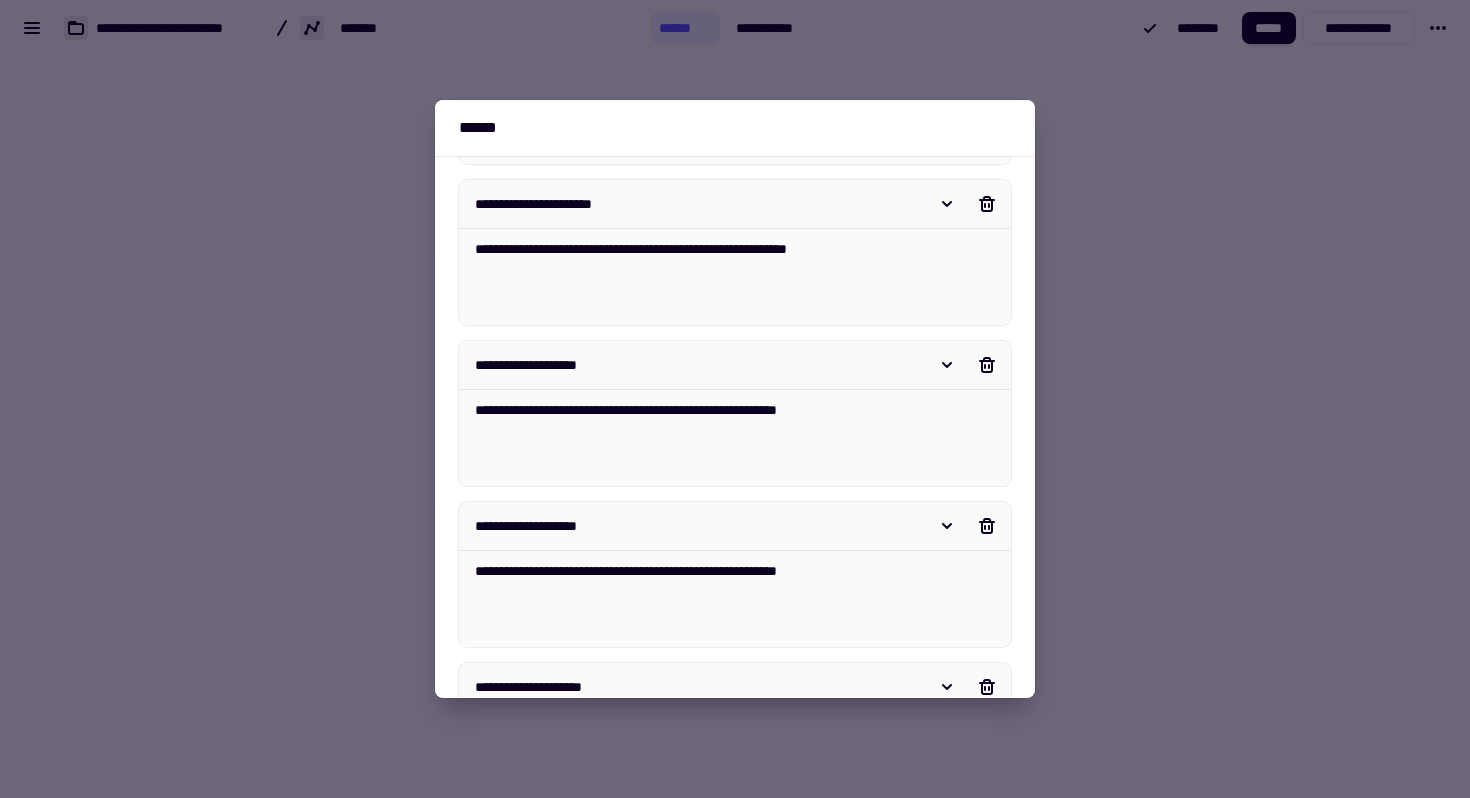 click on "**********" at bounding box center (735, 526) 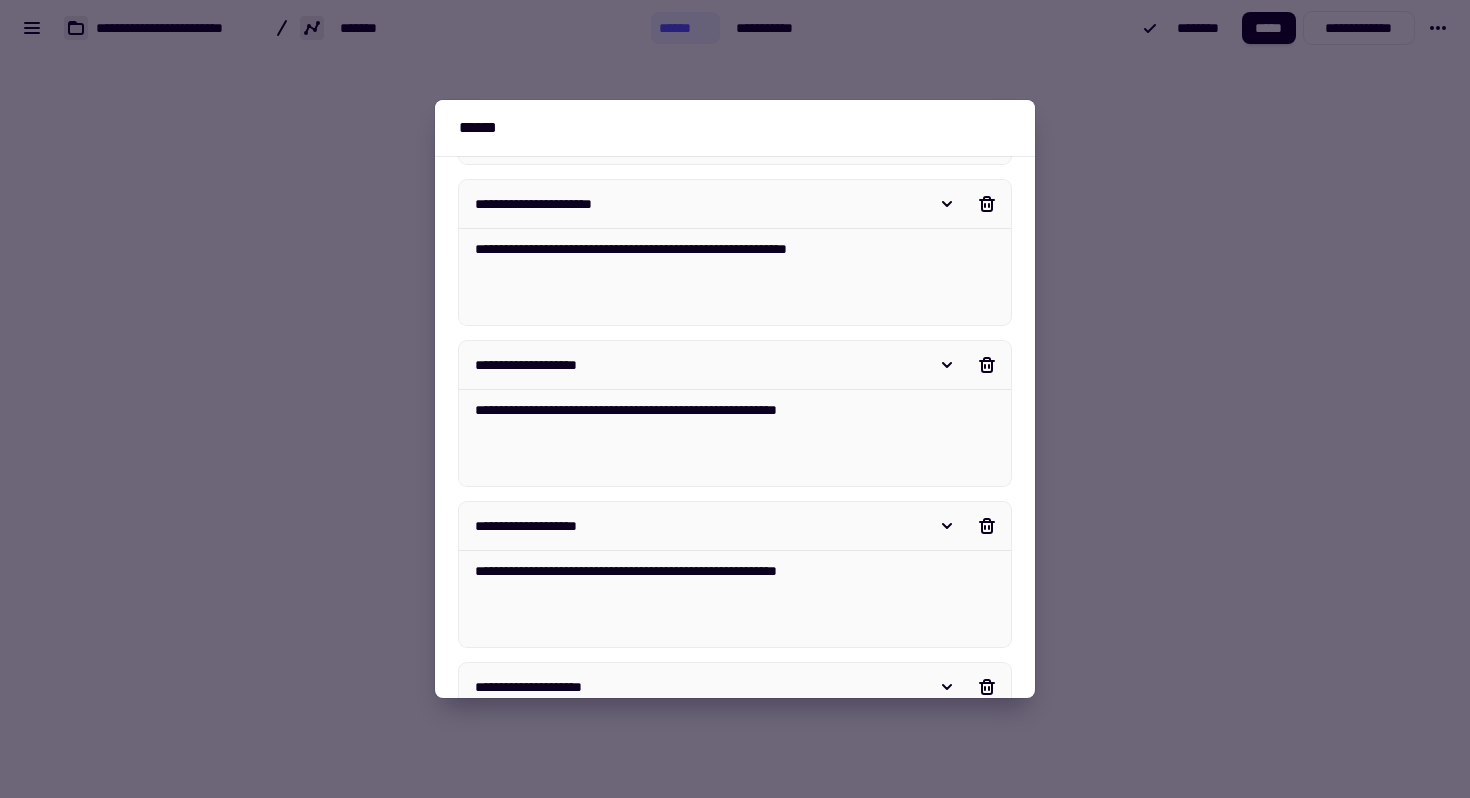 click on "**********" at bounding box center [697, 526] 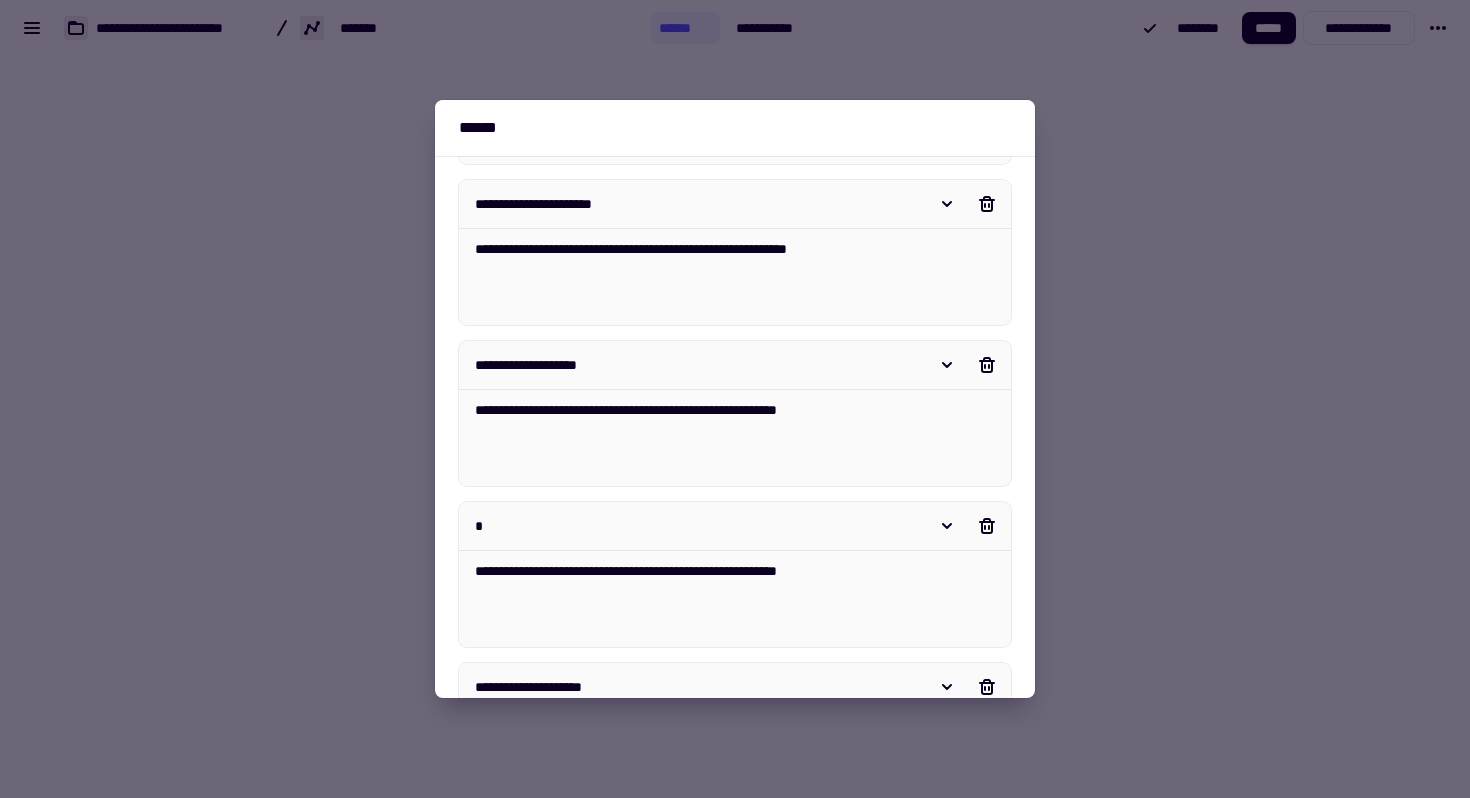 type on "*" 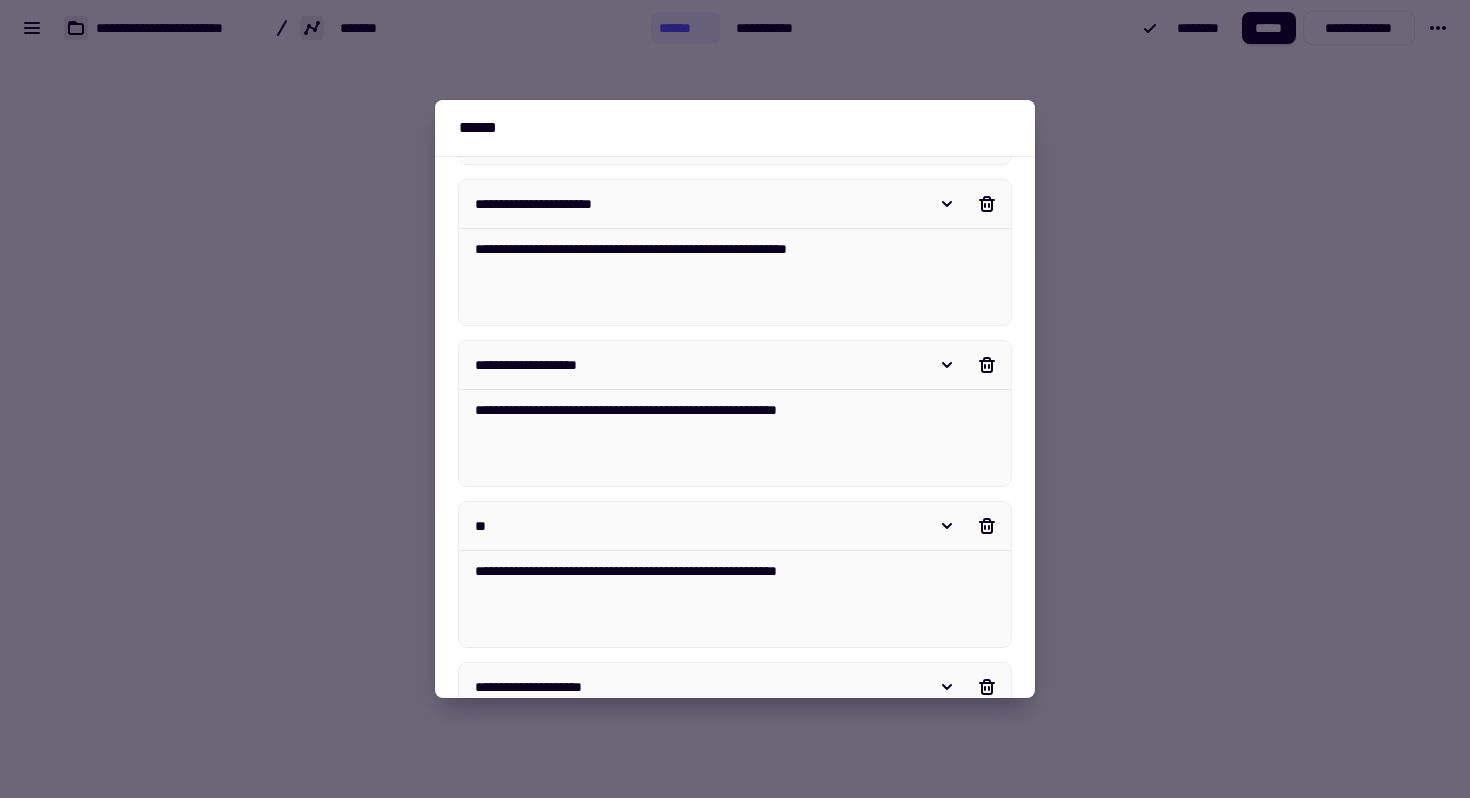 type on "*" 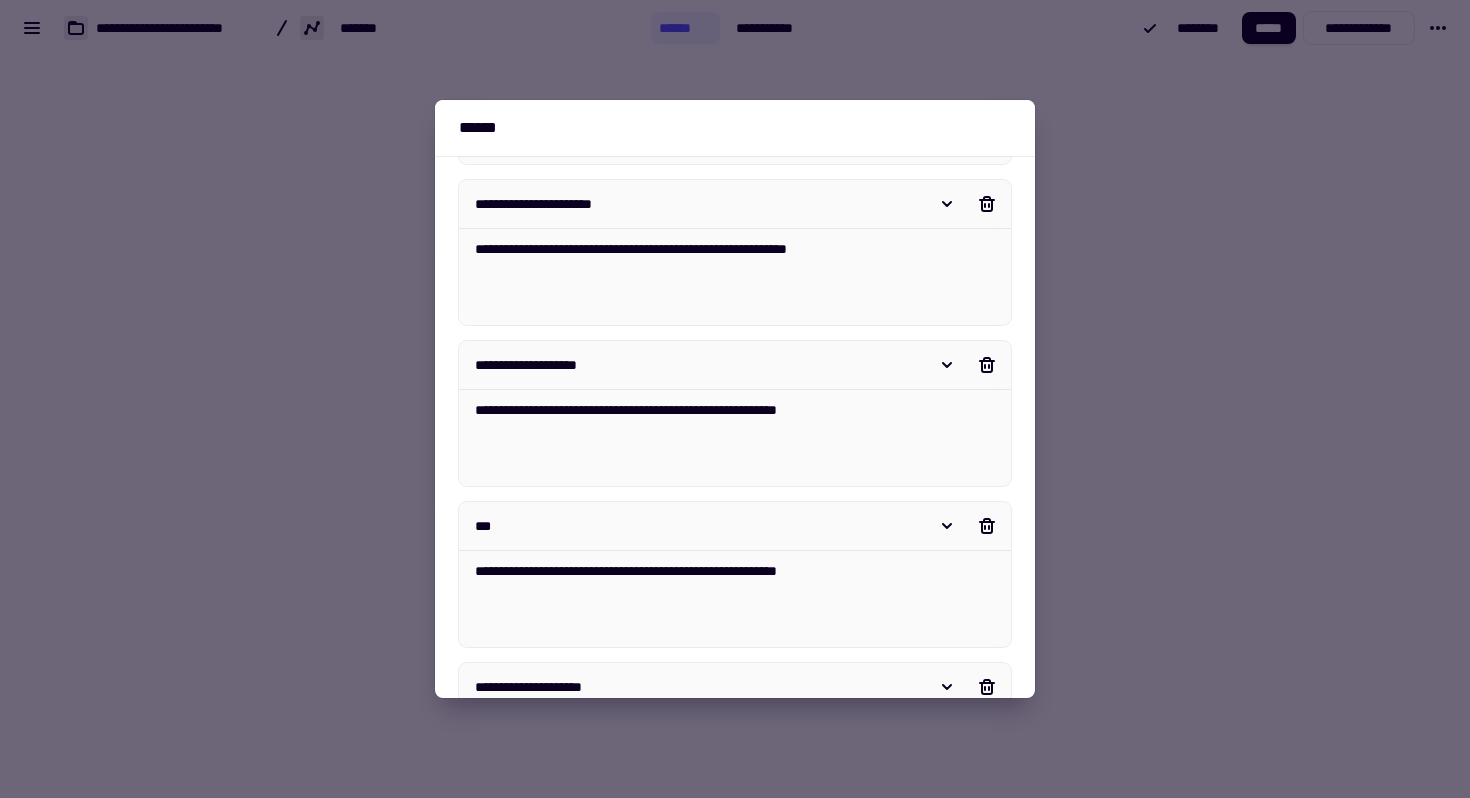 type on "*" 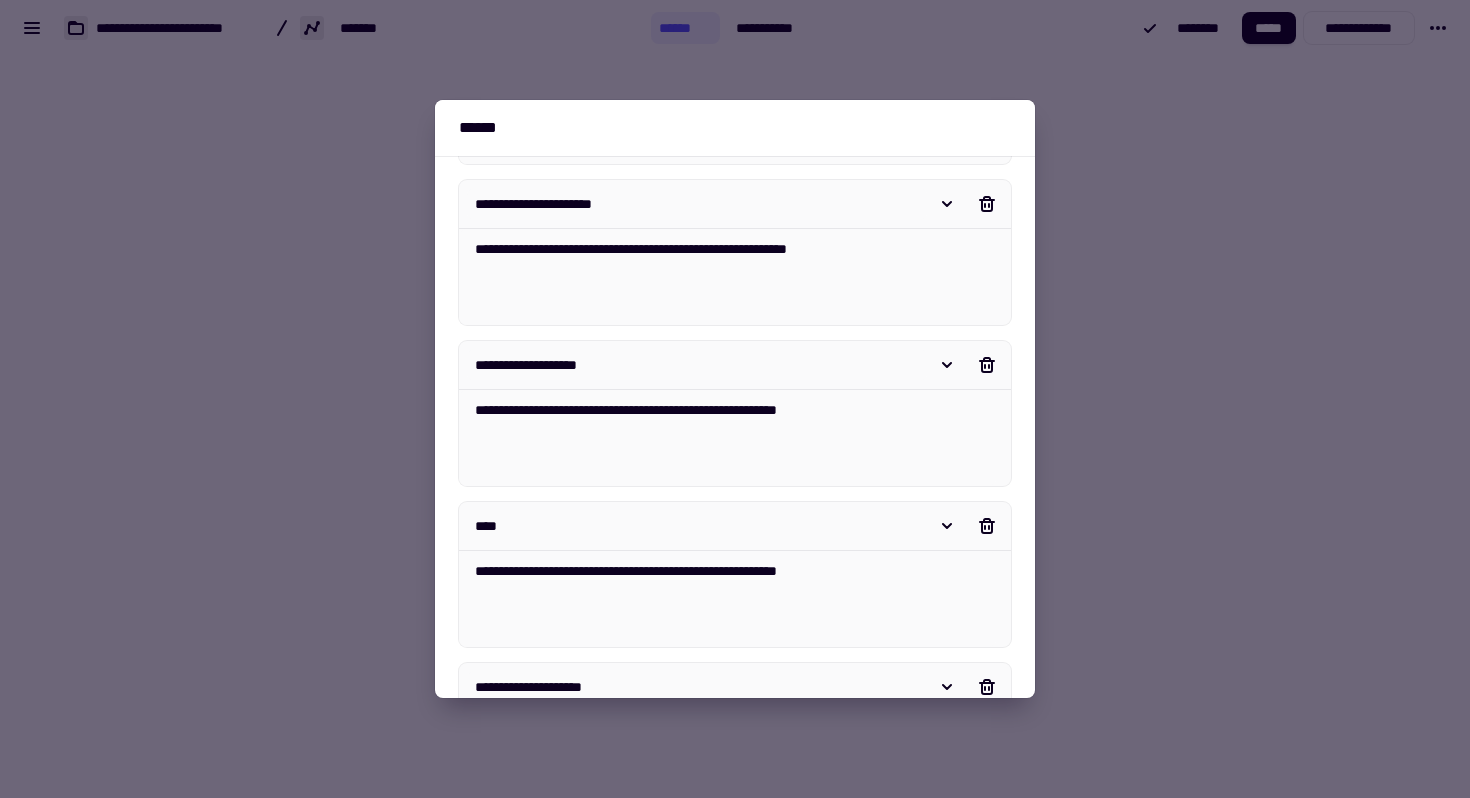 type on "*" 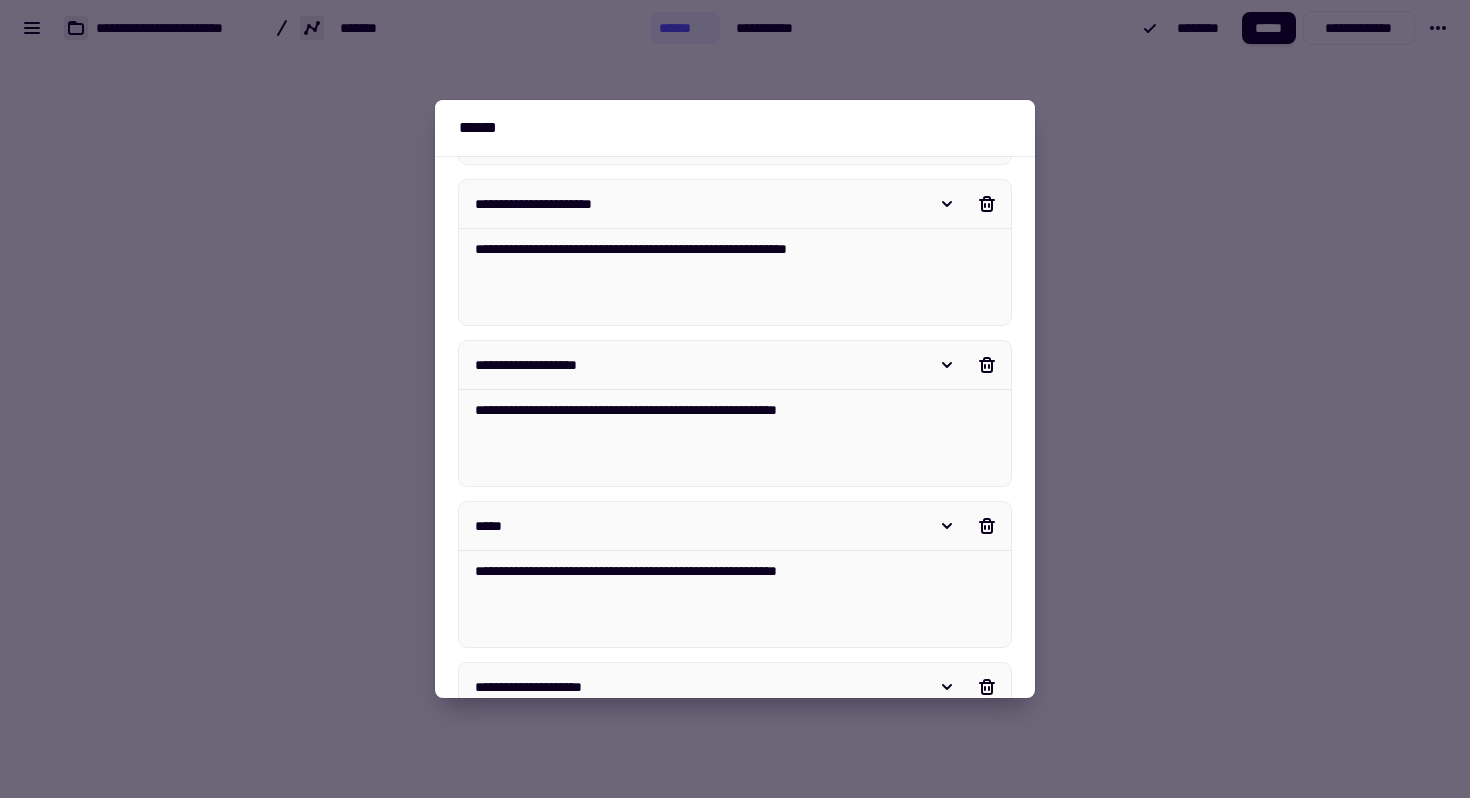 type on "*" 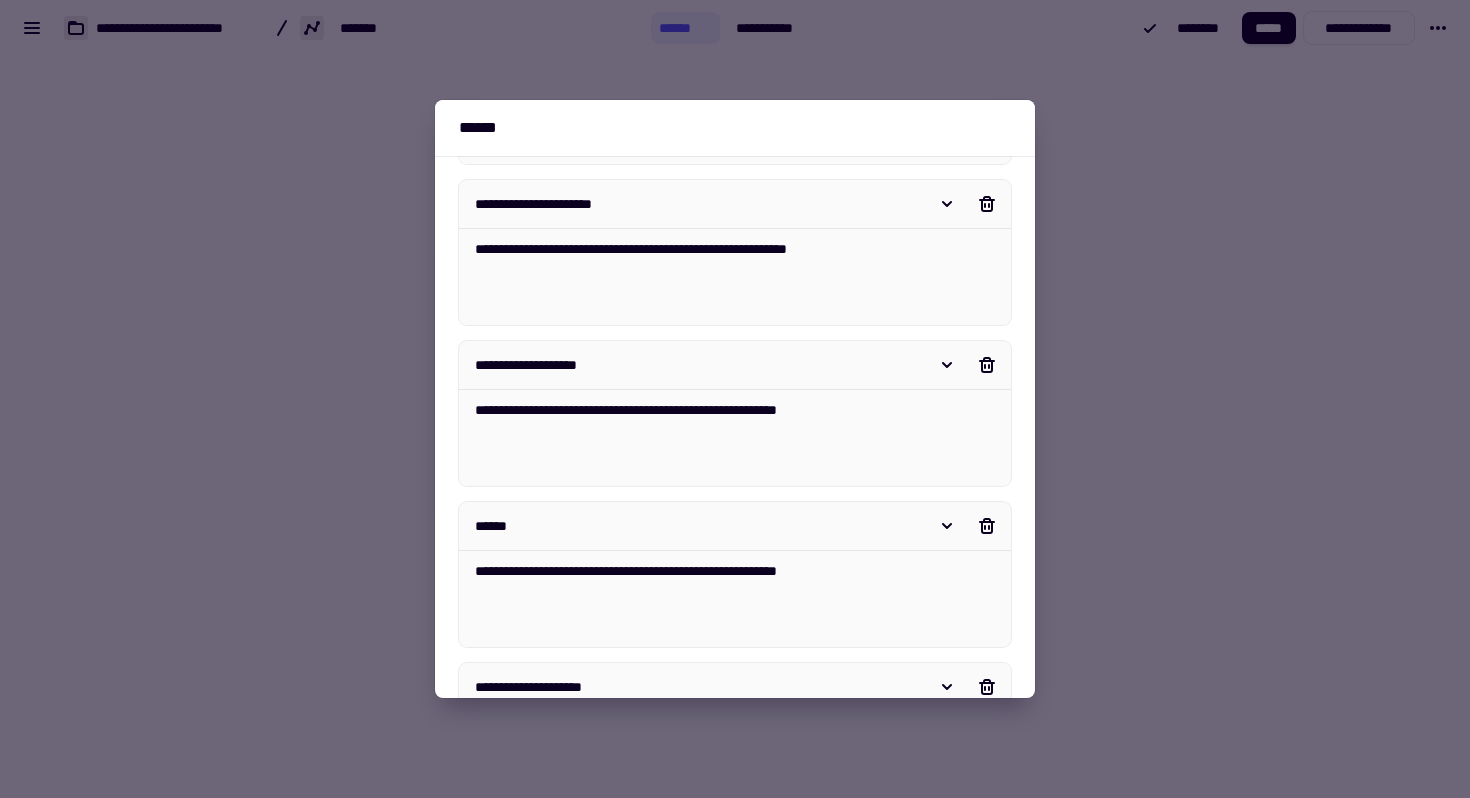 type on "*******" 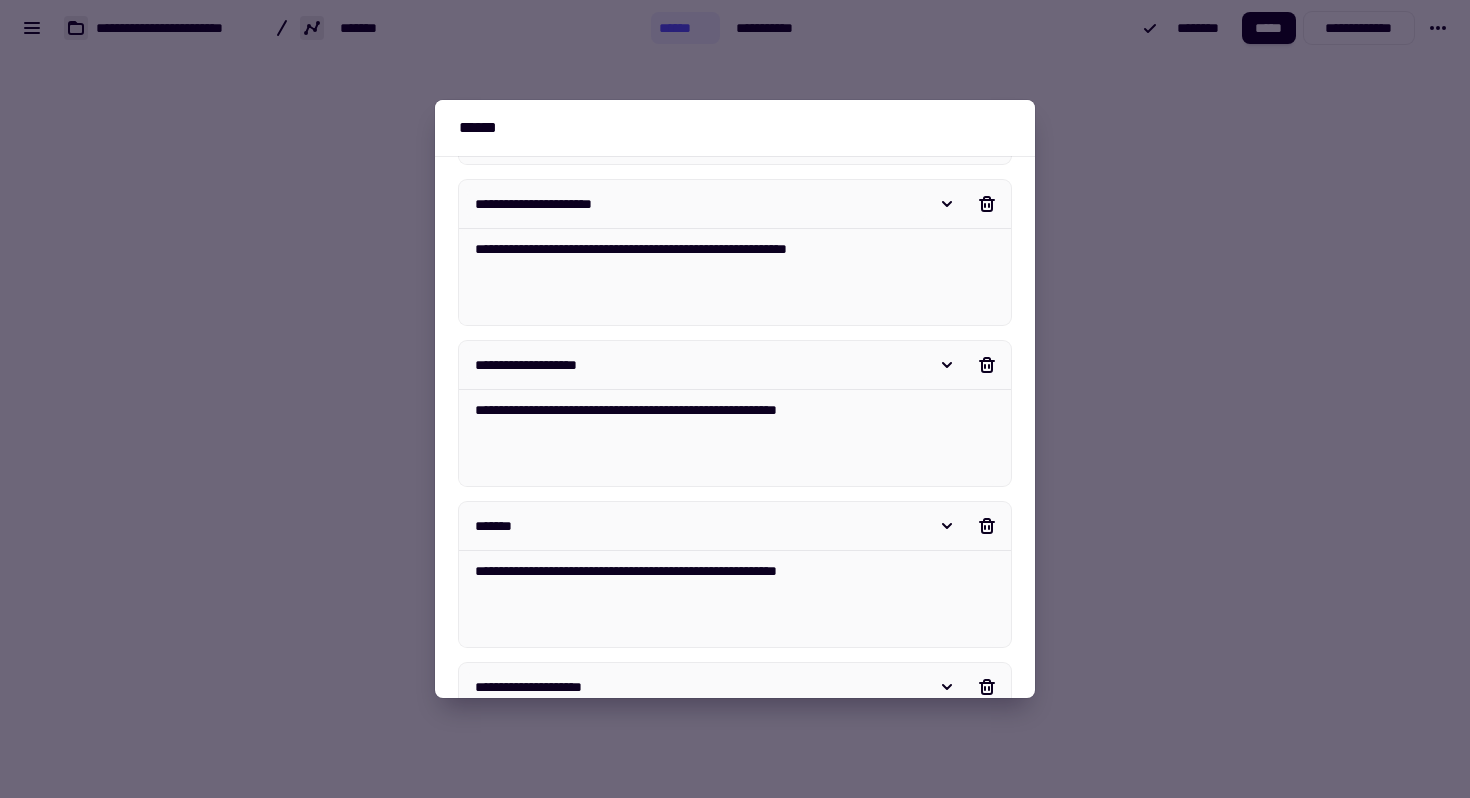 type on "*" 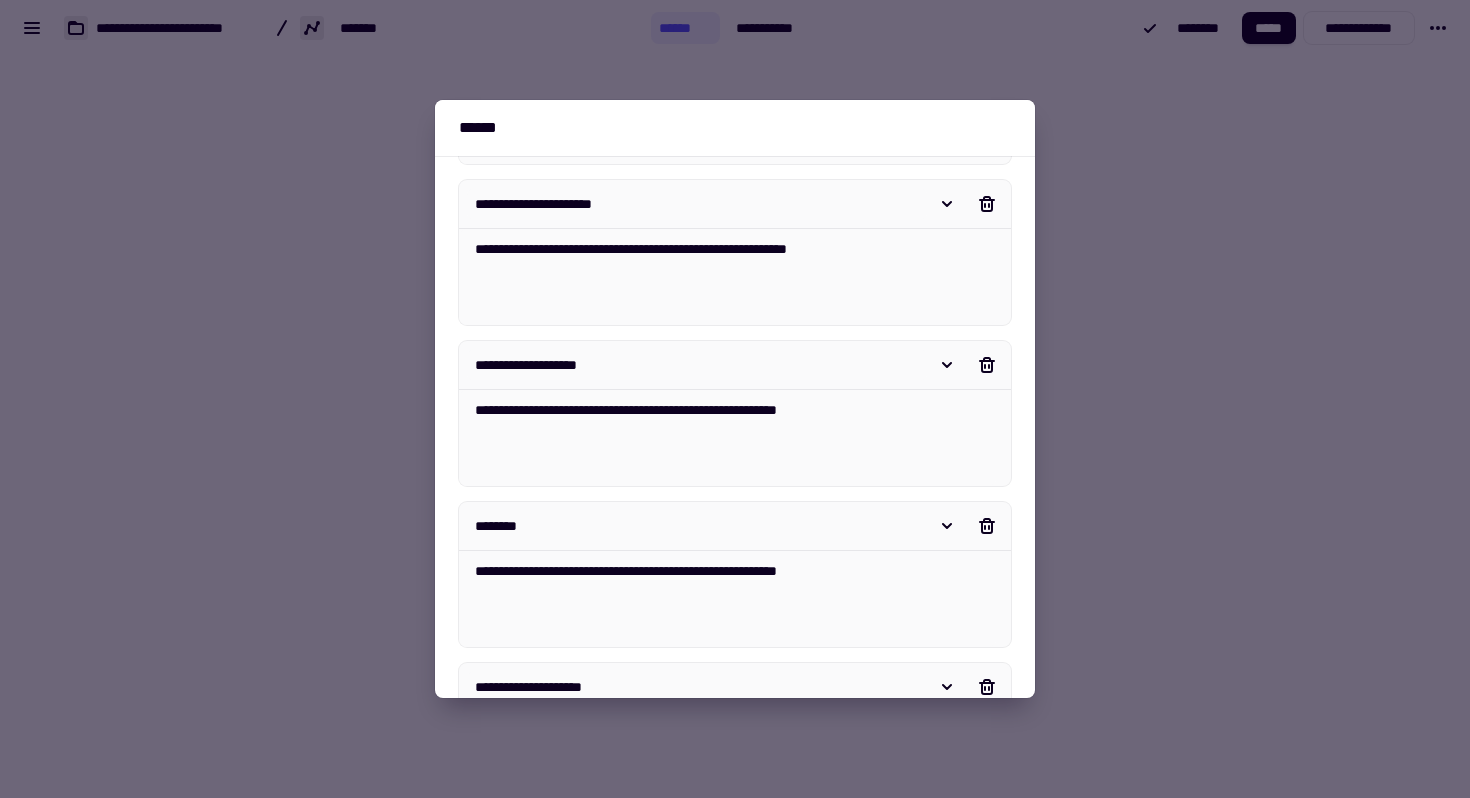 type on "*" 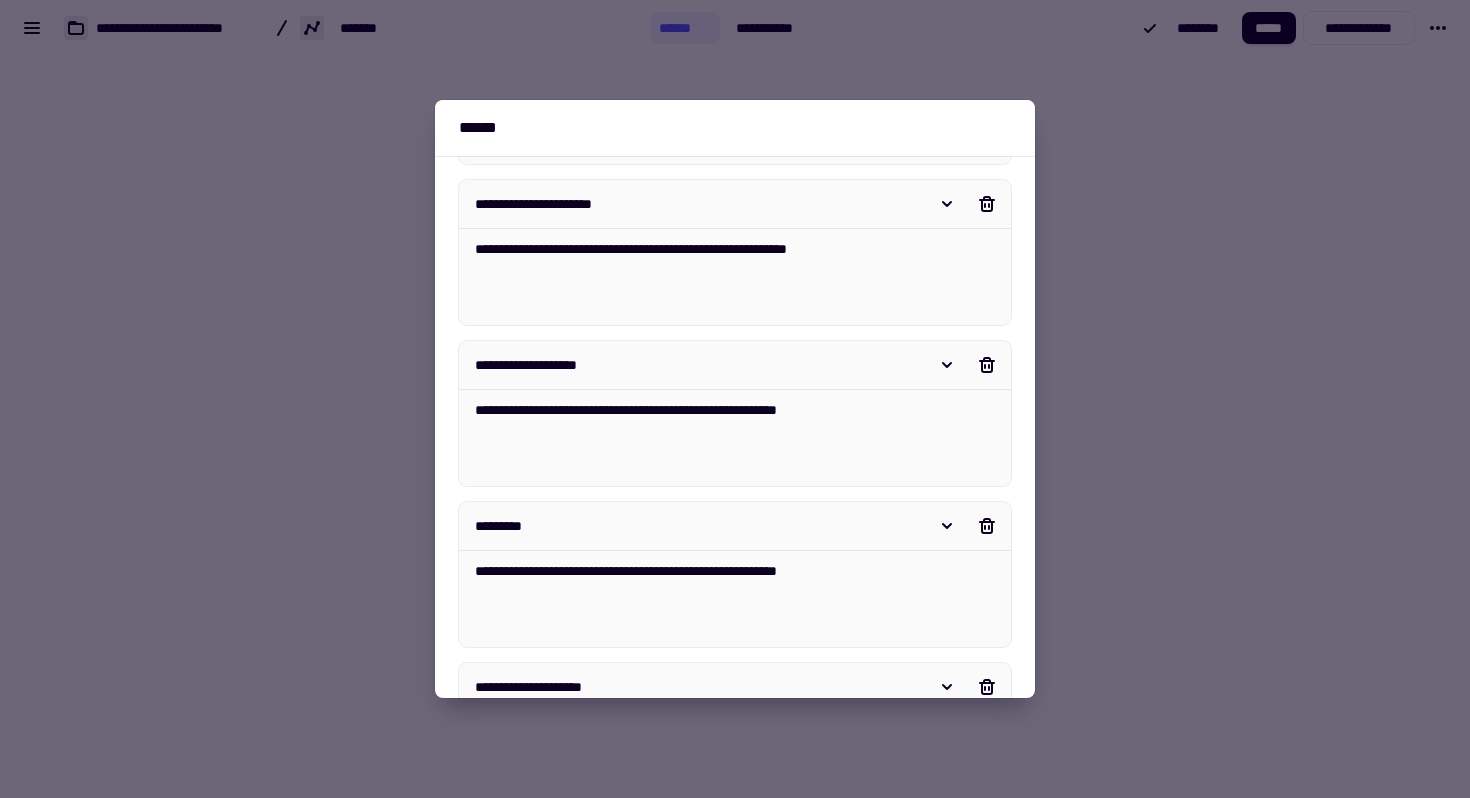 type on "*" 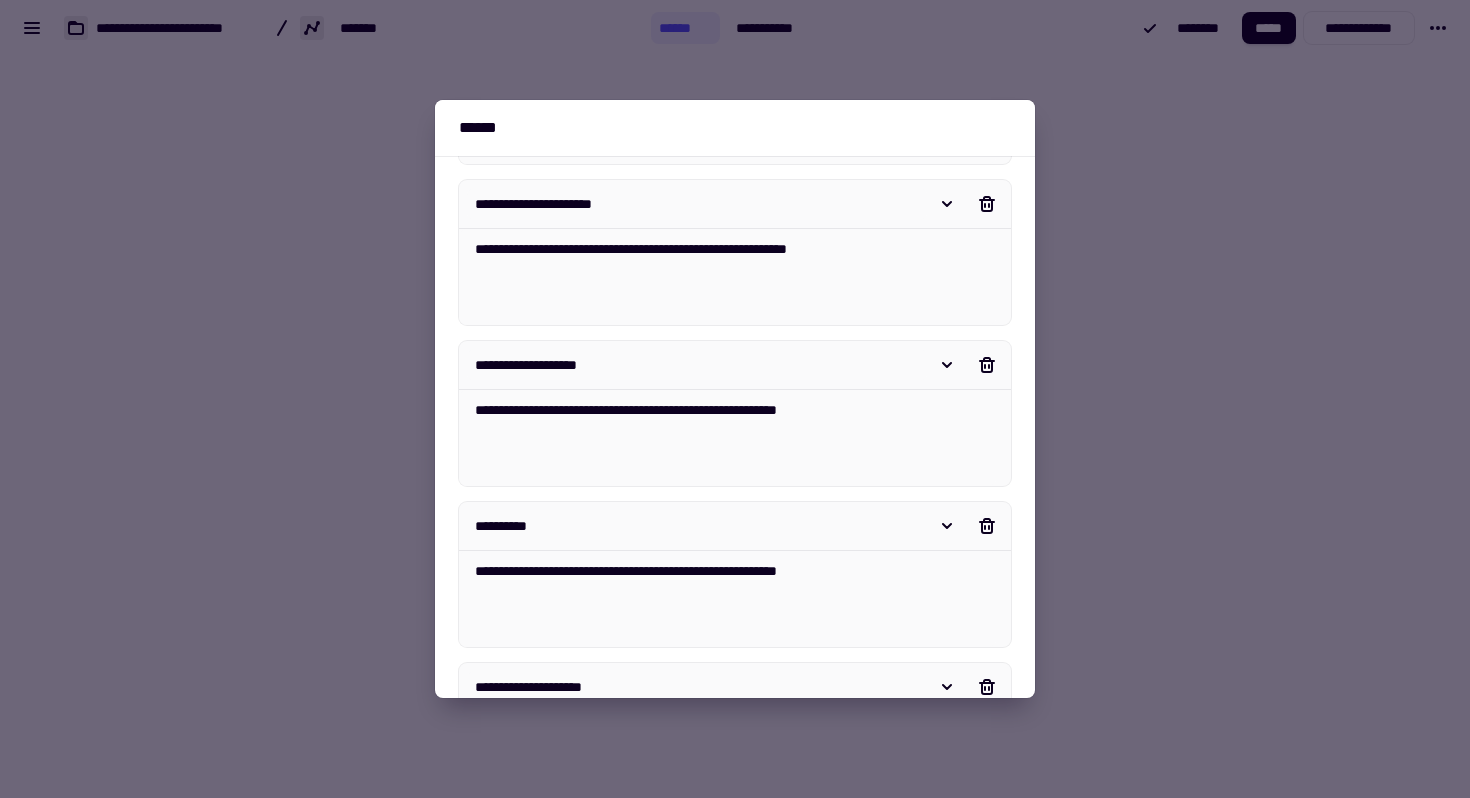 type on "*" 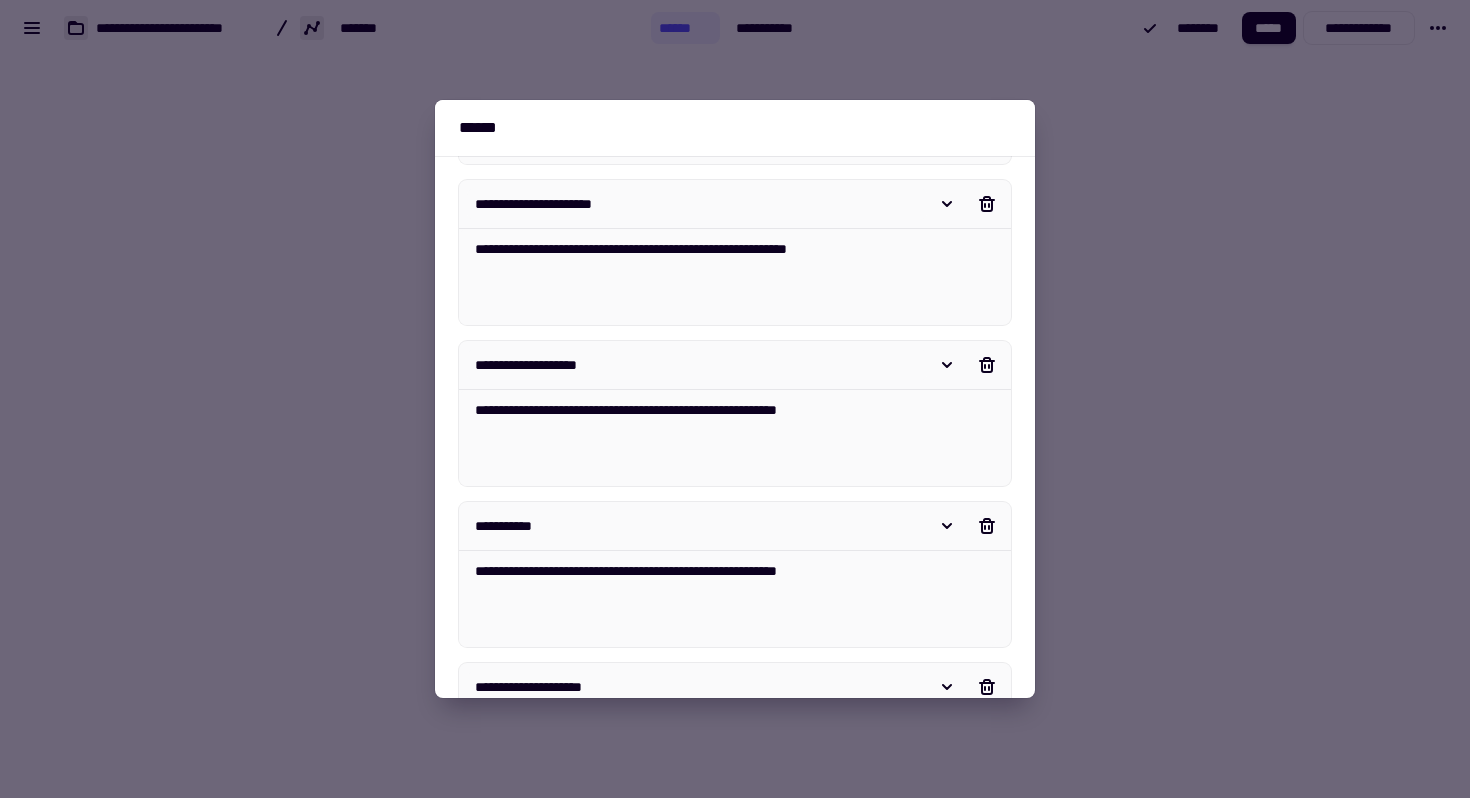 type on "*" 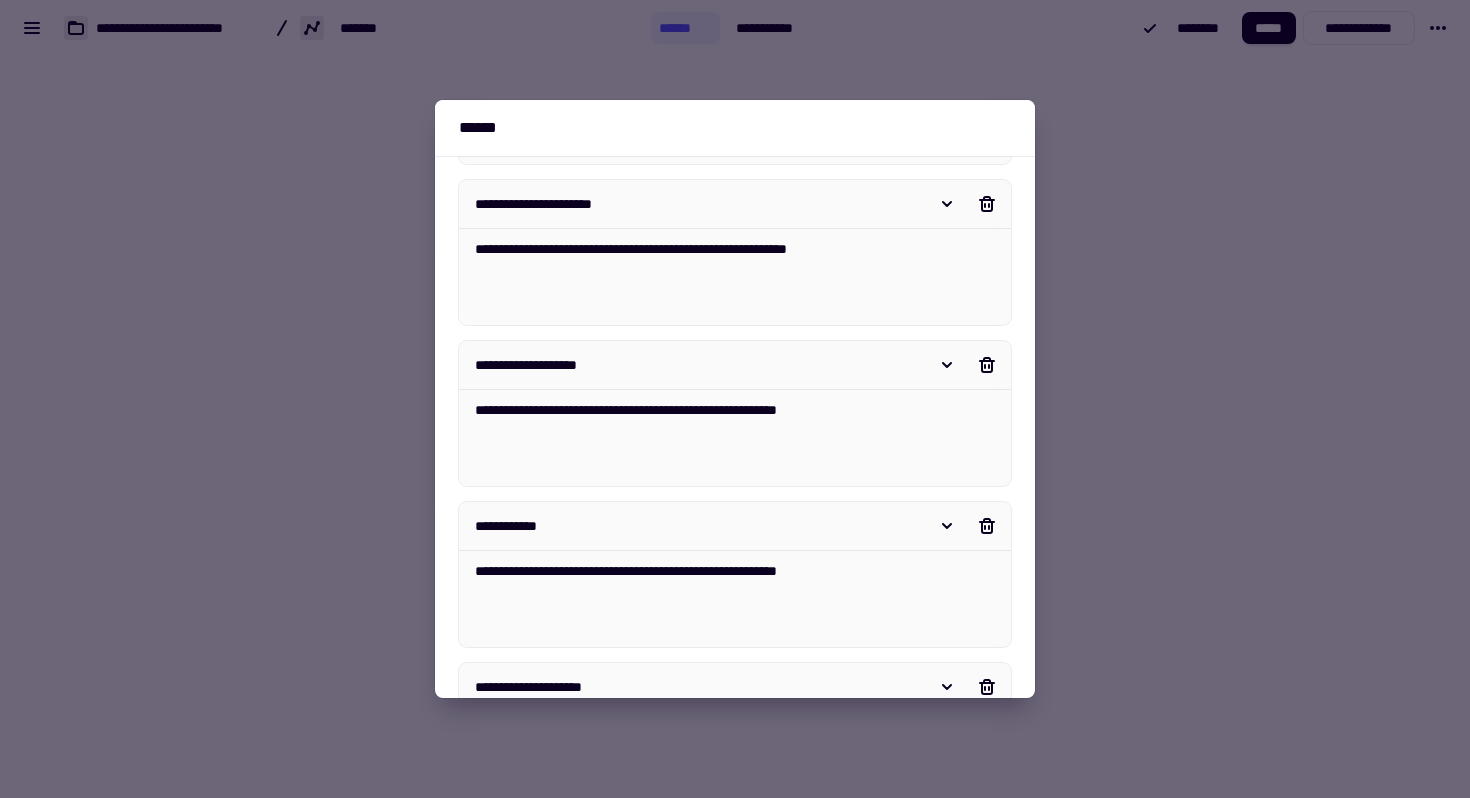 type on "*" 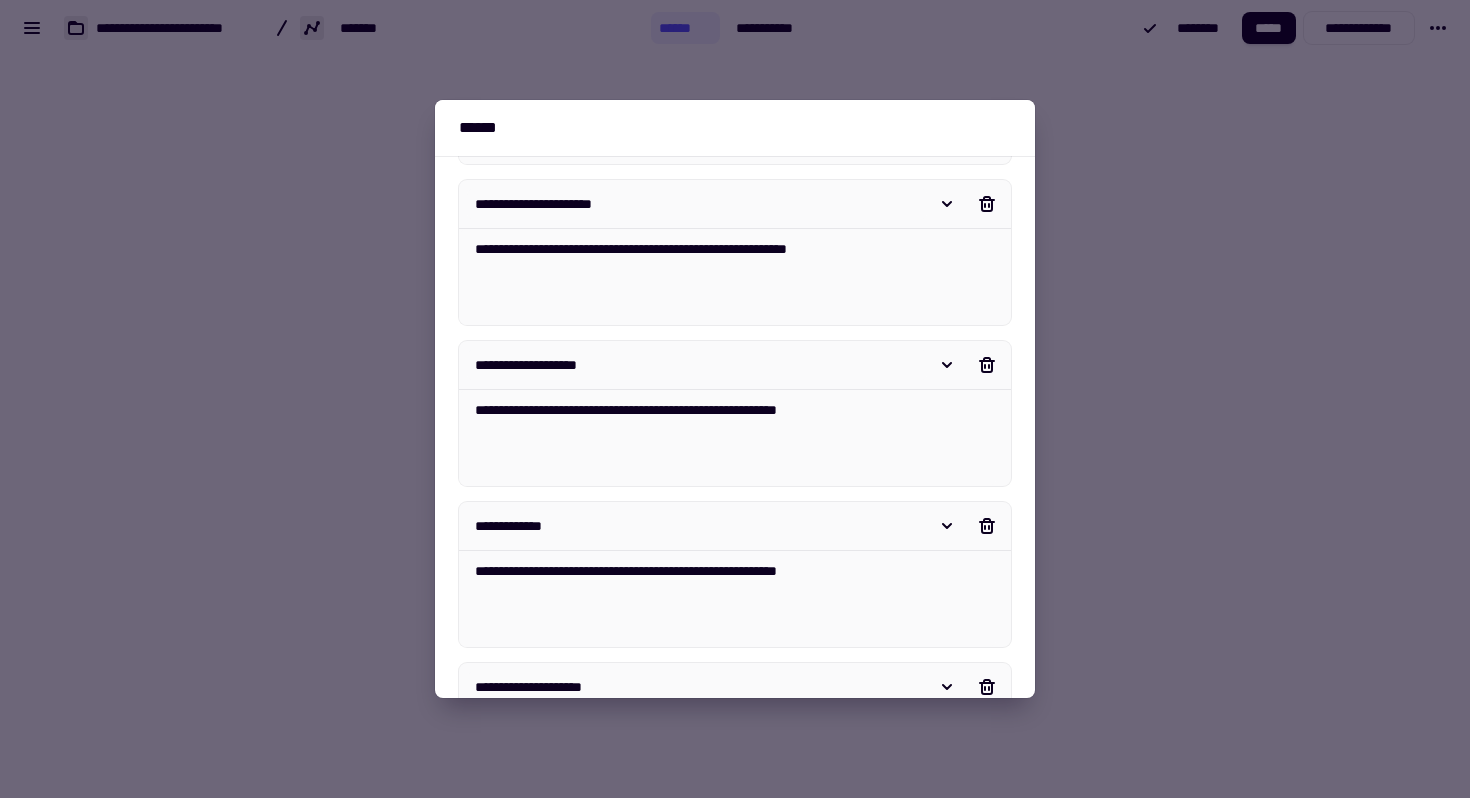 type on "*" 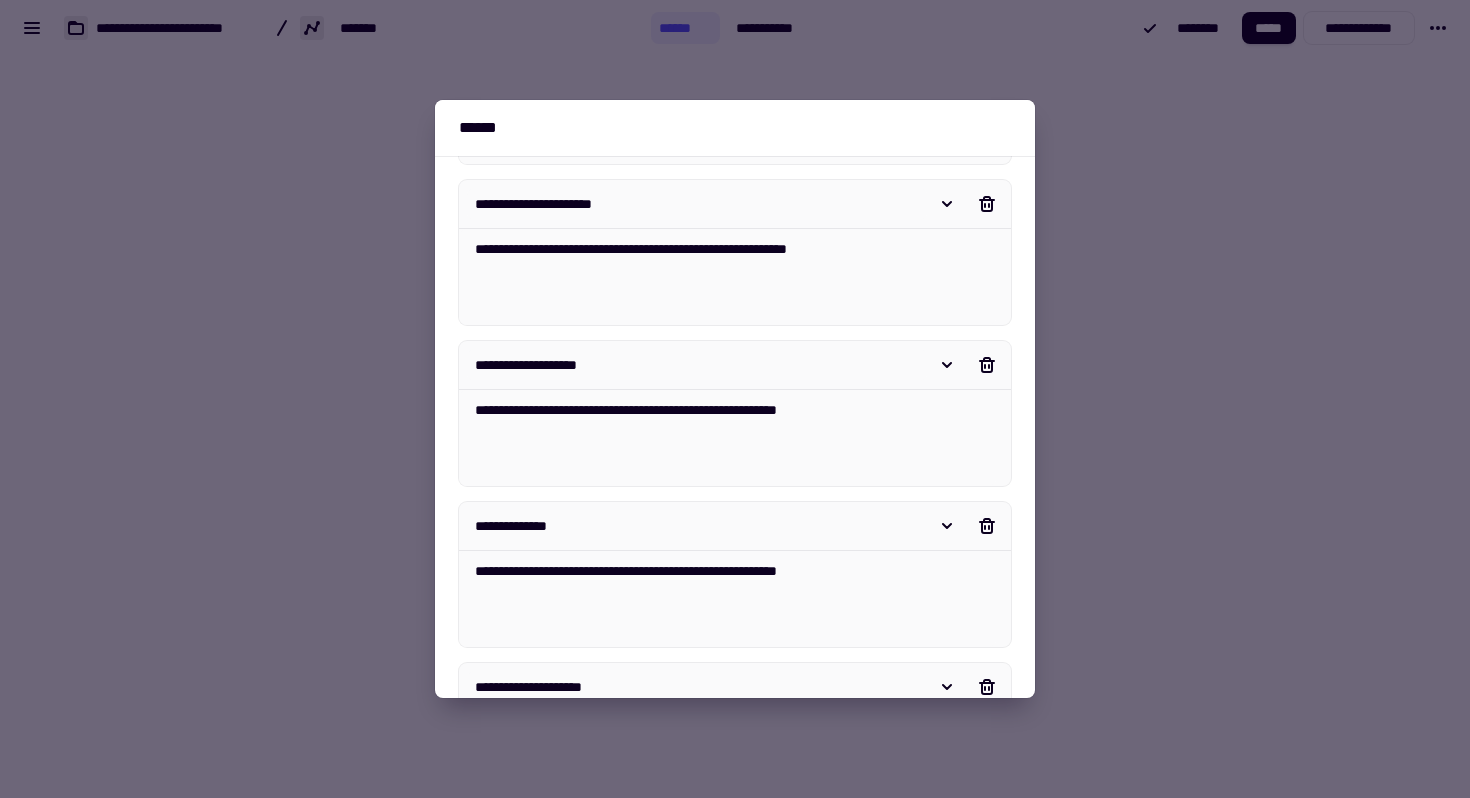 type on "*" 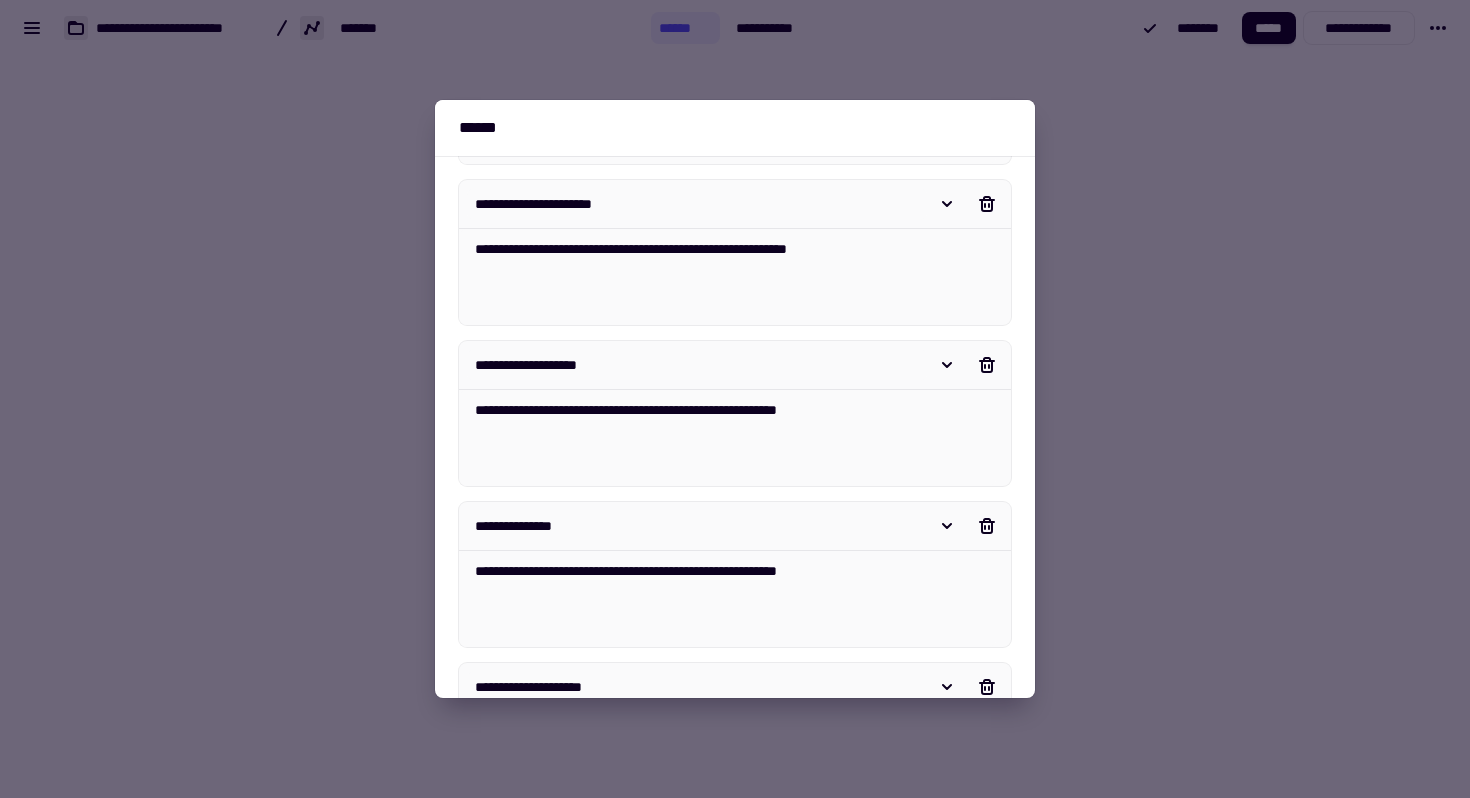 type 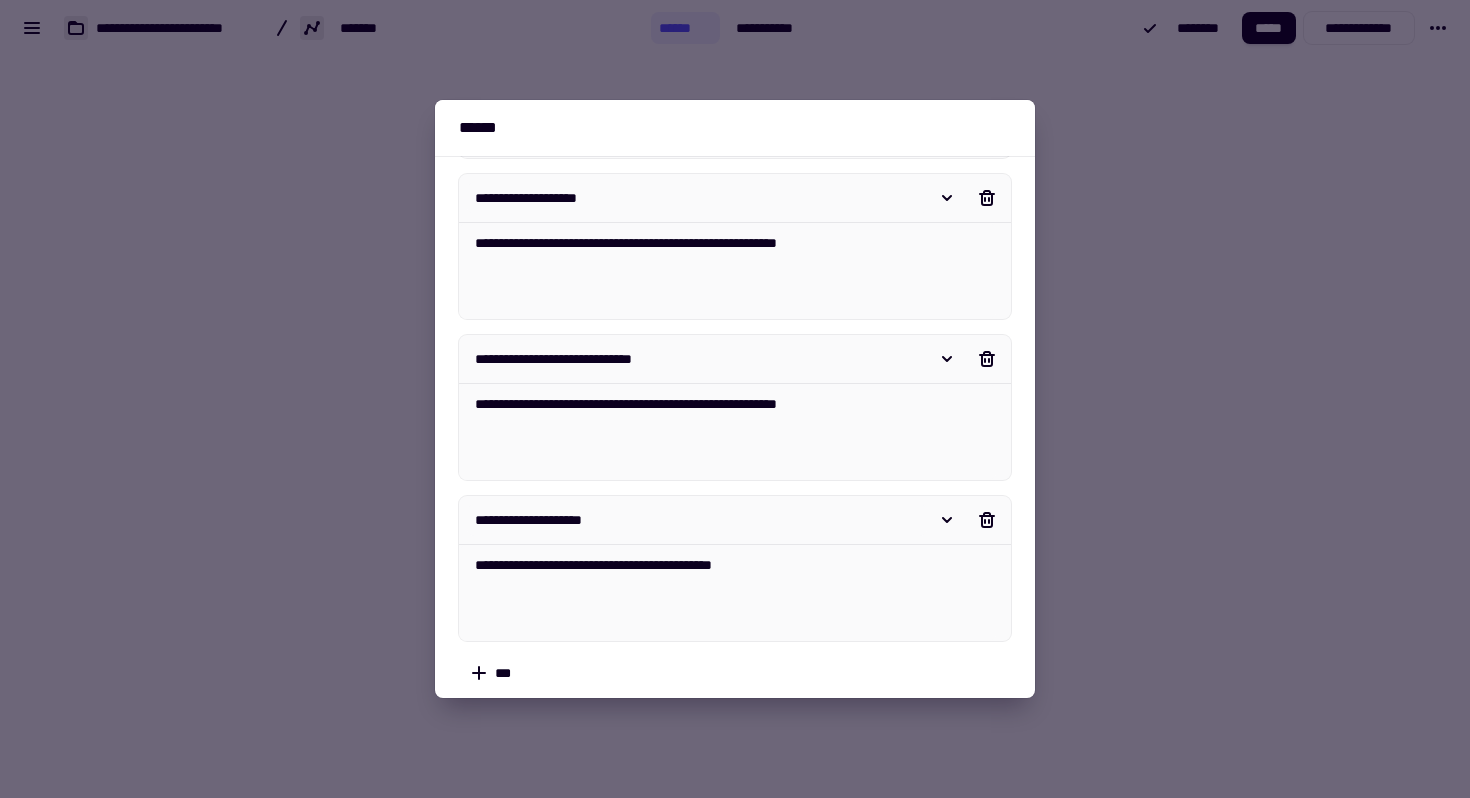 scroll, scrollTop: 346, scrollLeft: 0, axis: vertical 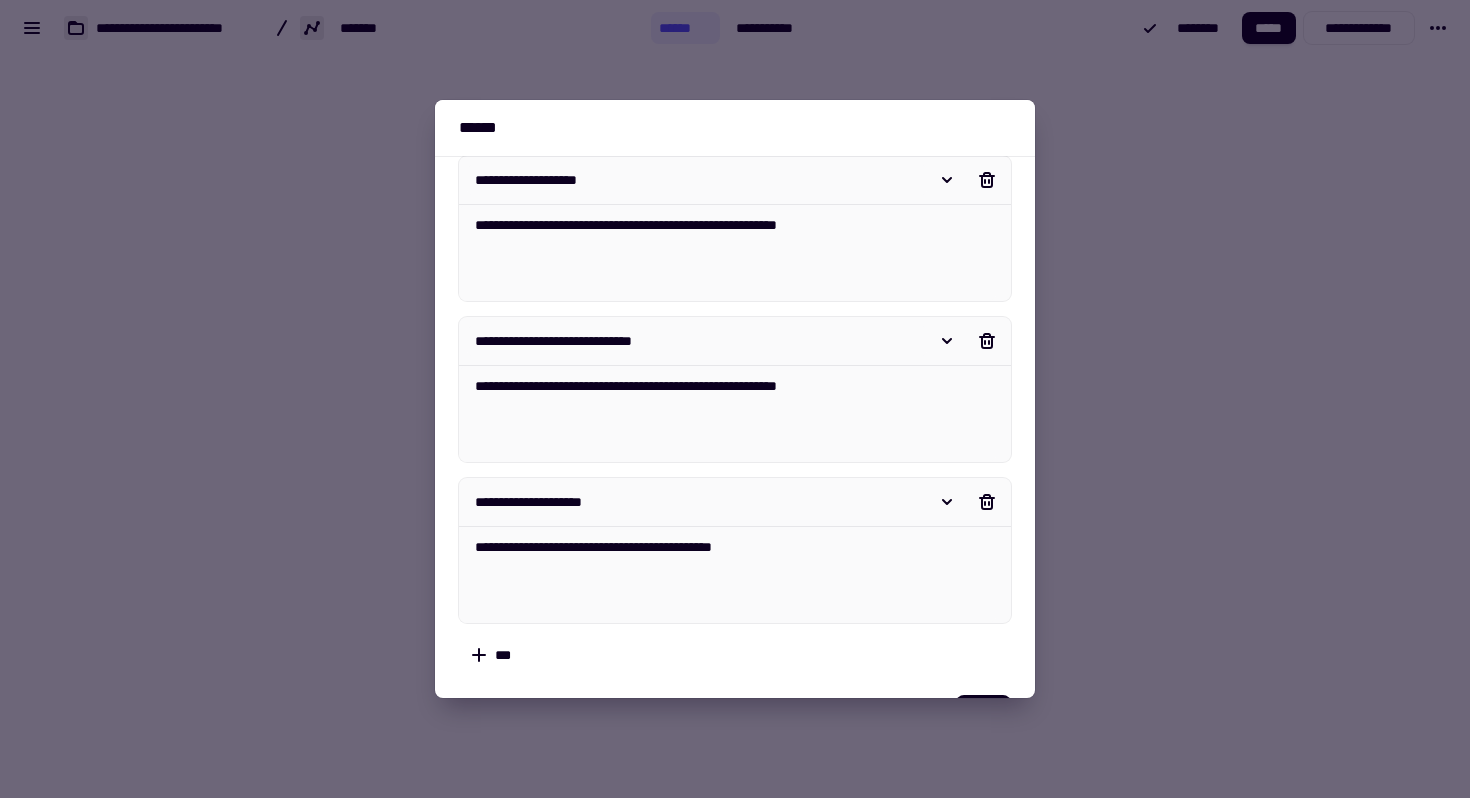click on "**********" at bounding box center (697, 502) 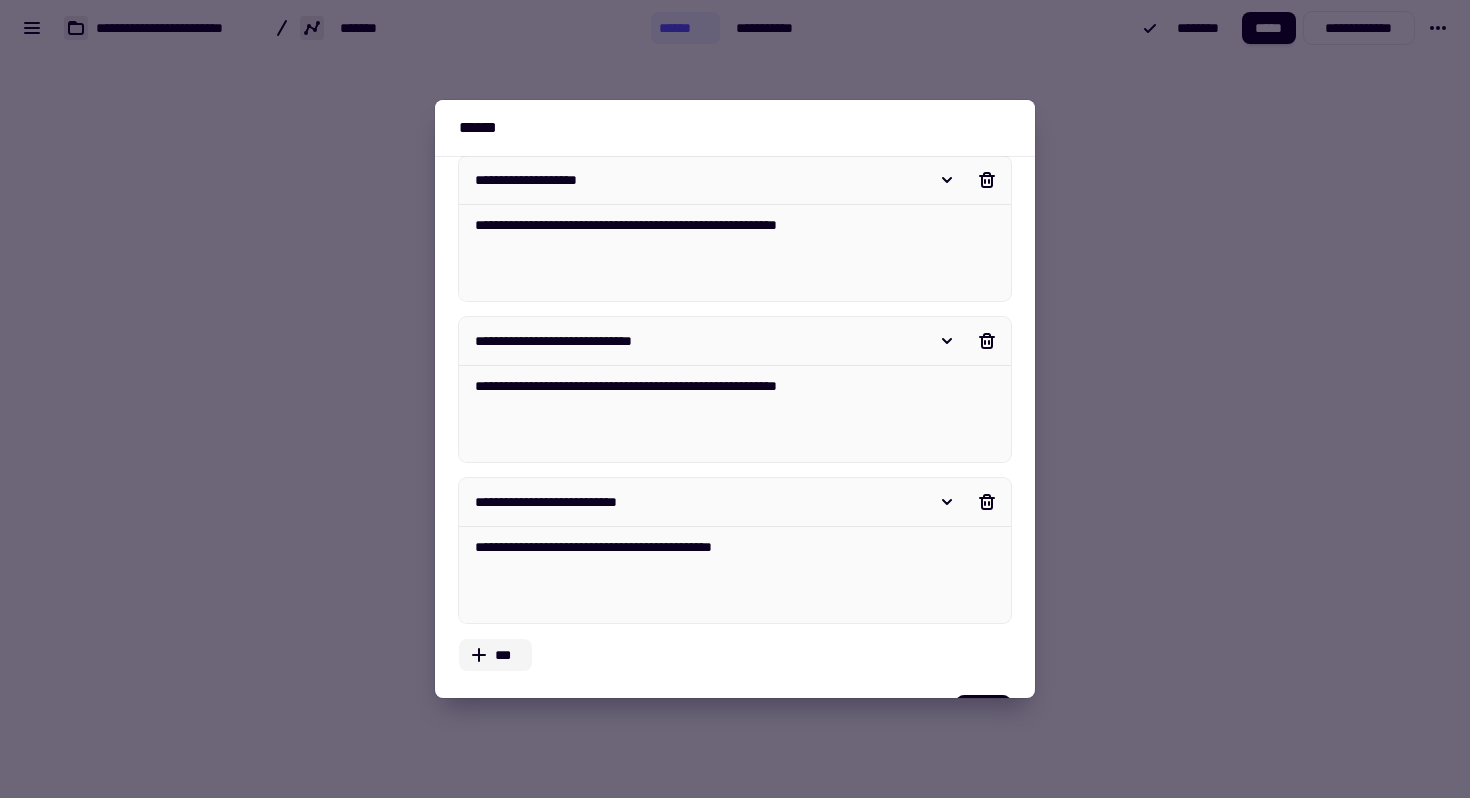 click on "***" 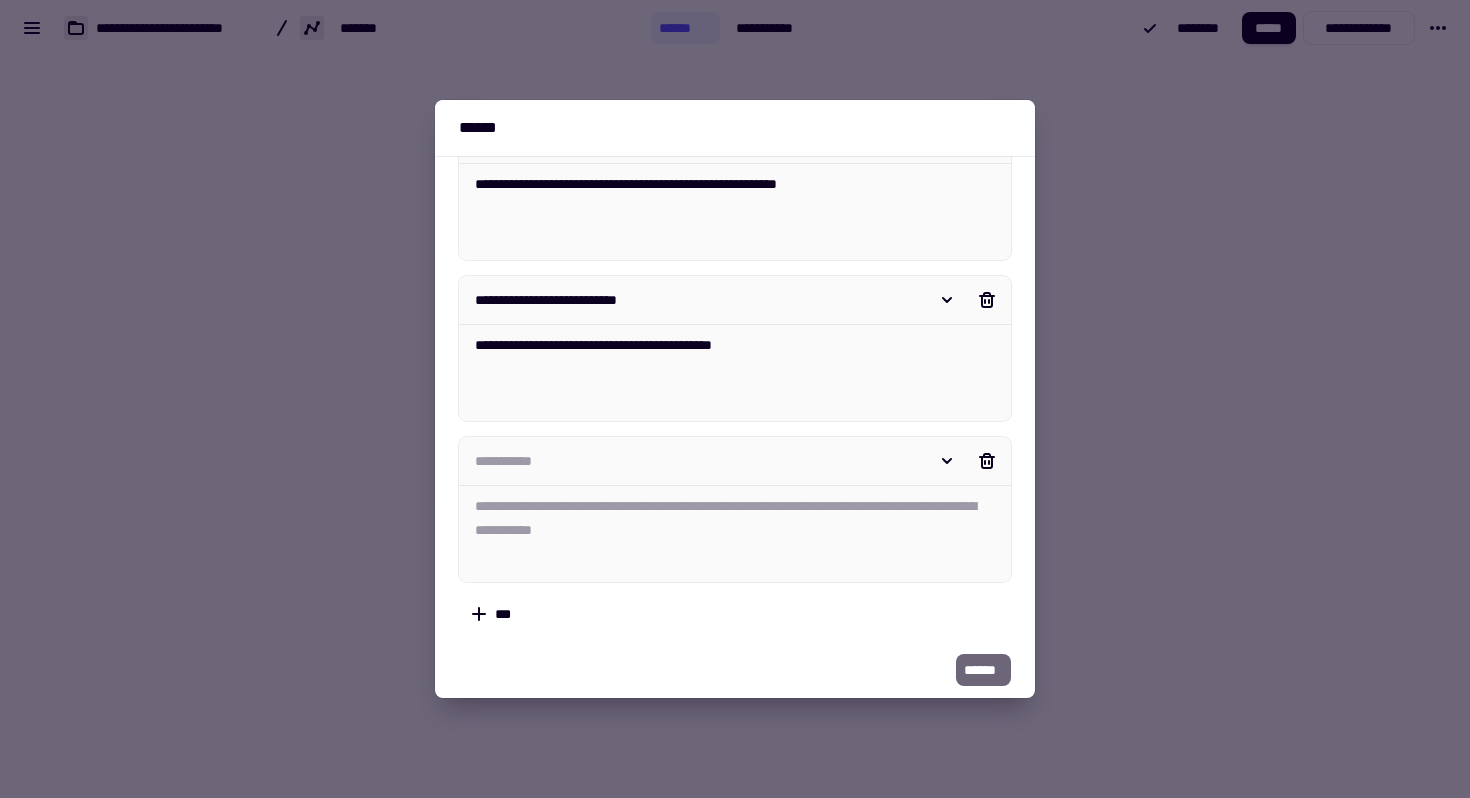 scroll, scrollTop: 560, scrollLeft: 0, axis: vertical 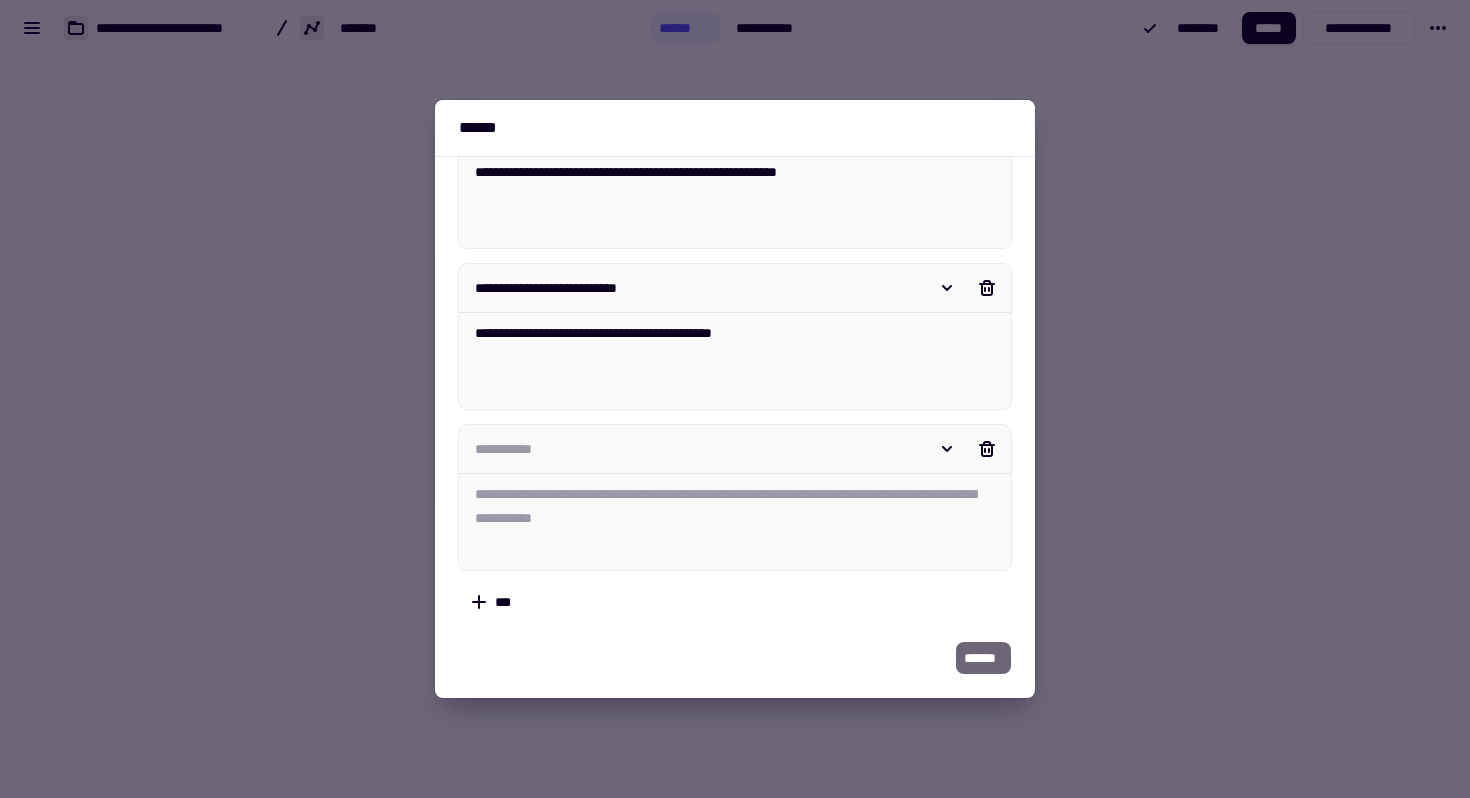 click at bounding box center [697, 449] 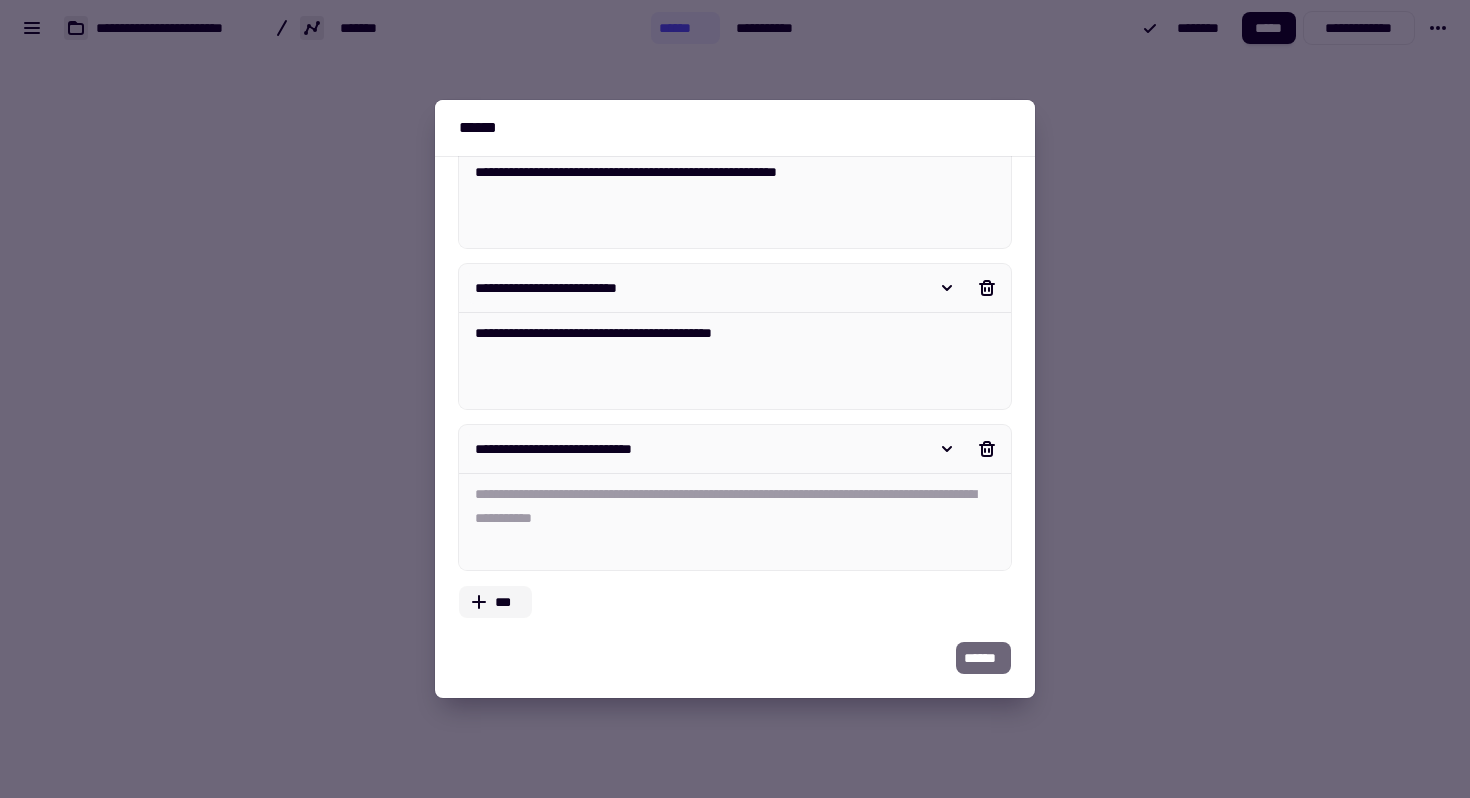 click 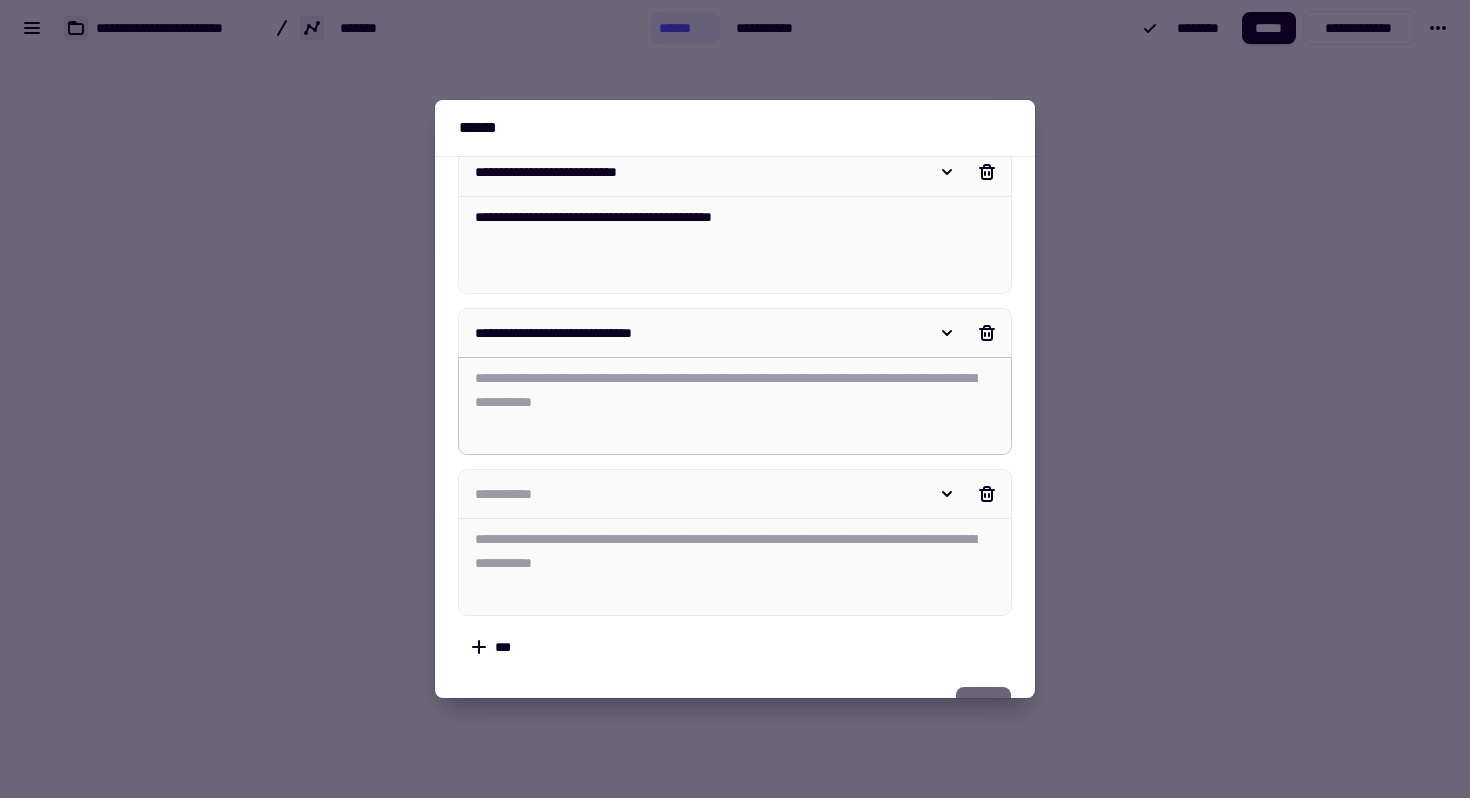 scroll, scrollTop: 721, scrollLeft: 0, axis: vertical 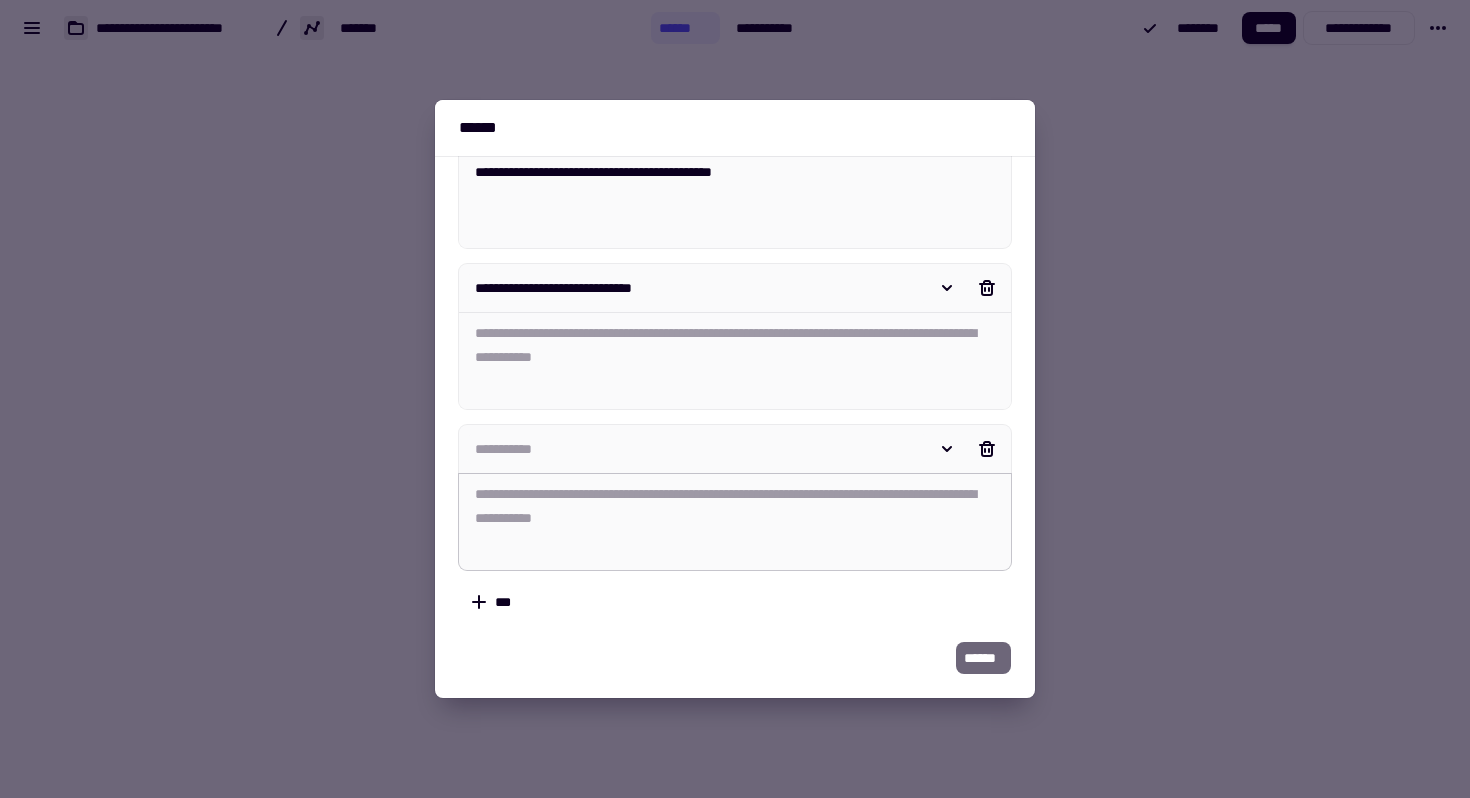 click at bounding box center (735, 522) 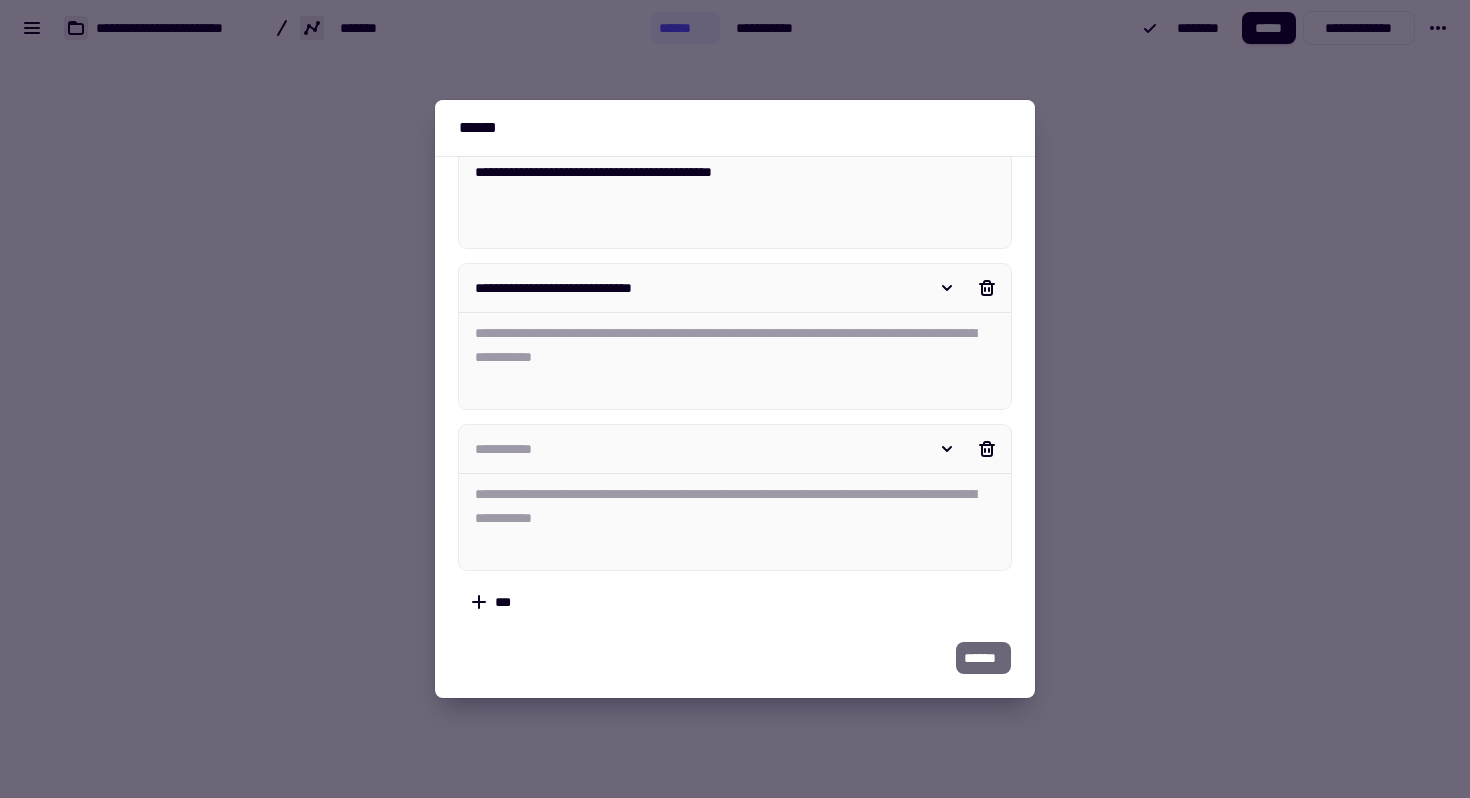 click at bounding box center (697, 449) 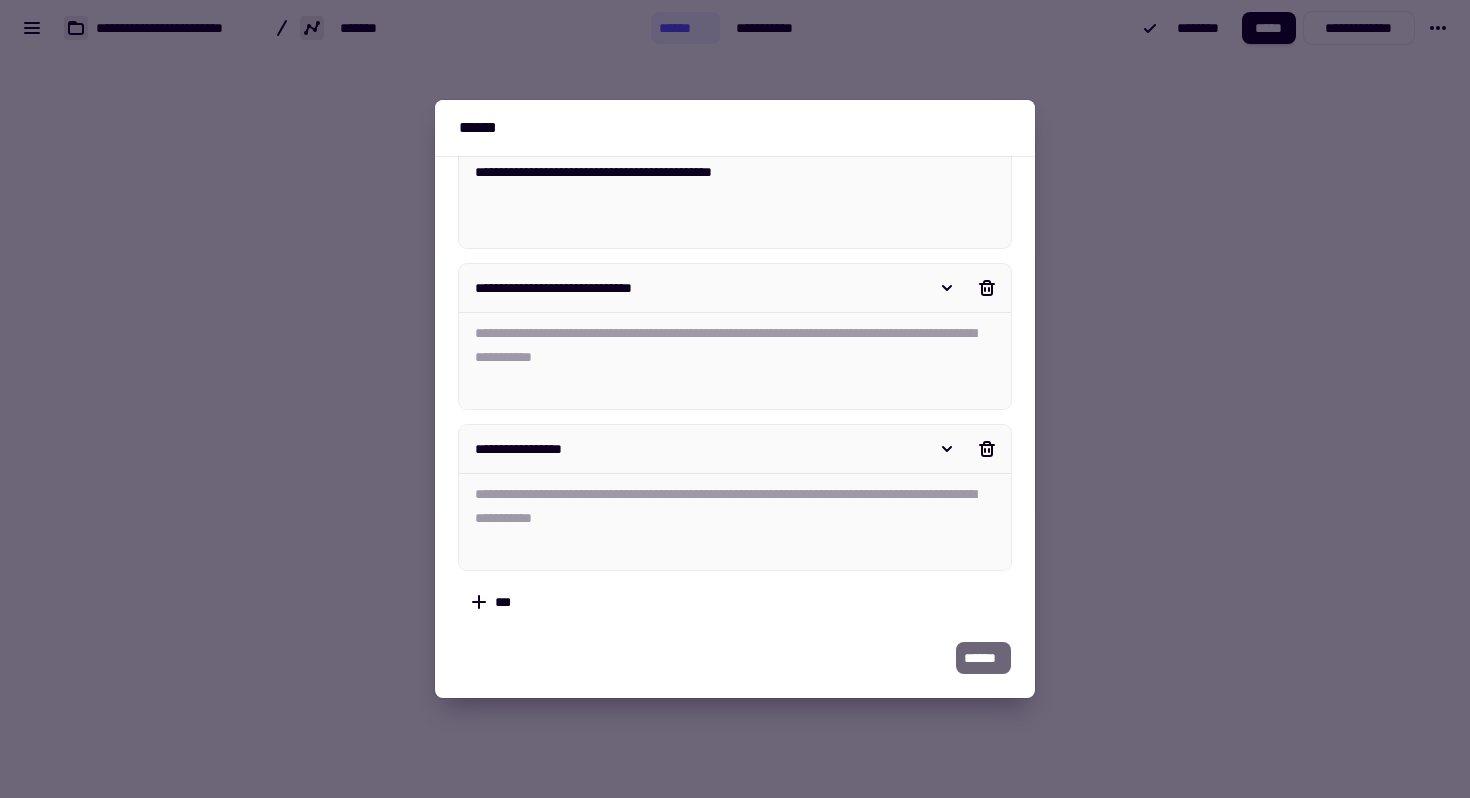 click on "**********" at bounding box center (697, 449) 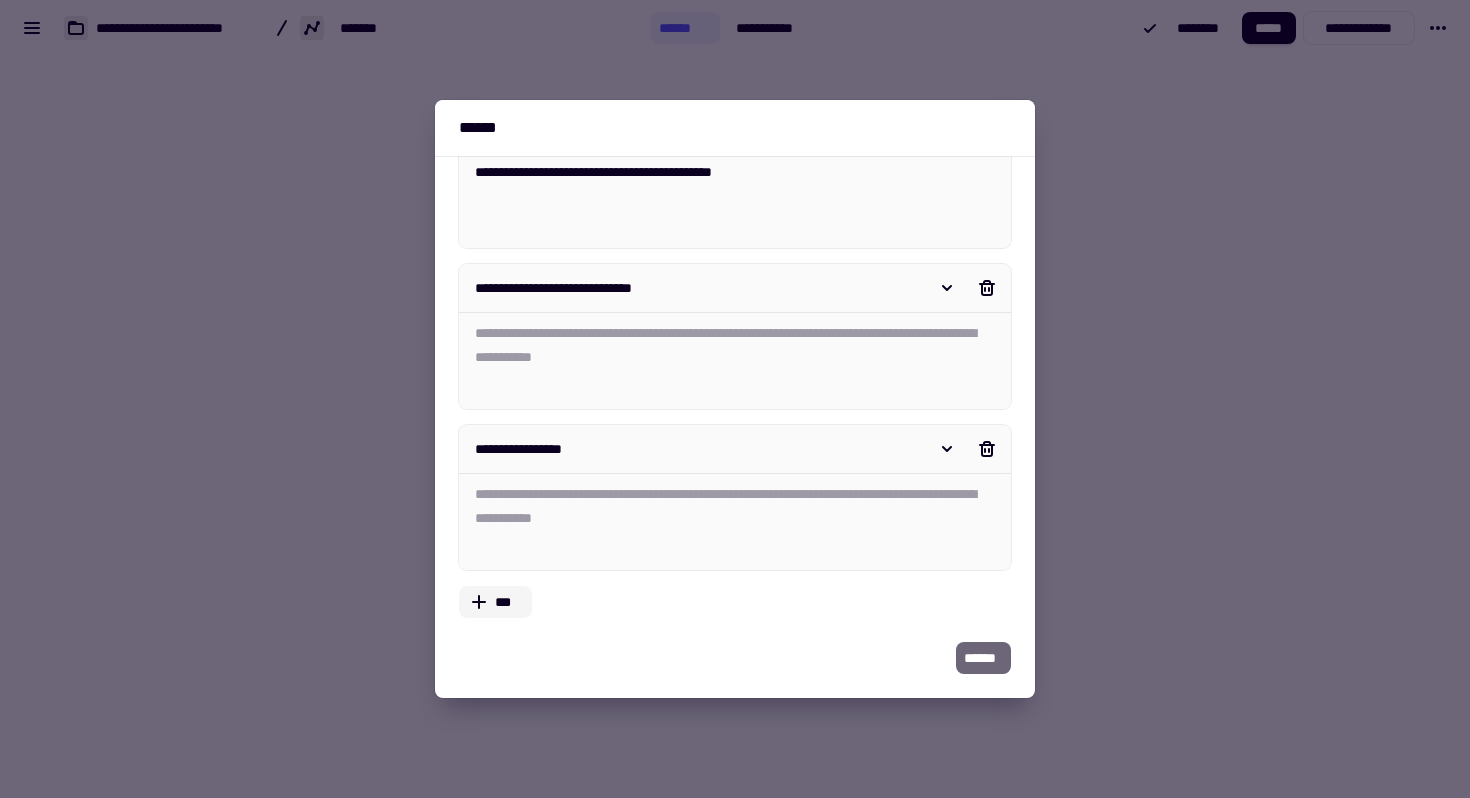 click on "***" 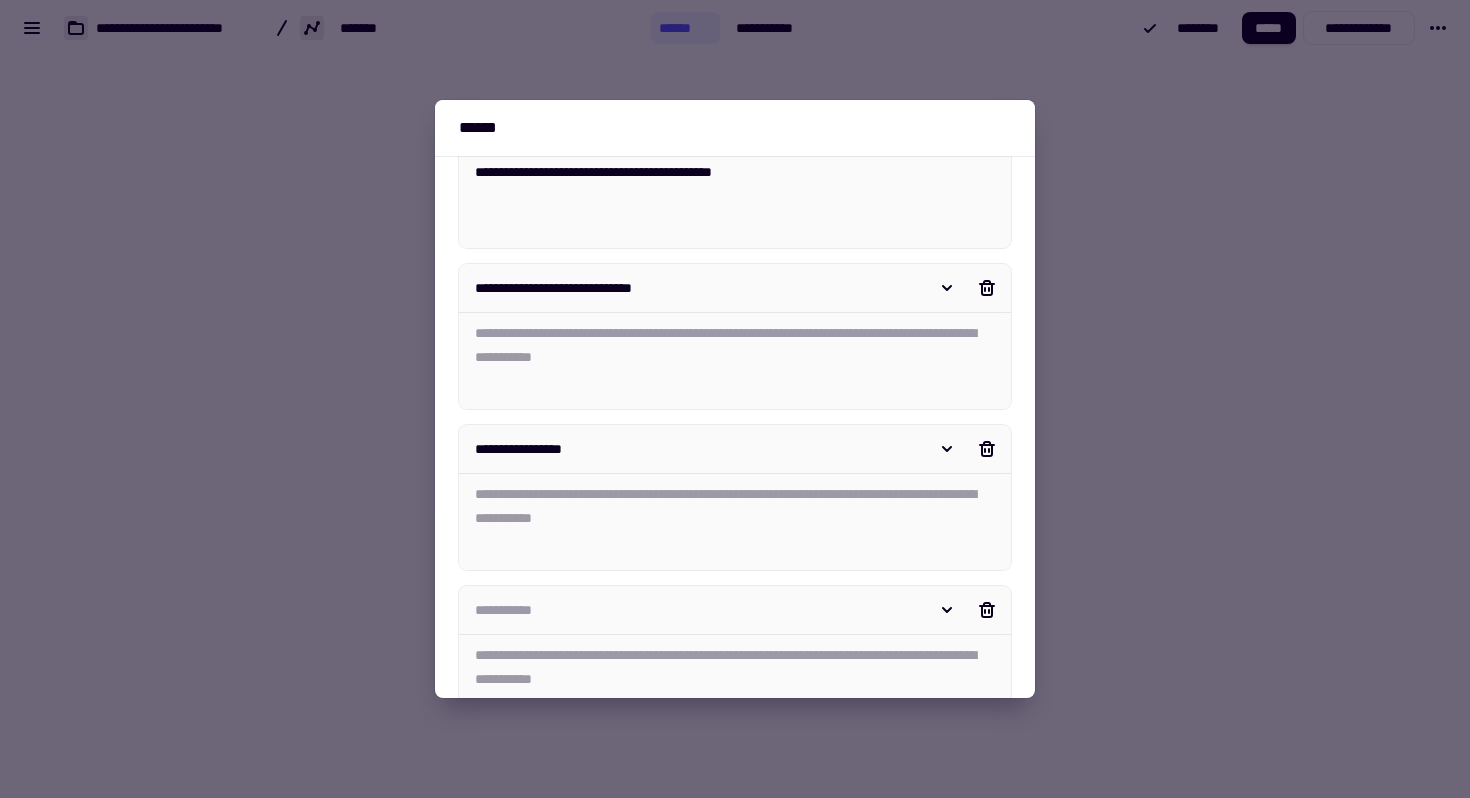 click at bounding box center [697, 610] 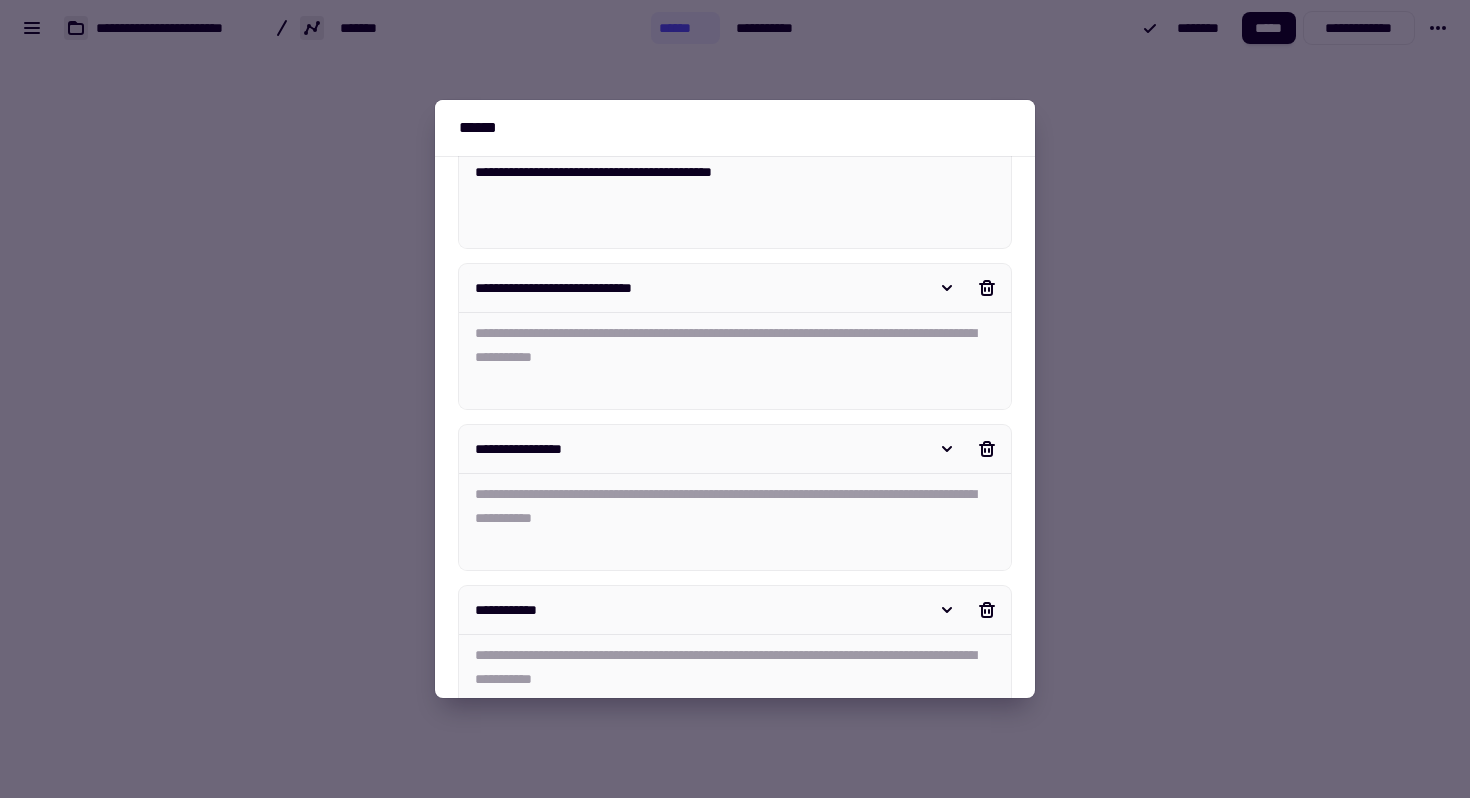scroll, scrollTop: 690, scrollLeft: 0, axis: vertical 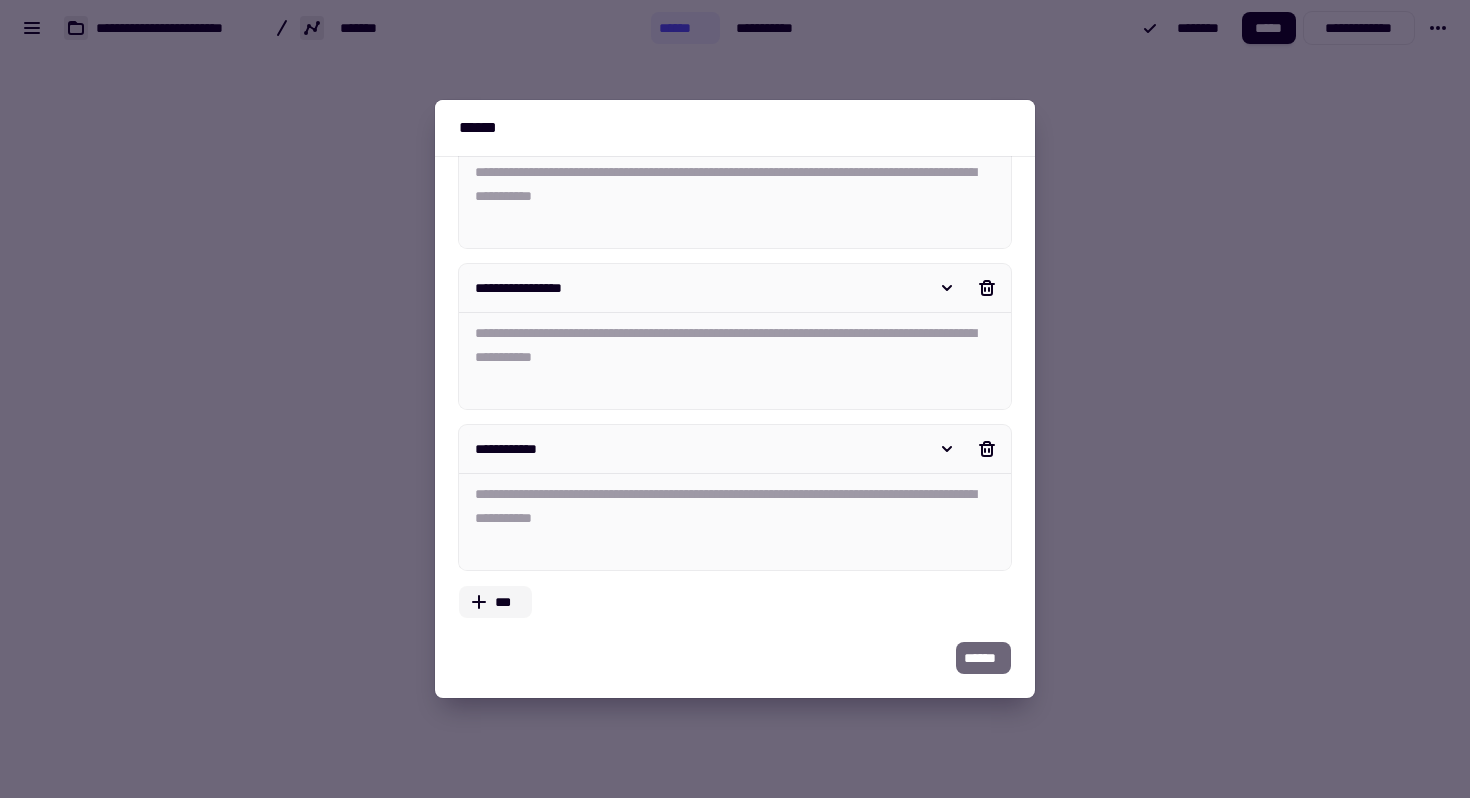 click on "***" 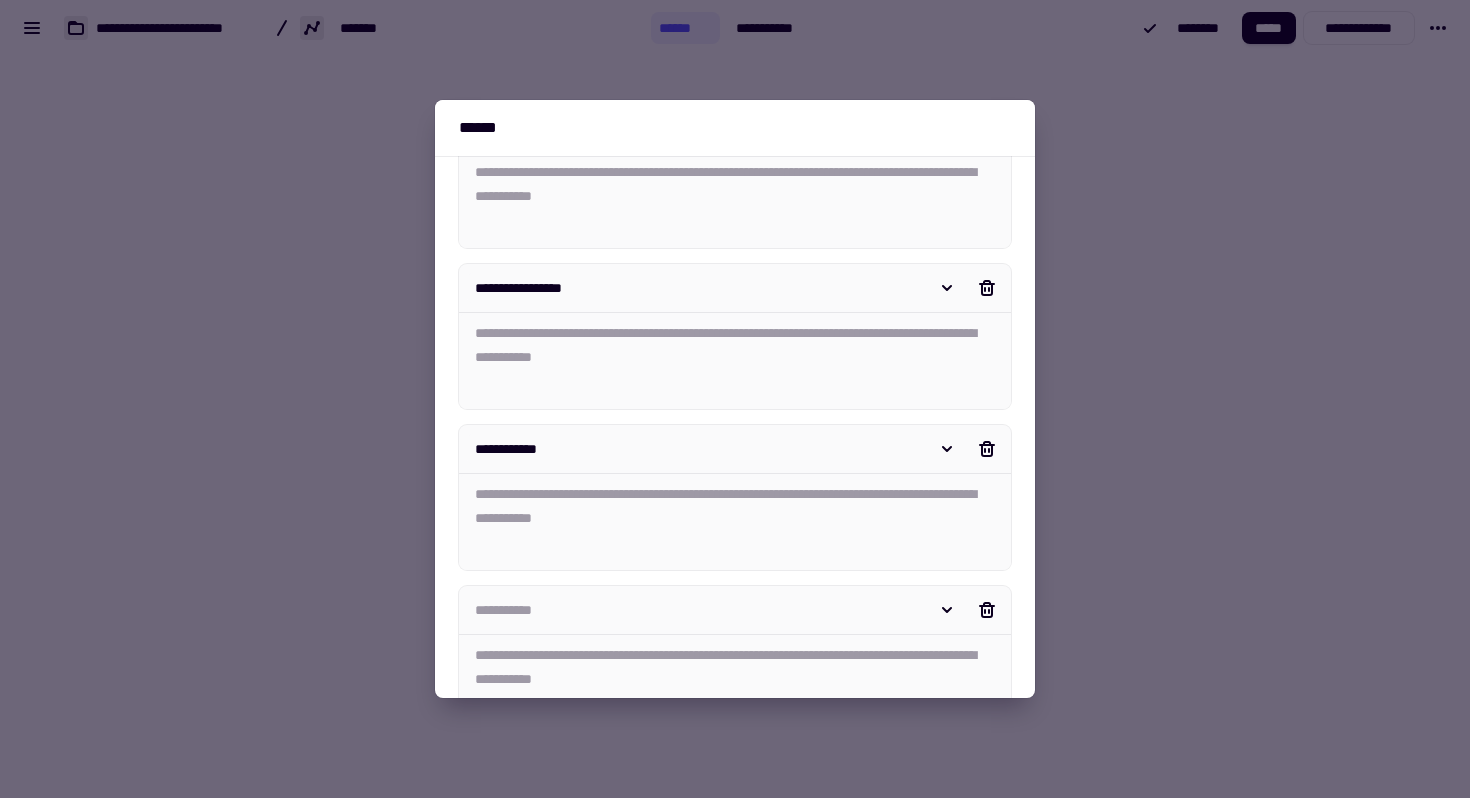 click at bounding box center (697, 610) 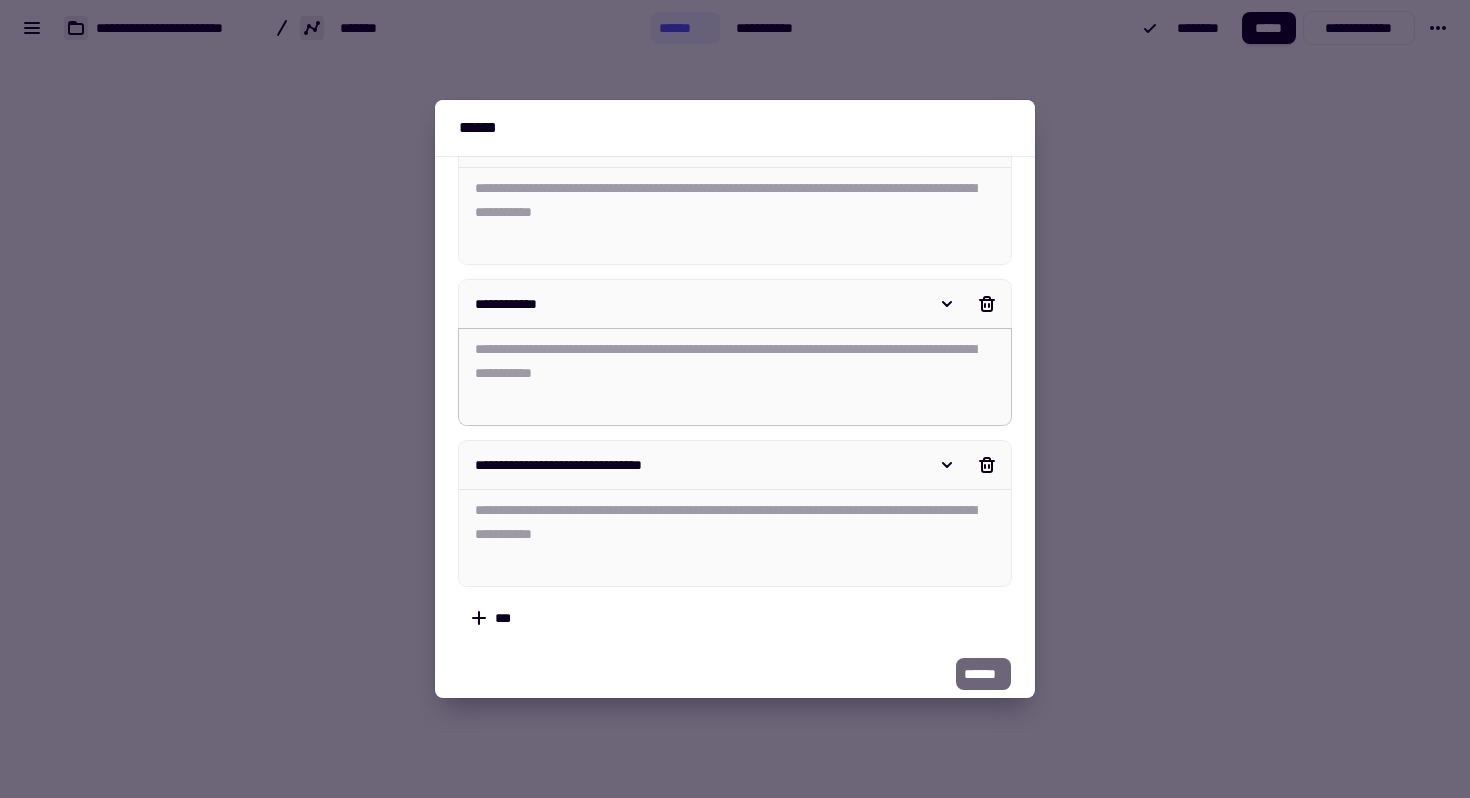 scroll, scrollTop: 1043, scrollLeft: 0, axis: vertical 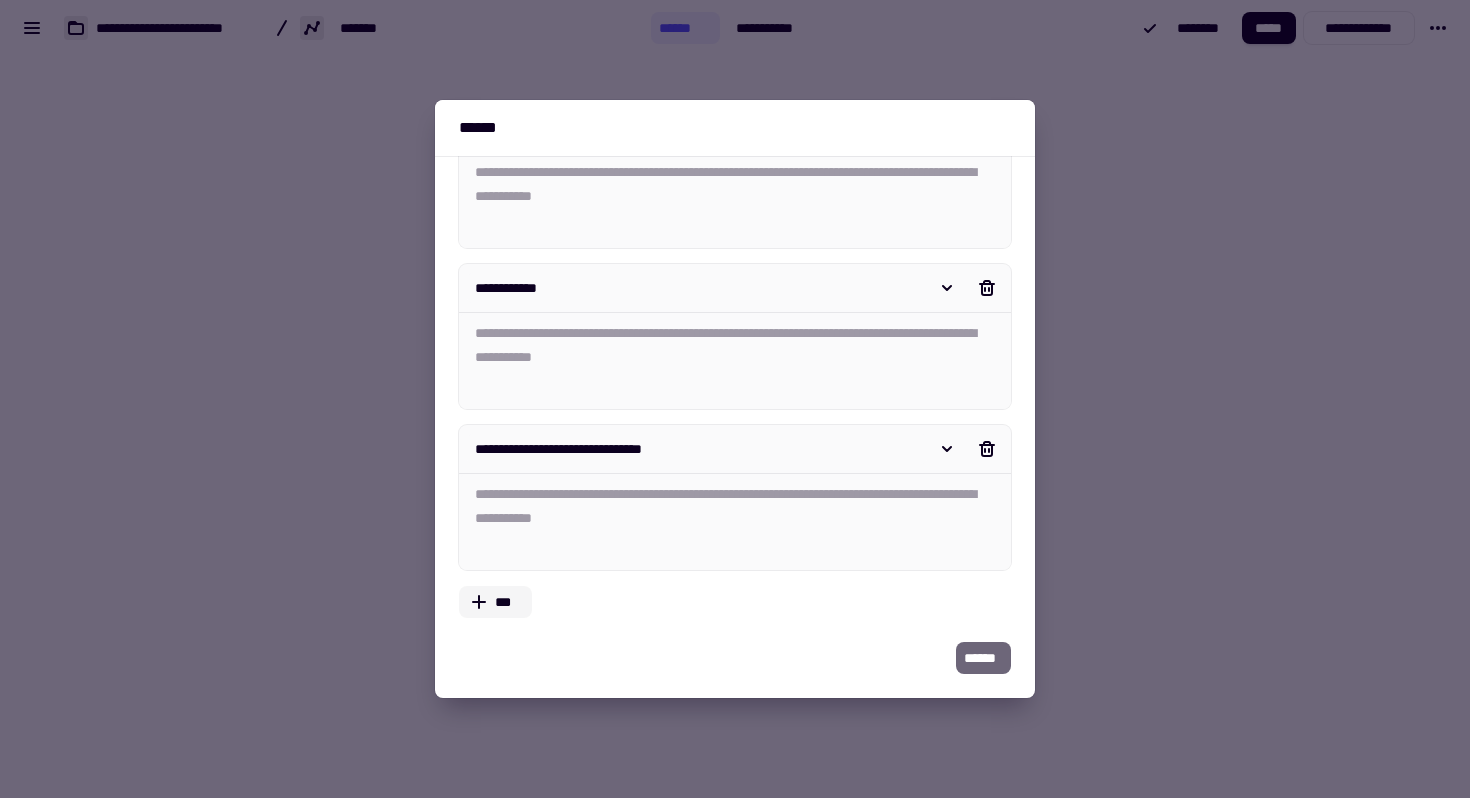 click on "***" 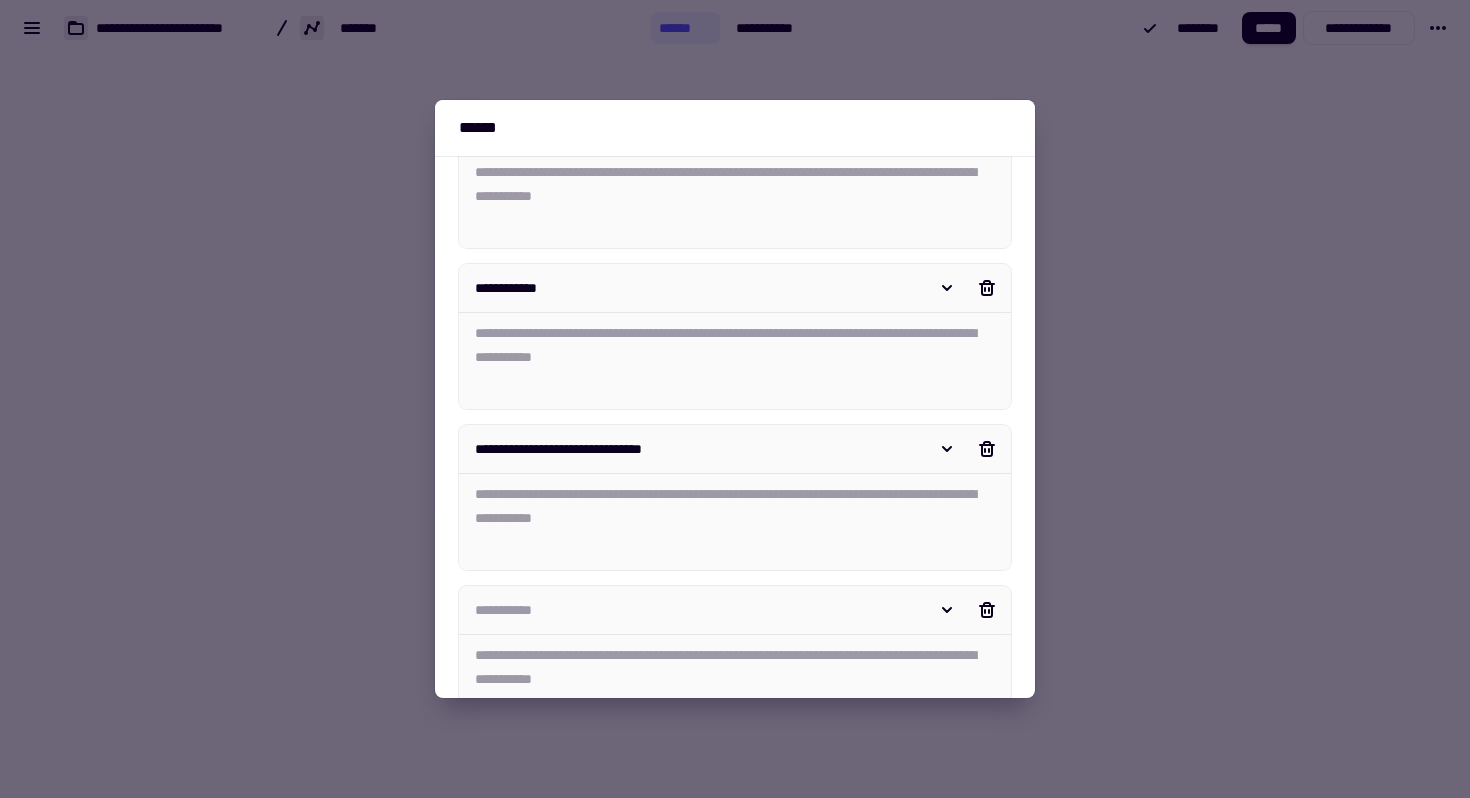 click at bounding box center (697, 610) 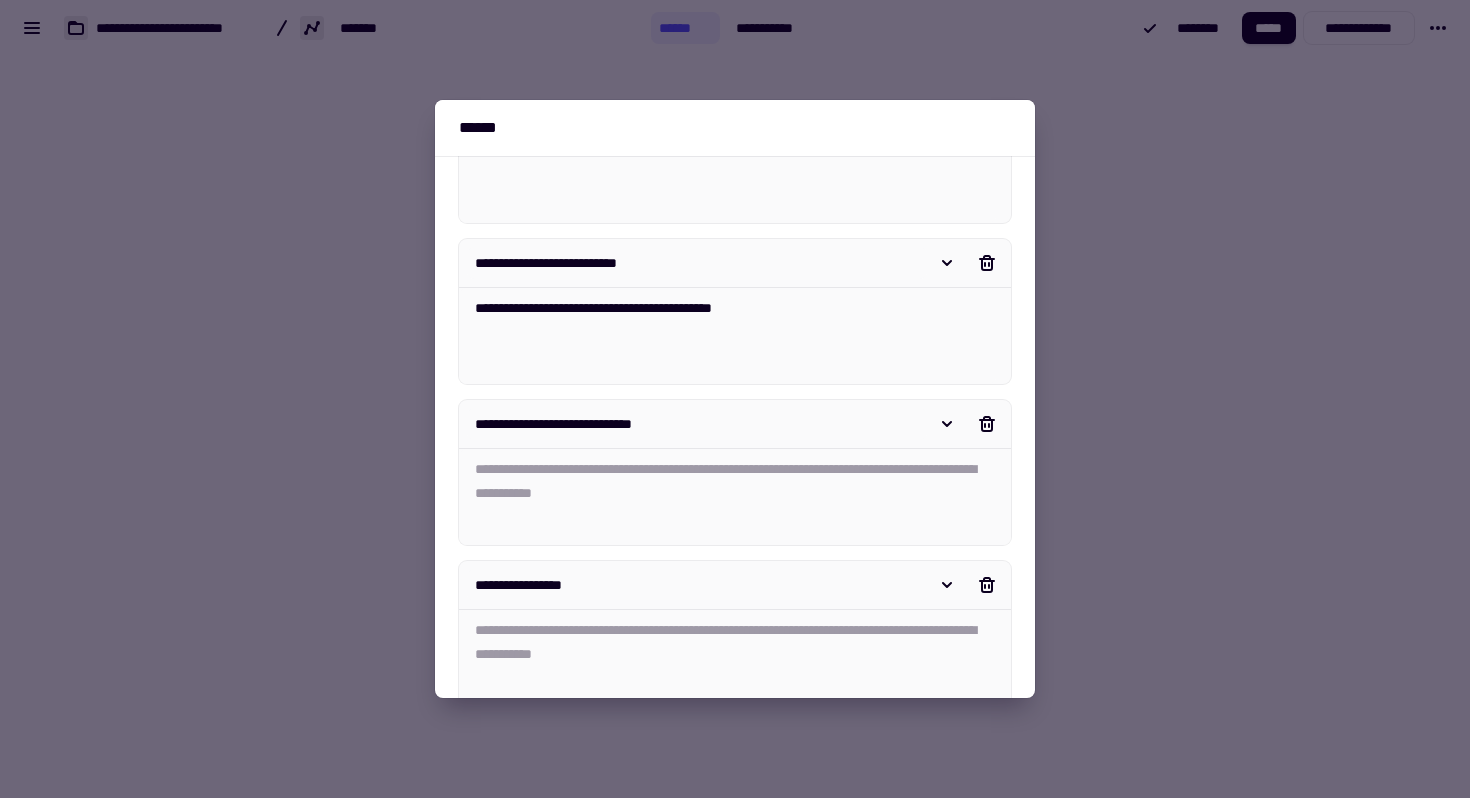 scroll, scrollTop: 0, scrollLeft: 0, axis: both 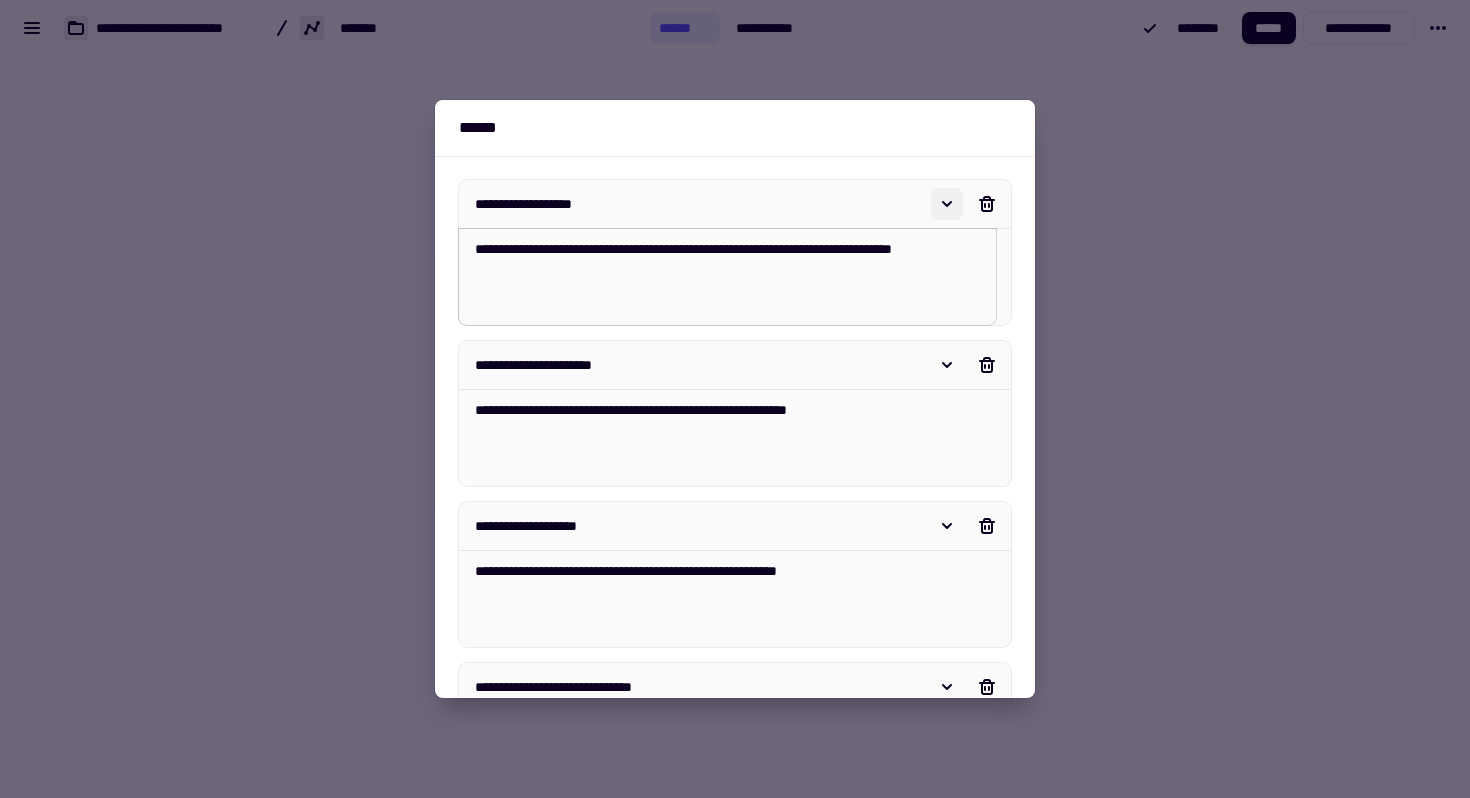 click on "**********" at bounding box center [727, 277] 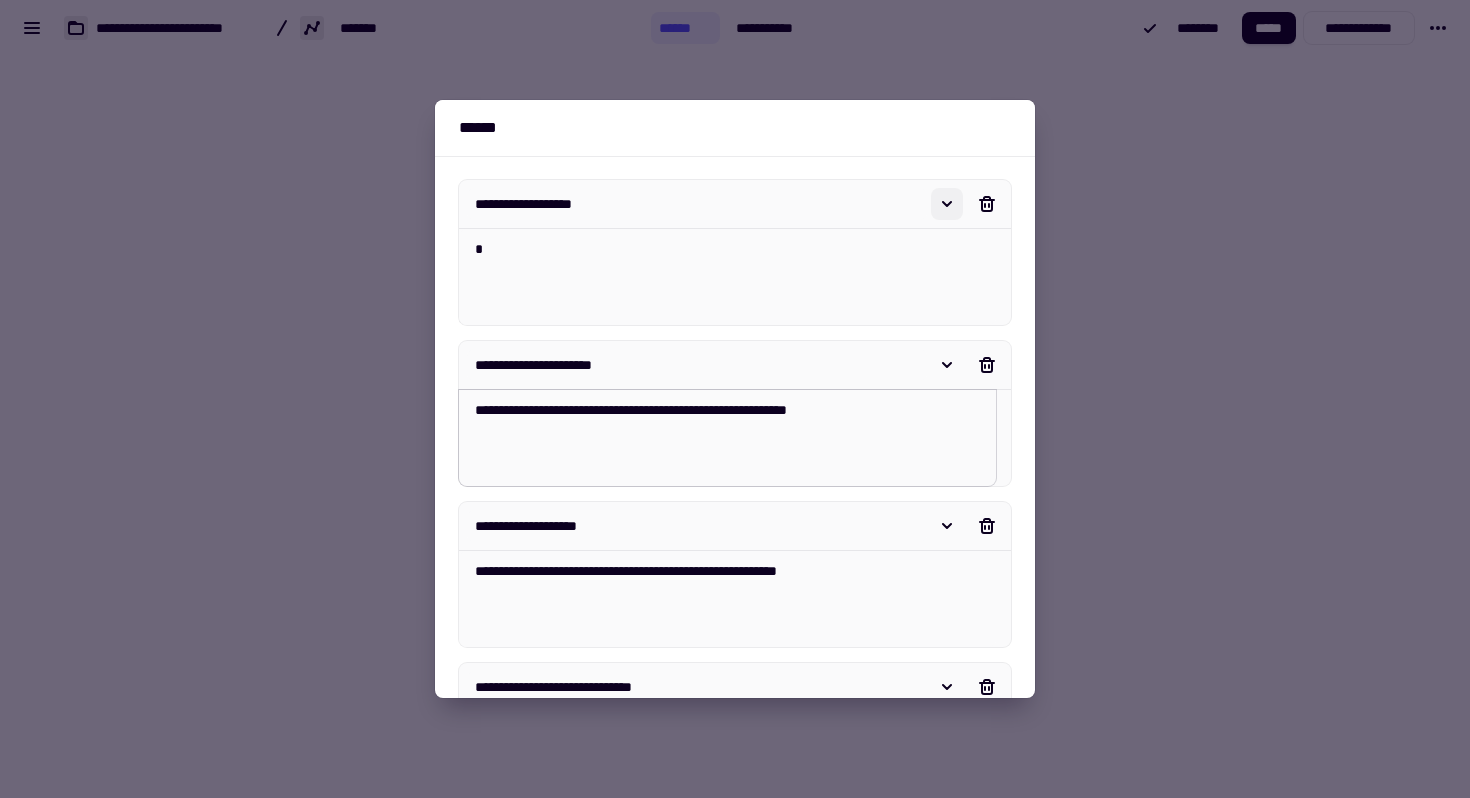 click on "**********" at bounding box center [727, 438] 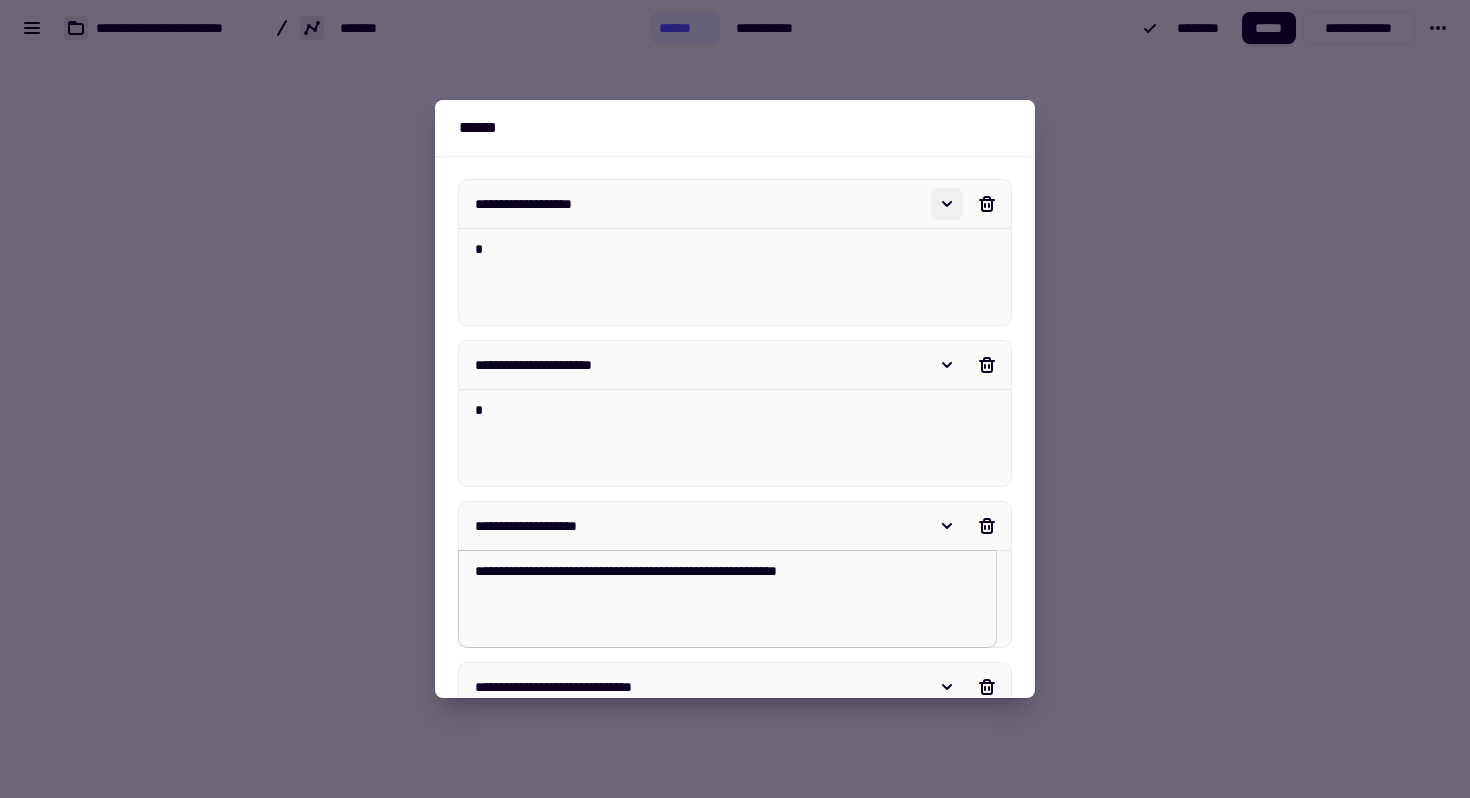 click on "**********" at bounding box center [727, 599] 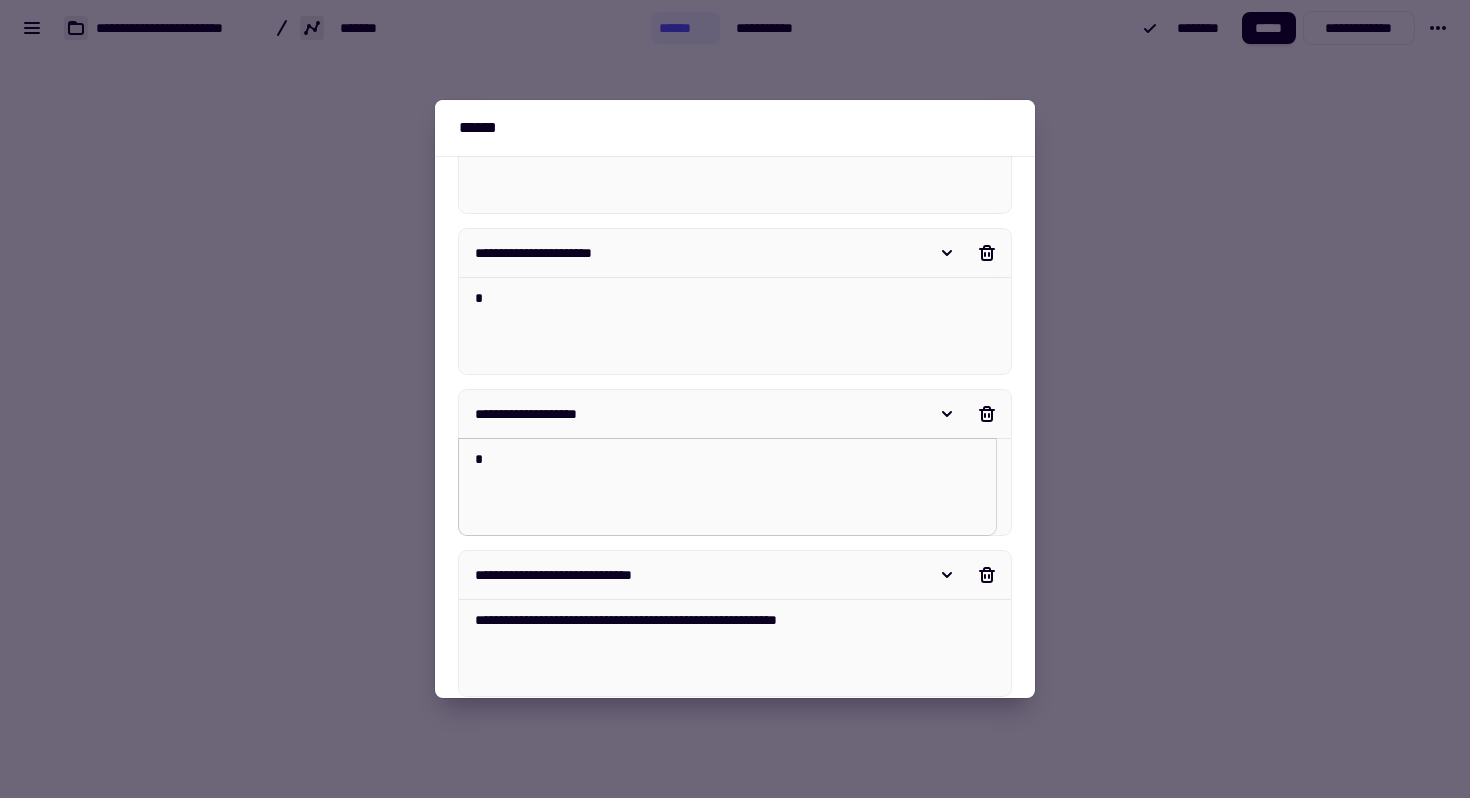 scroll, scrollTop: 199, scrollLeft: 0, axis: vertical 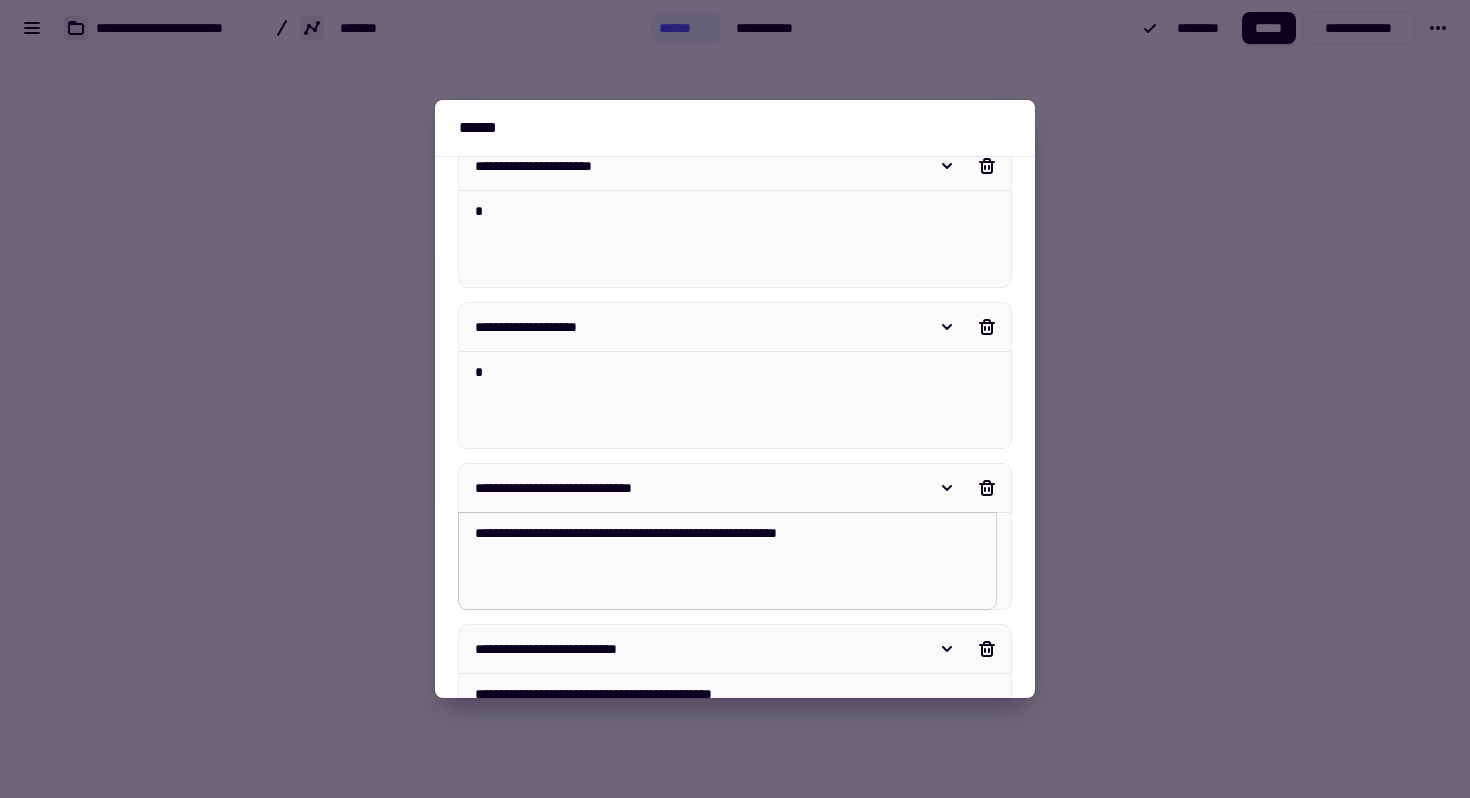 click on "**********" at bounding box center [727, 561] 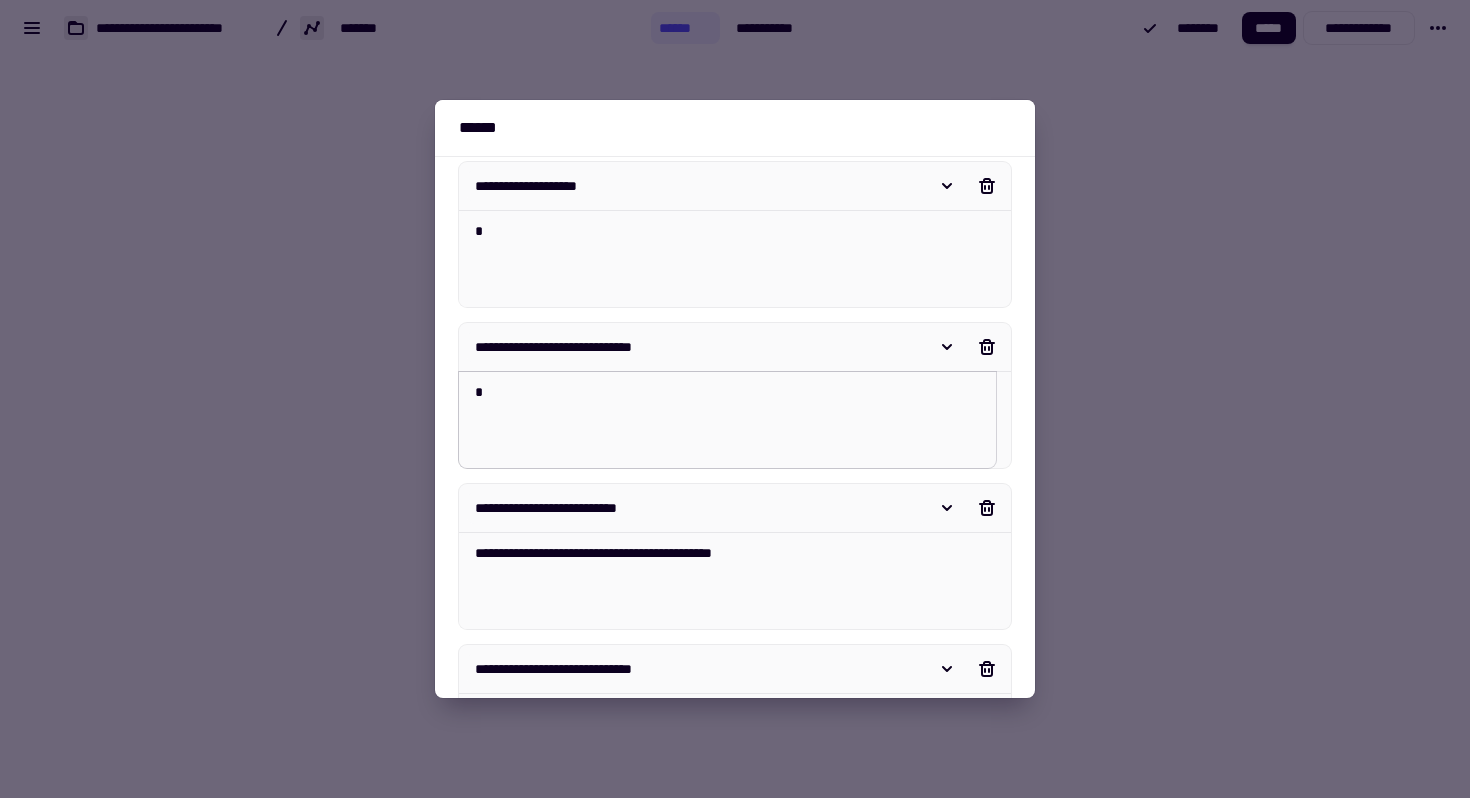 scroll, scrollTop: 413, scrollLeft: 0, axis: vertical 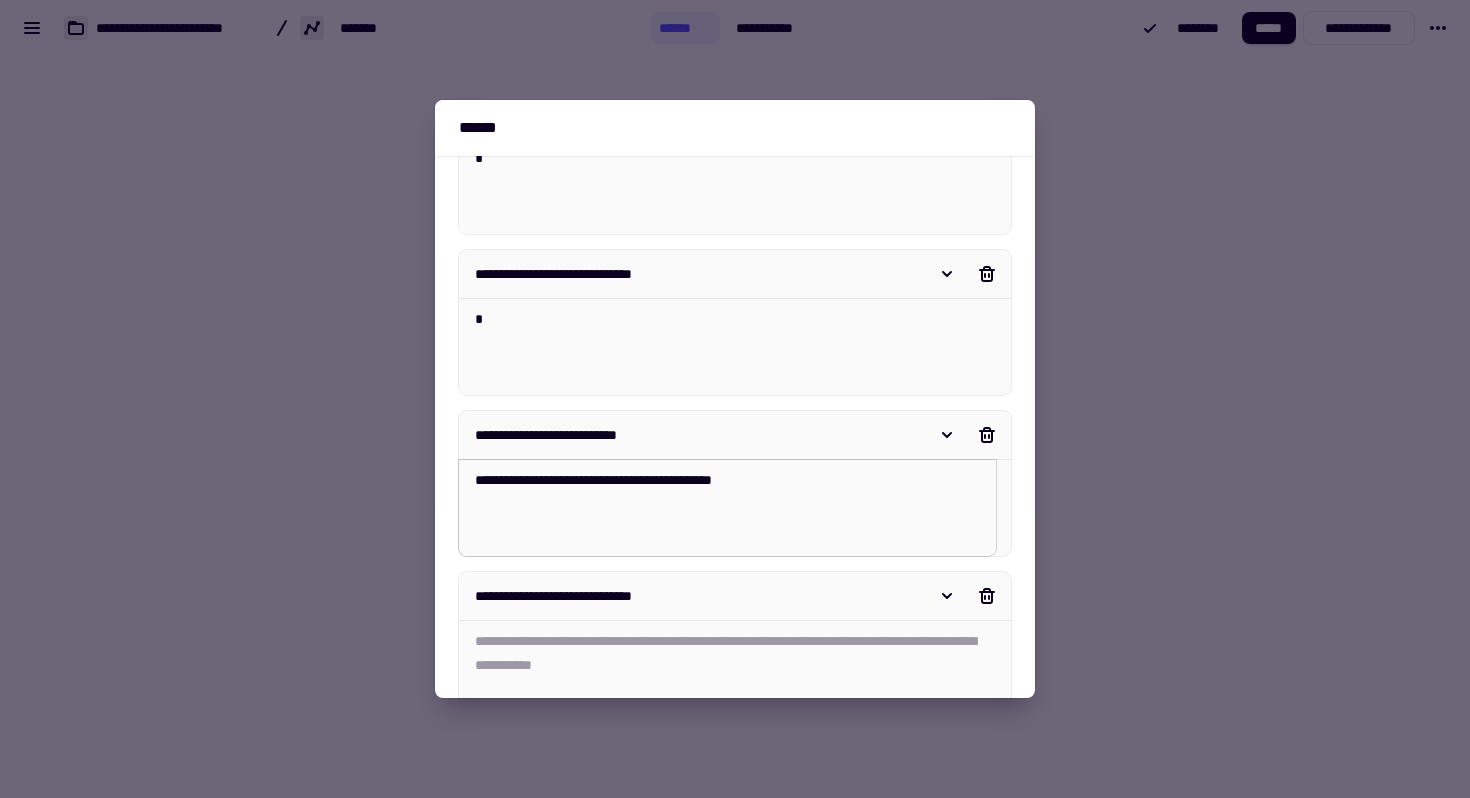click on "**********" at bounding box center (727, 508) 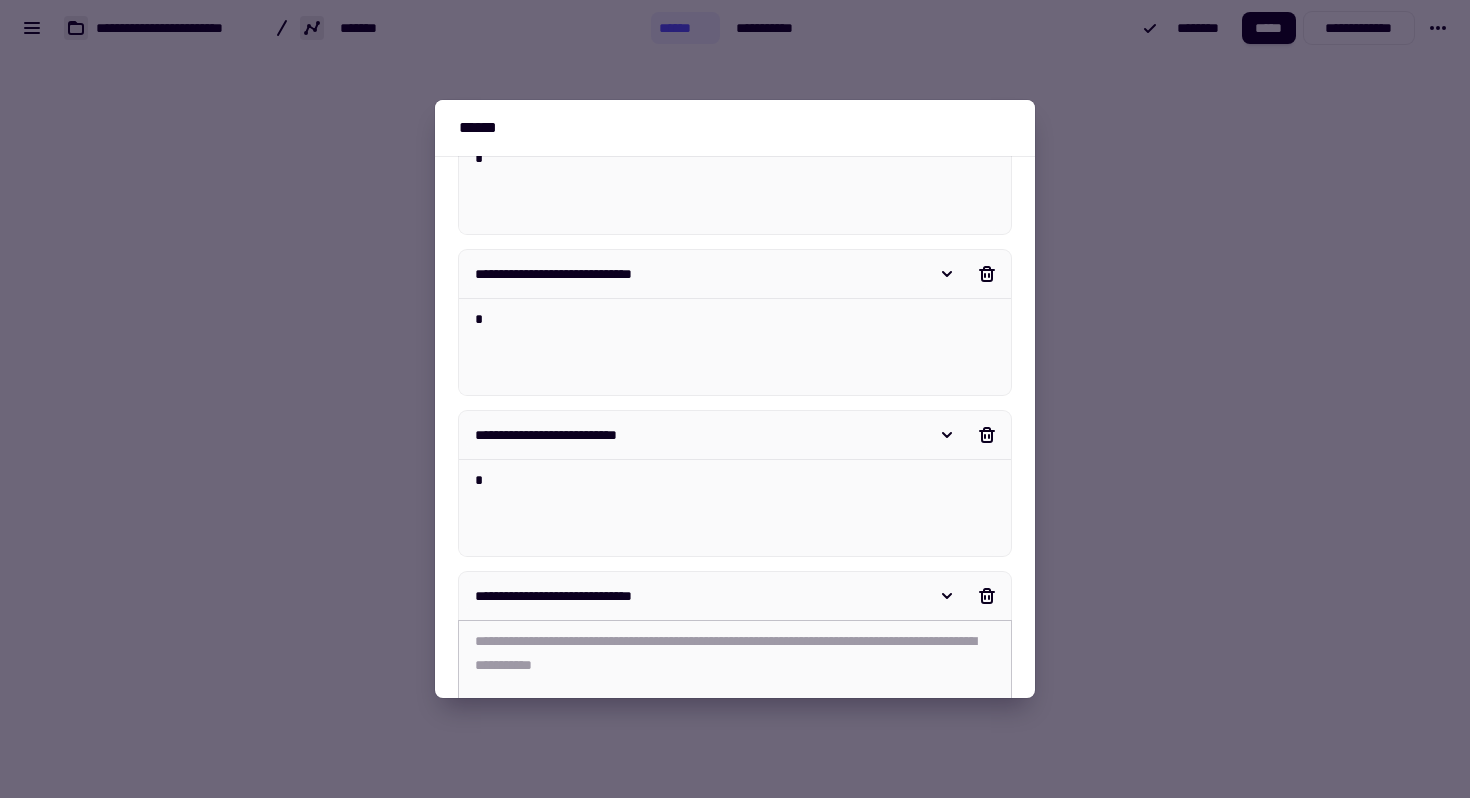 click at bounding box center (735, 669) 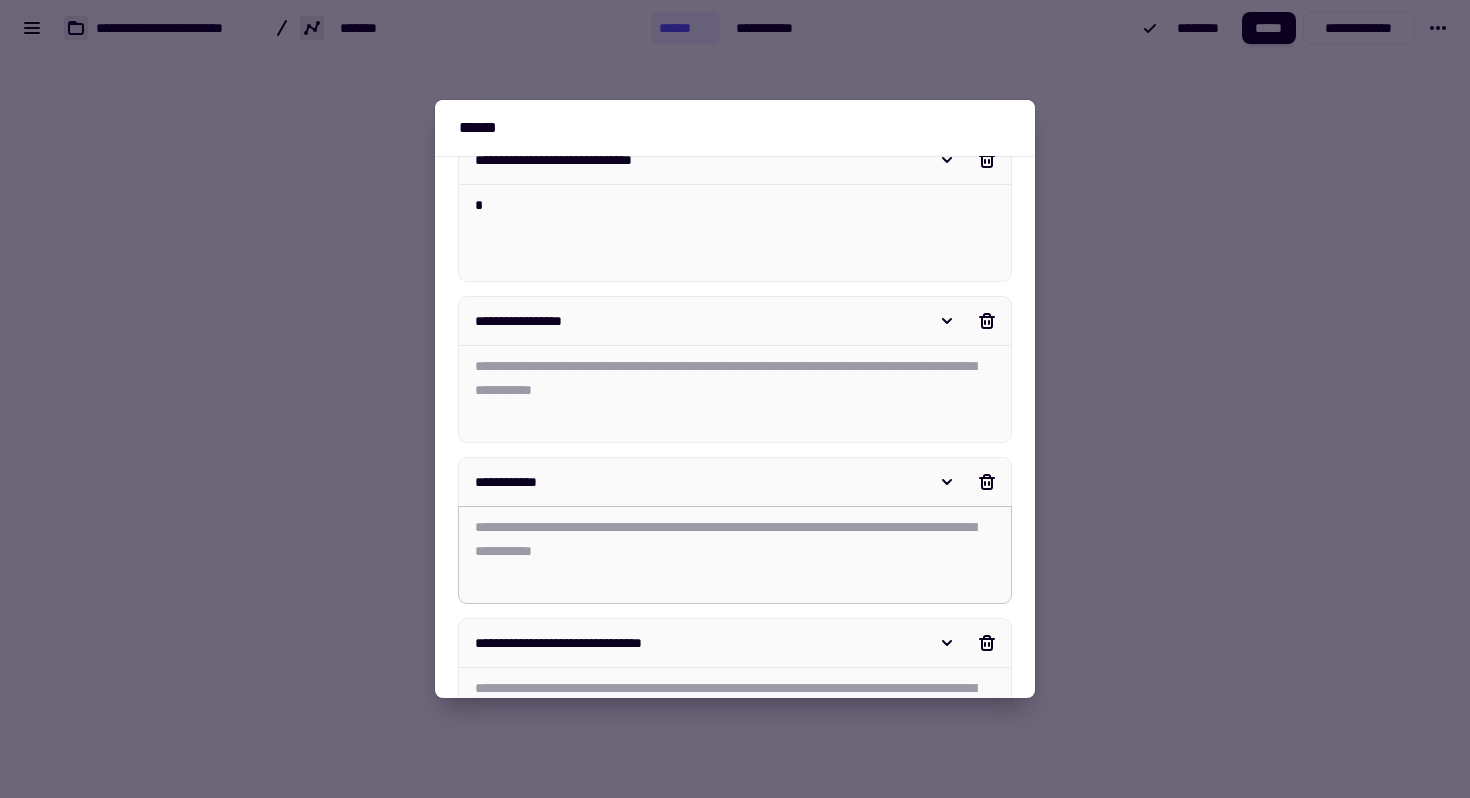 scroll, scrollTop: 901, scrollLeft: 0, axis: vertical 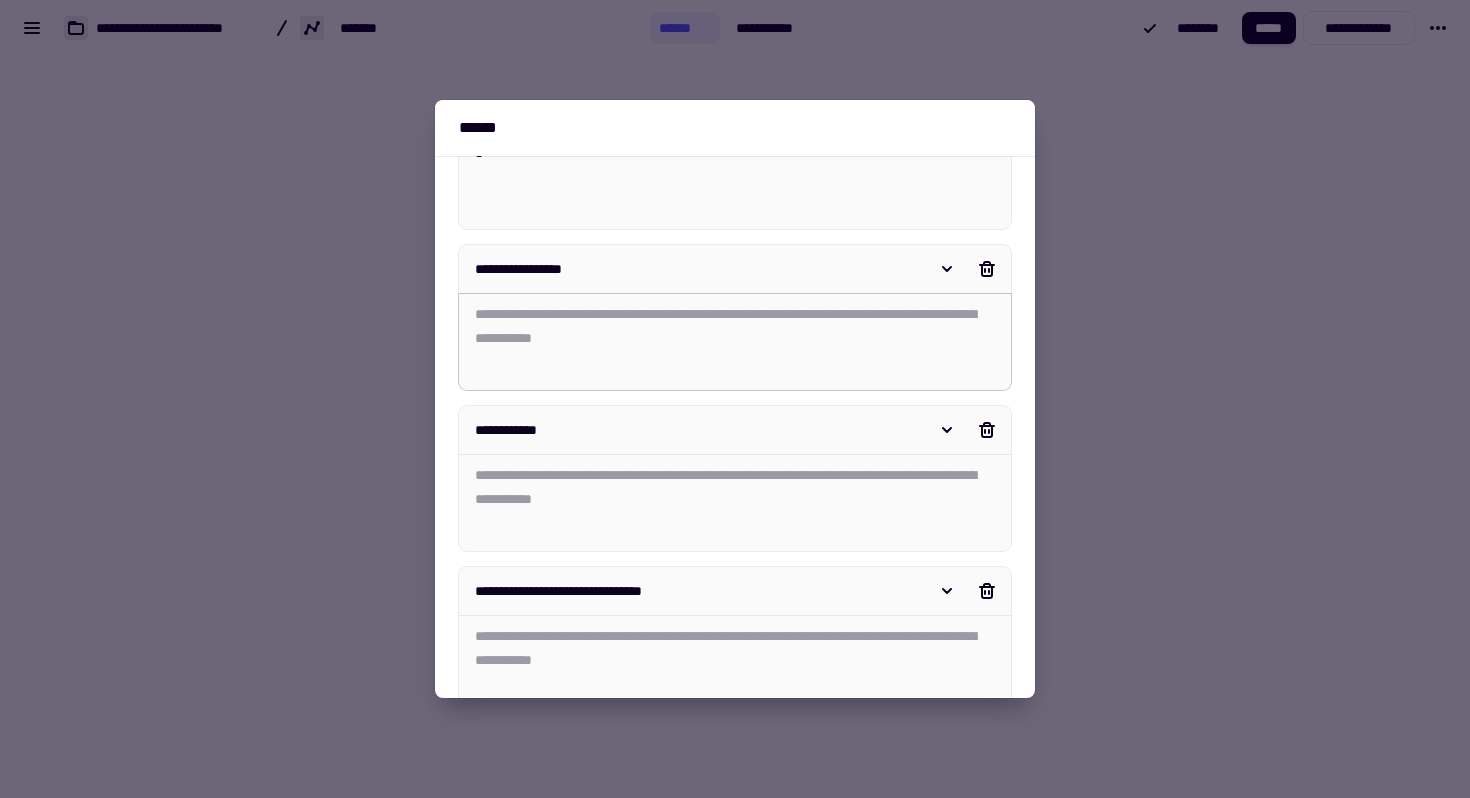 click at bounding box center [735, 342] 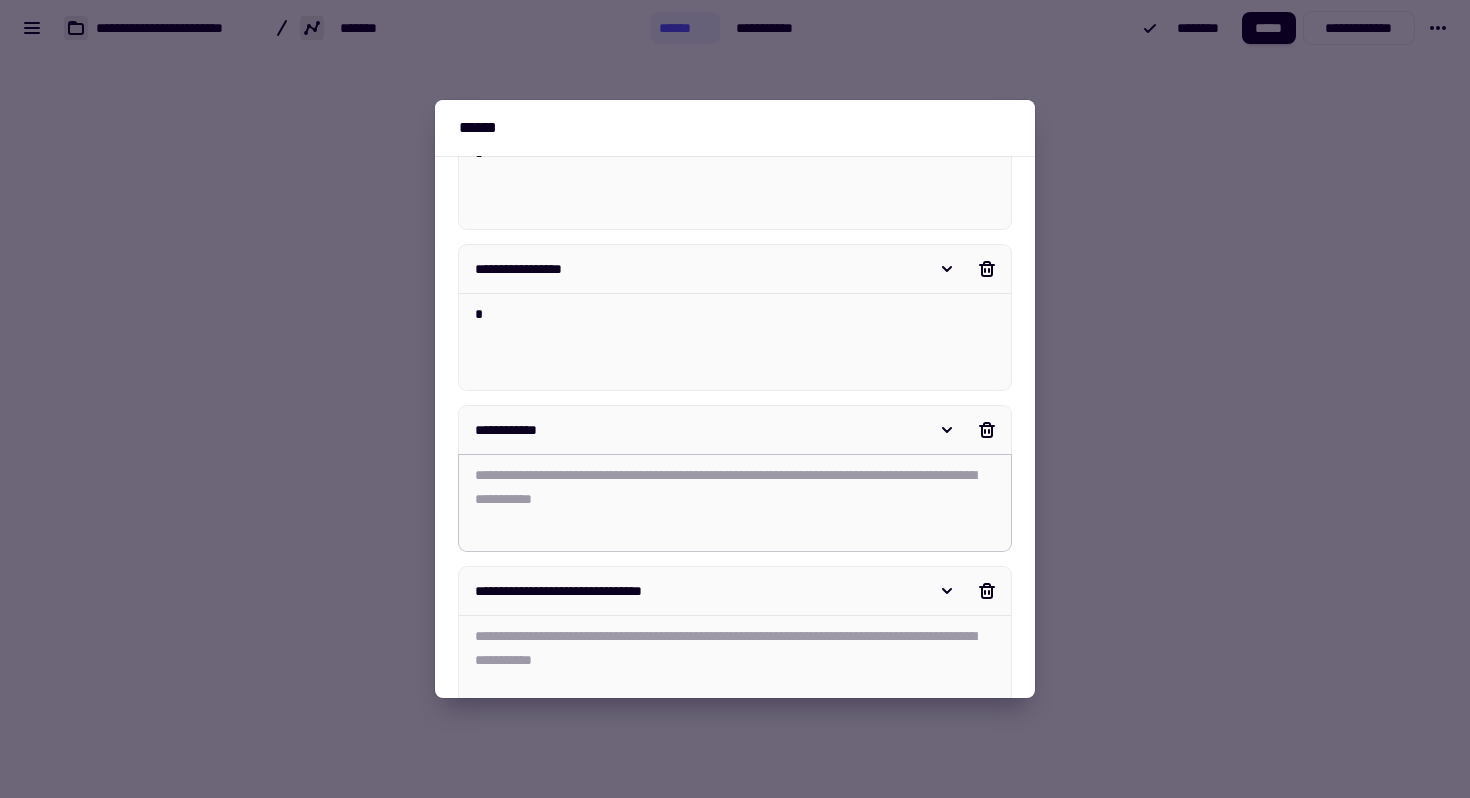 click at bounding box center [735, 503] 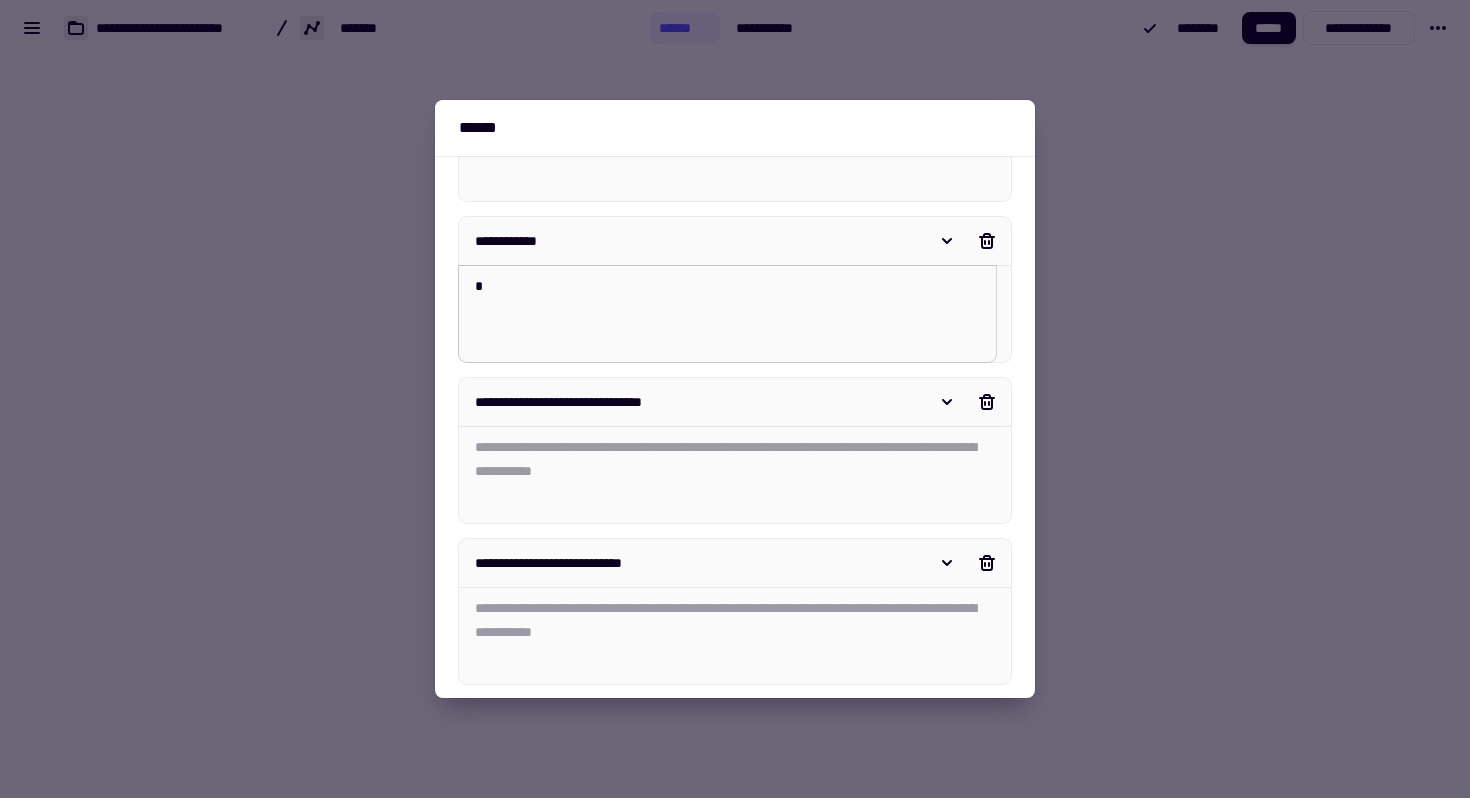 scroll, scrollTop: 1159, scrollLeft: 0, axis: vertical 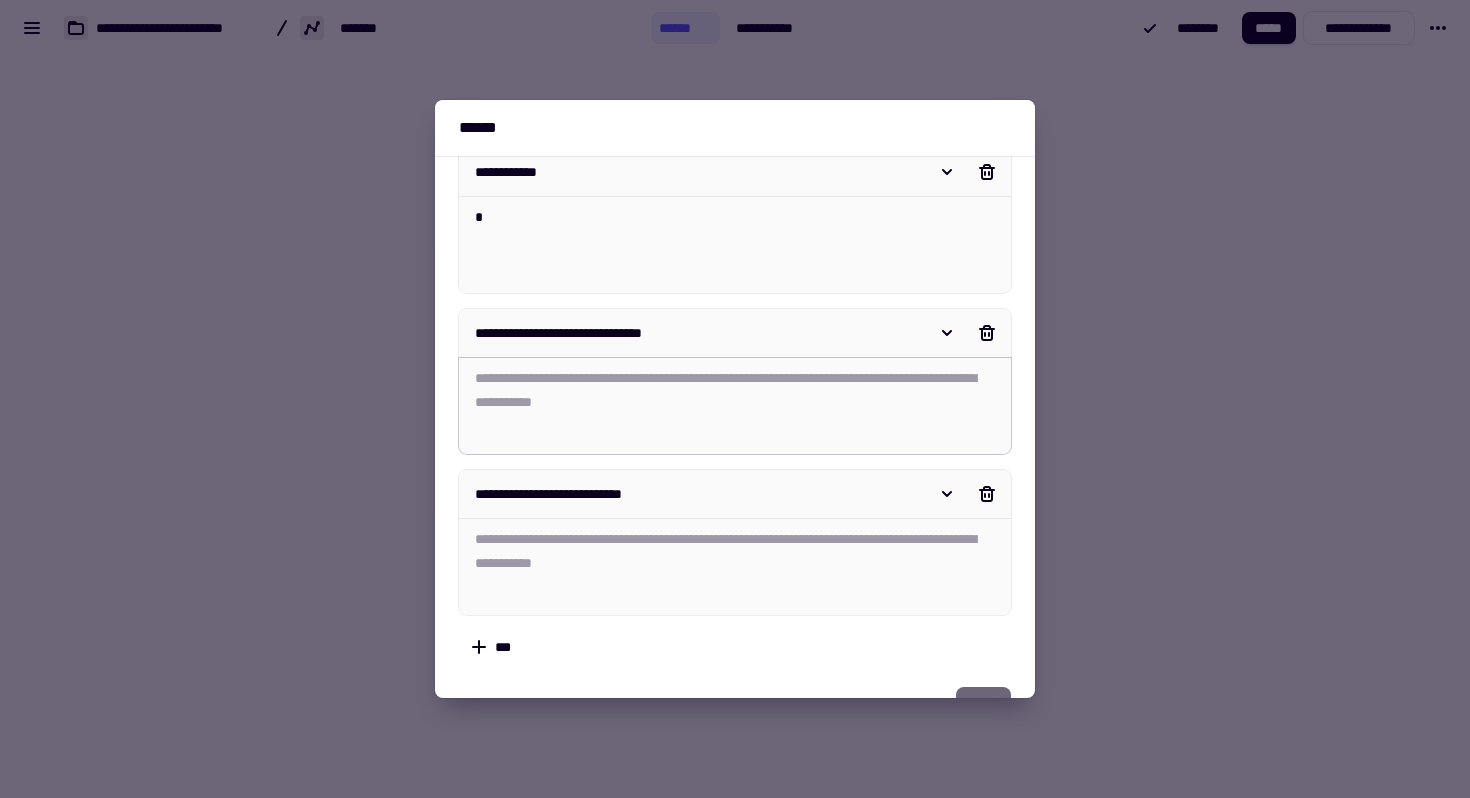 click at bounding box center [735, 406] 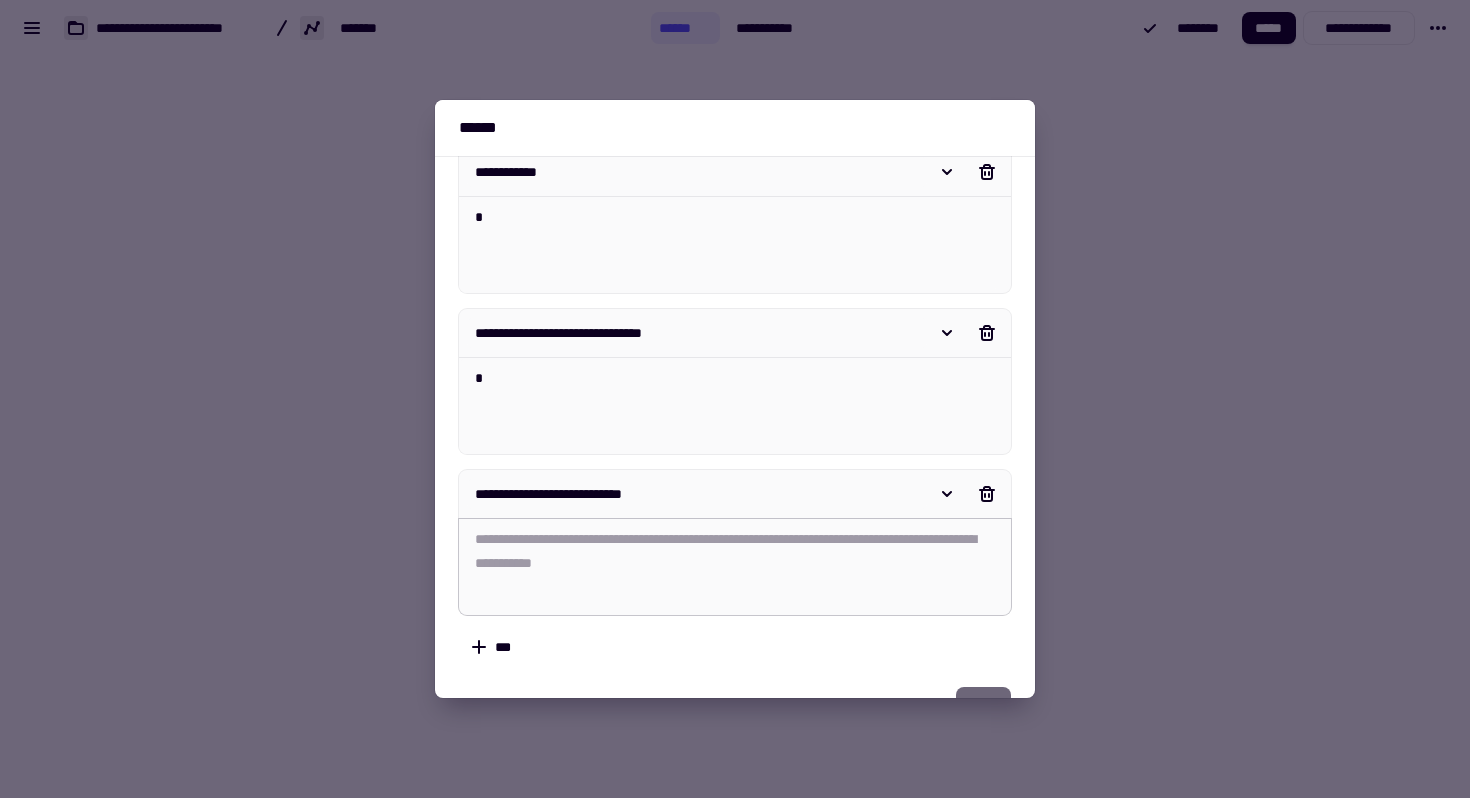 click at bounding box center [735, 567] 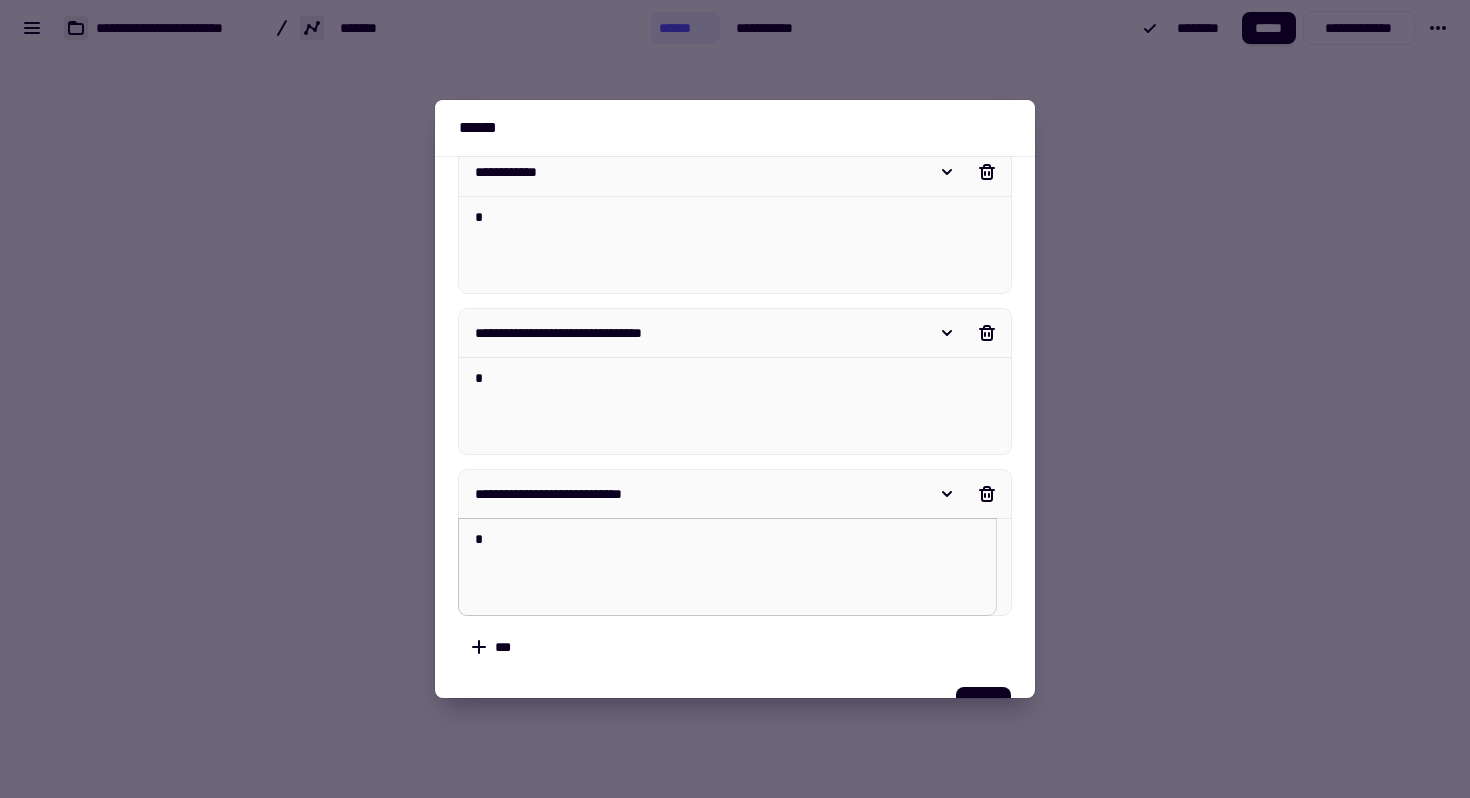 scroll, scrollTop: 1204, scrollLeft: 0, axis: vertical 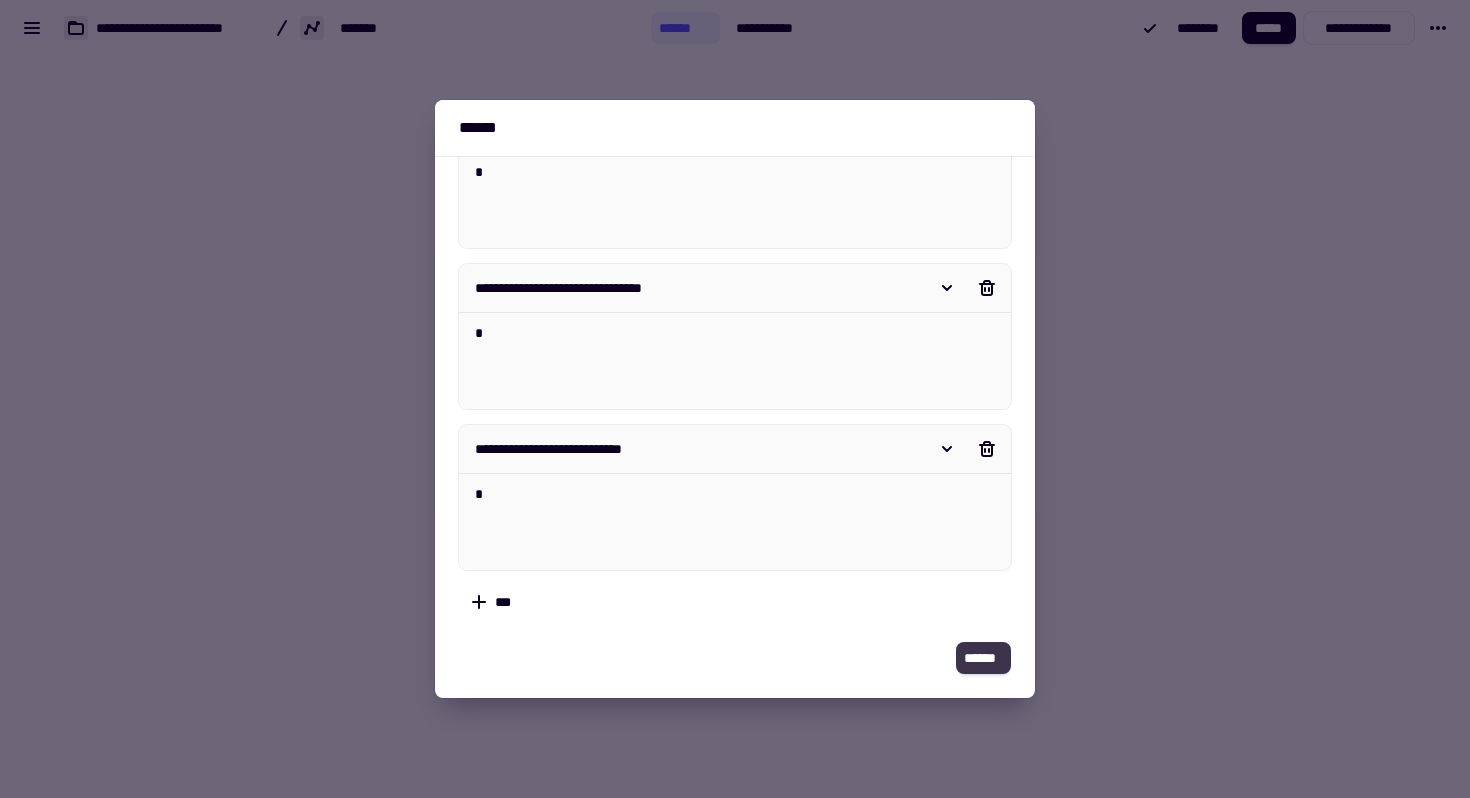click on "******" 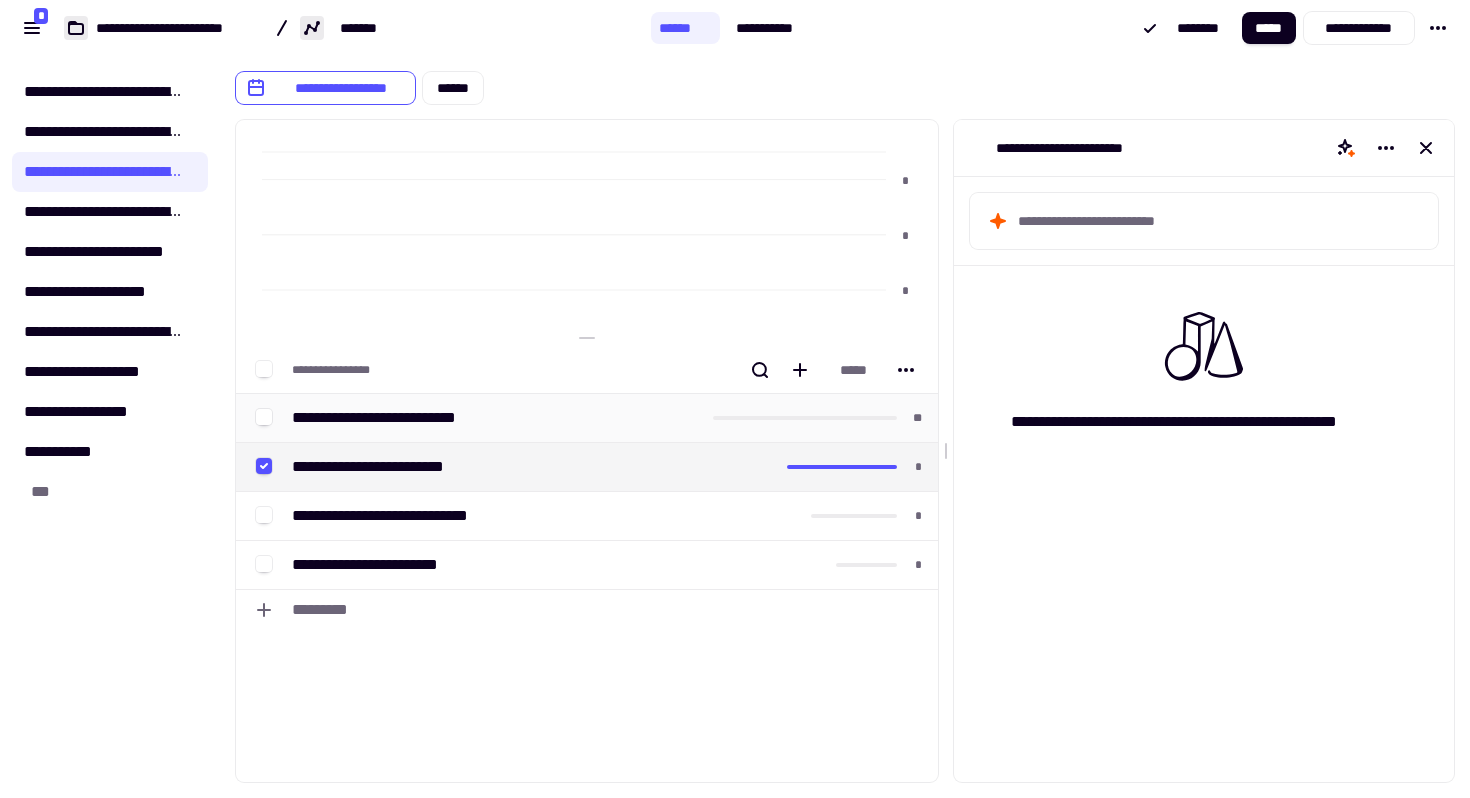 click on "**********" at bounding box center [494, 418] 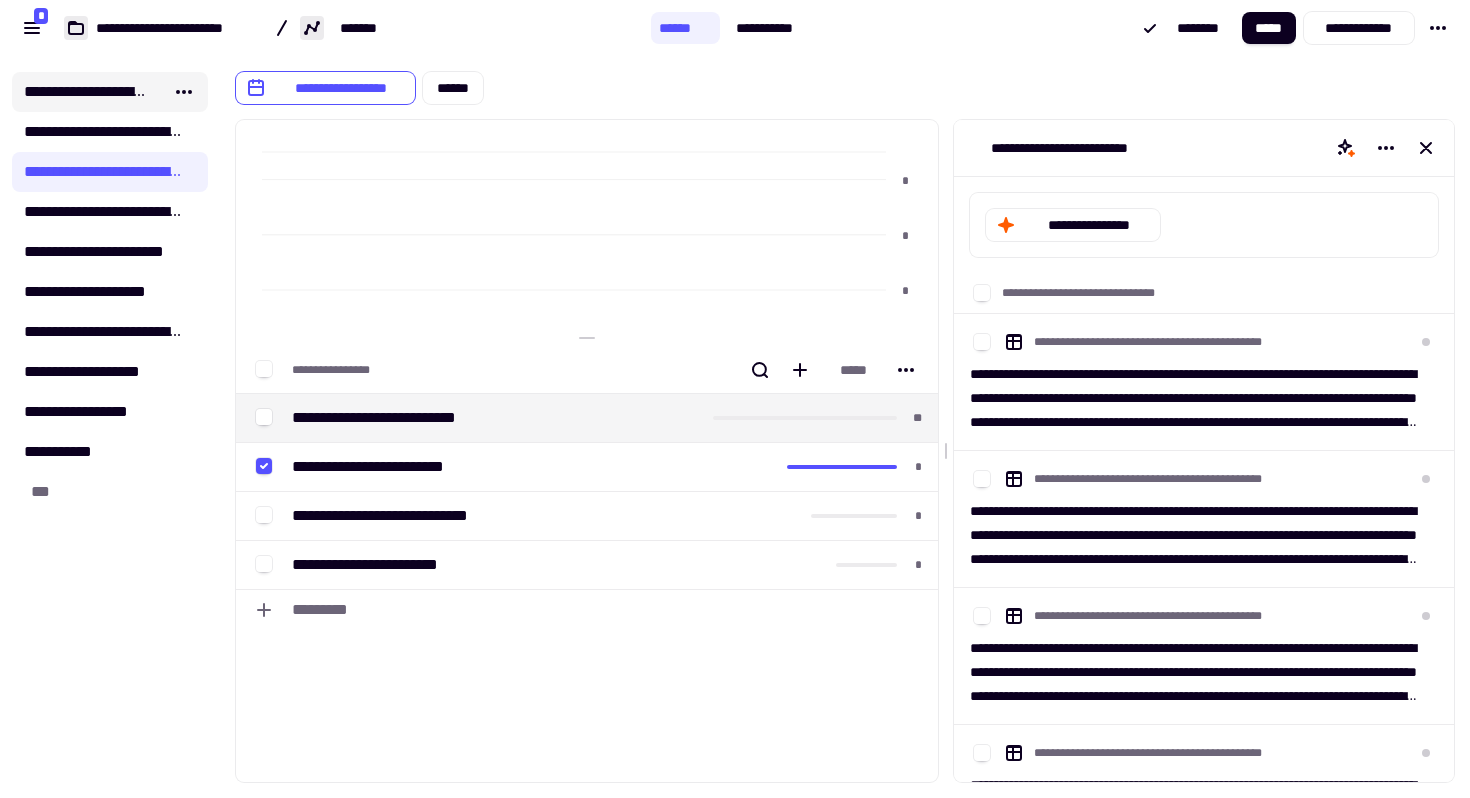 click on "**********" 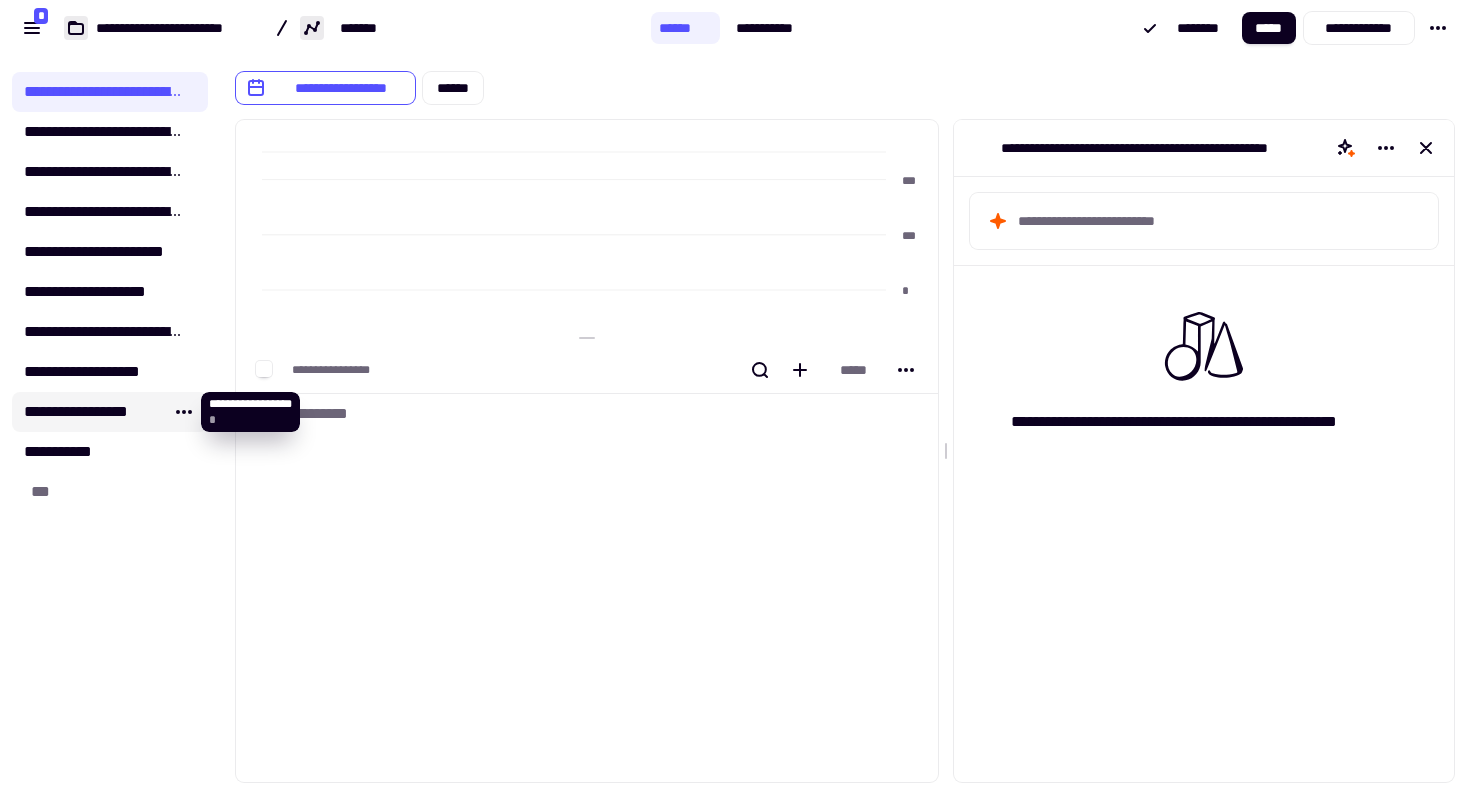 click on "**********" 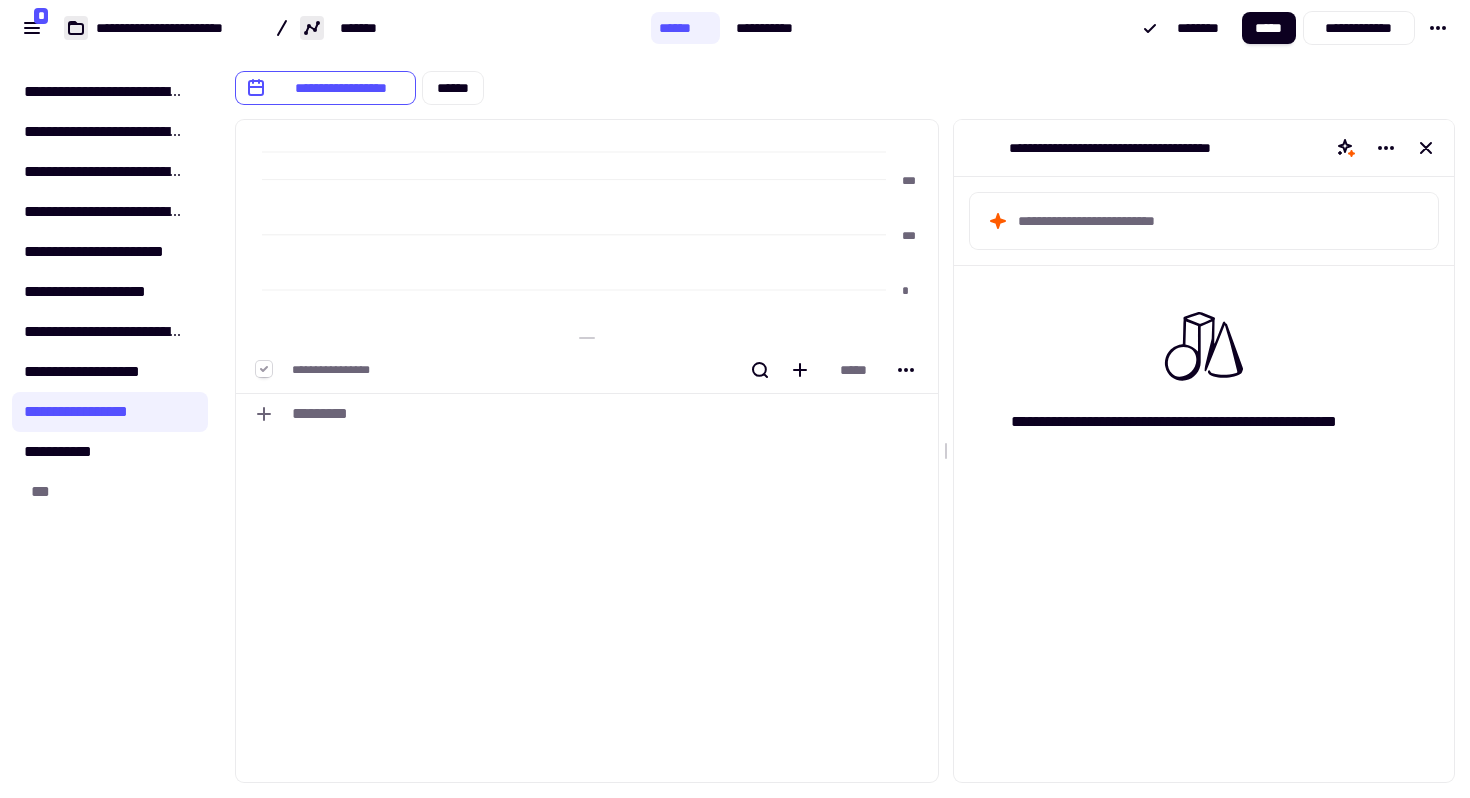 click 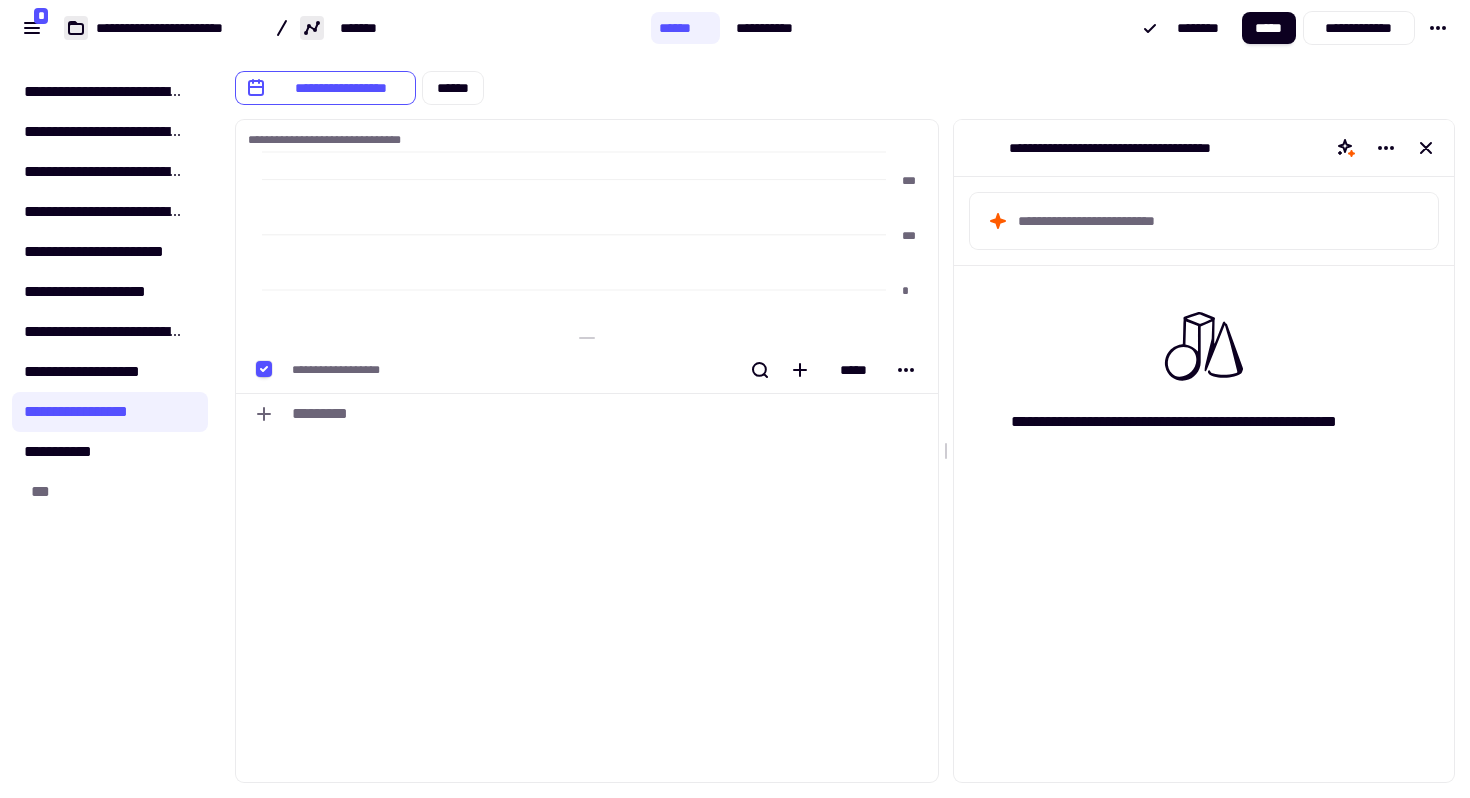 click 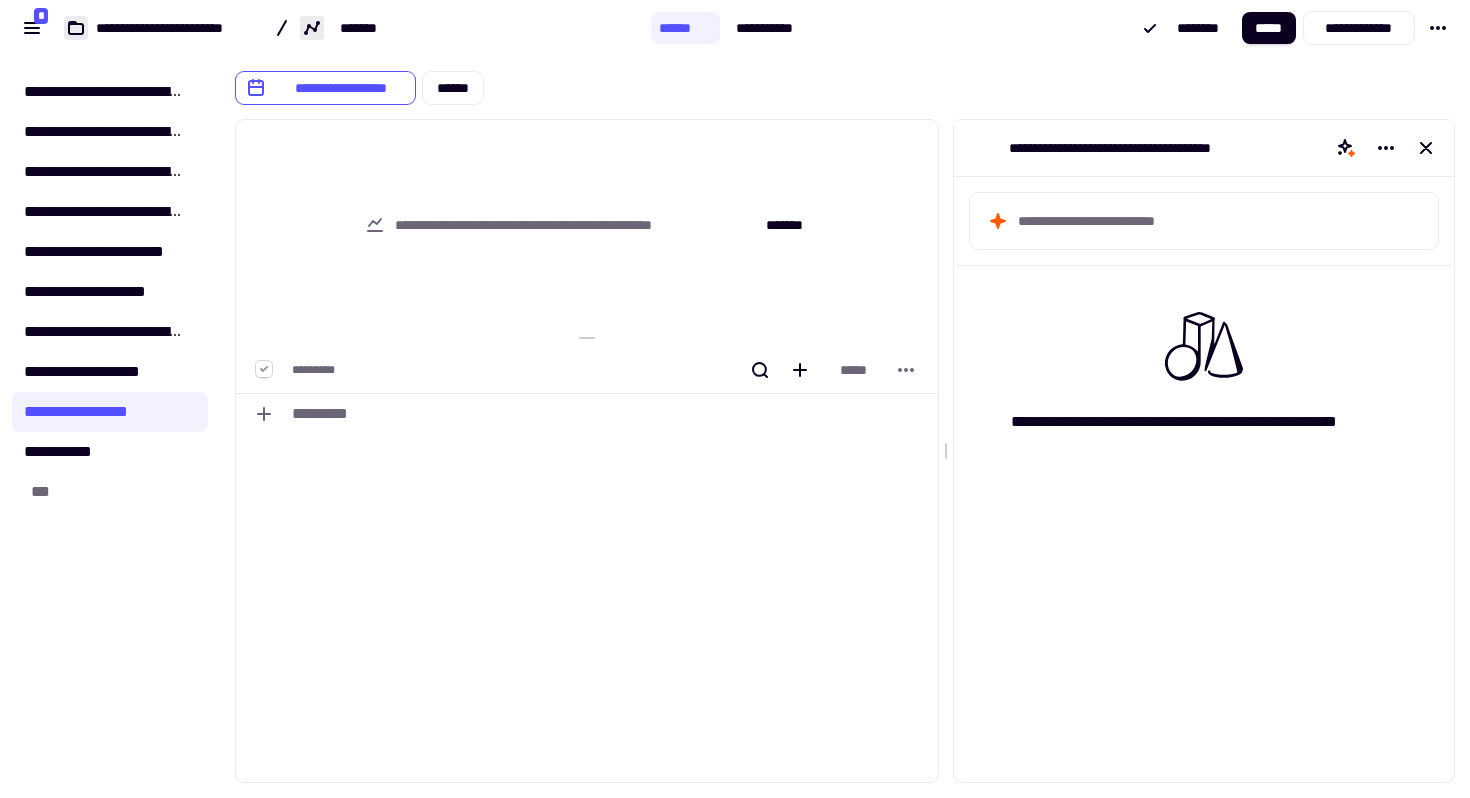 click 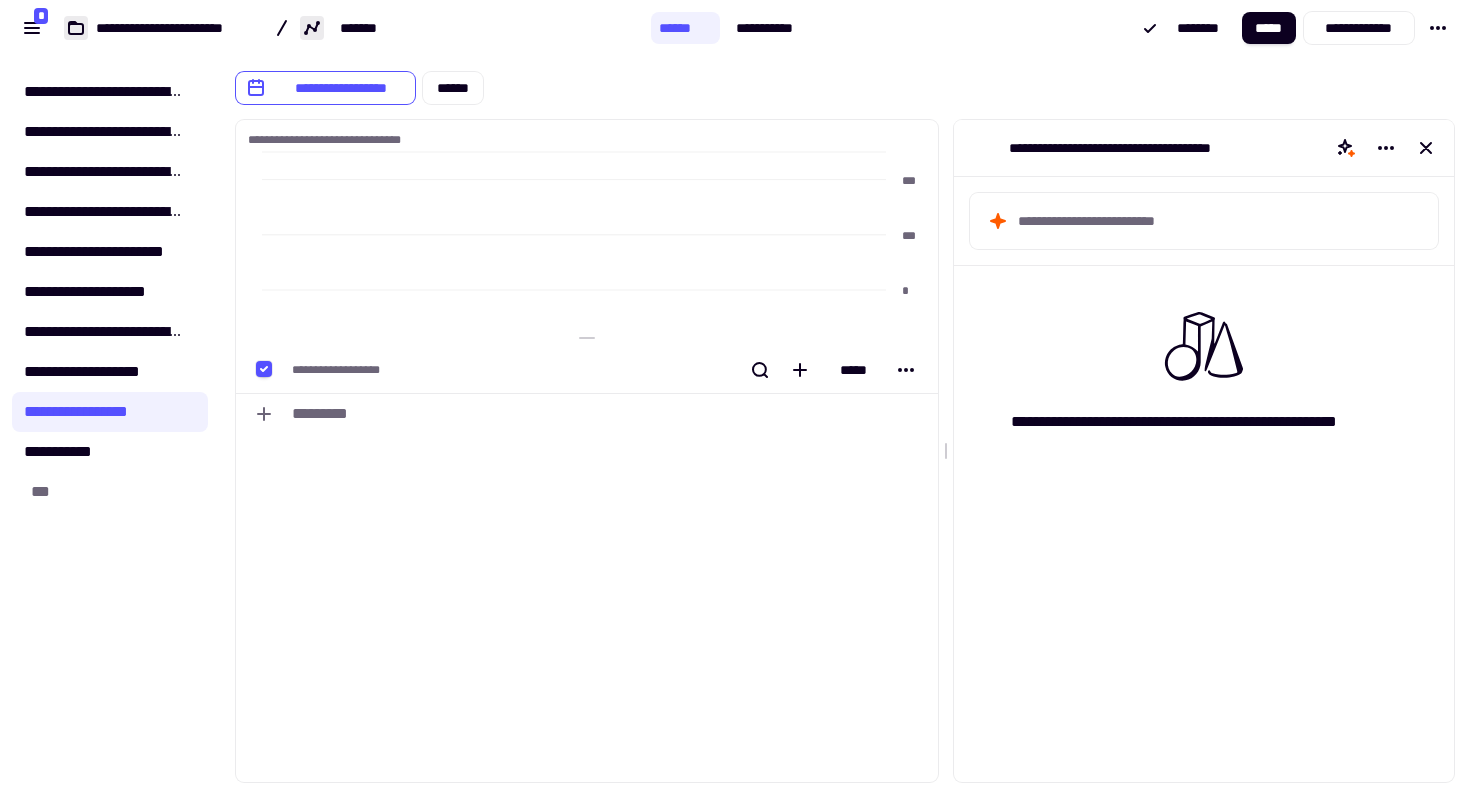 click on "**********" at bounding box center [587, 564] 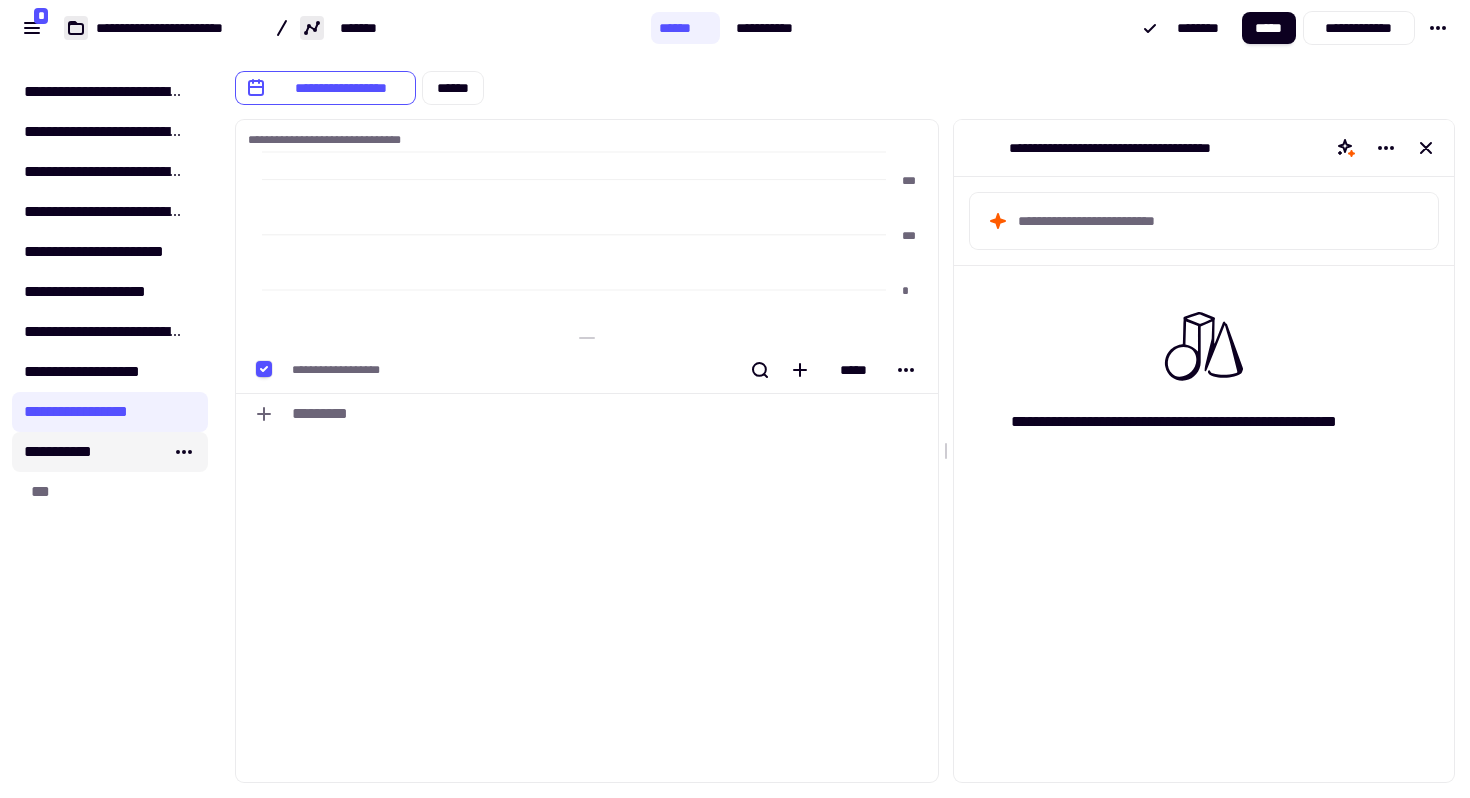 click on "**********" 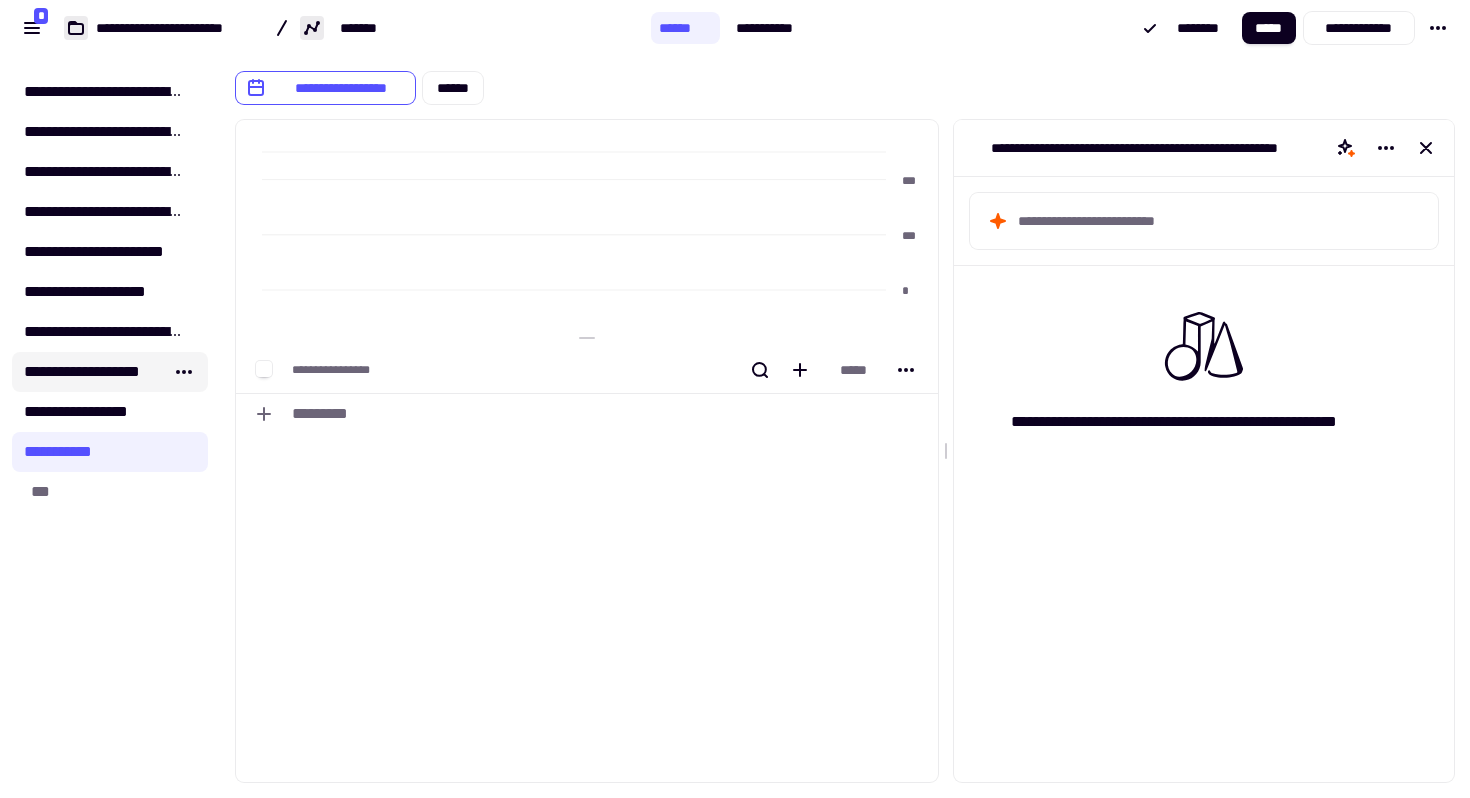 click on "**********" 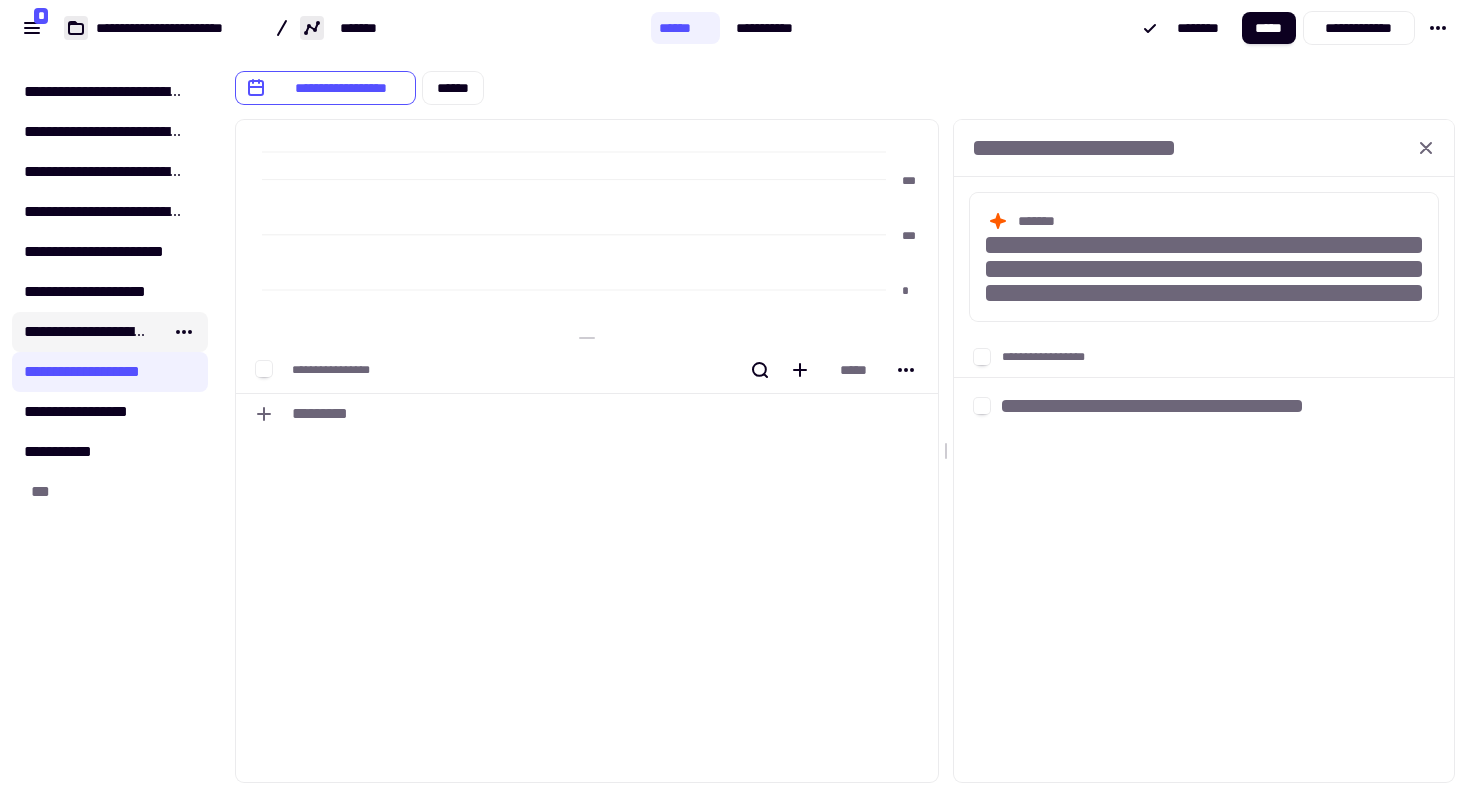 click on "**********" 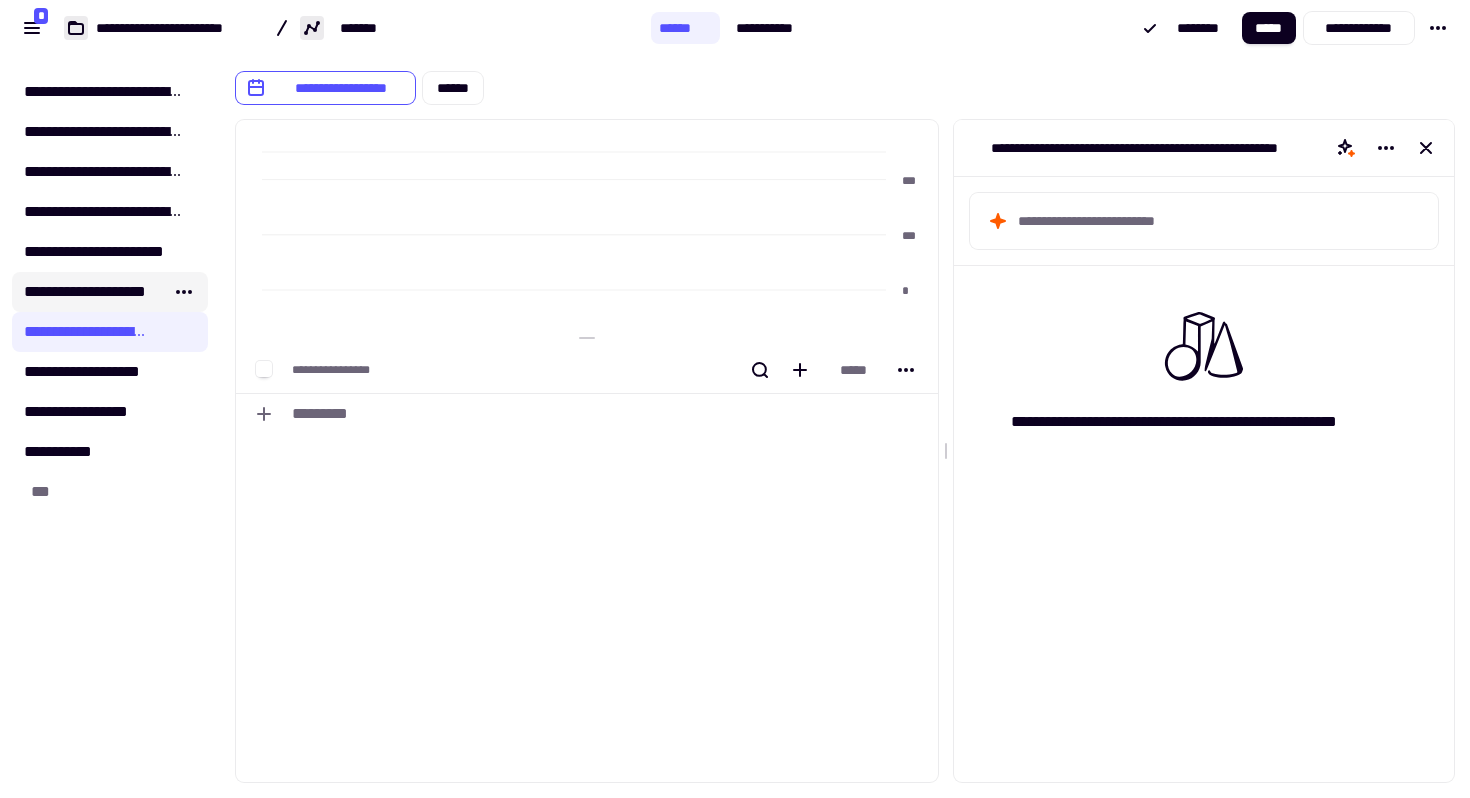 click on "**********" 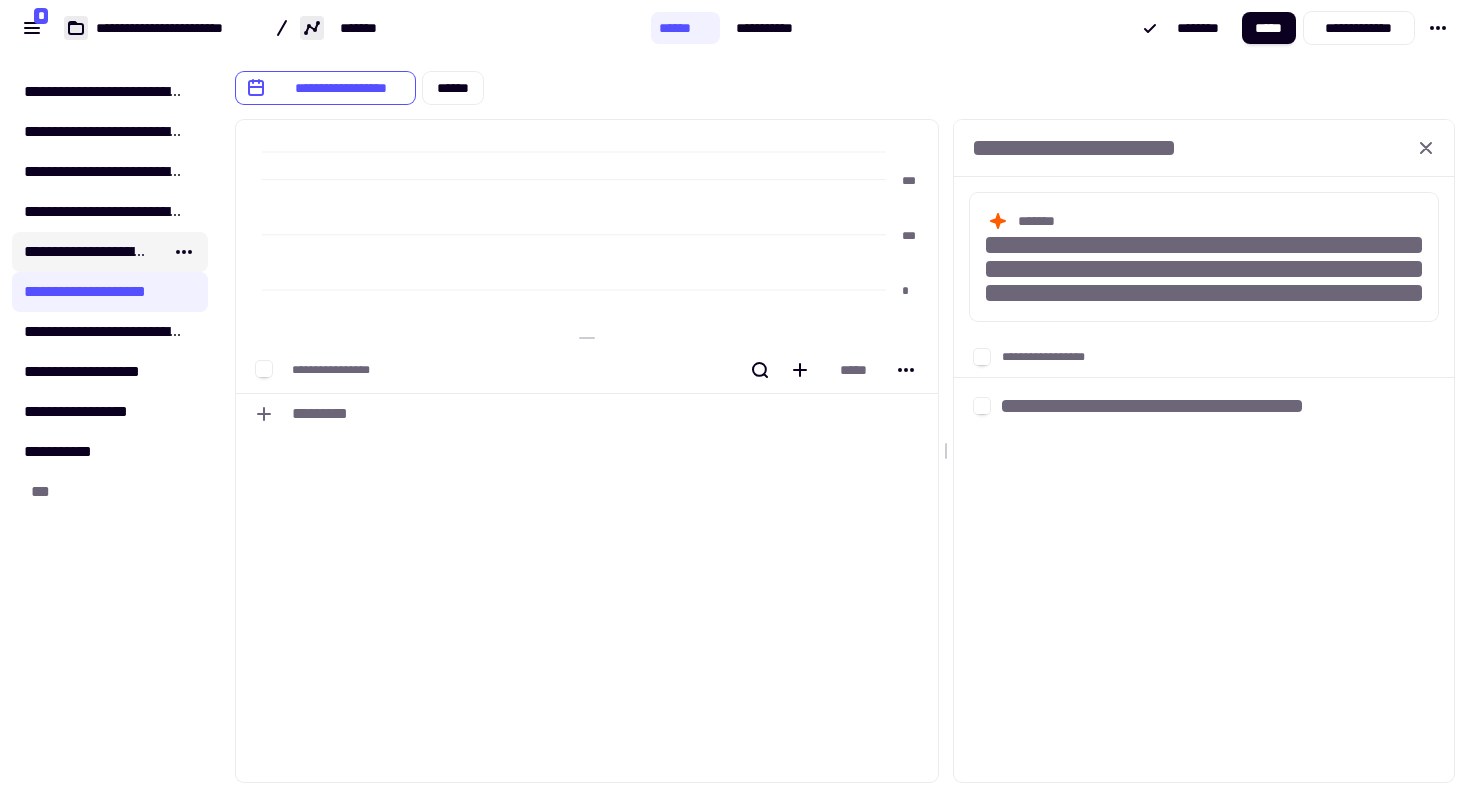 click on "**********" 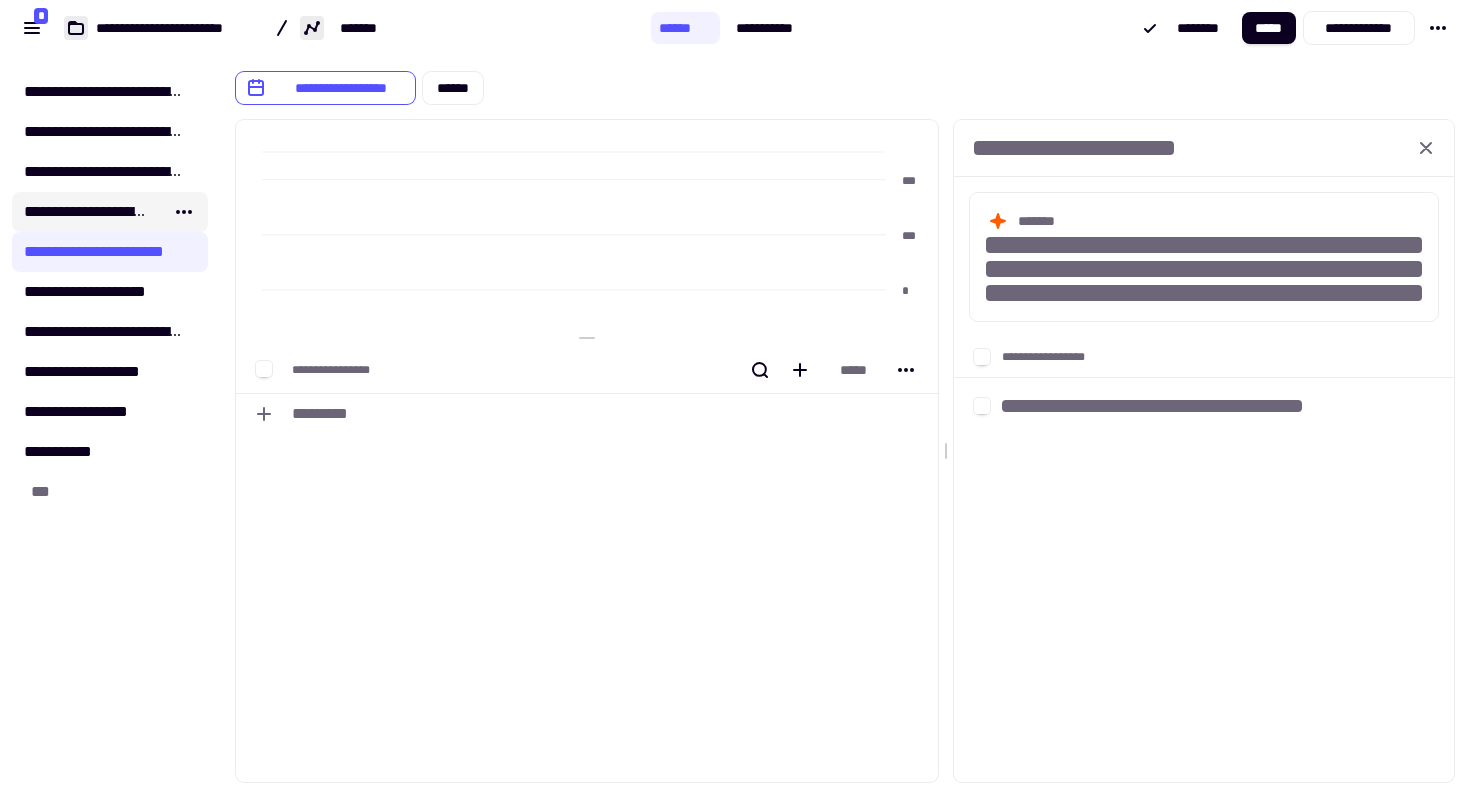 click on "**********" 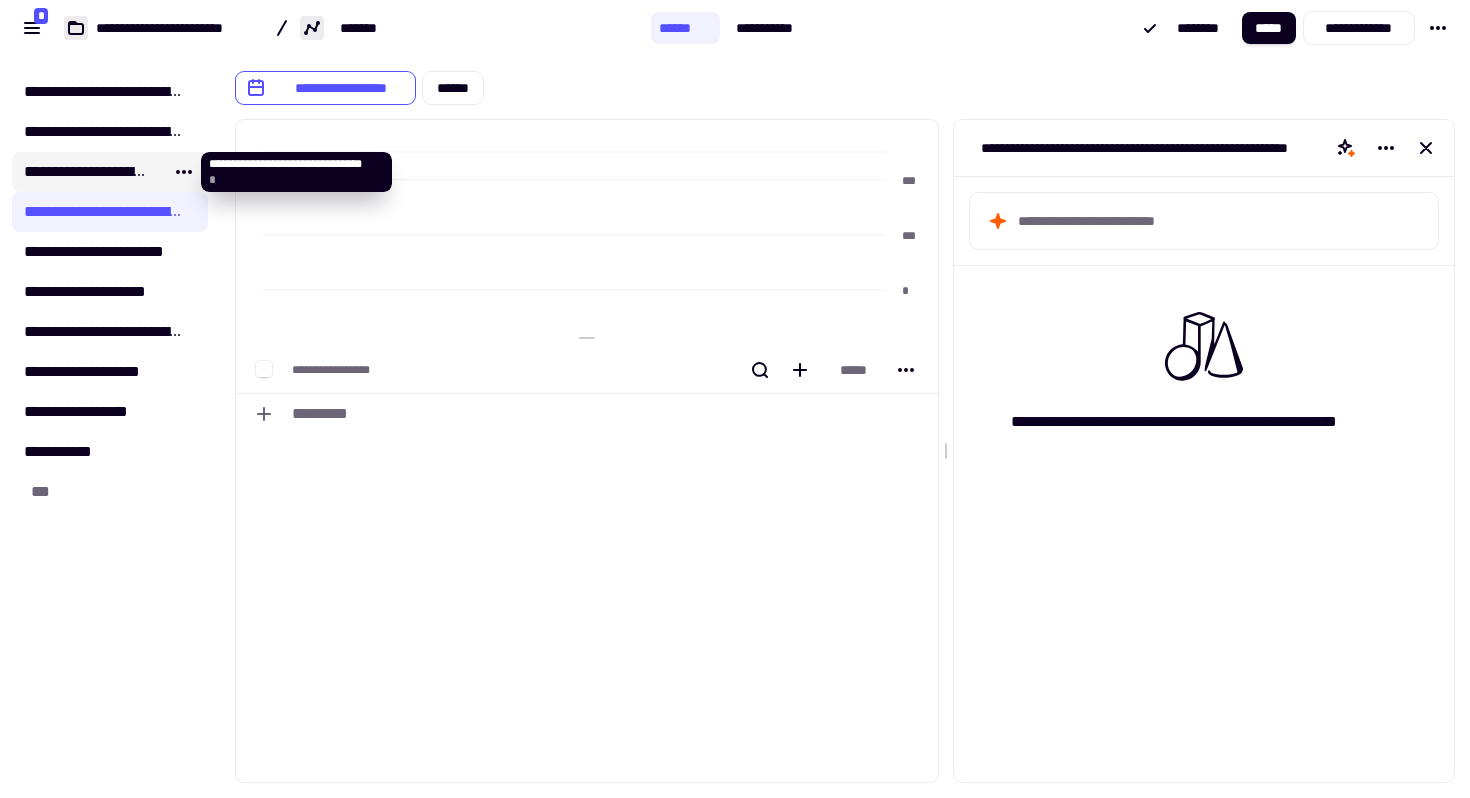 click on "**********" 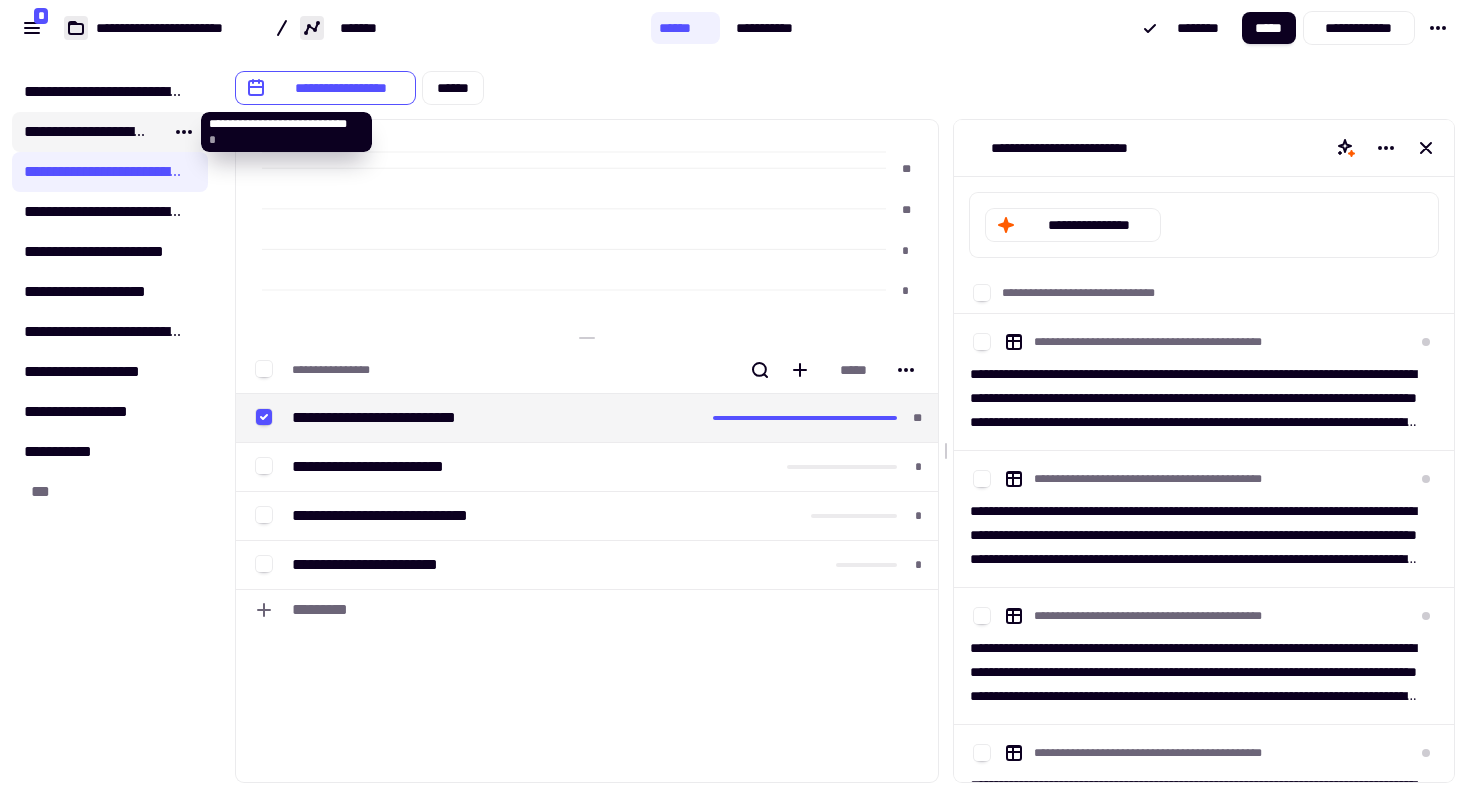 click on "**********" 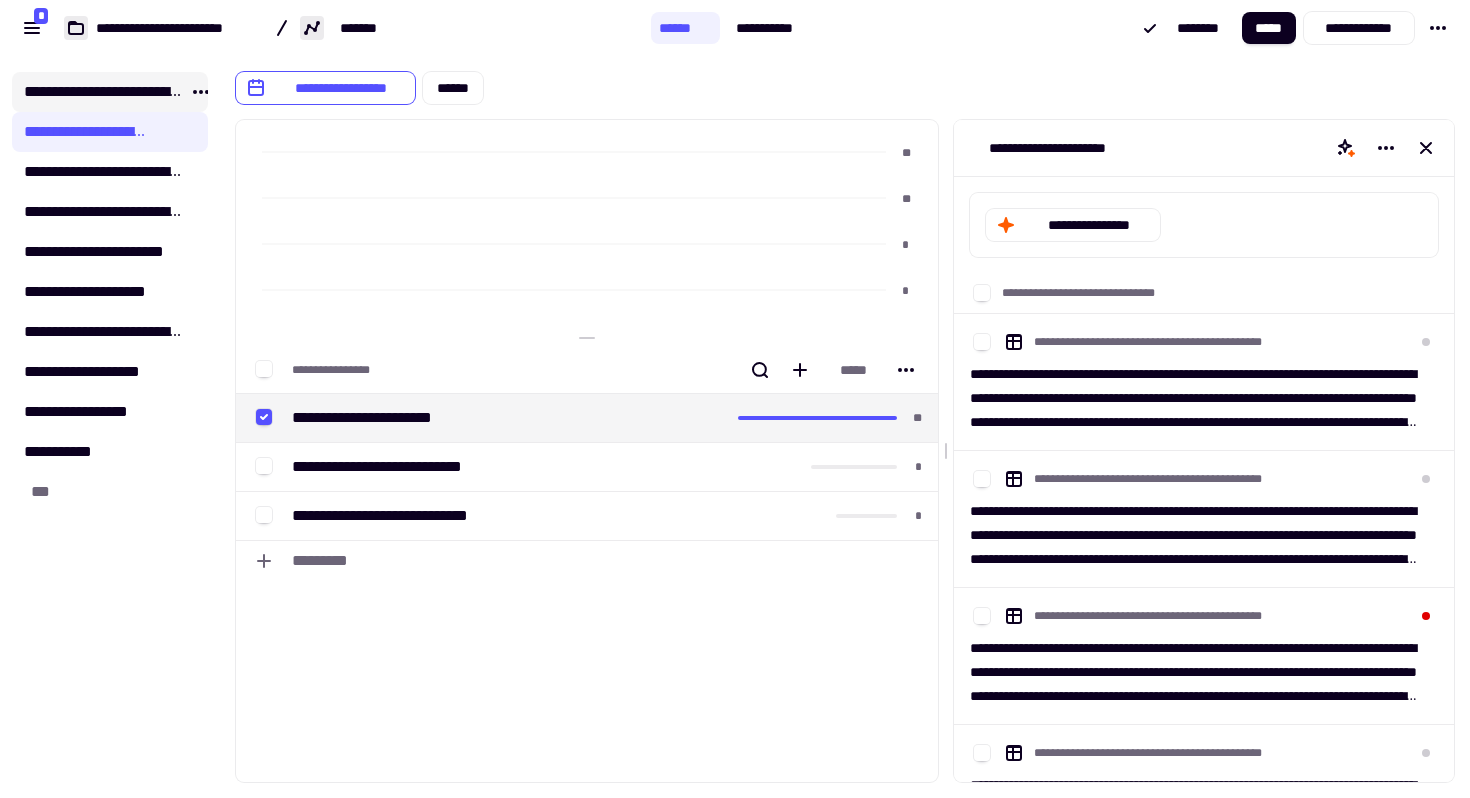 click on "**********" 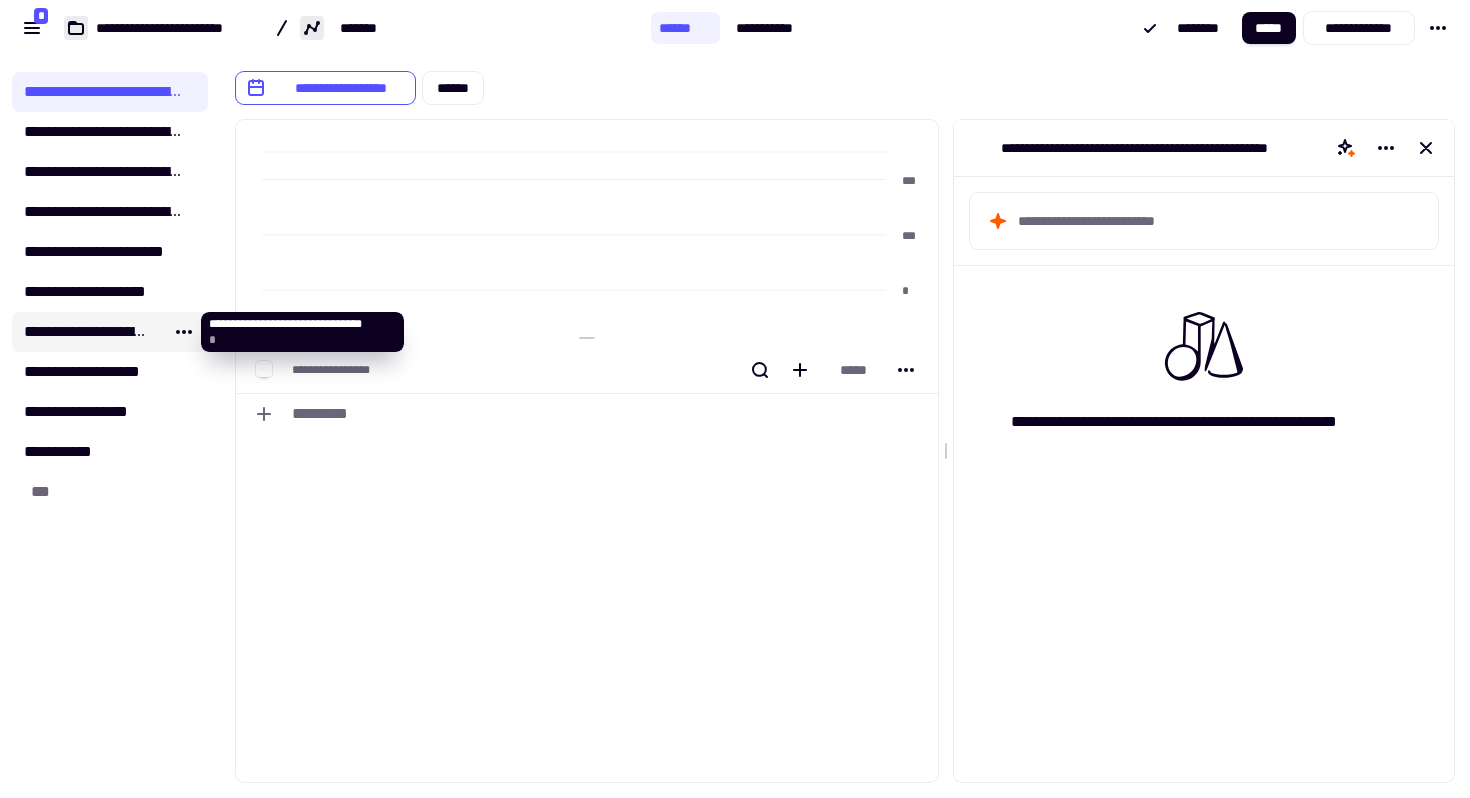 click on "**********" 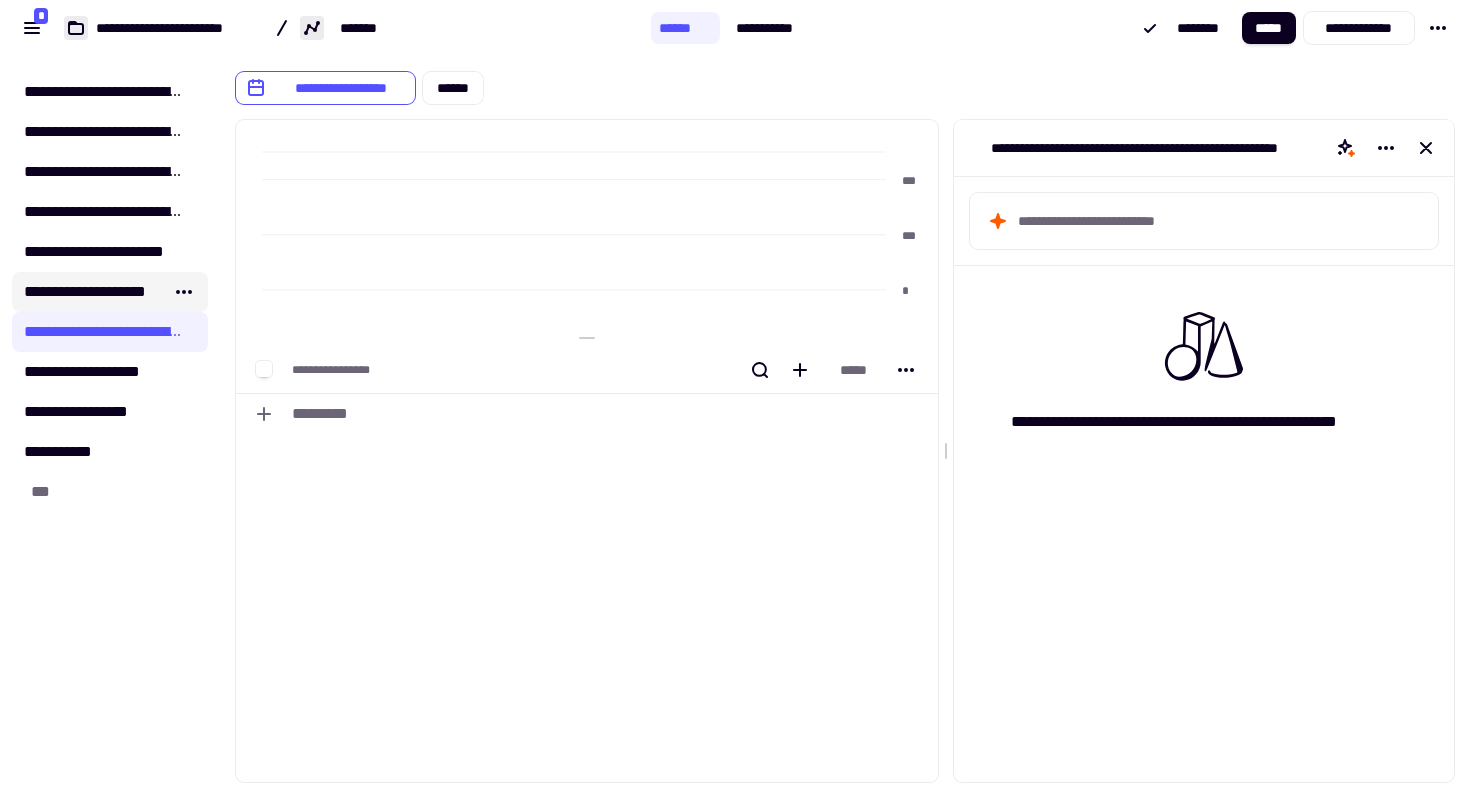 click on "**********" 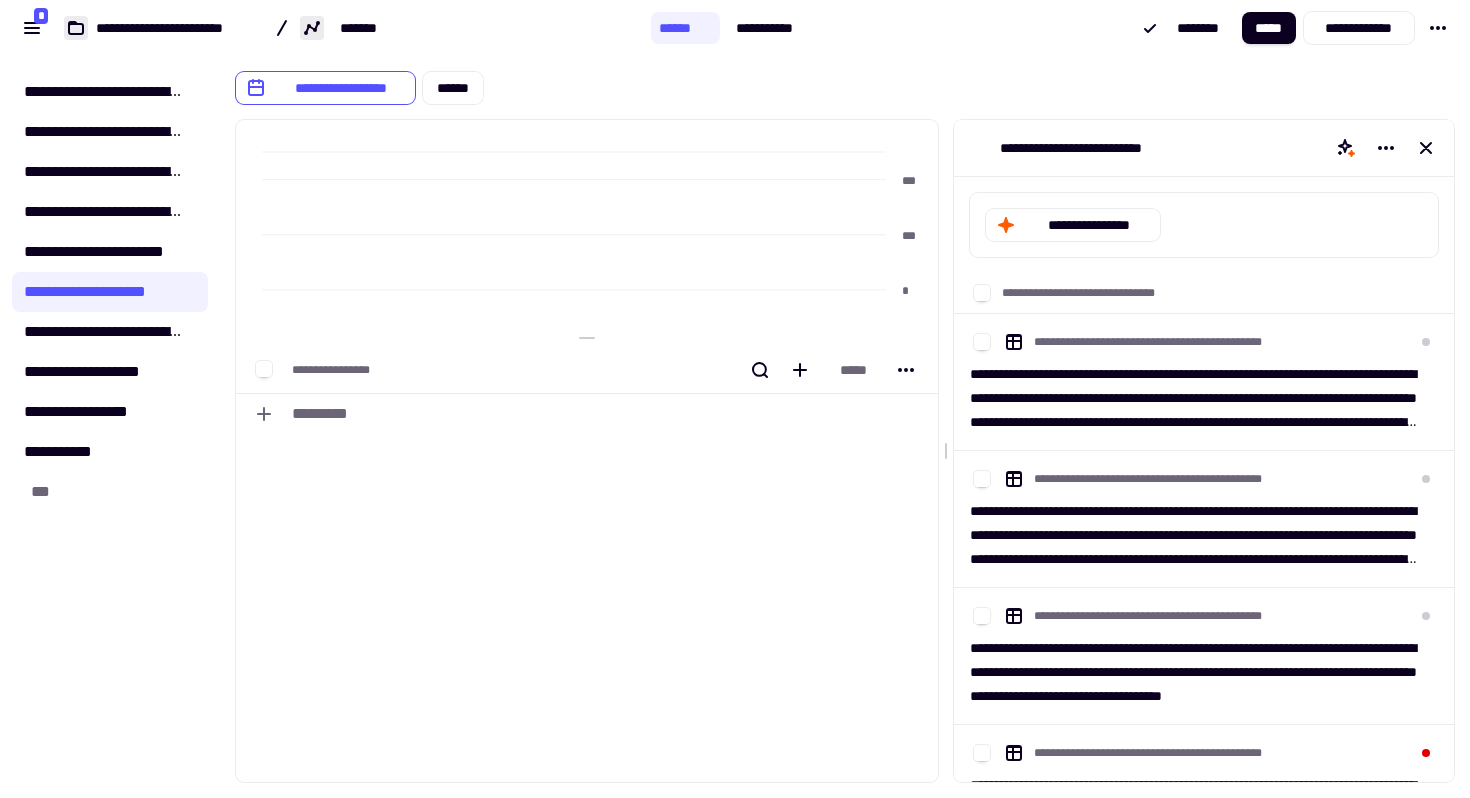 click at bounding box center [266, 370] 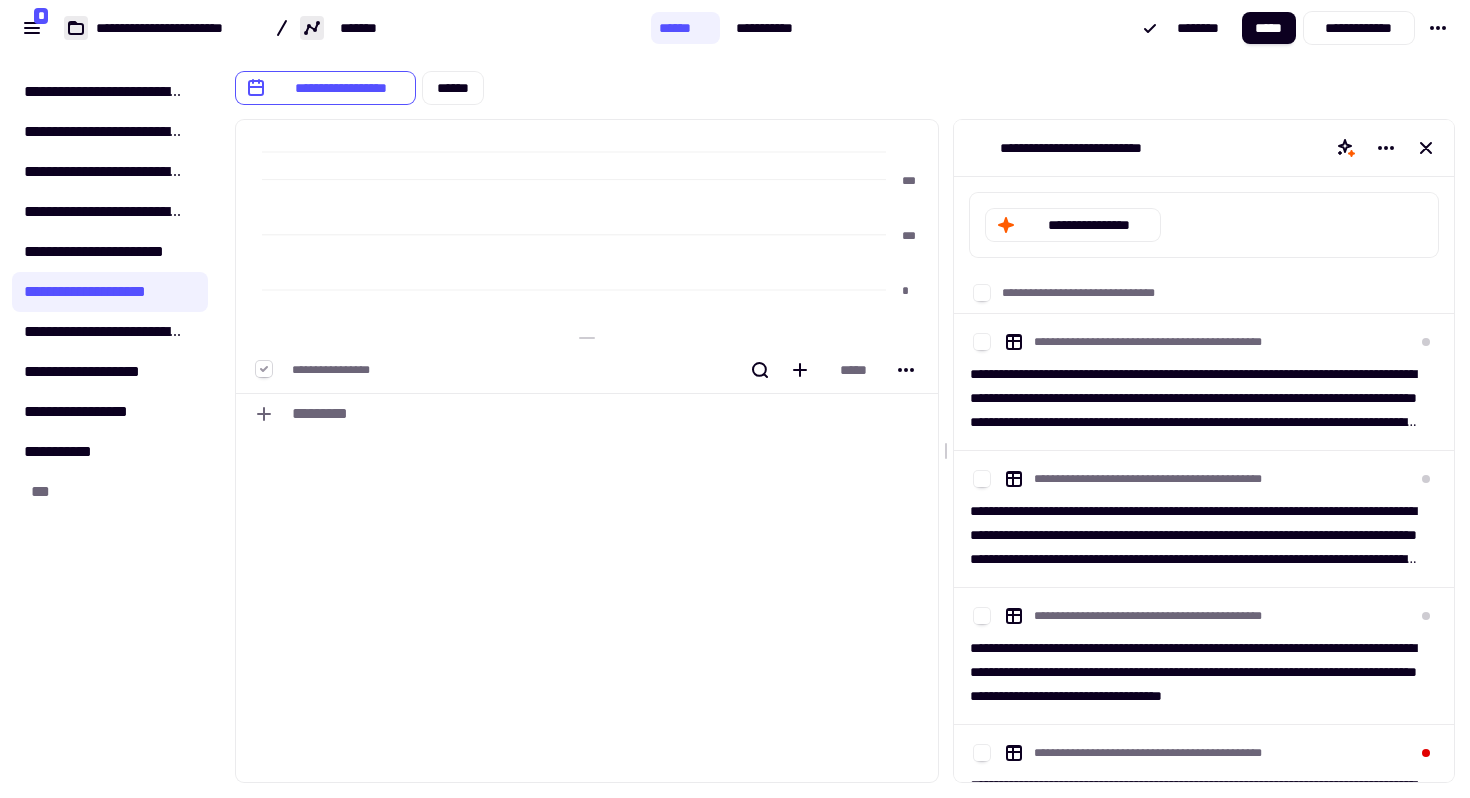 click 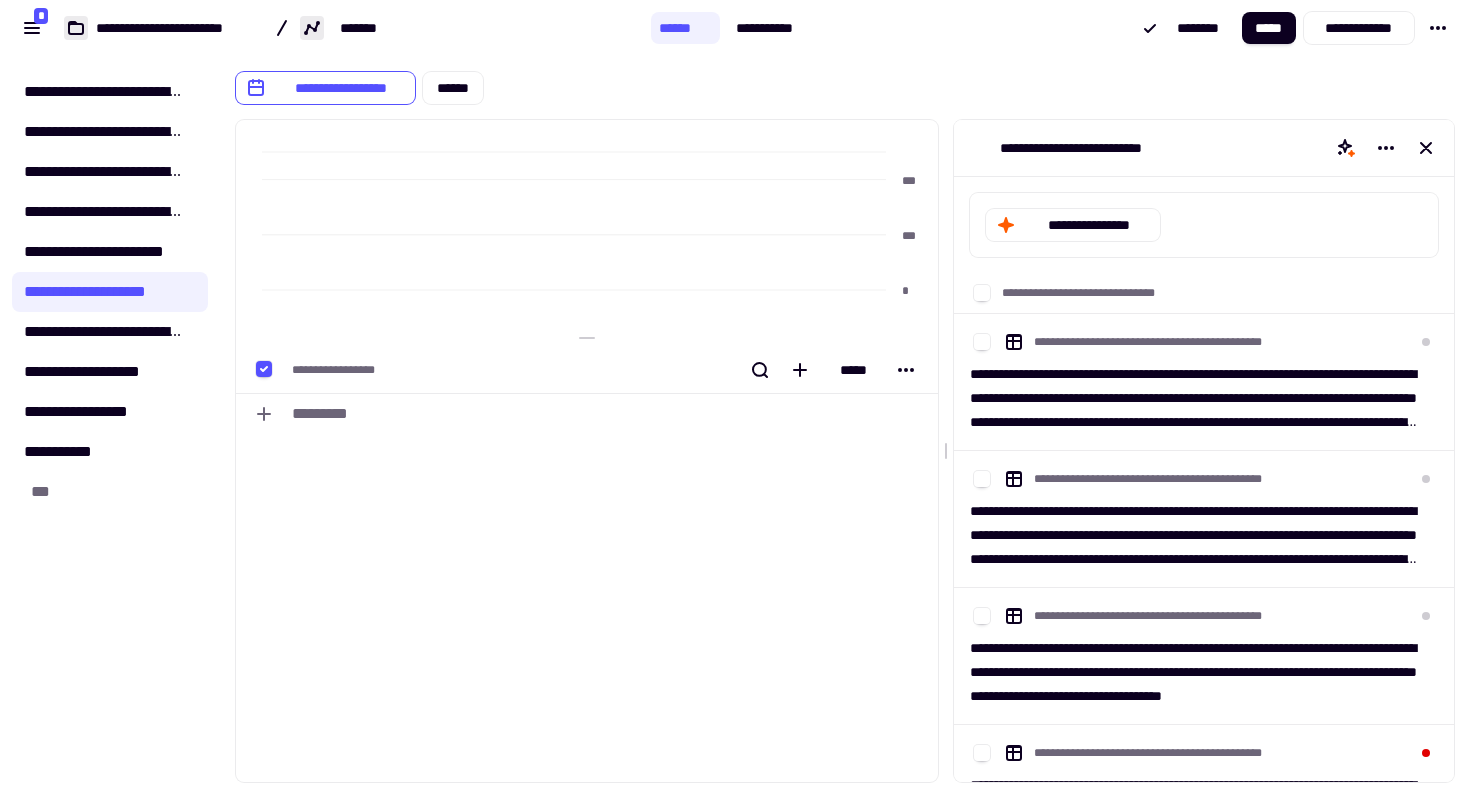 click 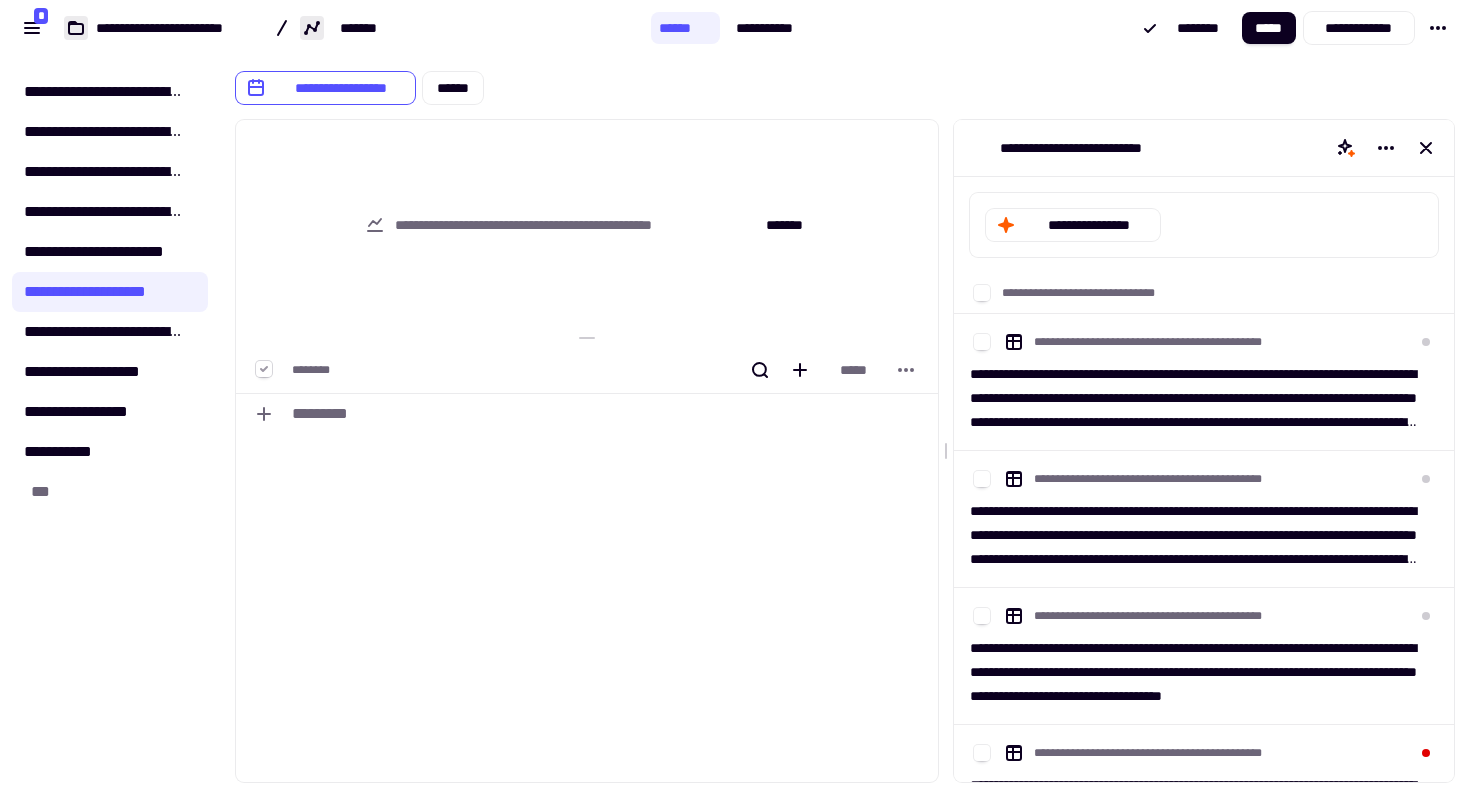 click 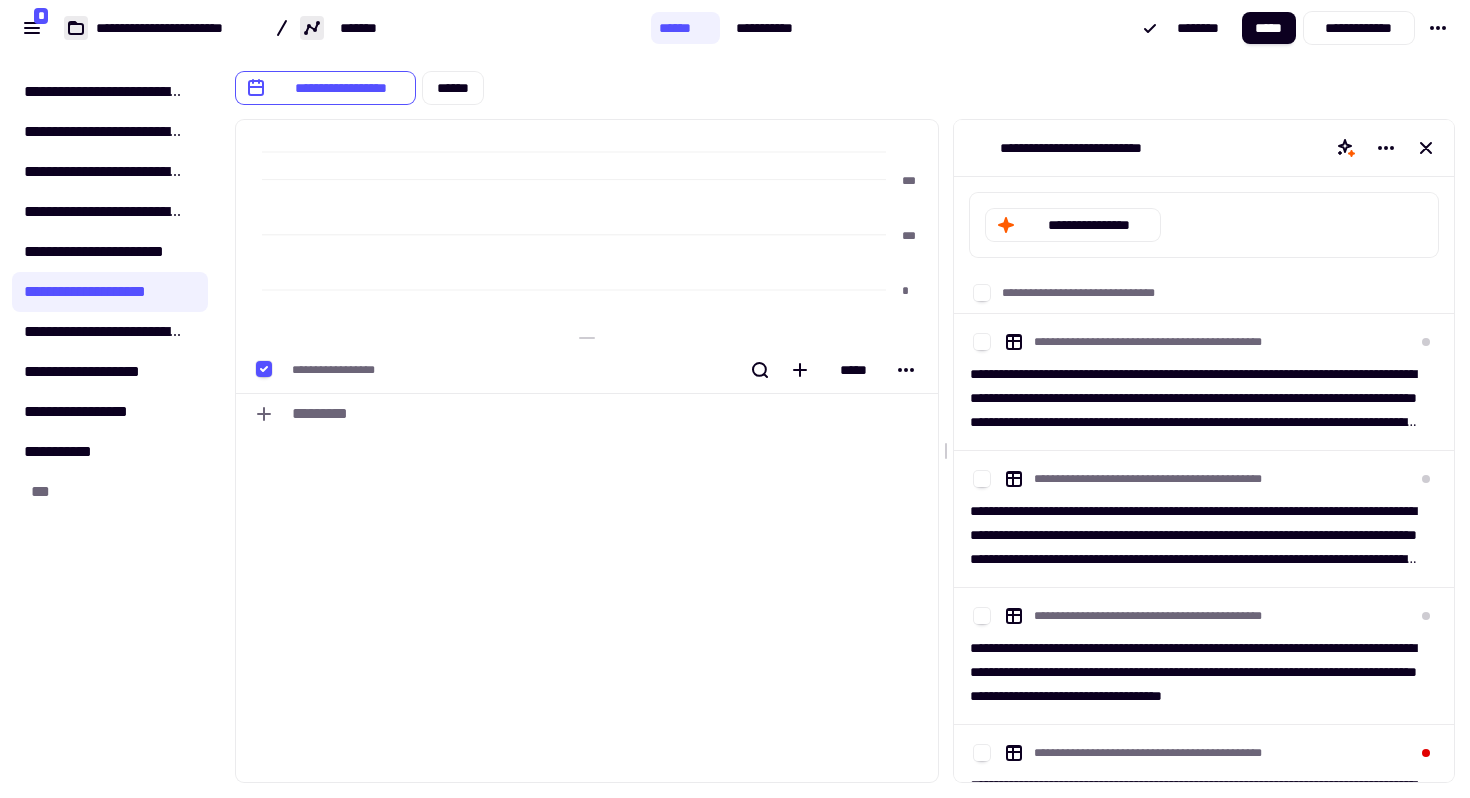 click 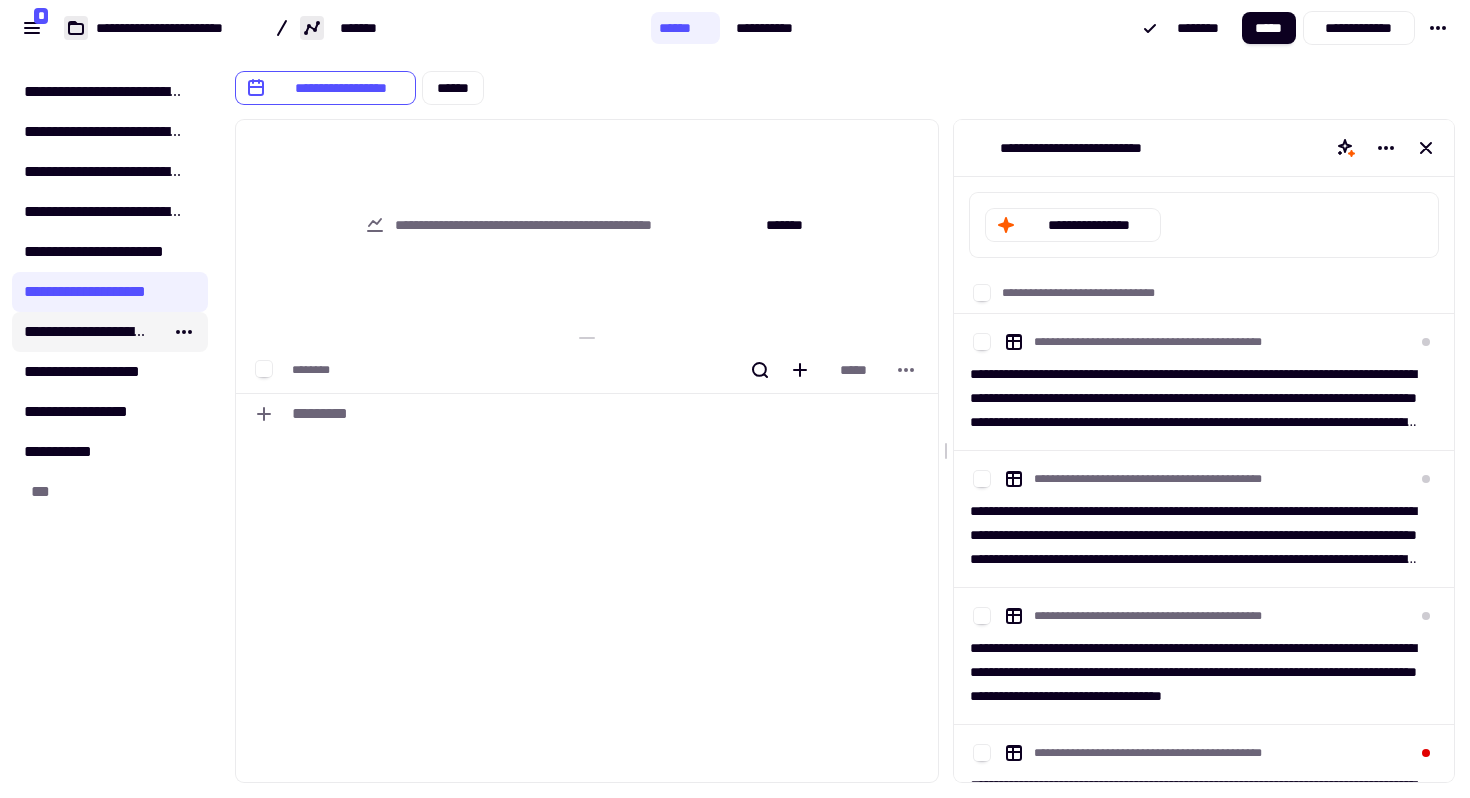 click on "**********" 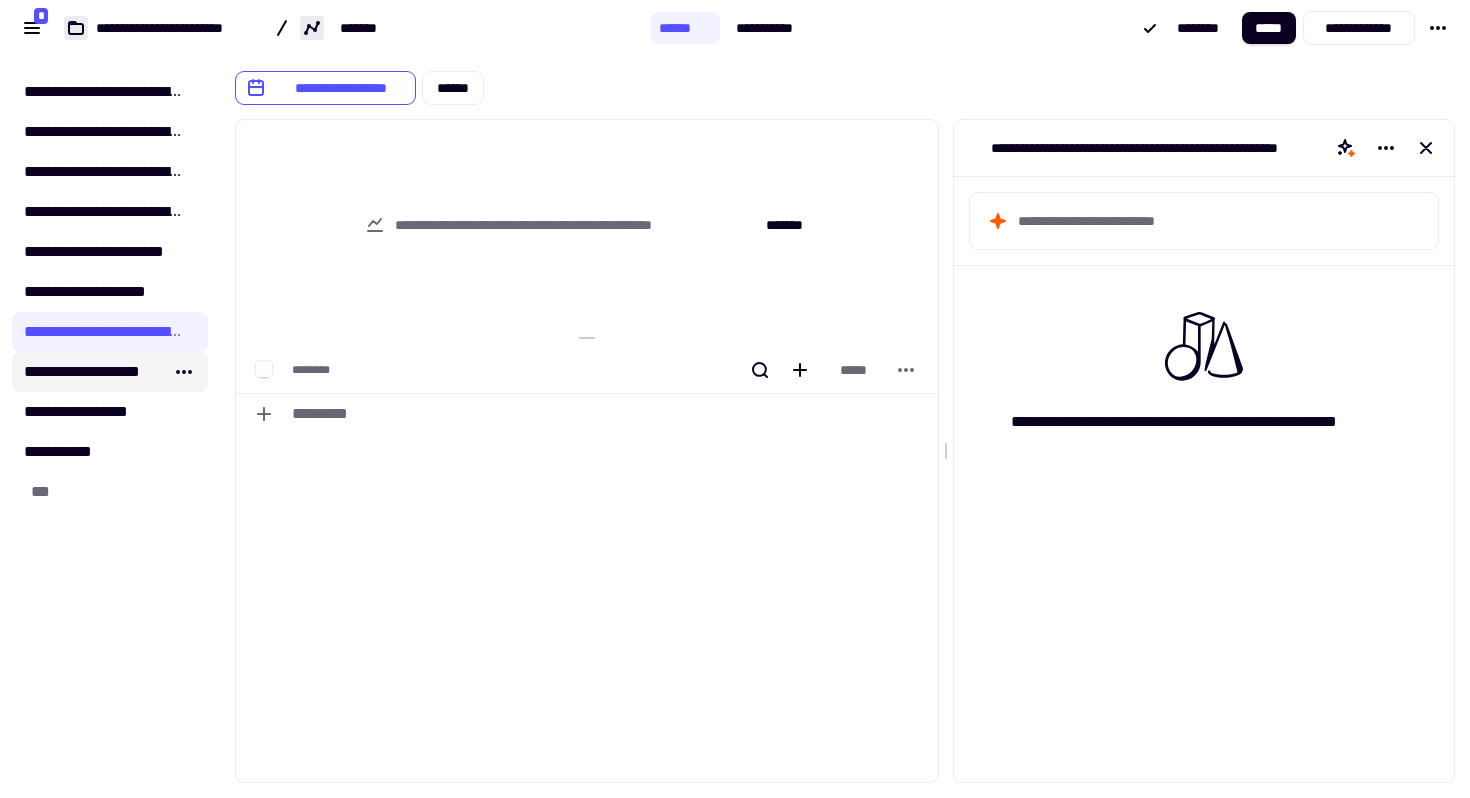 click on "**********" 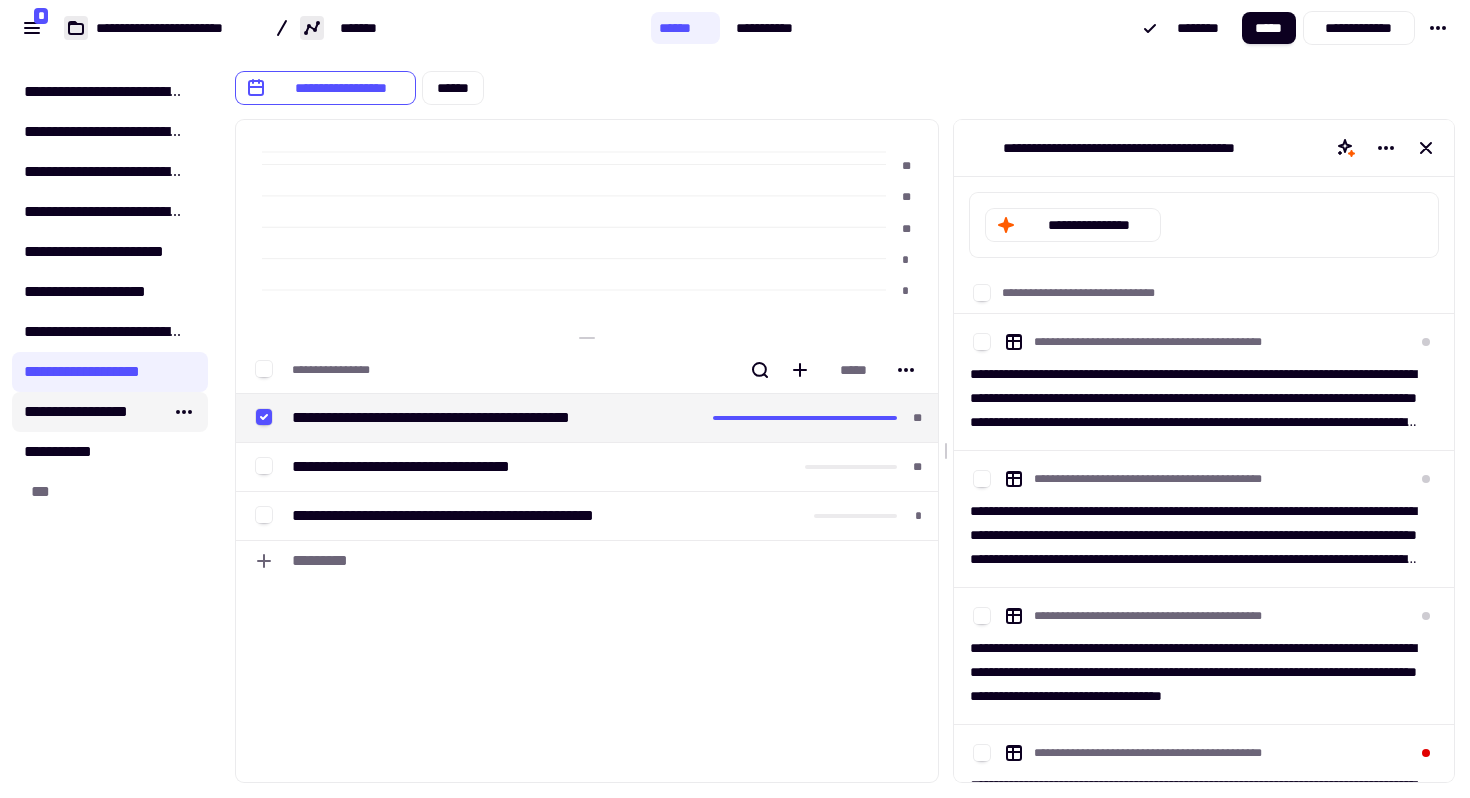 click on "**********" 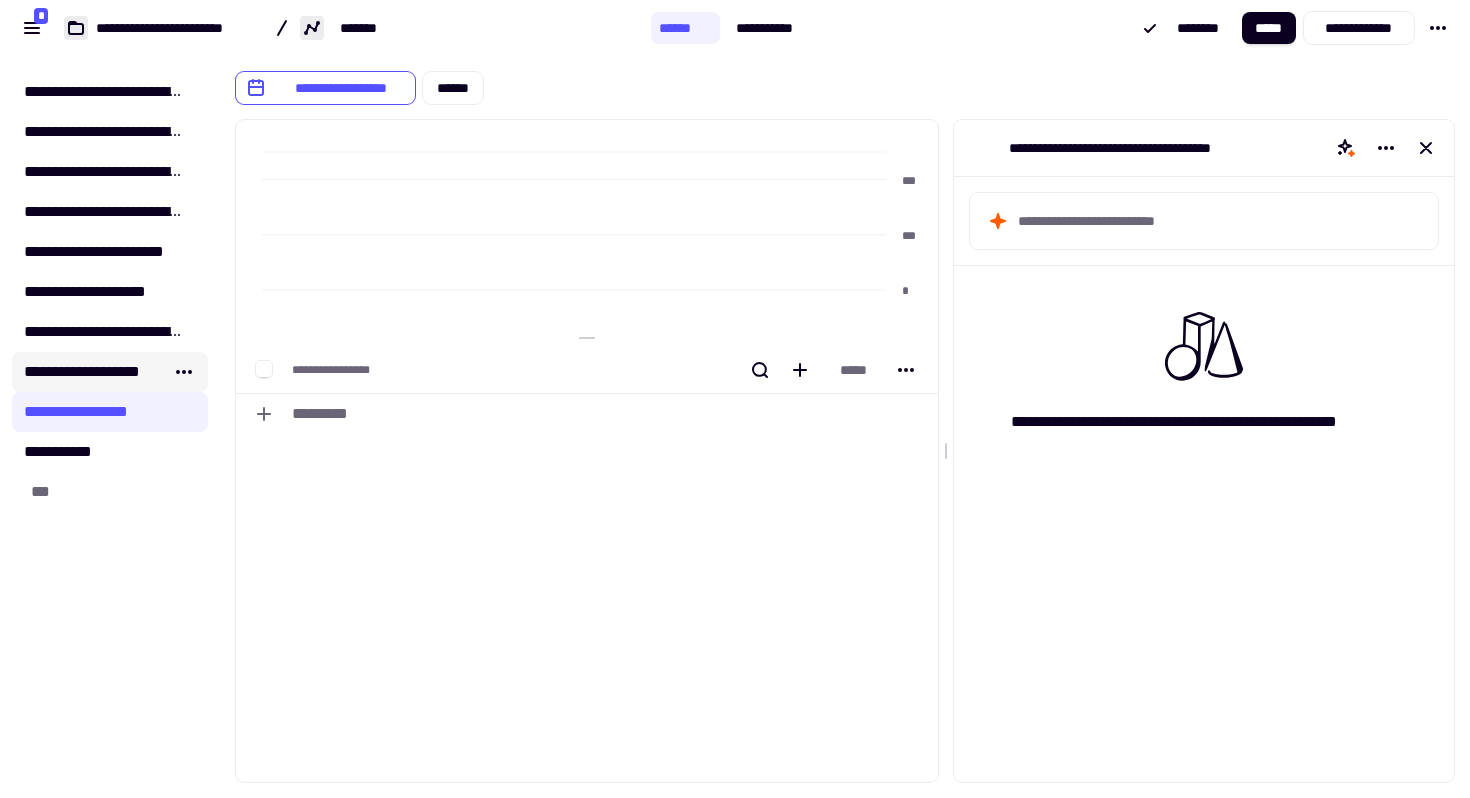 click on "**********" 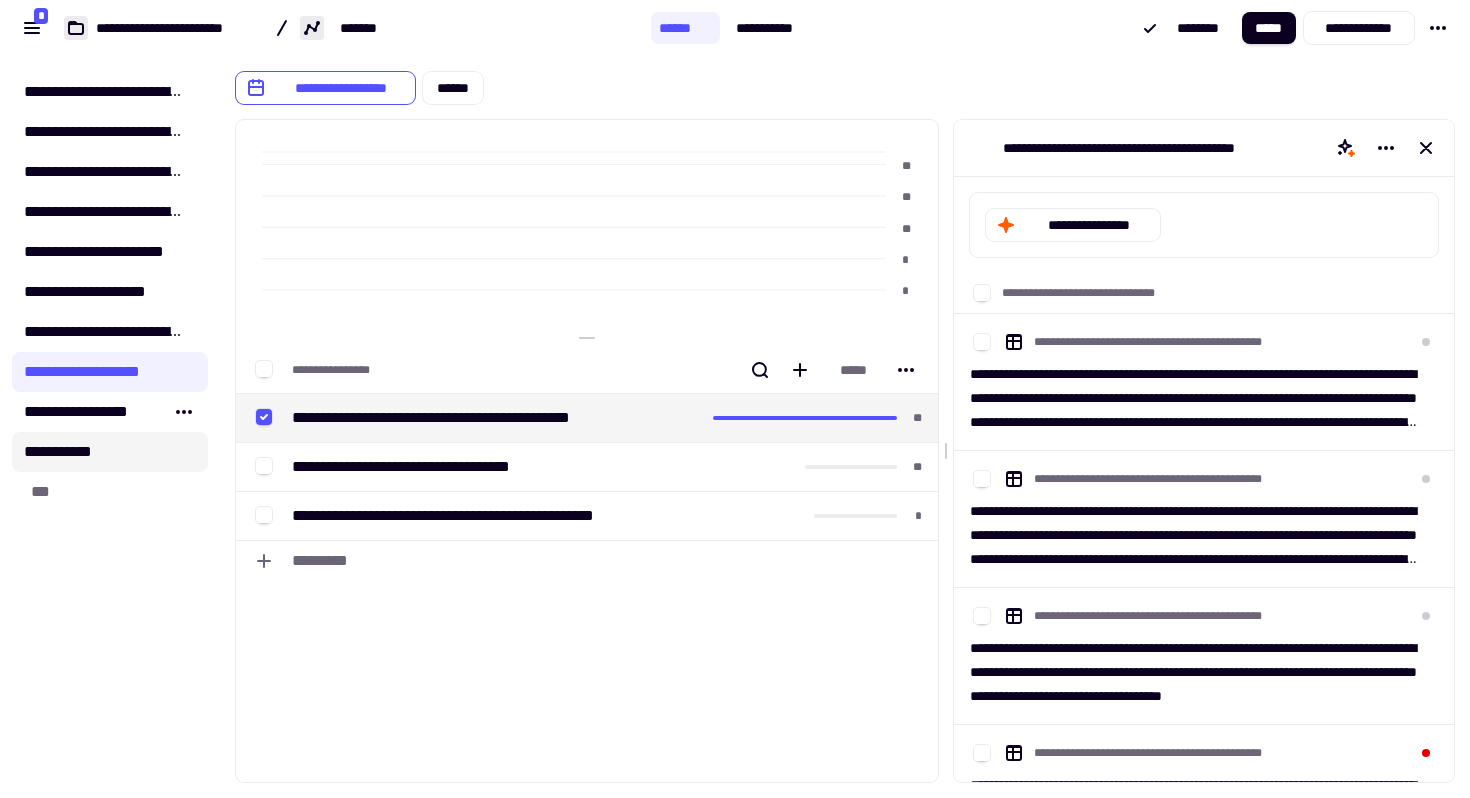 click on "**********" 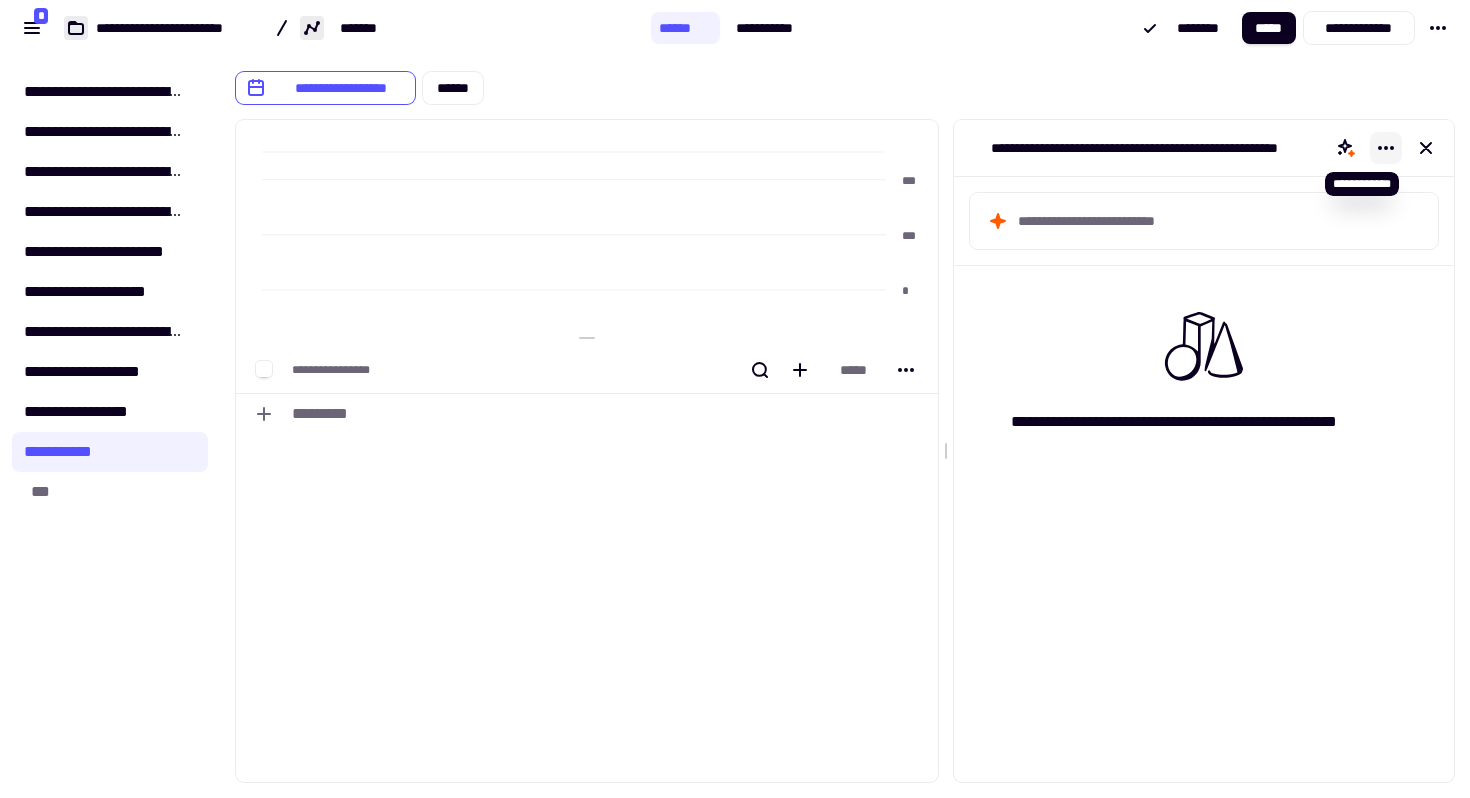 click 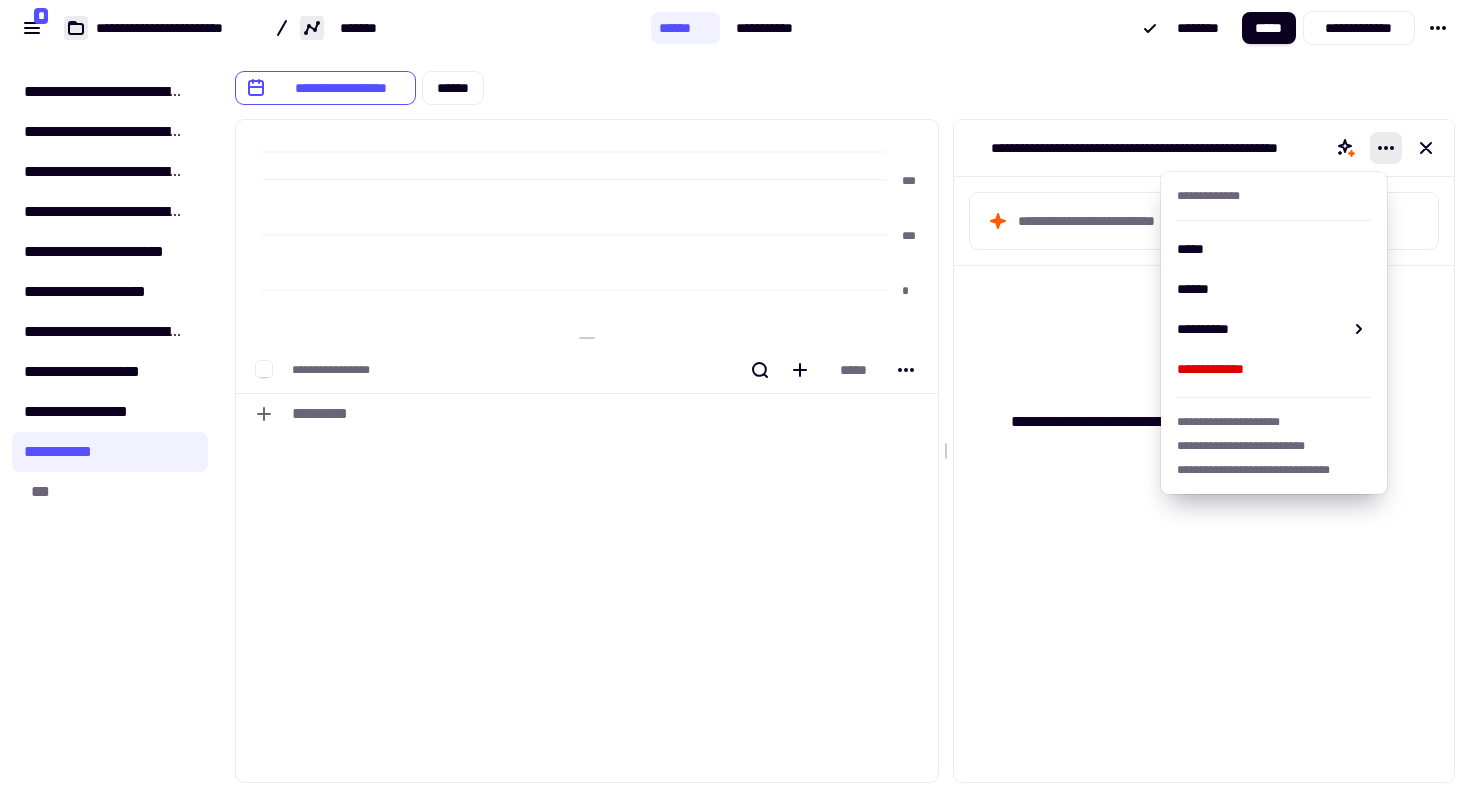 click on "**********" at bounding box center (845, 451) 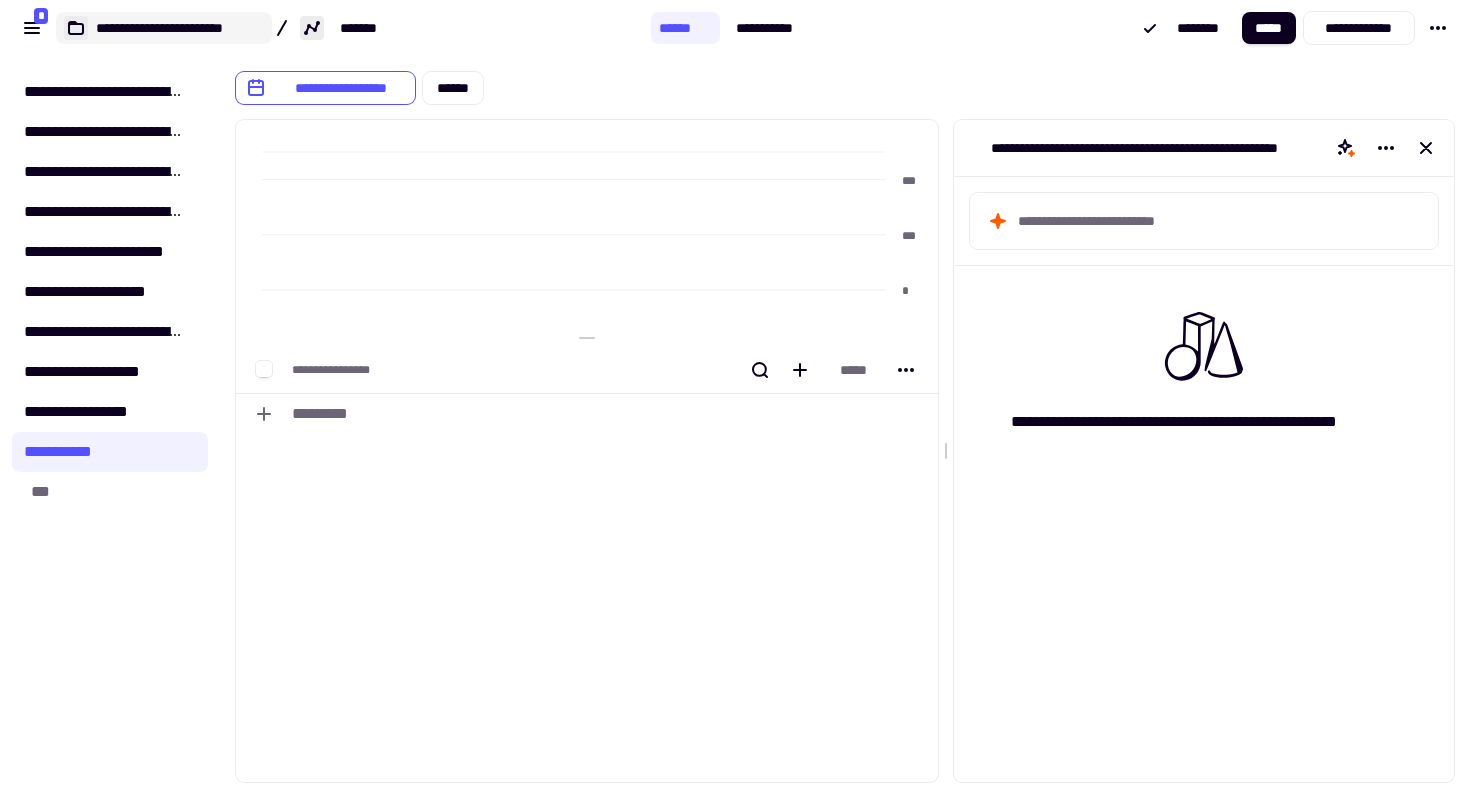 click on "**********" 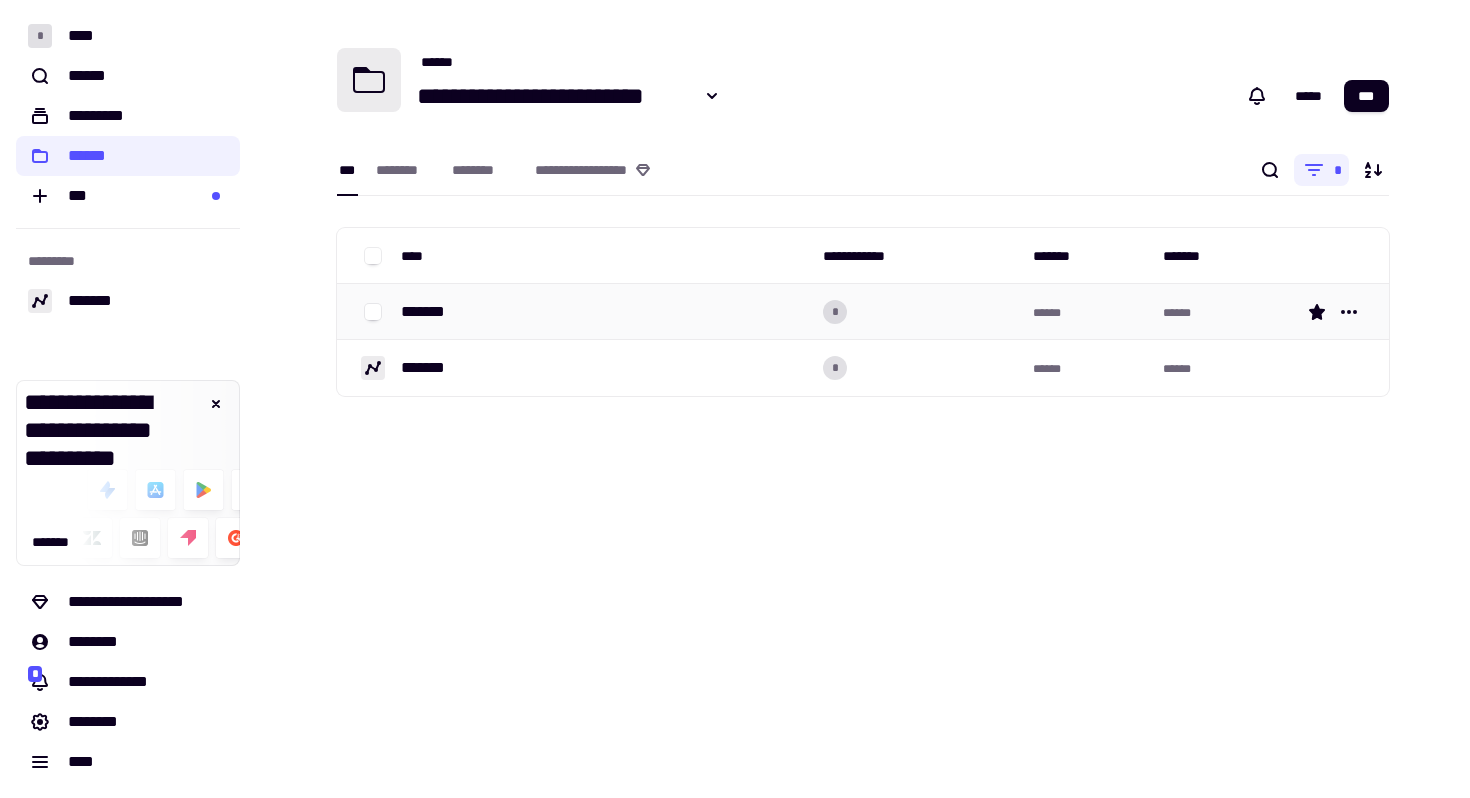 click on "*******" at bounding box center (431, 312) 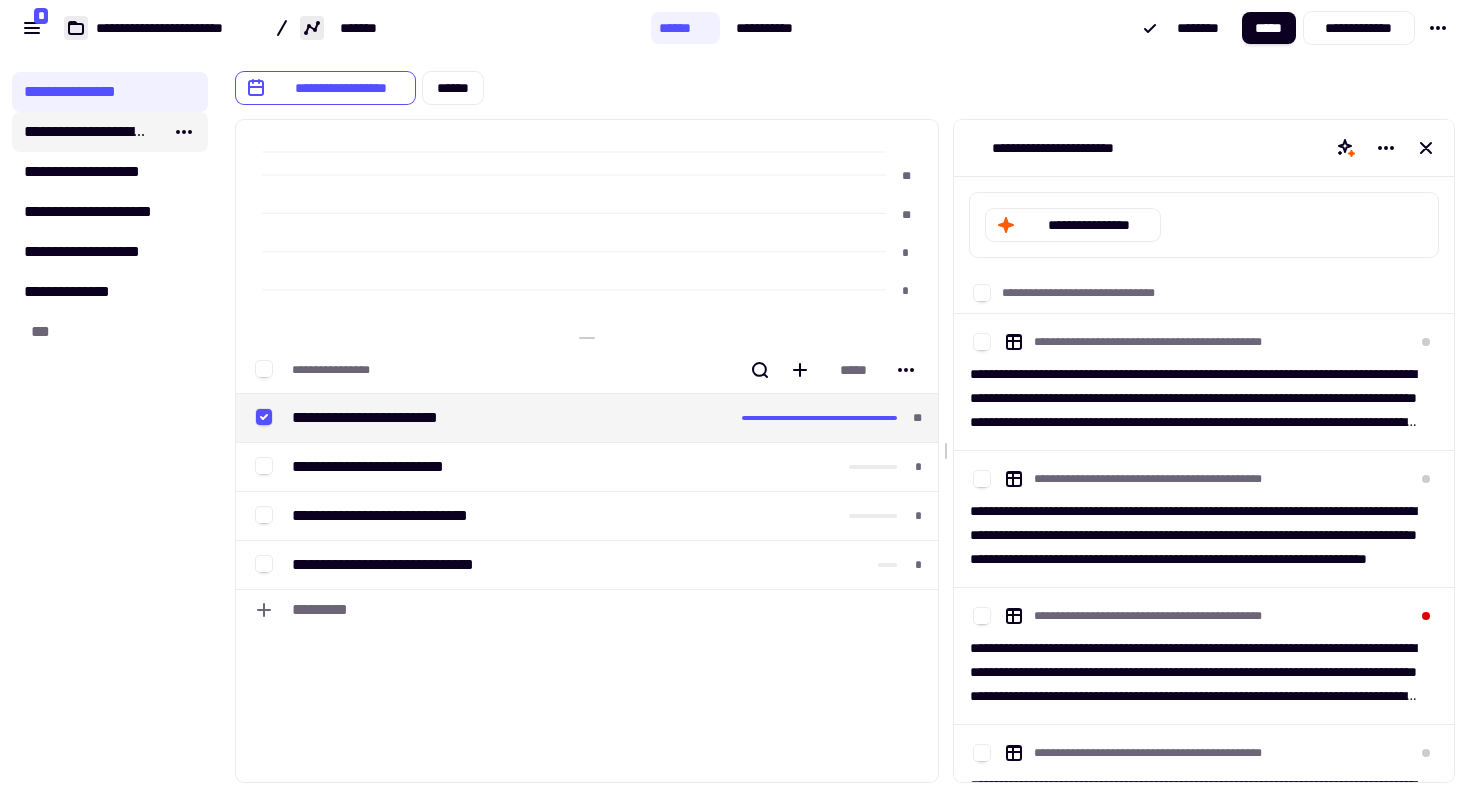 click on "**********" 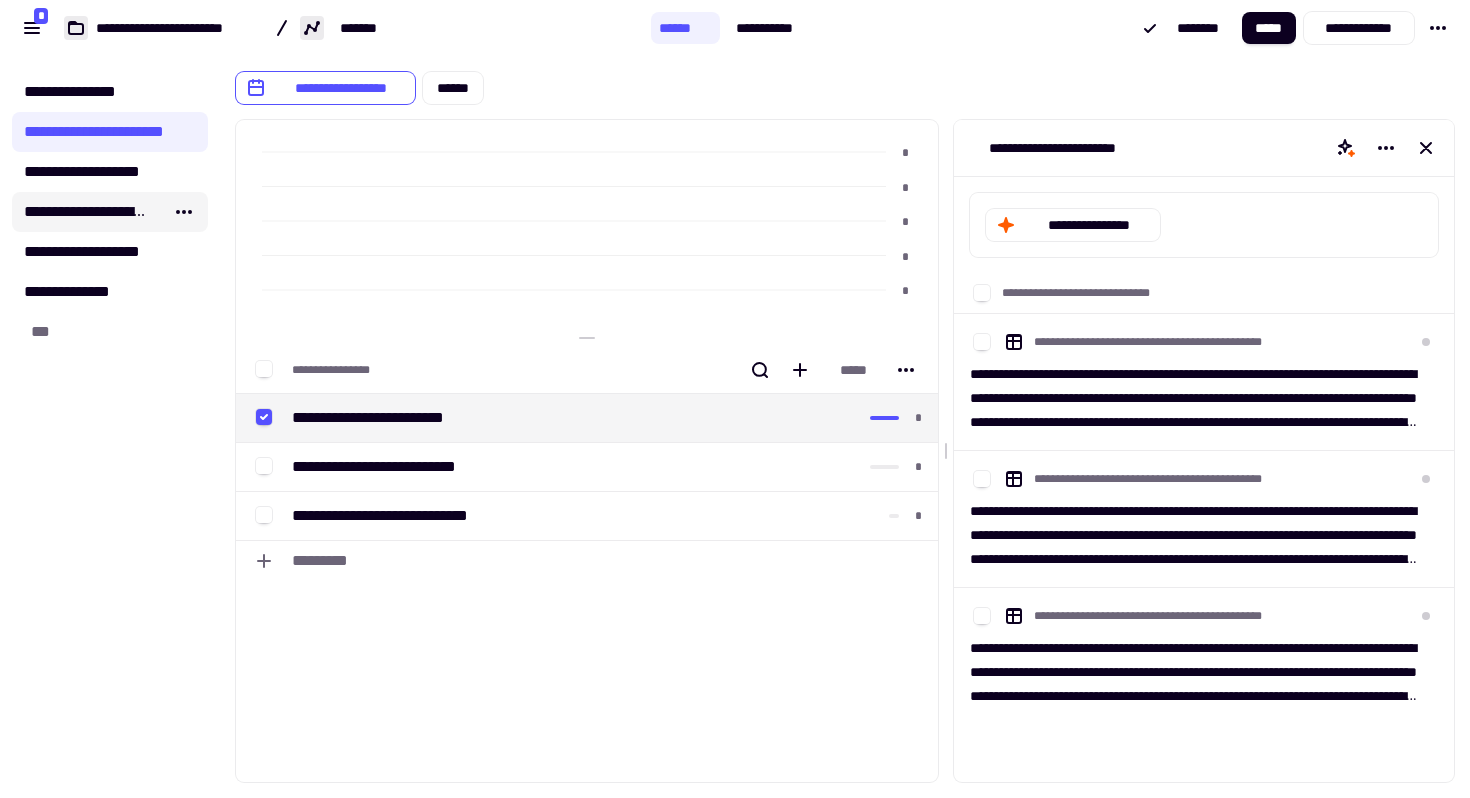 click on "**********" 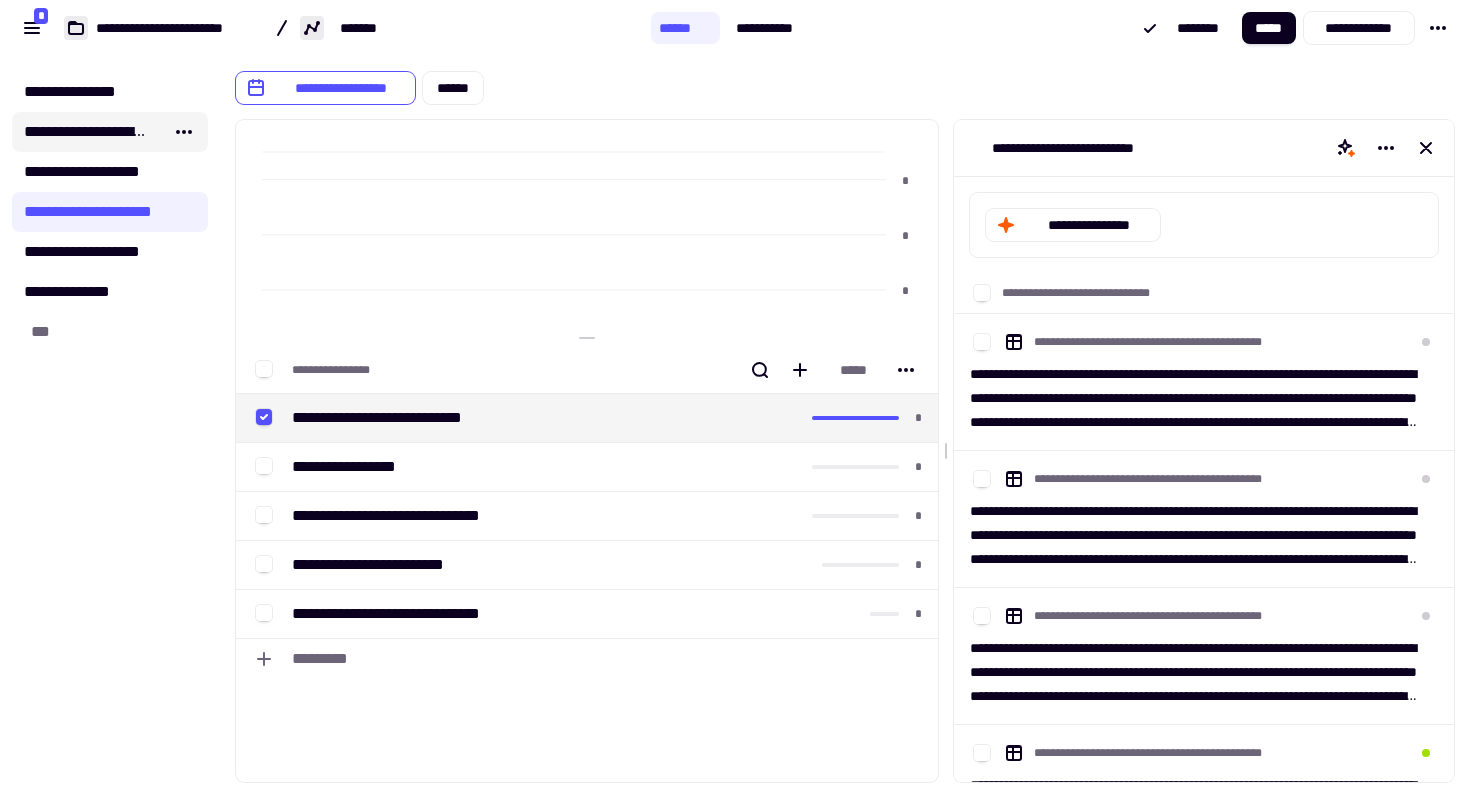 click on "**********" 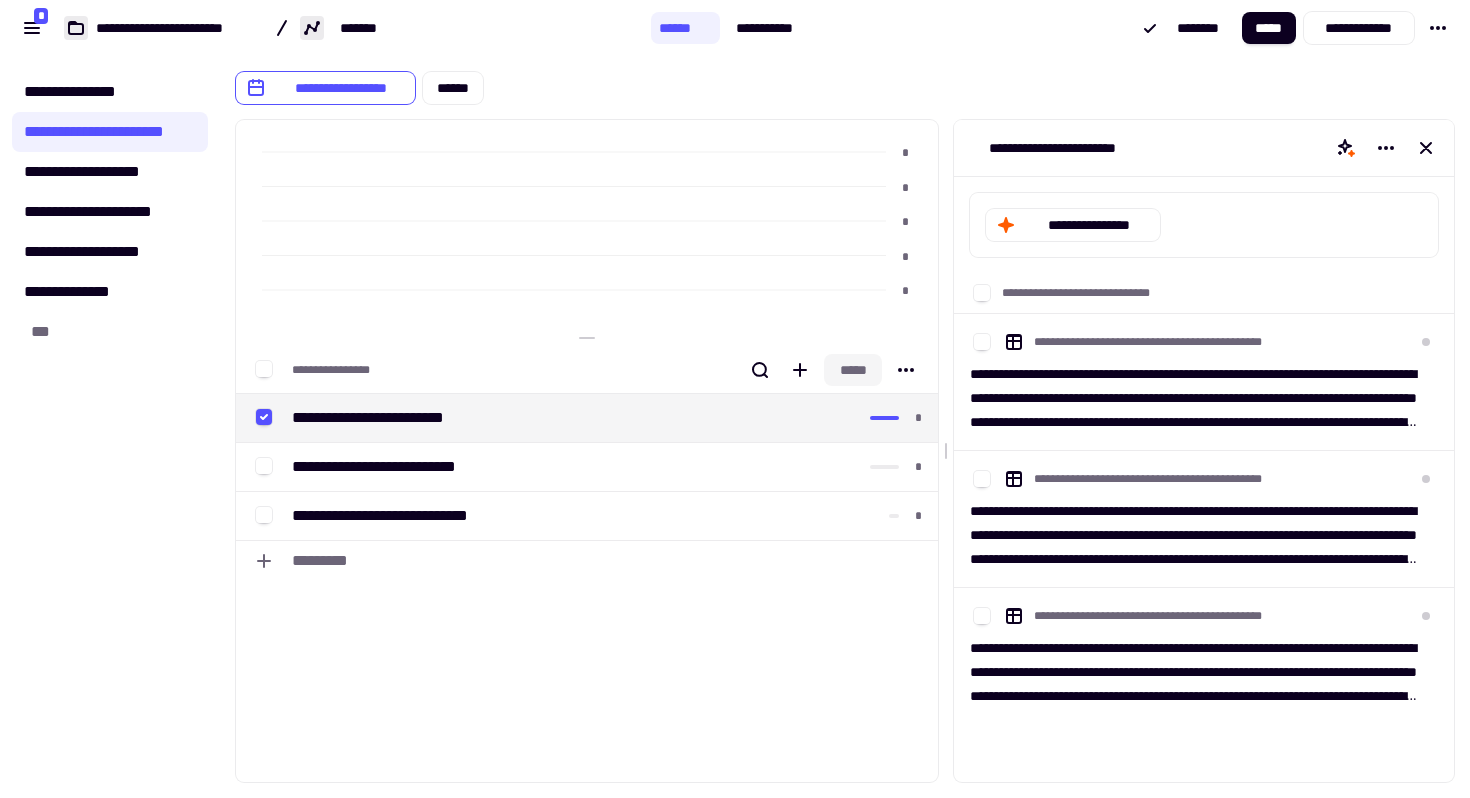click on "*****" 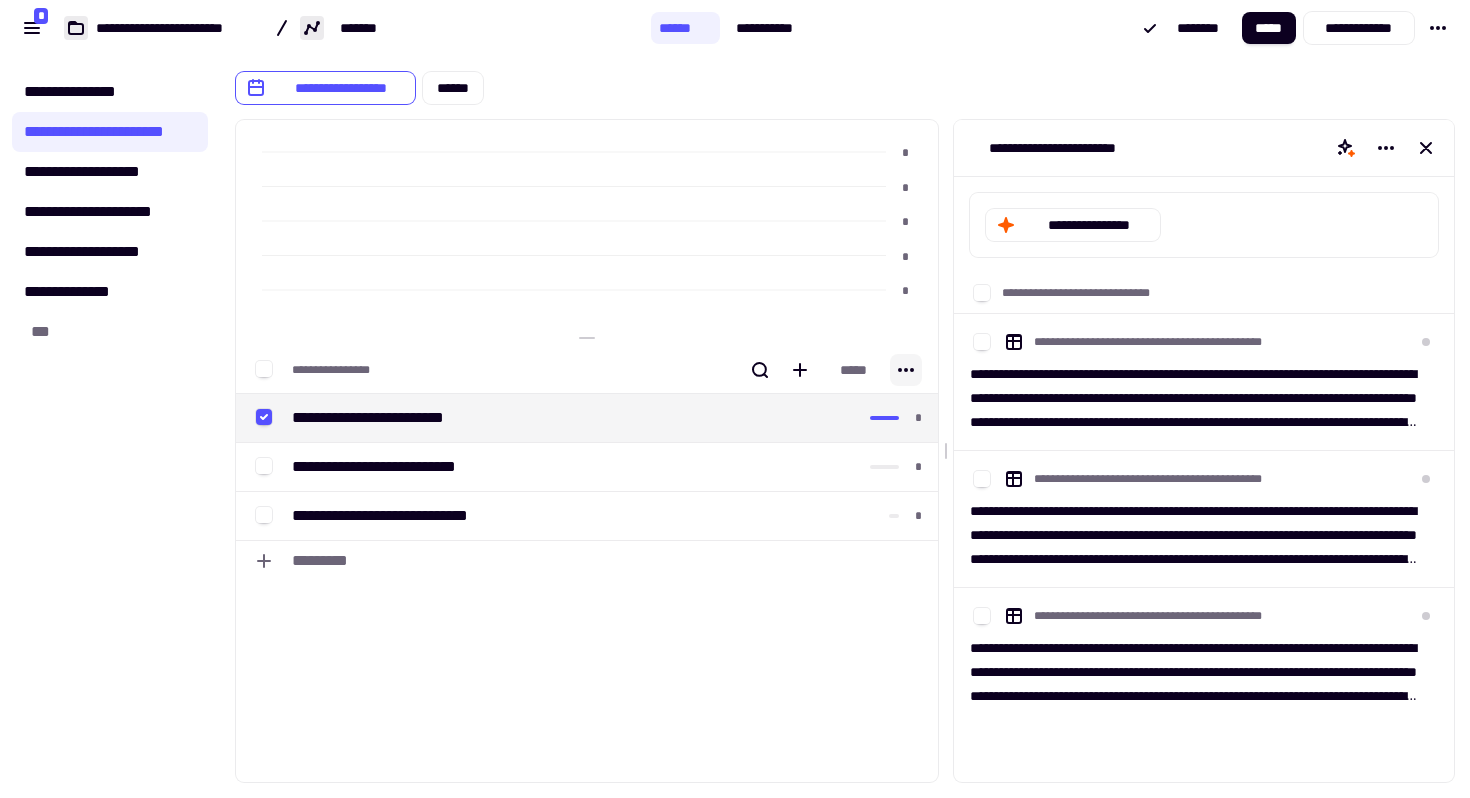 click 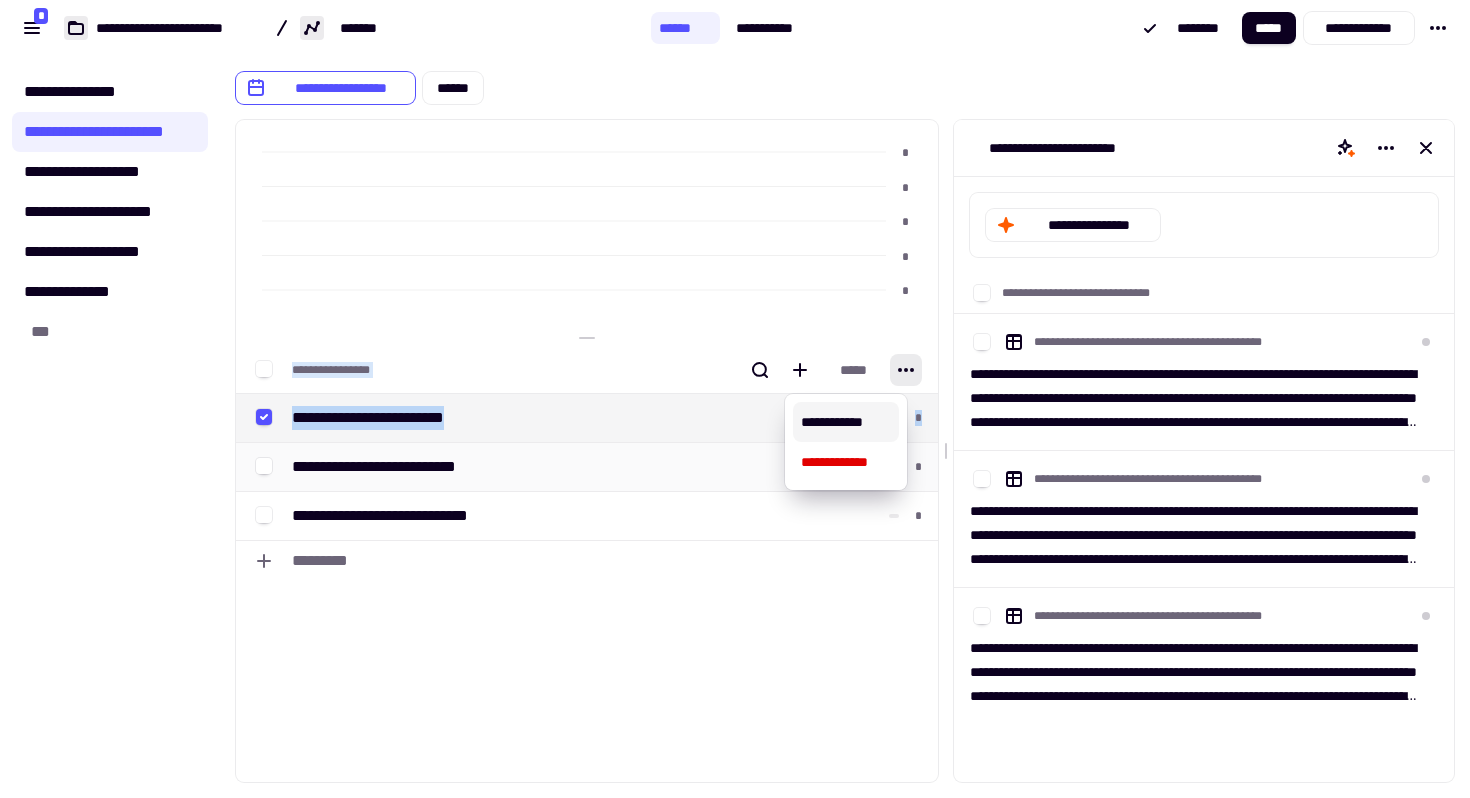 click on "**********" at bounding box center [845, 451] 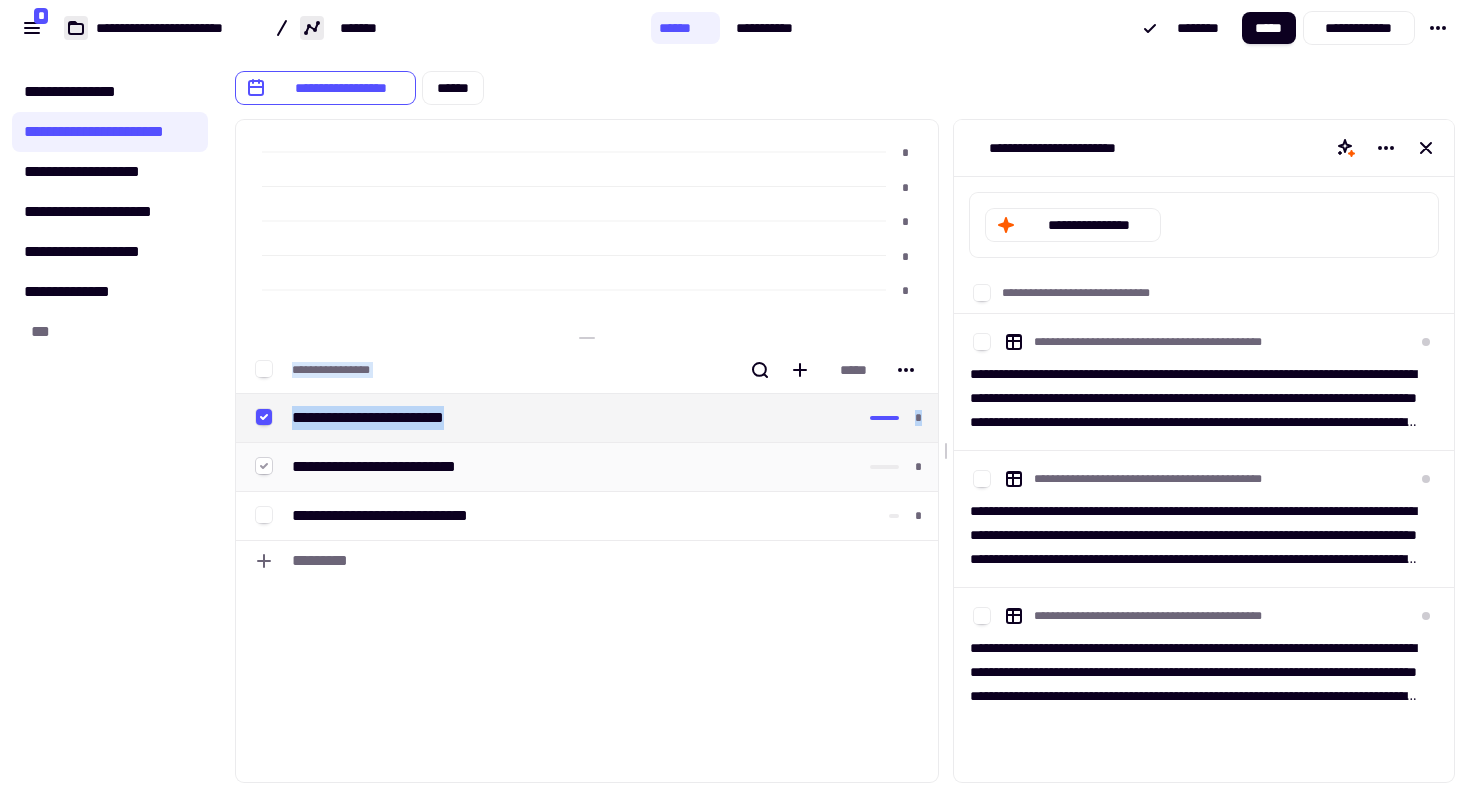 click 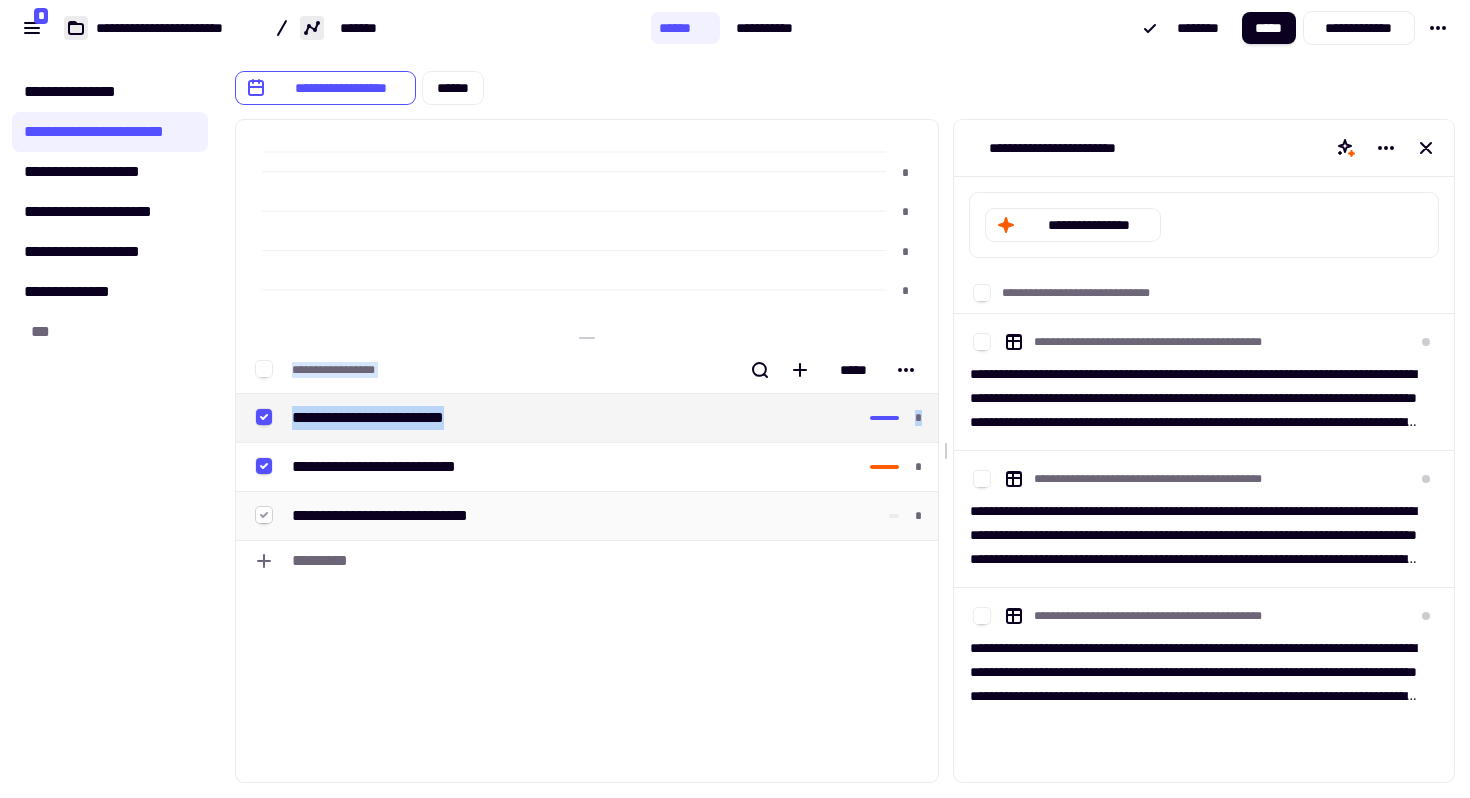 click 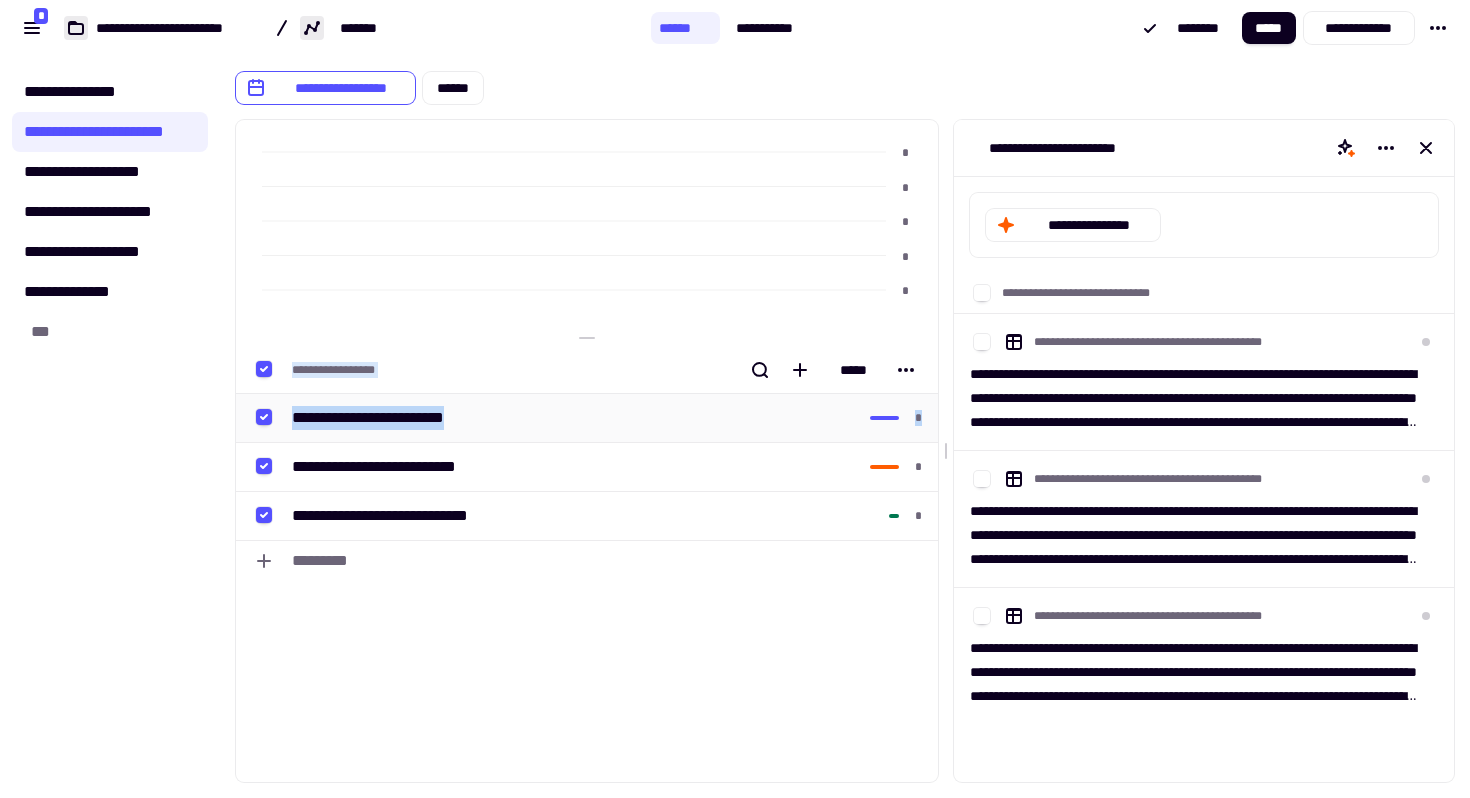 click 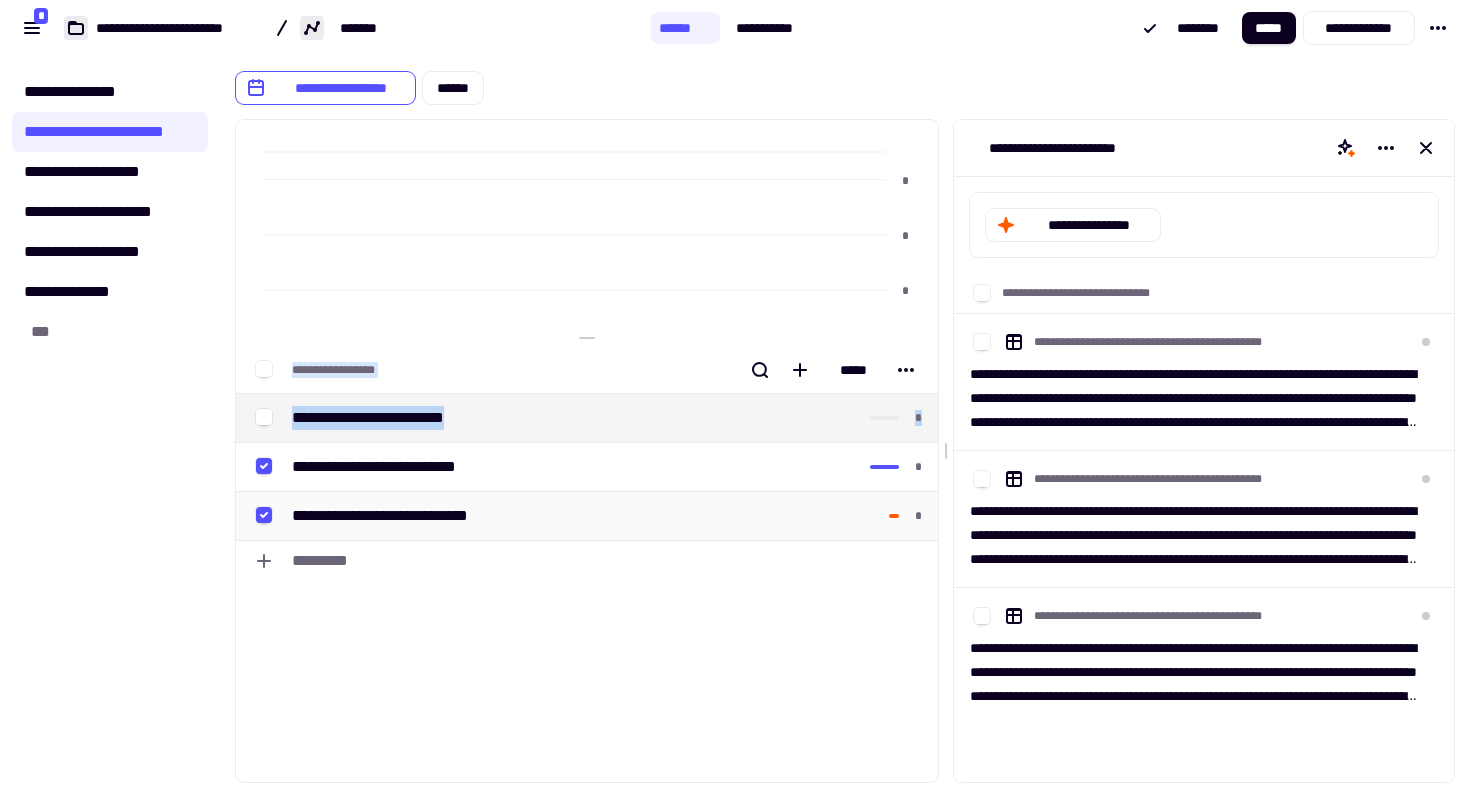 click 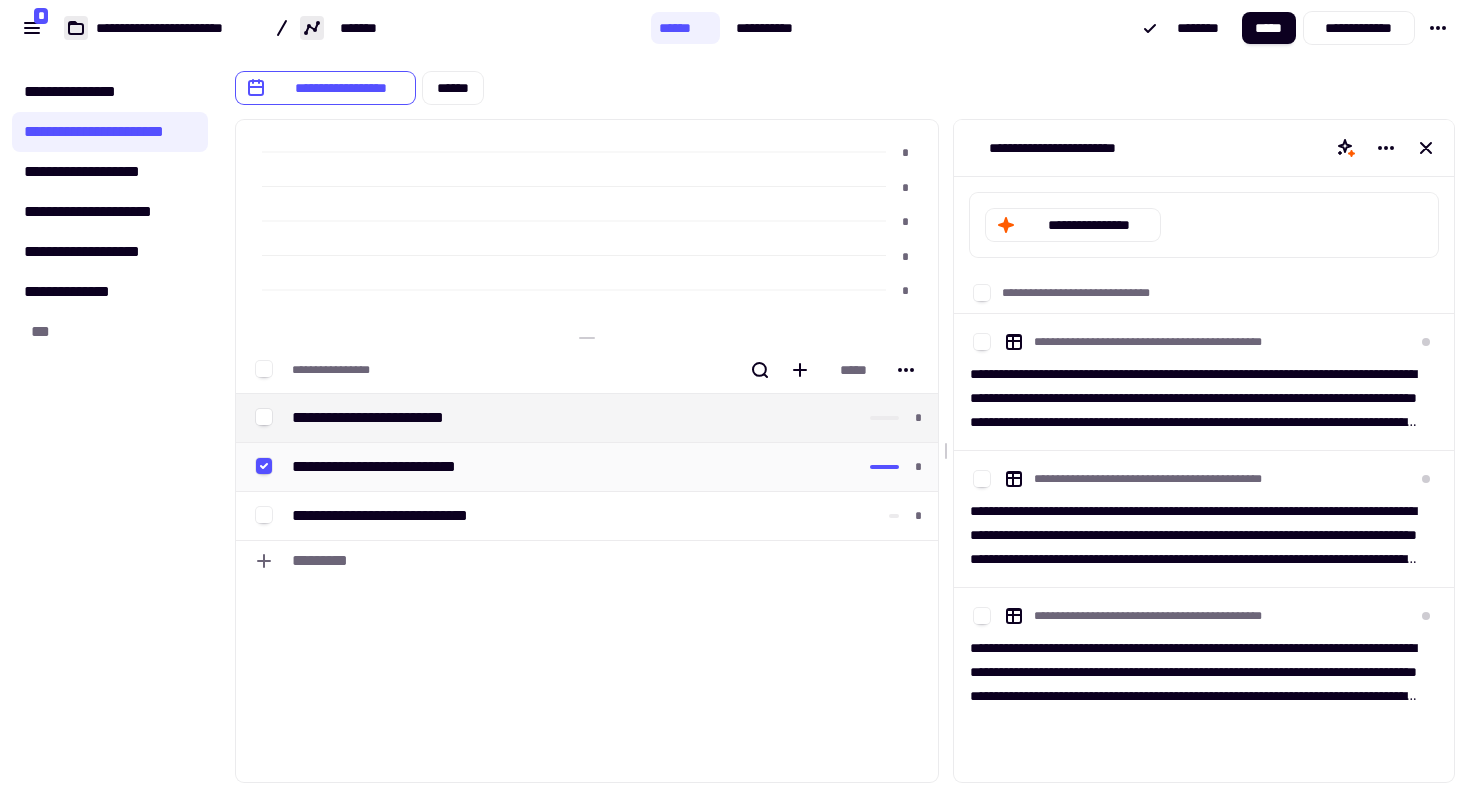click on "**********" at bounding box center (495, 467) 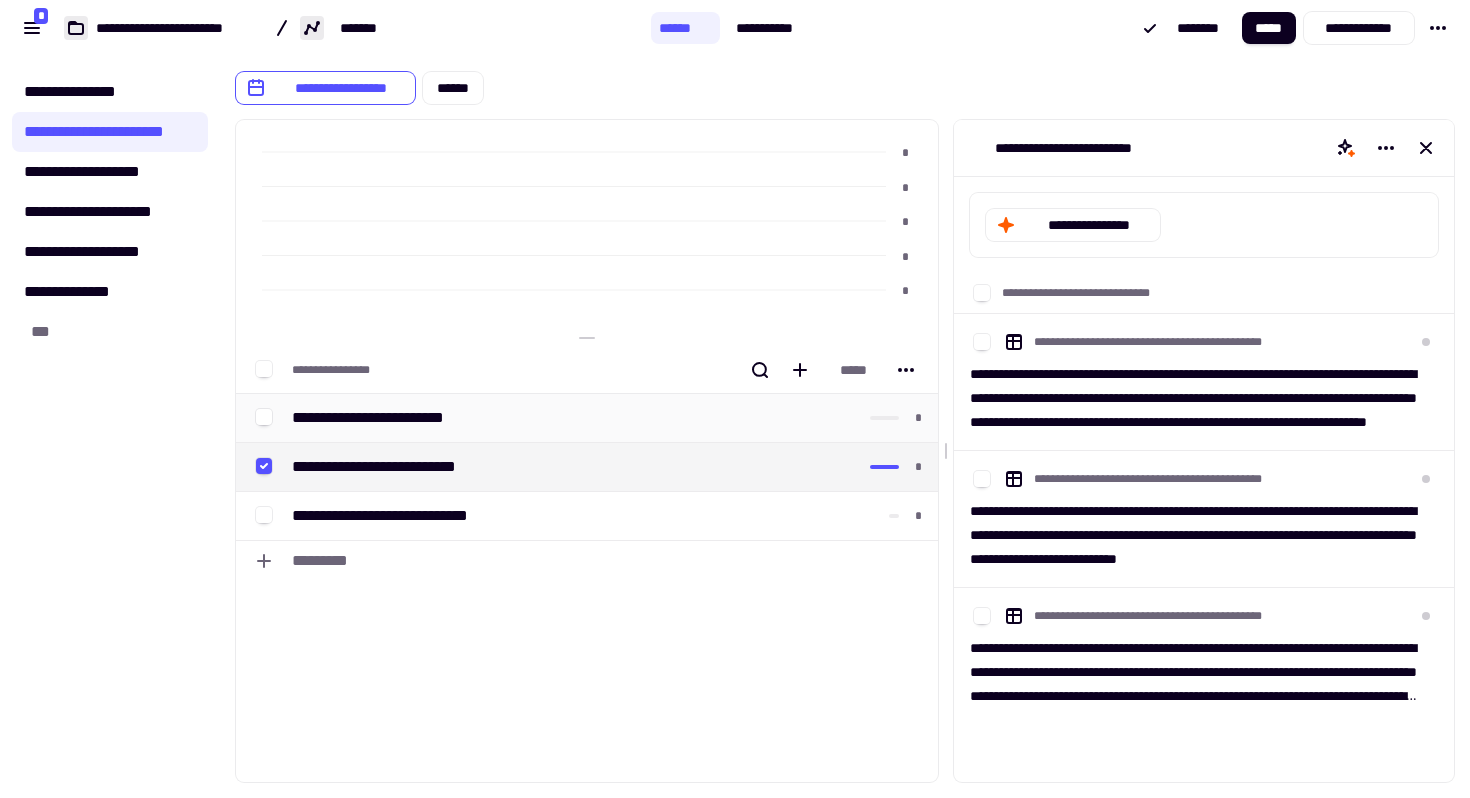 click on "**********" at bounding box center (495, 418) 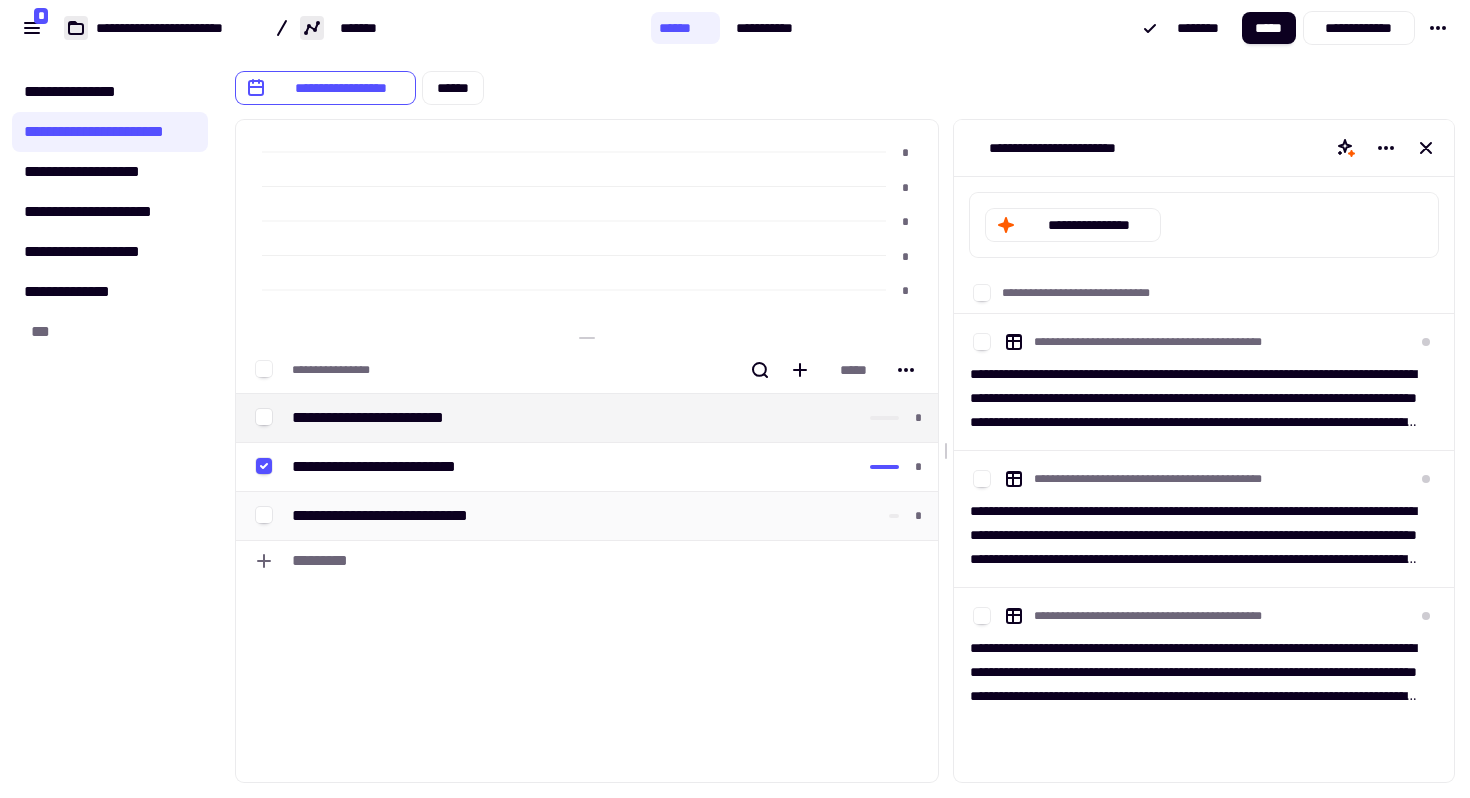 click on "**********" at bounding box center [495, 516] 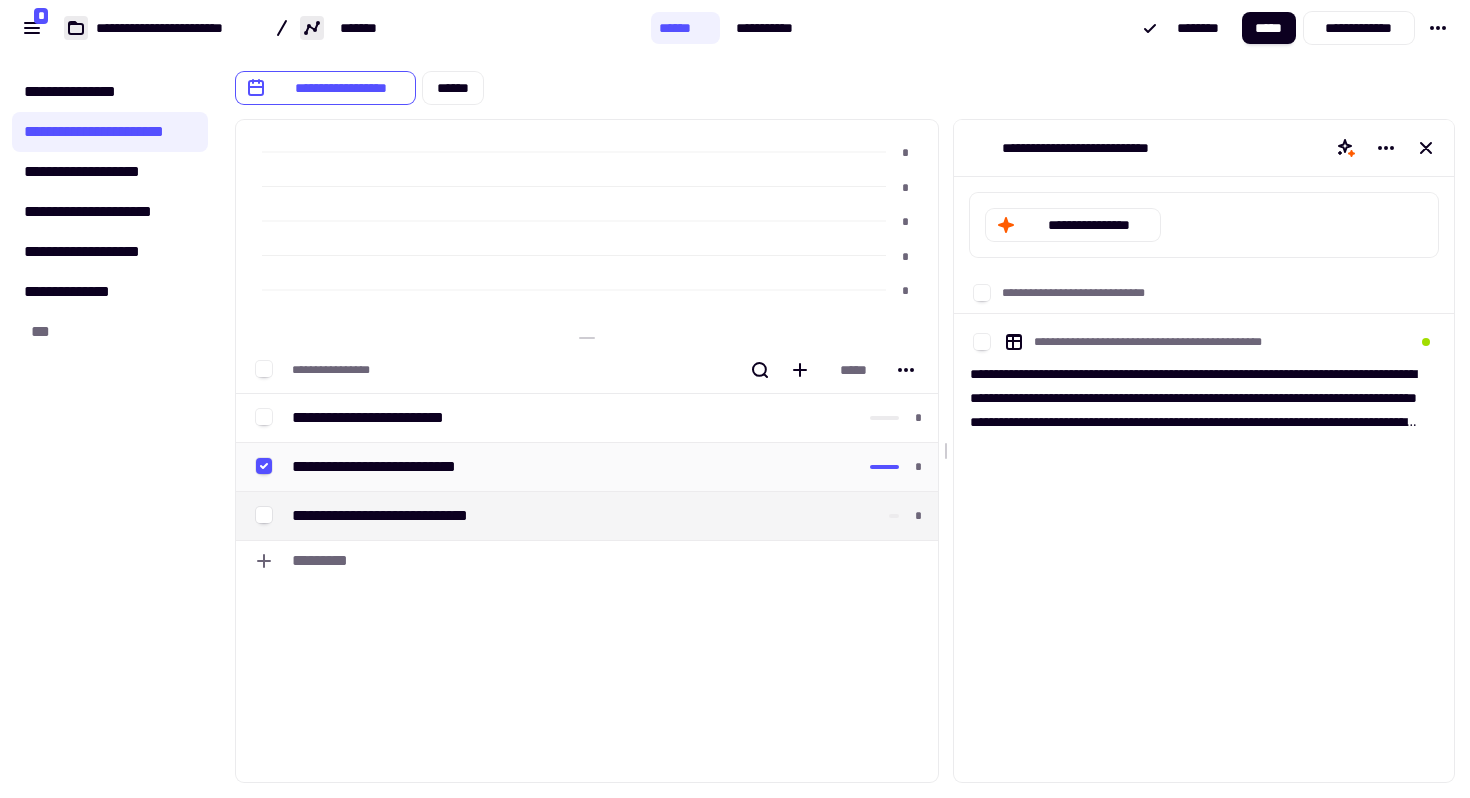 click on "**********" at bounding box center (495, 467) 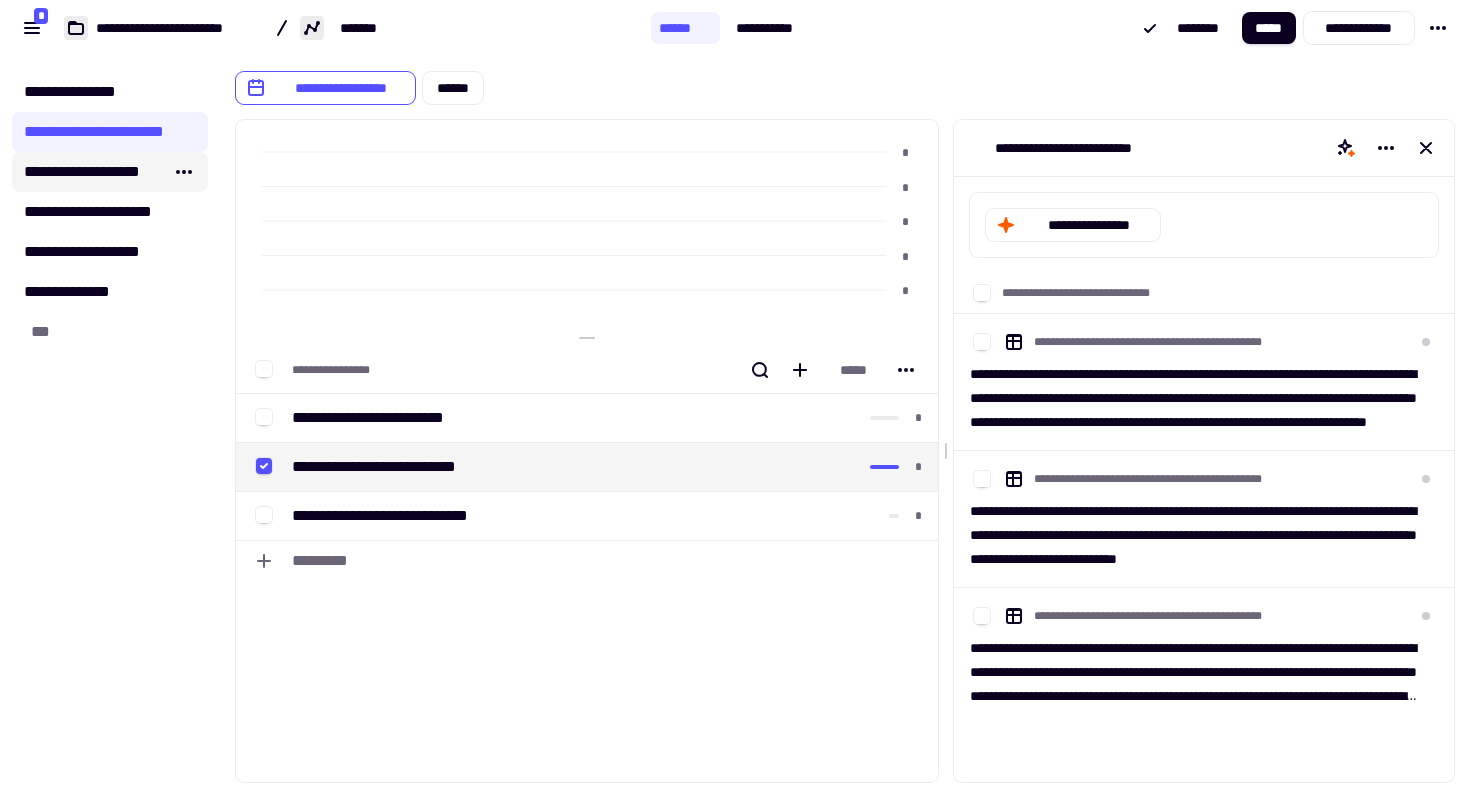 click on "**********" 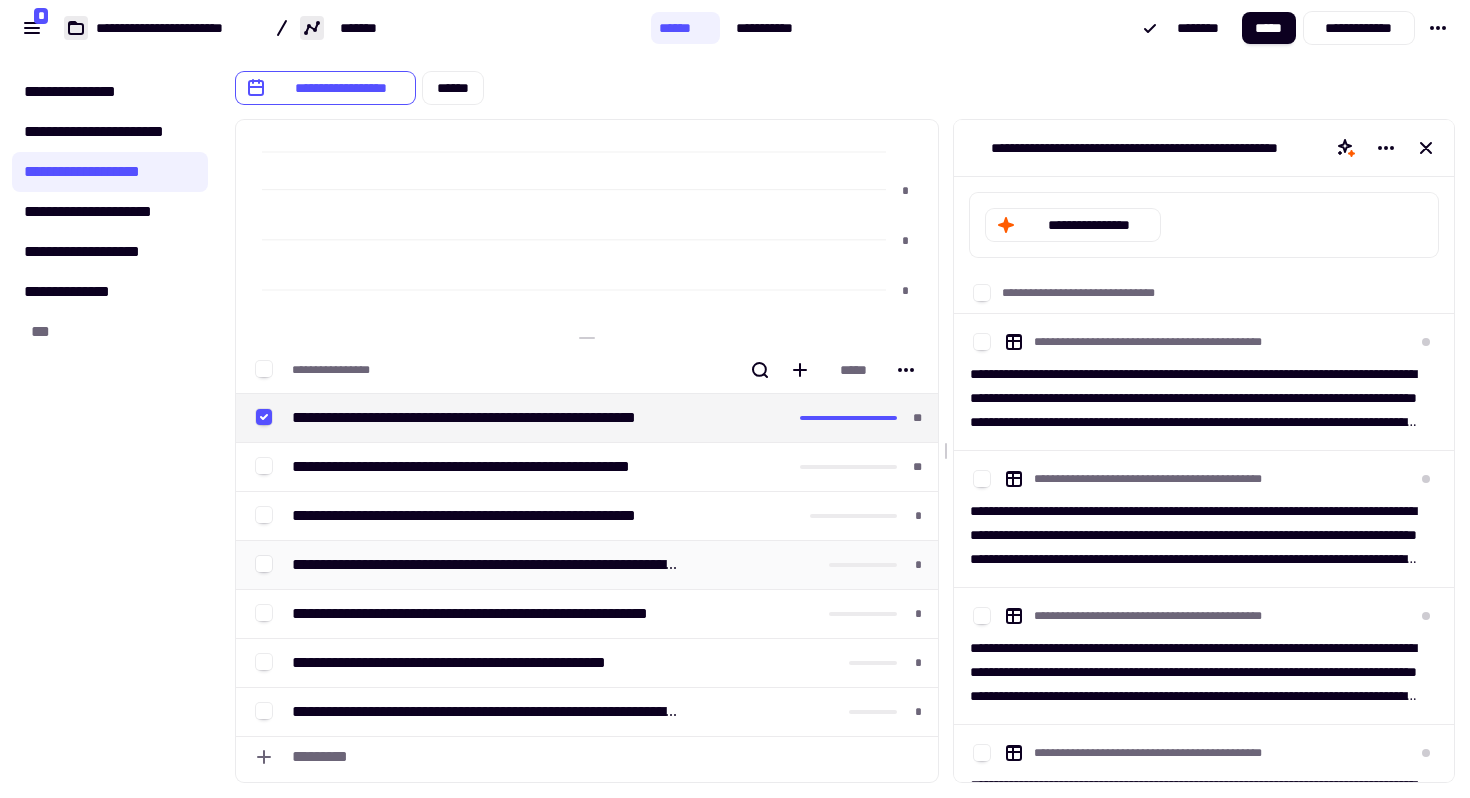 click on "**********" at bounding box center (484, 565) 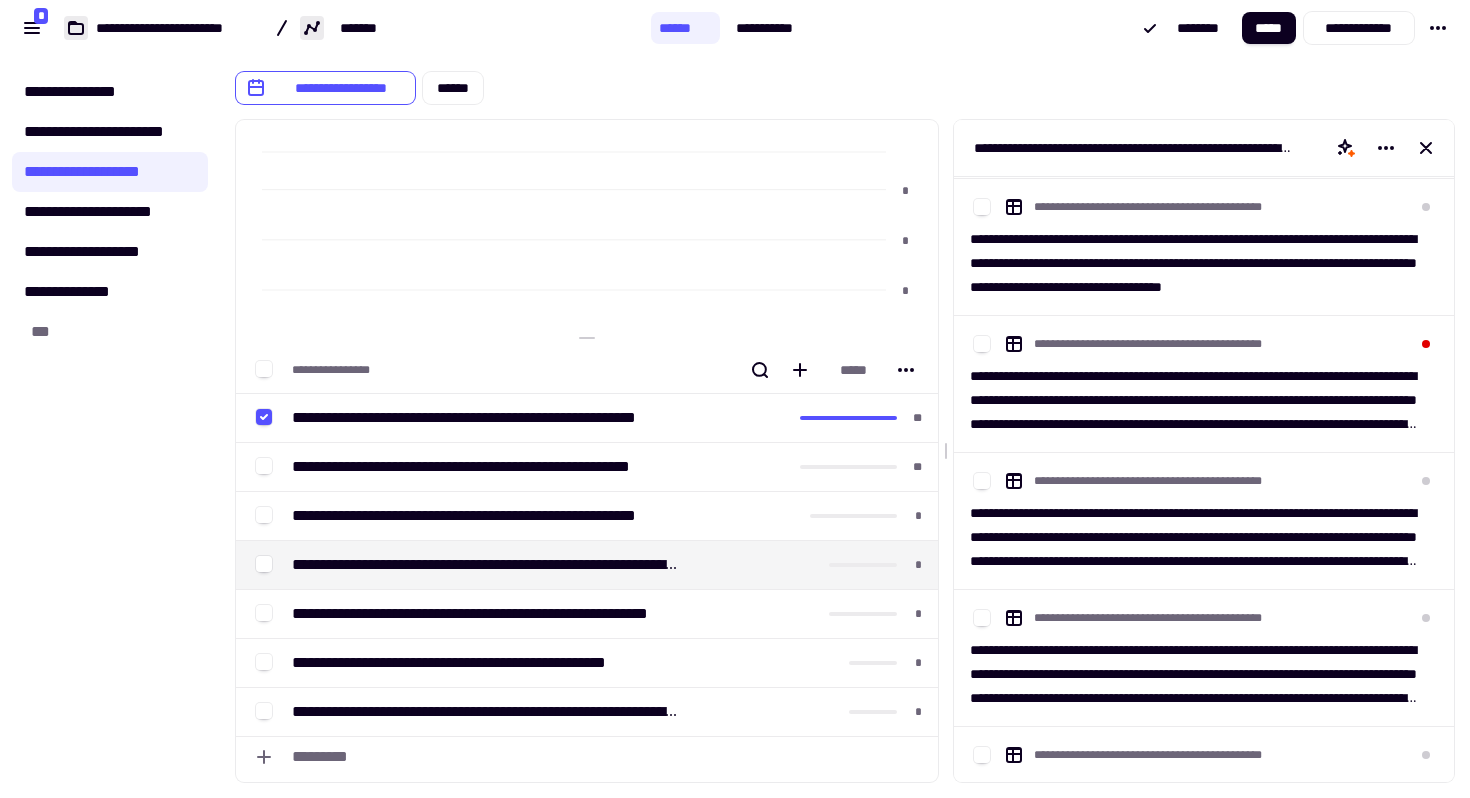 scroll, scrollTop: 448, scrollLeft: 0, axis: vertical 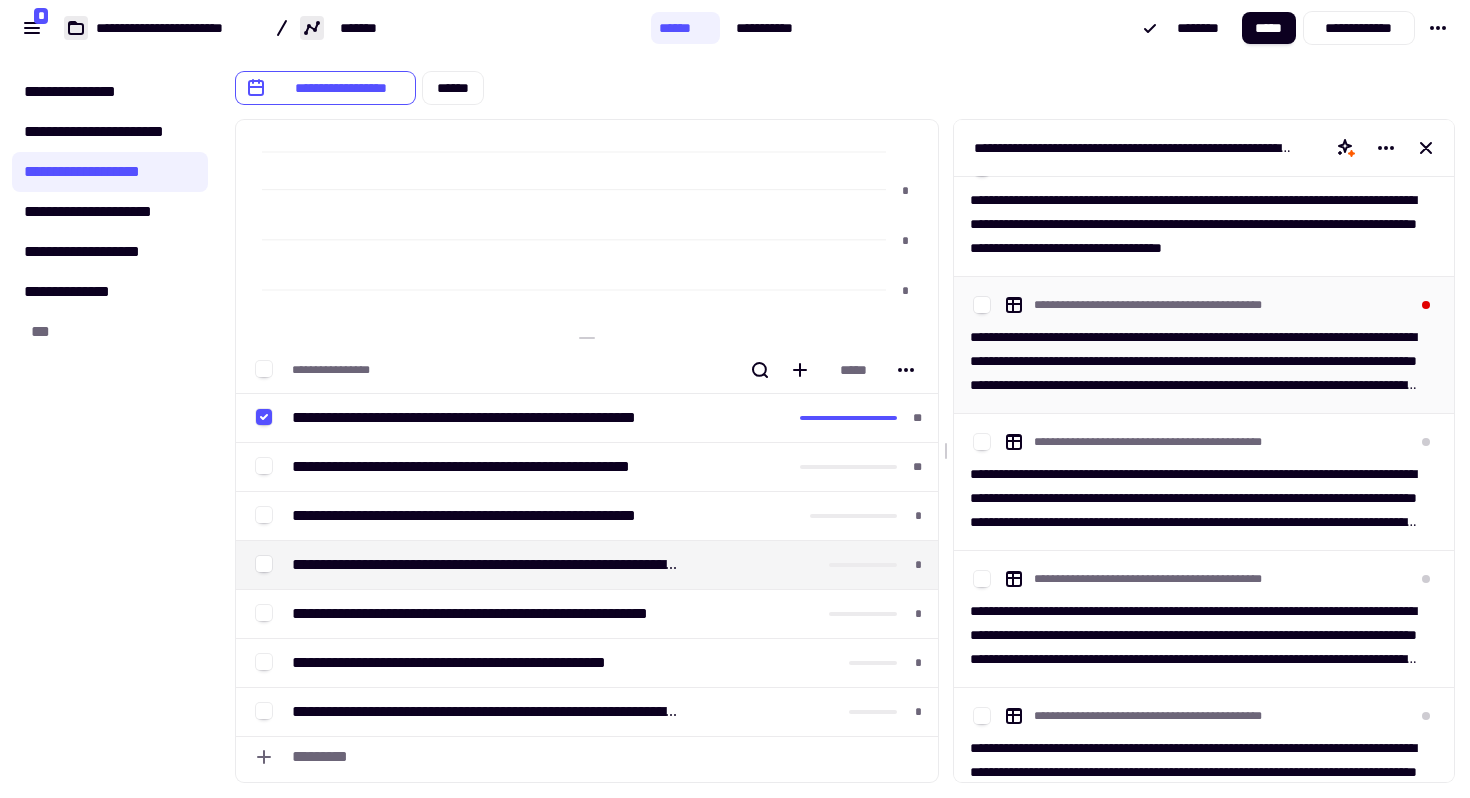 click on "**********" at bounding box center (1196, 361) 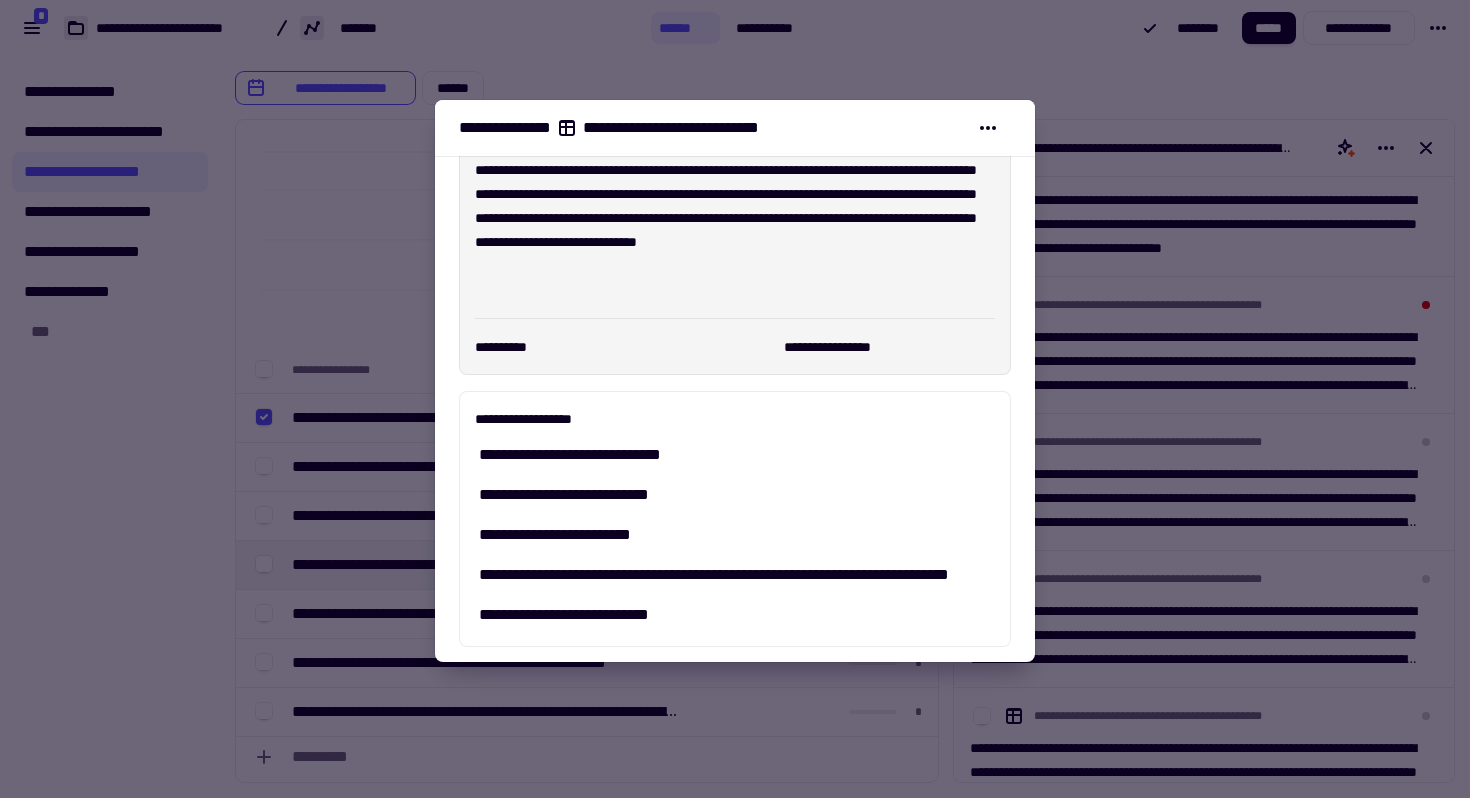 scroll, scrollTop: 136, scrollLeft: 0, axis: vertical 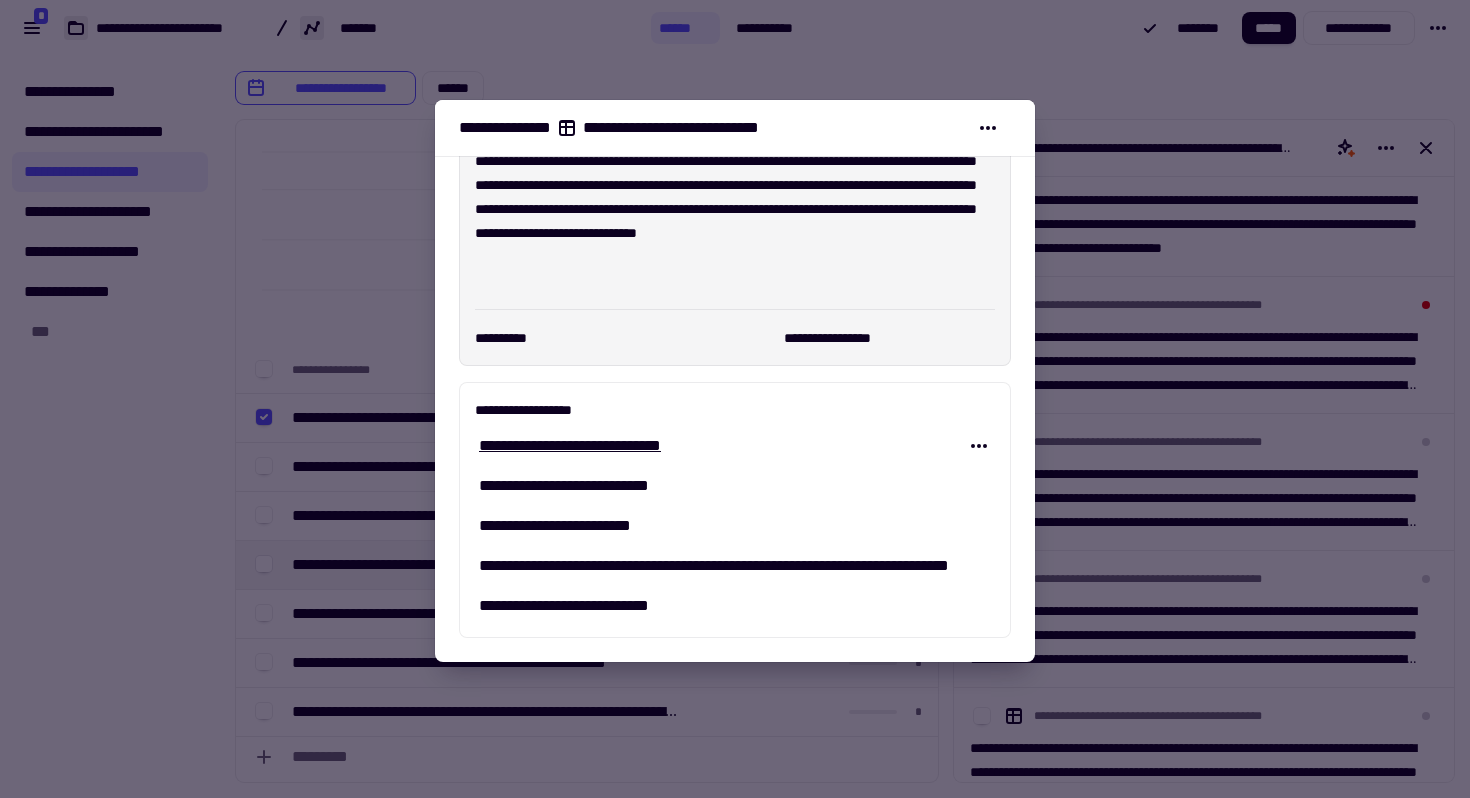 click on "**********" at bounding box center (570, 445) 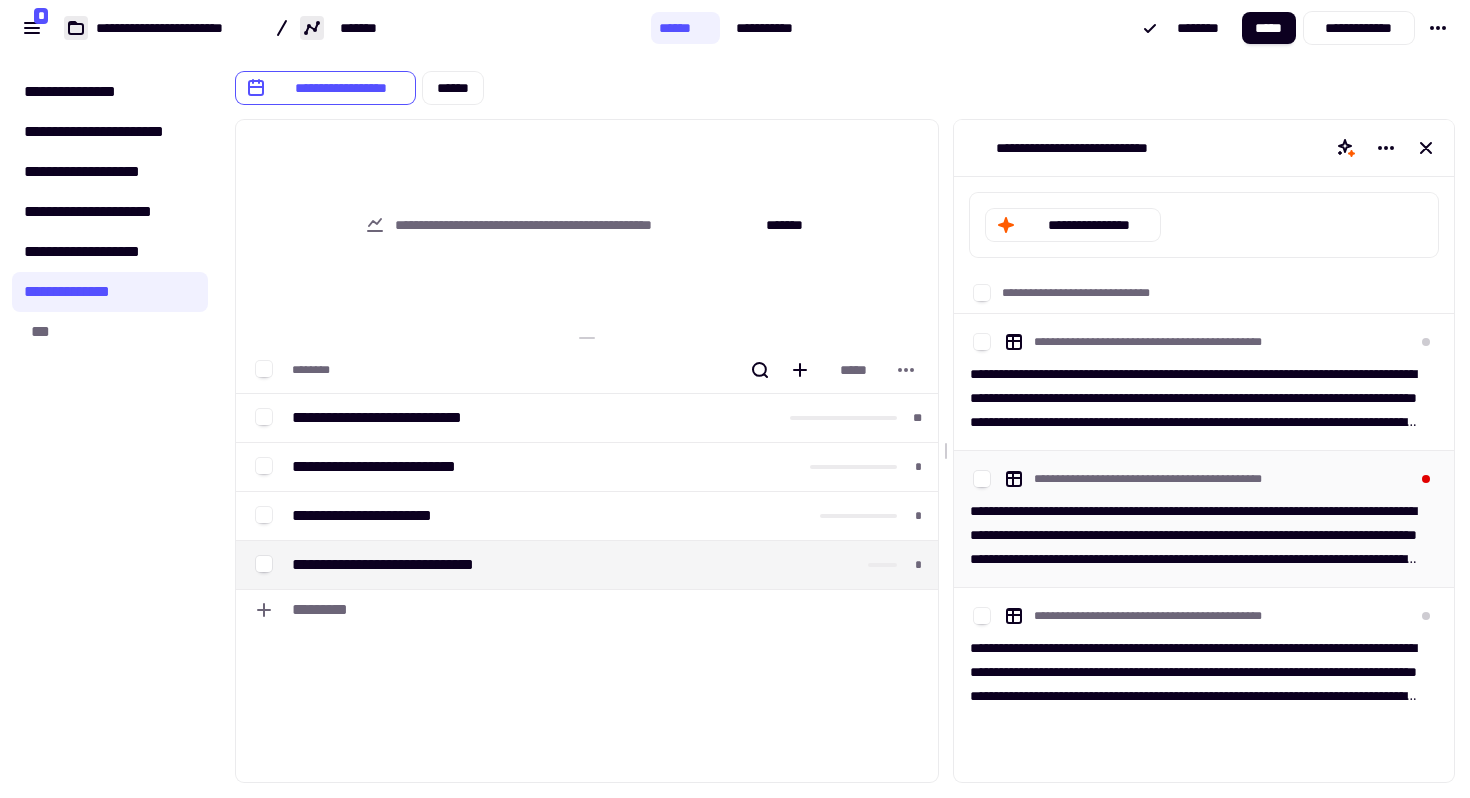 click on "**********" at bounding box center (1196, 535) 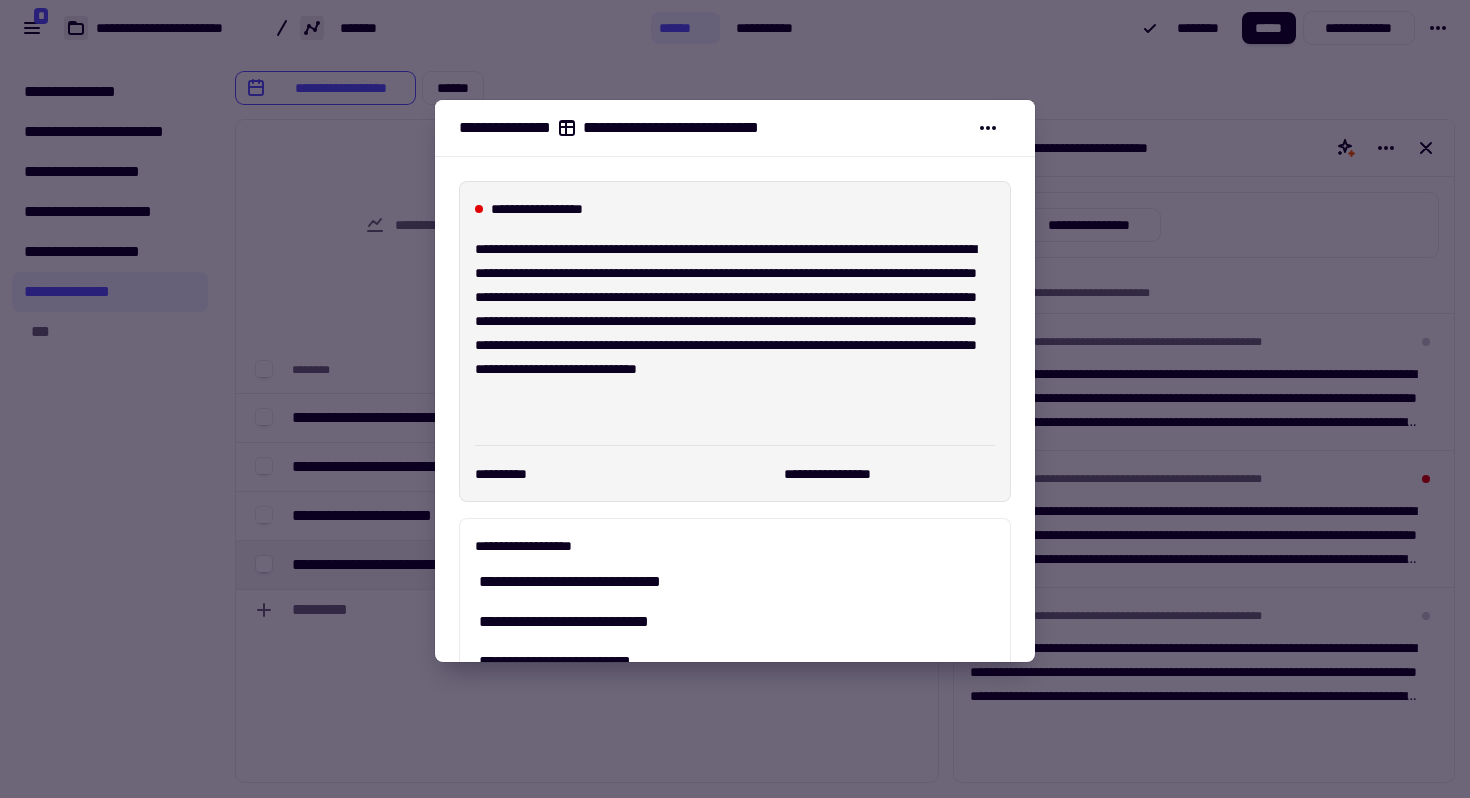 click at bounding box center [735, 399] 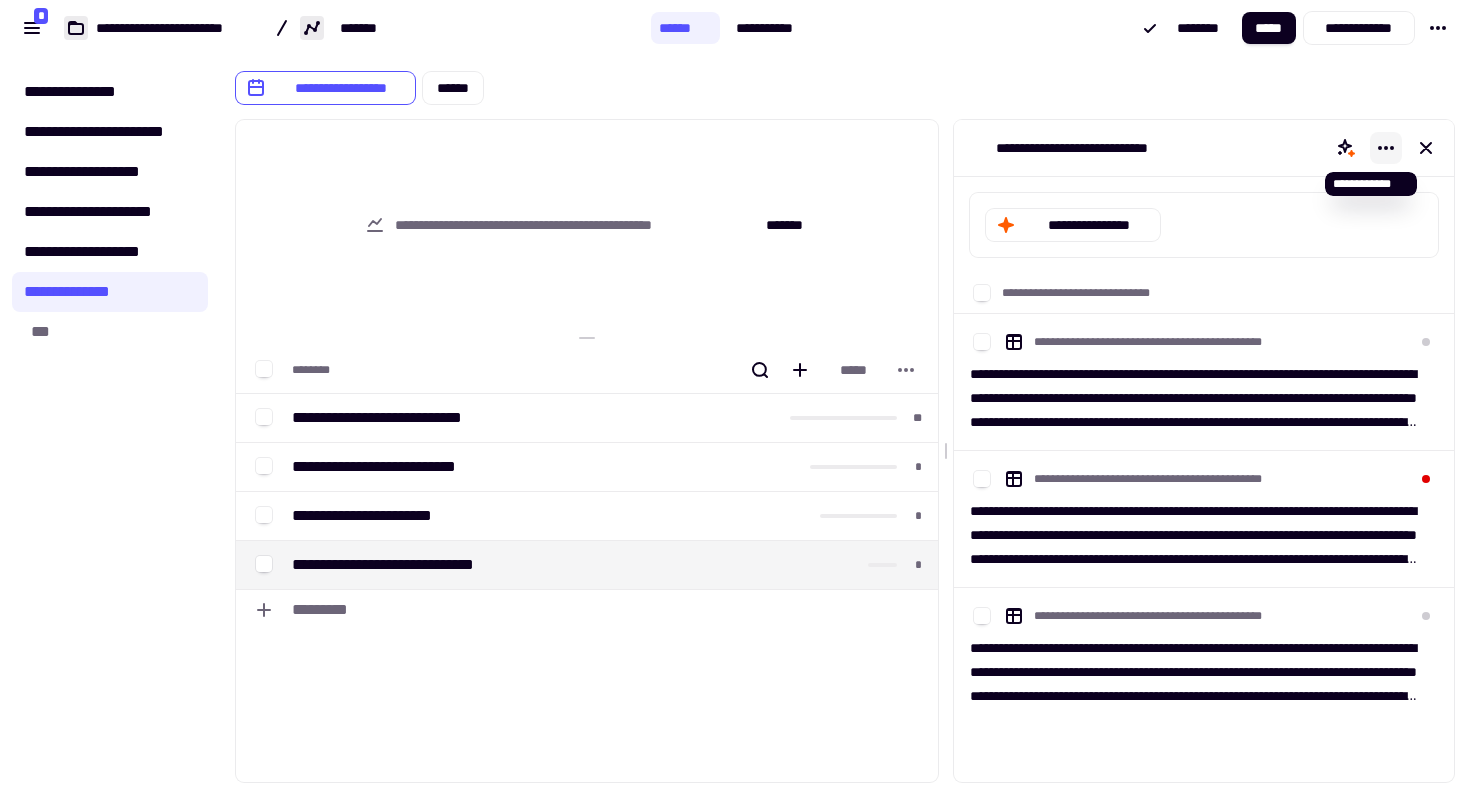 click 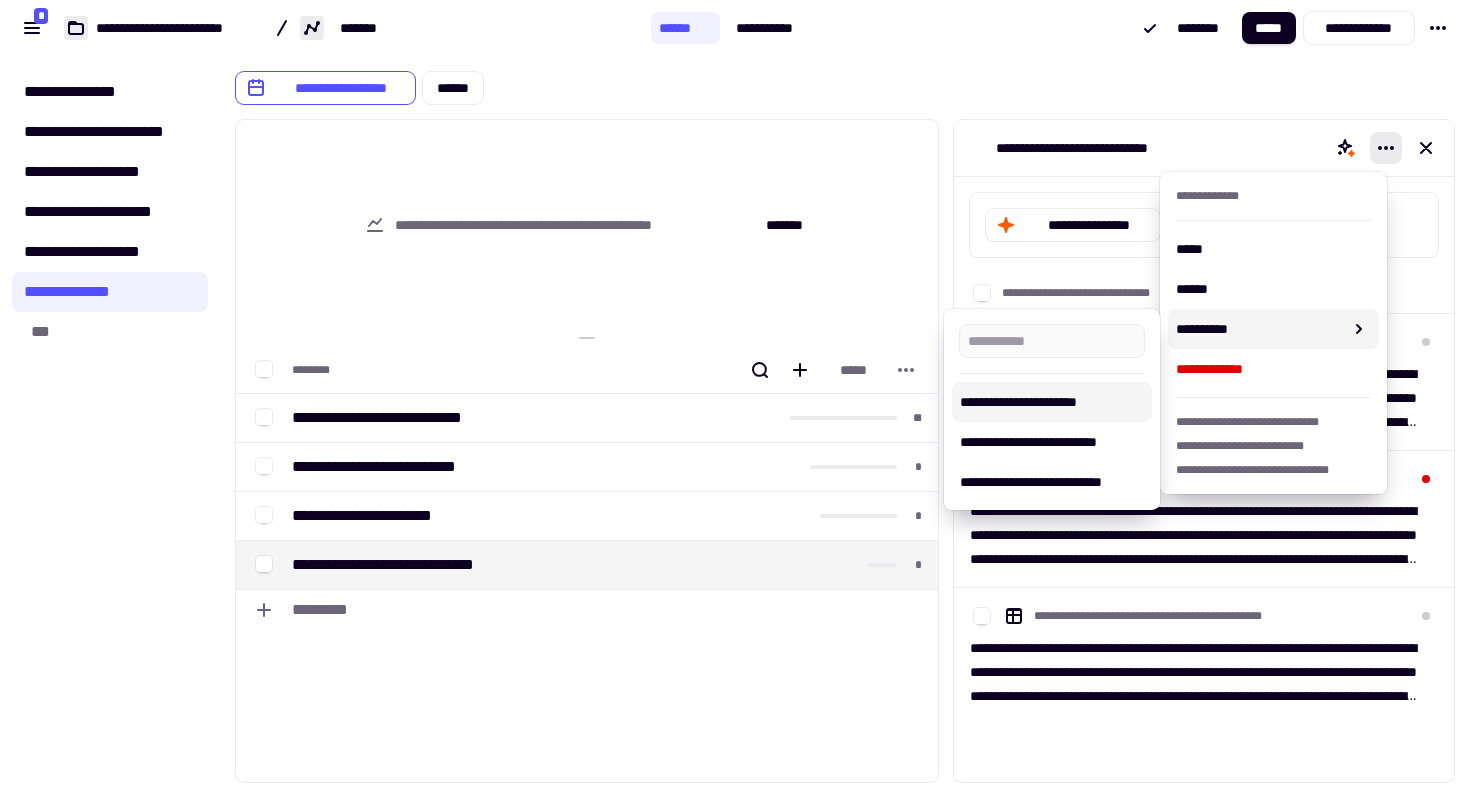 click on "**********" at bounding box center (587, 564) 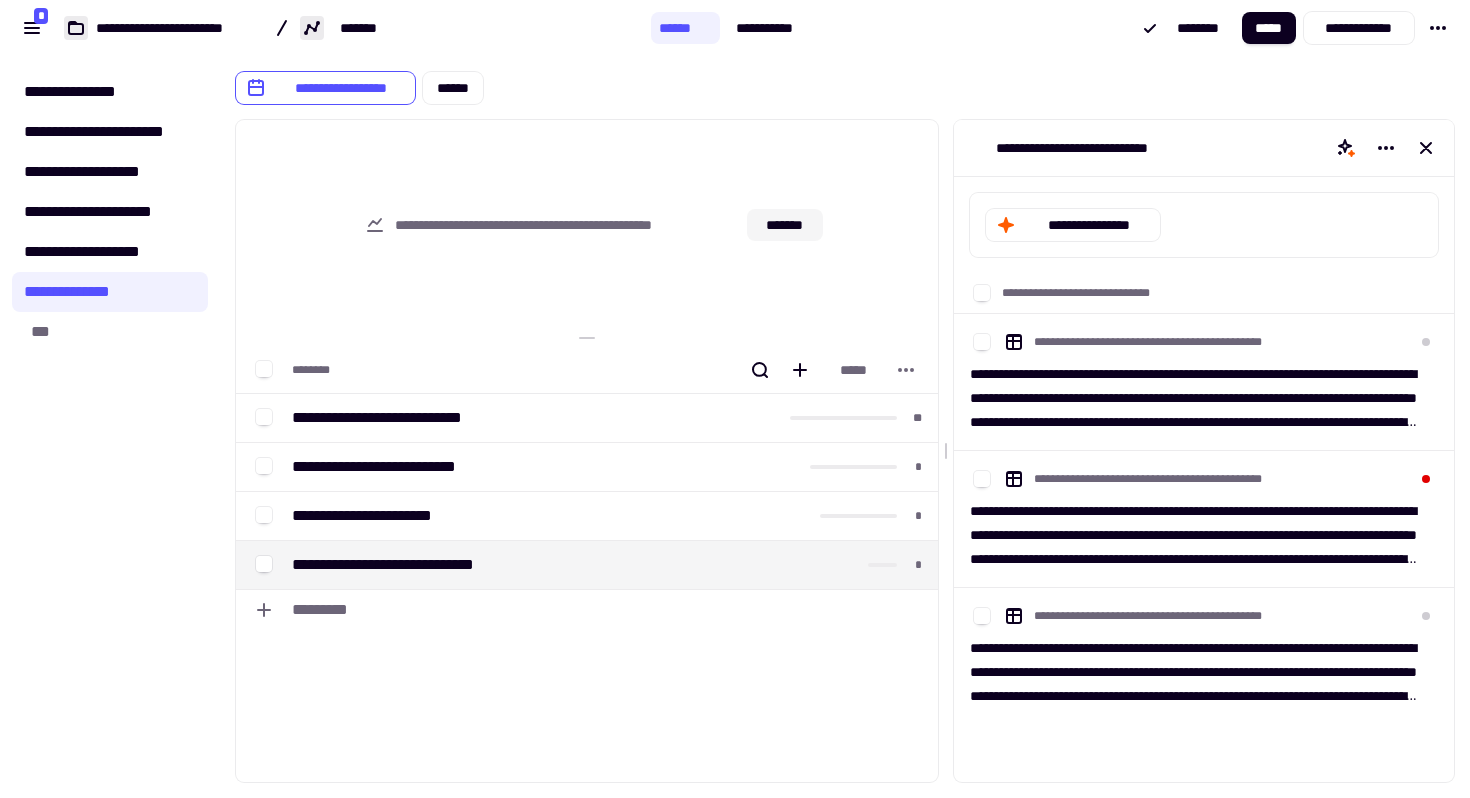 click on "*******" 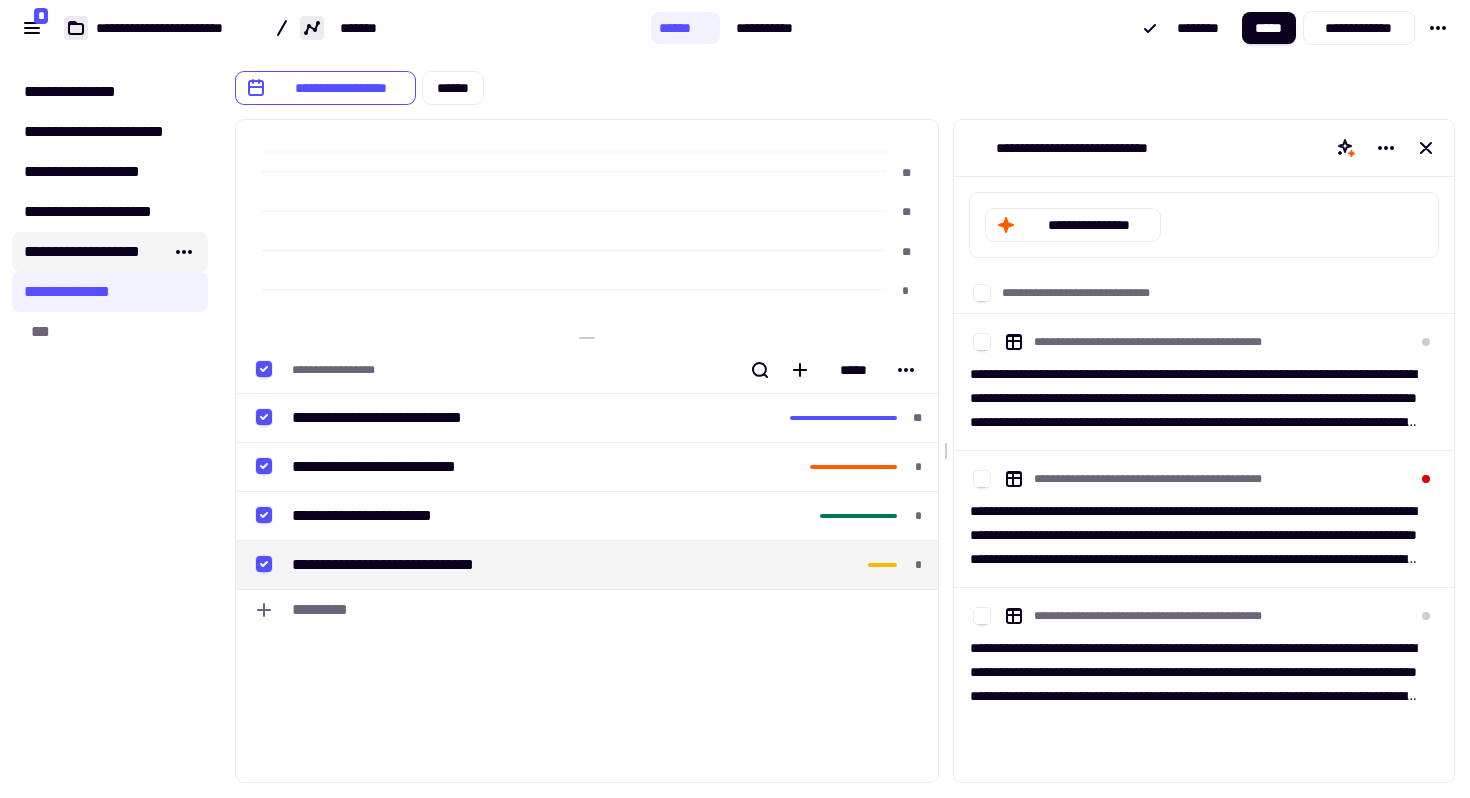 click on "**********" 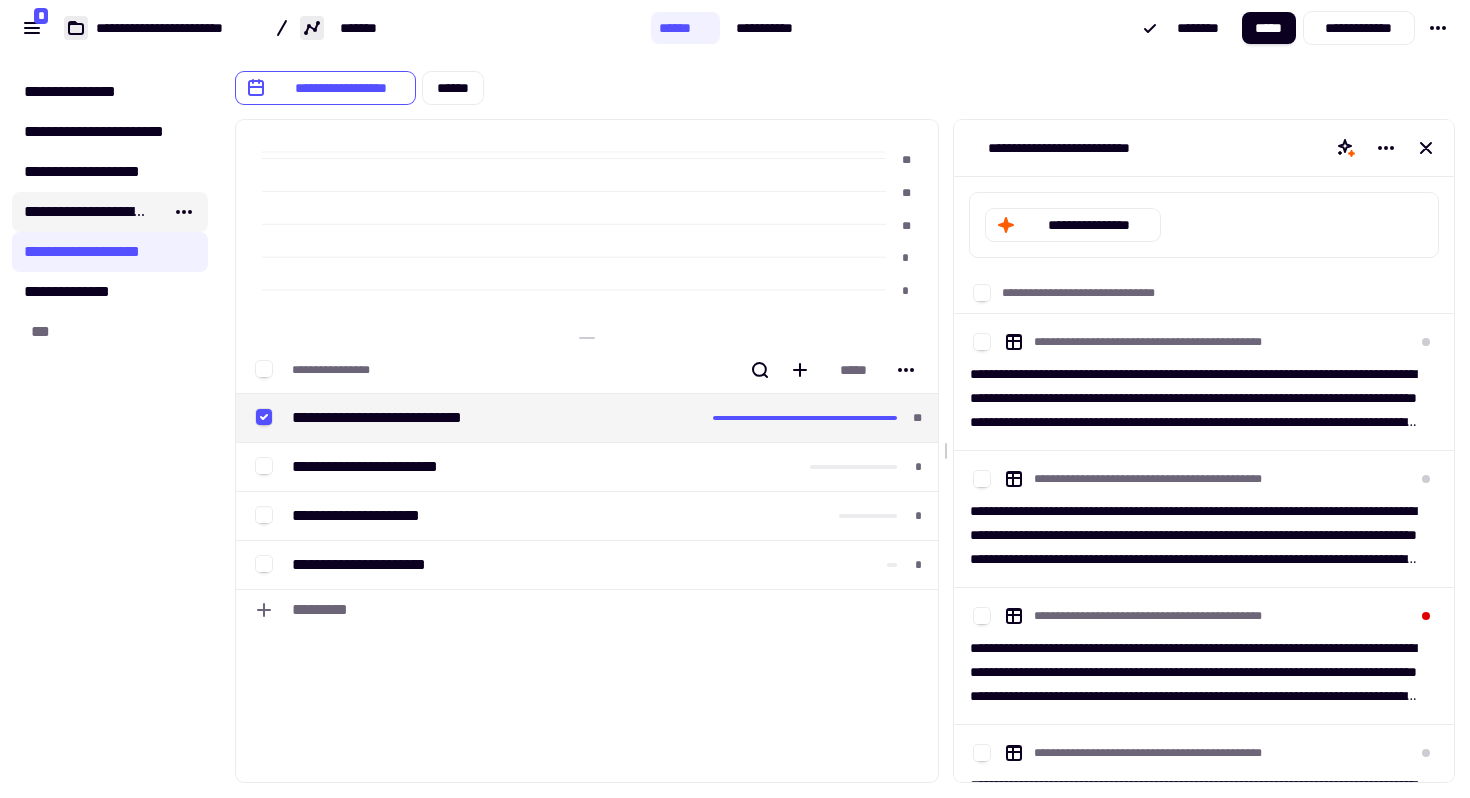 click on "**********" 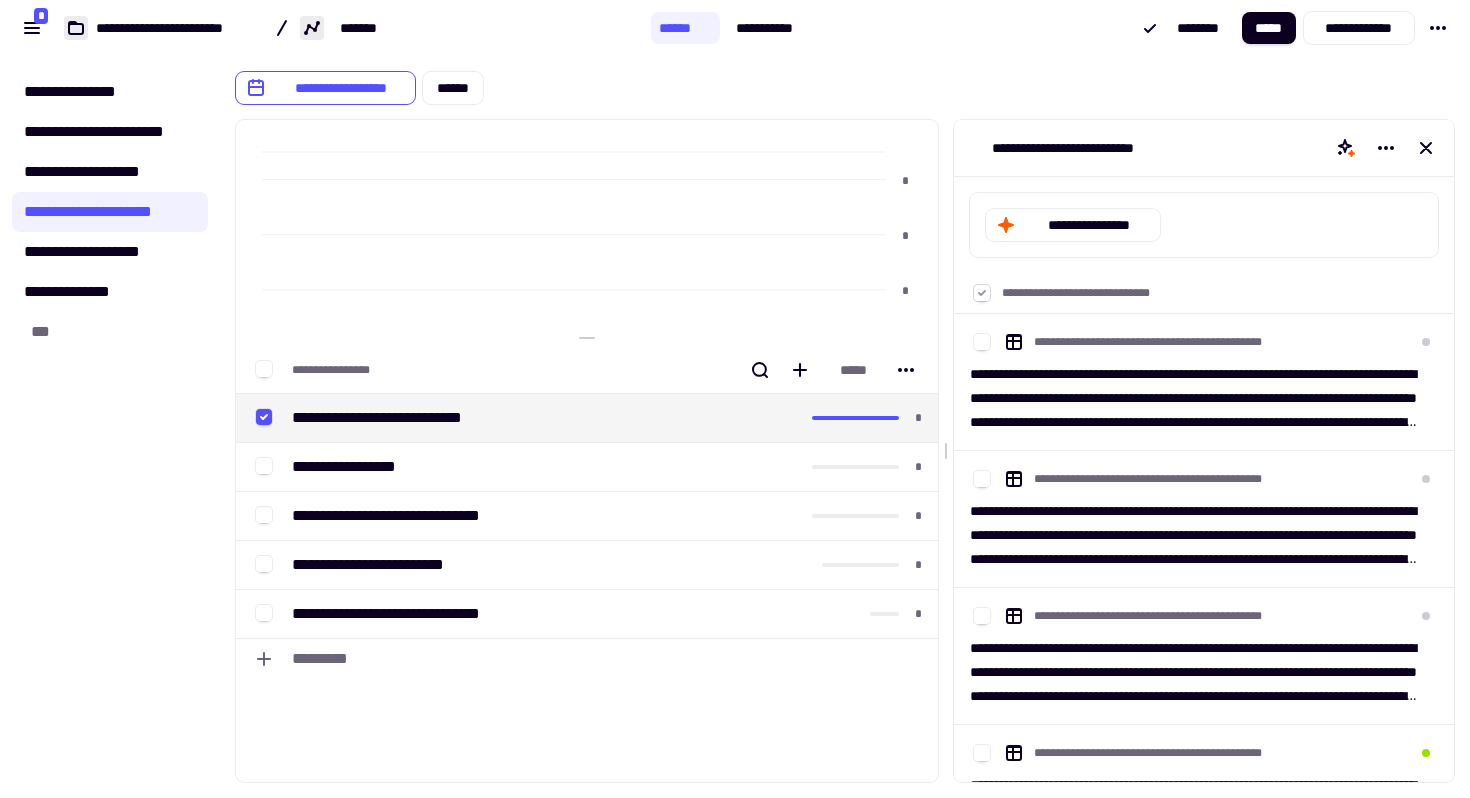 click 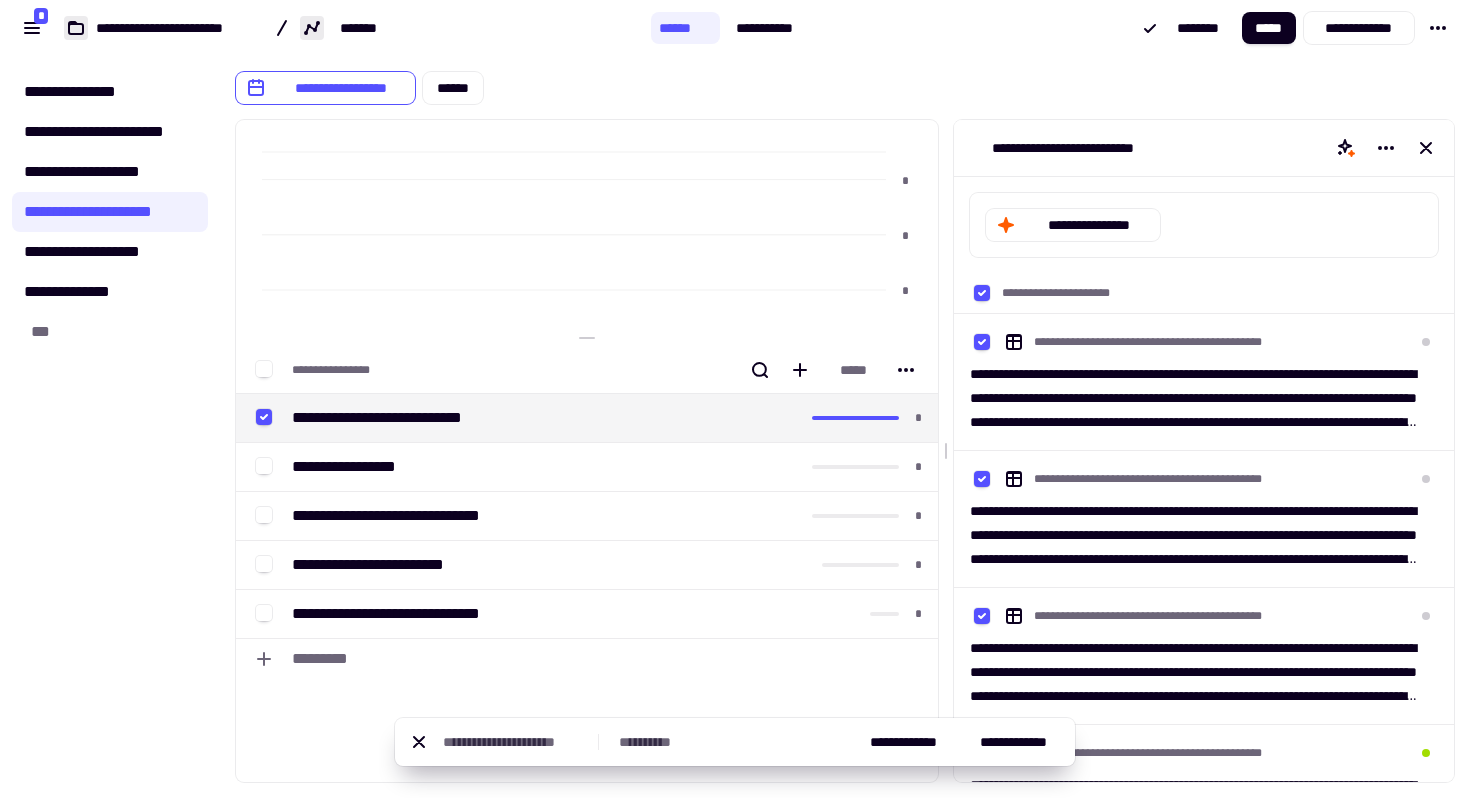 click 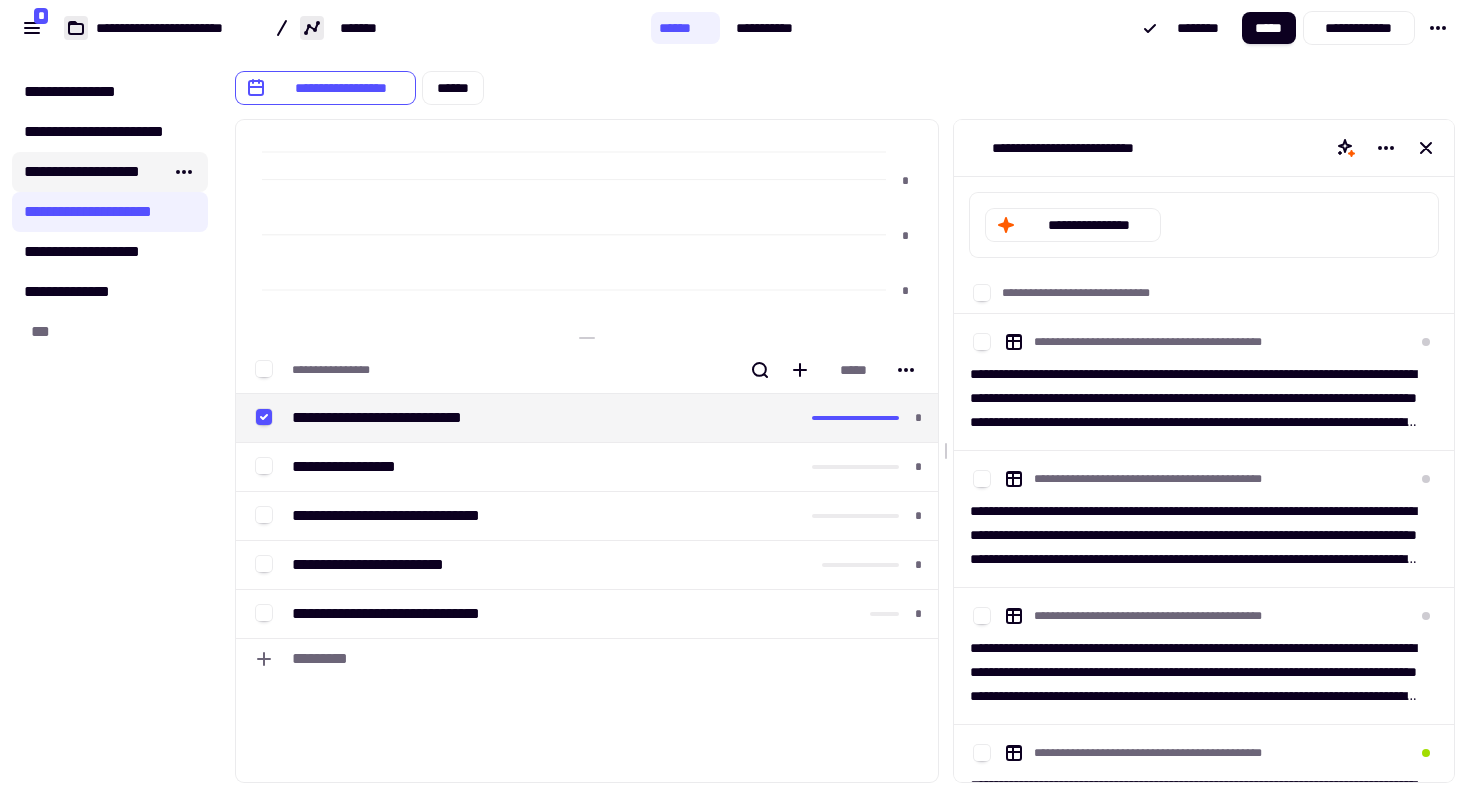 click on "**********" 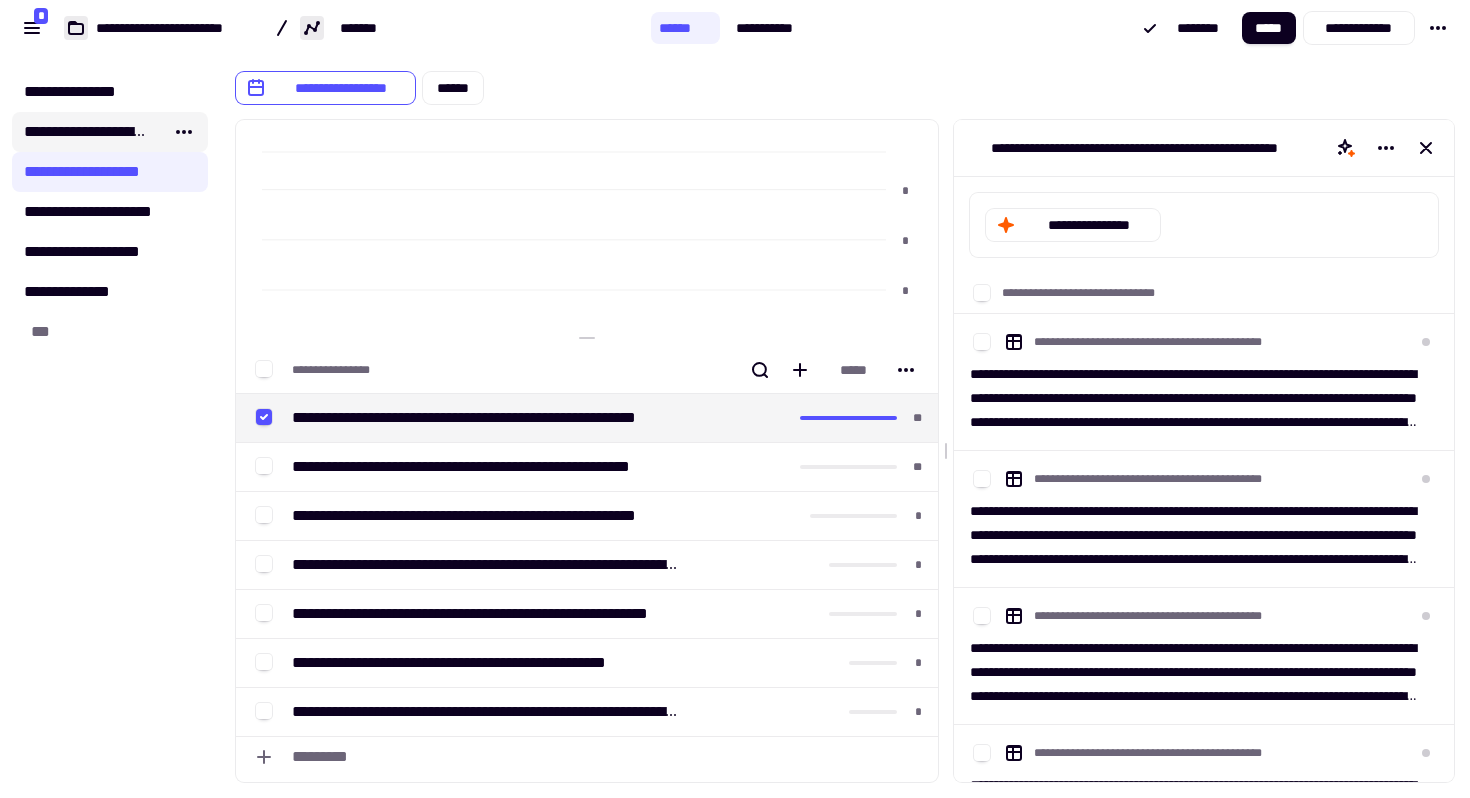 click on "**********" 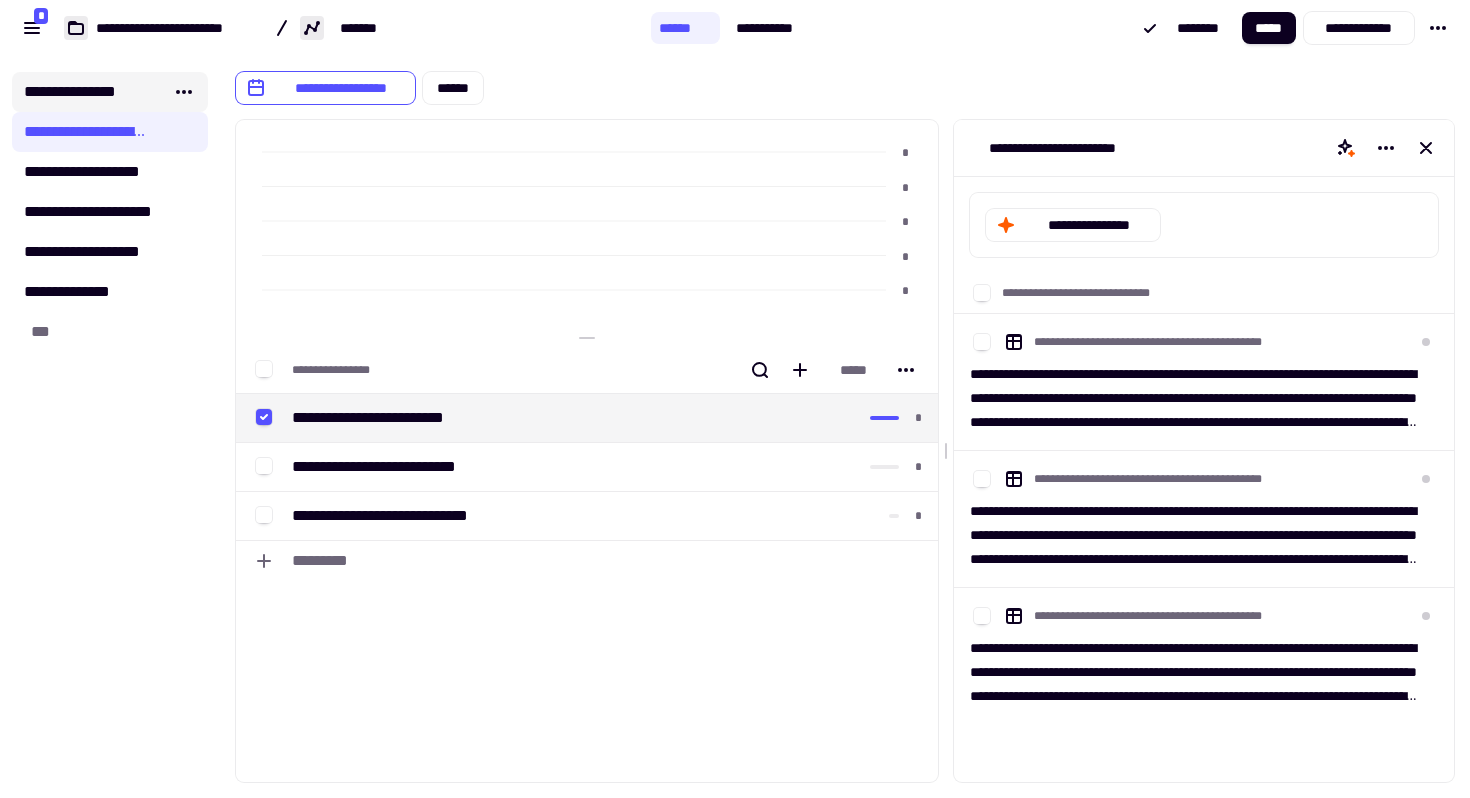 click on "**********" 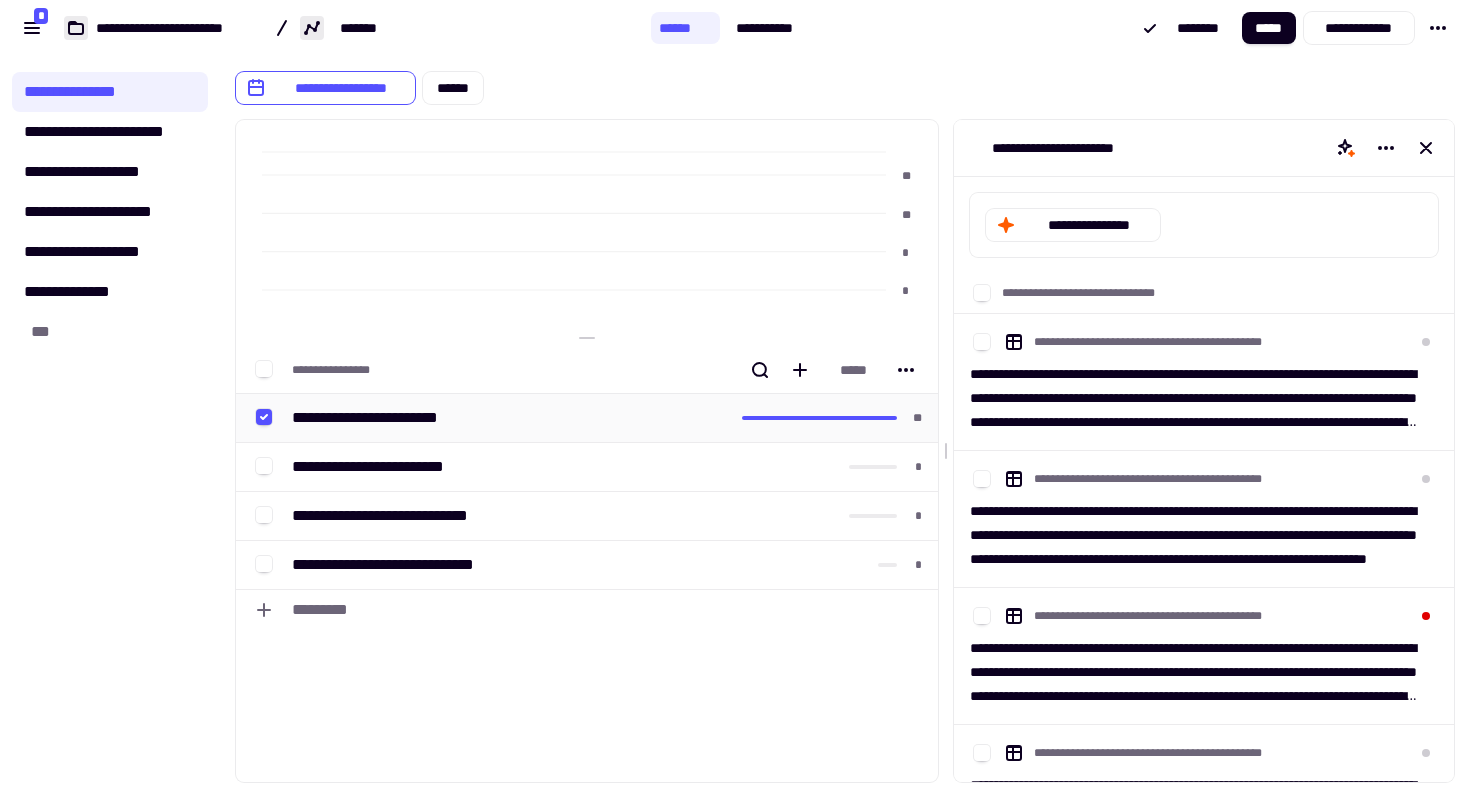 click 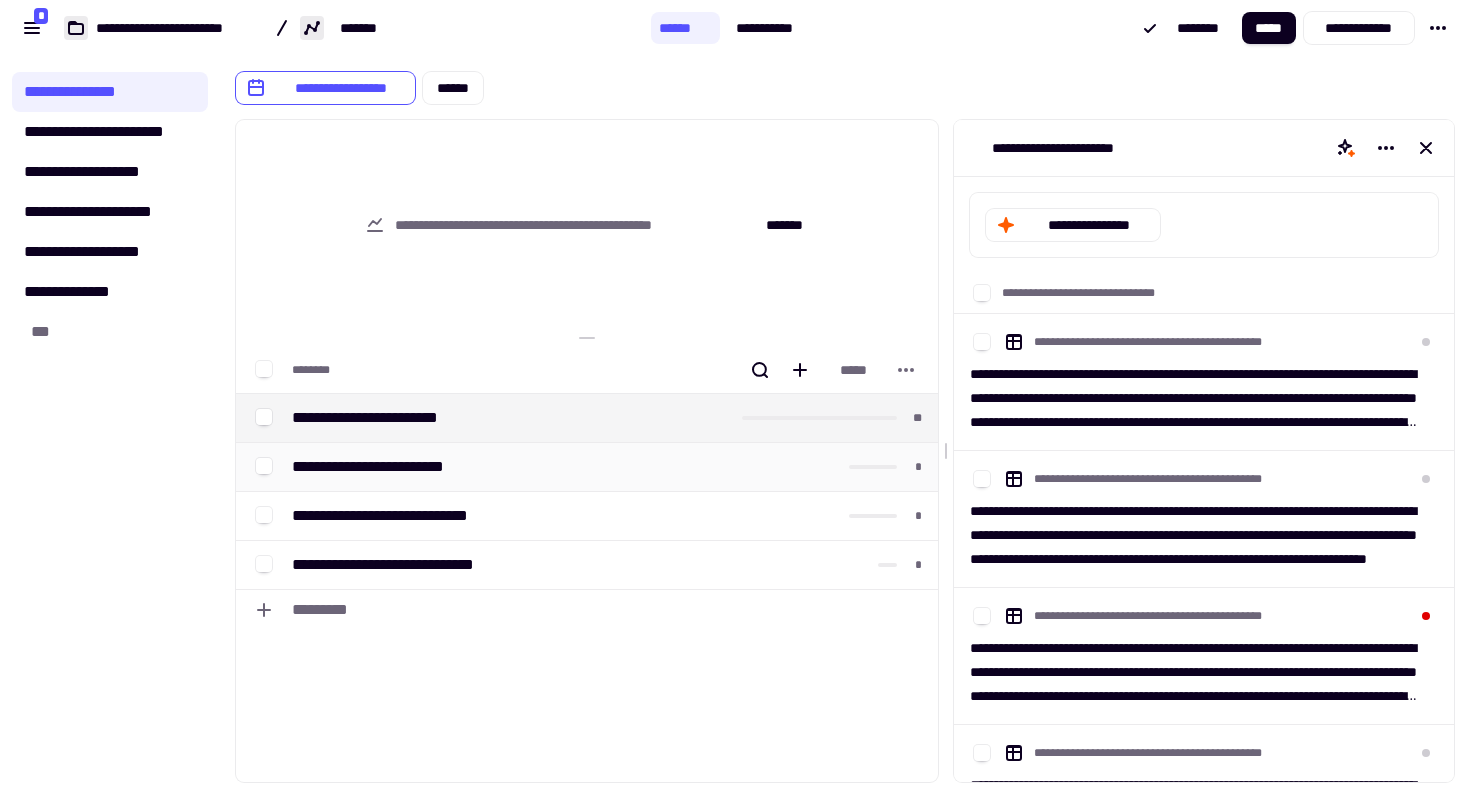 click on "**********" at bounding box center (388, 467) 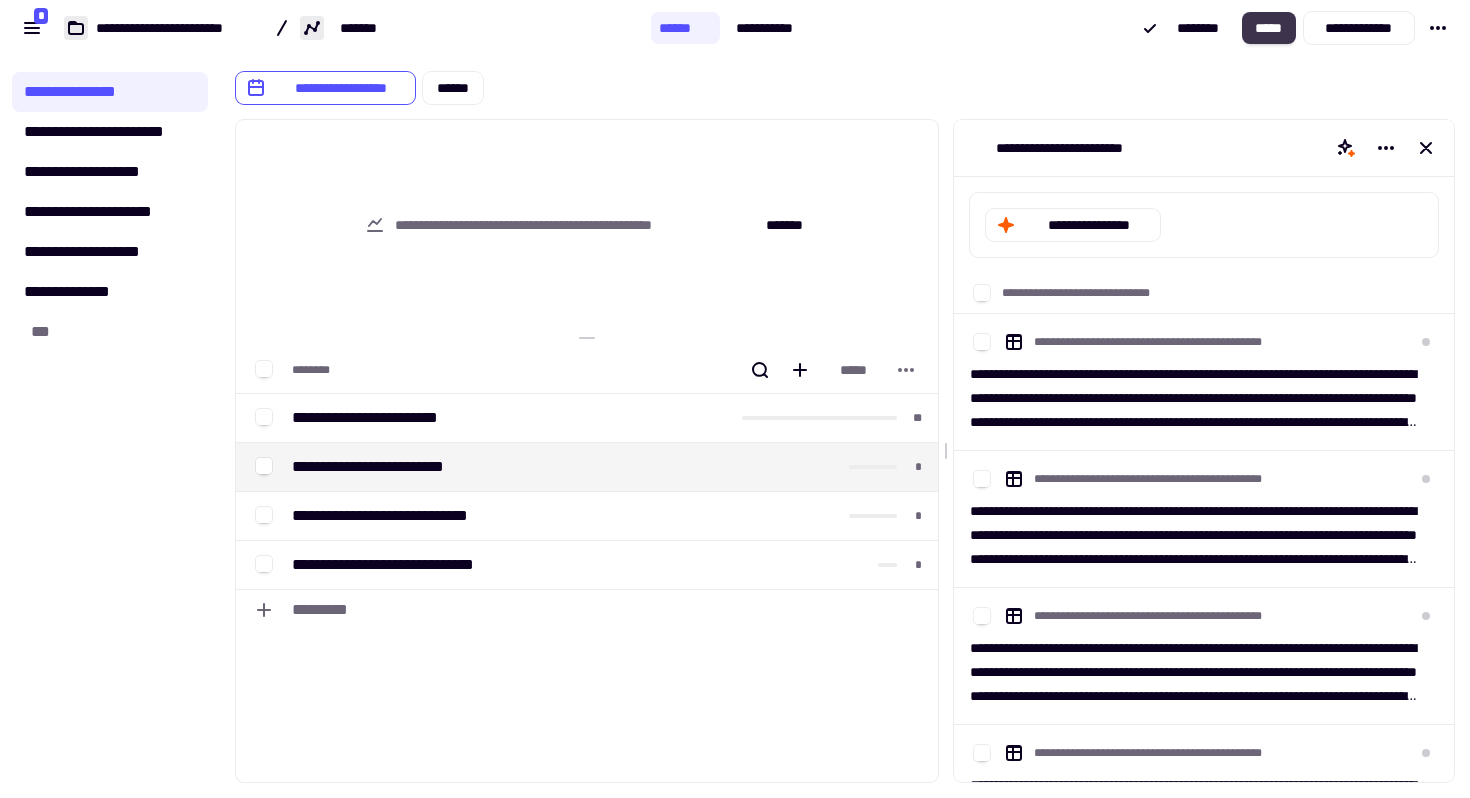 click on "*****" 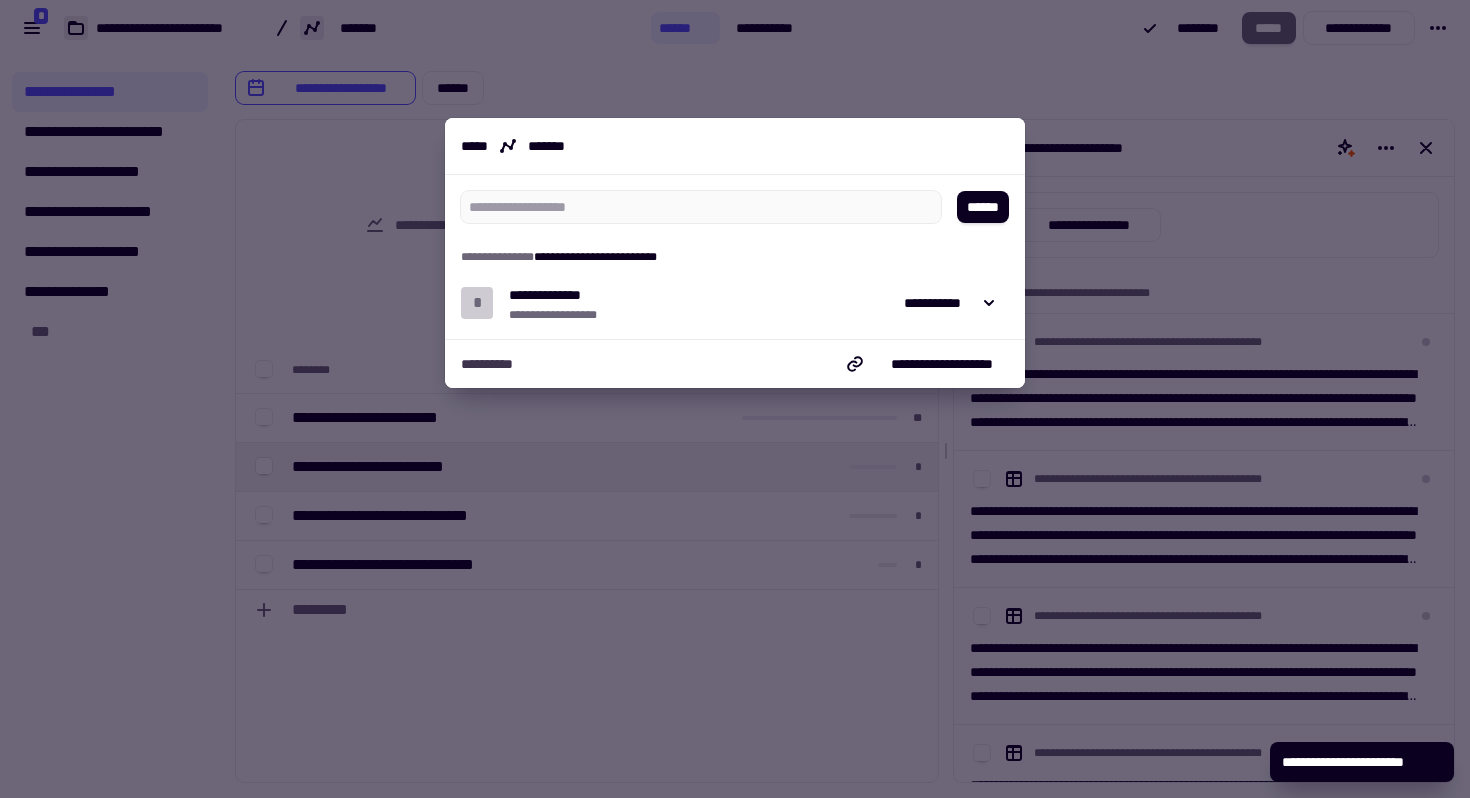 click at bounding box center (735, 399) 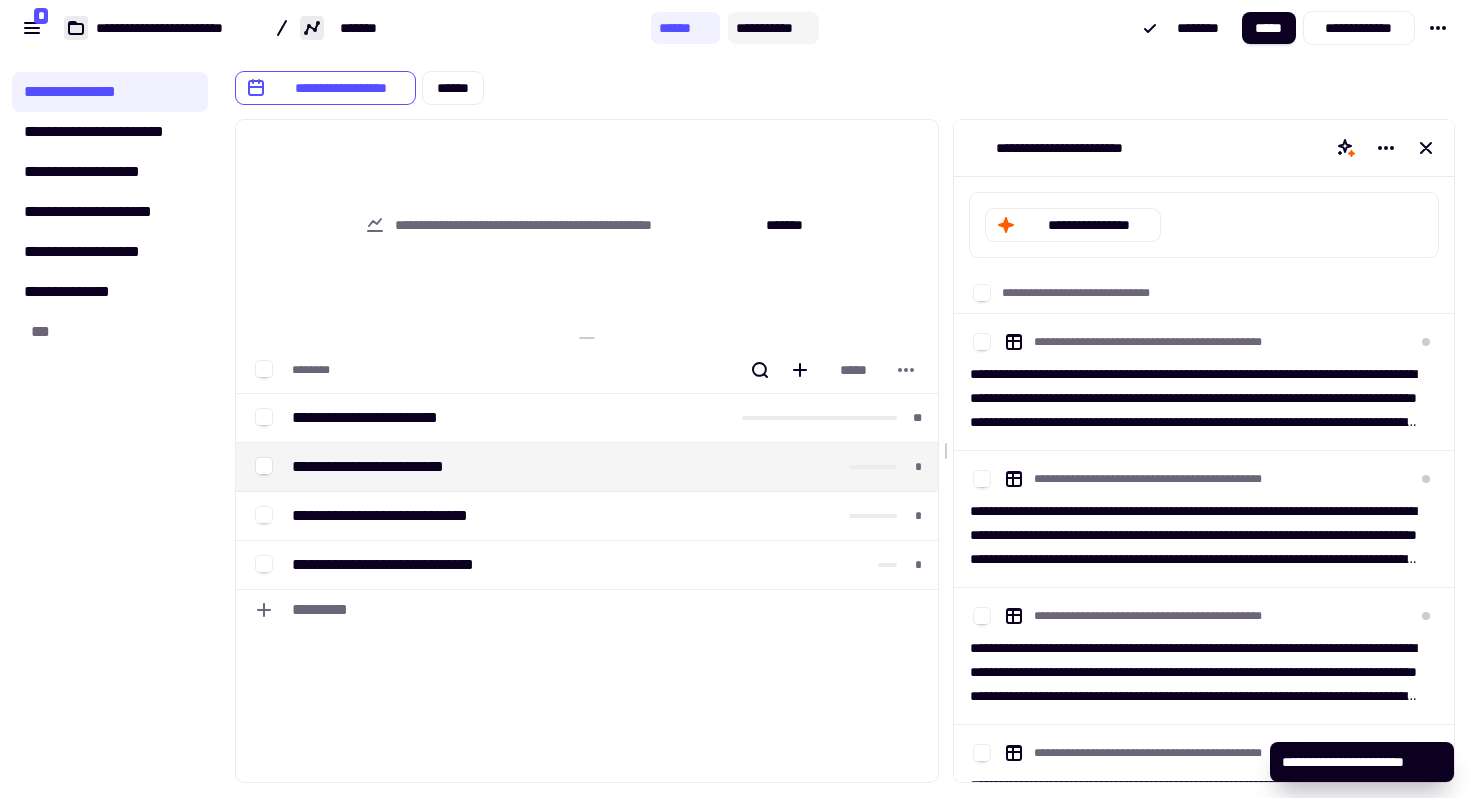 click on "**********" 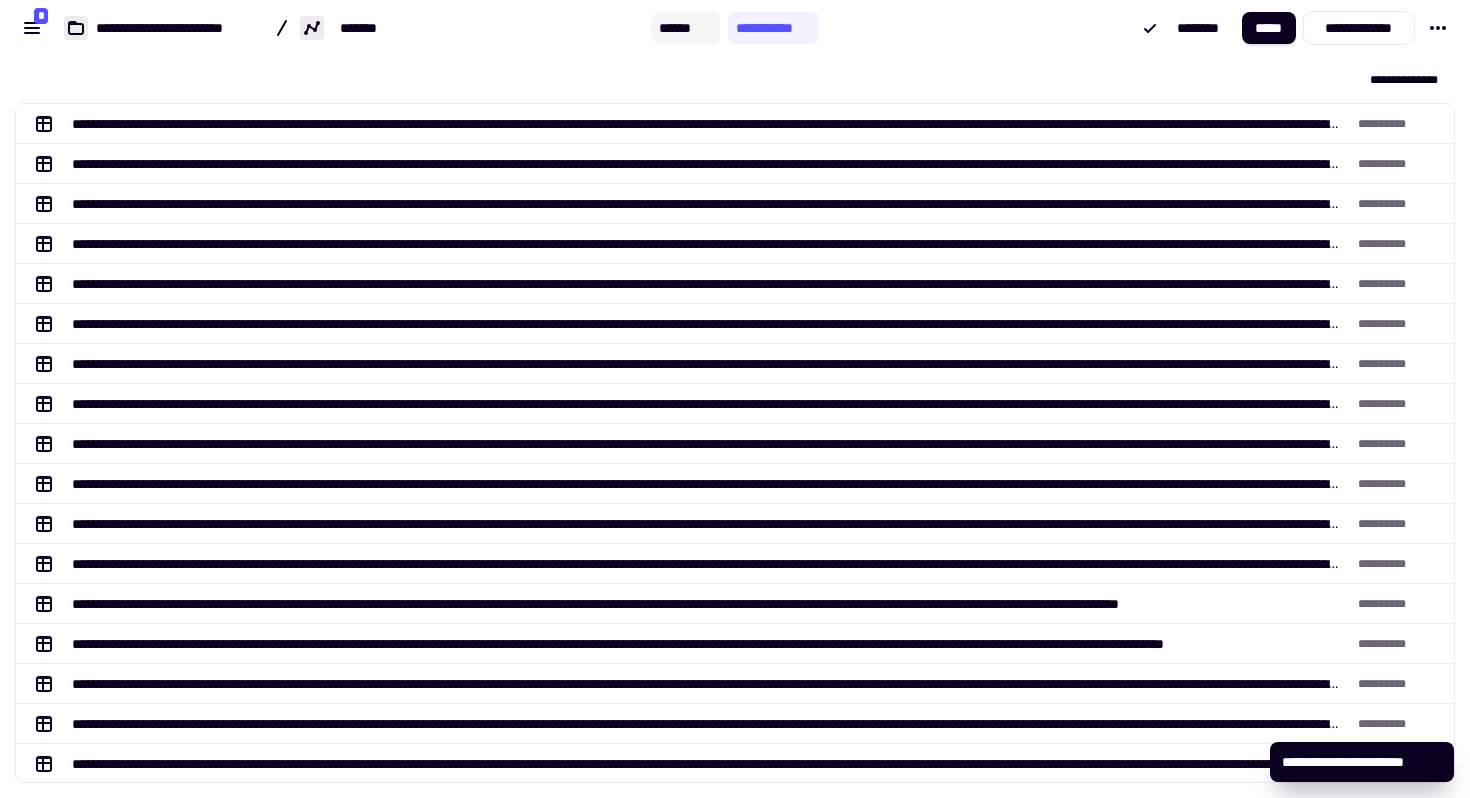 scroll, scrollTop: 16, scrollLeft: 16, axis: both 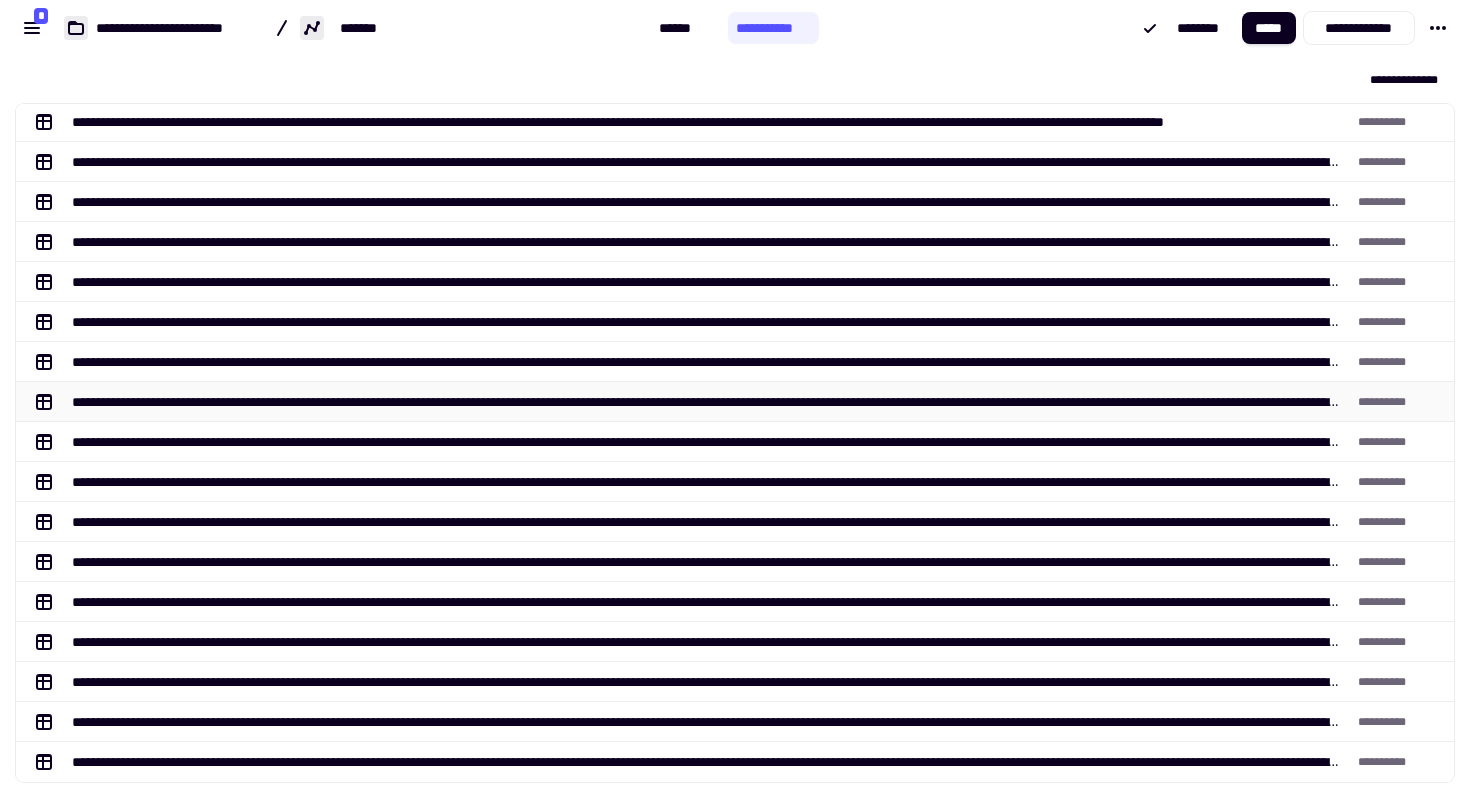 click on "**********" 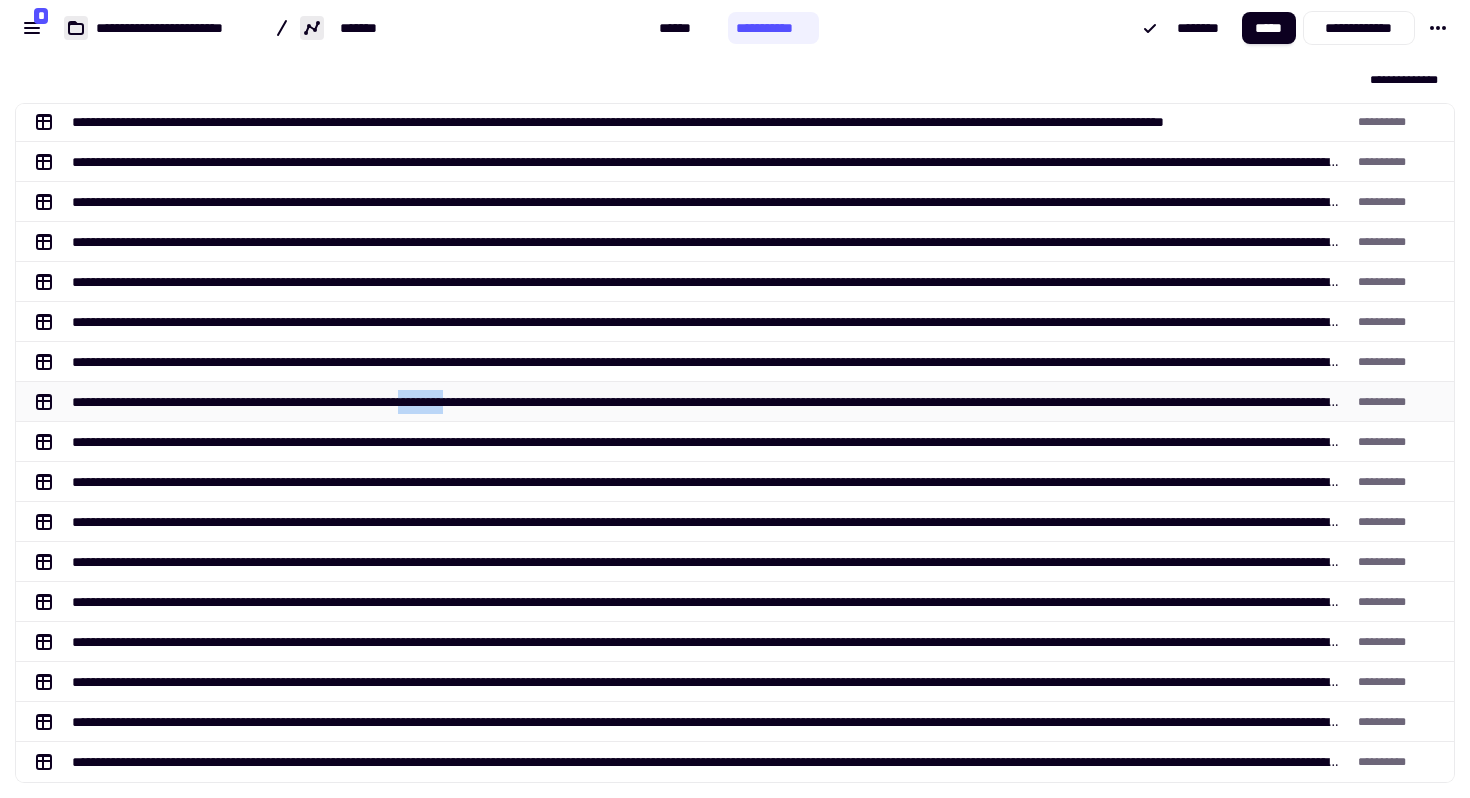 click on "**********" at bounding box center [735, 399] 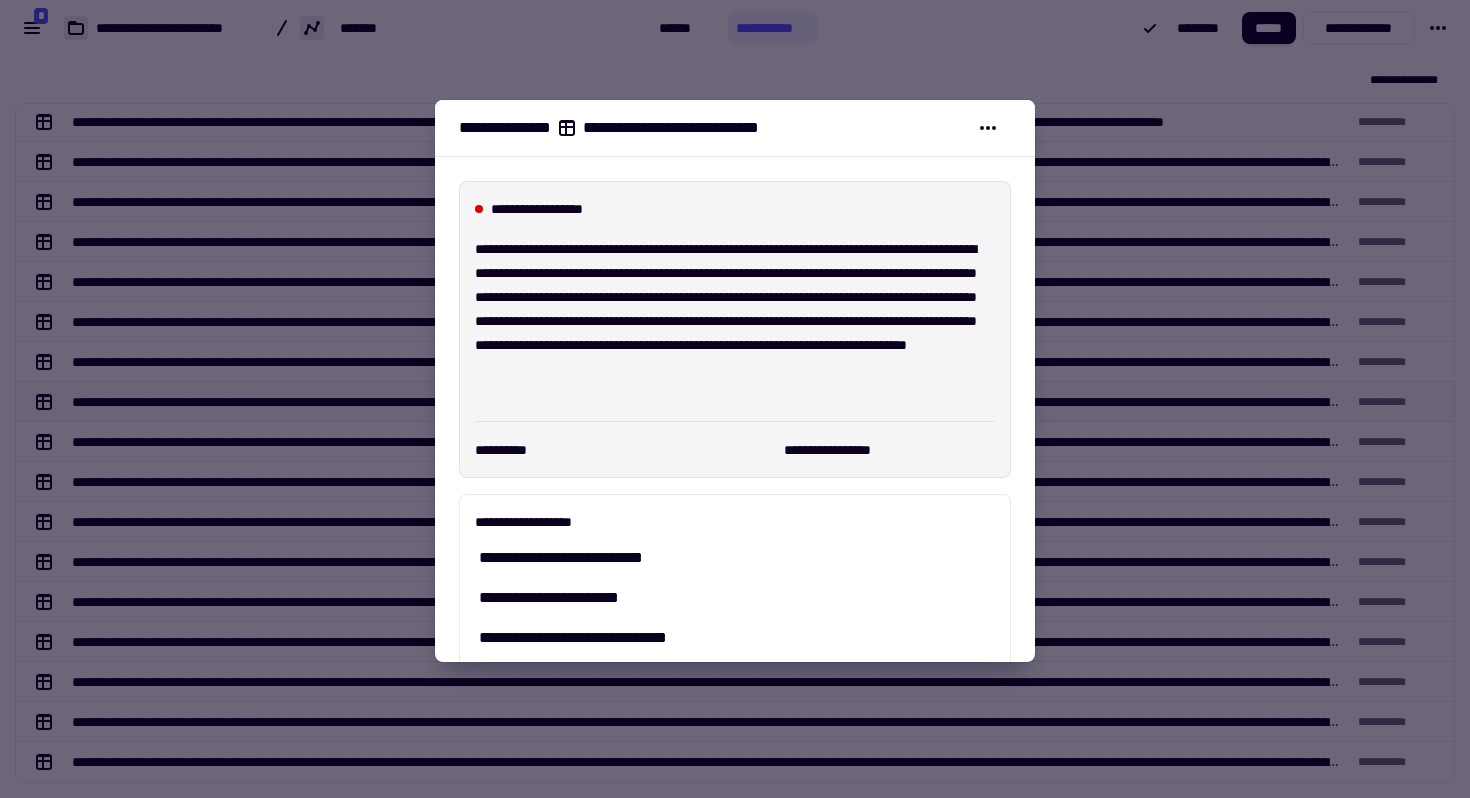 click at bounding box center [735, 399] 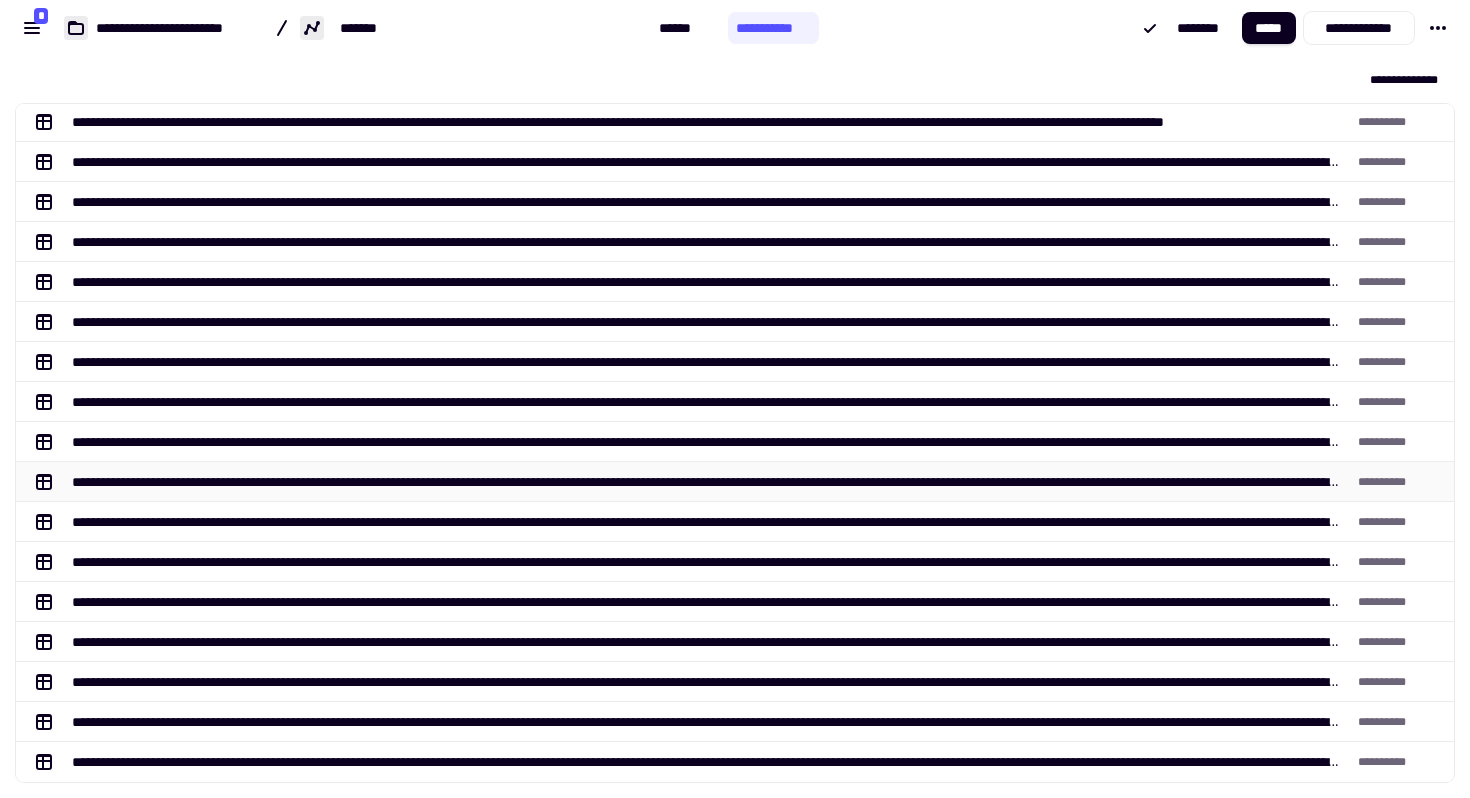 click on "**********" 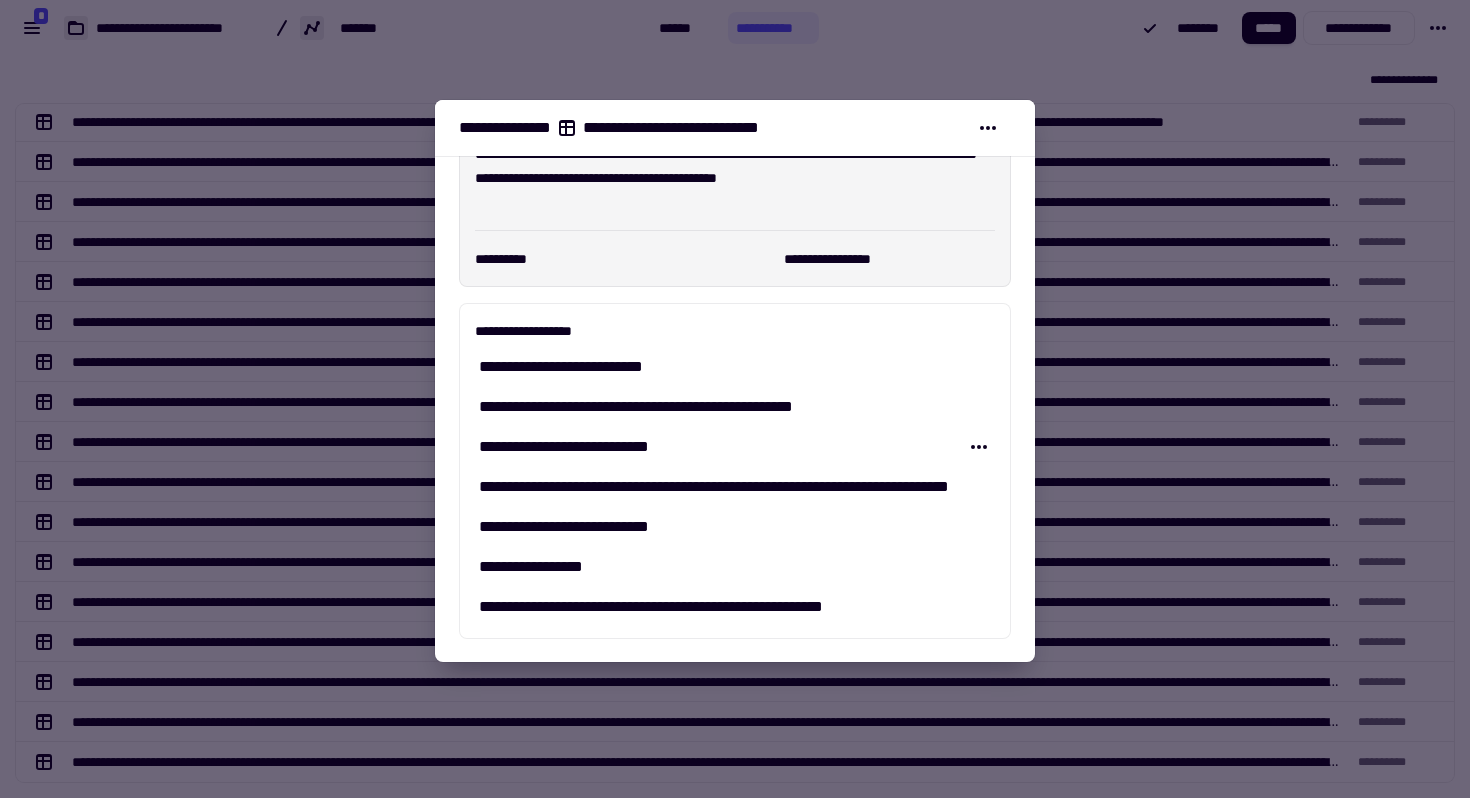scroll, scrollTop: 168, scrollLeft: 0, axis: vertical 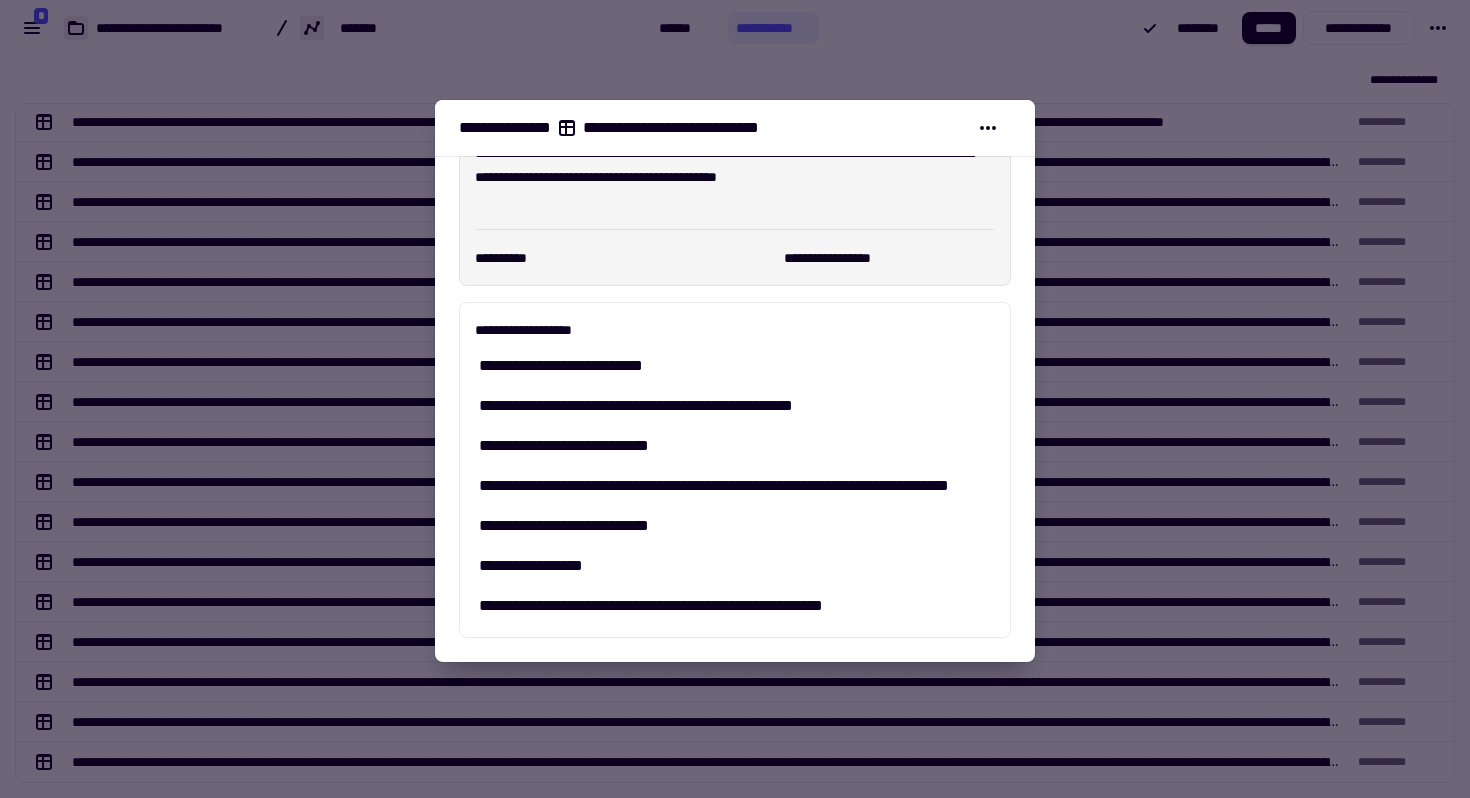 click at bounding box center [735, 399] 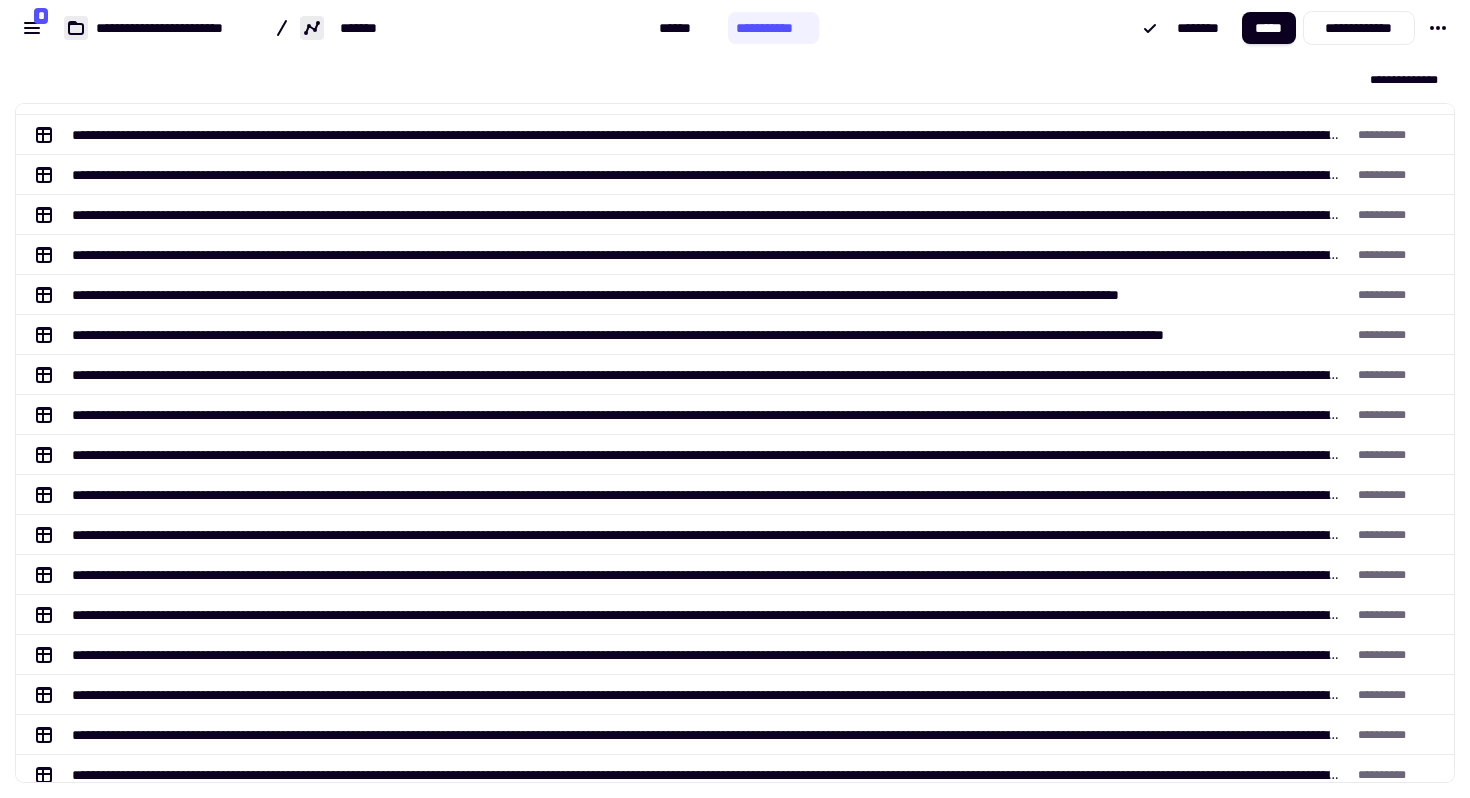 scroll, scrollTop: 0, scrollLeft: 0, axis: both 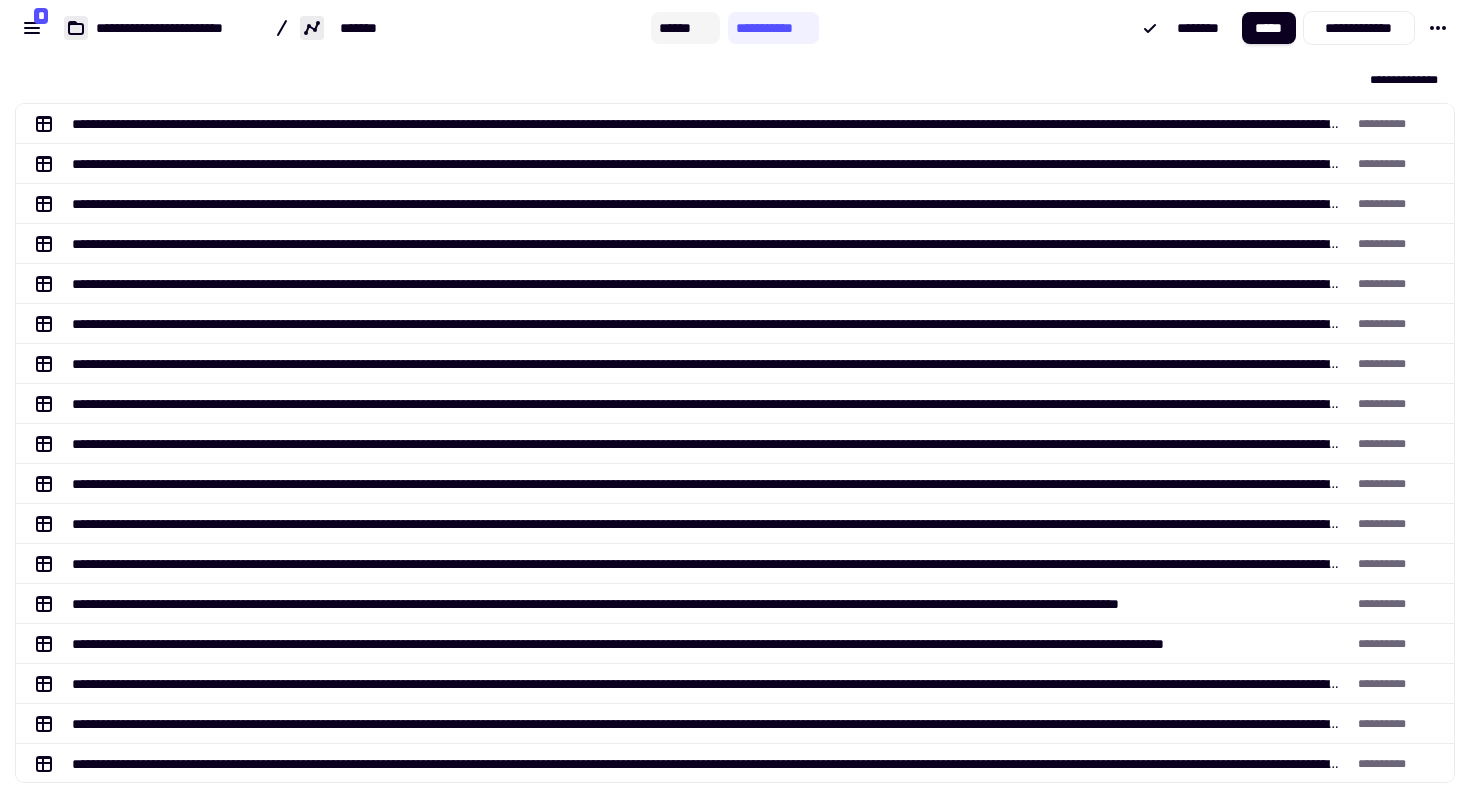 click on "******" 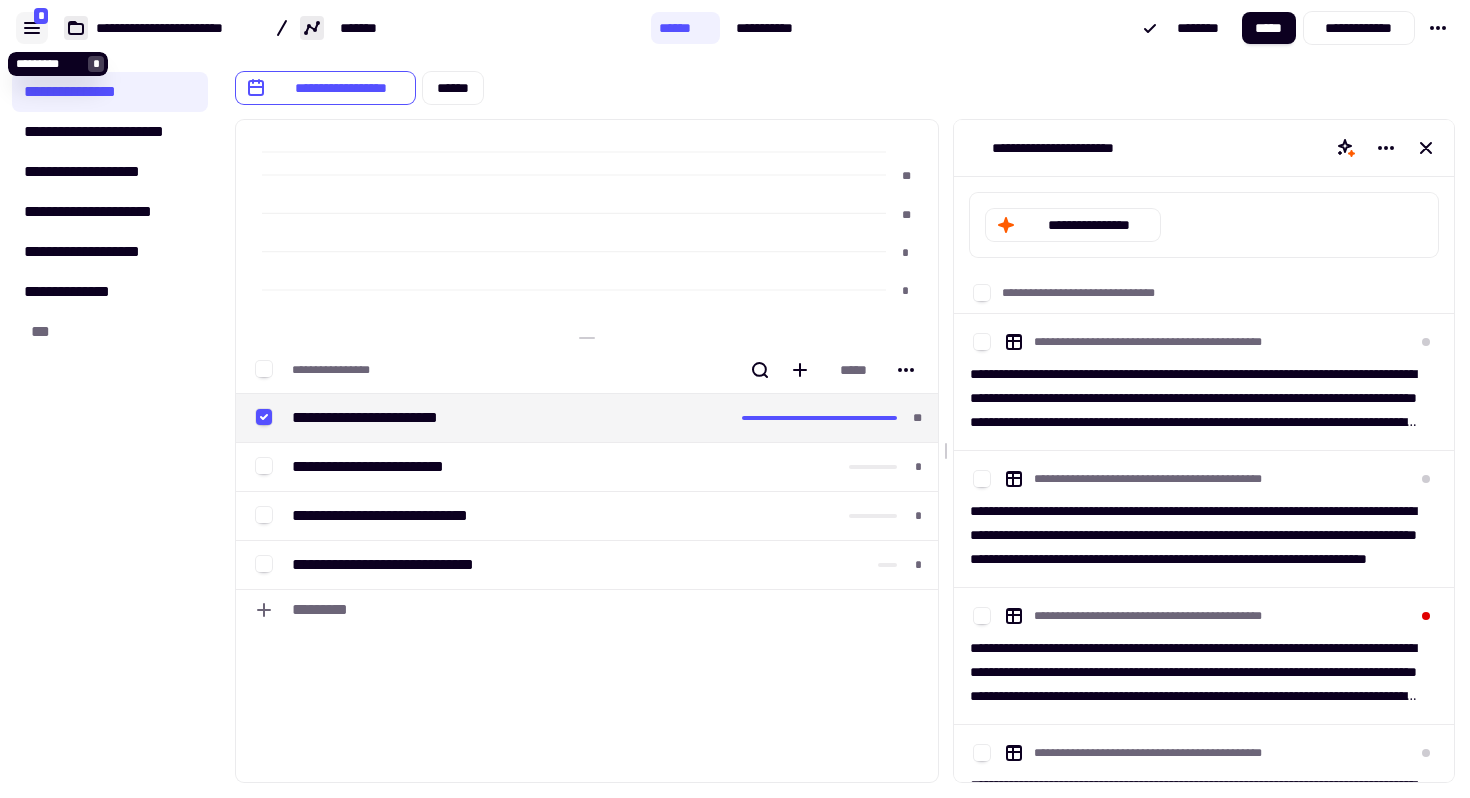 click 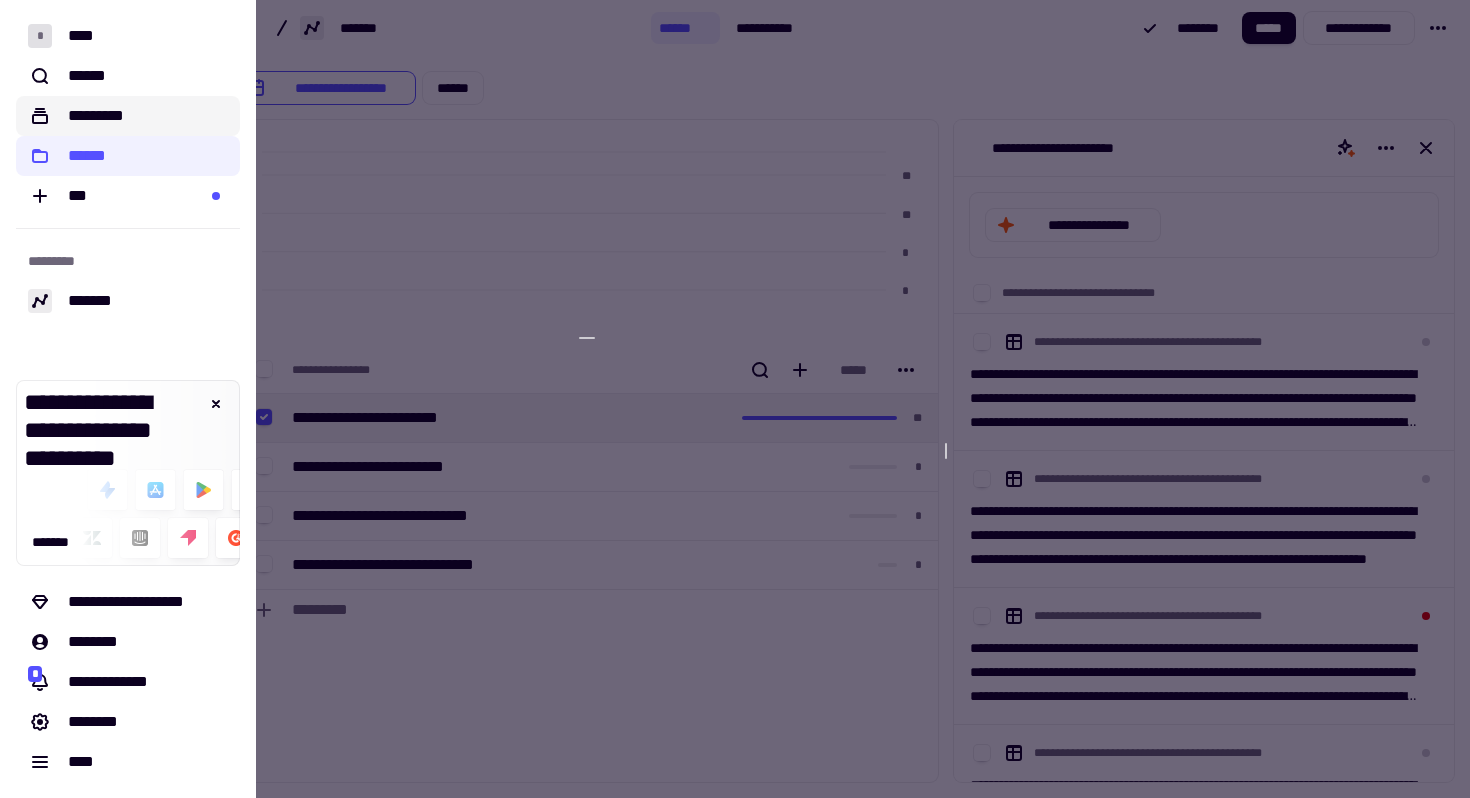 click on "*********" 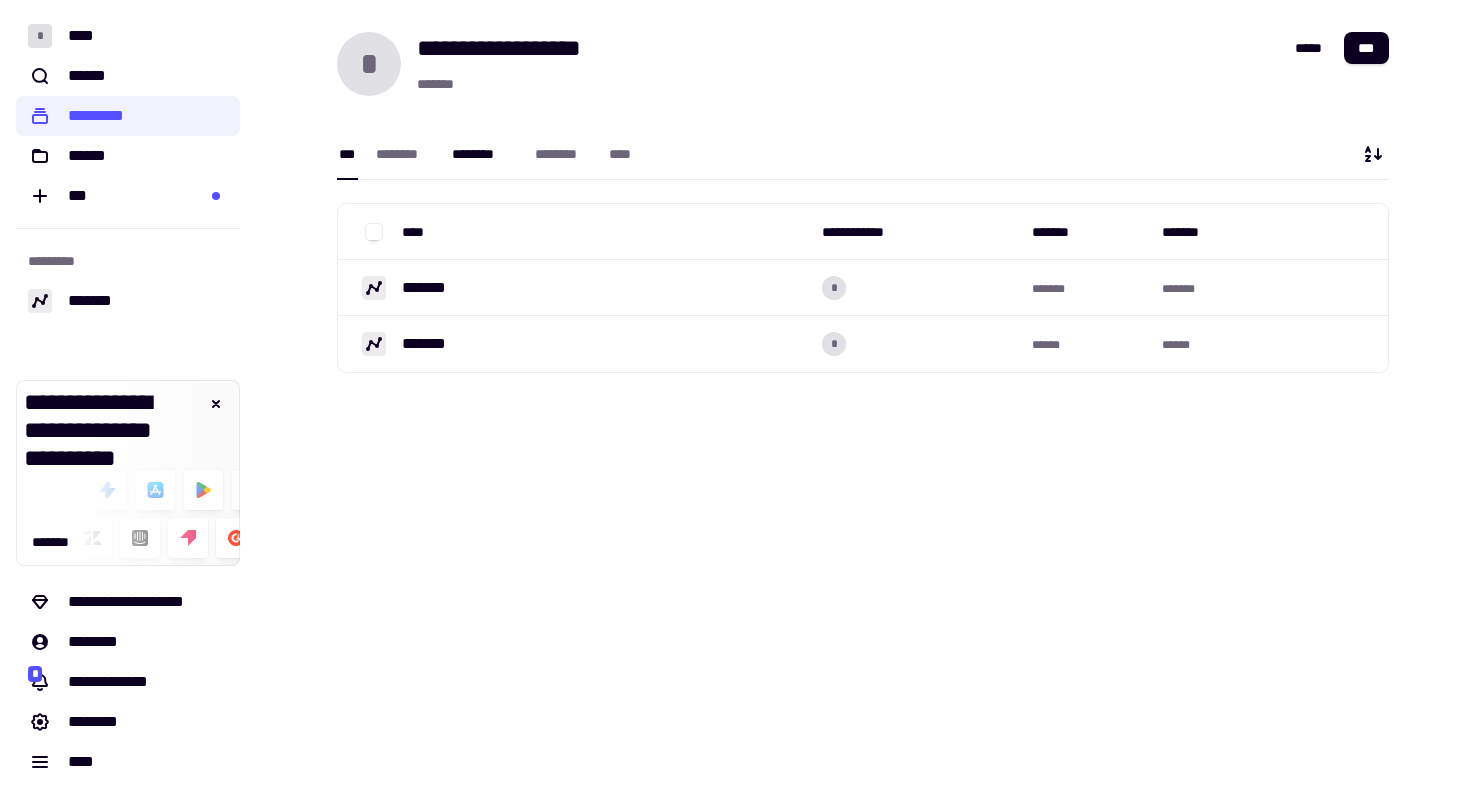 click on "********" at bounding box center [483, 154] 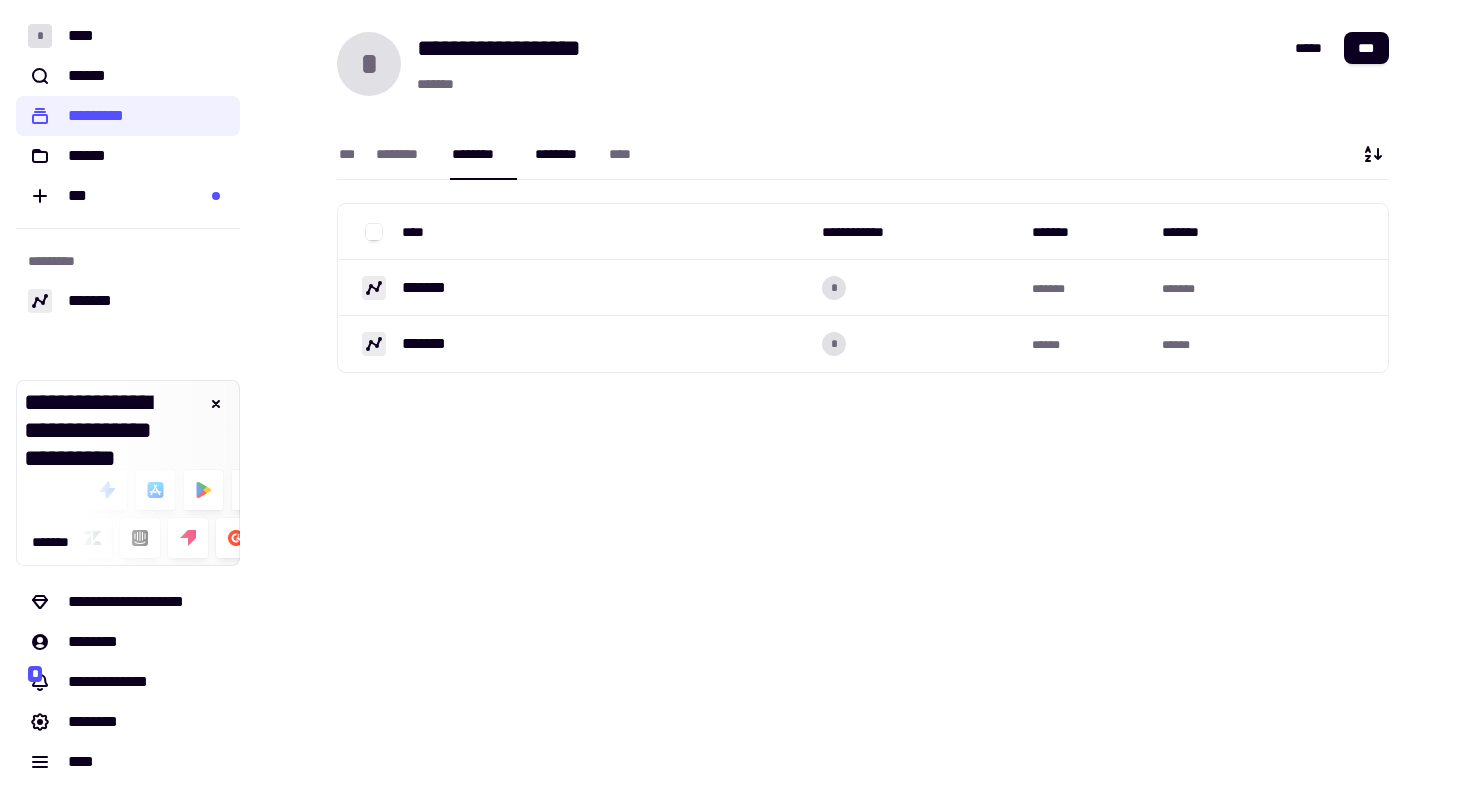 click on "********" at bounding box center [562, 154] 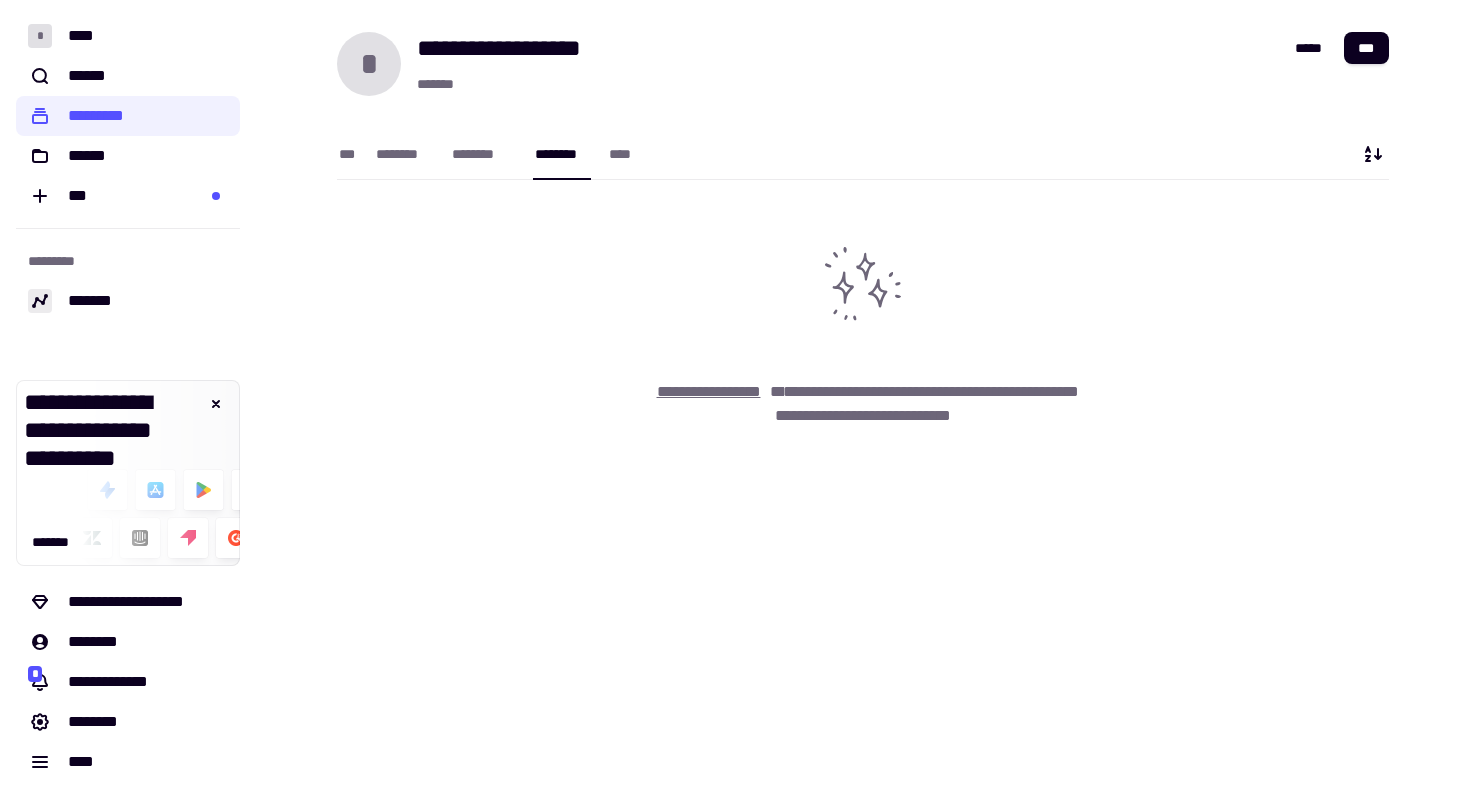 click on "**********" 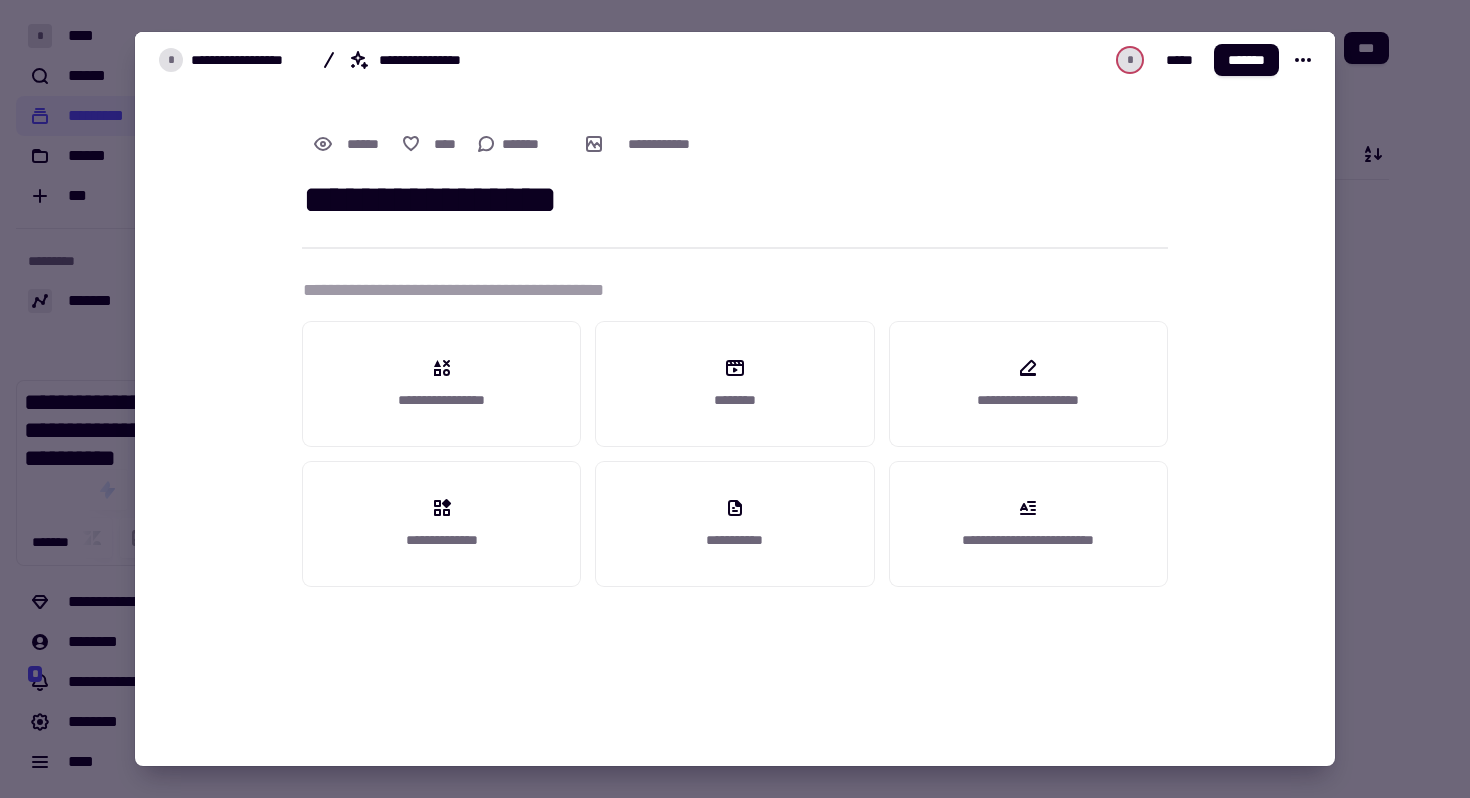 click on "**********" at bounding box center [735, 290] 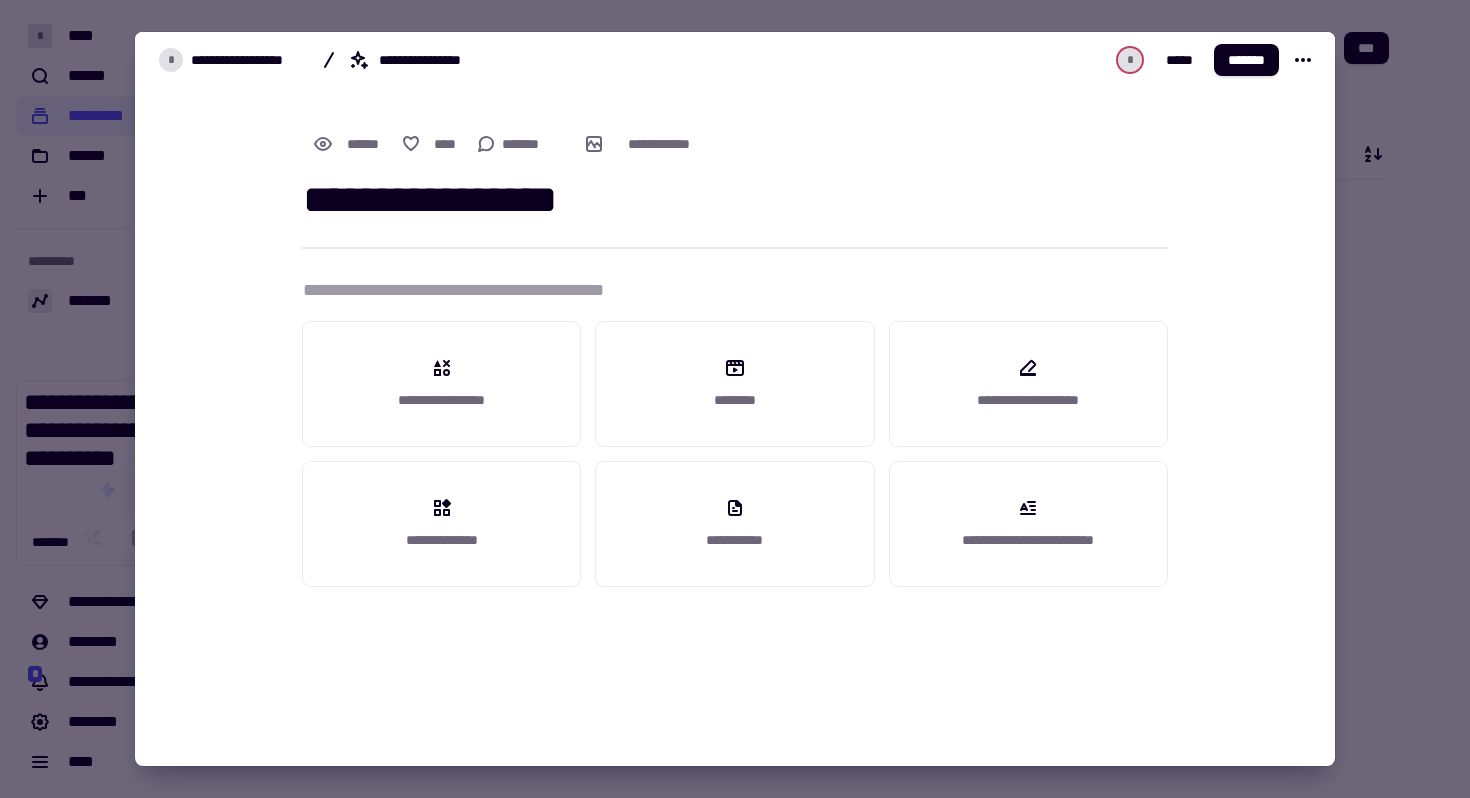 click at bounding box center [735, 399] 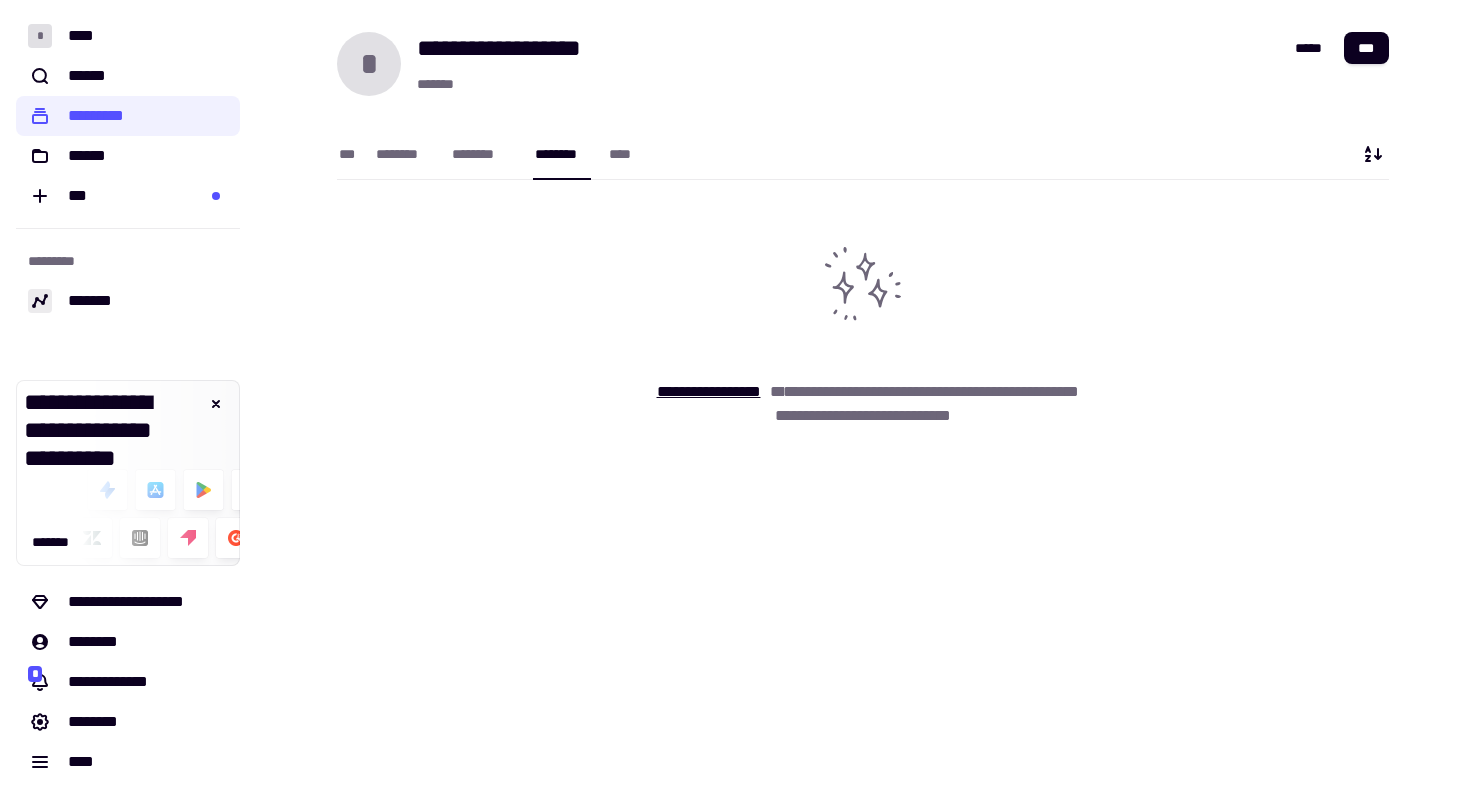click on "*** ******** ******** ******** ****" at bounding box center (489, 154) 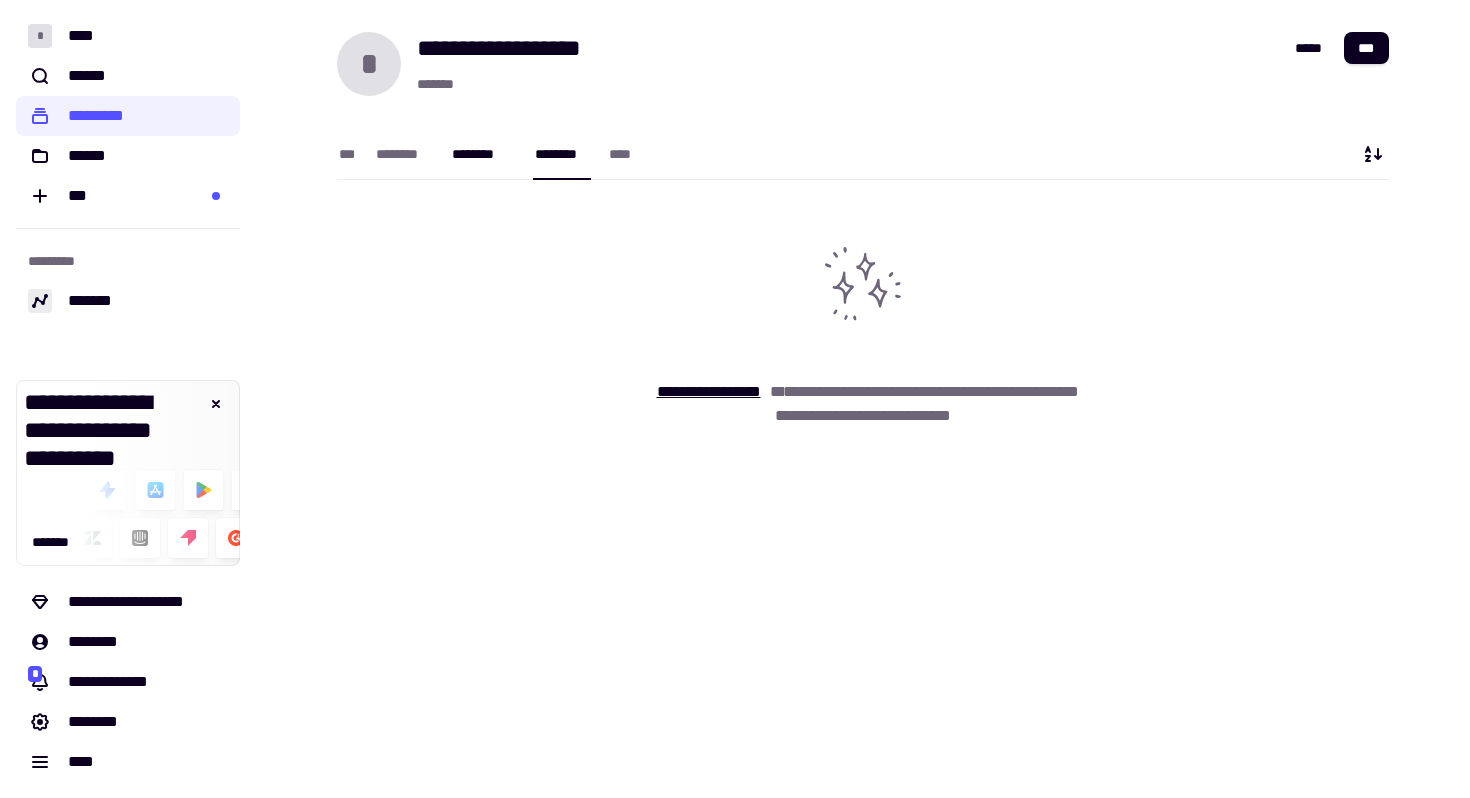 click on "********" at bounding box center (483, 154) 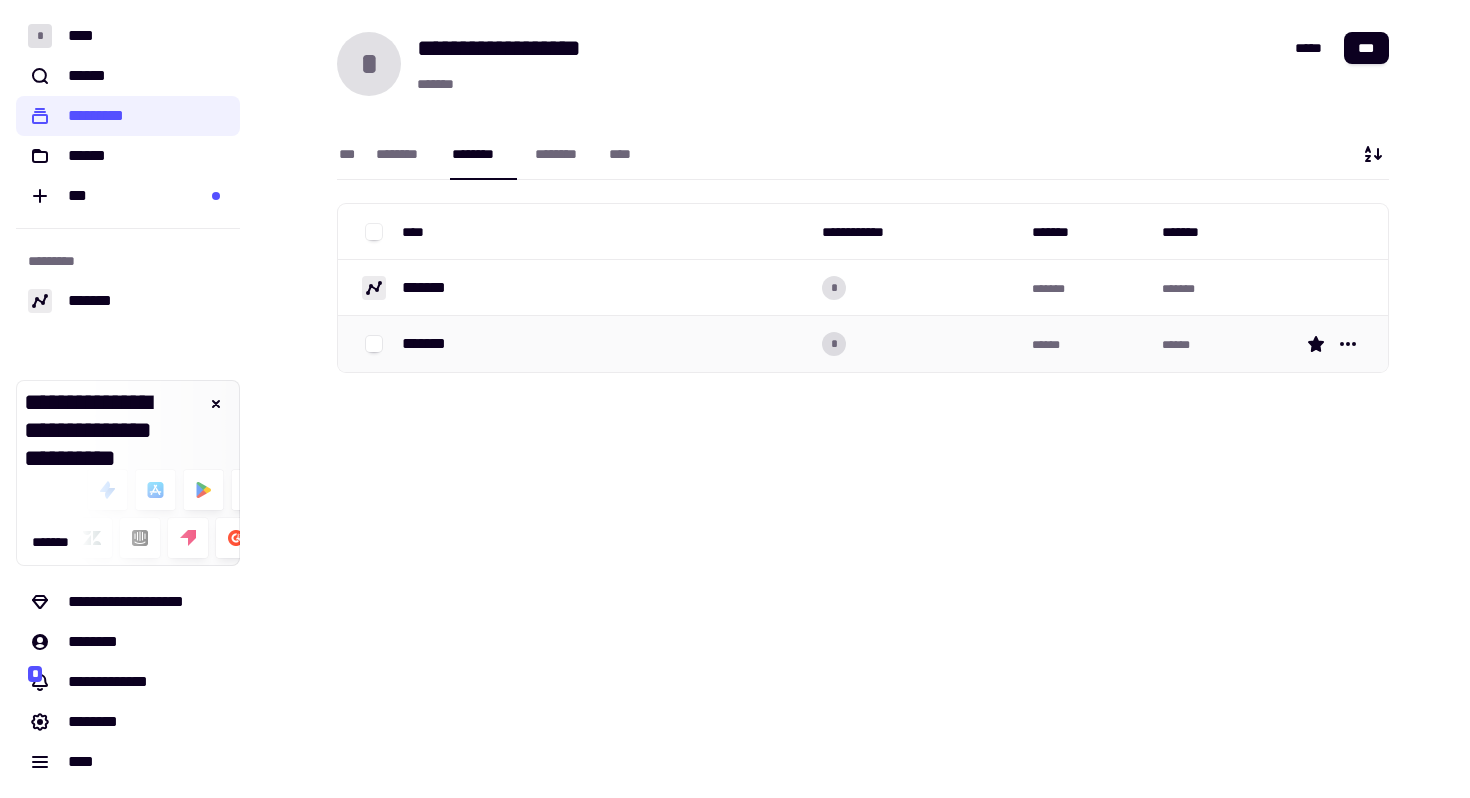 click on "*******" at bounding box center (432, 344) 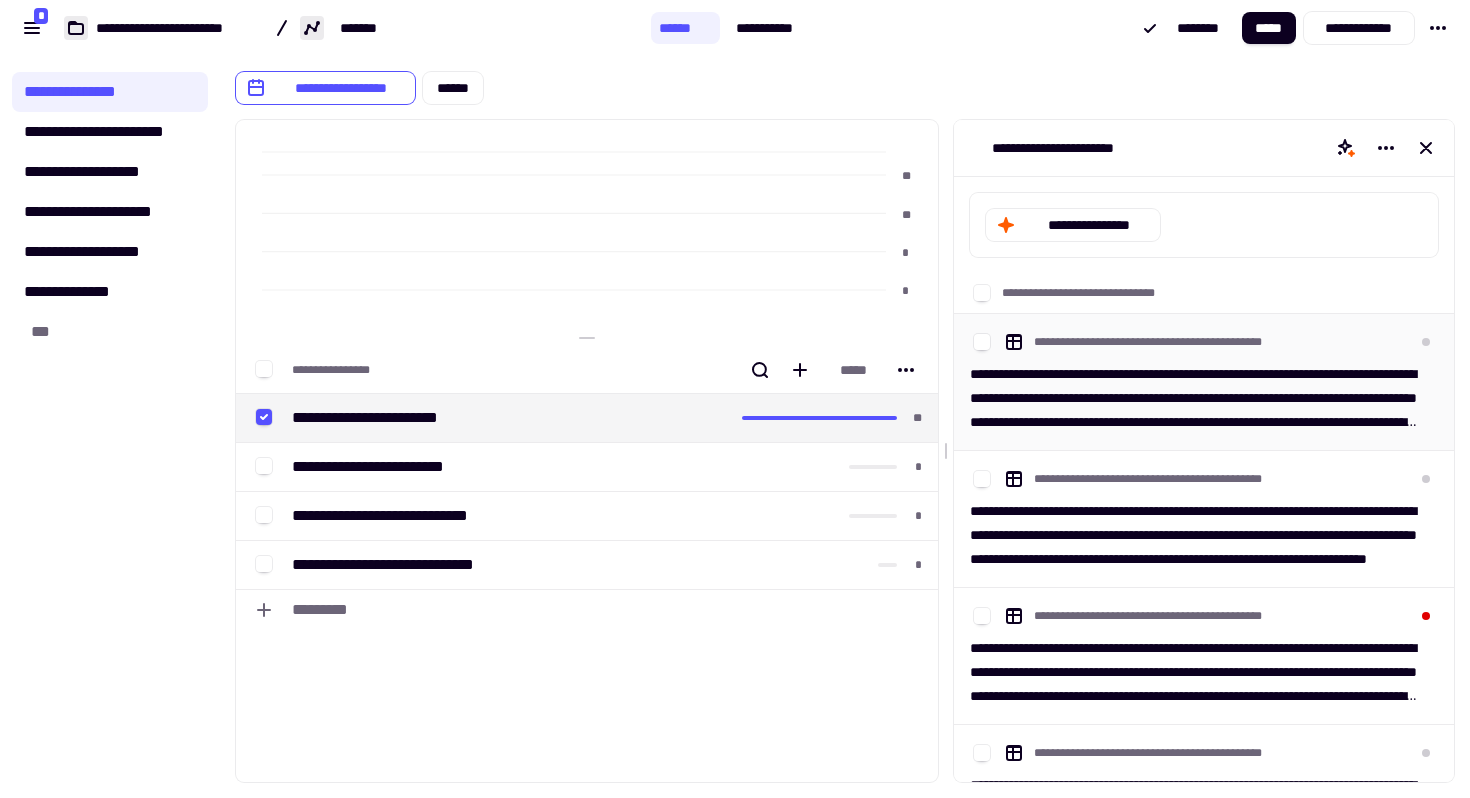click on "**********" at bounding box center (1196, 398) 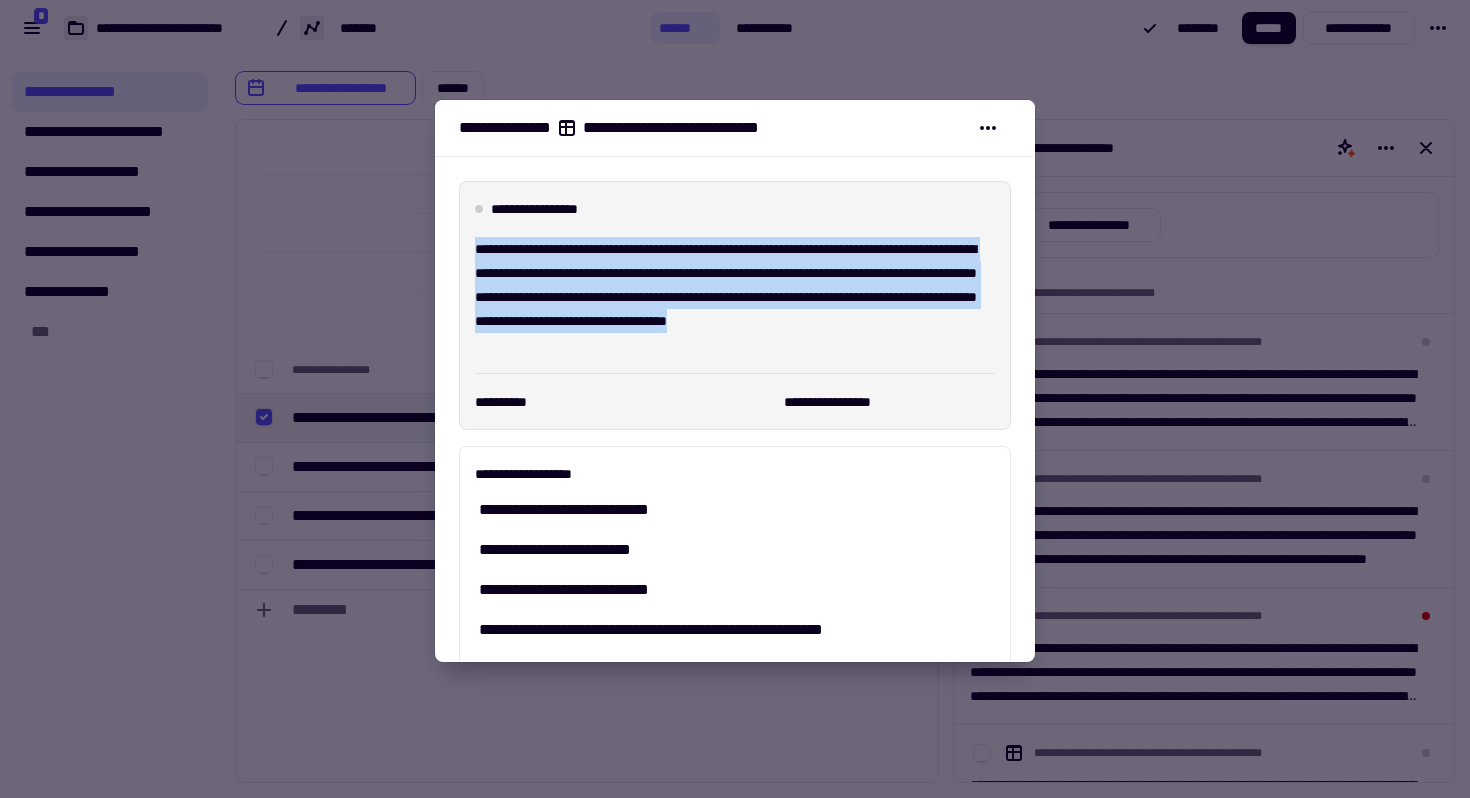 drag, startPoint x: 479, startPoint y: 250, endPoint x: 673, endPoint y: 352, distance: 219.1803 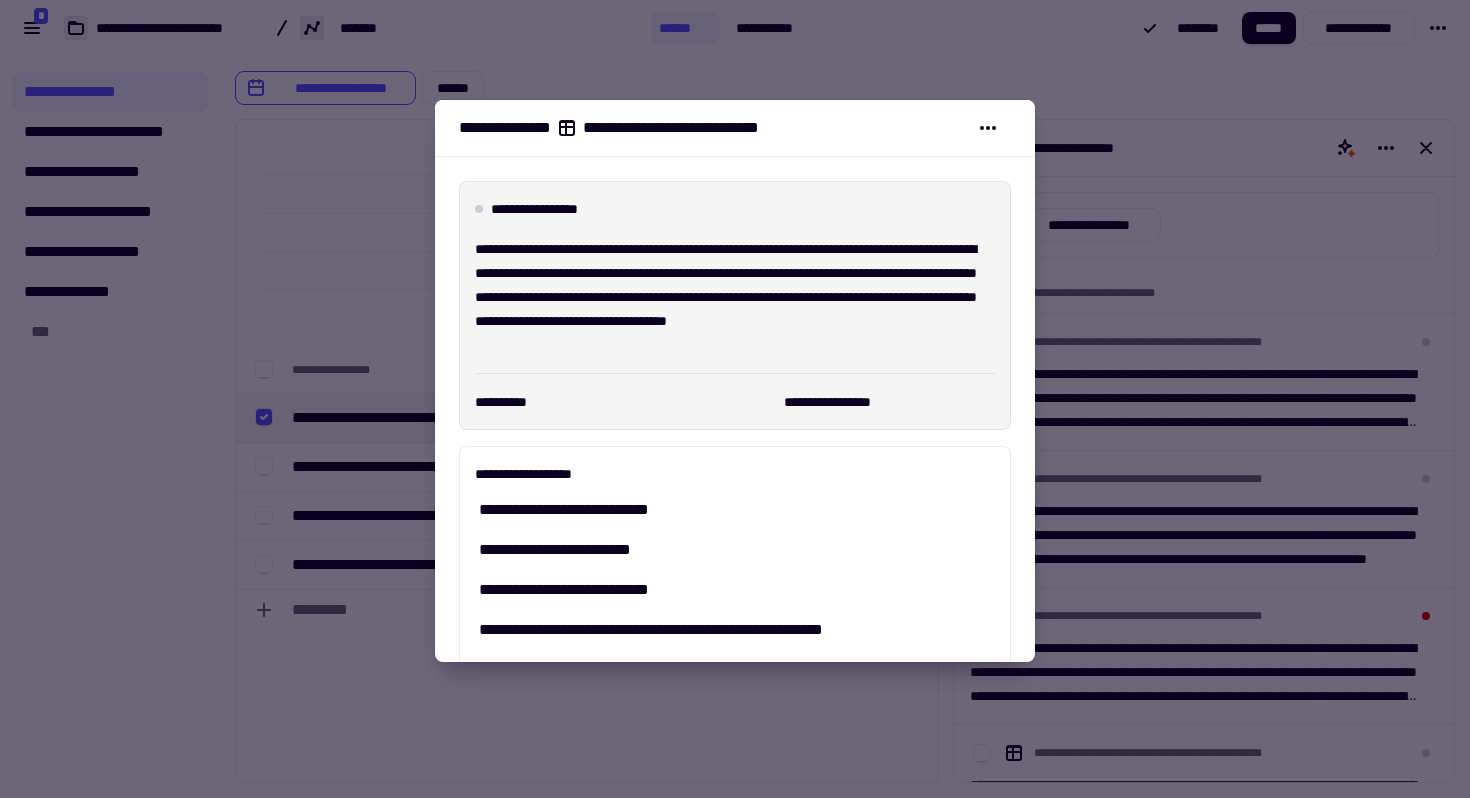 click at bounding box center [735, 399] 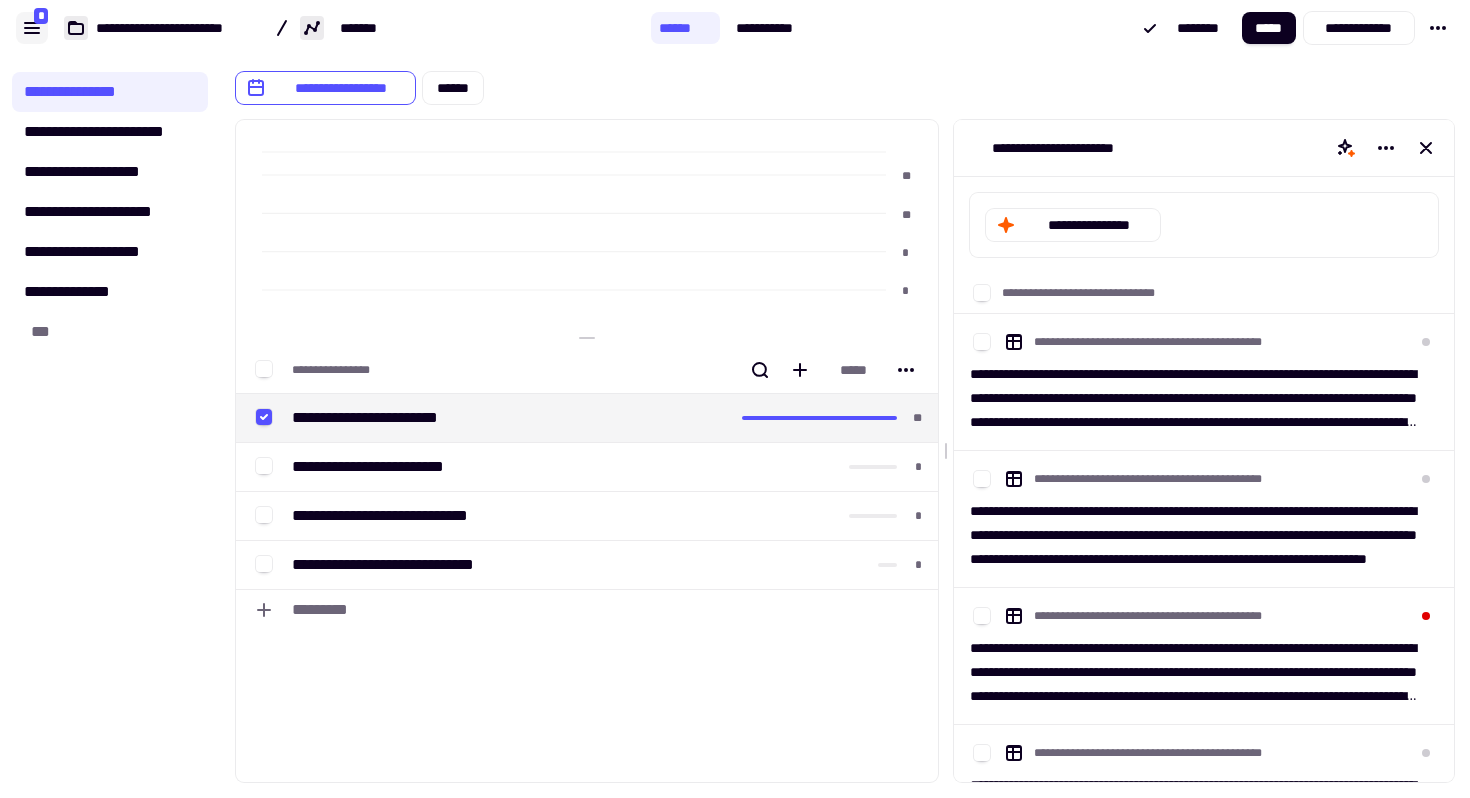 click 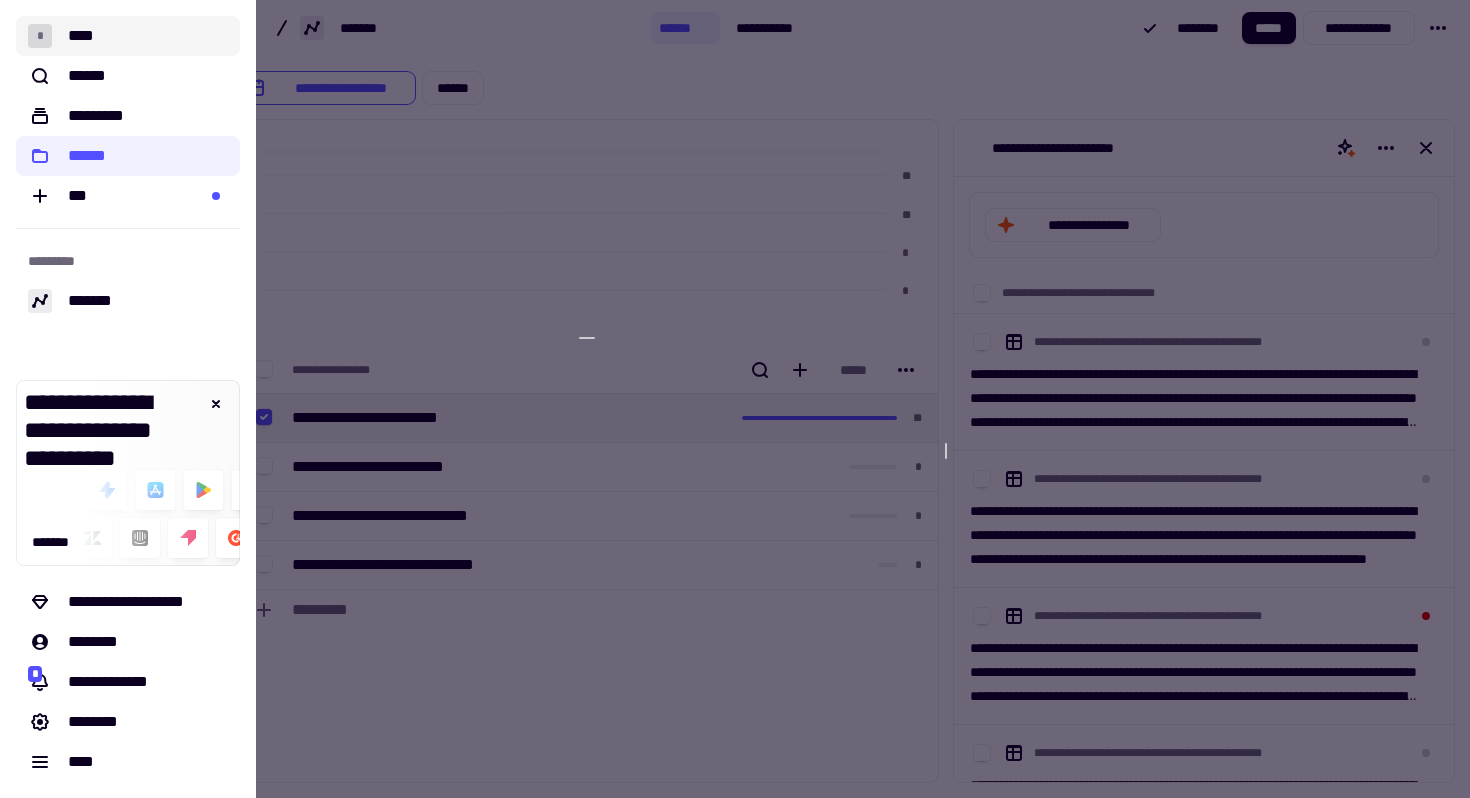 click on "* ****" 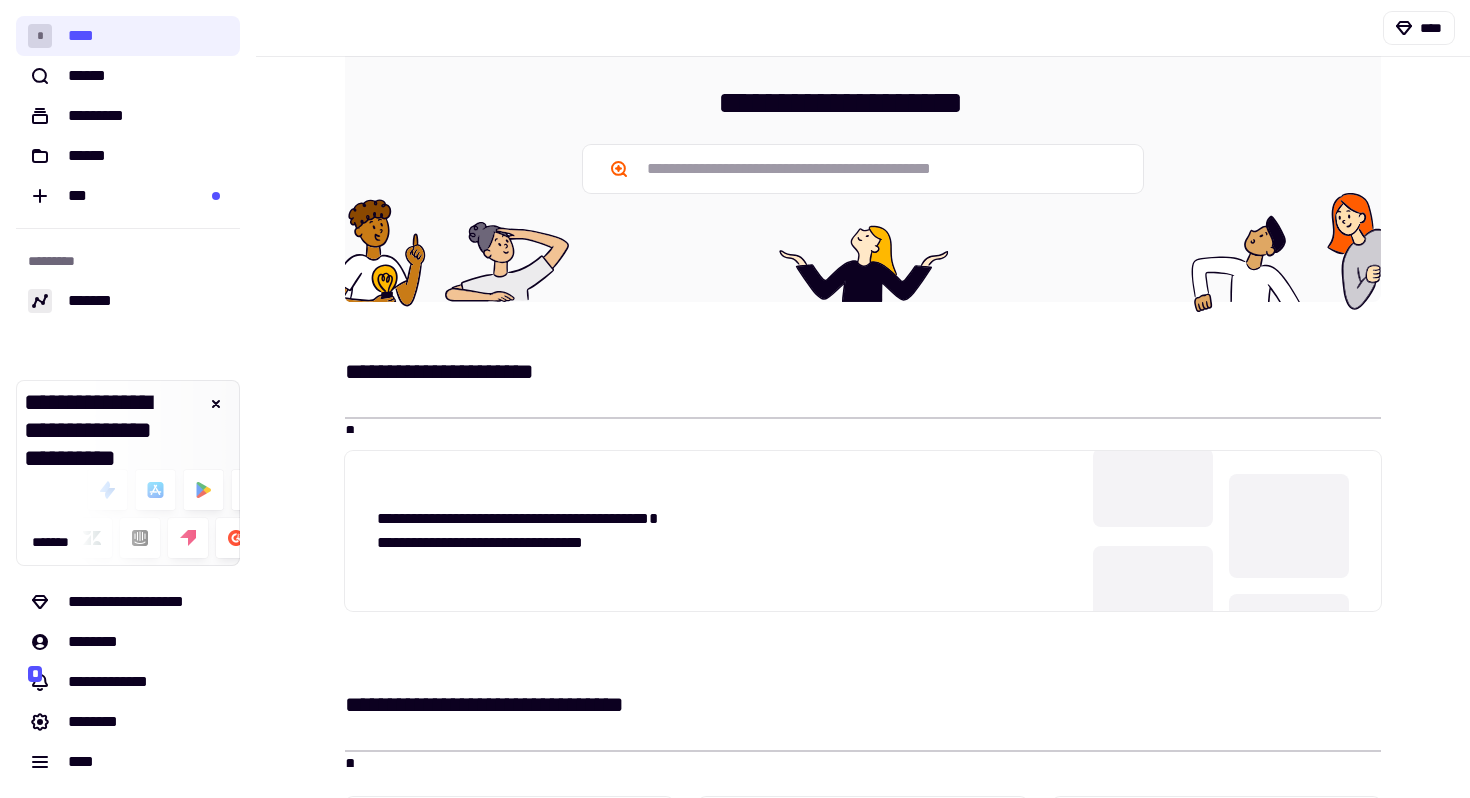 scroll, scrollTop: 0, scrollLeft: 0, axis: both 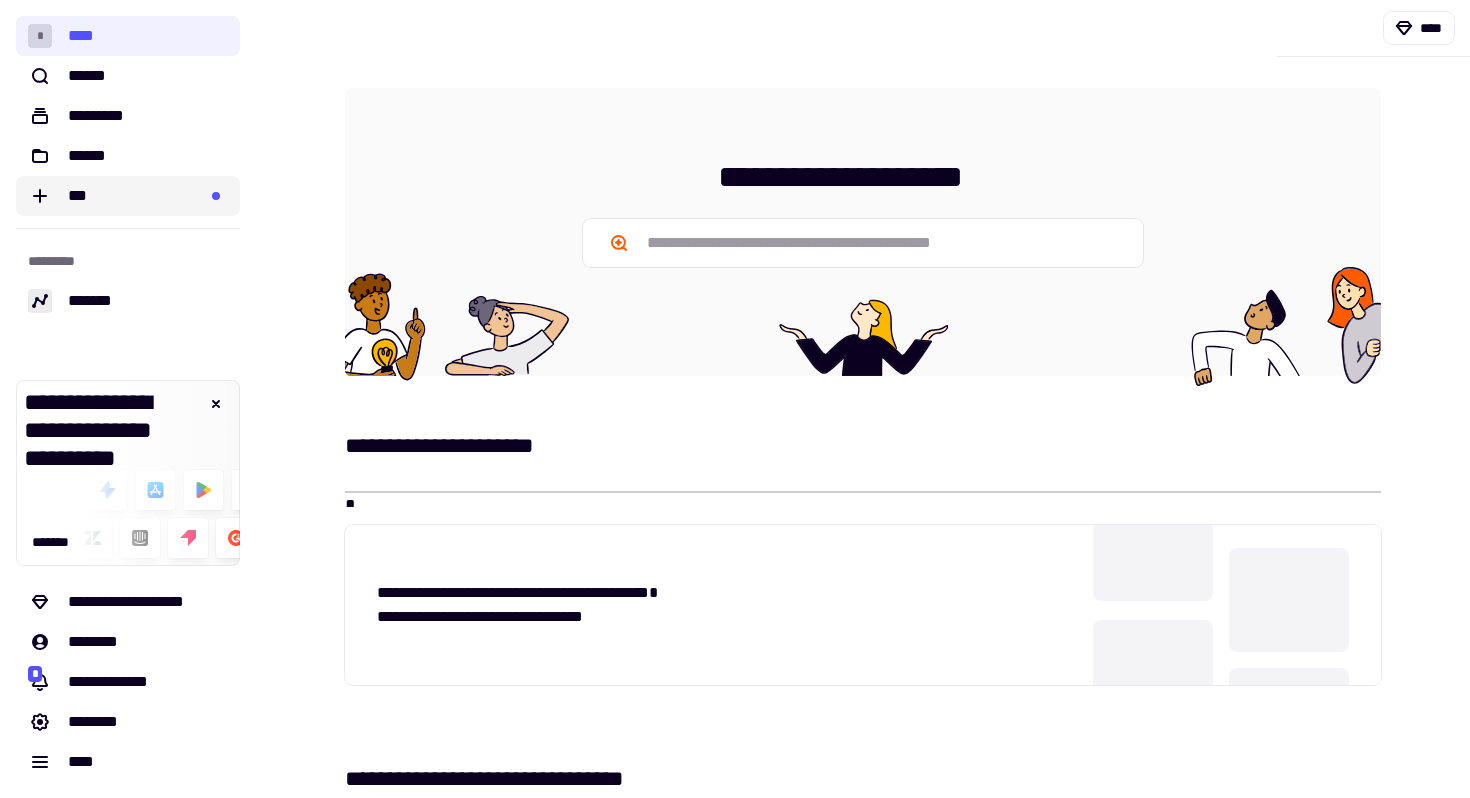 click on "***" 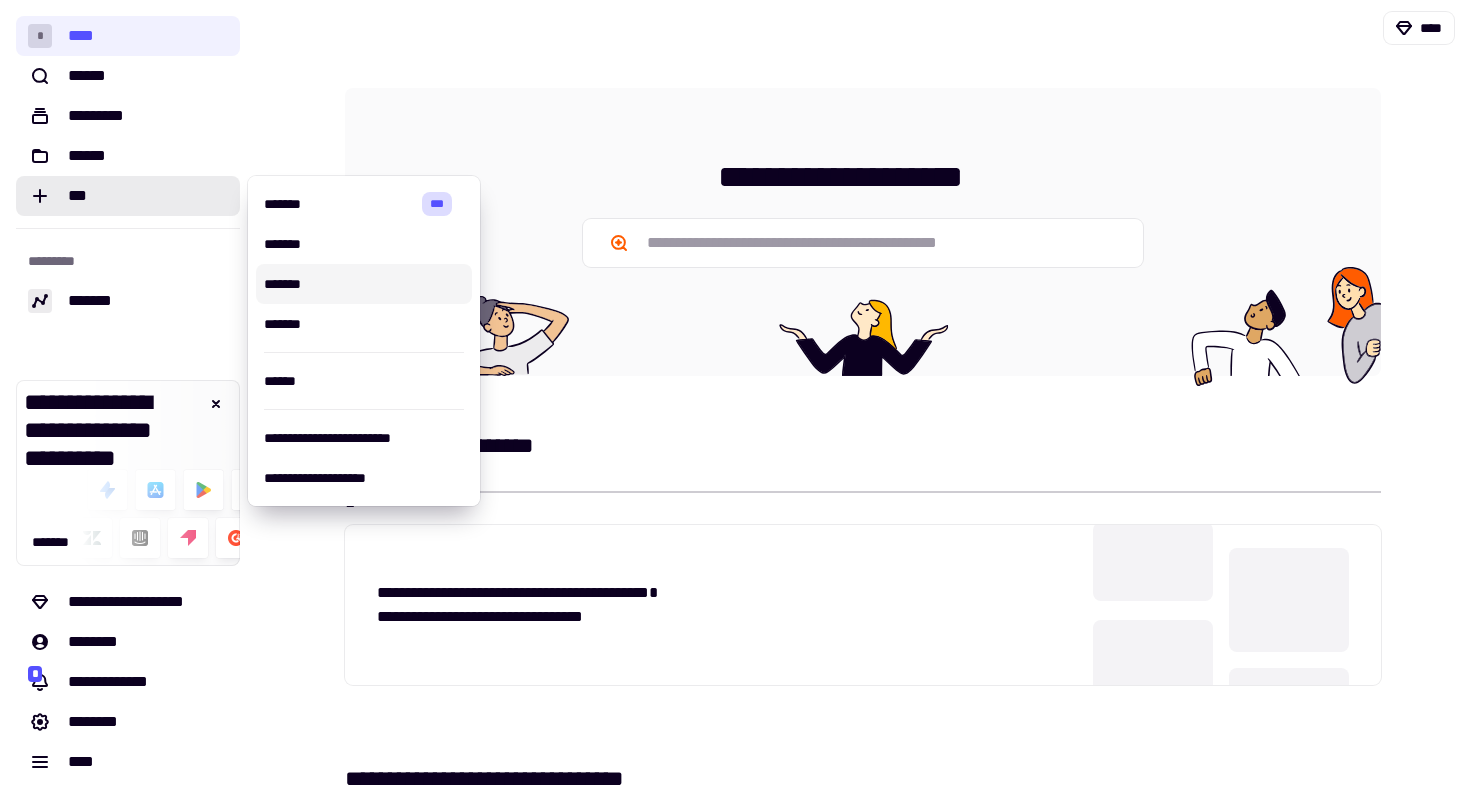 click on "*******" at bounding box center [364, 284] 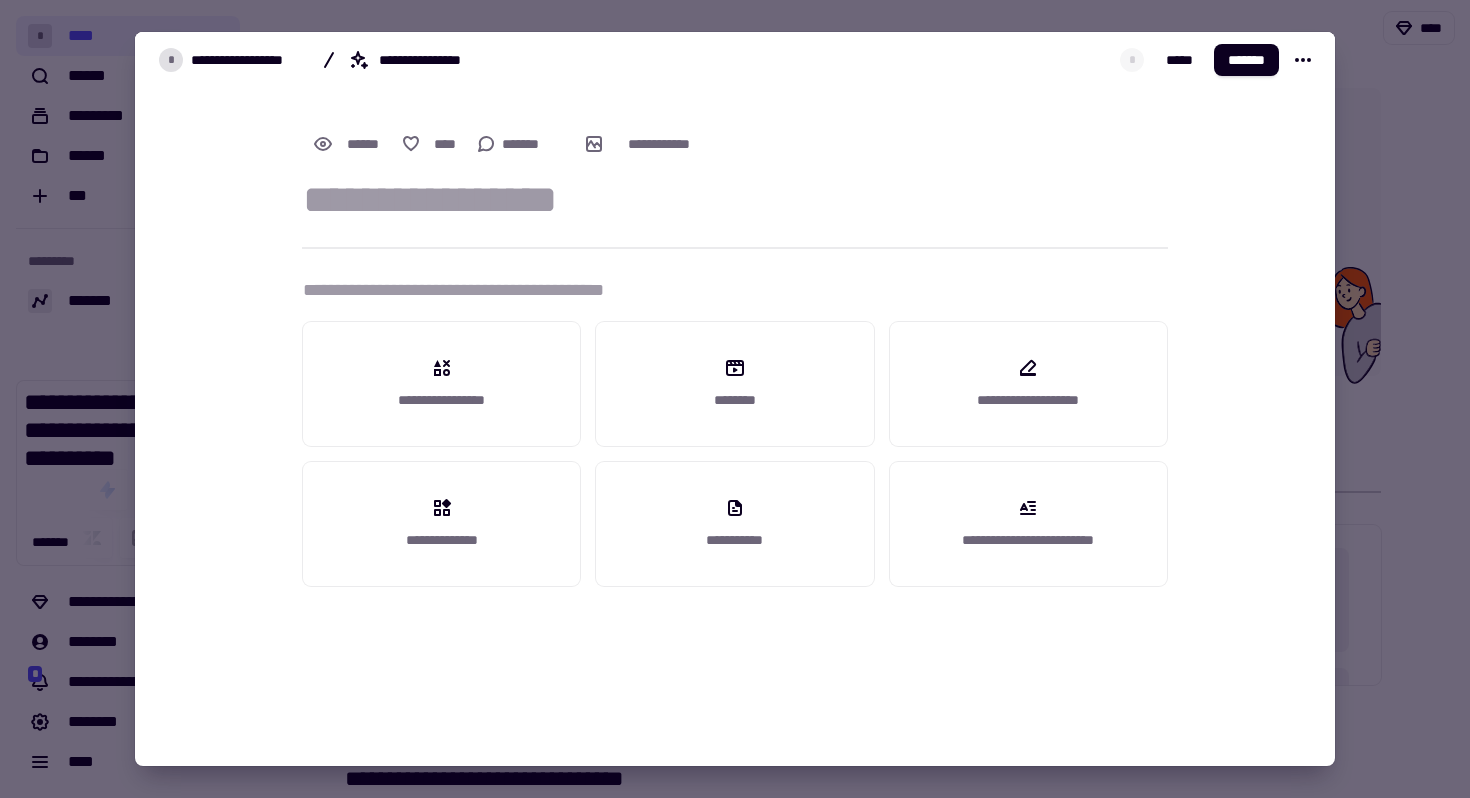 click on "**********" at bounding box center [735, 290] 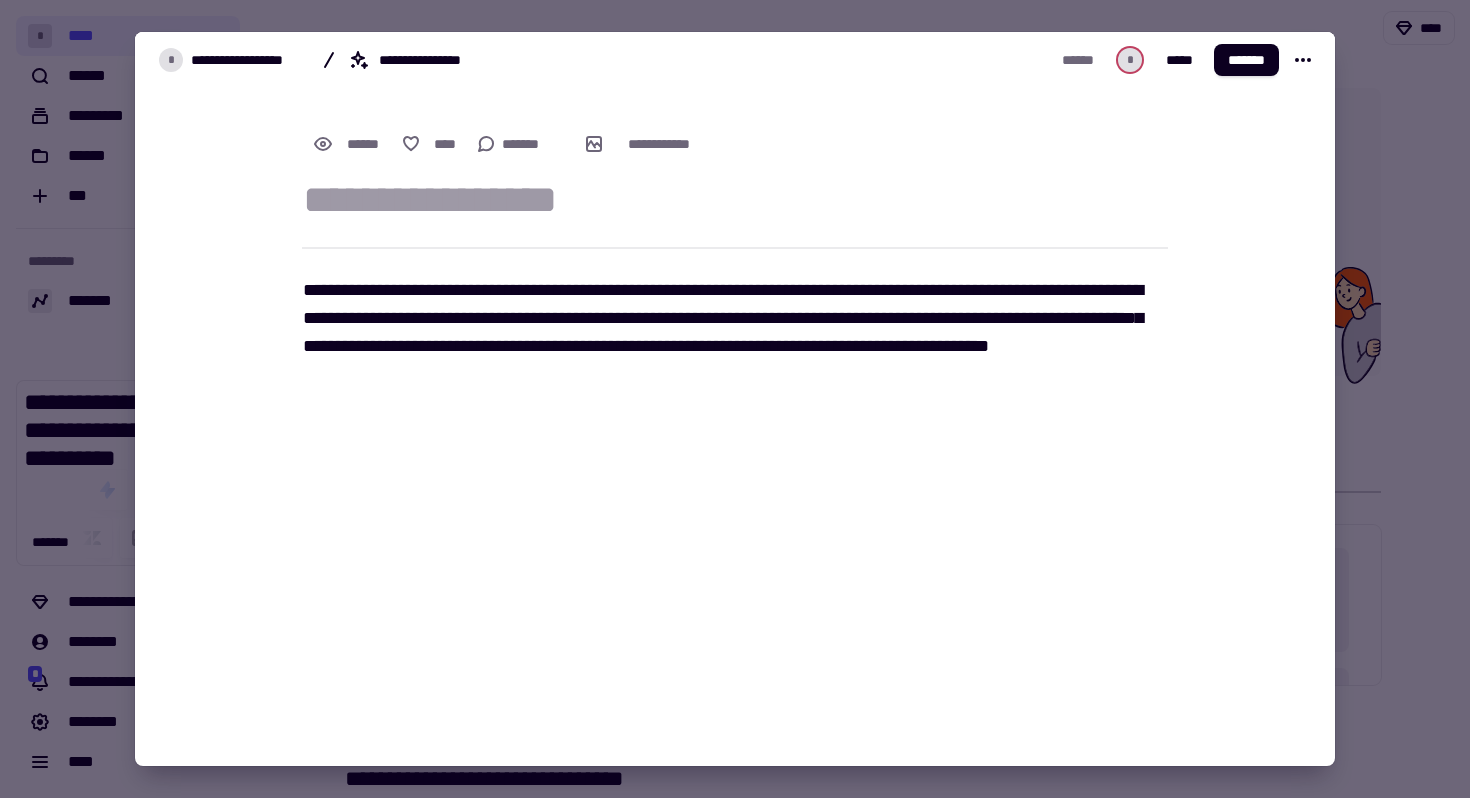 click at bounding box center (735, 200) 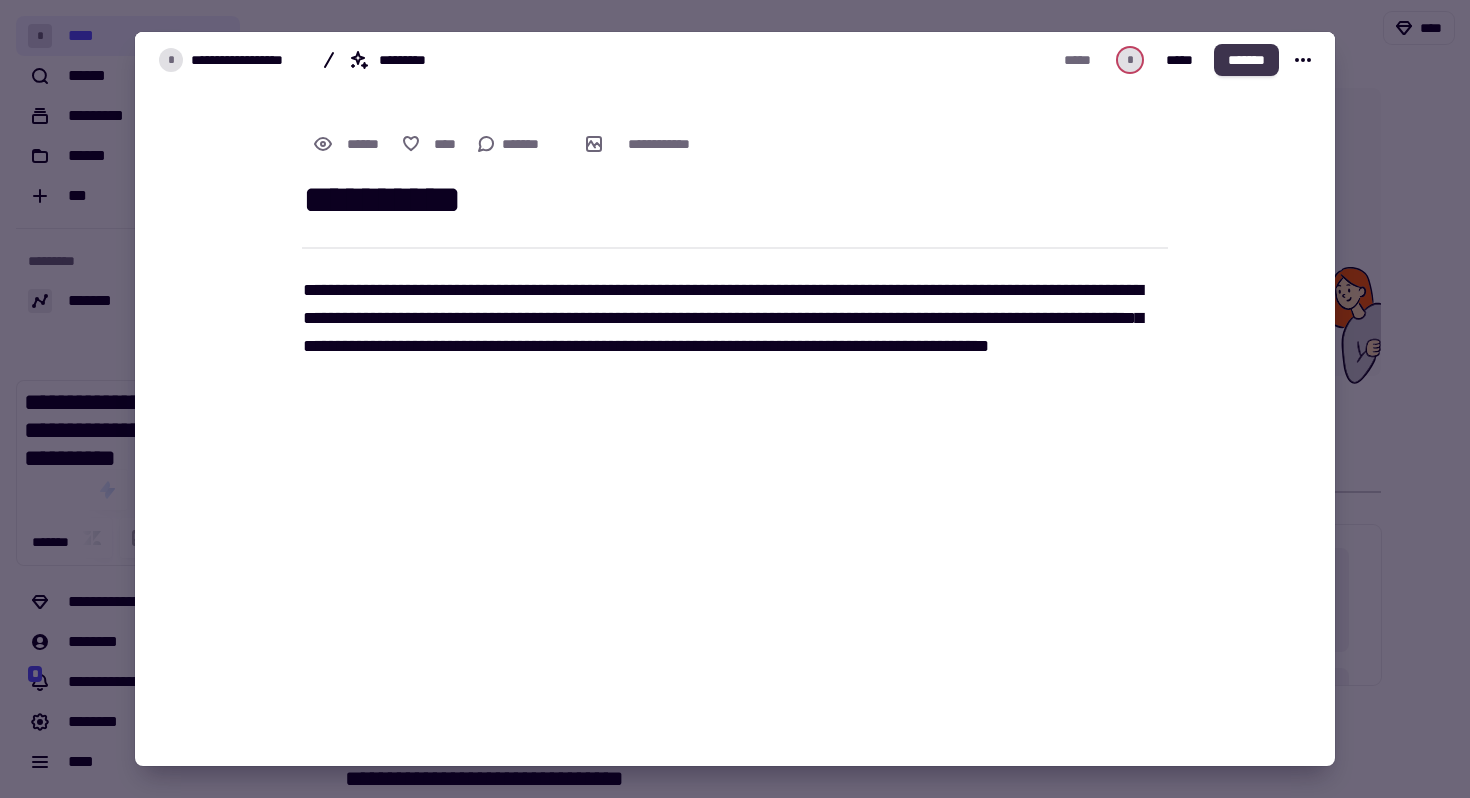 click on "*******" 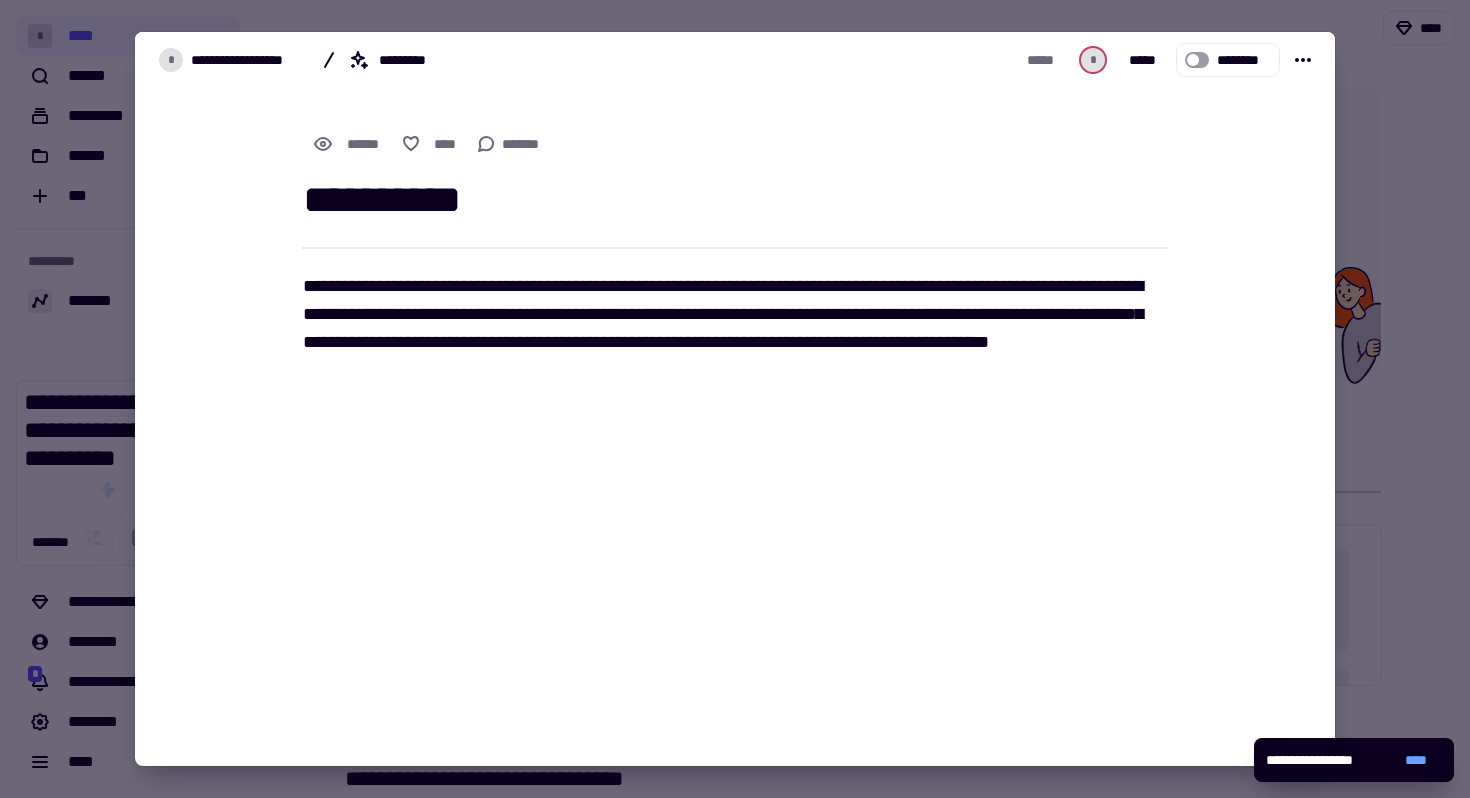 click at bounding box center (735, 399) 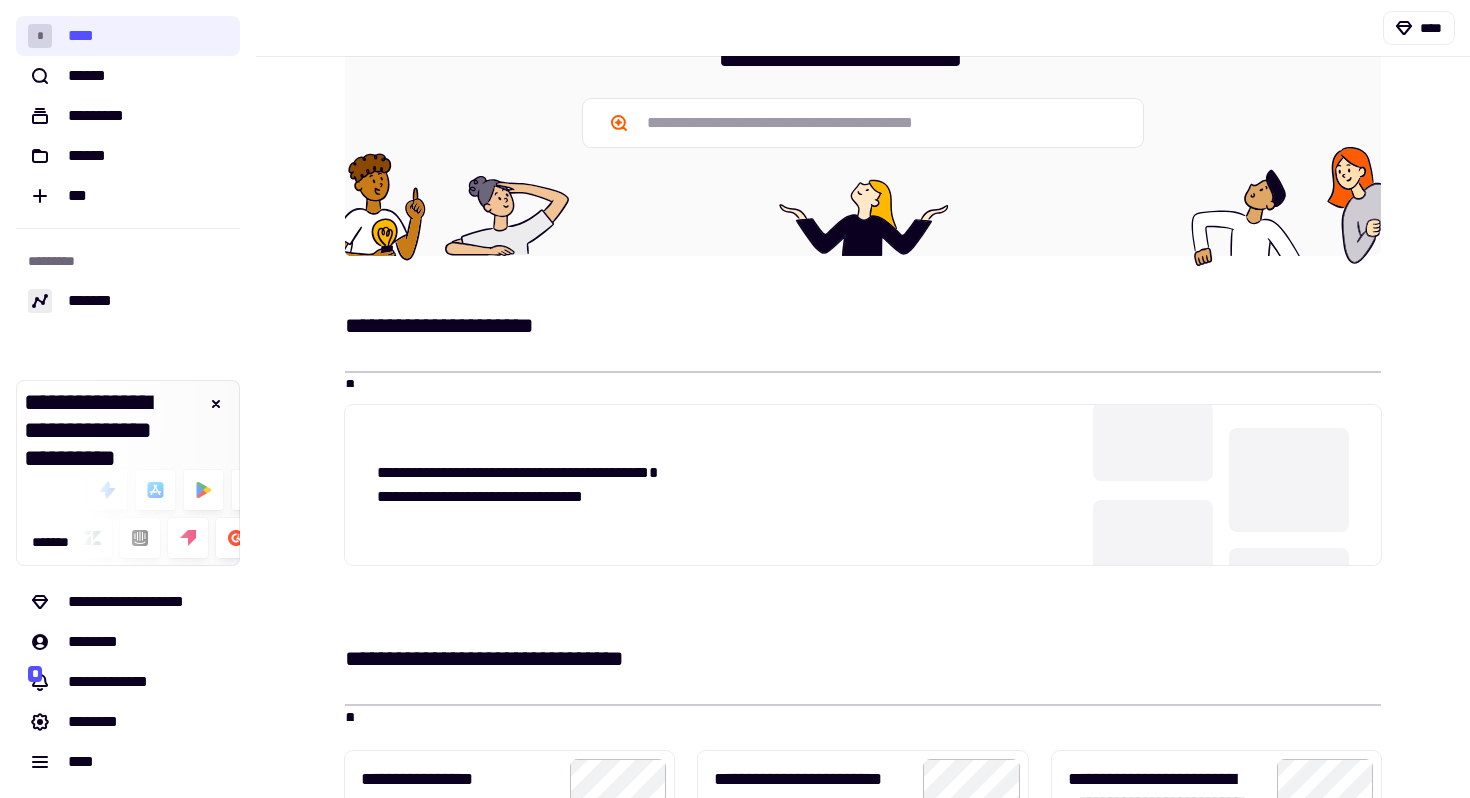 scroll, scrollTop: 0, scrollLeft: 0, axis: both 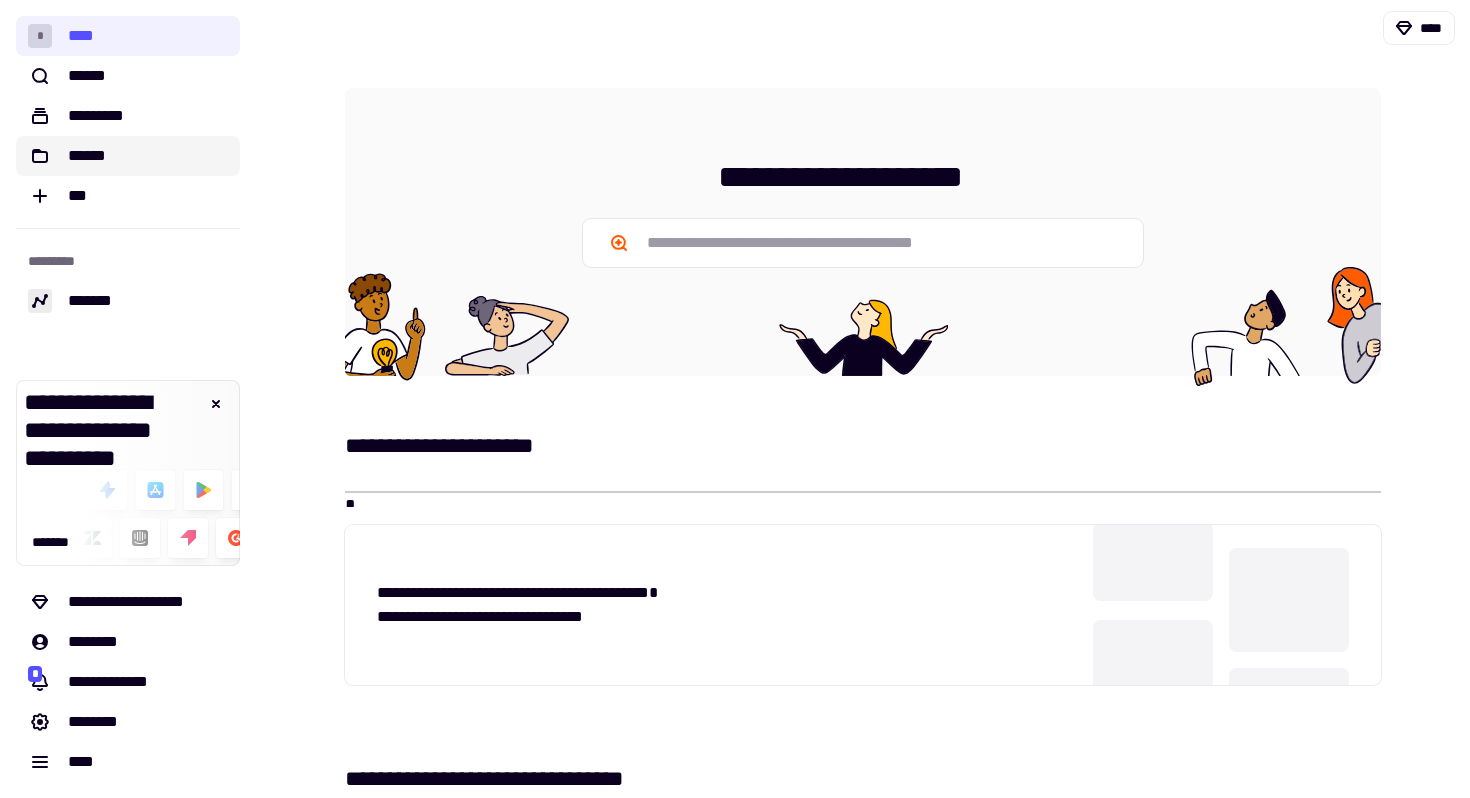 click on "******" 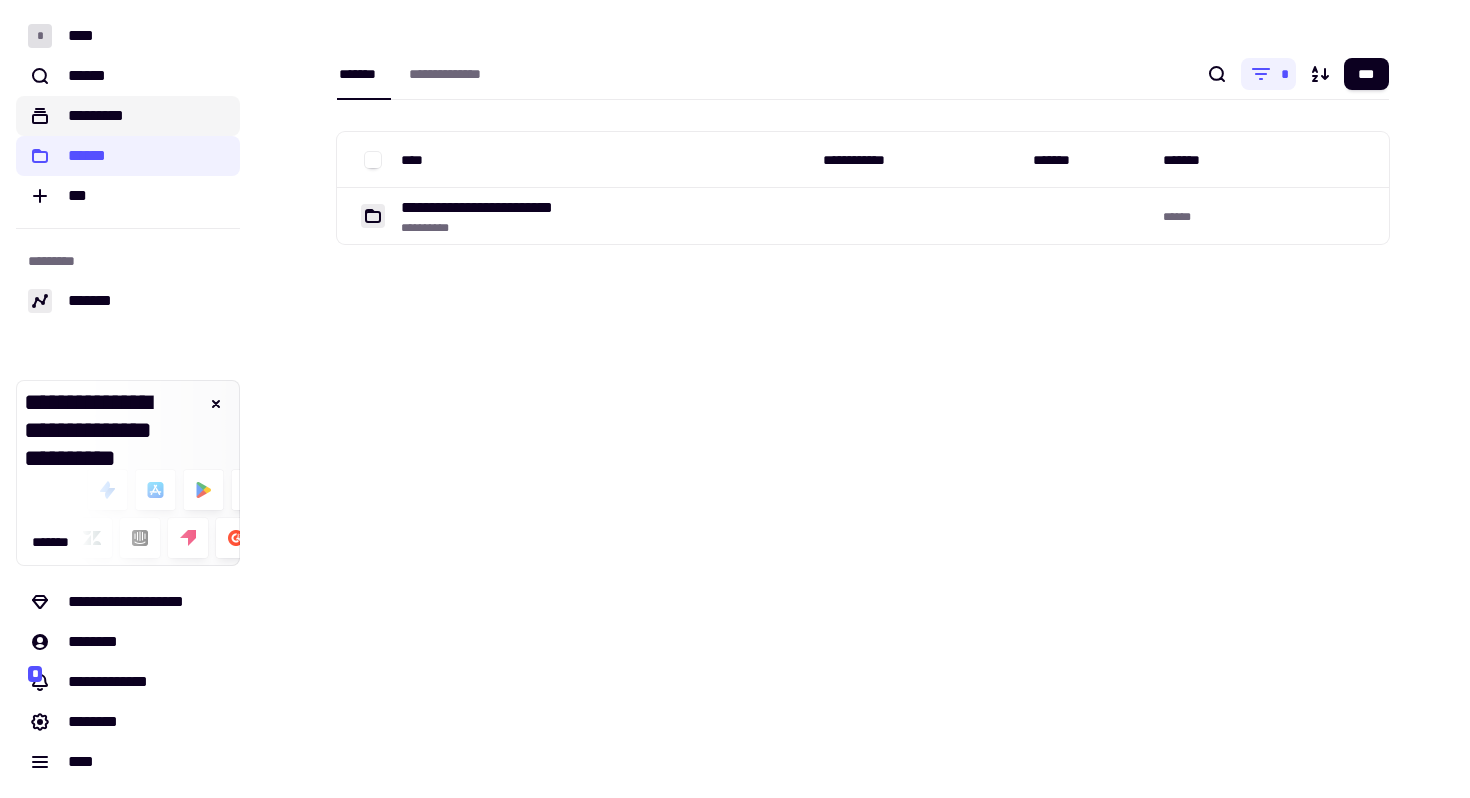 click on "*********" 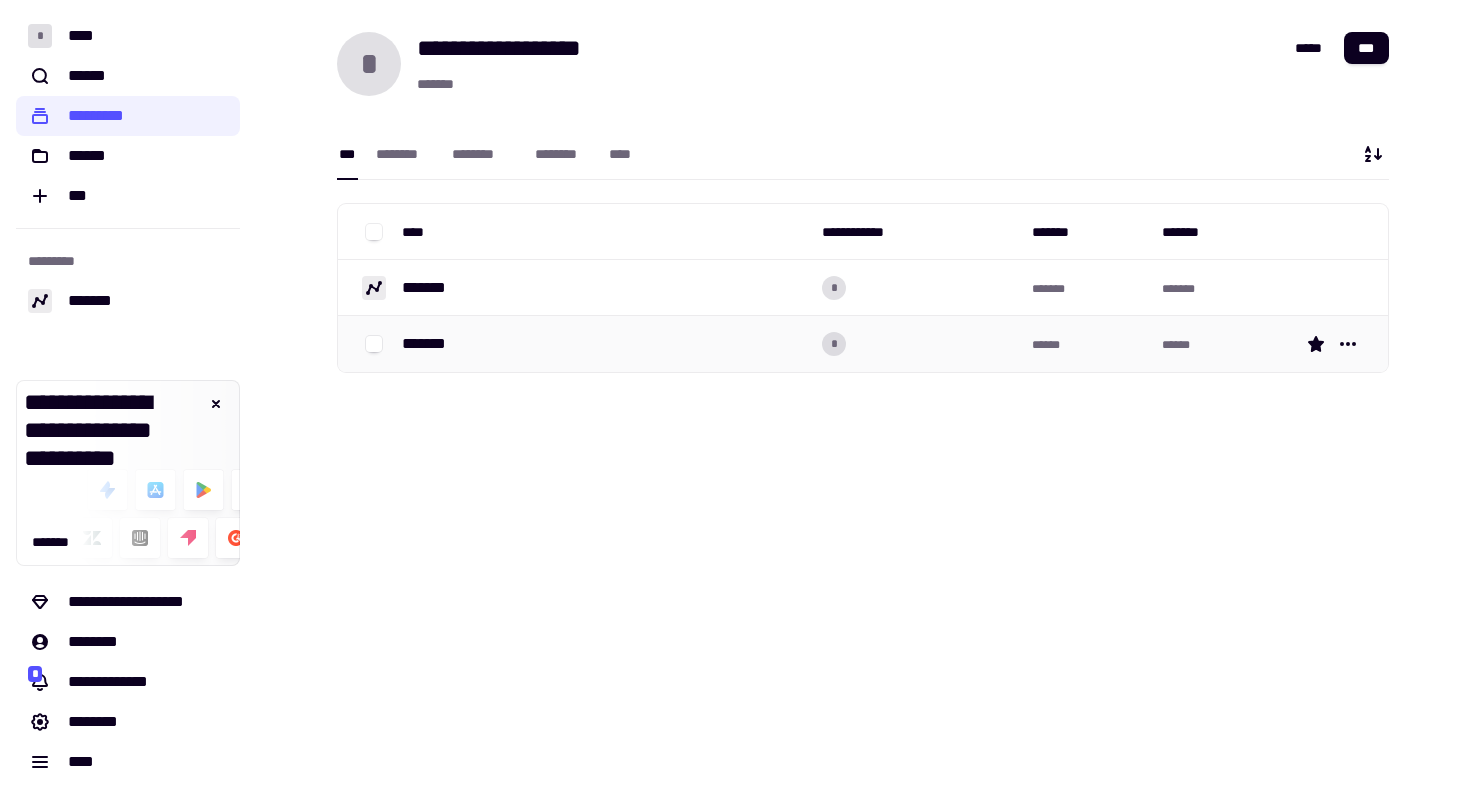 click on "*******" at bounding box center [432, 344] 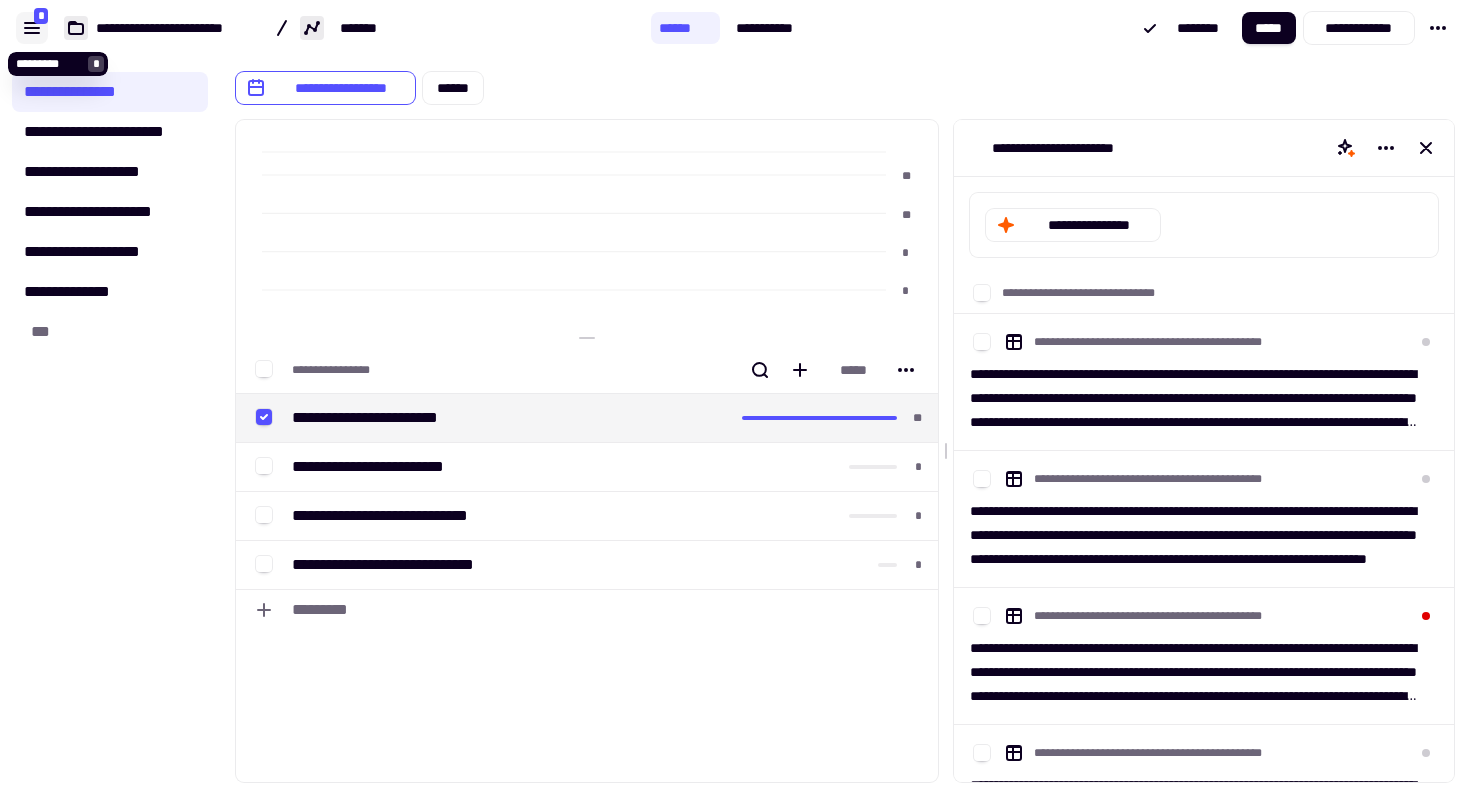 click 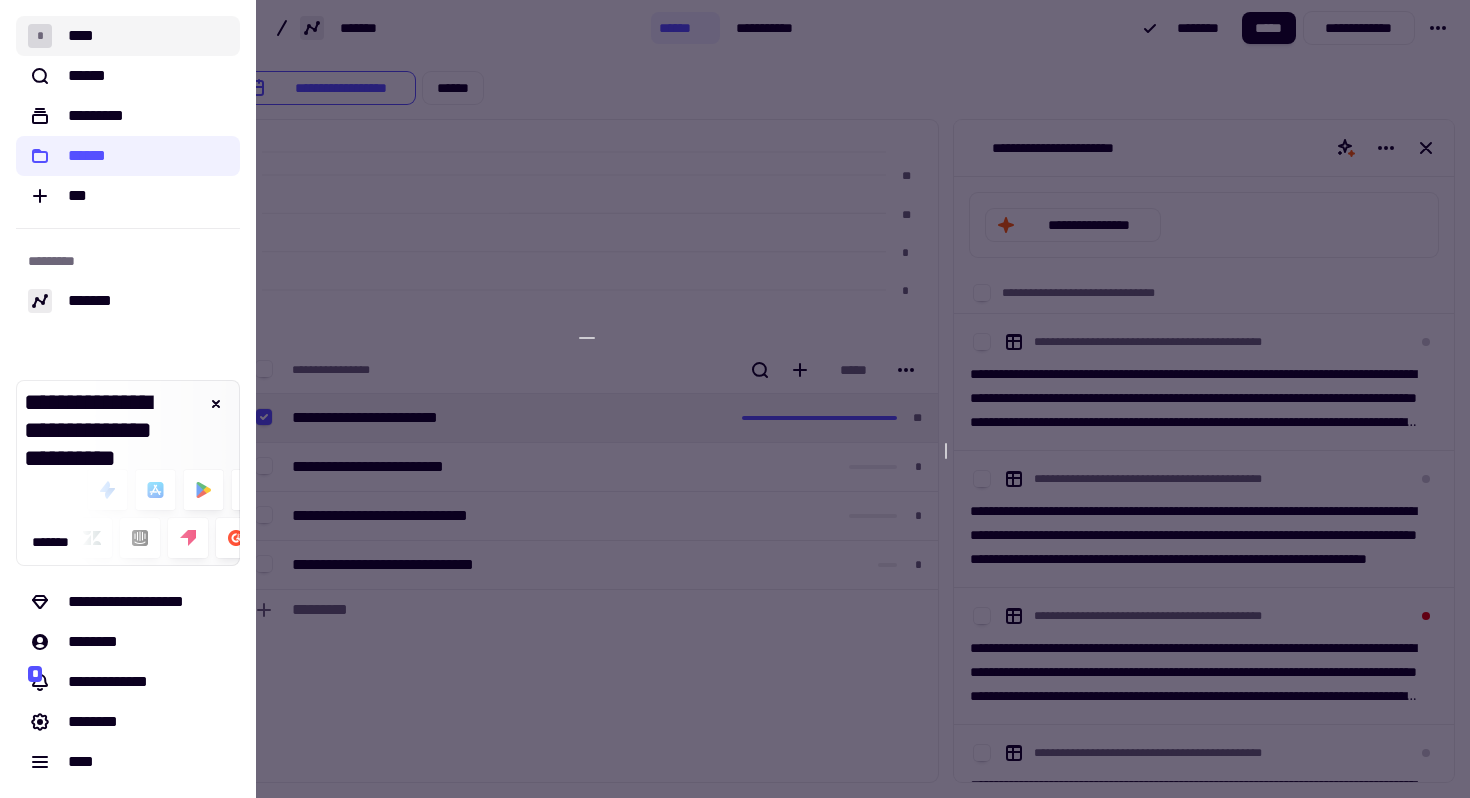 click on "* ****" 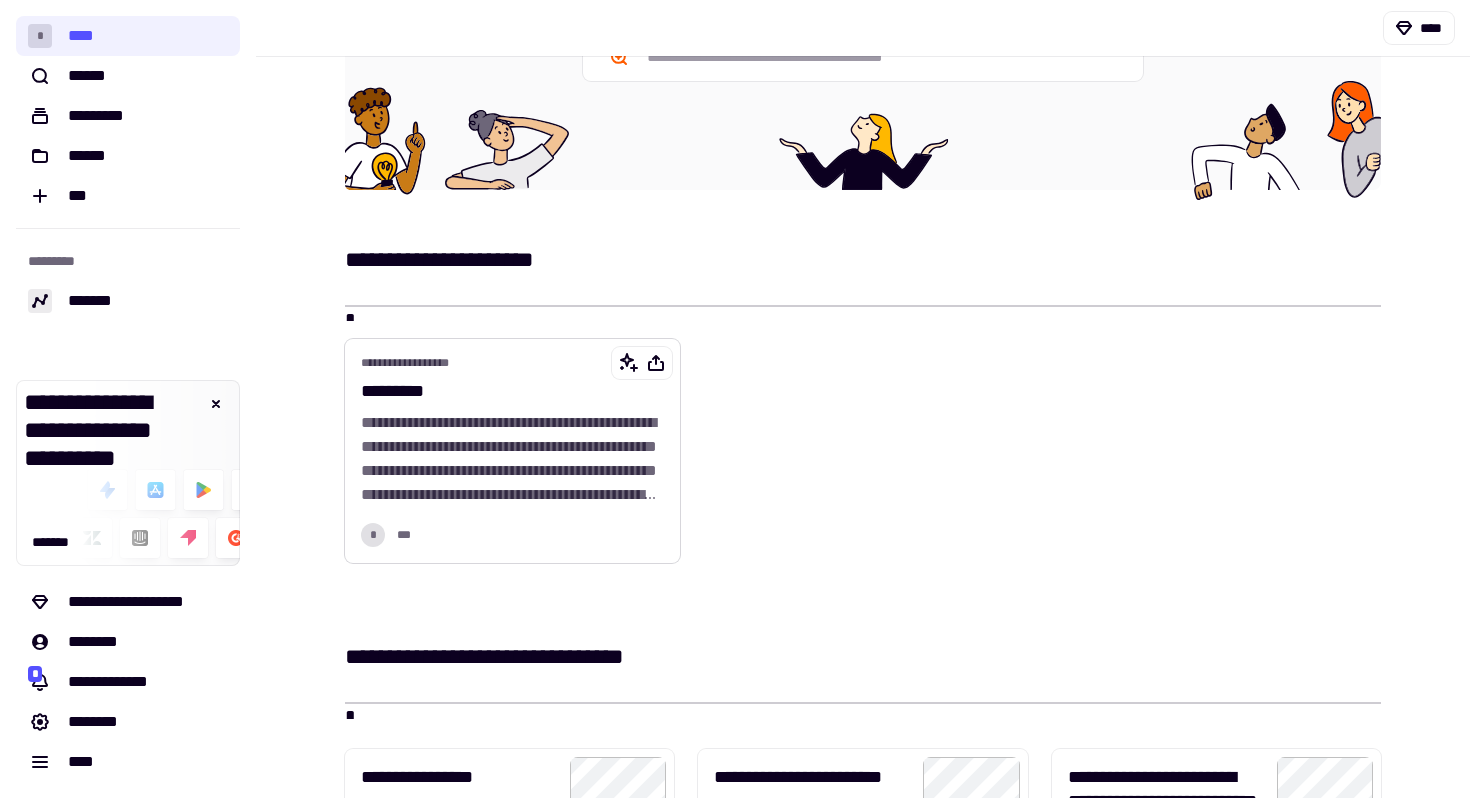 scroll, scrollTop: 303, scrollLeft: 0, axis: vertical 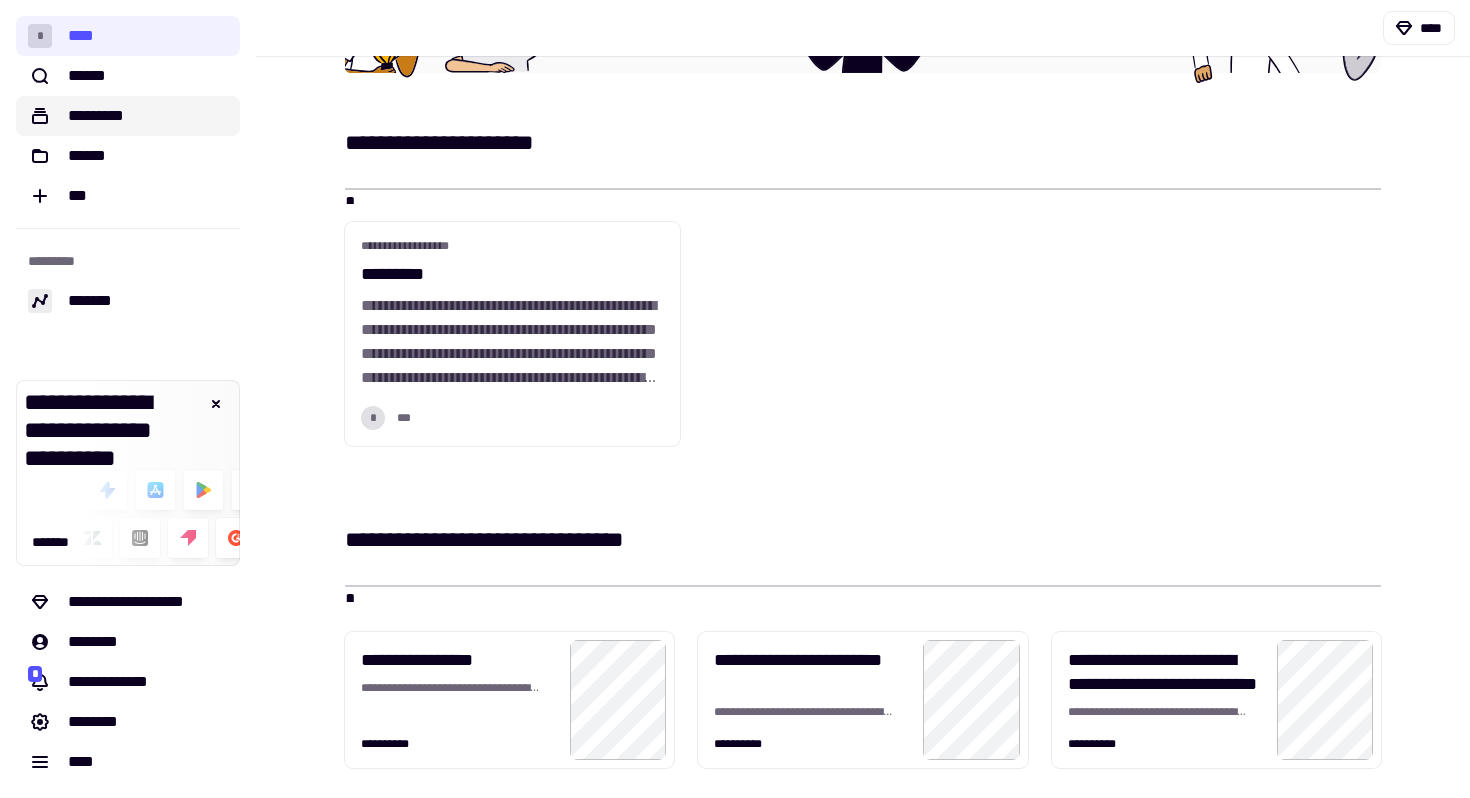 click on "*********" 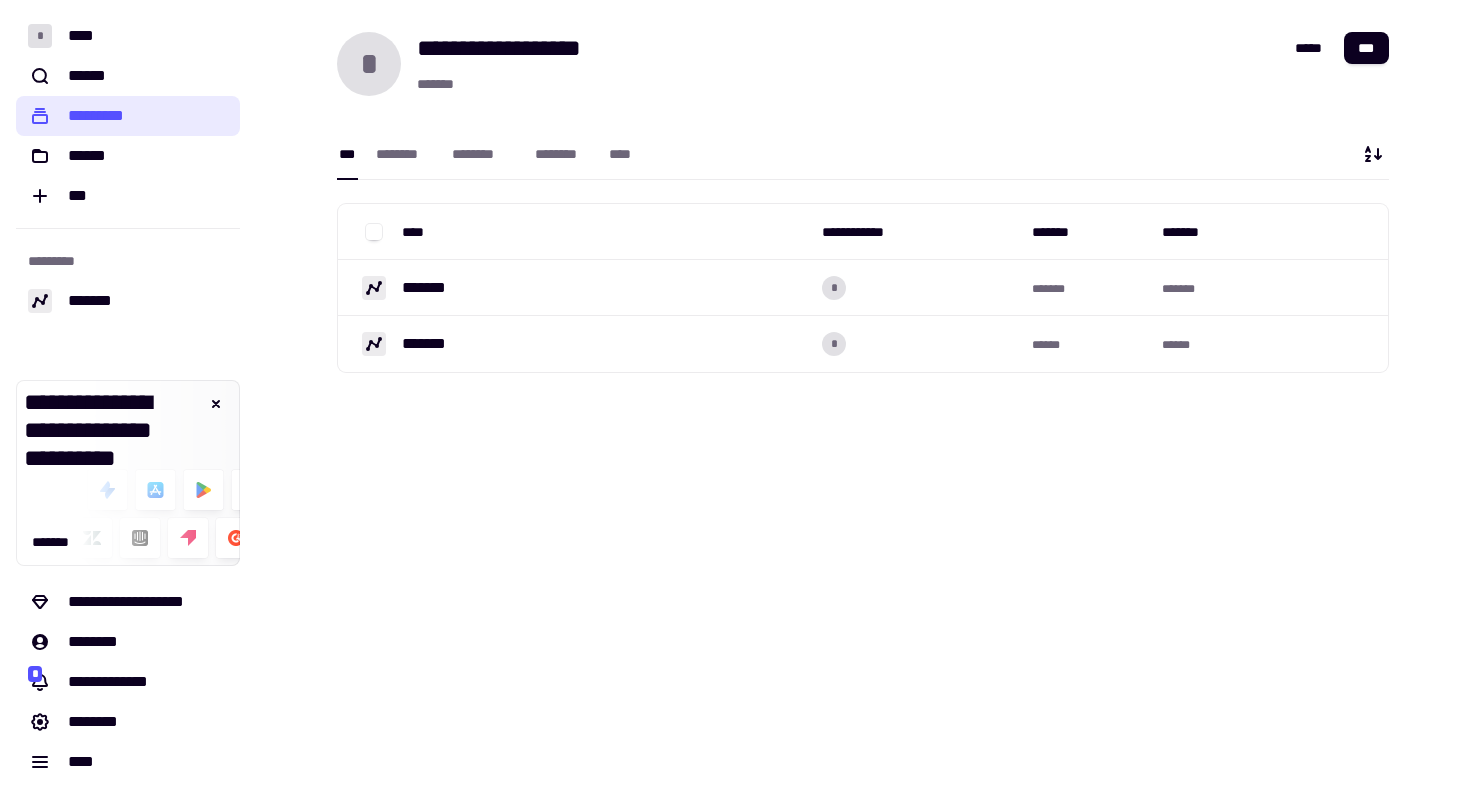 scroll, scrollTop: 0, scrollLeft: 0, axis: both 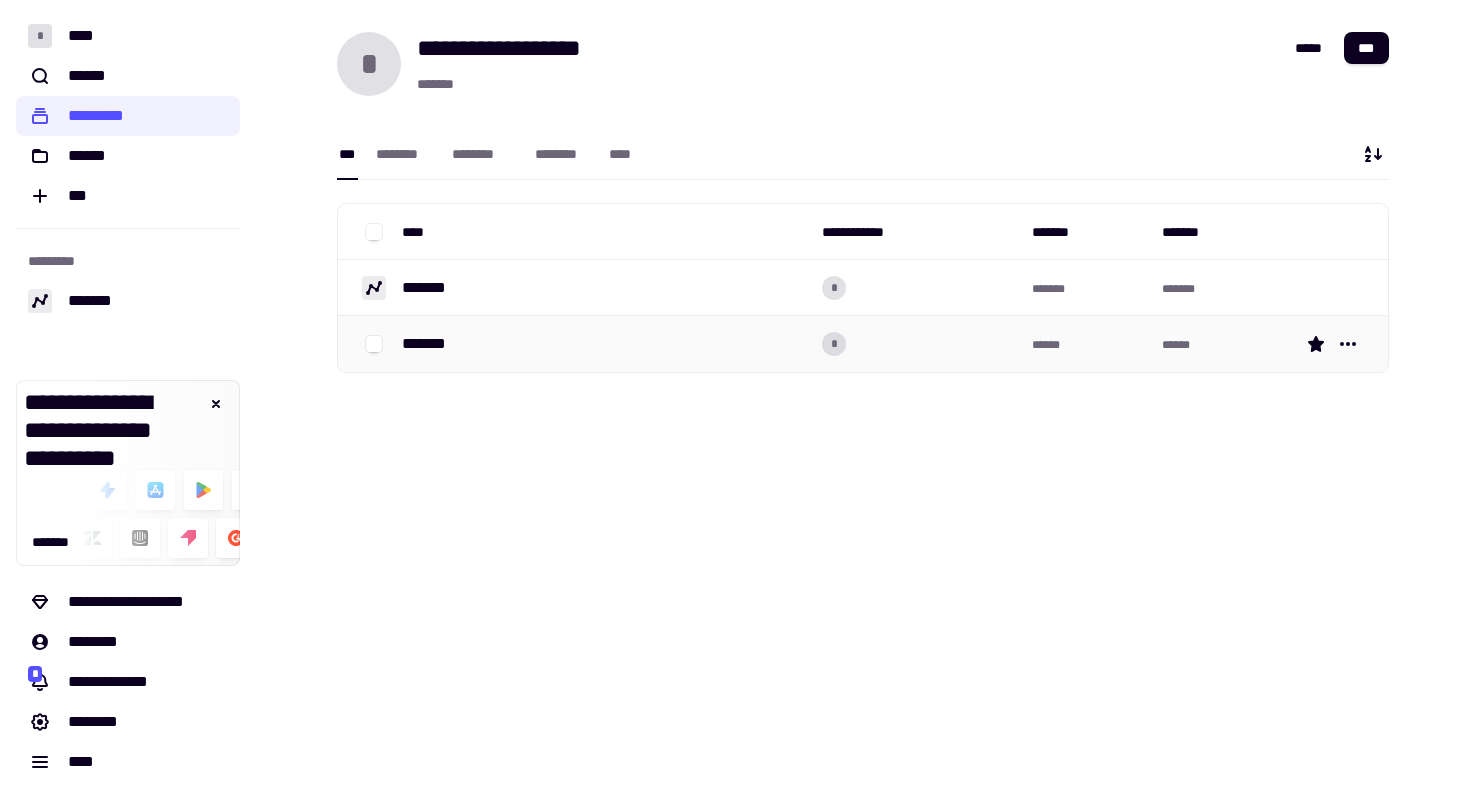 click on "*******" at bounding box center (604, 344) 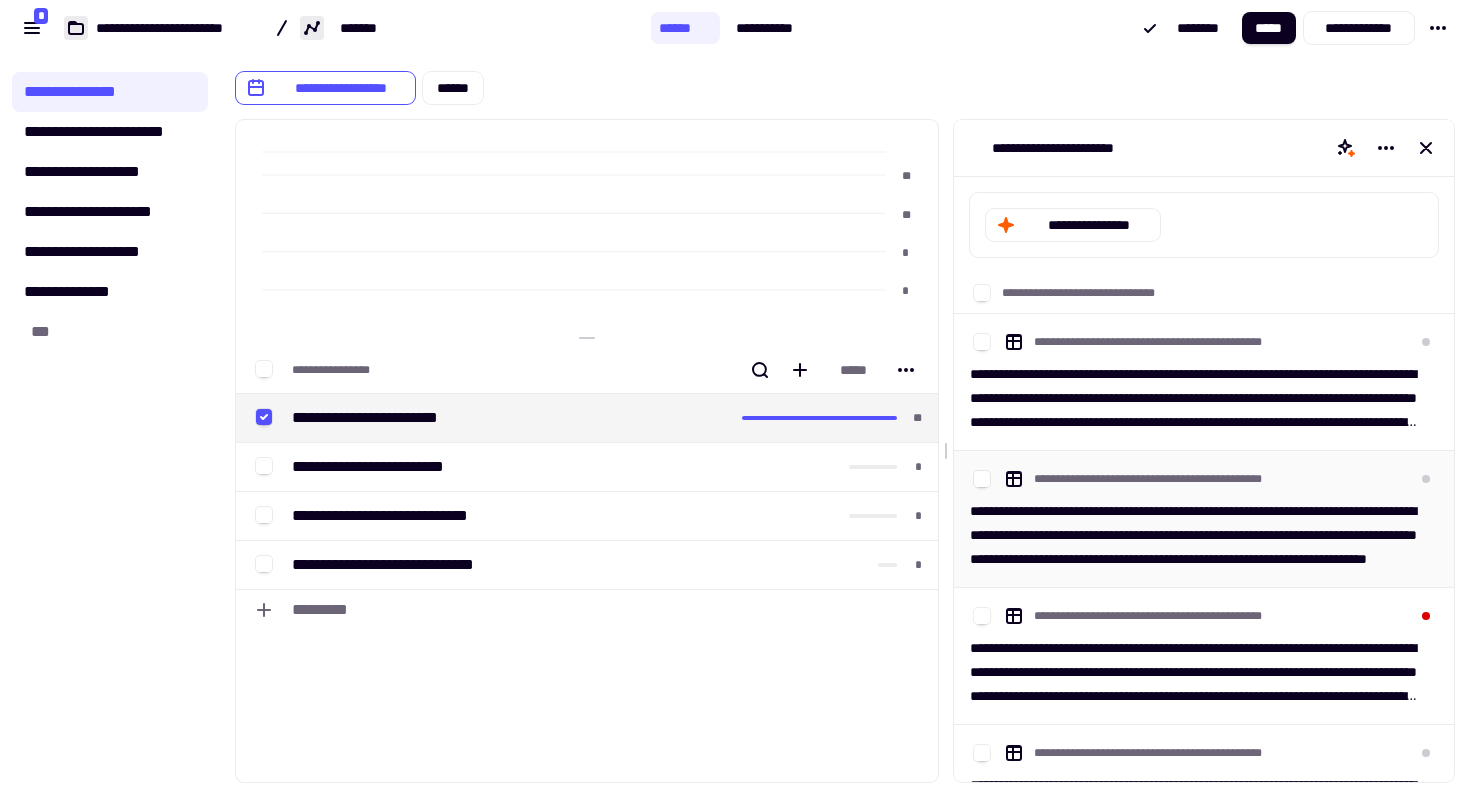click on "**********" at bounding box center [1196, 535] 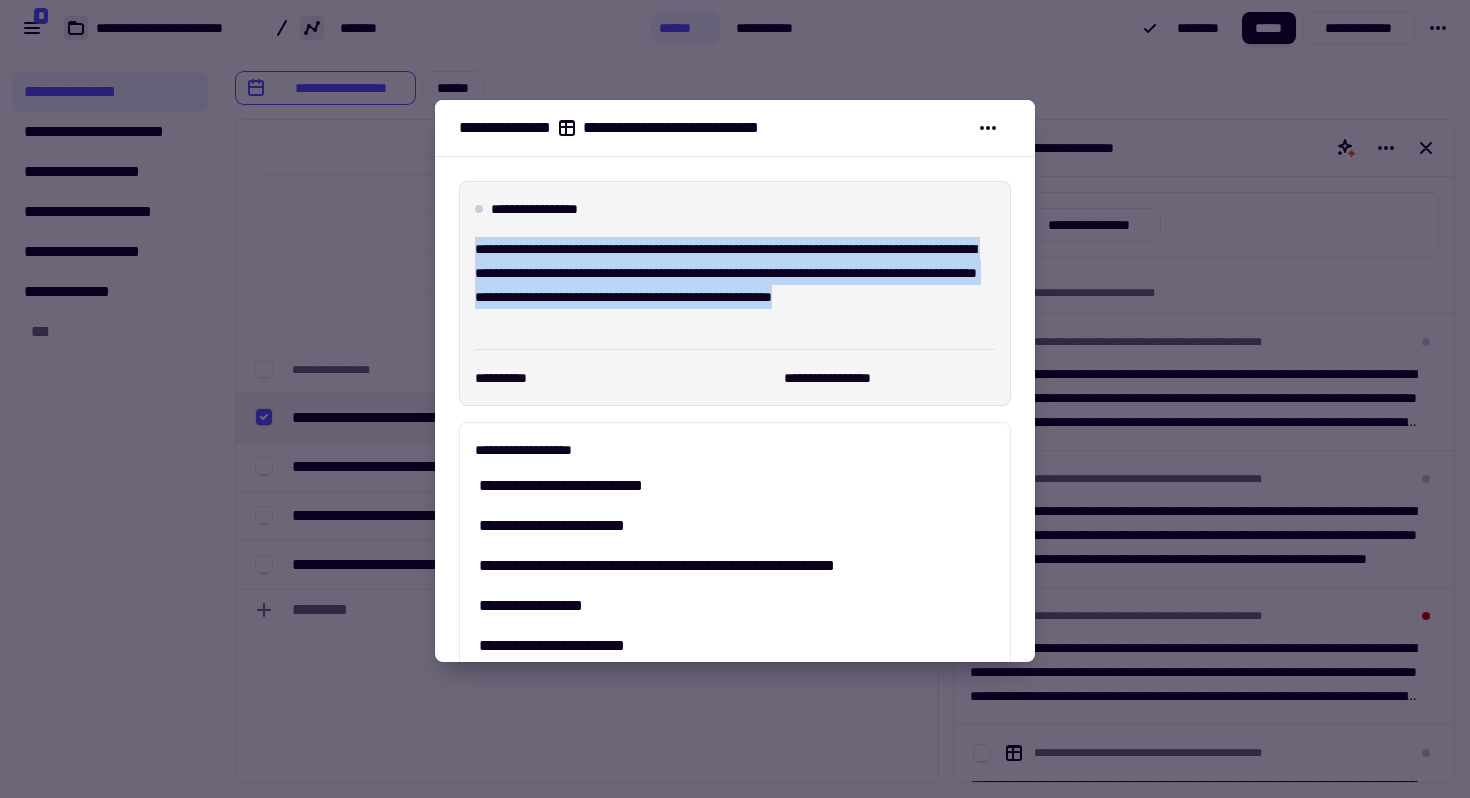 drag, startPoint x: 470, startPoint y: 243, endPoint x: 915, endPoint y: 330, distance: 453.42474 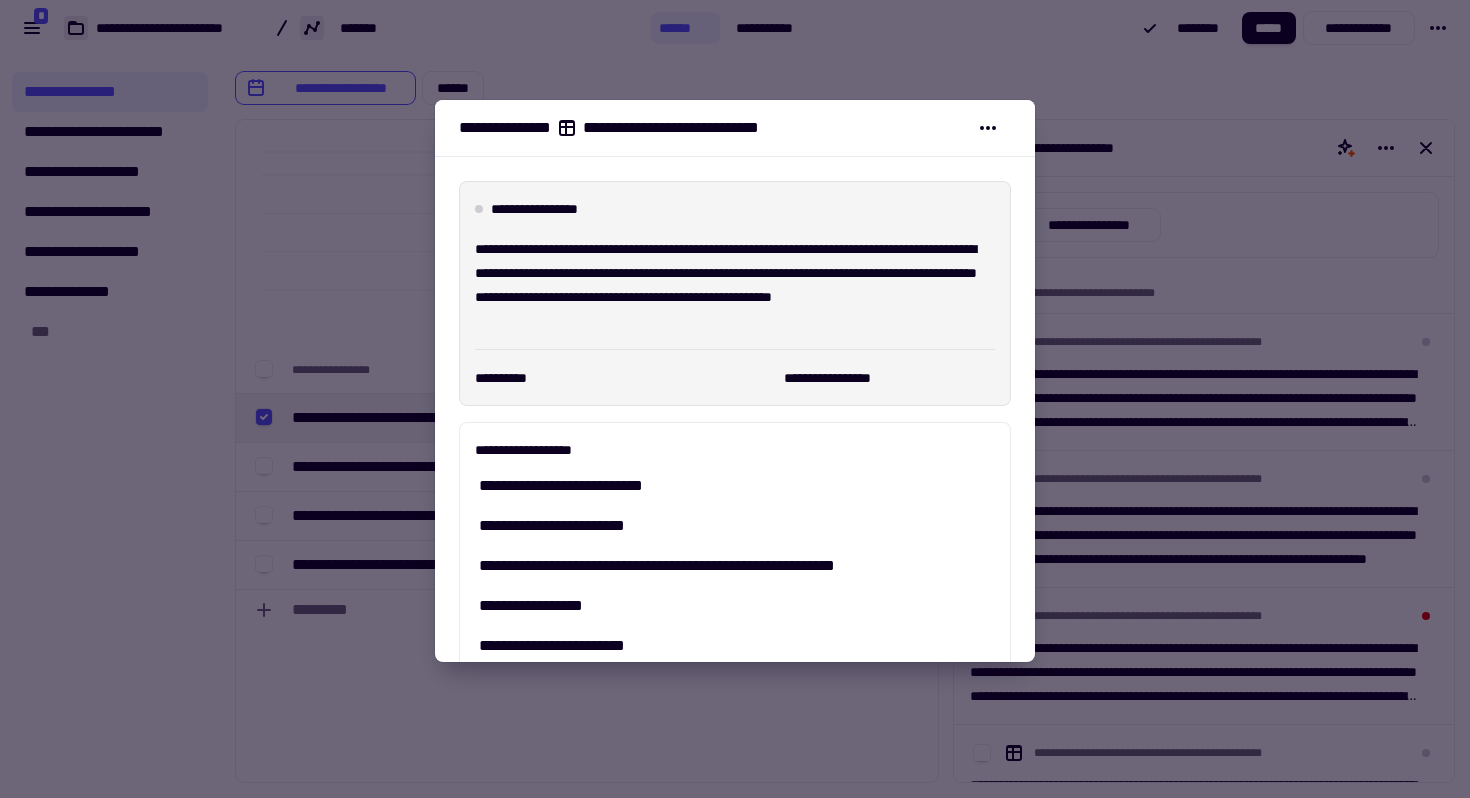 click at bounding box center [735, 399] 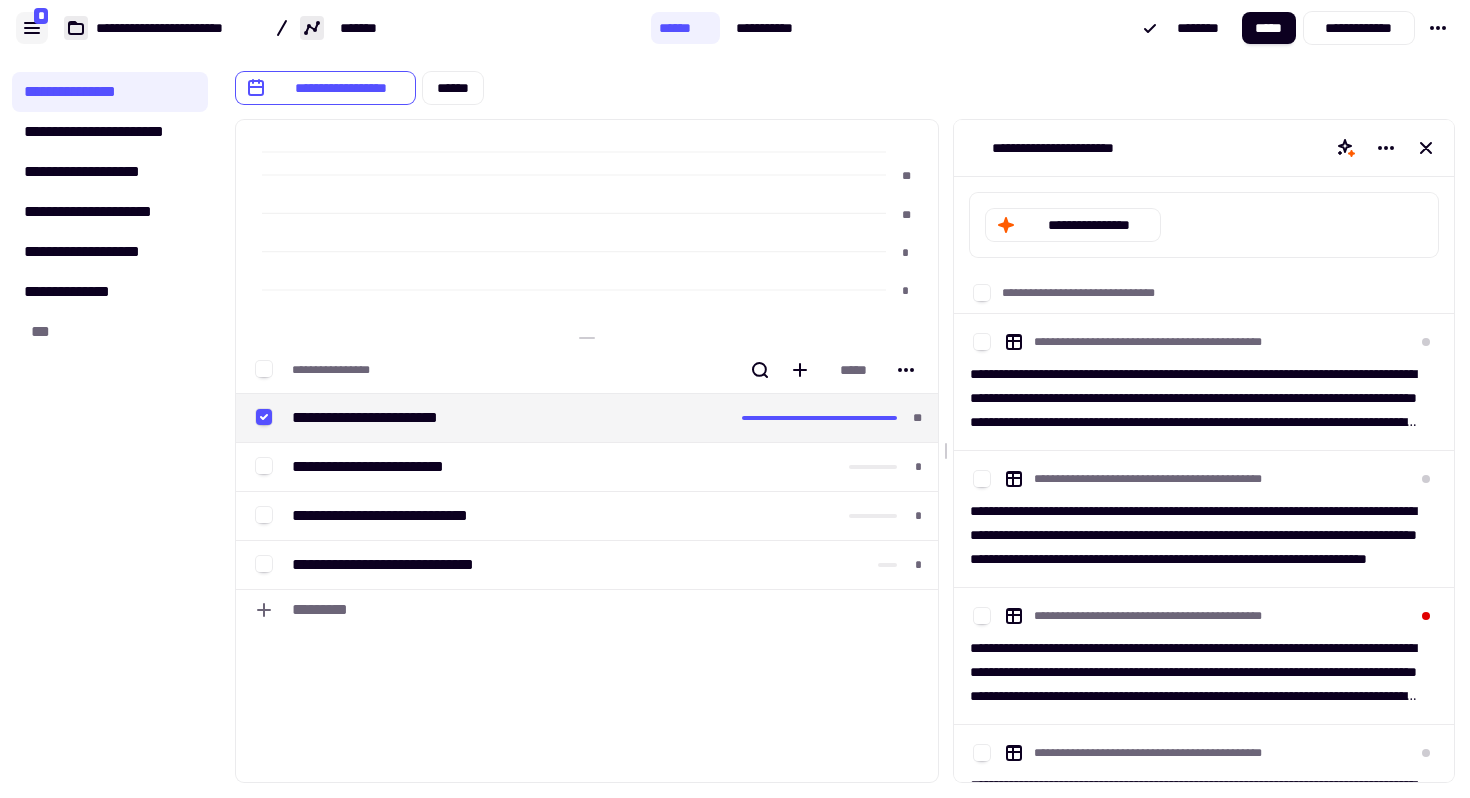 click 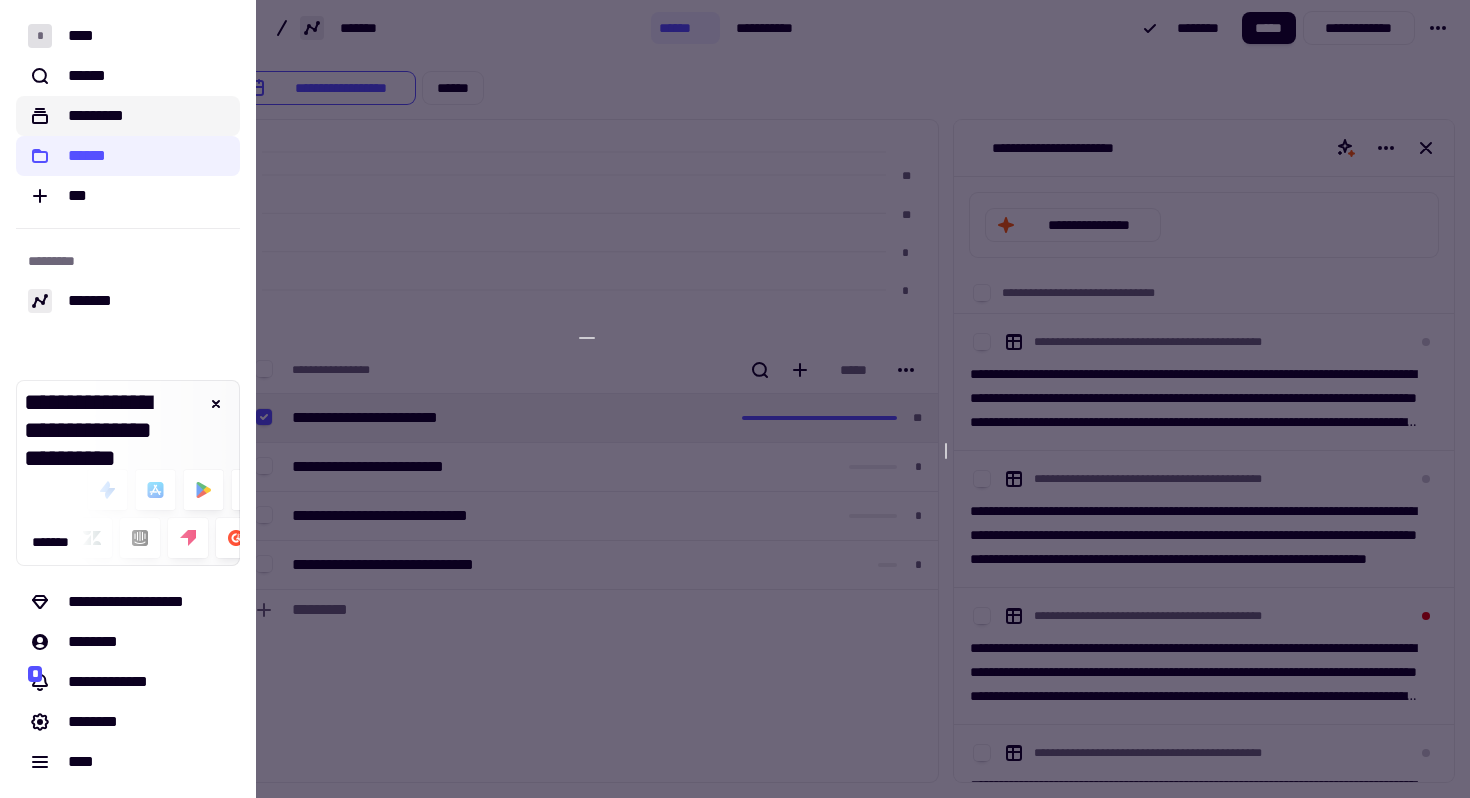 click on "*********" 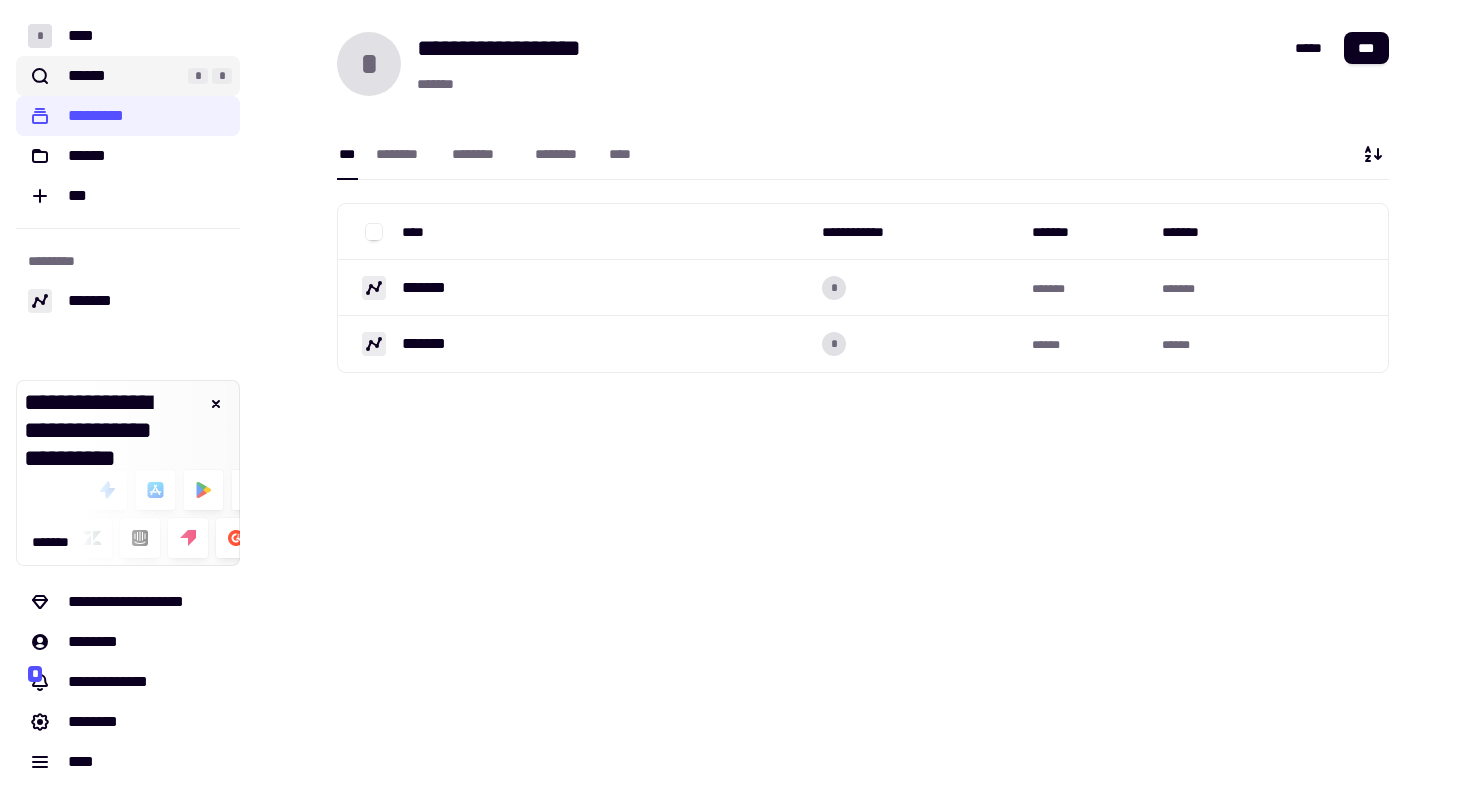 click on "******" 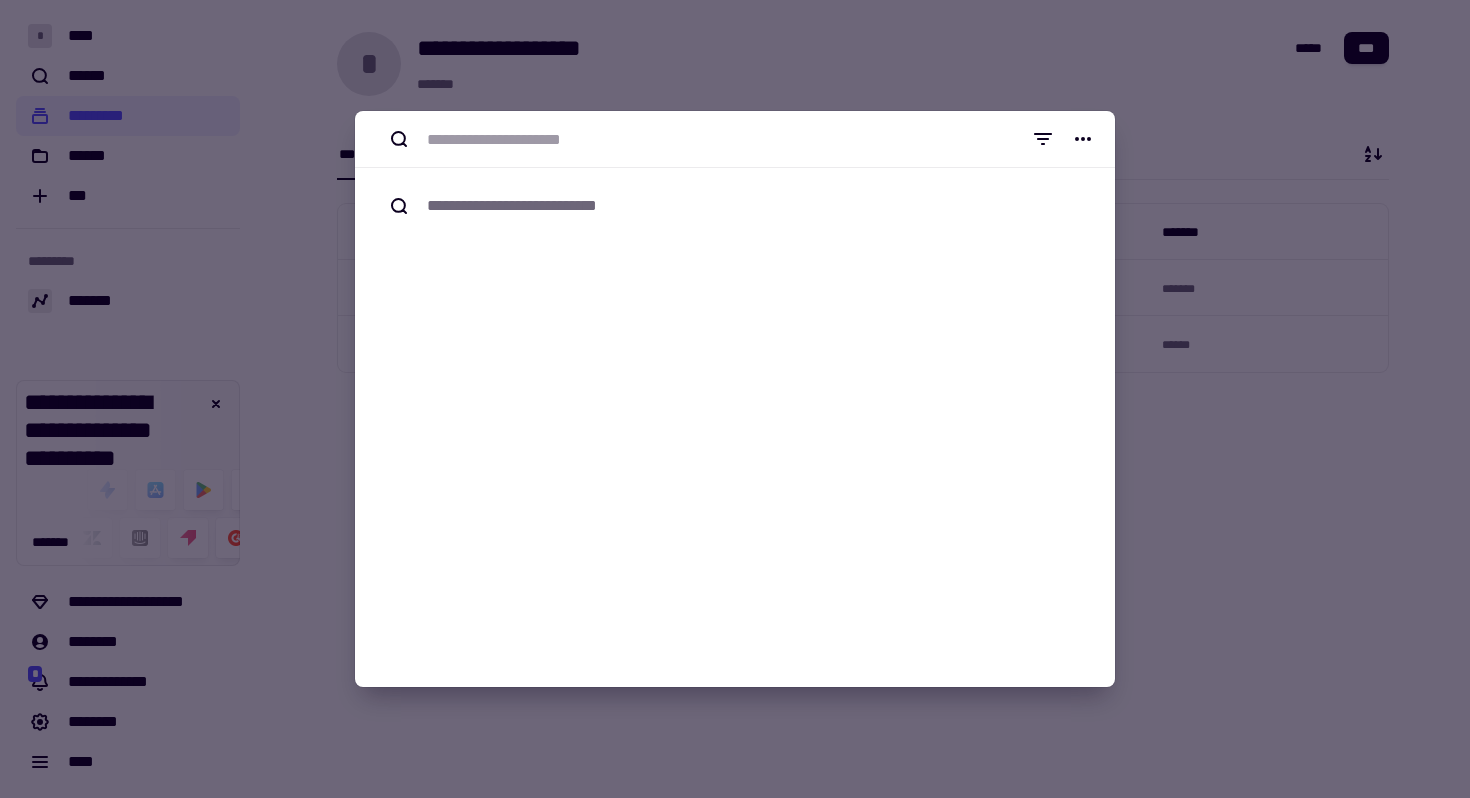 click at bounding box center [735, 399] 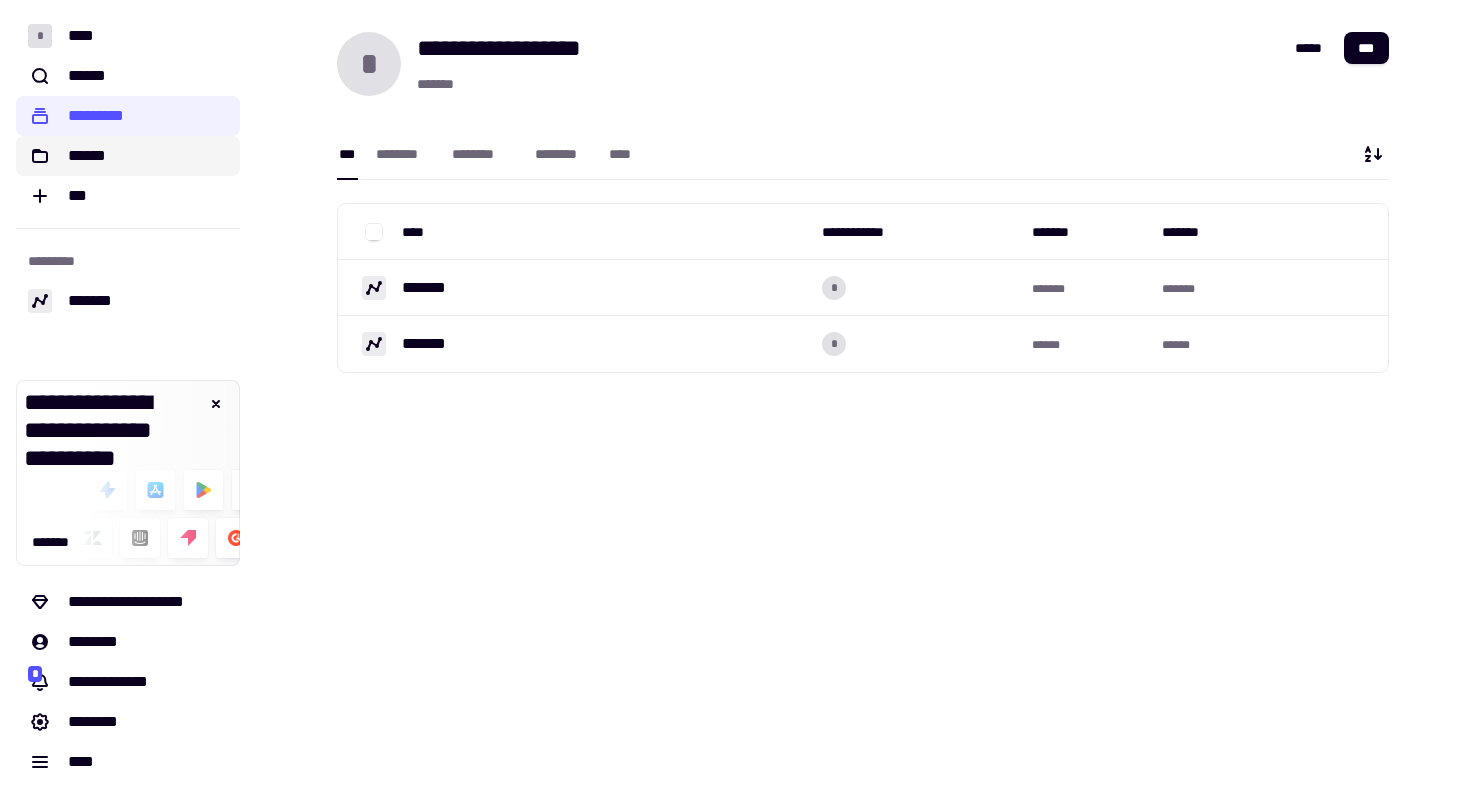 click on "******" 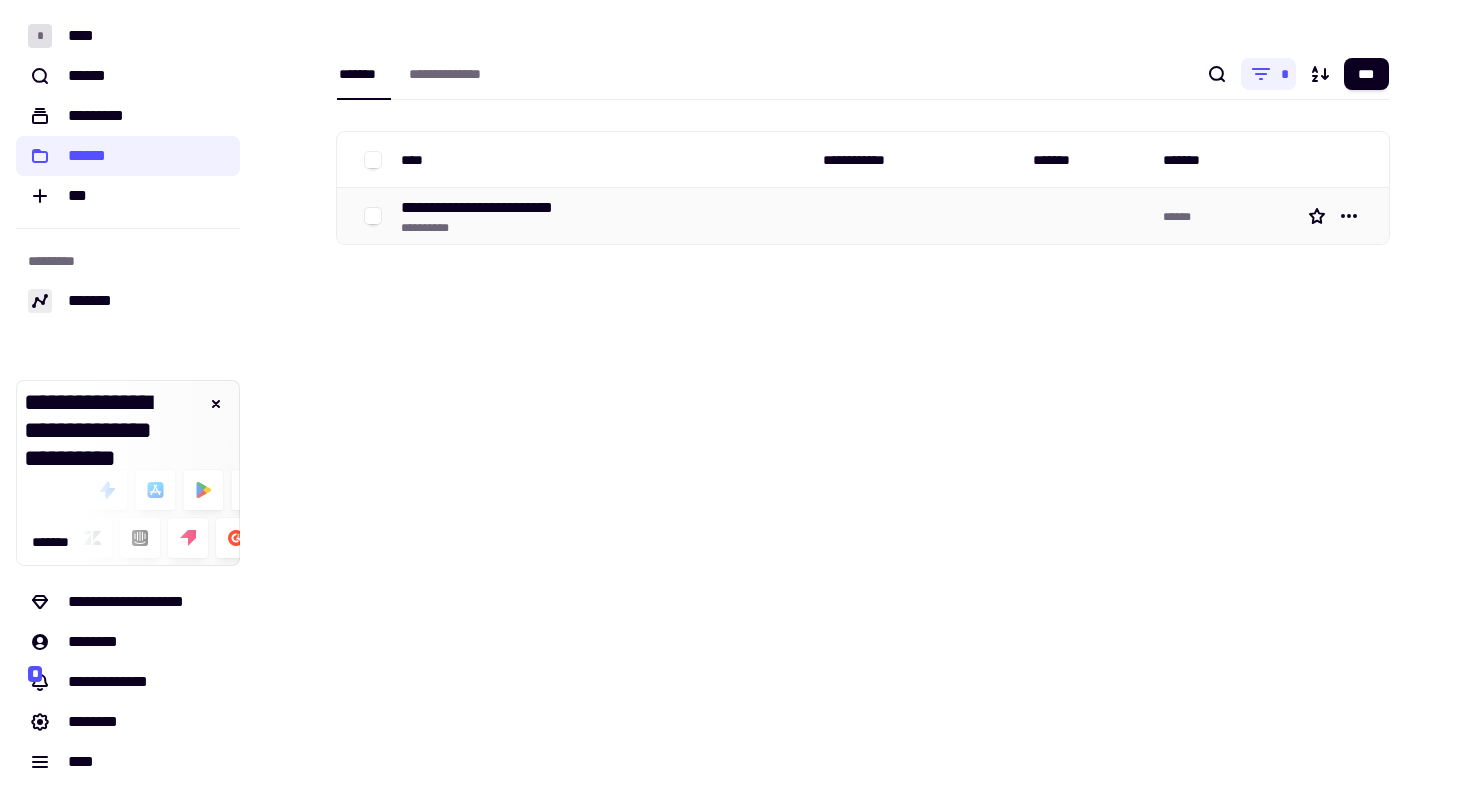 click on "**********" at bounding box center [495, 208] 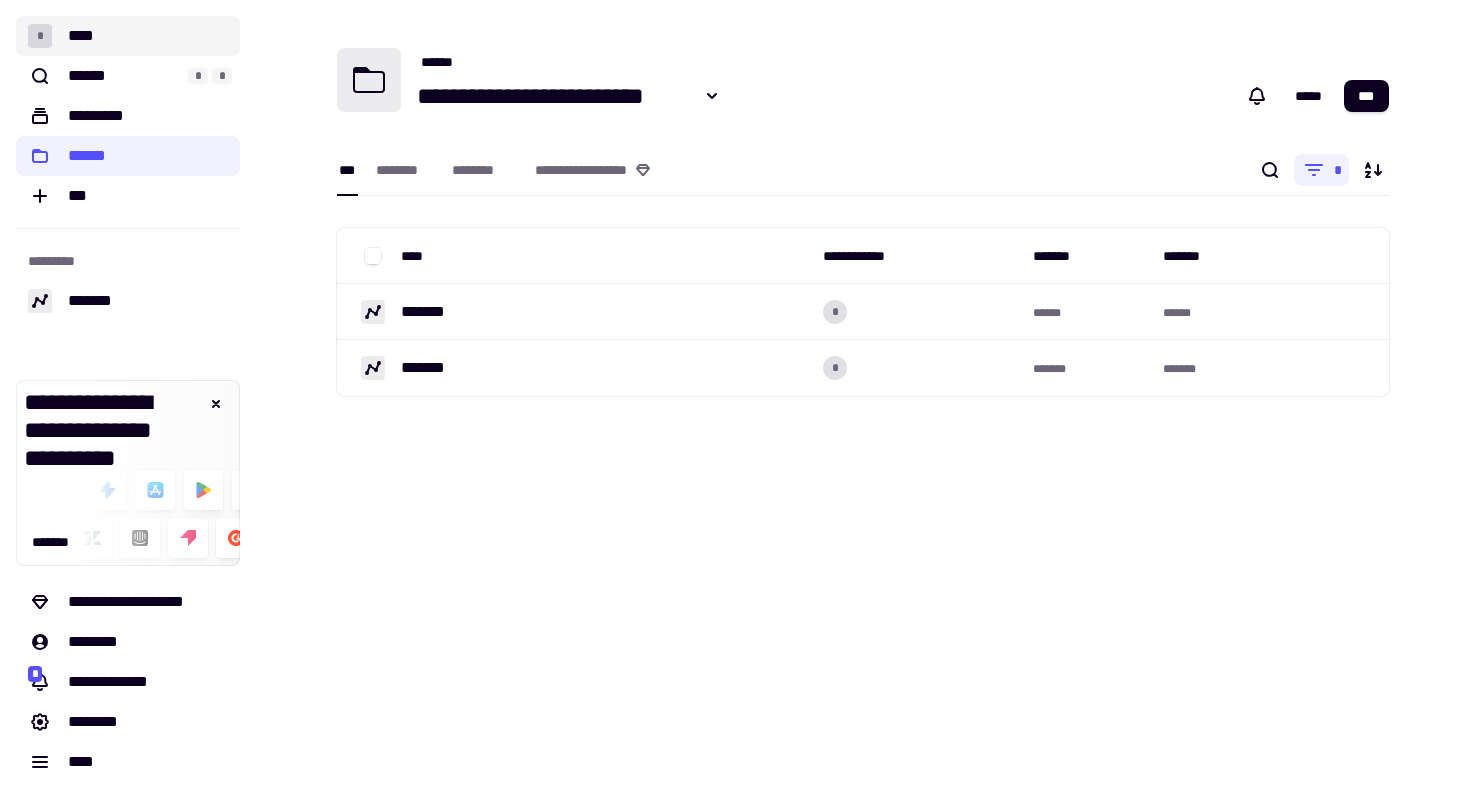 click on "* ****" 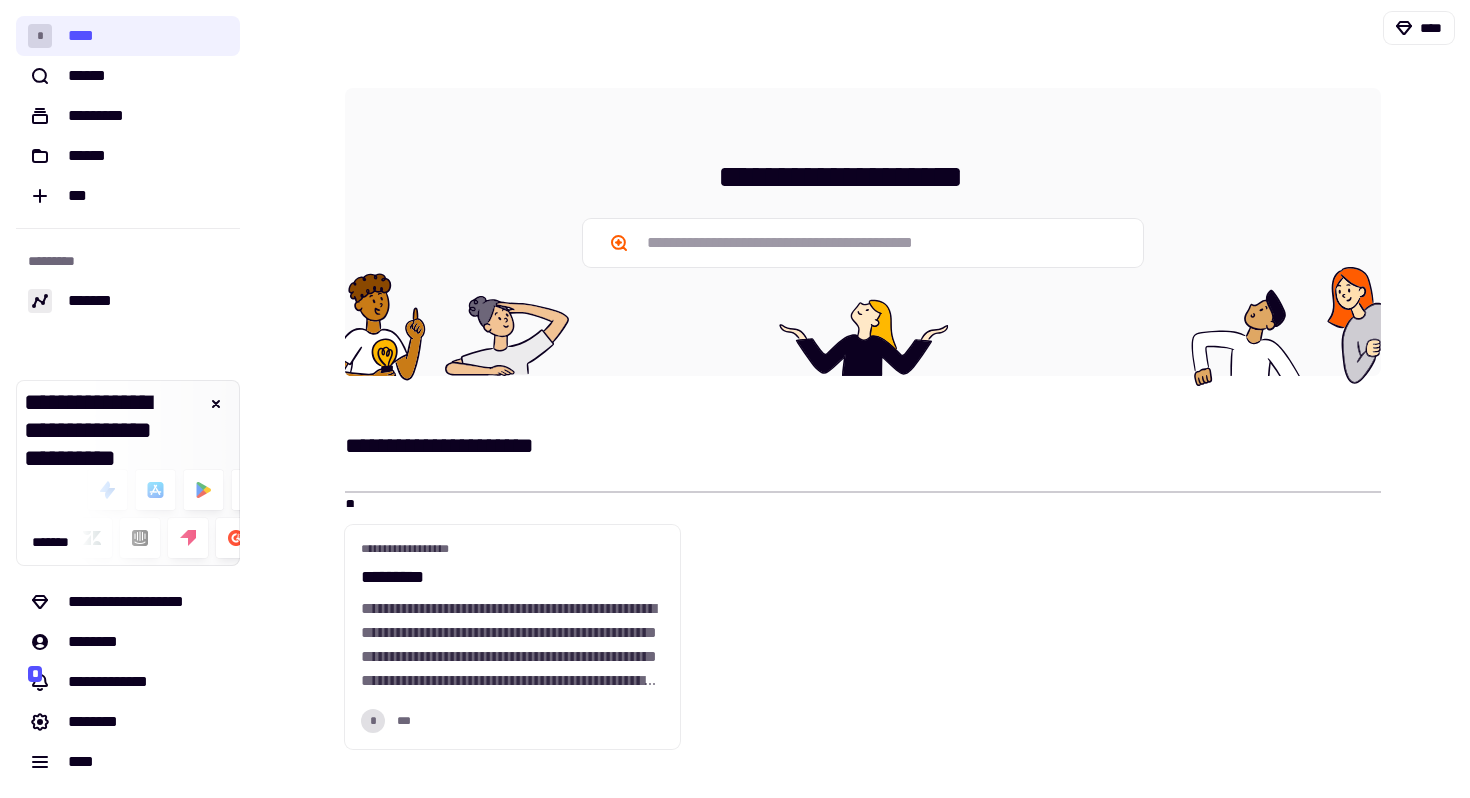 click on "**********" at bounding box center [851, 774] 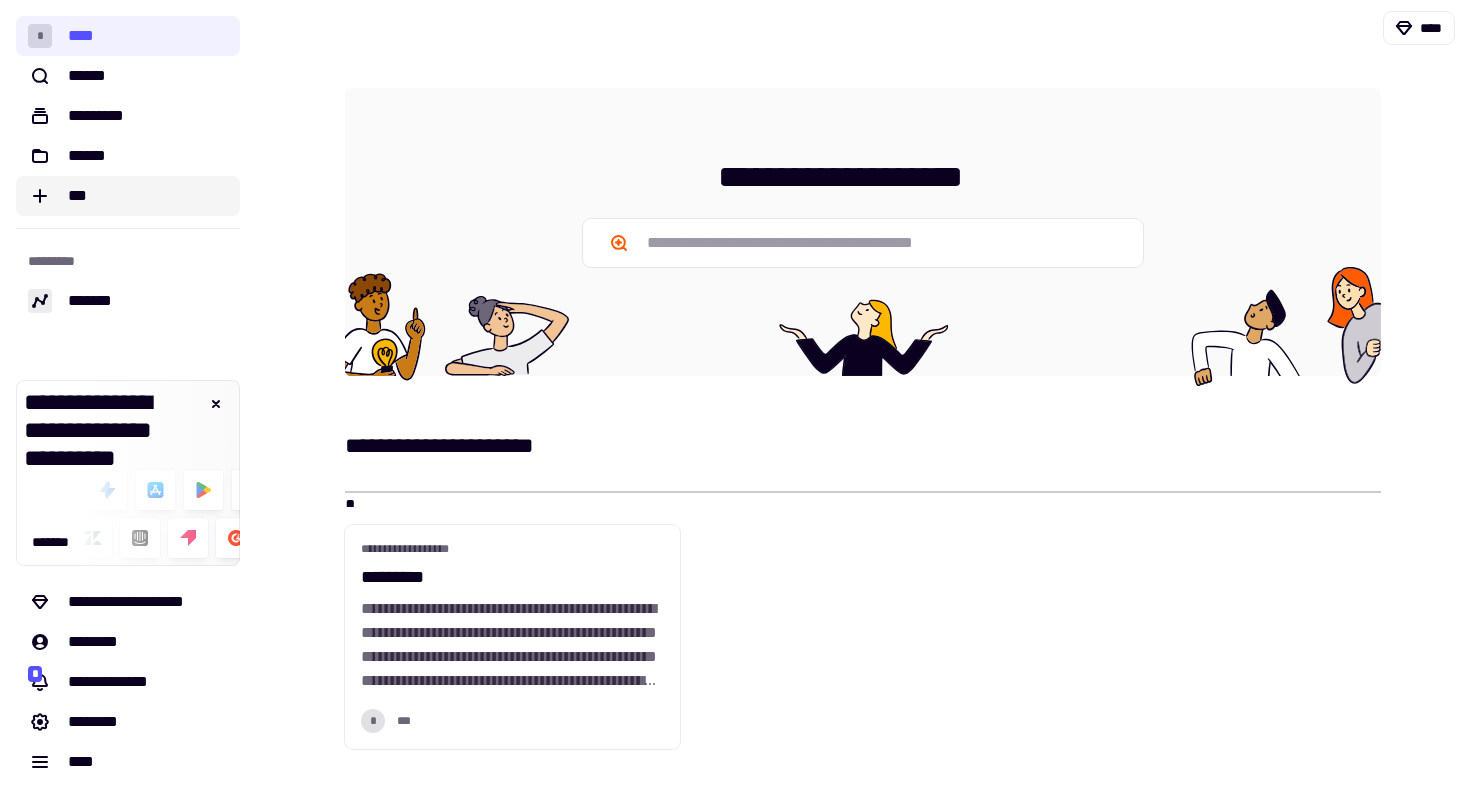 click on "***" 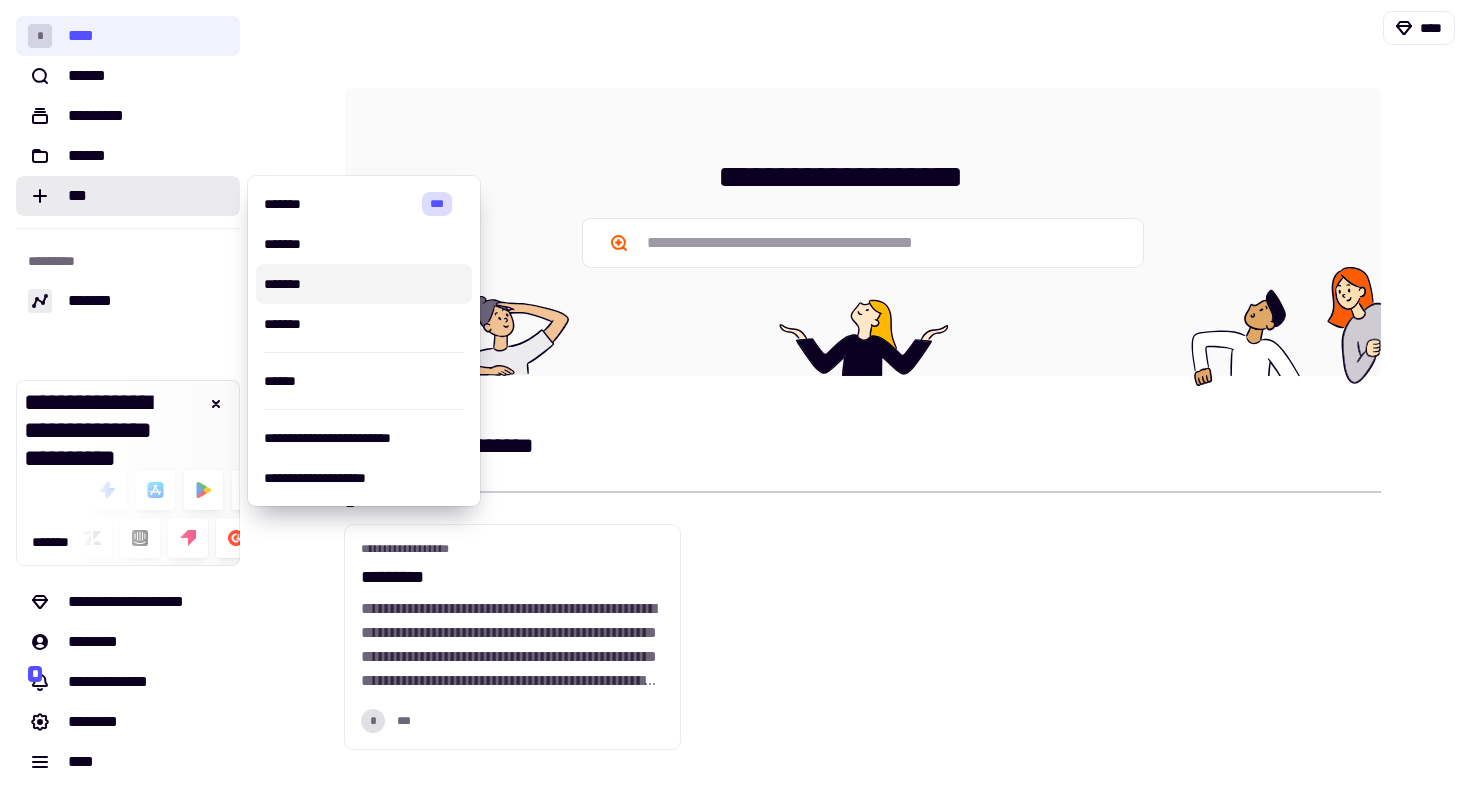 click on "*******" at bounding box center [364, 284] 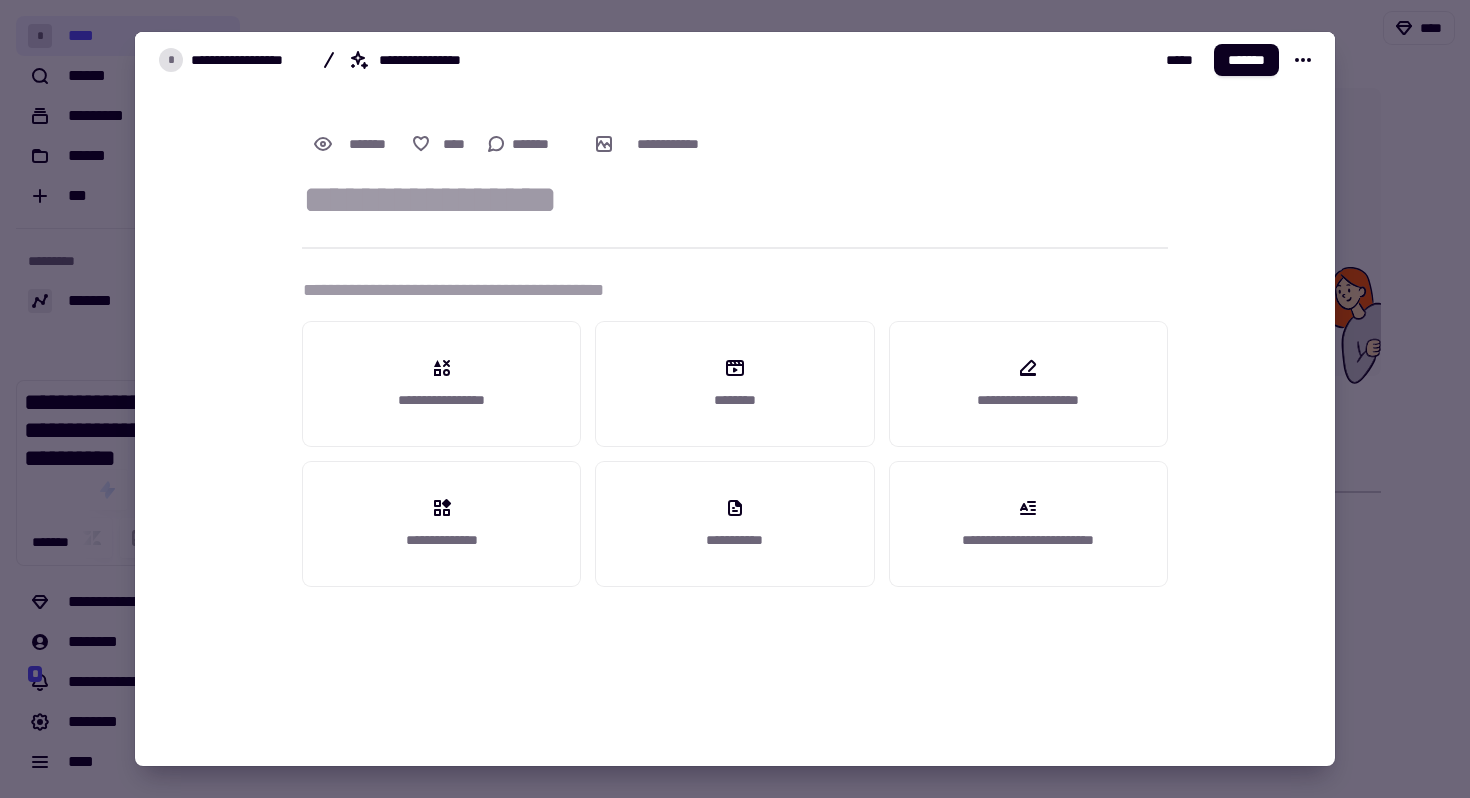 click on "**********" at bounding box center [723, 297] 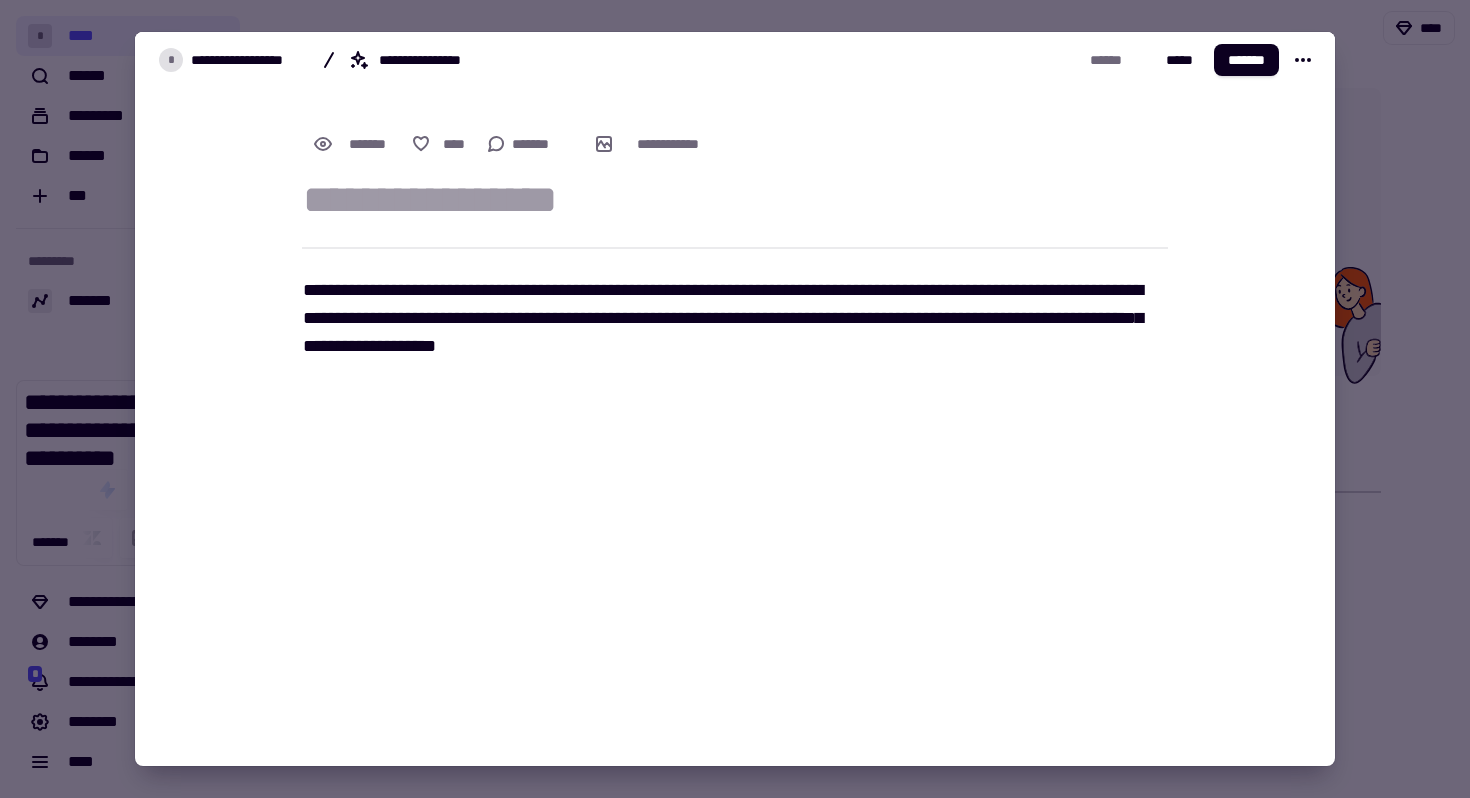click at bounding box center (735, 200) 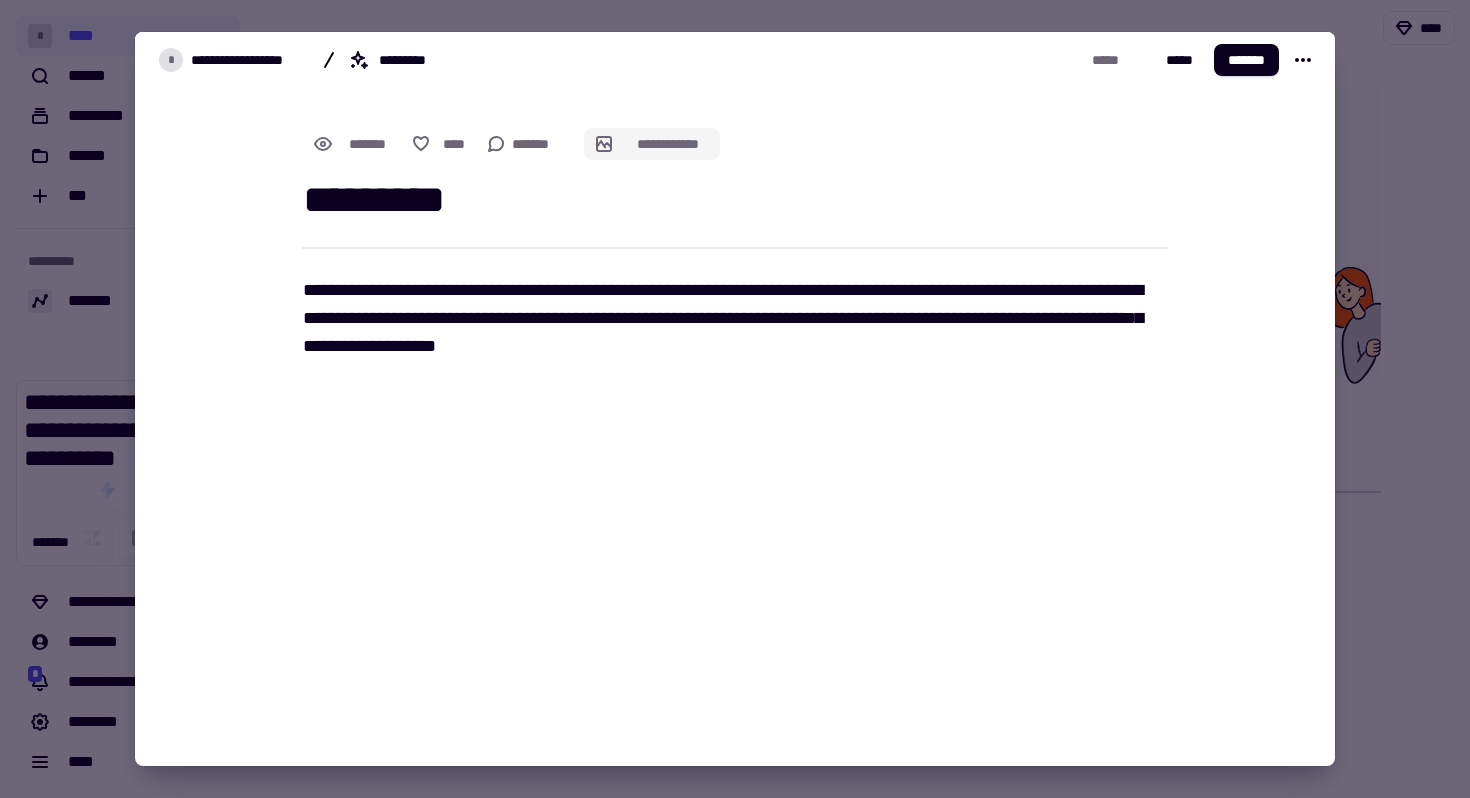 click on "**********" 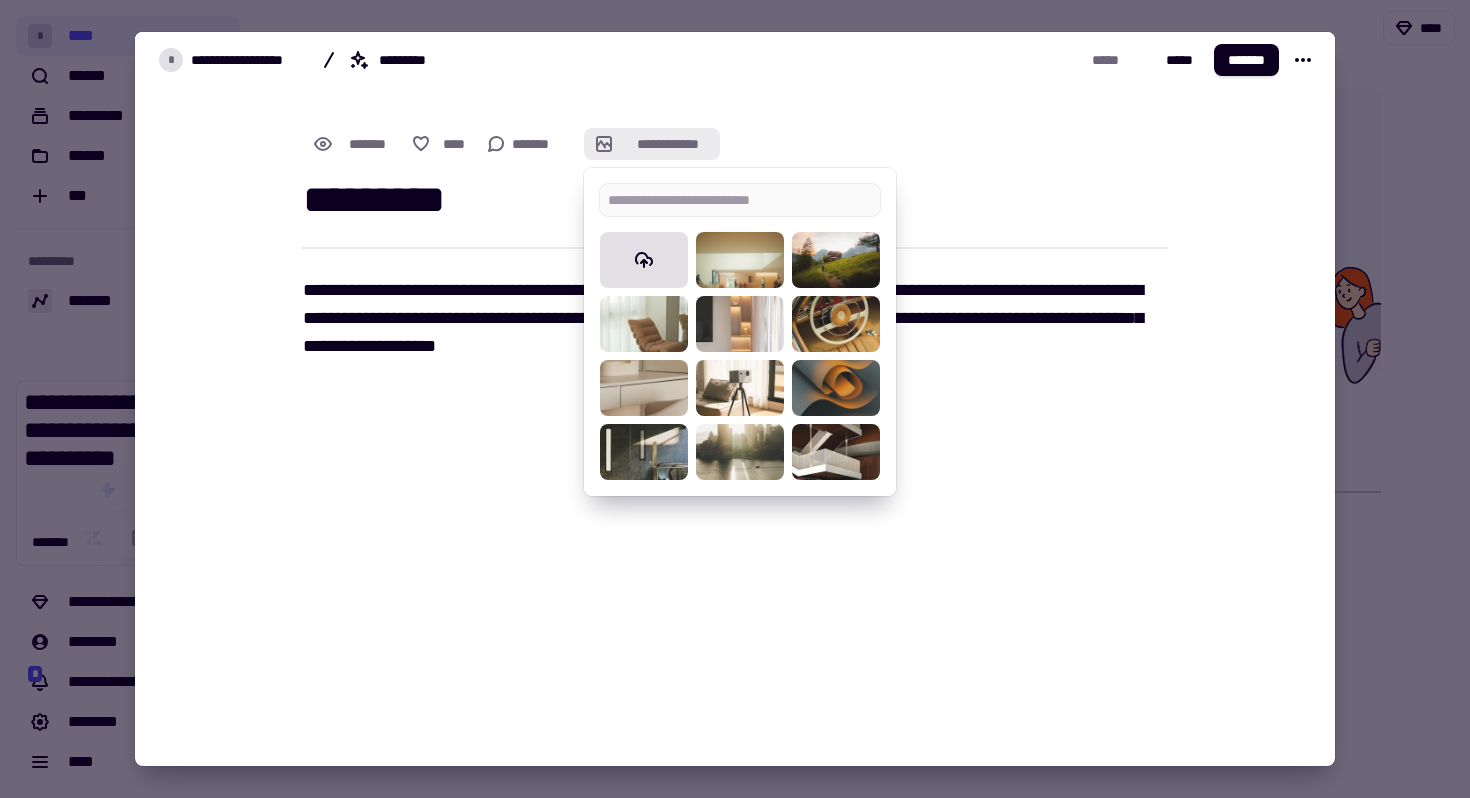 click 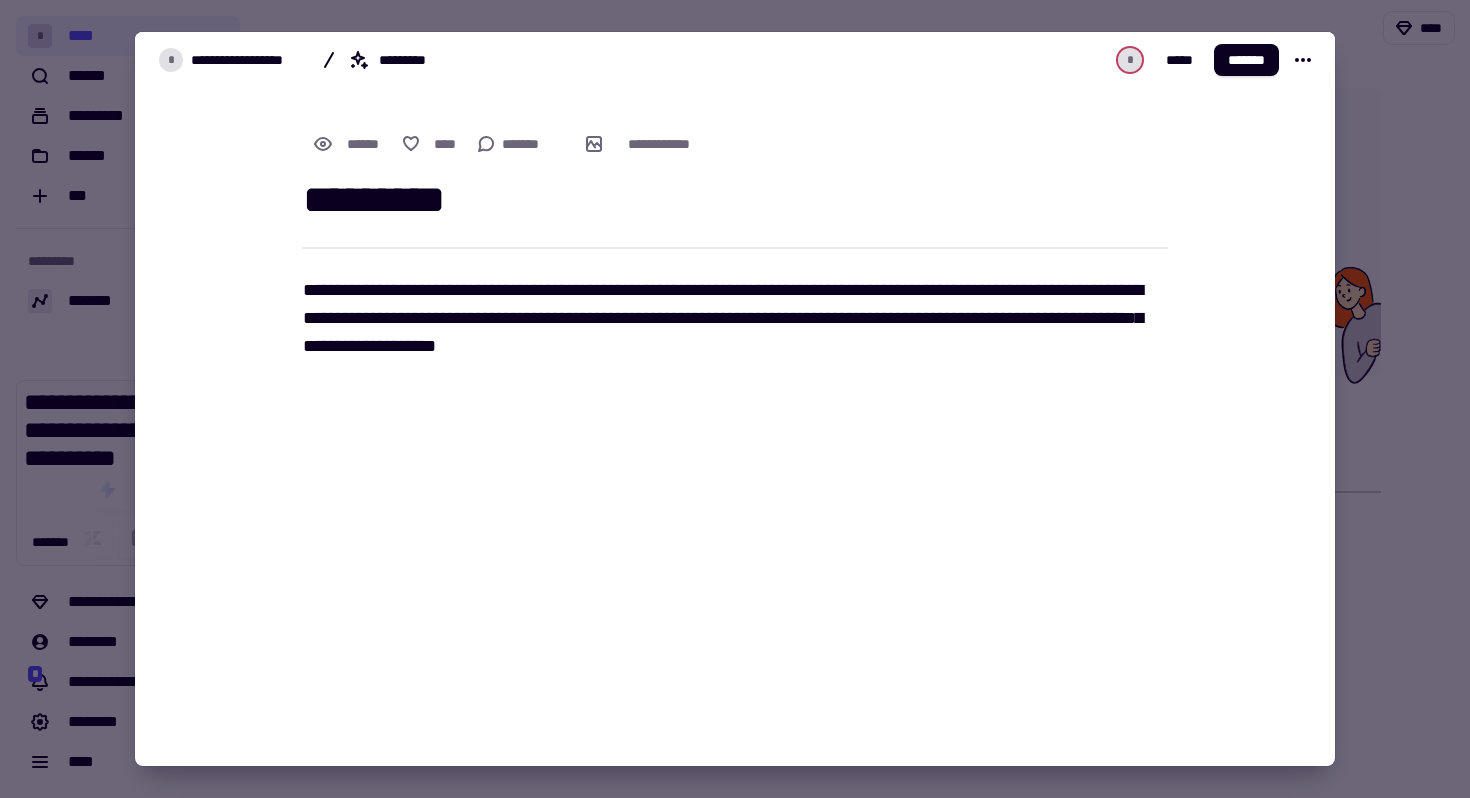 click at bounding box center (735, 399) 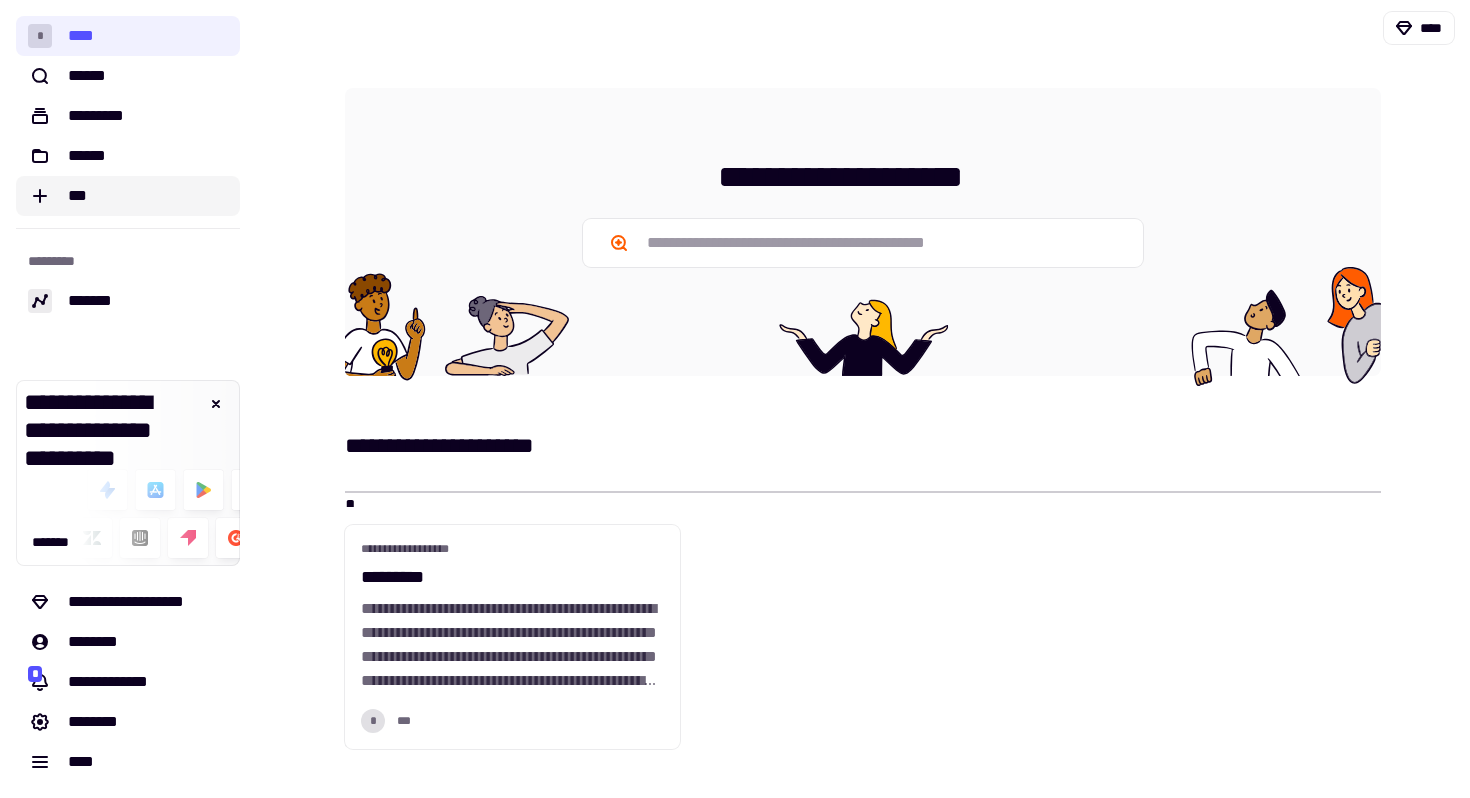 click on "***" 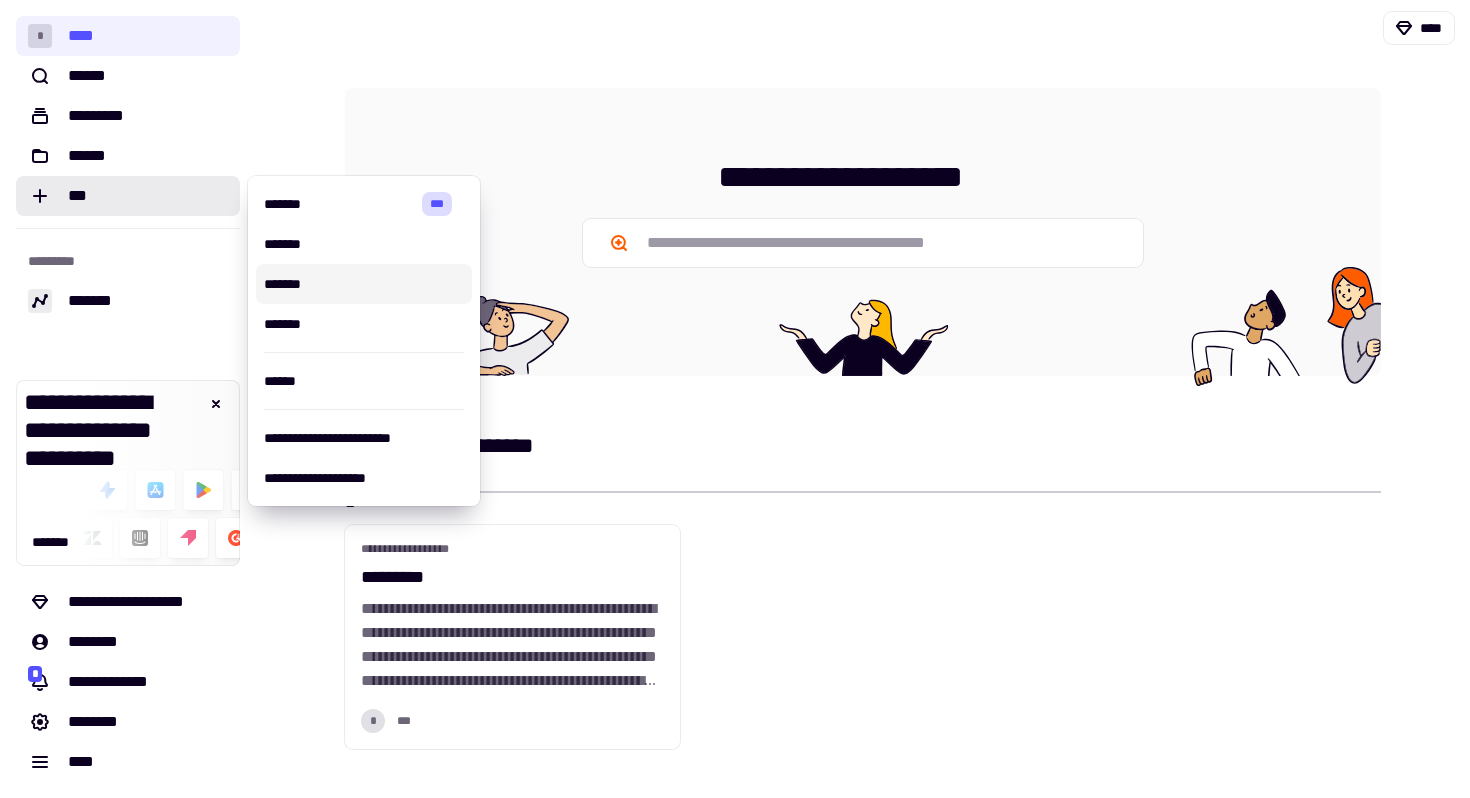 click on "*******" at bounding box center [364, 284] 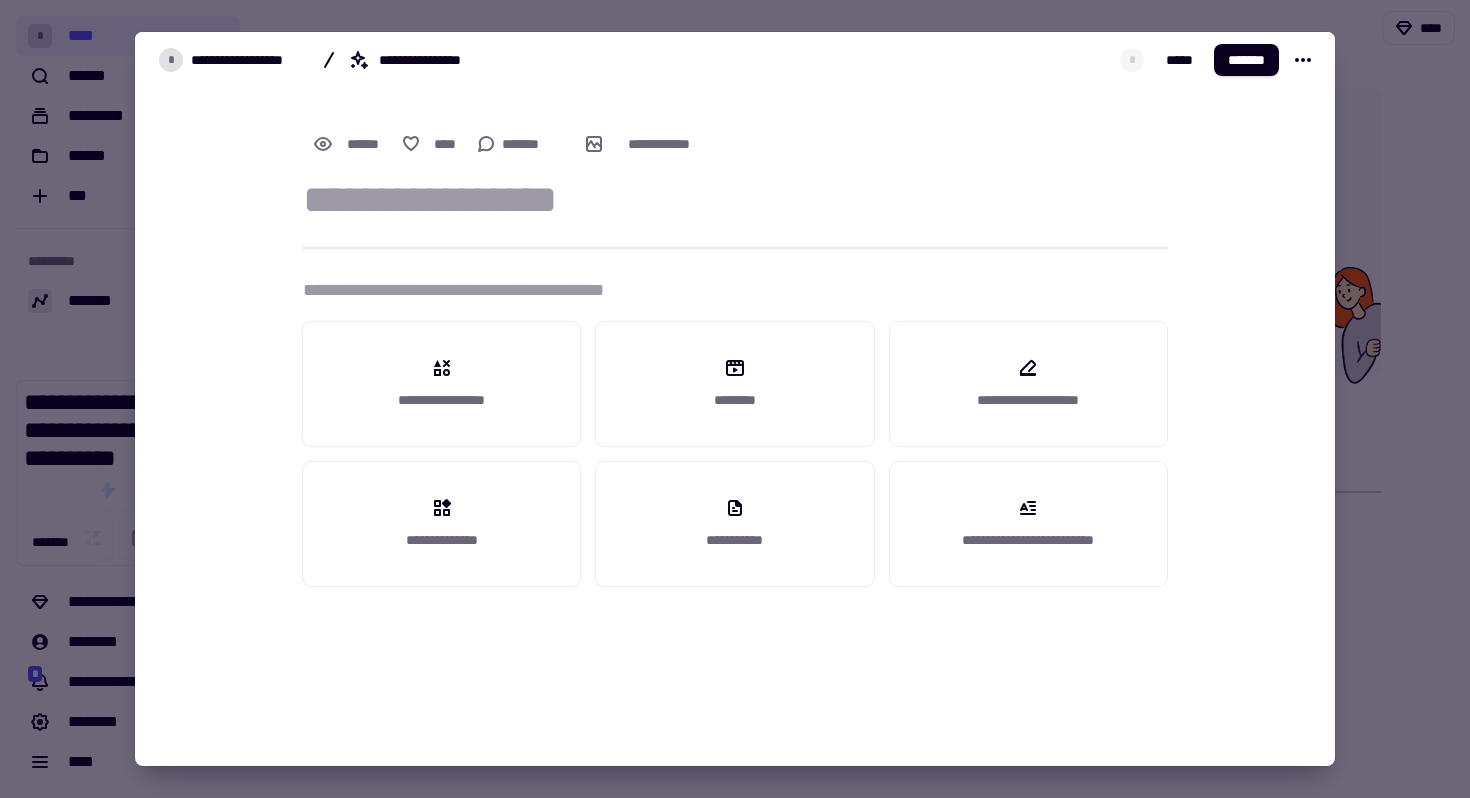 click on "**********" at bounding box center [735, 290] 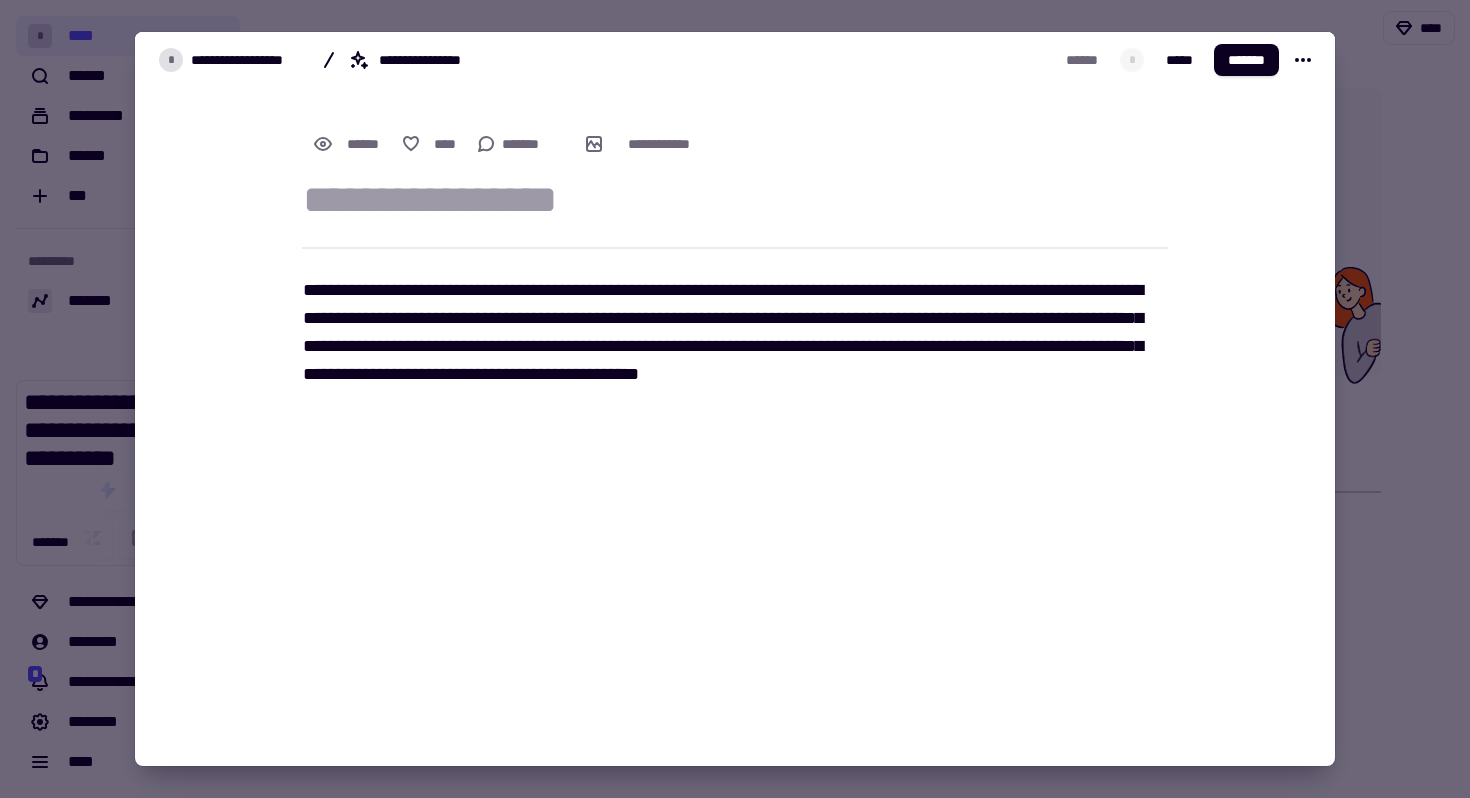 click at bounding box center [735, 200] 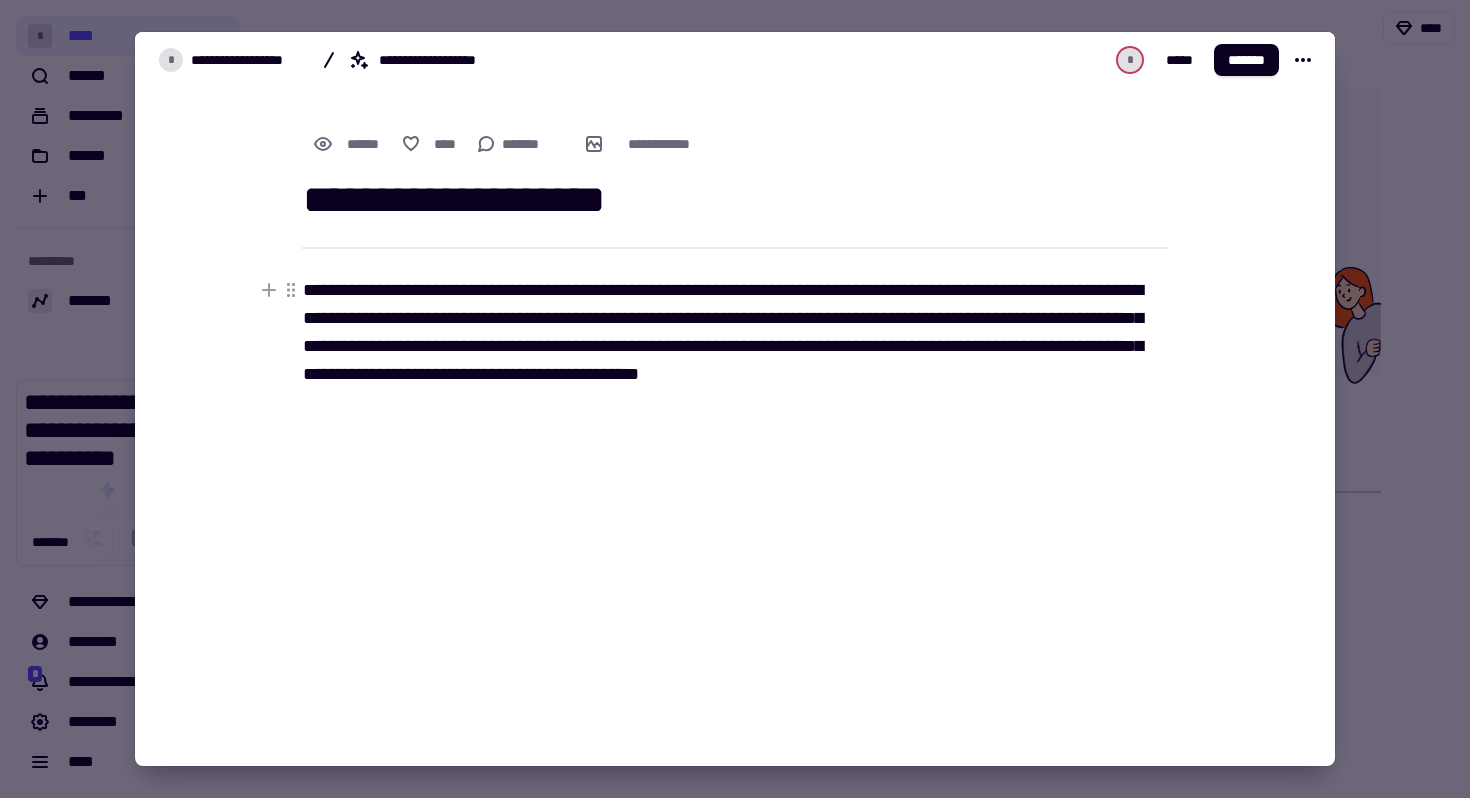 click at bounding box center [1233, 323] 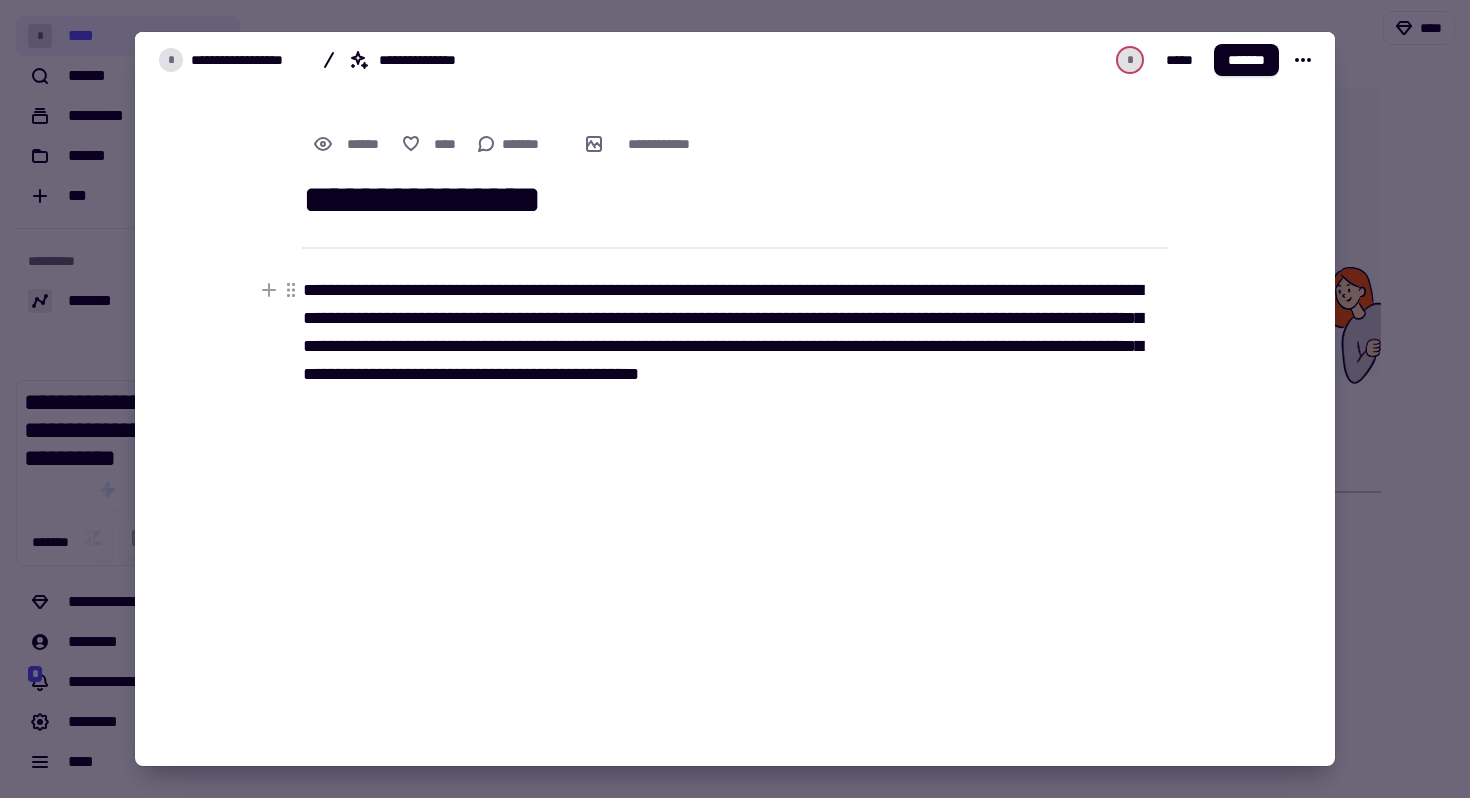click on "**********" at bounding box center [735, 332] 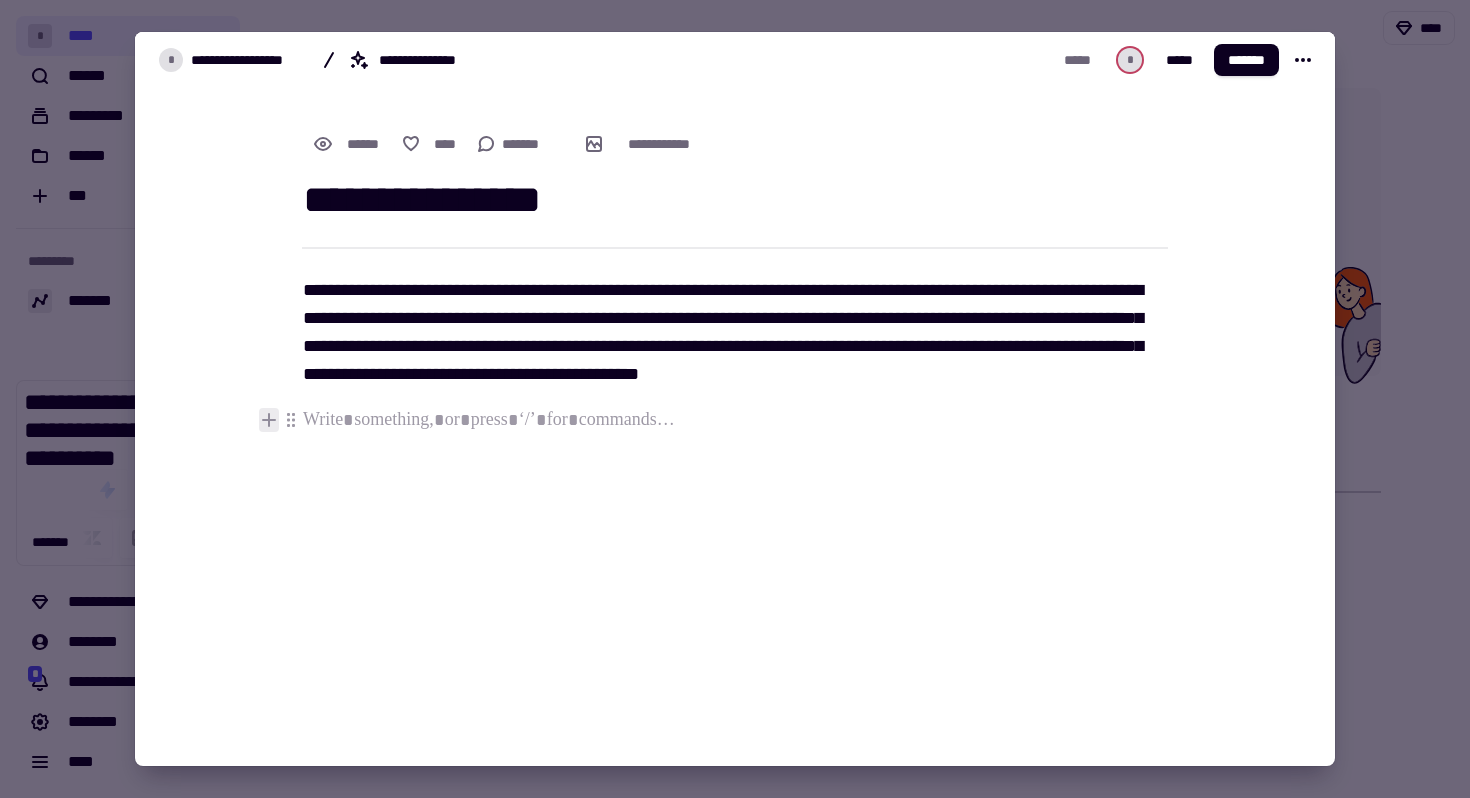 click 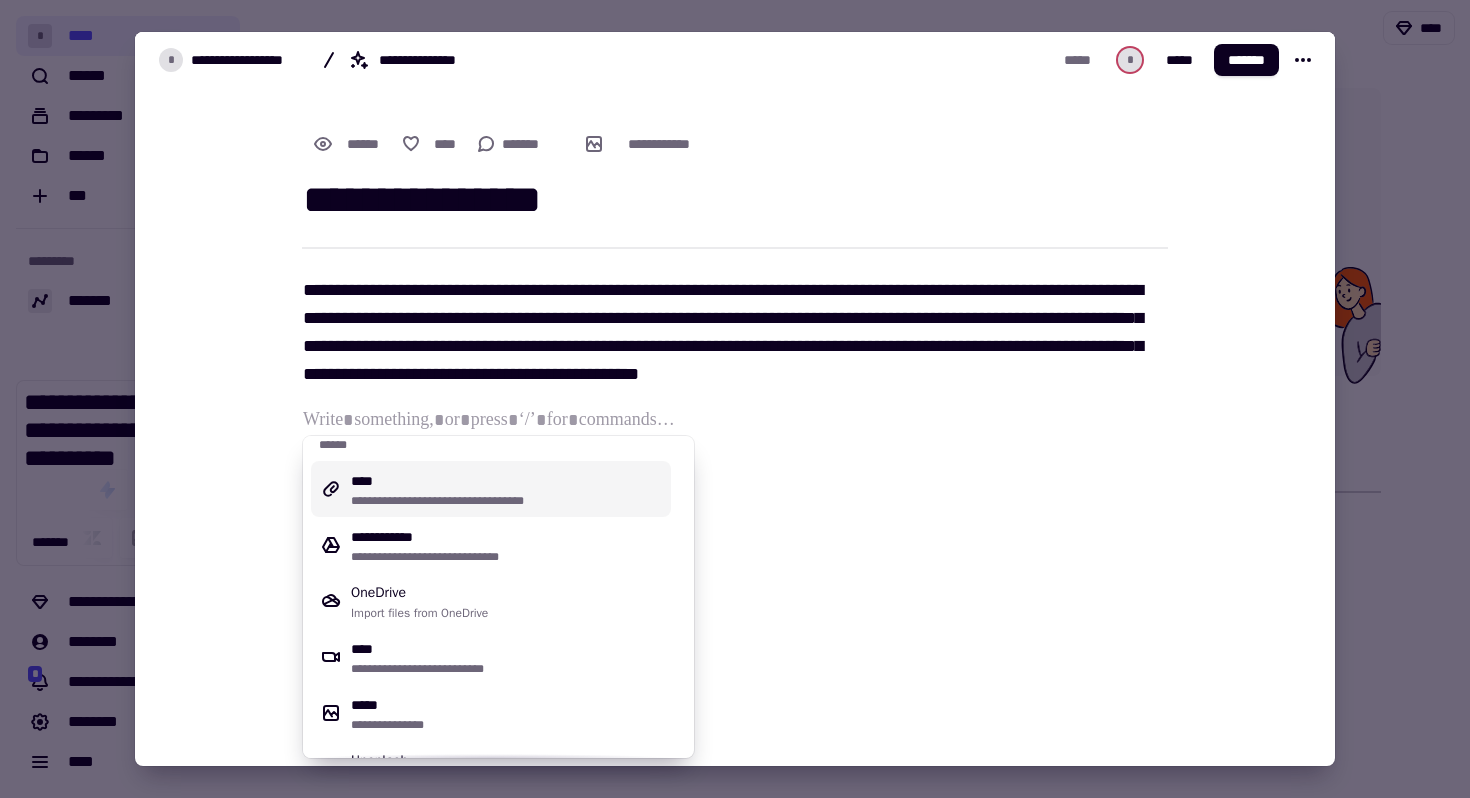 scroll, scrollTop: 782, scrollLeft: 0, axis: vertical 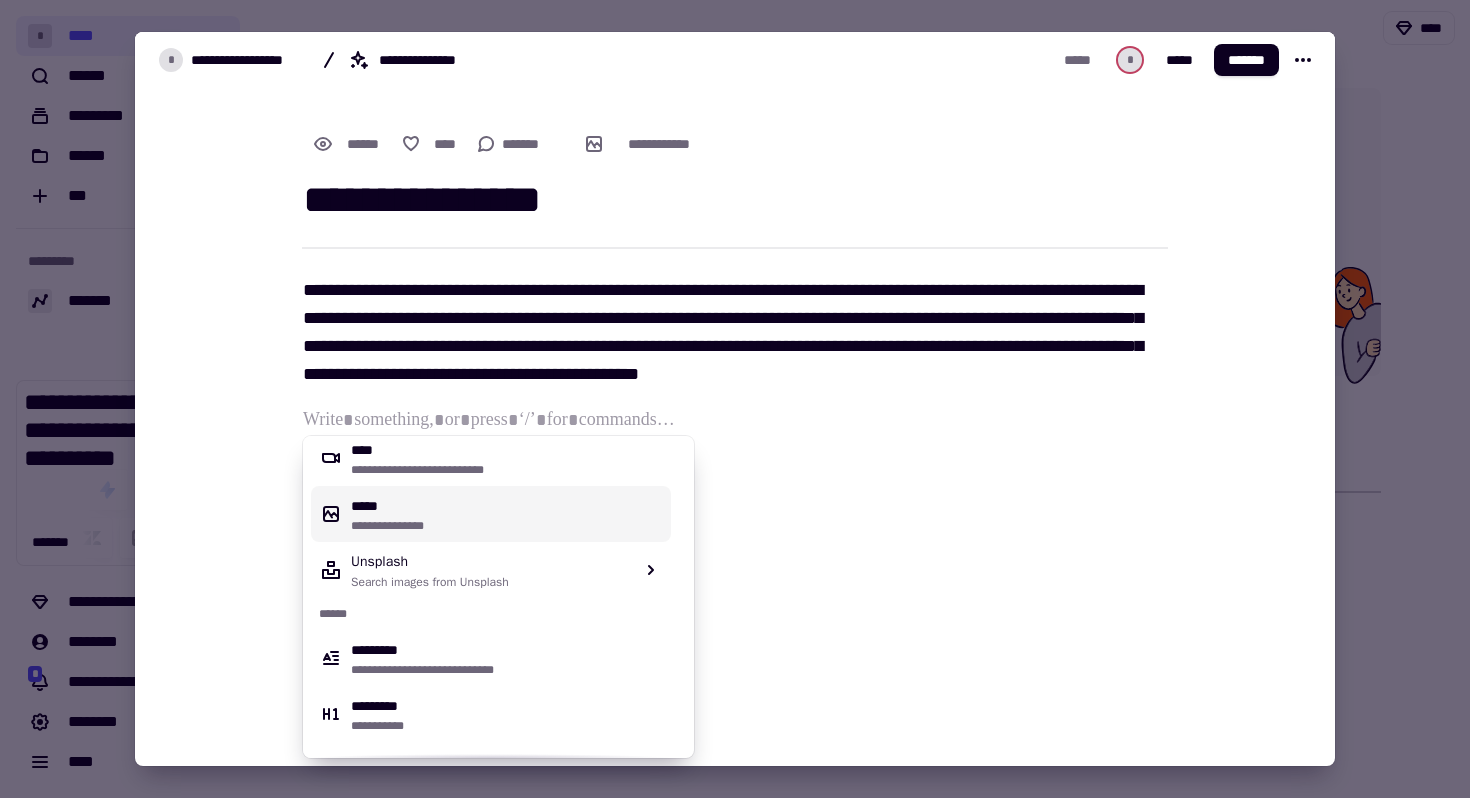 click on "**********" at bounding box center (507, 514) 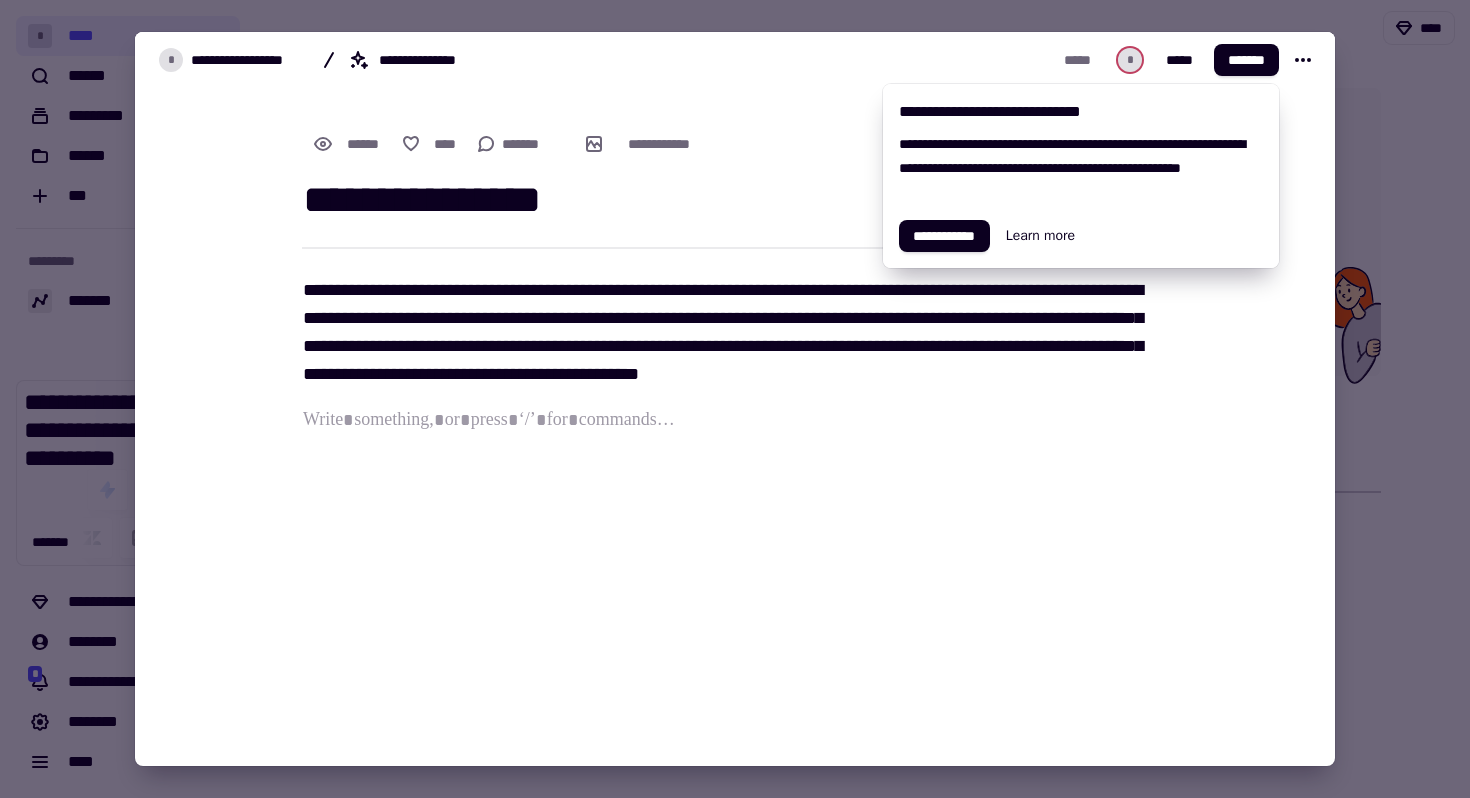 click on "**********" at bounding box center [723, 385] 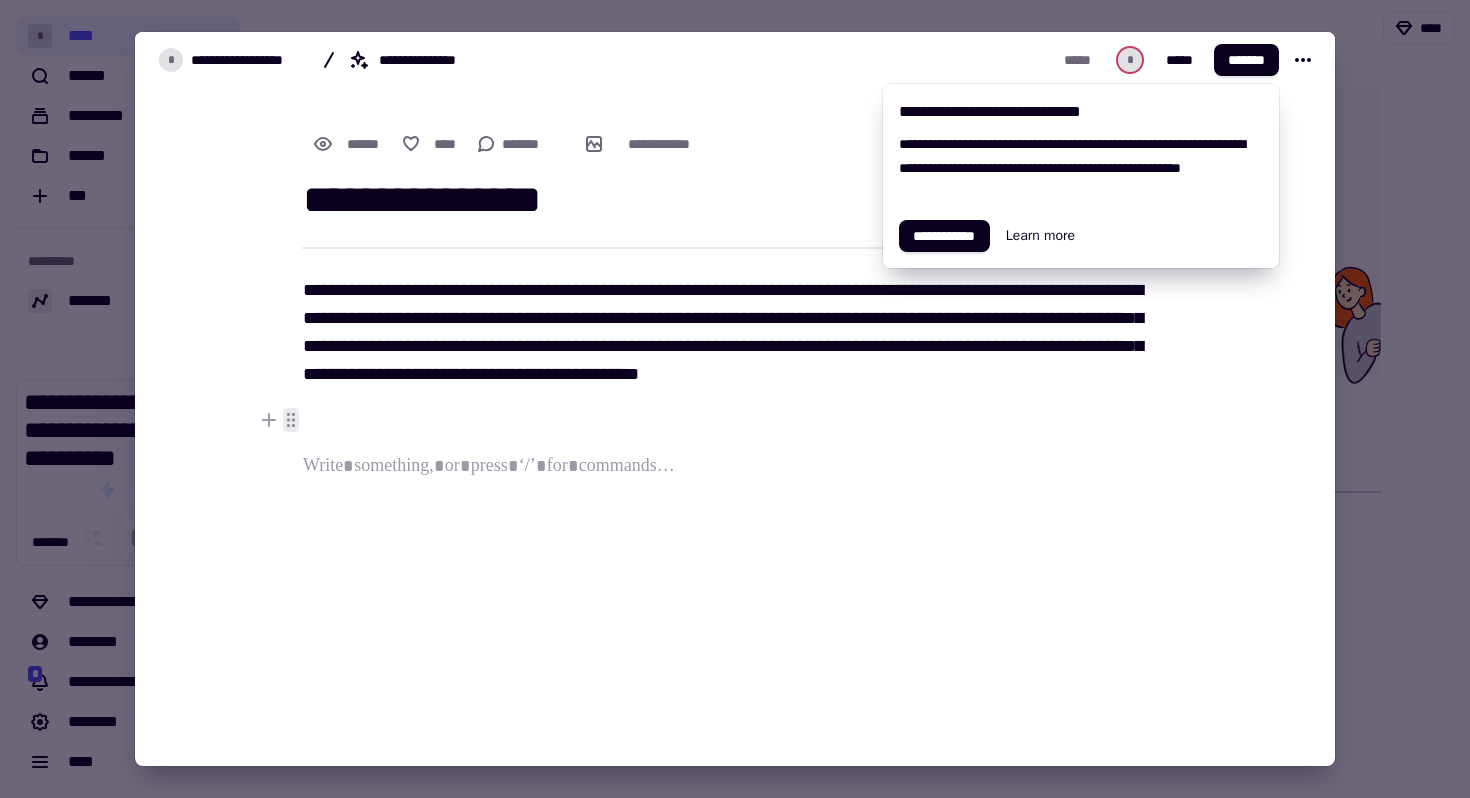 click 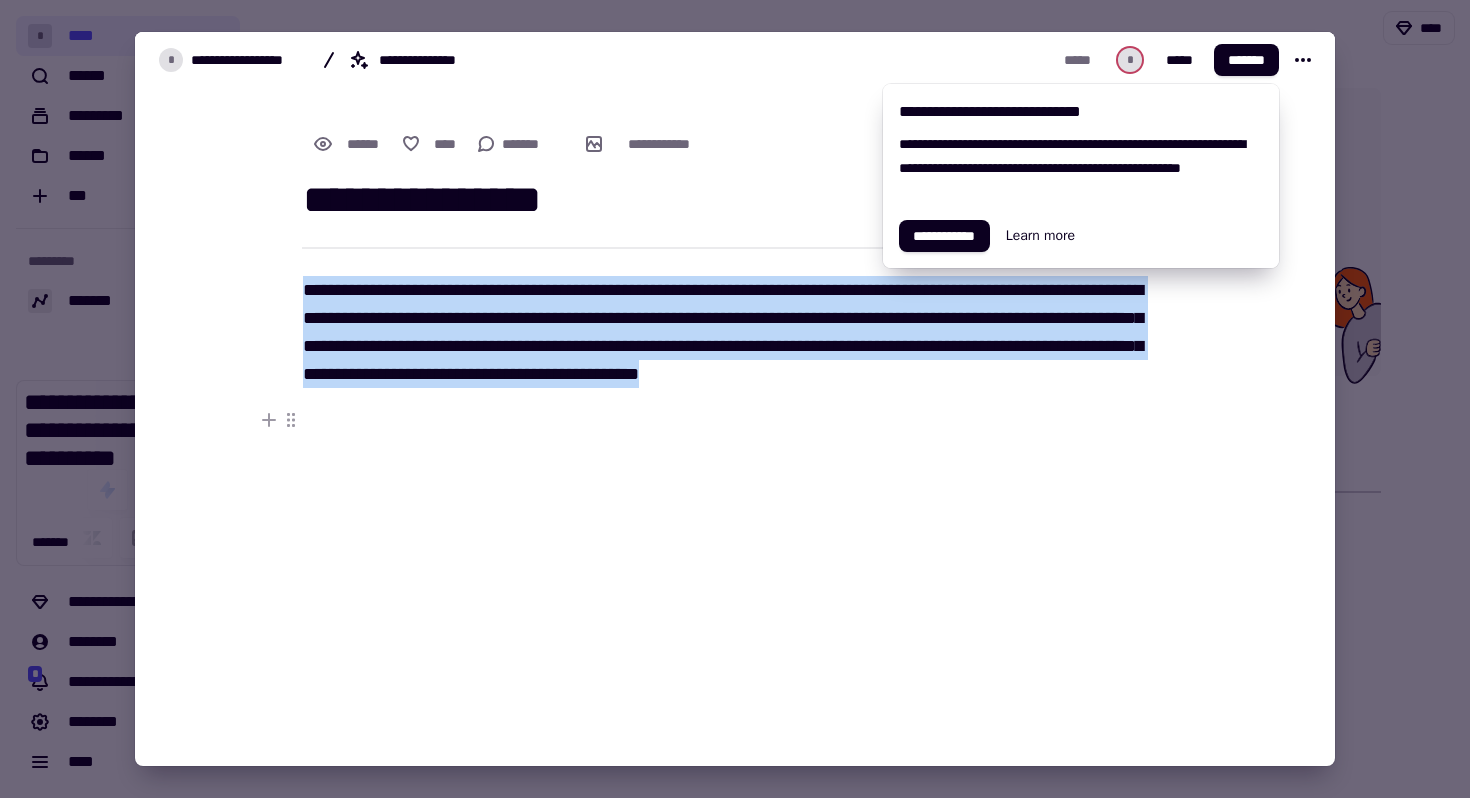 click on "**********" at bounding box center (723, 385) 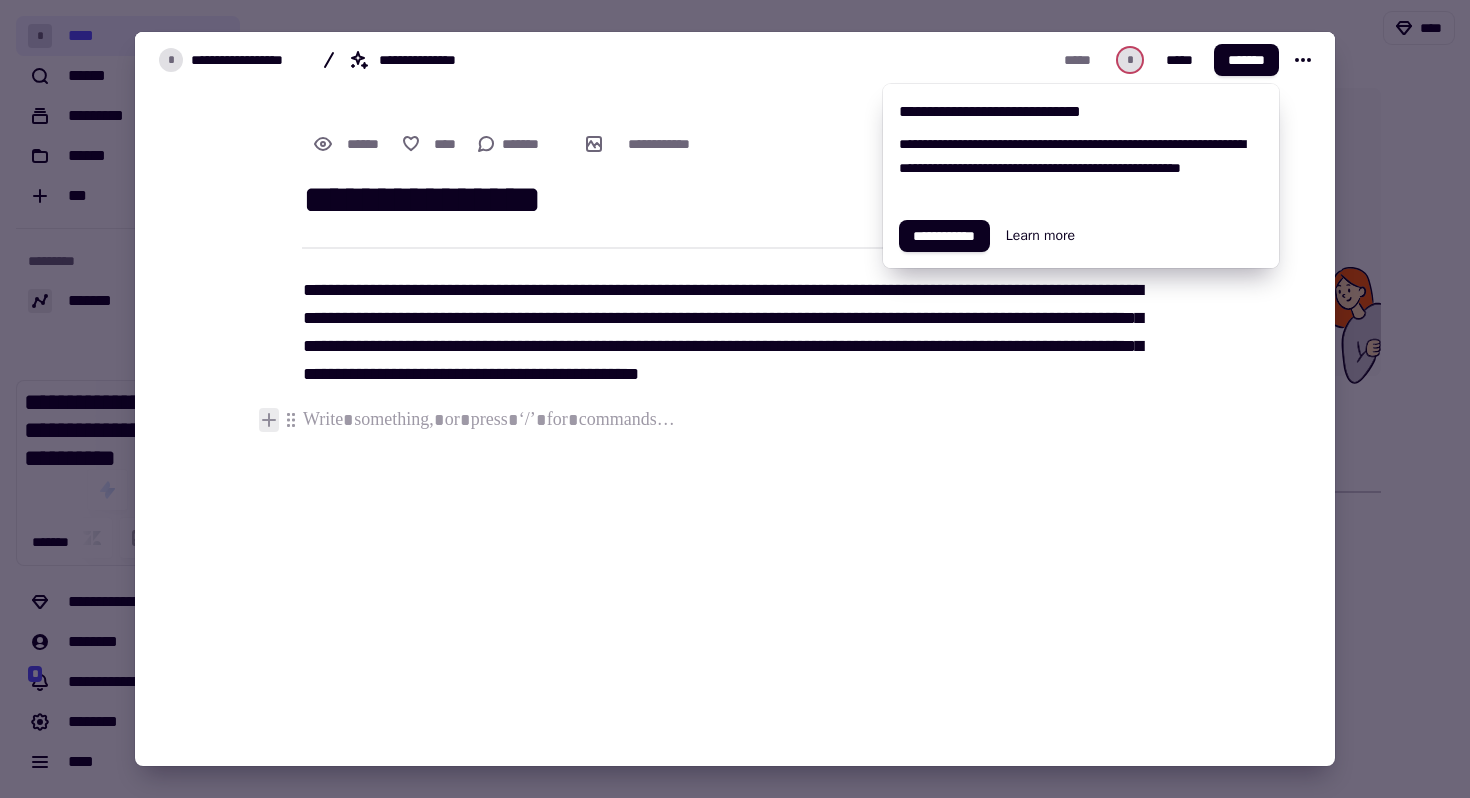 click 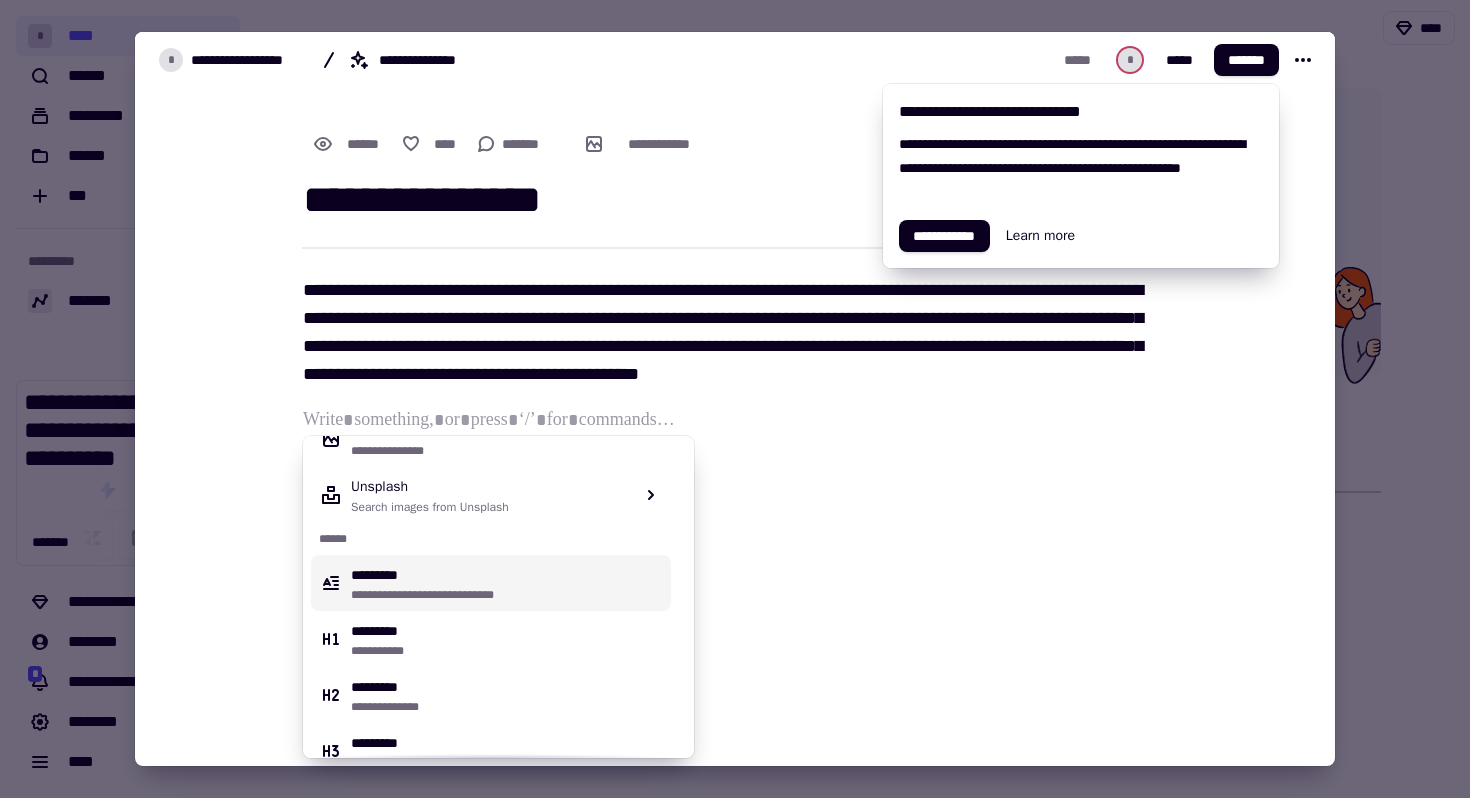 scroll, scrollTop: 831, scrollLeft: 0, axis: vertical 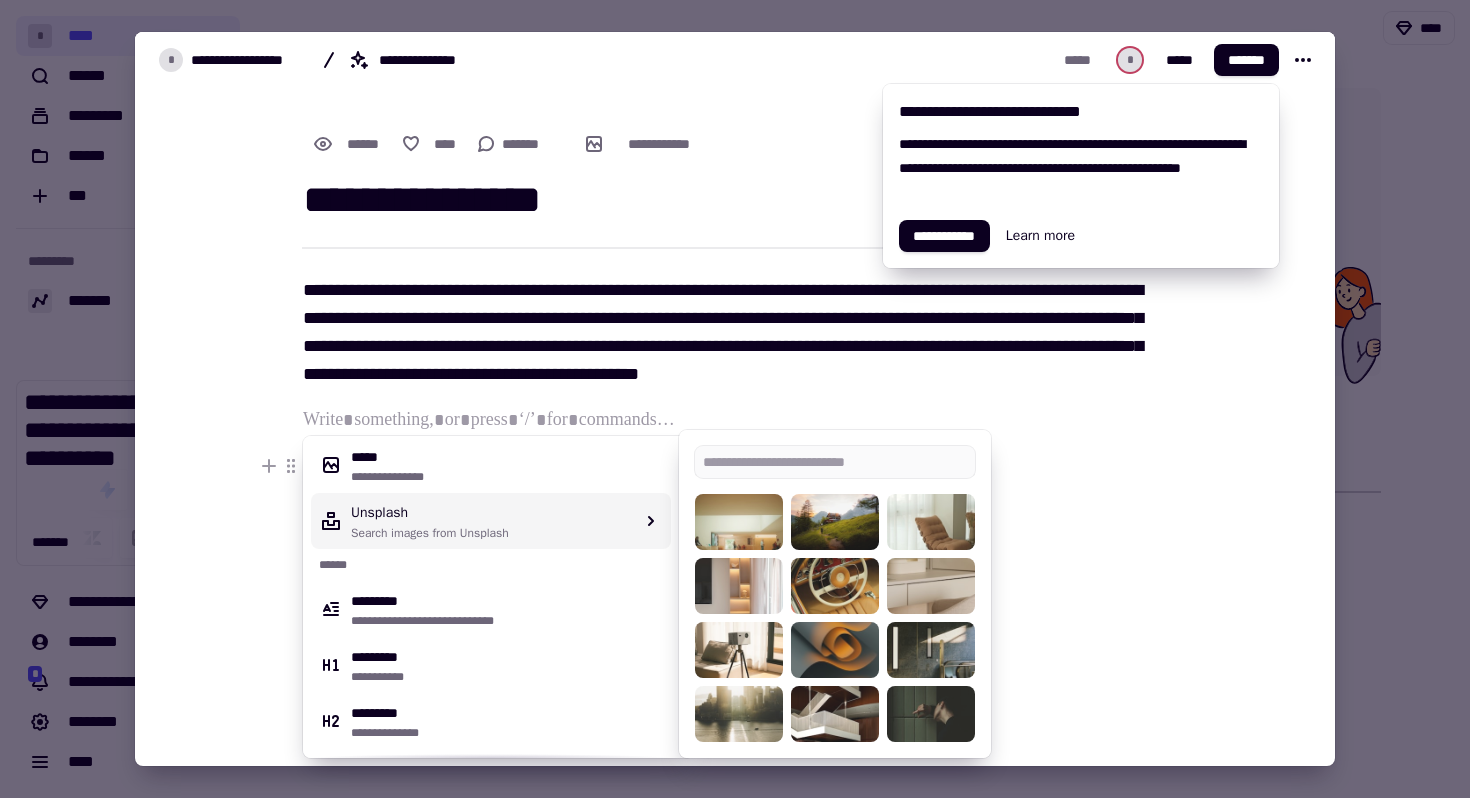 click on "**********" at bounding box center (507, 477) 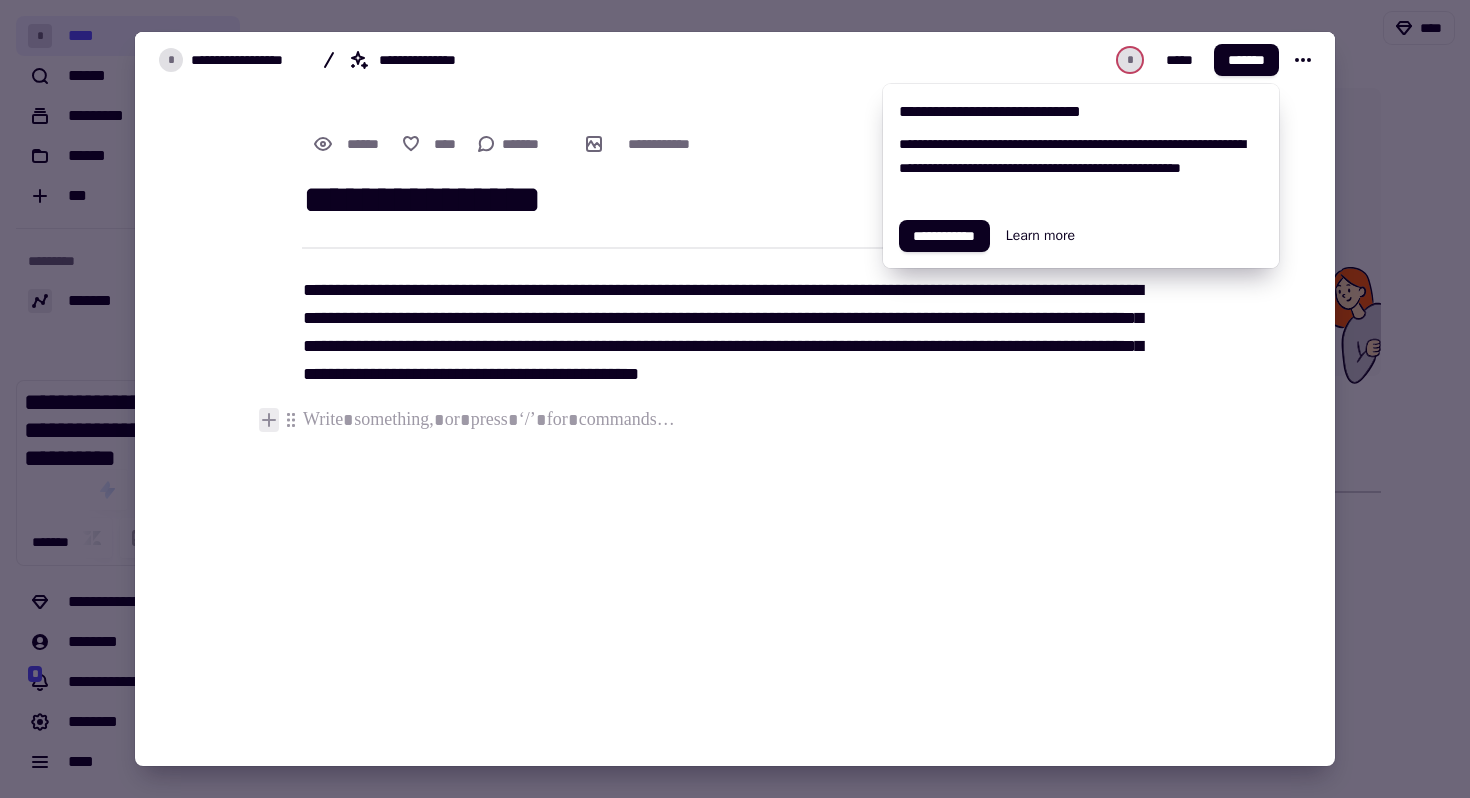 click 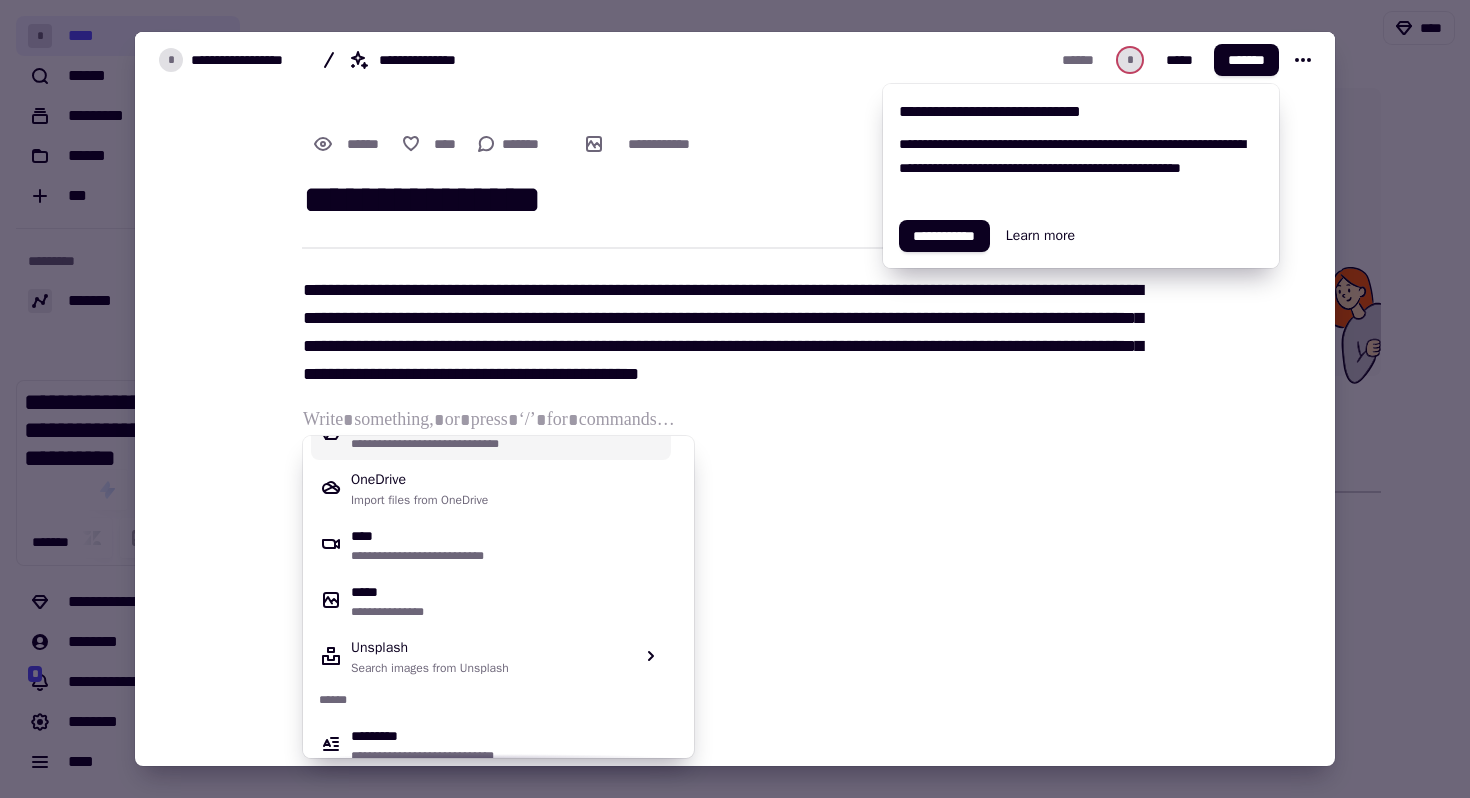 scroll, scrollTop: 708, scrollLeft: 0, axis: vertical 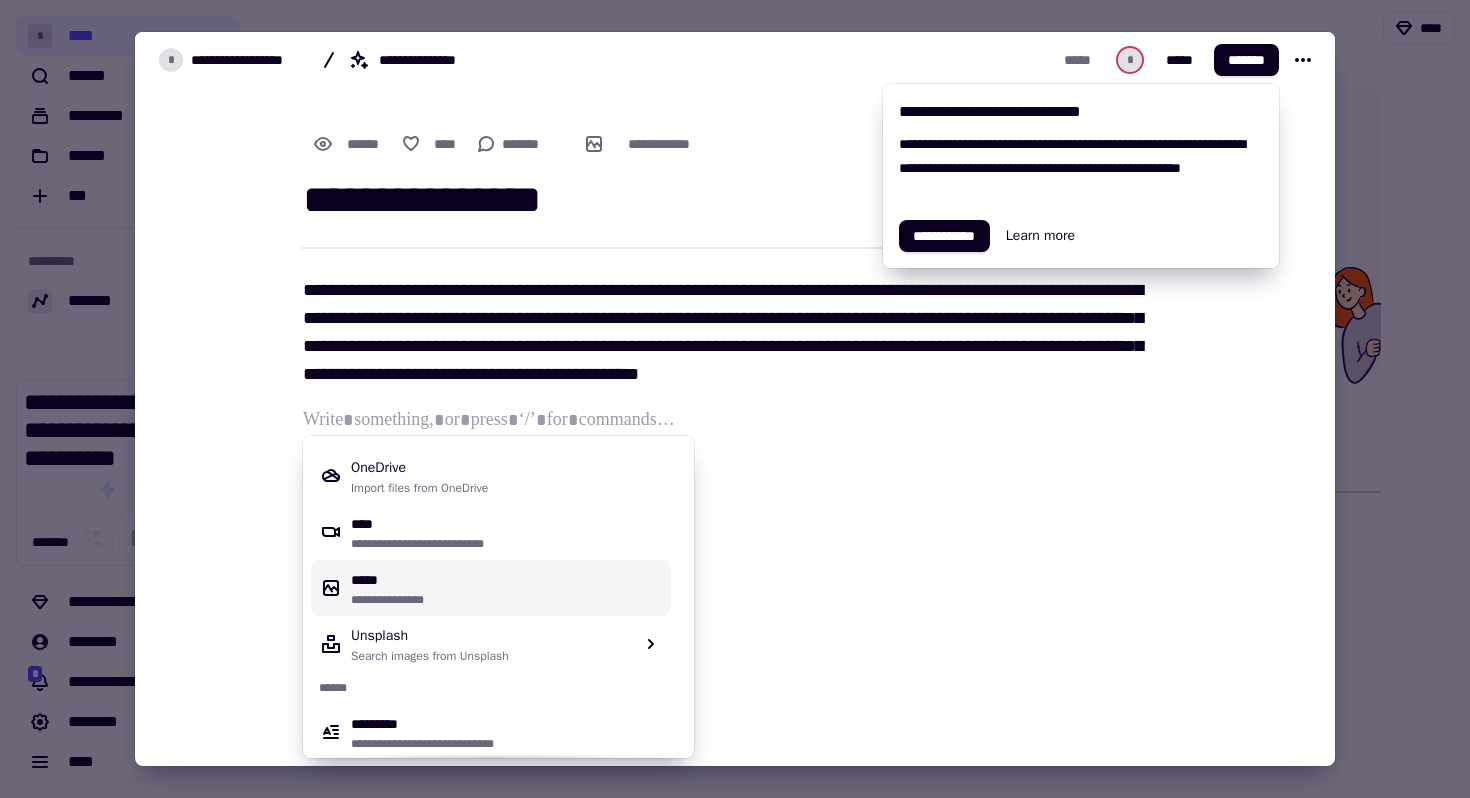 click on "**********" at bounding box center [507, 600] 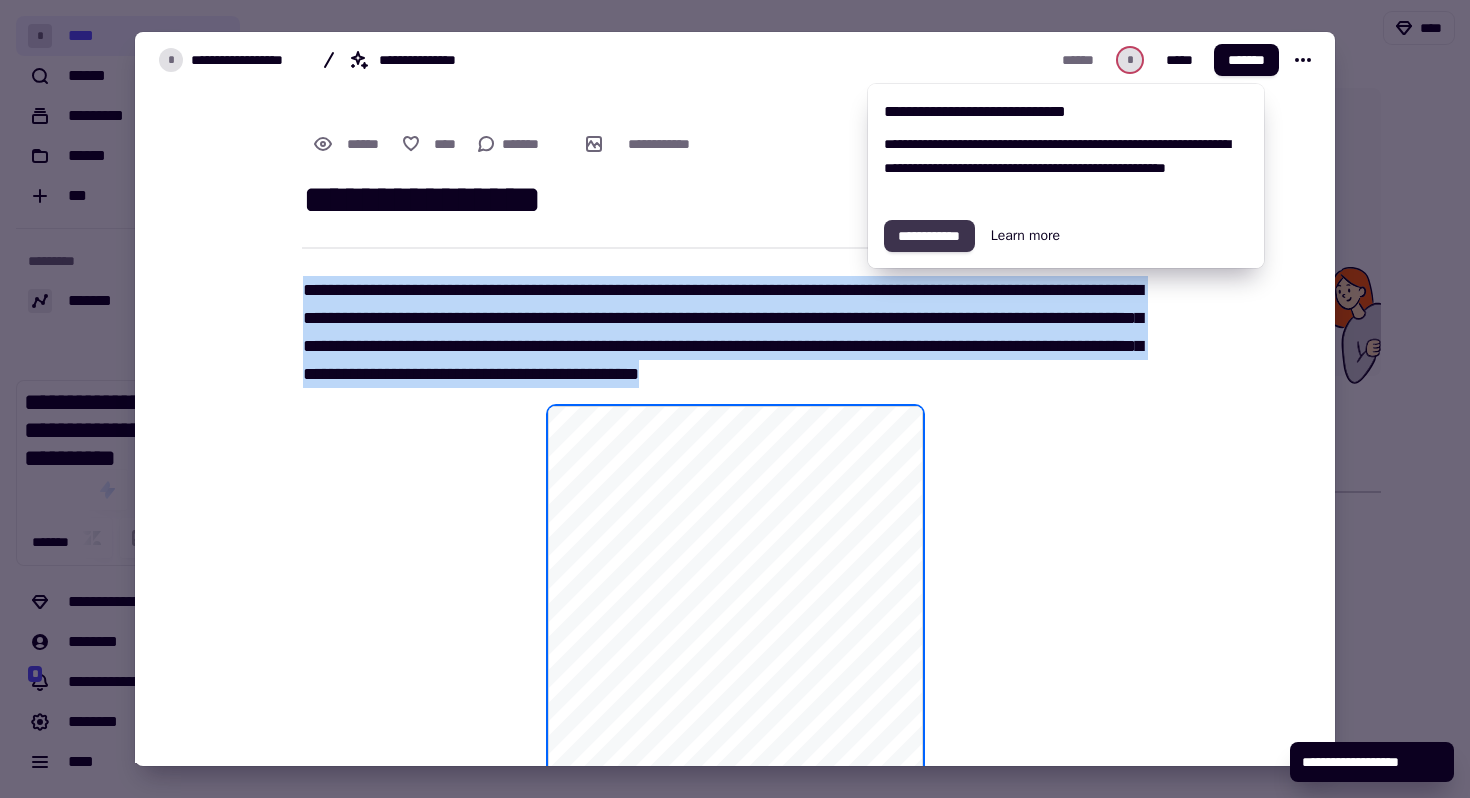 click on "**********" 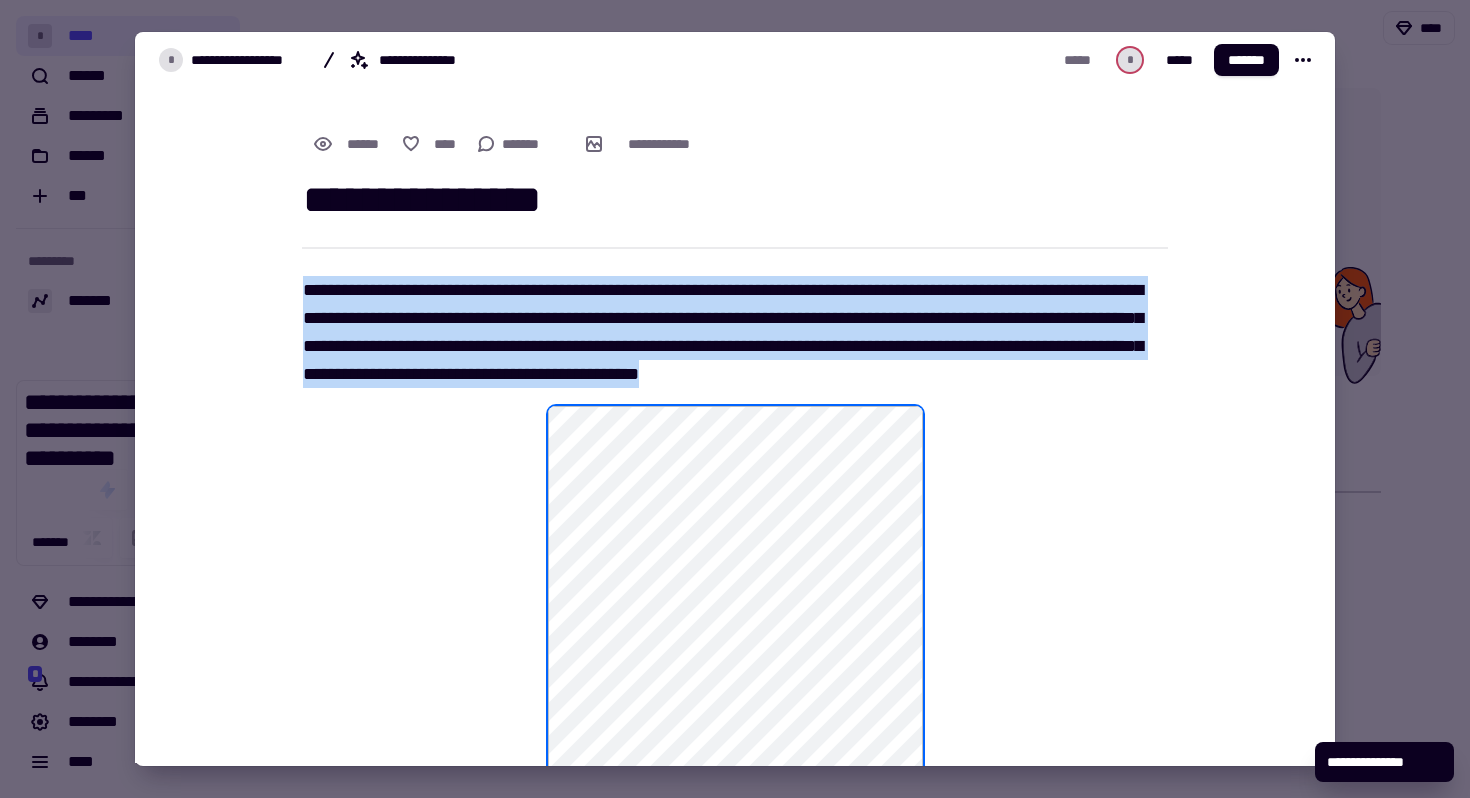 scroll, scrollTop: 0, scrollLeft: 0, axis: both 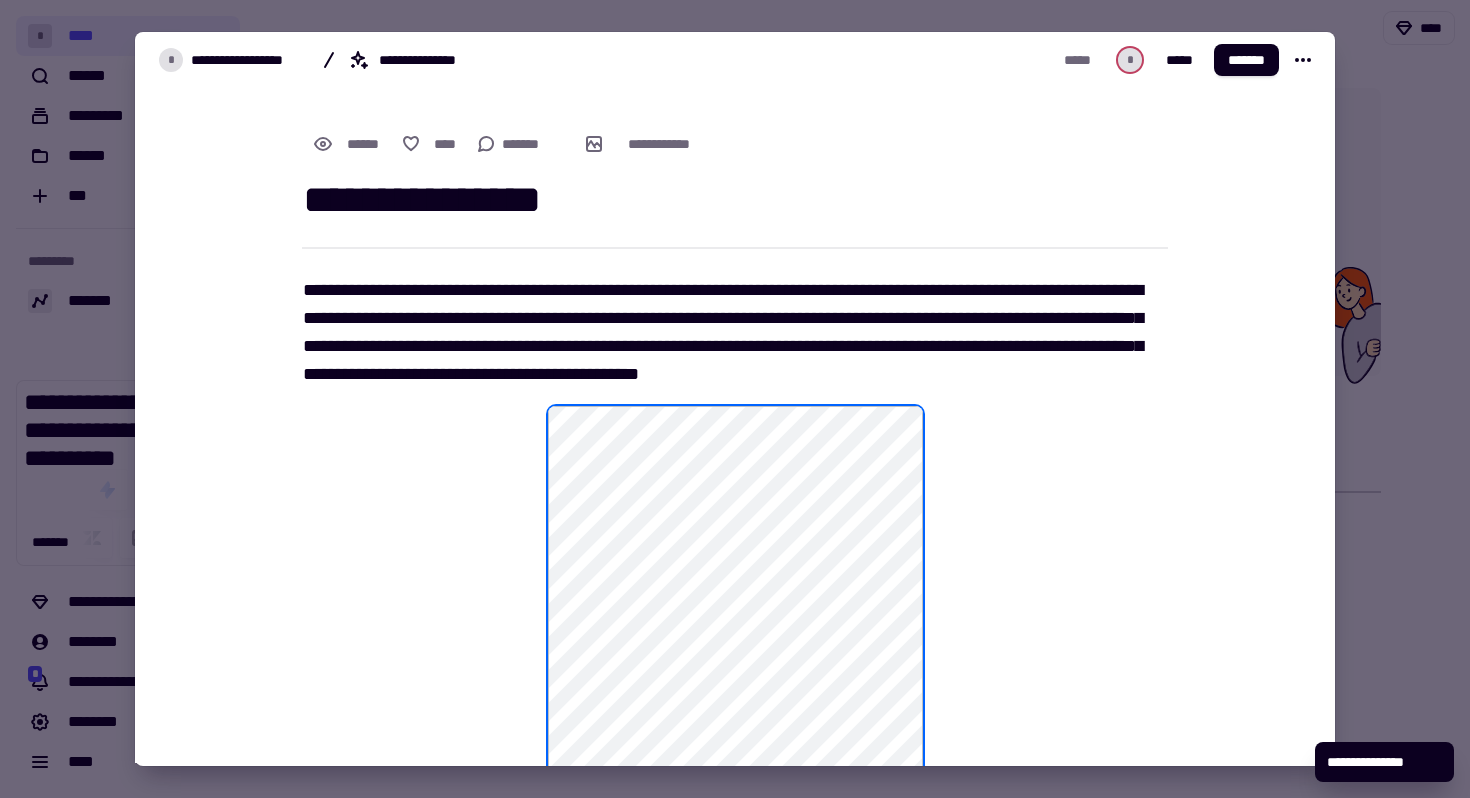 click on "**********" at bounding box center [735, 200] 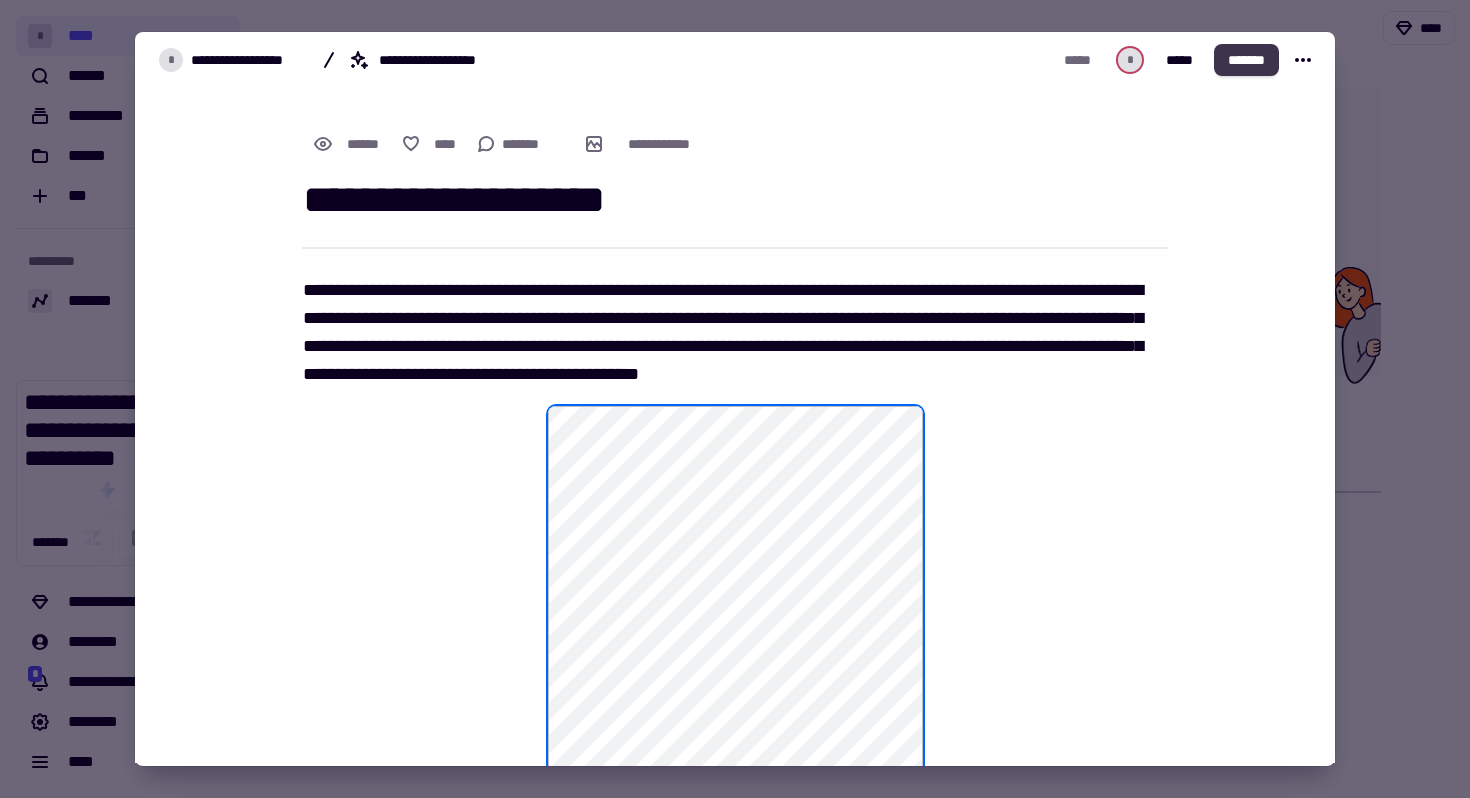click on "*******" 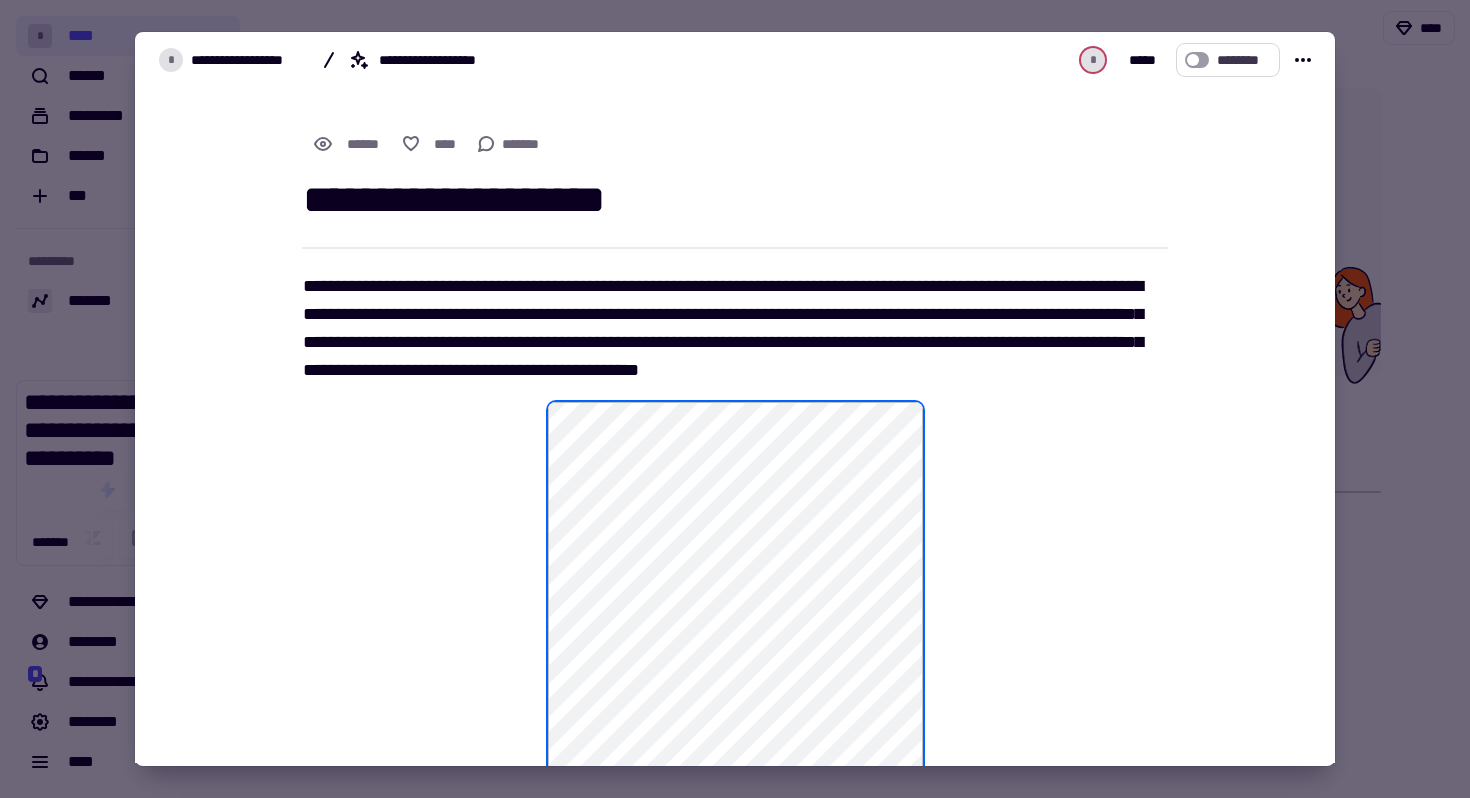 click 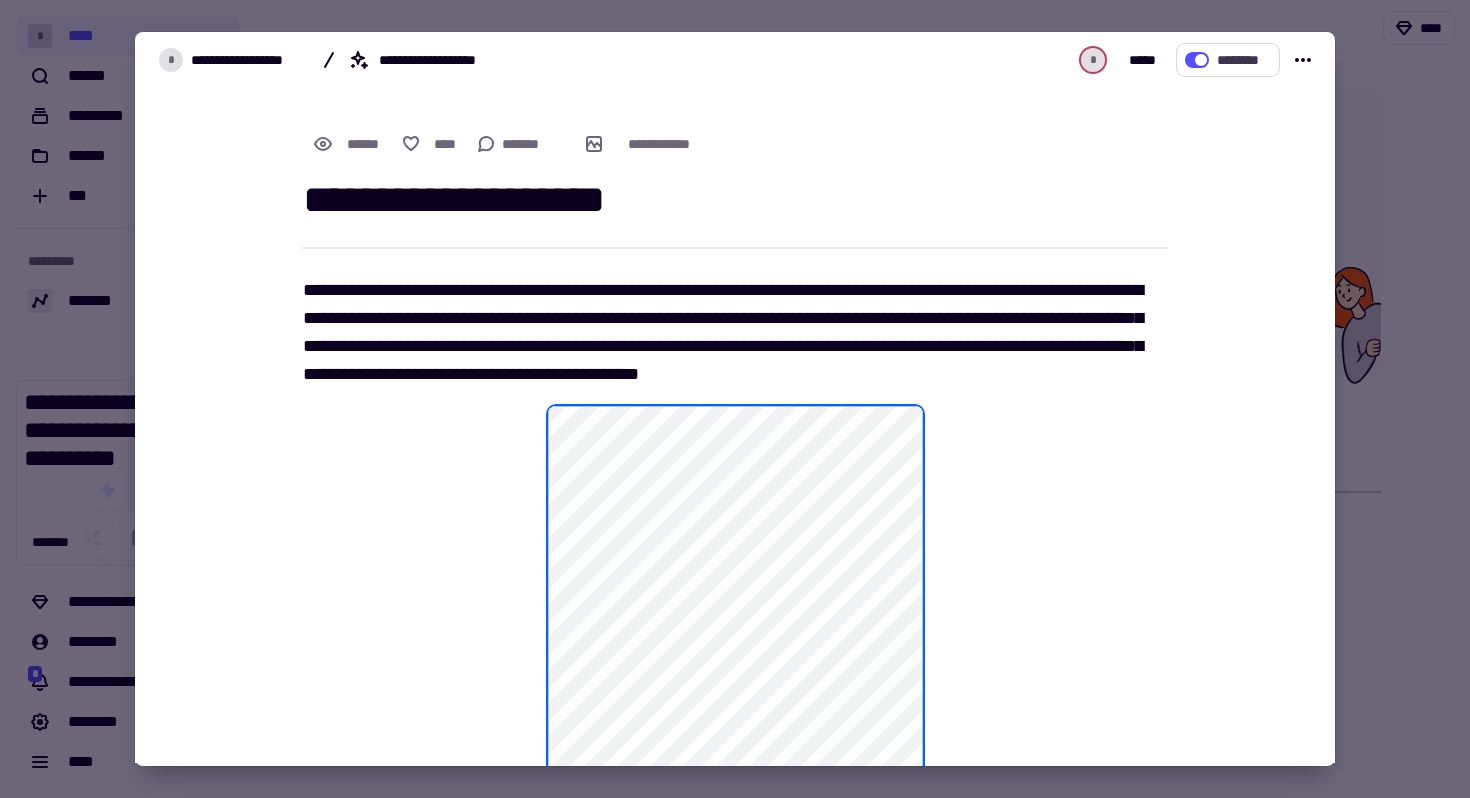 click 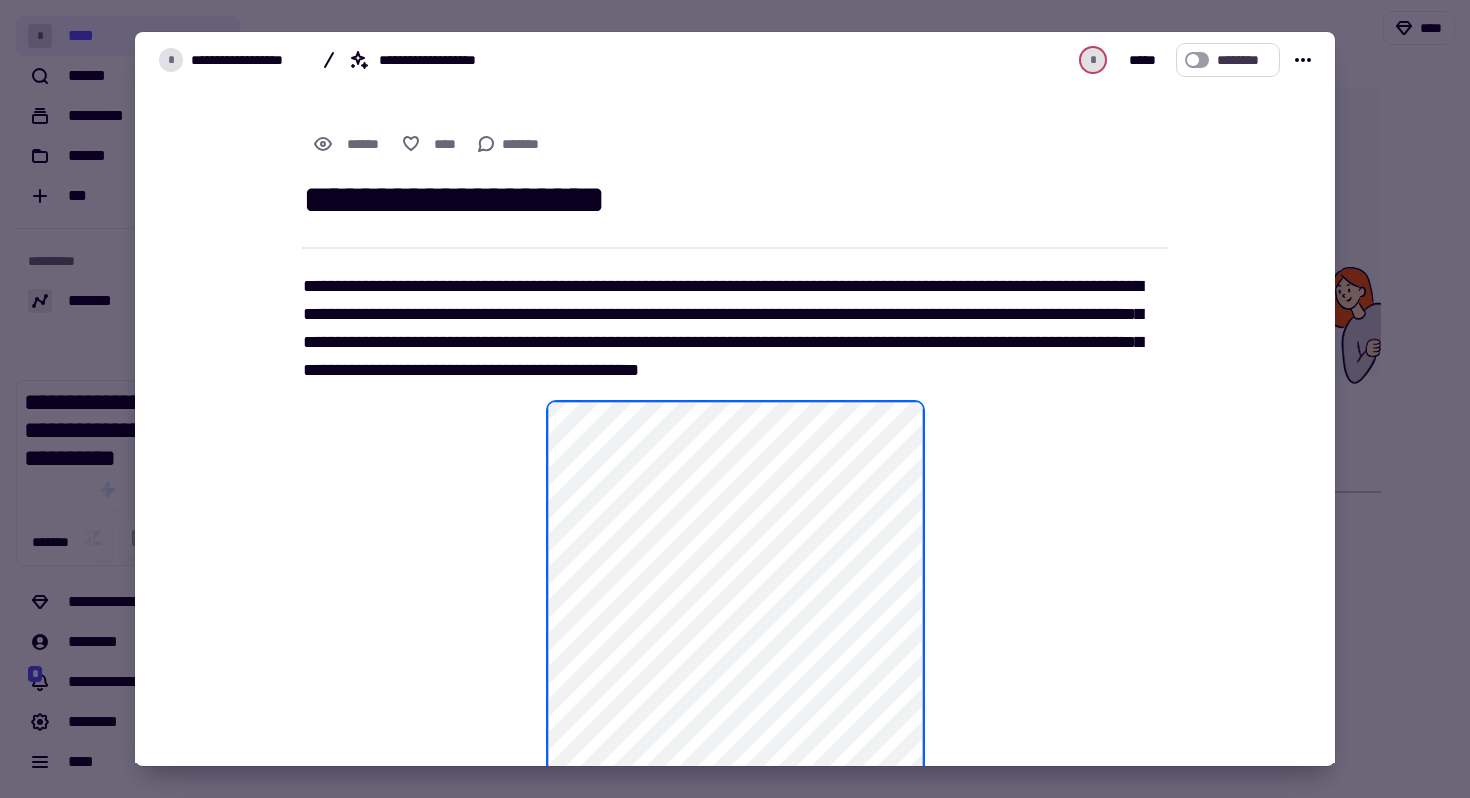 click 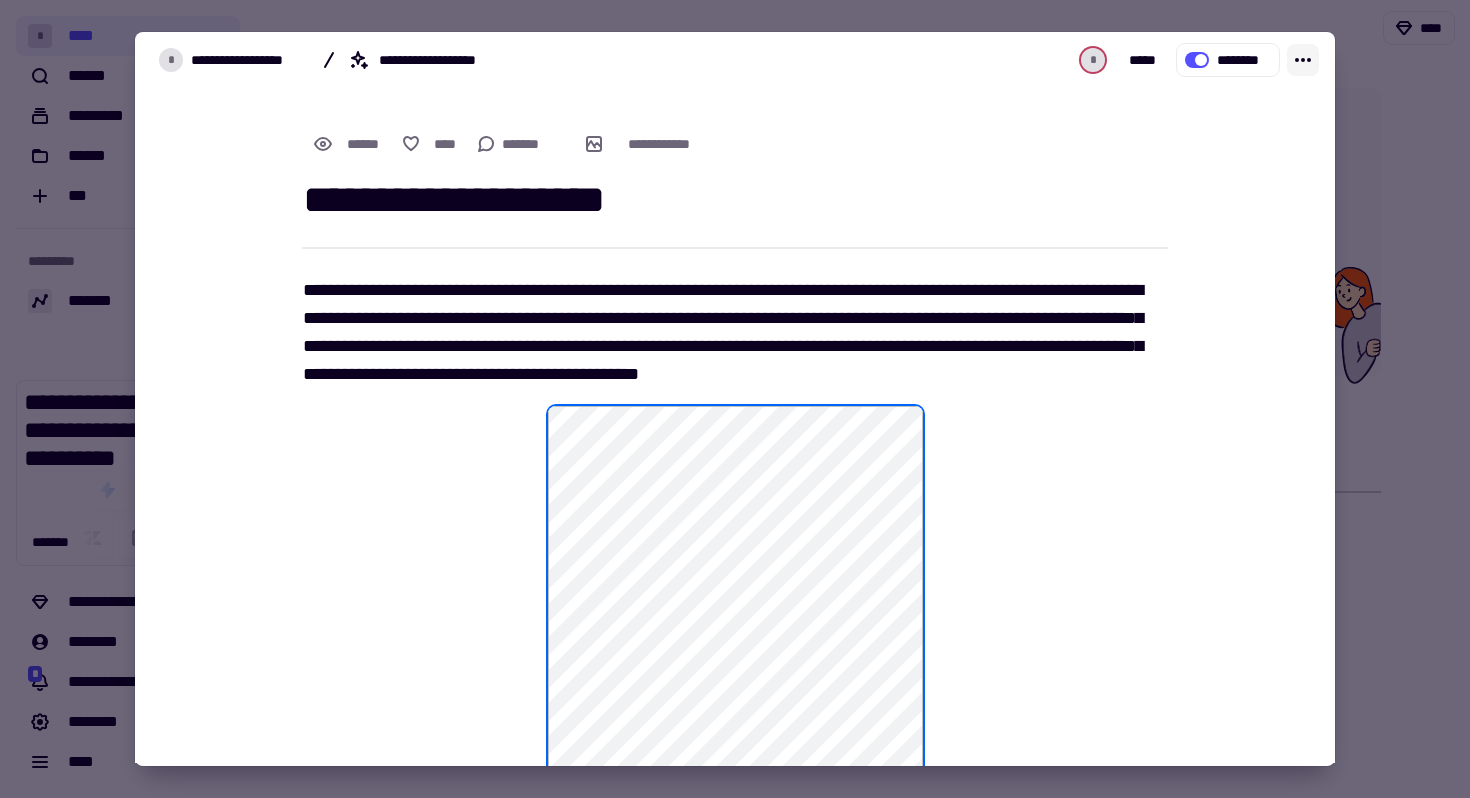 click 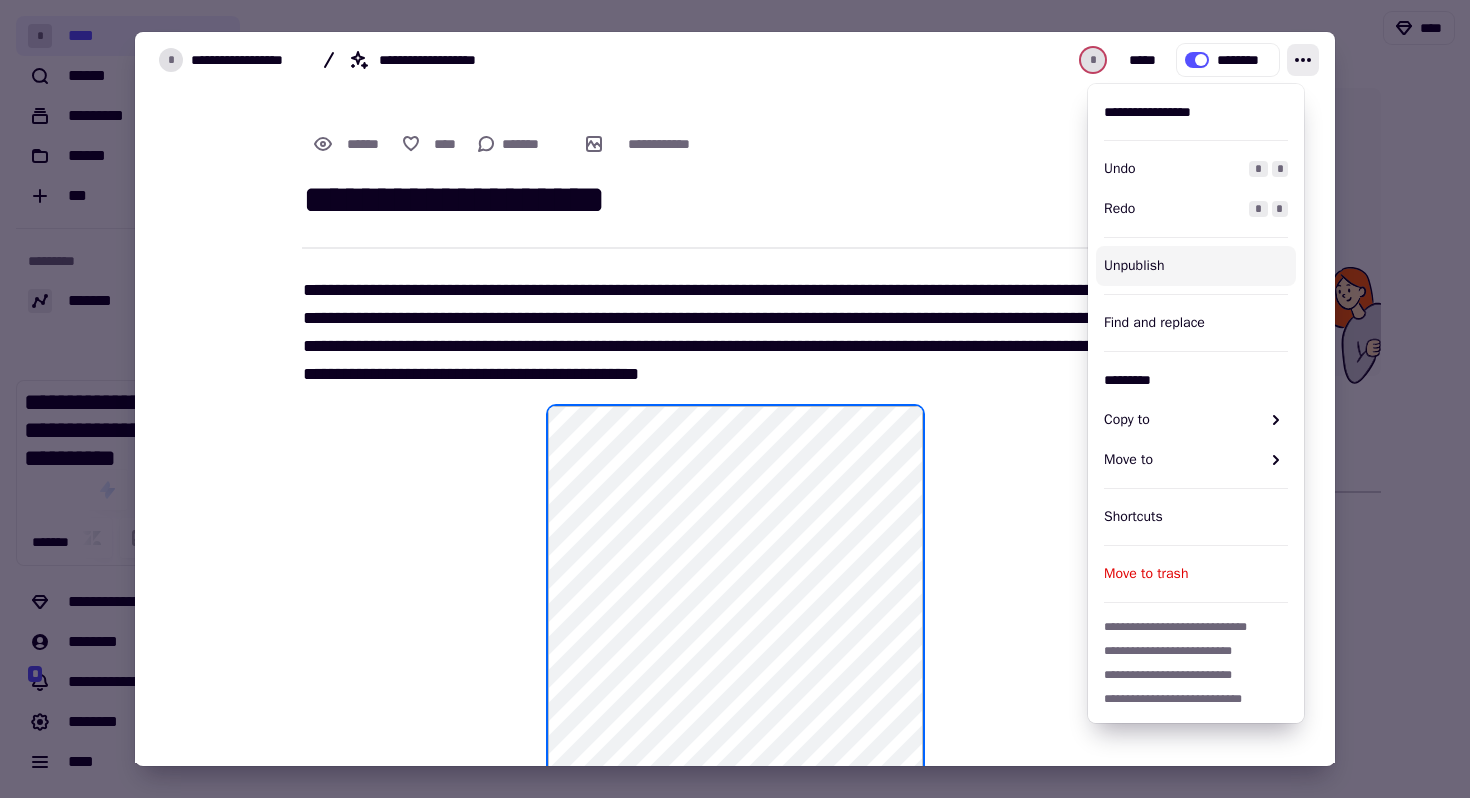 click at bounding box center (735, 399) 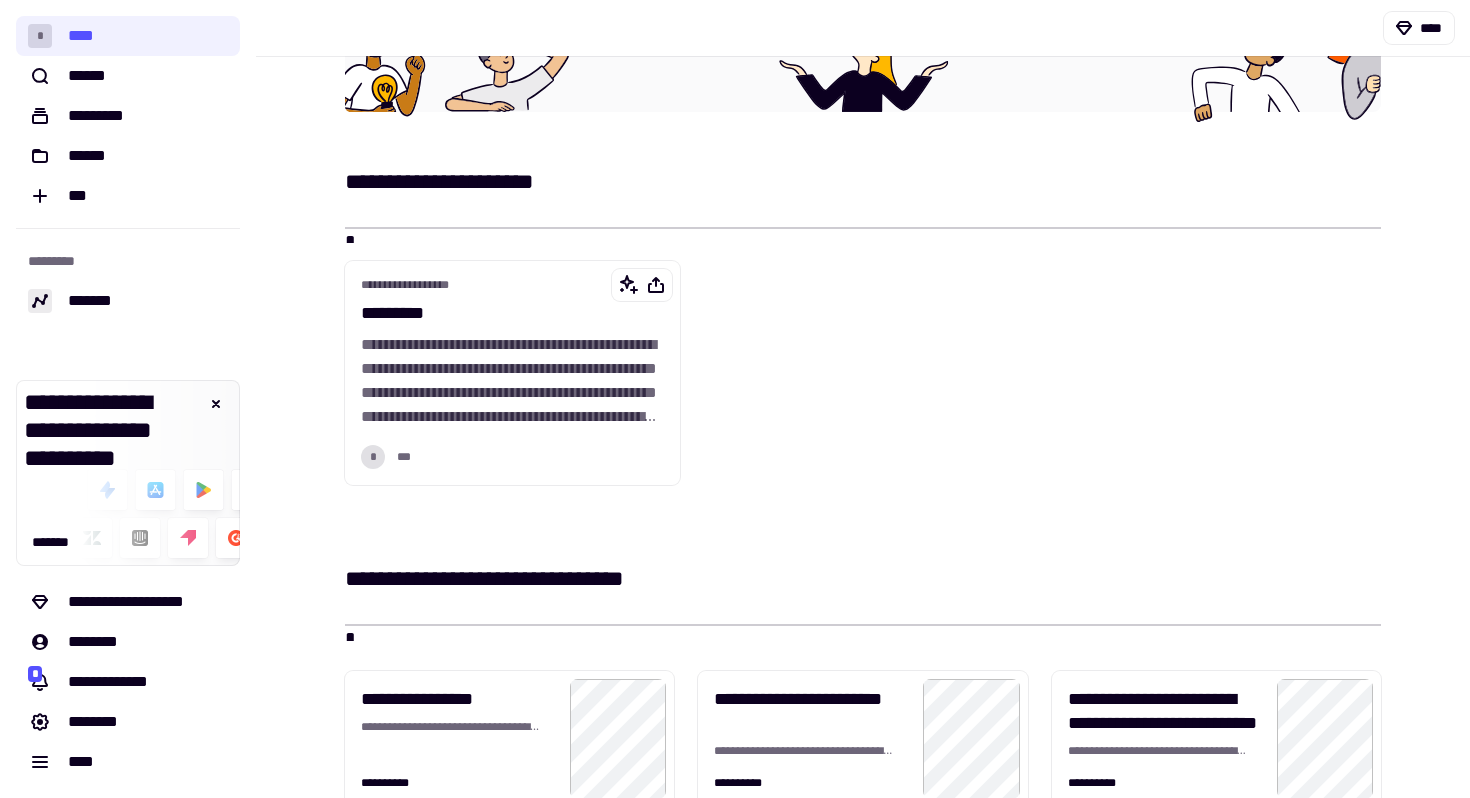 scroll, scrollTop: 0, scrollLeft: 0, axis: both 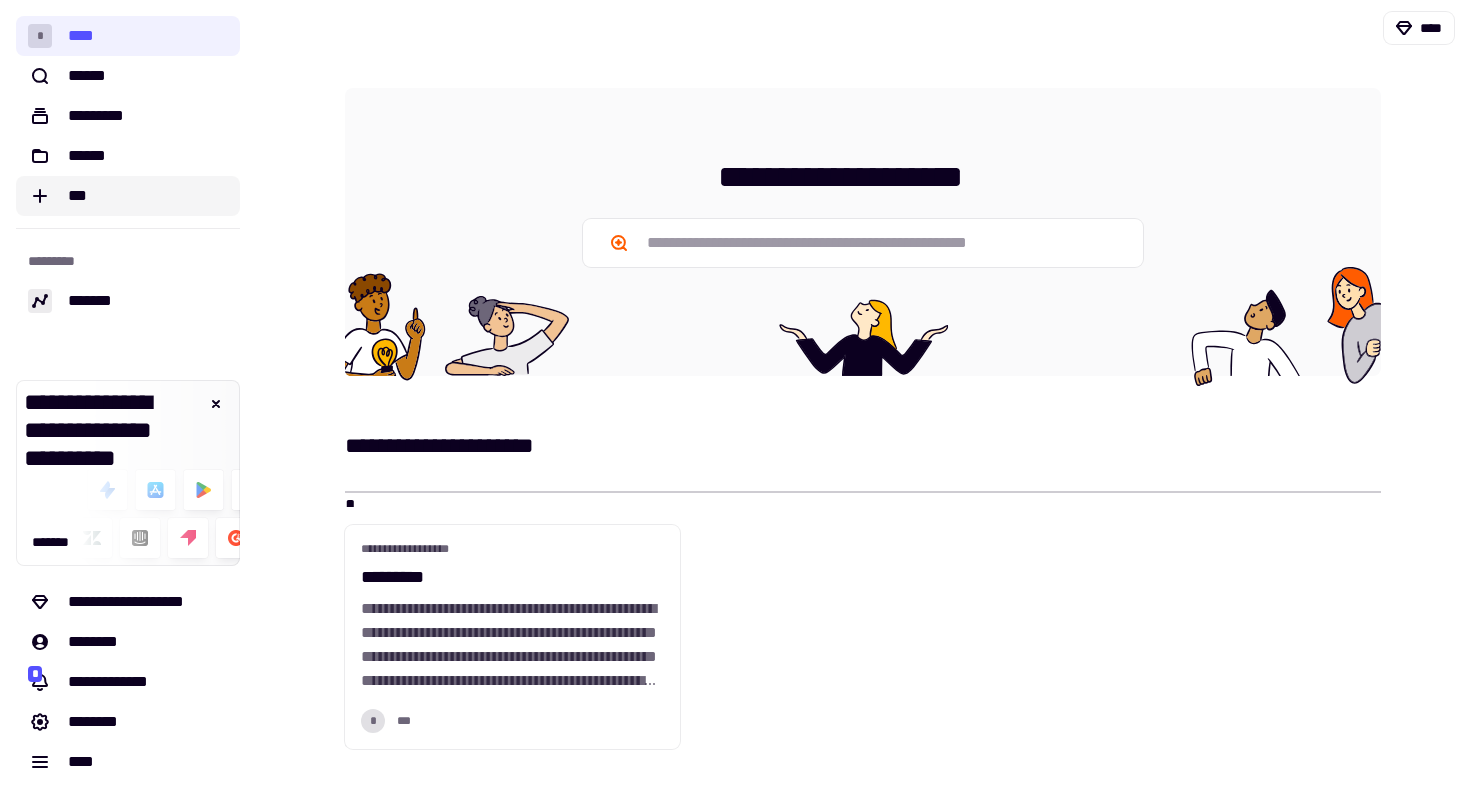 click on "***" 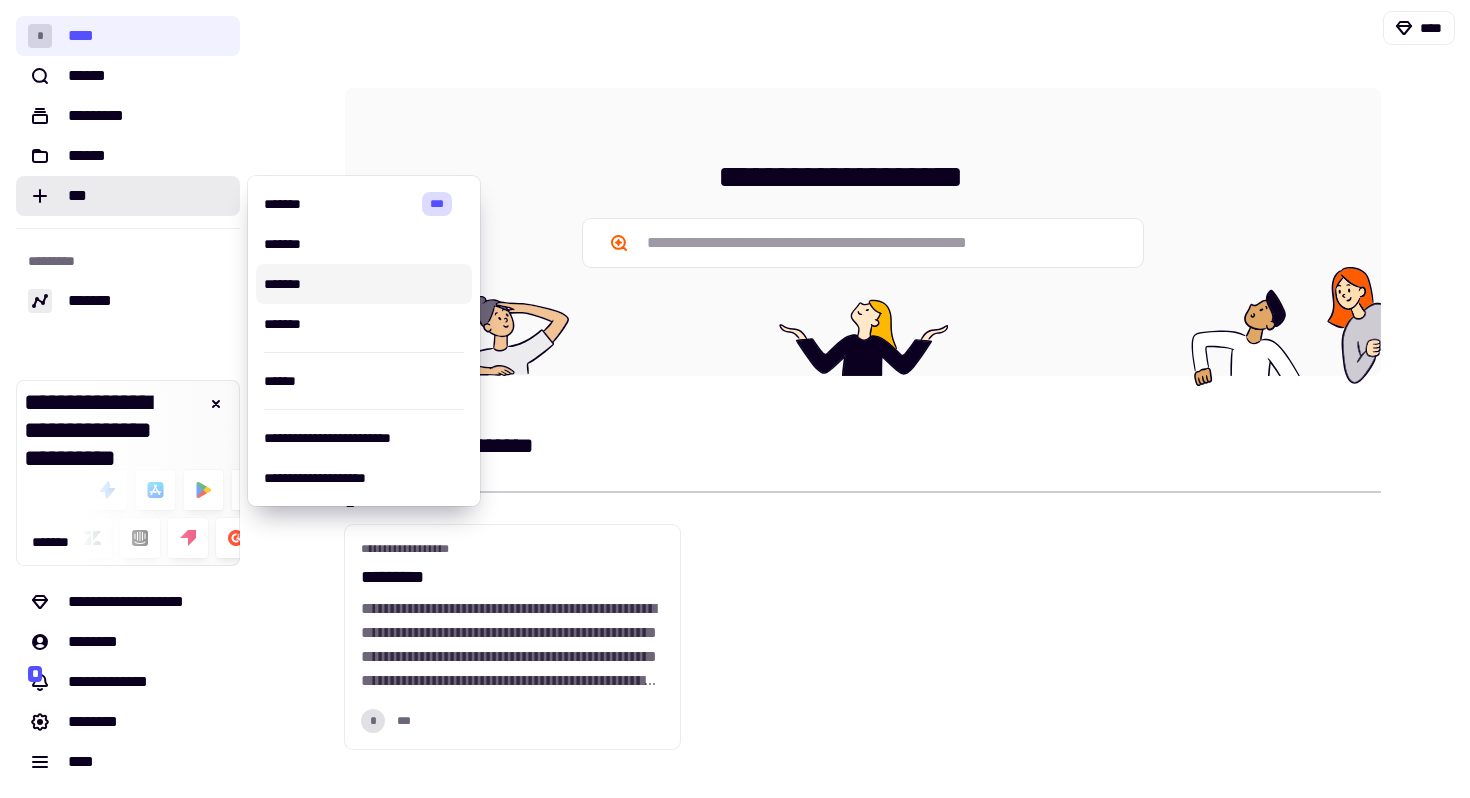 click on "*******" at bounding box center [364, 284] 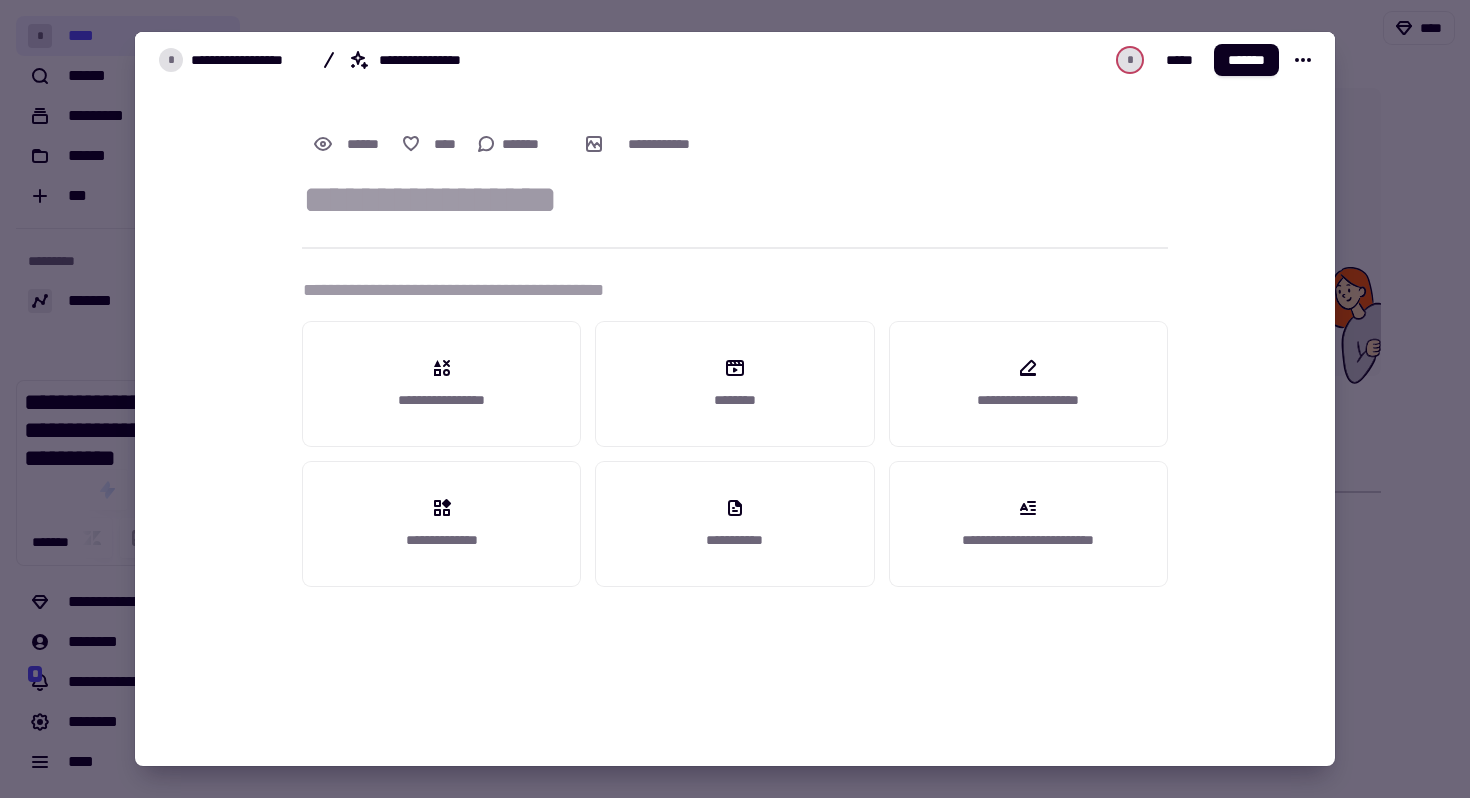 click on "**********" at bounding box center (735, 290) 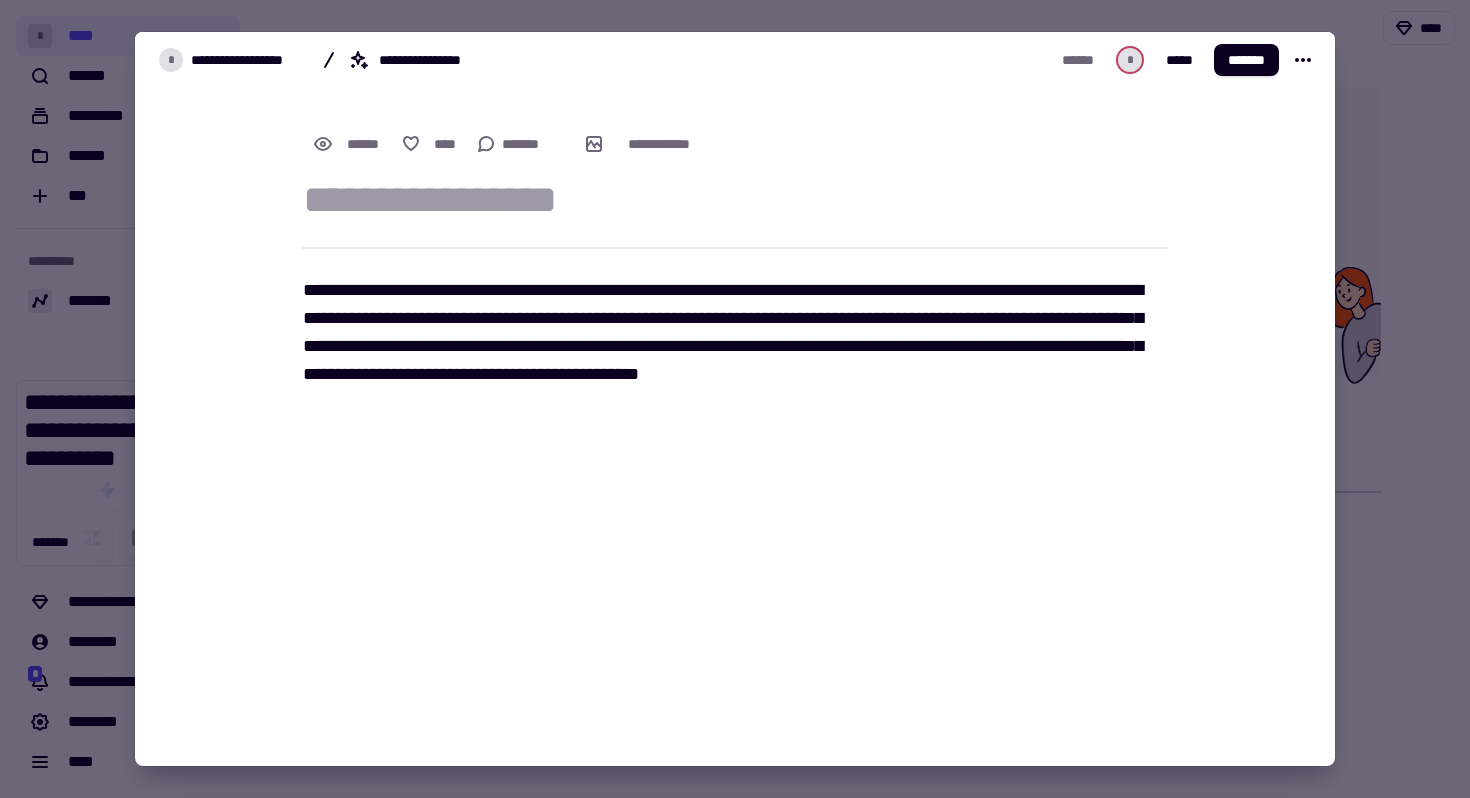 click at bounding box center [735, 200] 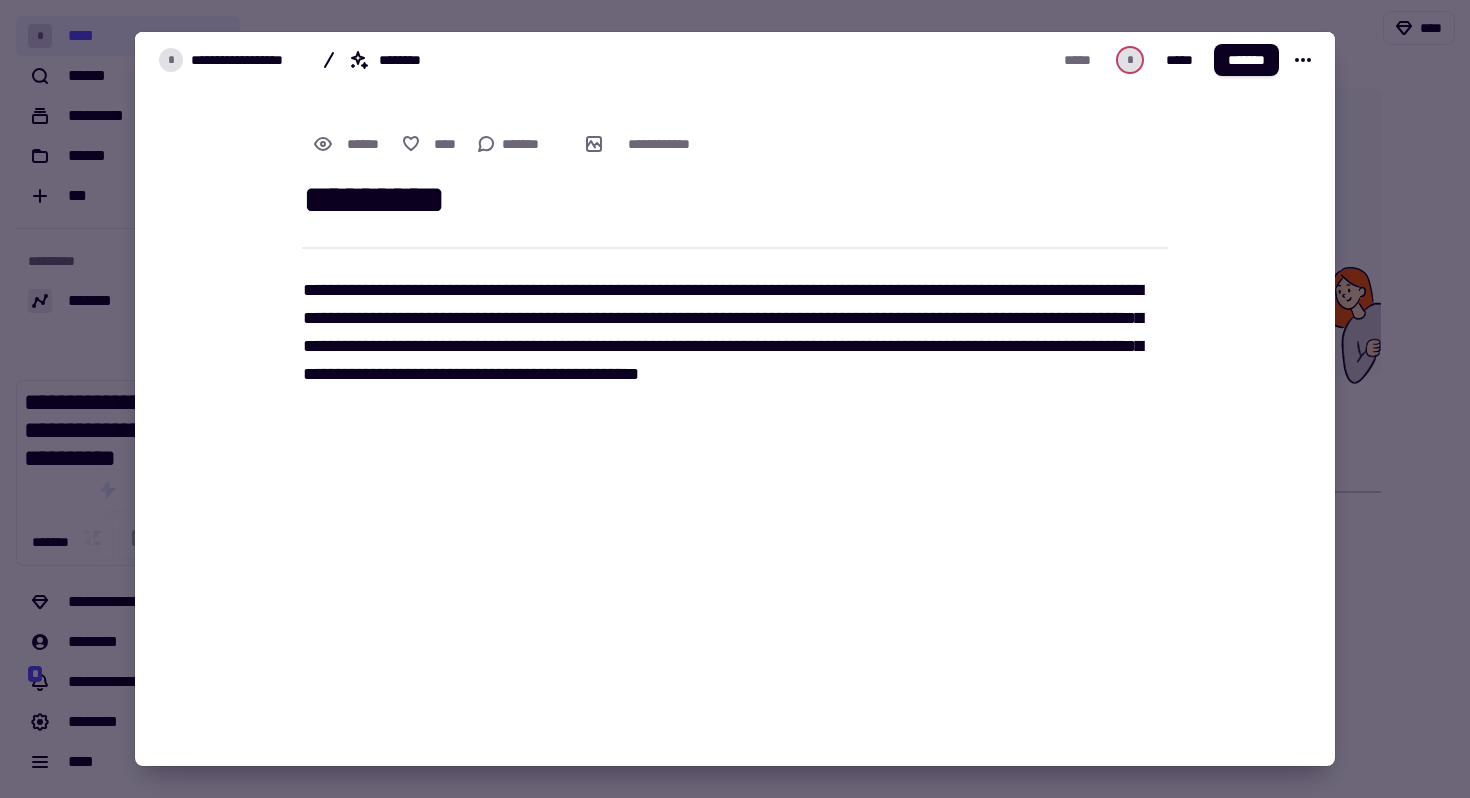 click on "********" at bounding box center [735, 200] 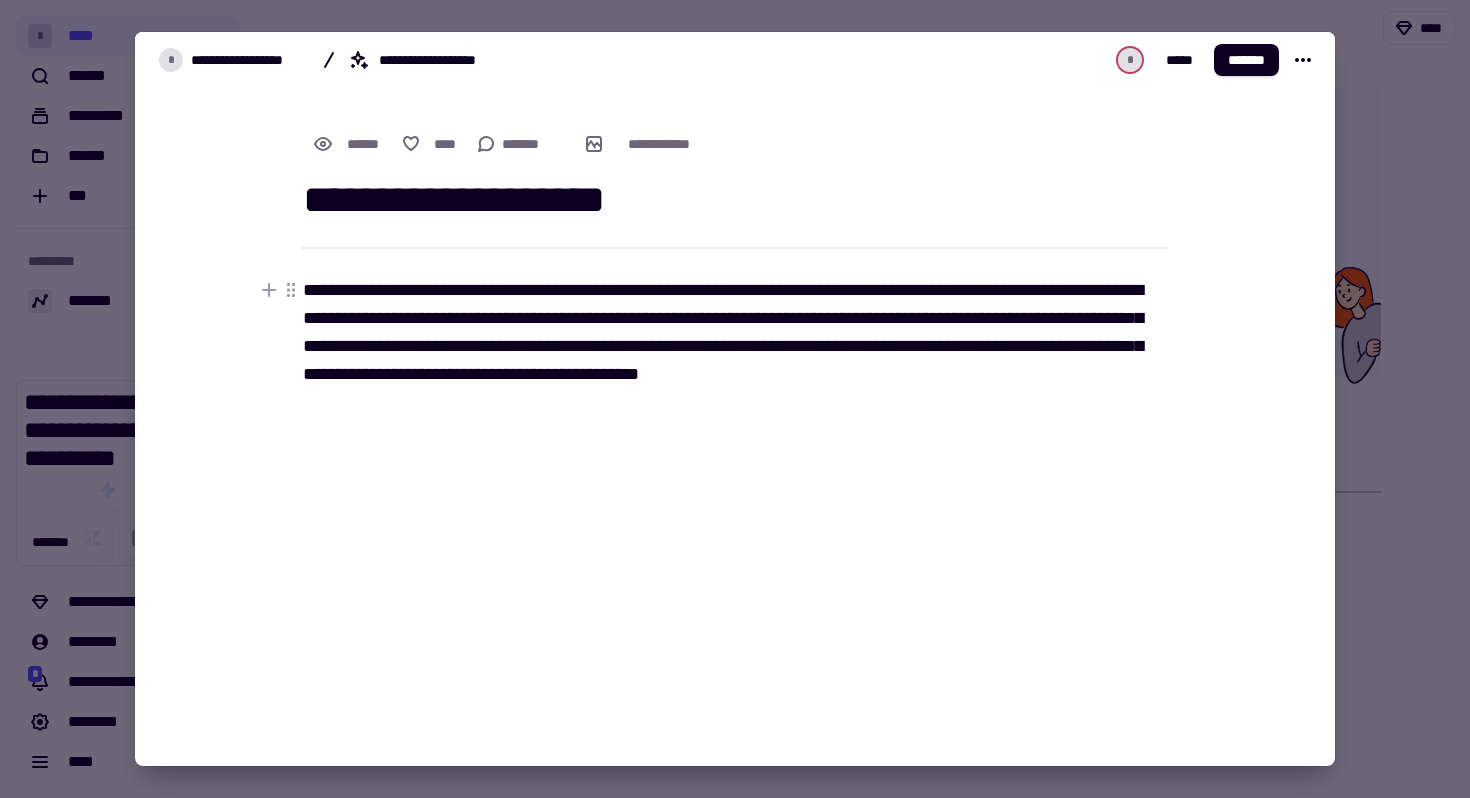 drag, startPoint x: 323, startPoint y: 366, endPoint x: 330, endPoint y: 397, distance: 31.780497 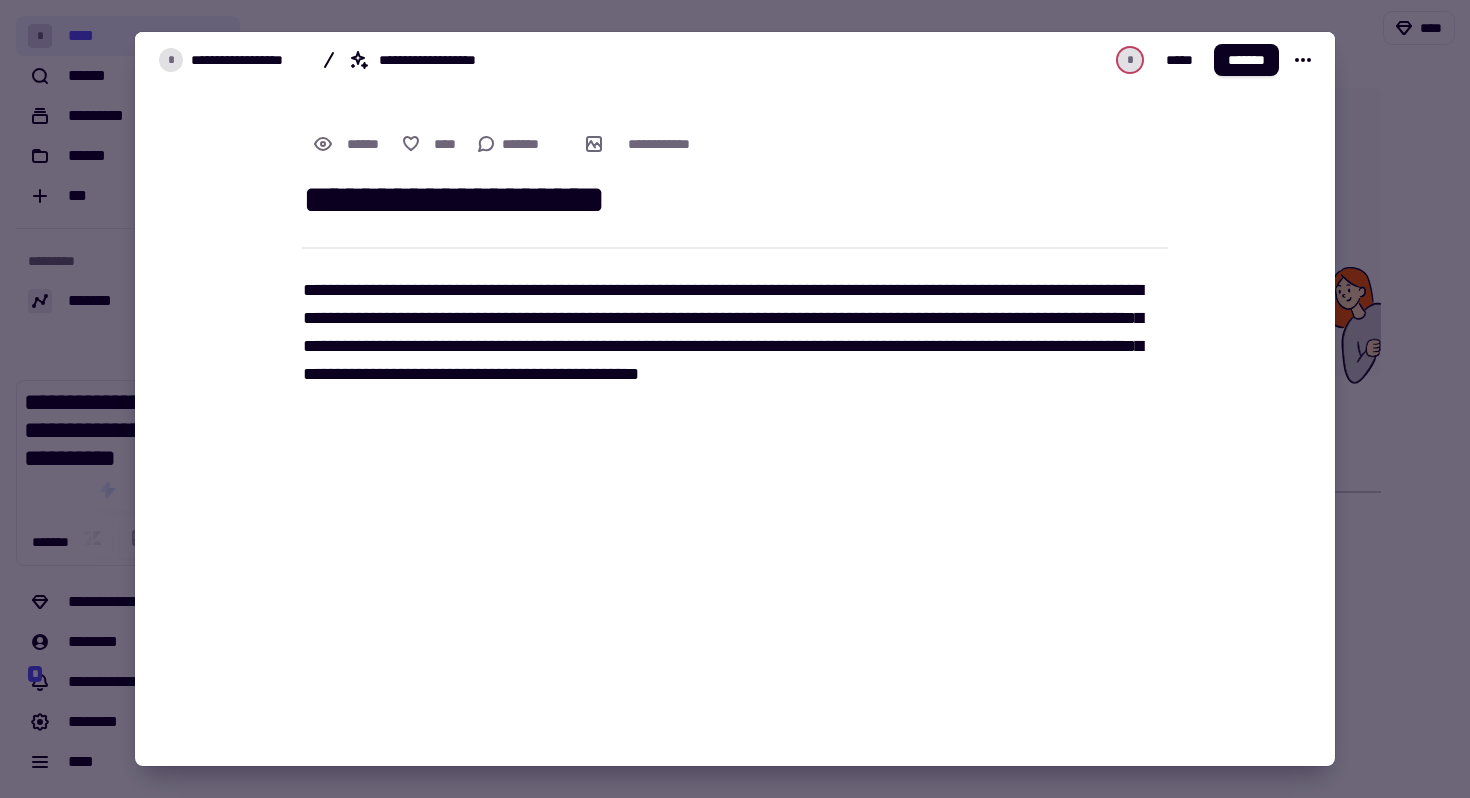 click on "**********" at bounding box center (723, 339) 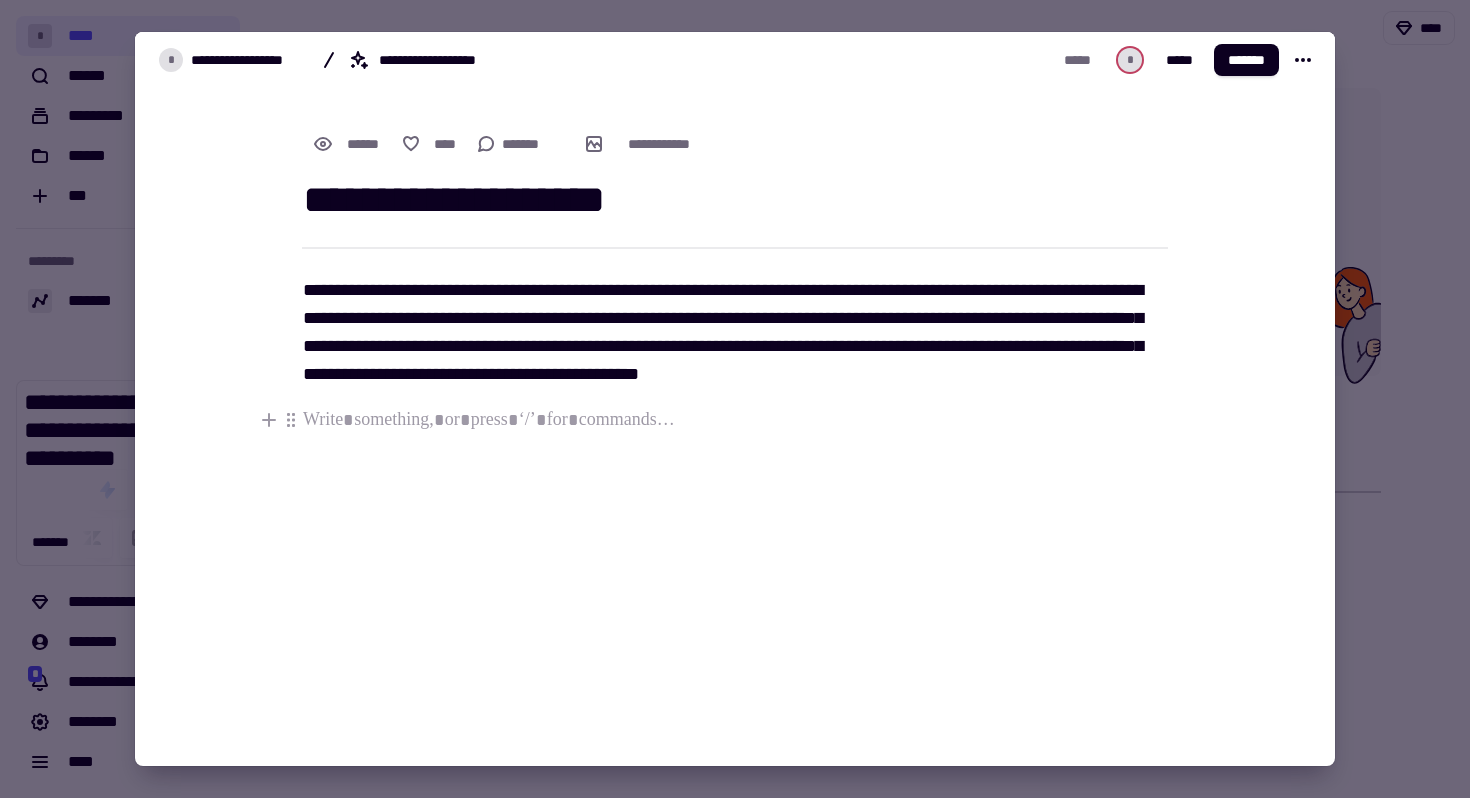 click 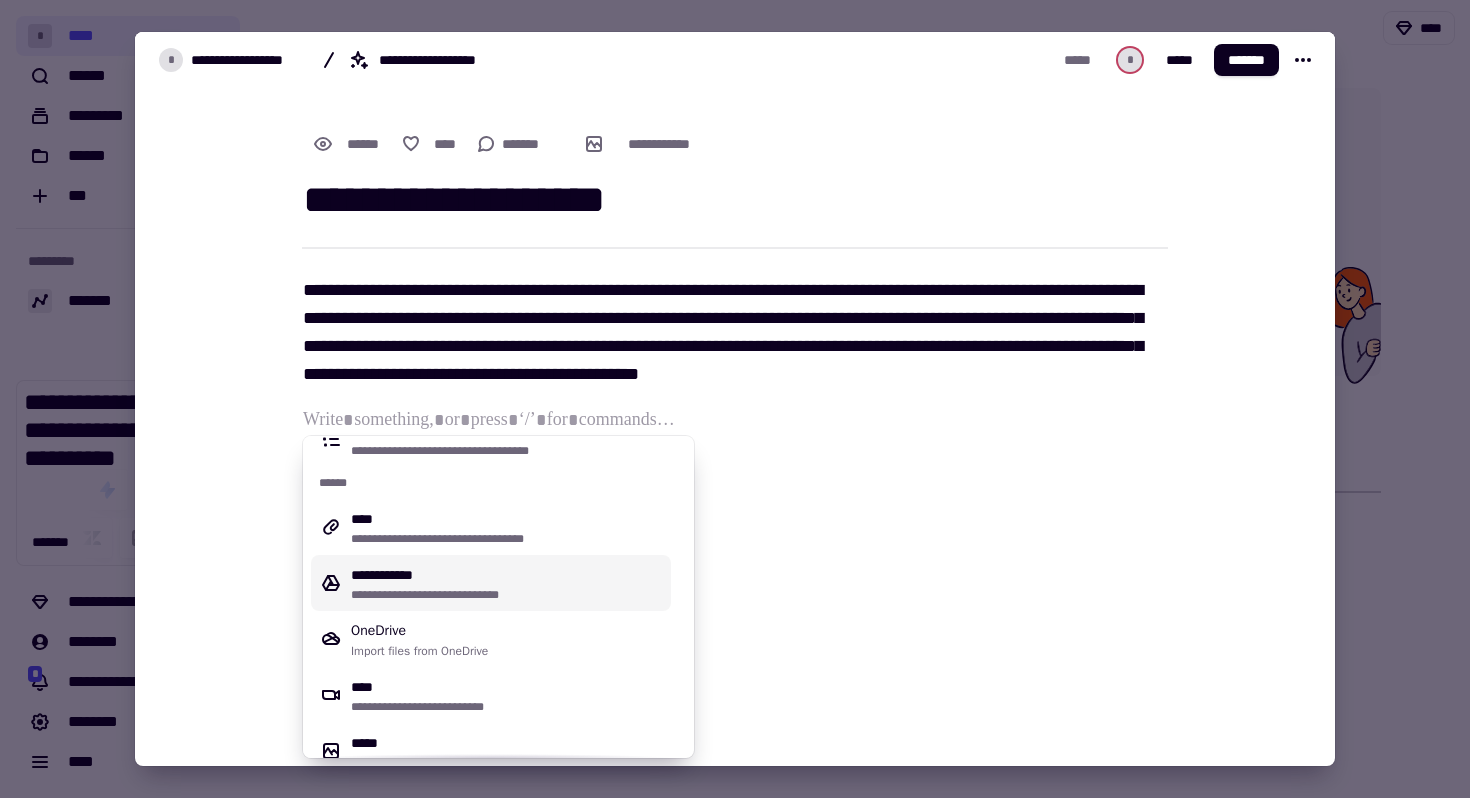 scroll, scrollTop: 585, scrollLeft: 0, axis: vertical 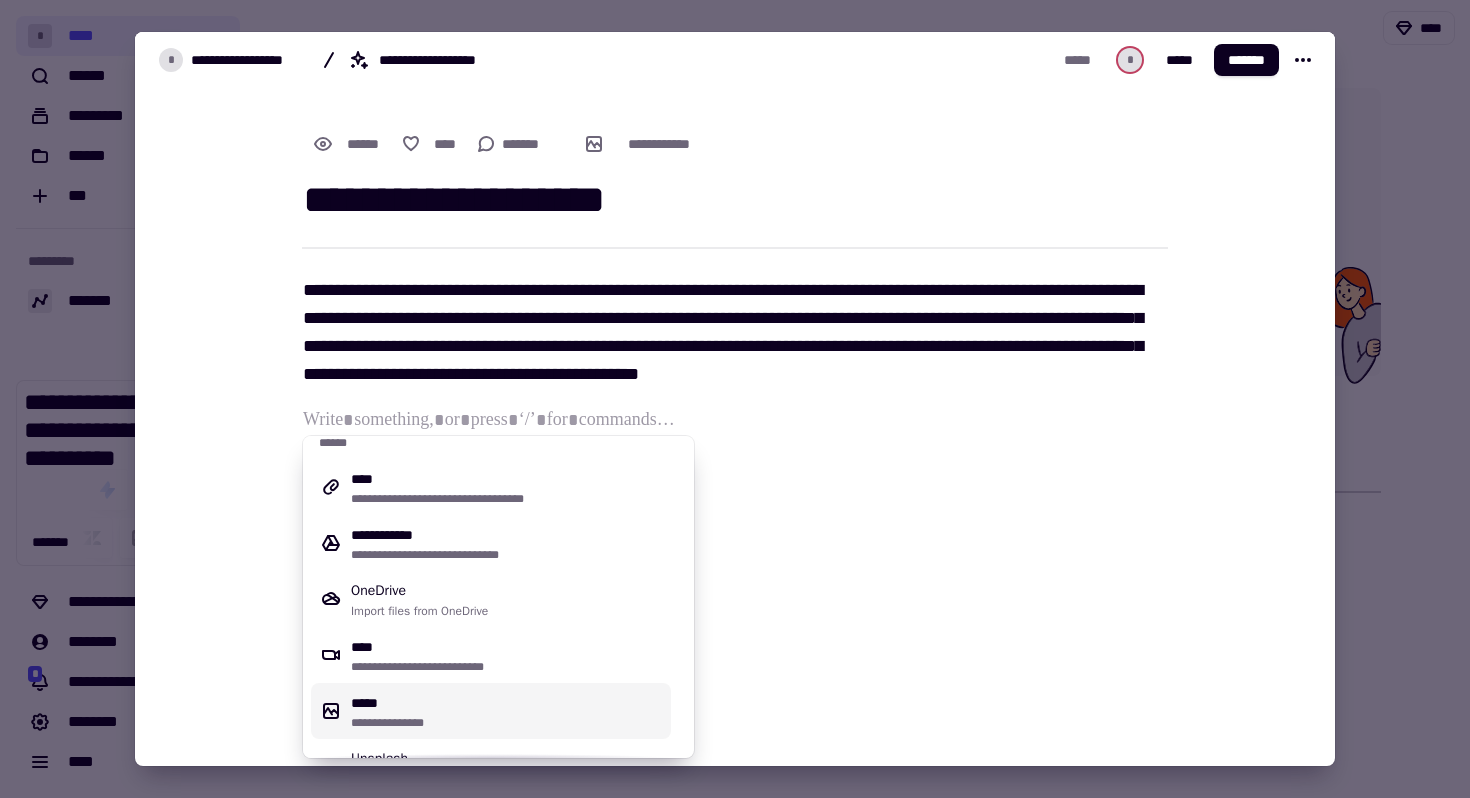click on "**********" at bounding box center [507, 723] 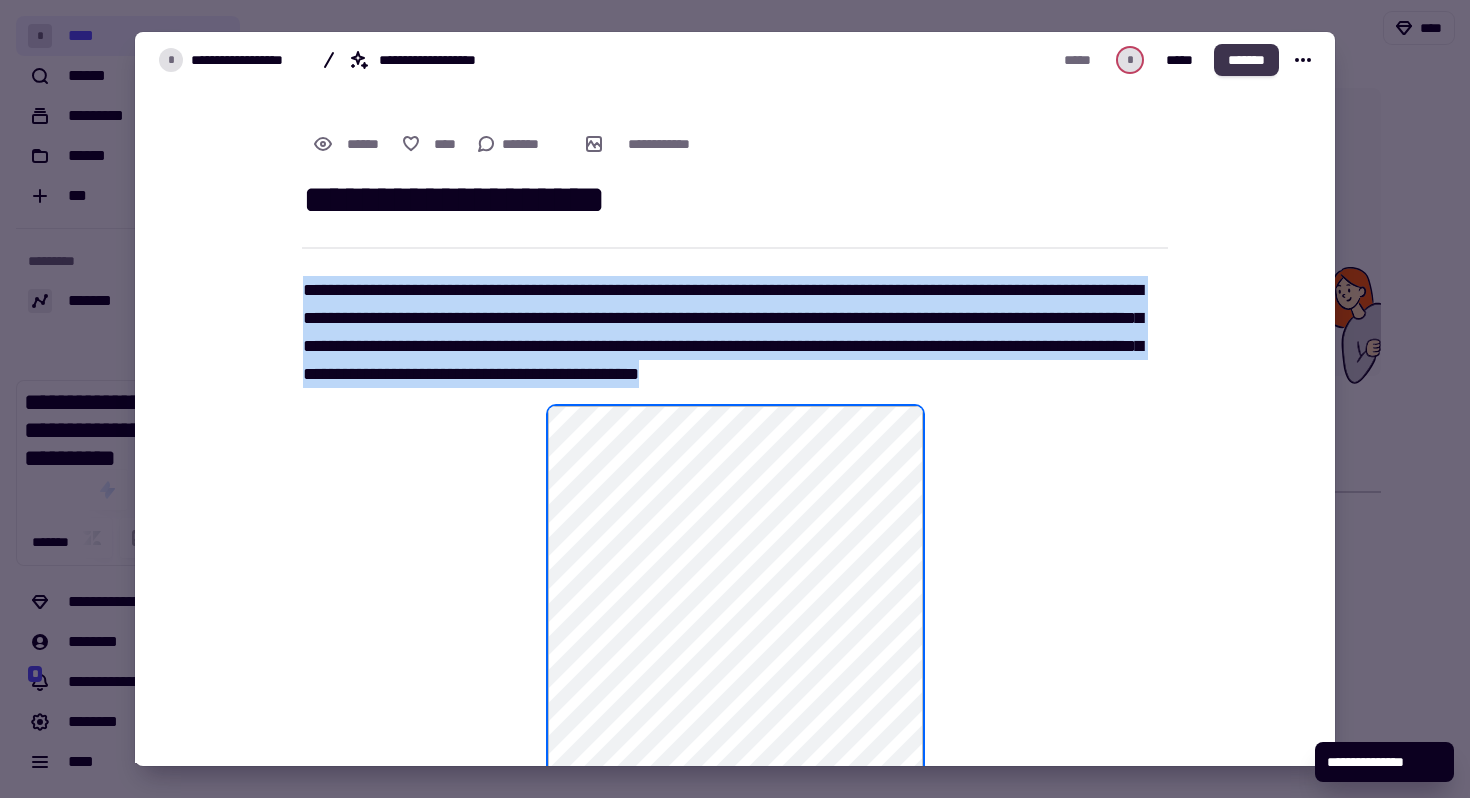 click on "*******" 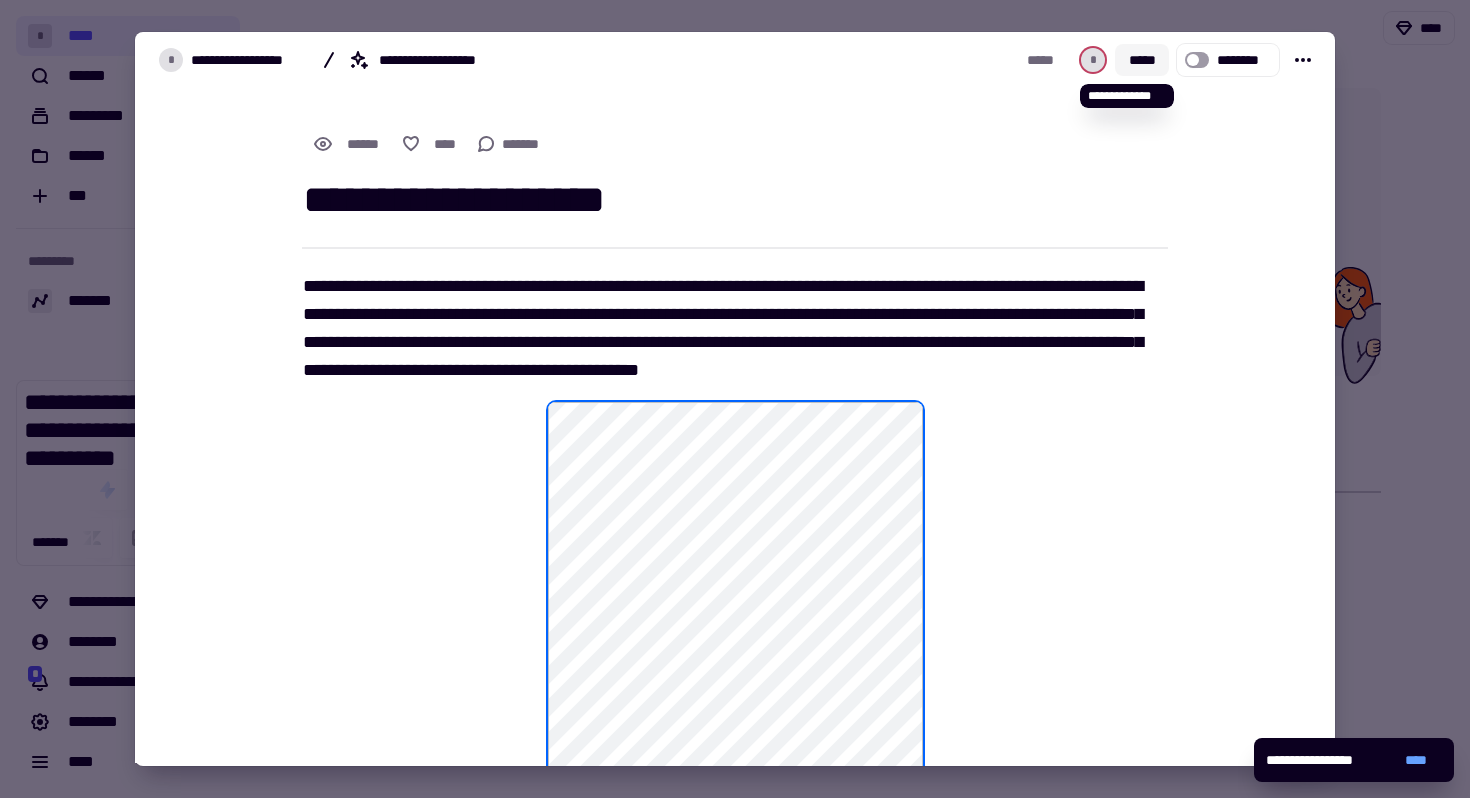 click on "*****" 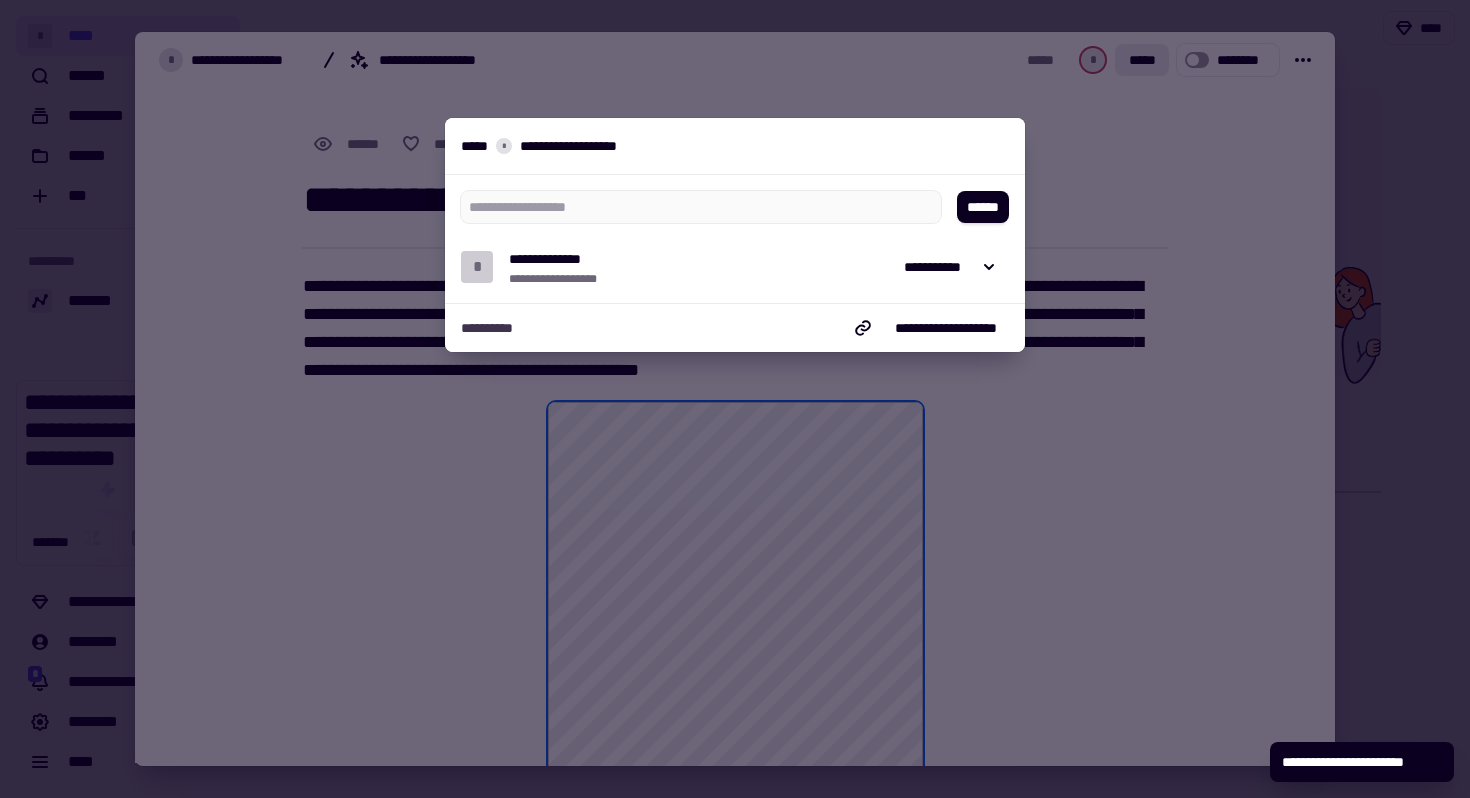 click at bounding box center (735, 399) 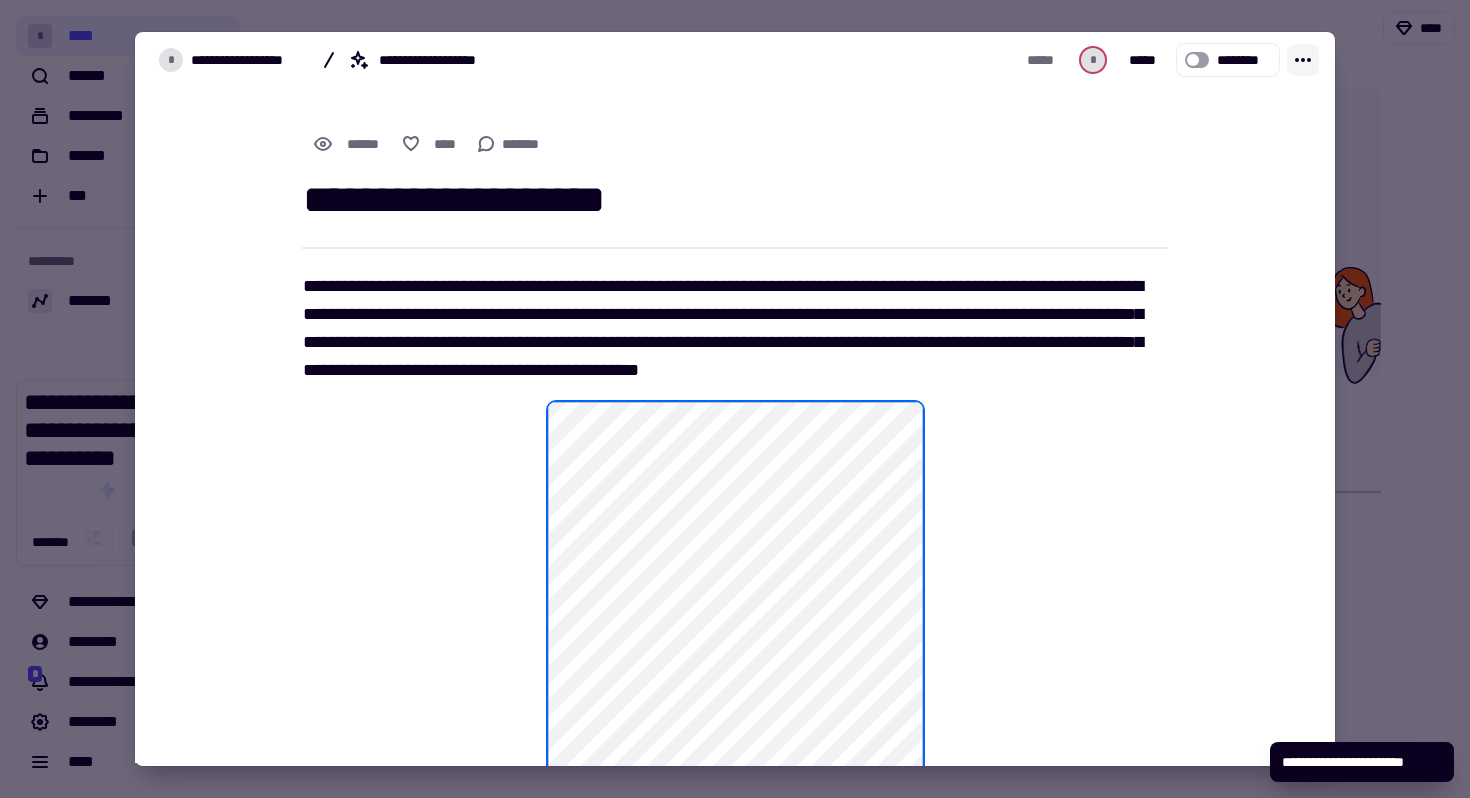 click 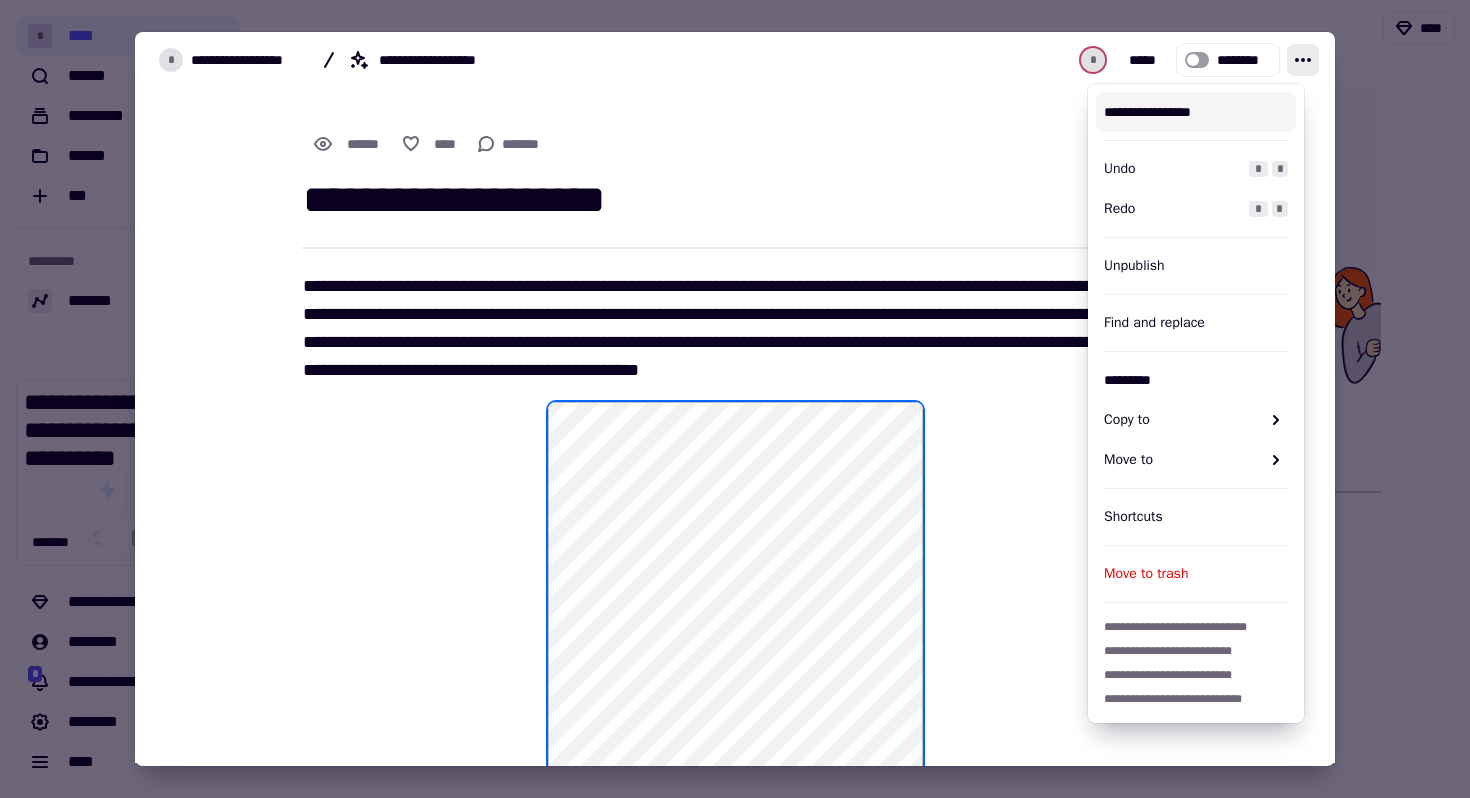 click on "**********" at bounding box center [1196, 112] 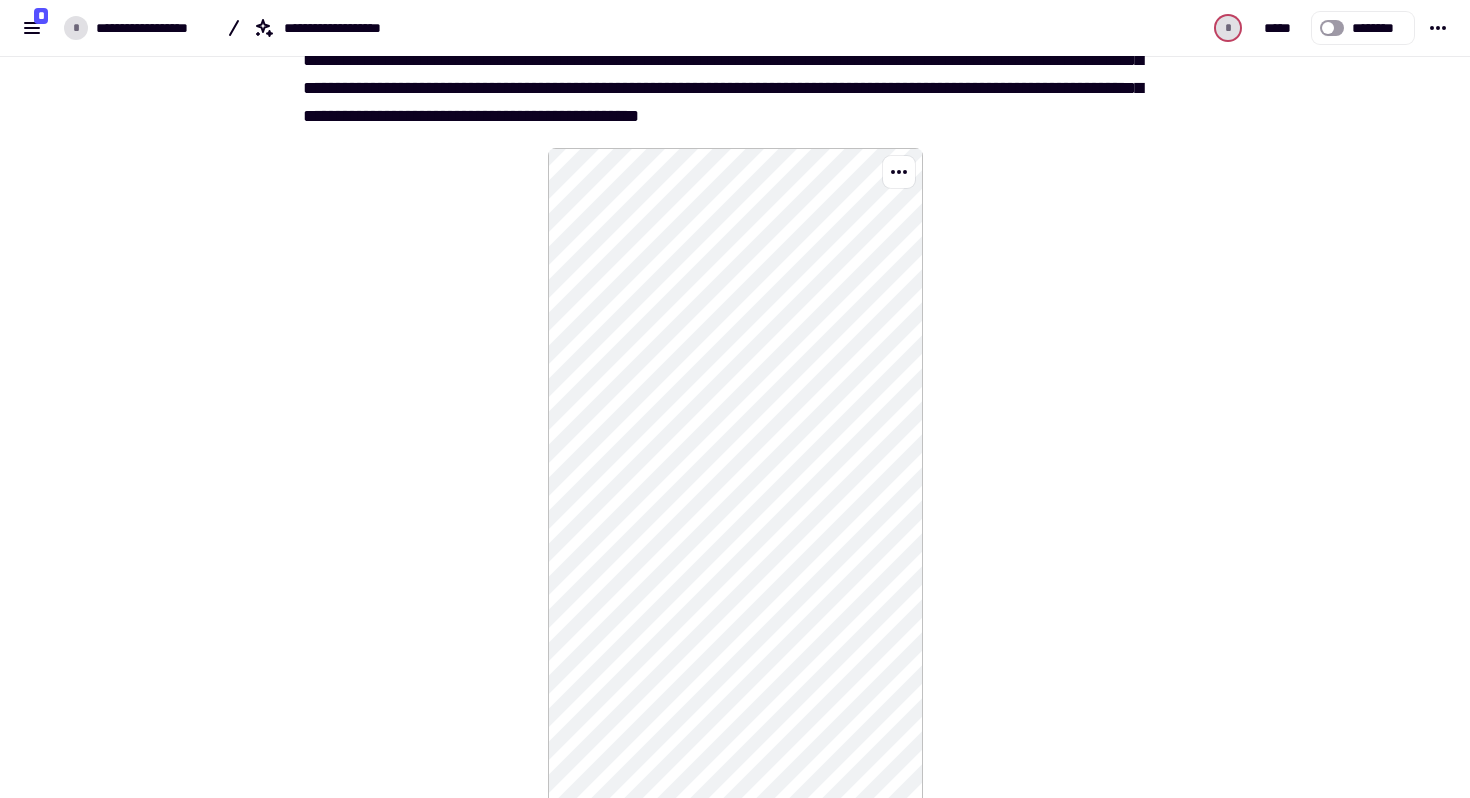 scroll, scrollTop: 631, scrollLeft: 0, axis: vertical 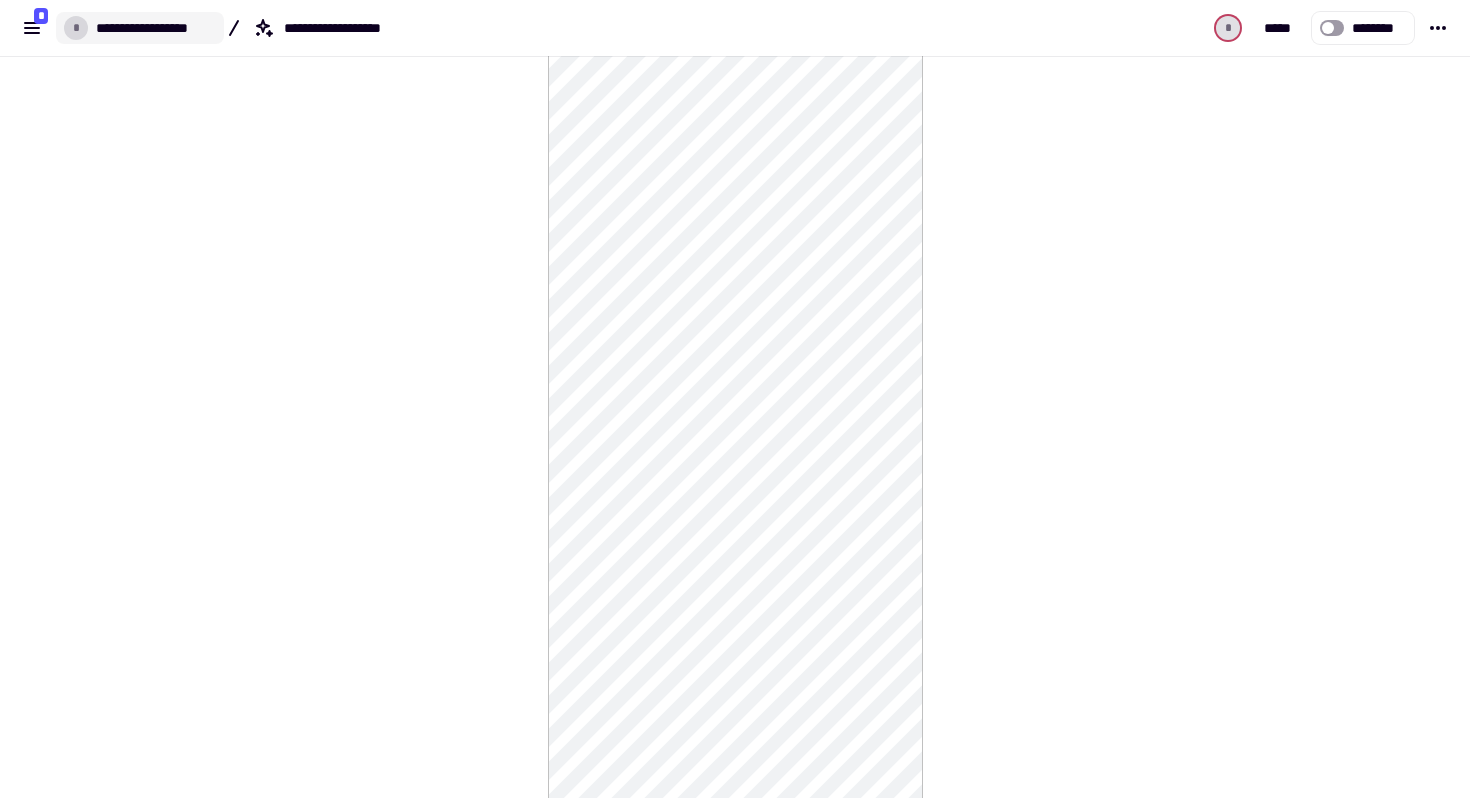 click on "**********" 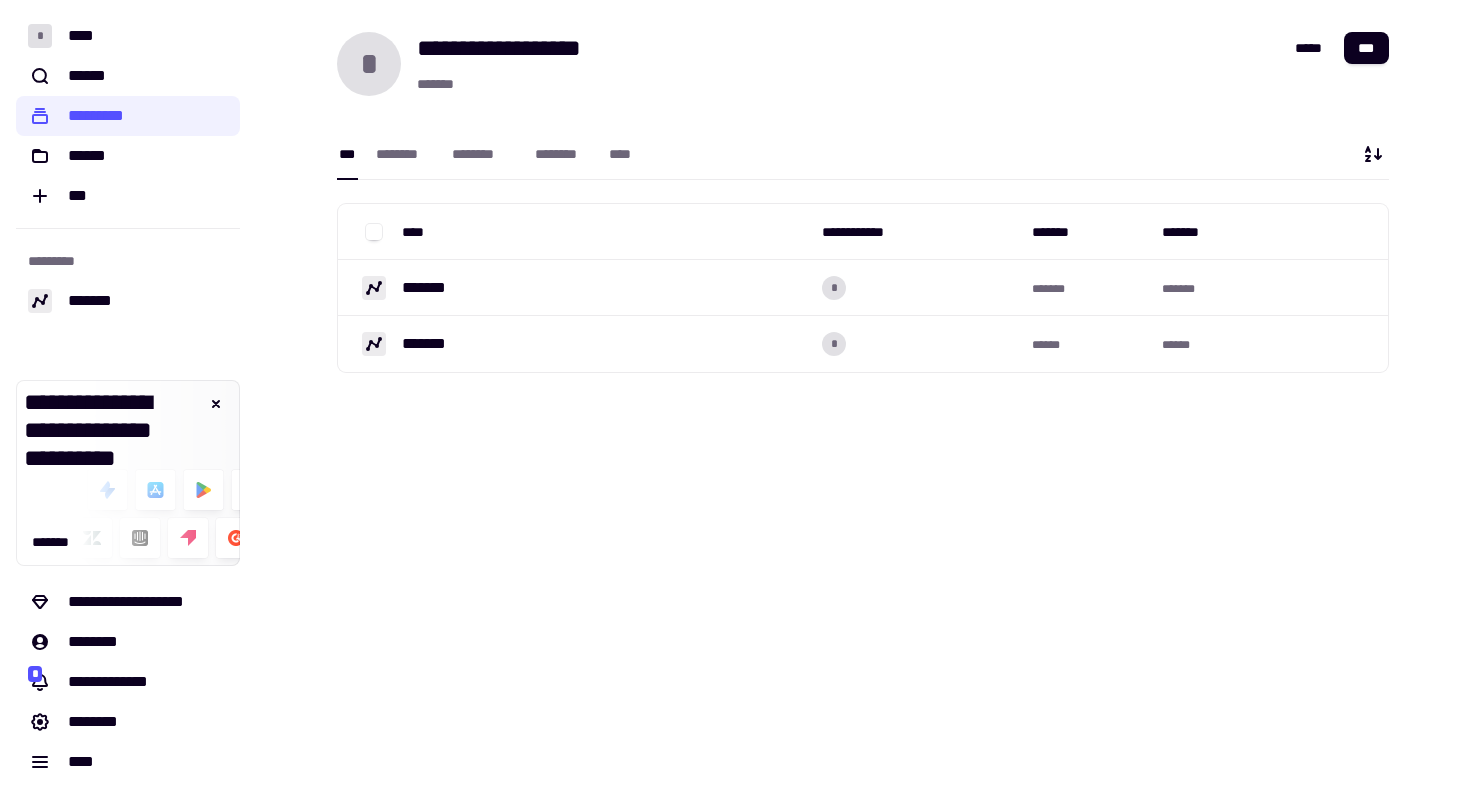 scroll, scrollTop: 0, scrollLeft: 0, axis: both 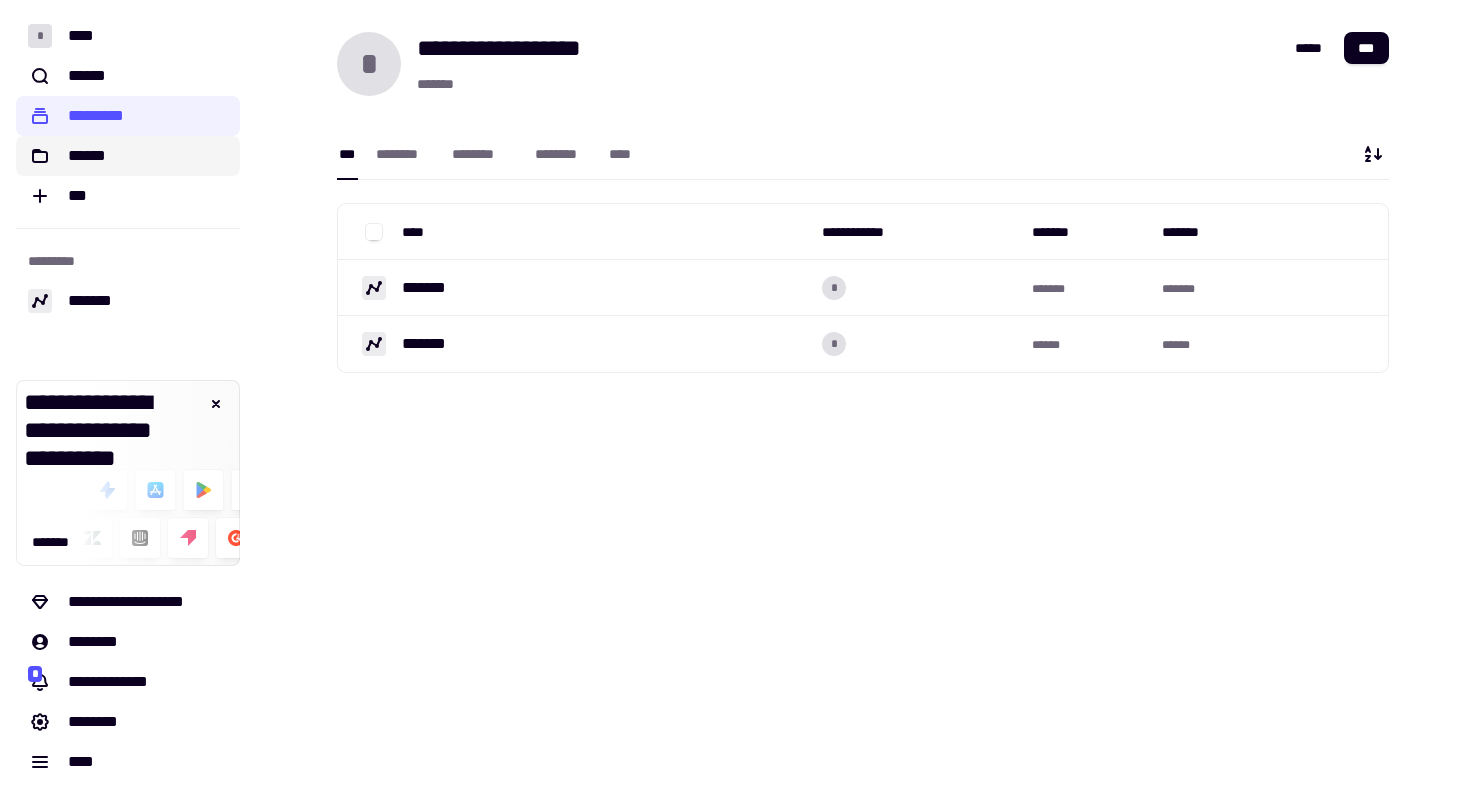 click on "******" 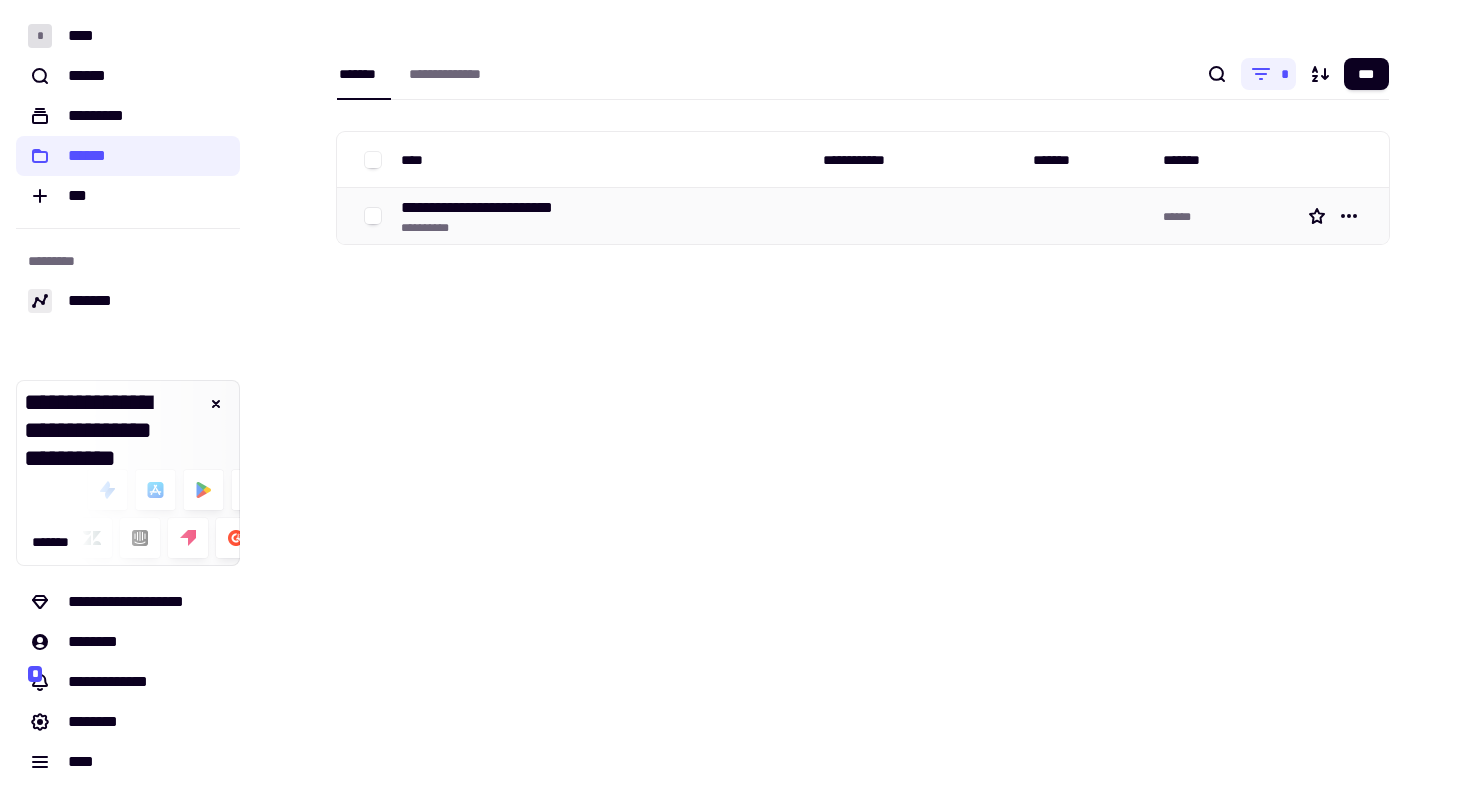 click on "**********" at bounding box center [495, 208] 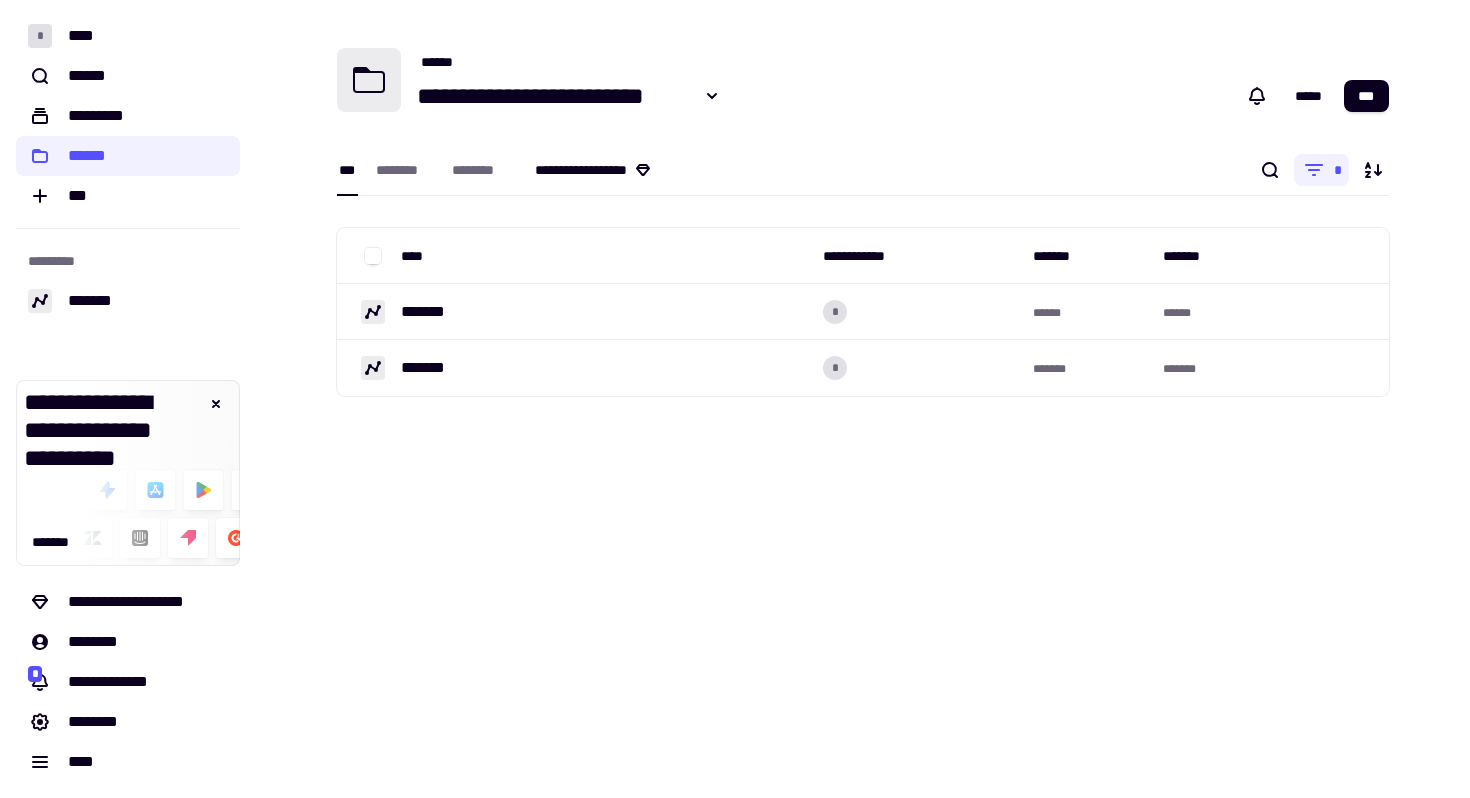 click on "**********" at bounding box center (611, 170) 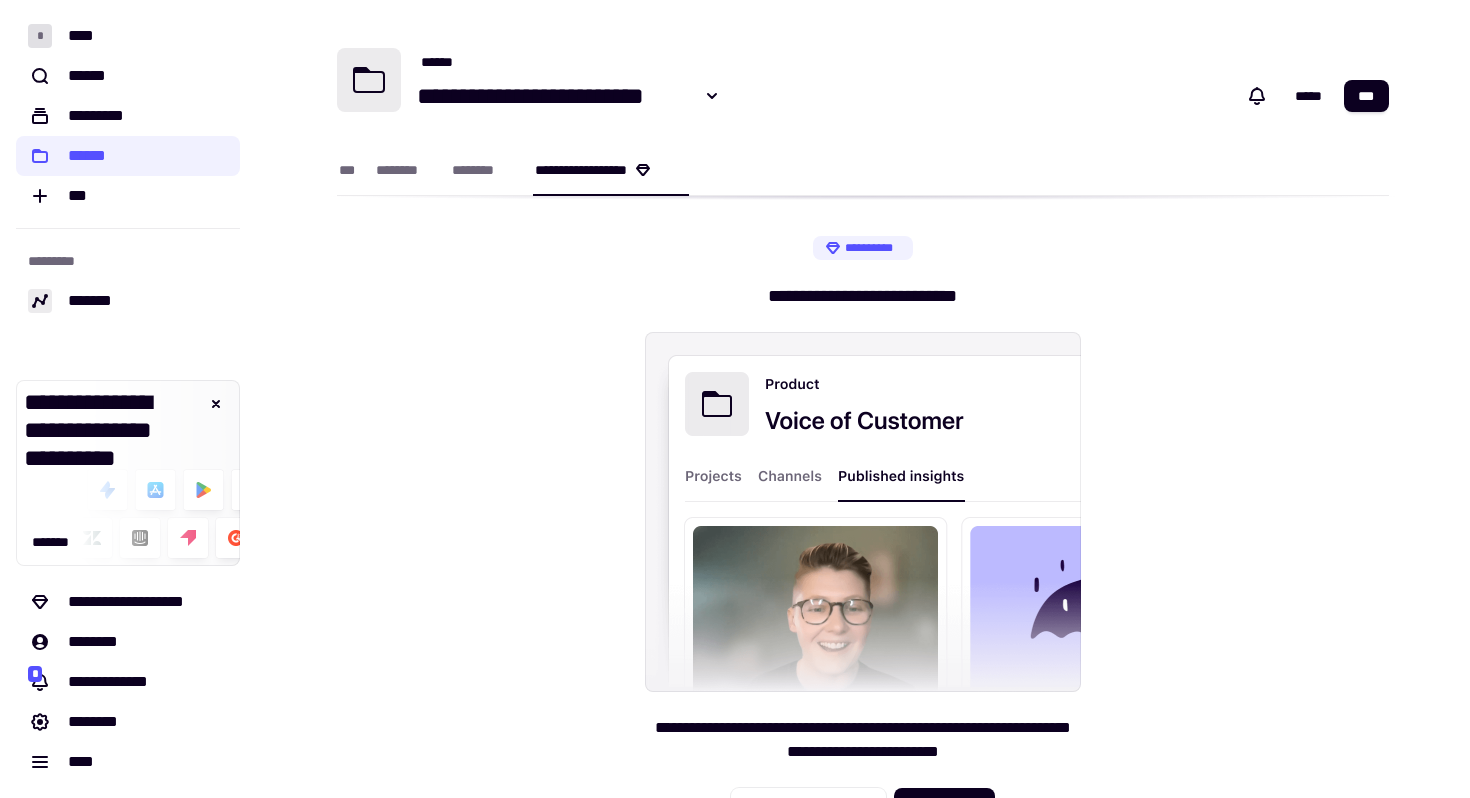 scroll, scrollTop: 0, scrollLeft: 0, axis: both 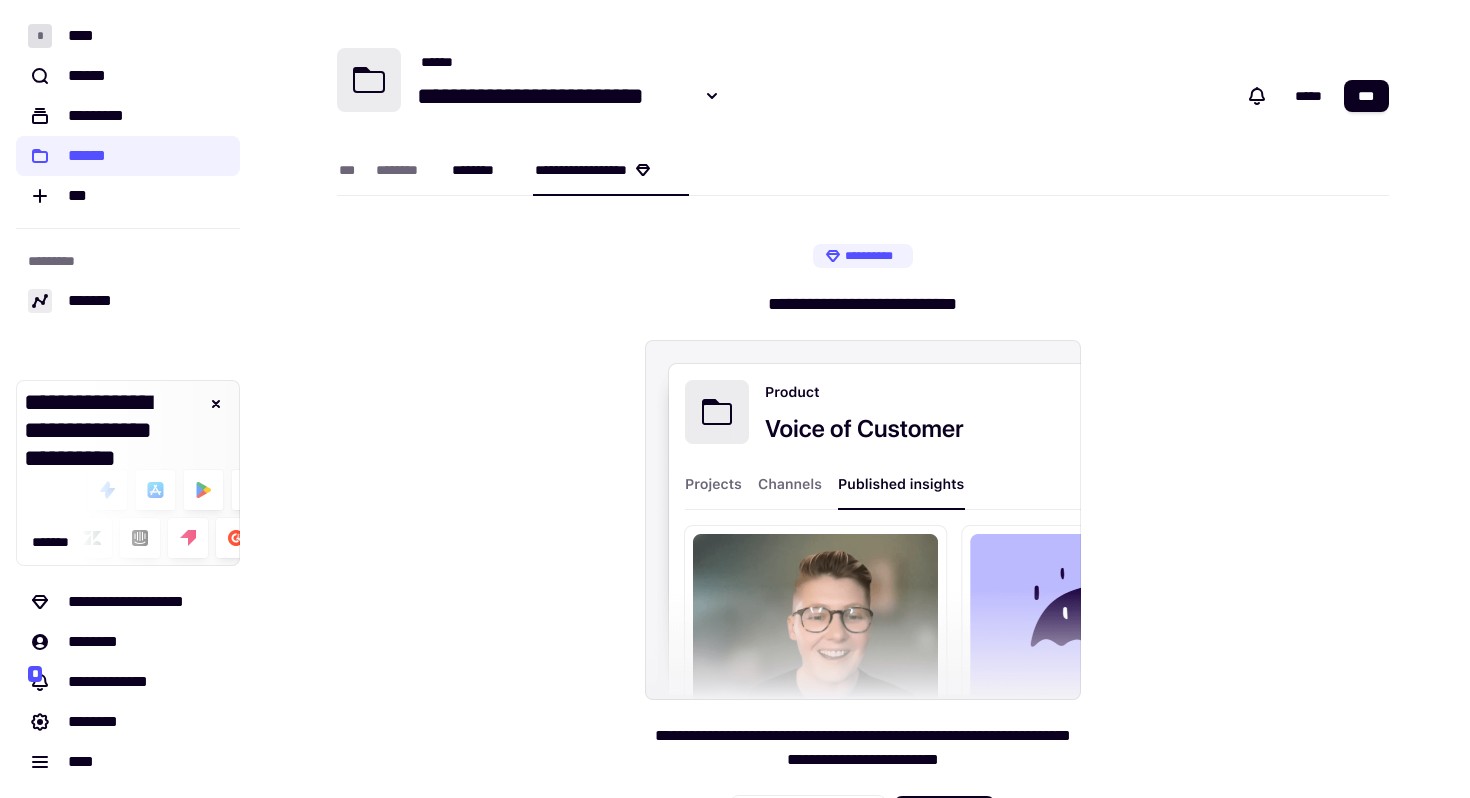 click on "********" at bounding box center (483, 170) 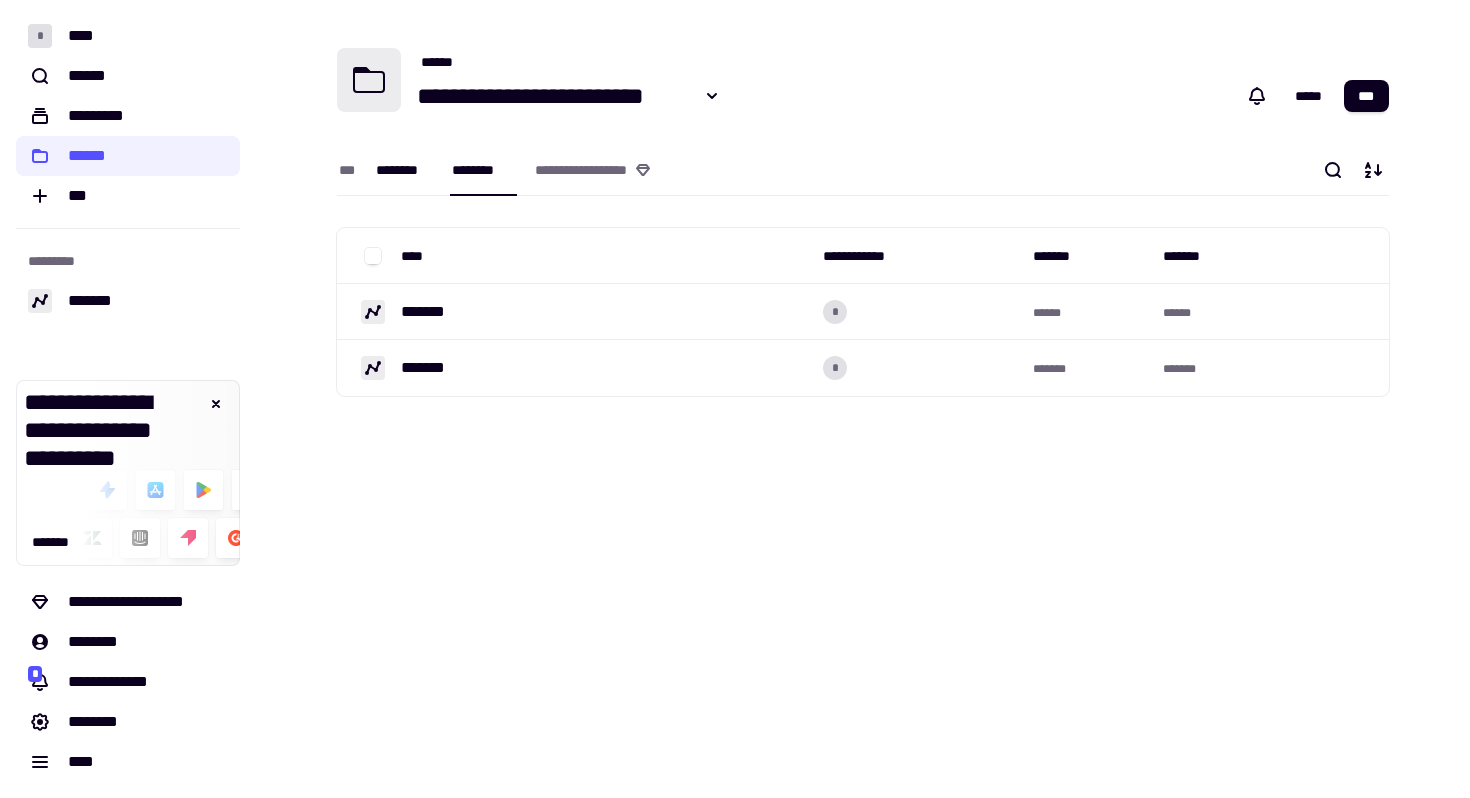 click on "********" at bounding box center [404, 170] 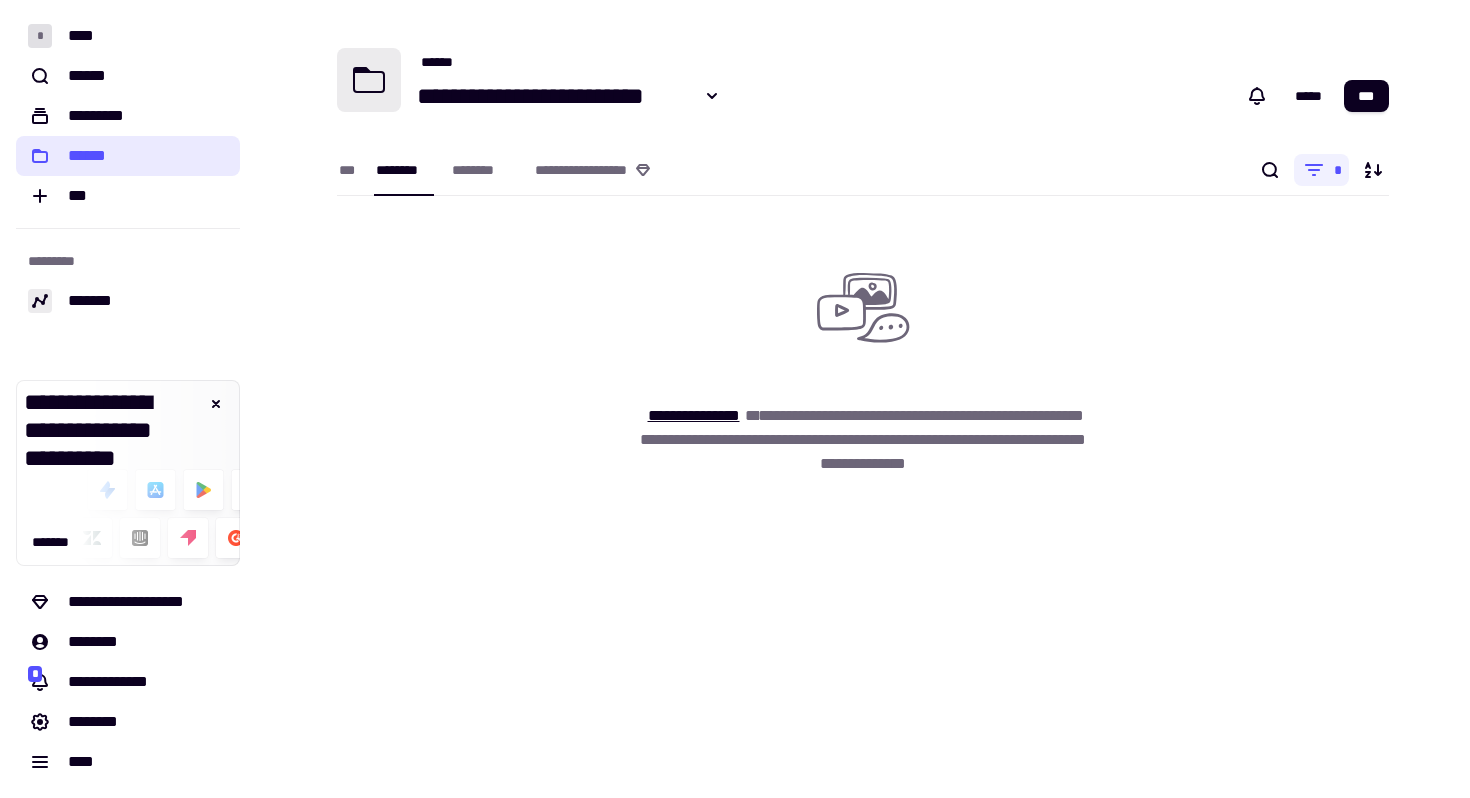 click on "******" 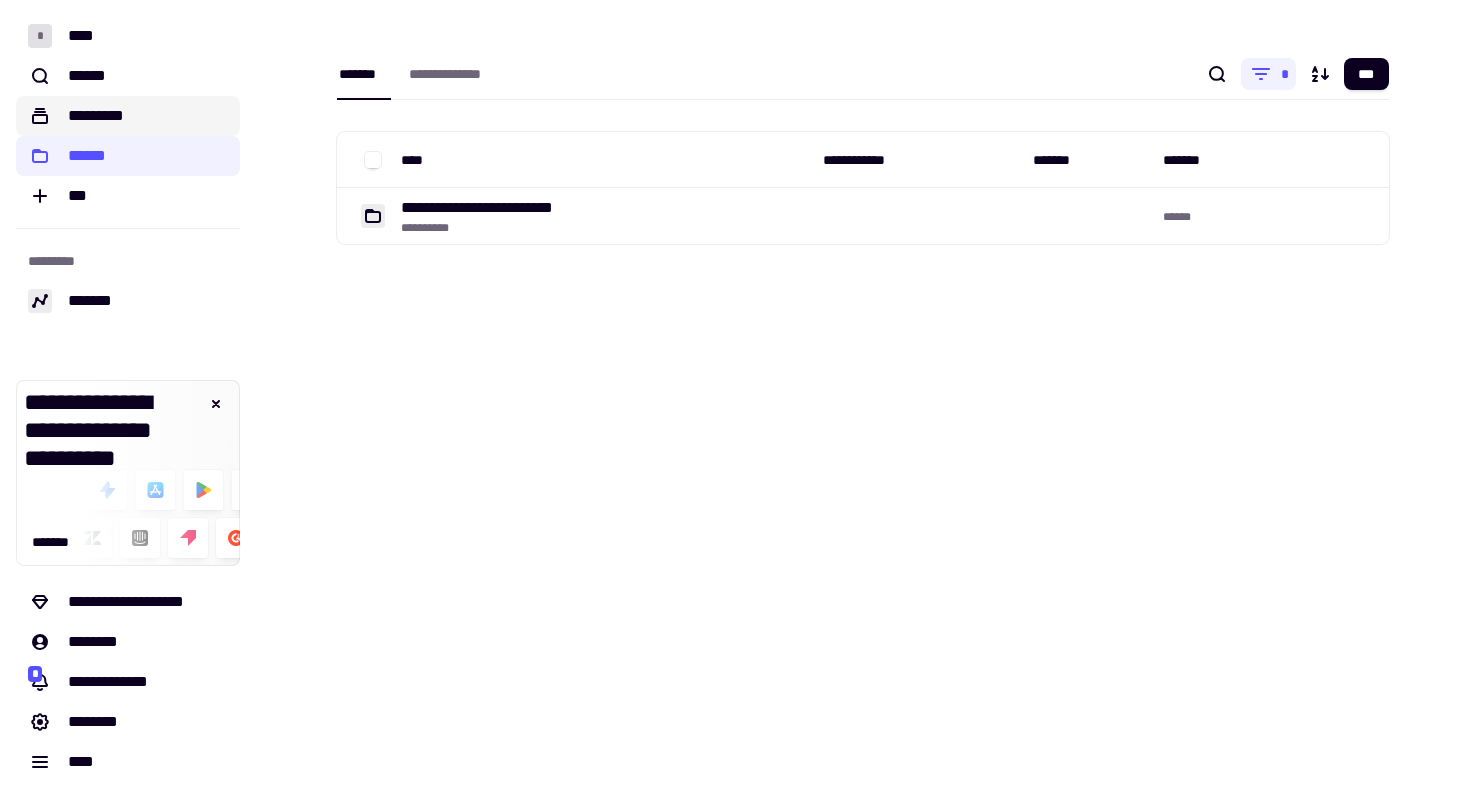 click on "*********" 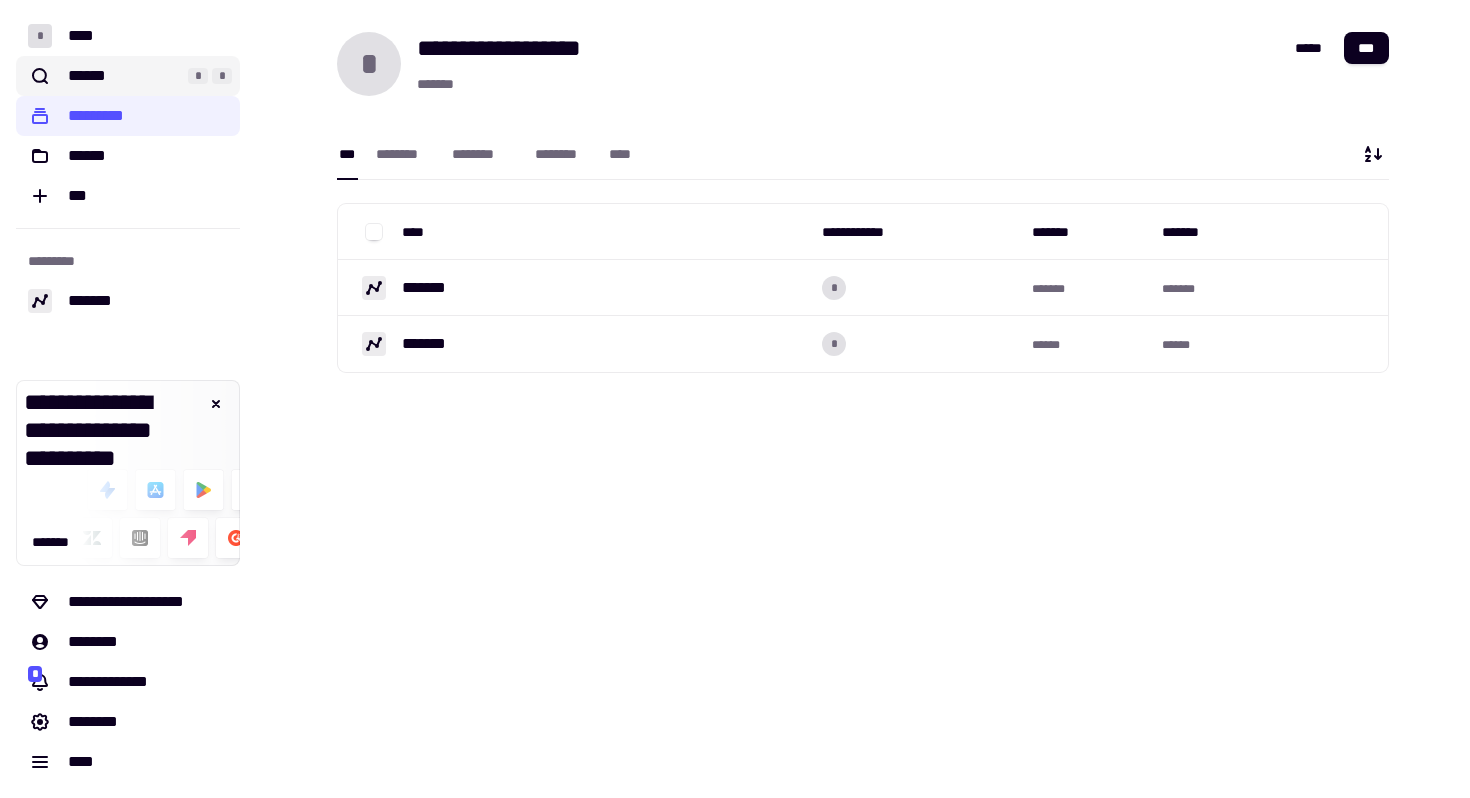 click on "******" 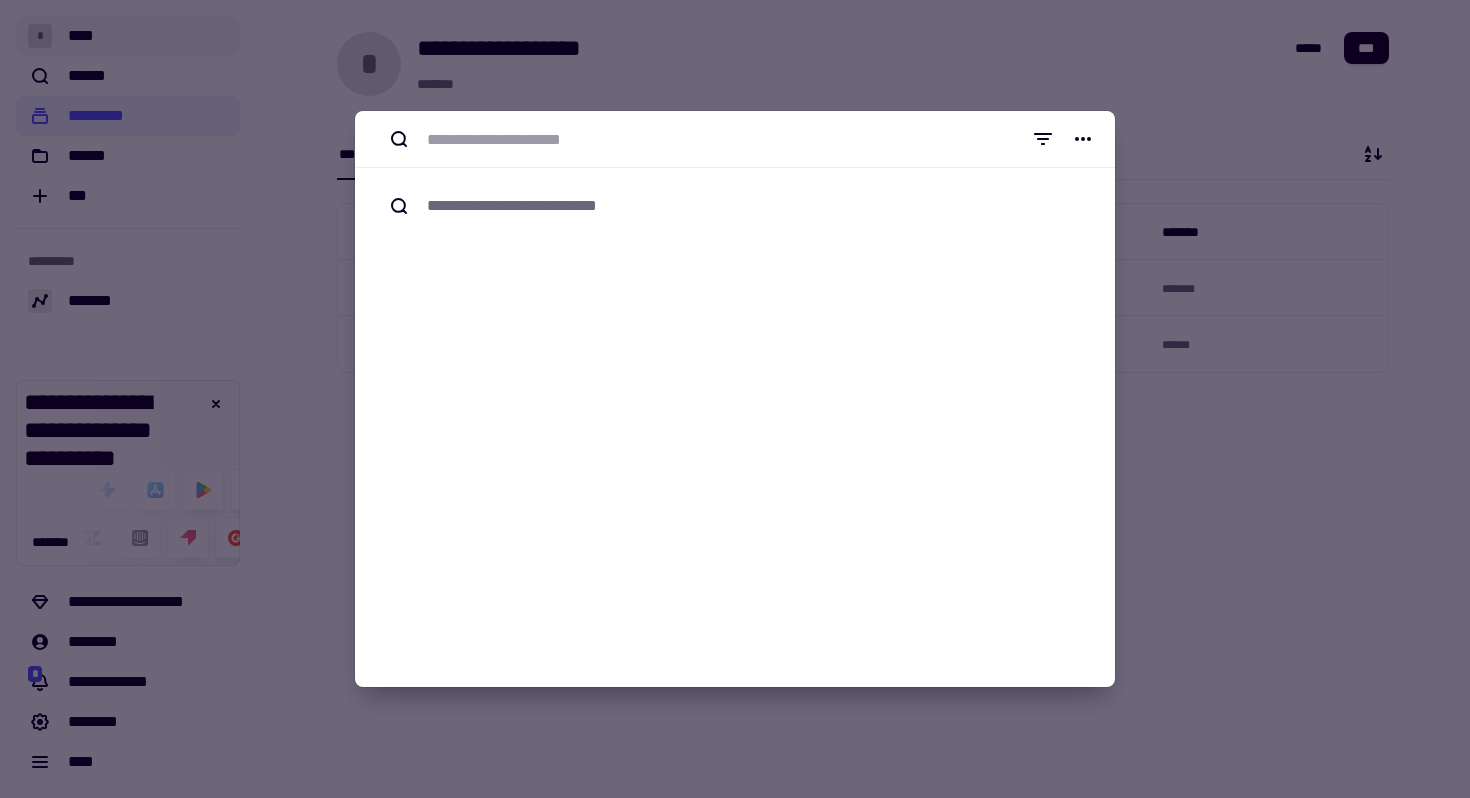 click on "**********" at bounding box center [735, 399] 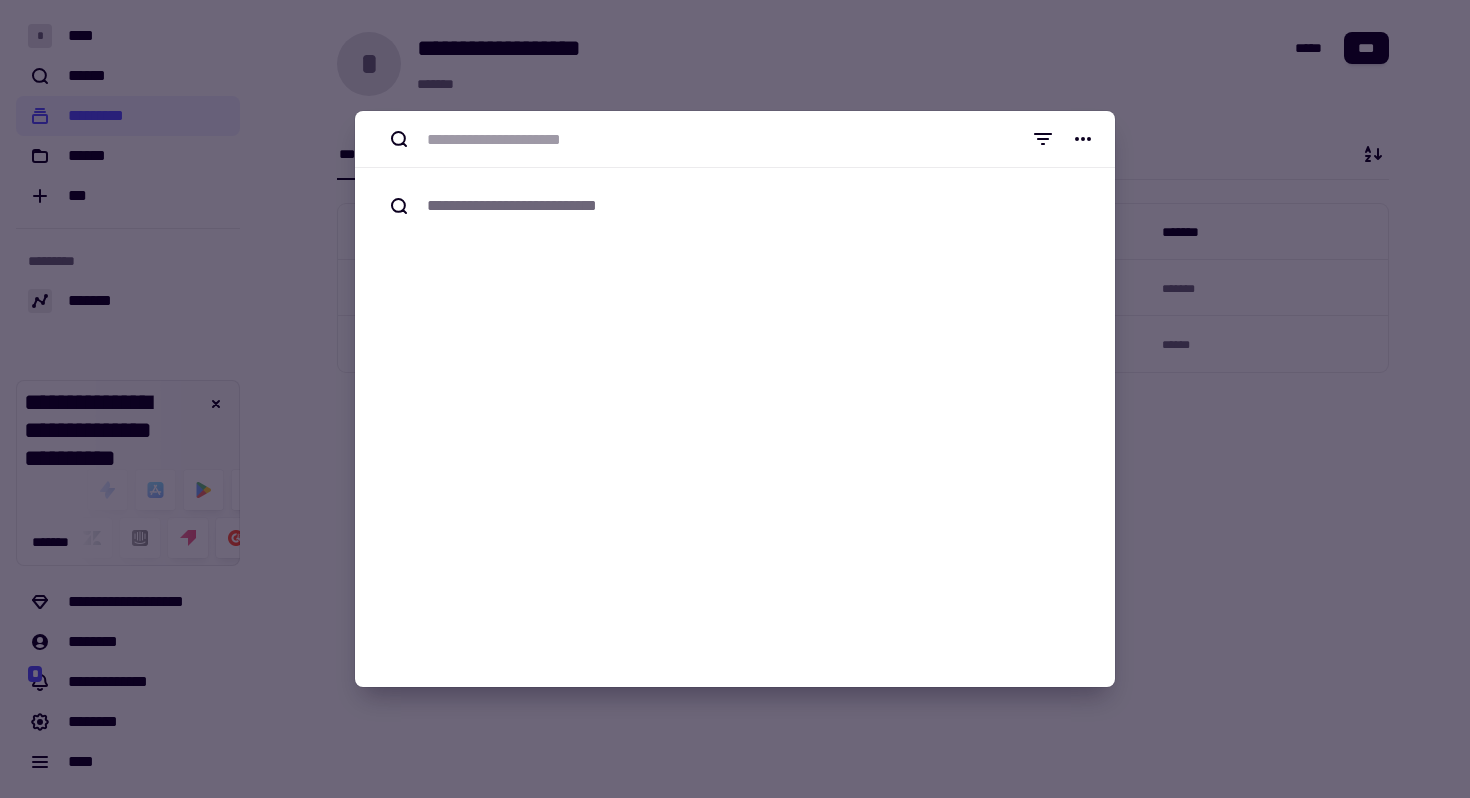 click at bounding box center (735, 399) 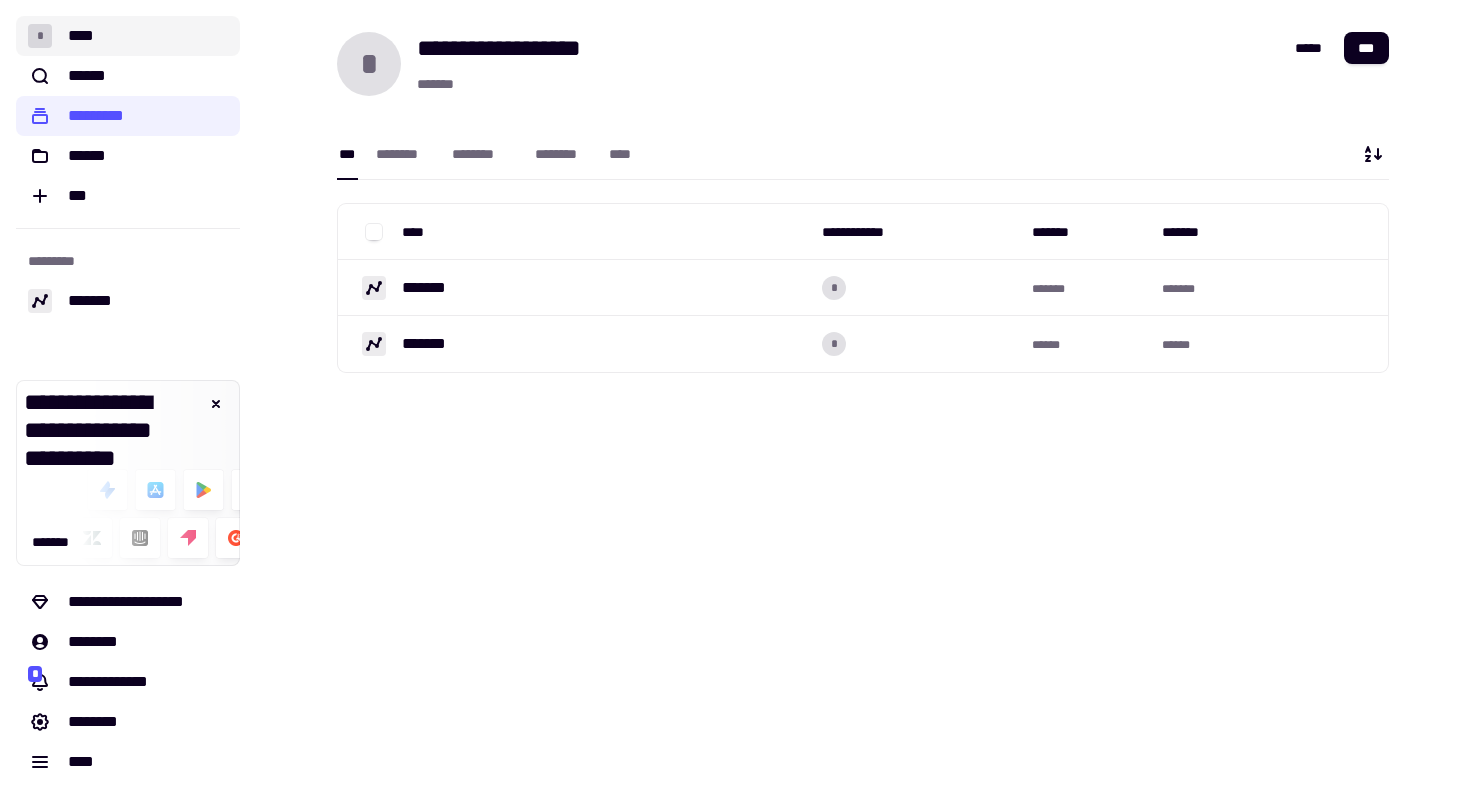 click on "* ****" 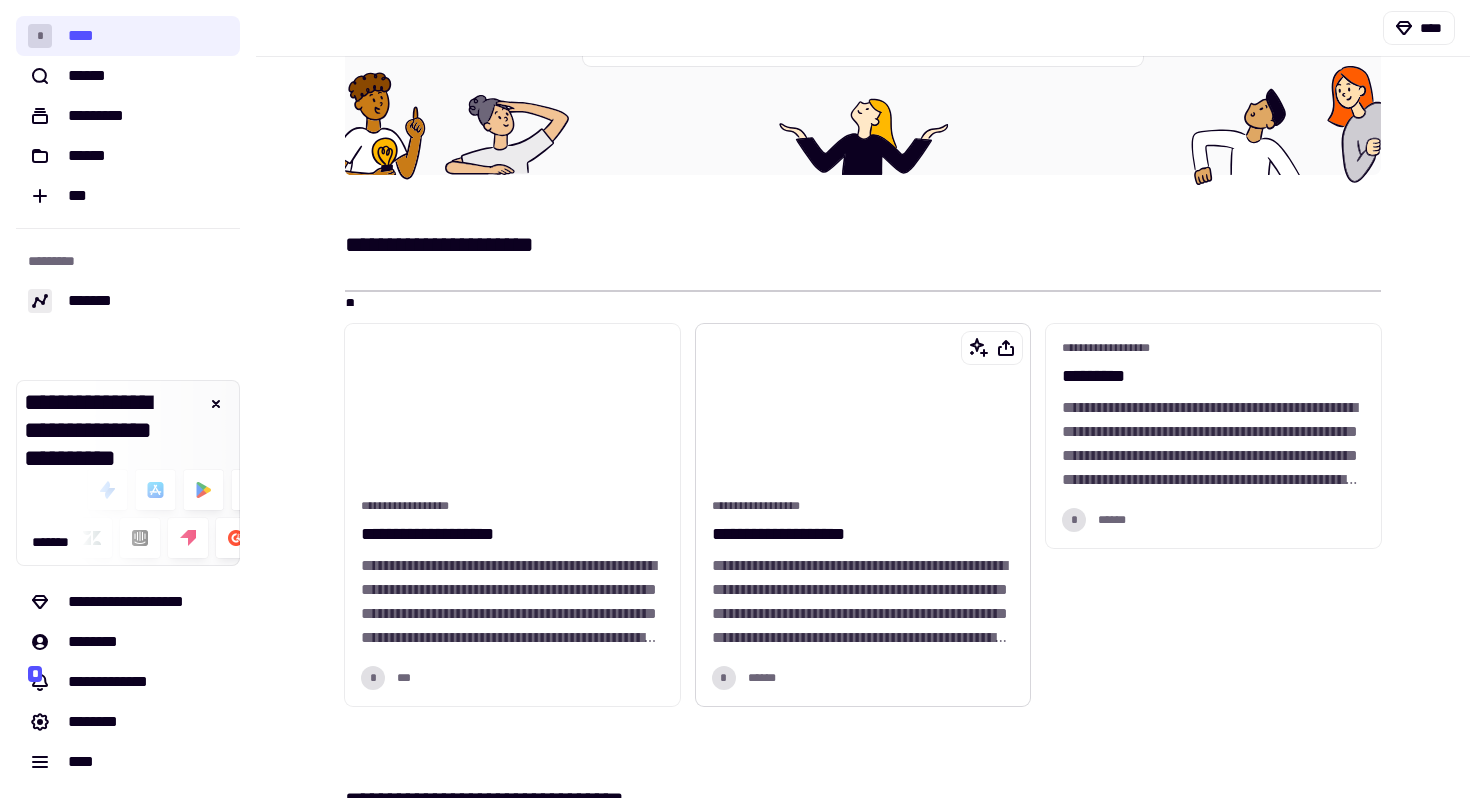 scroll, scrollTop: 217, scrollLeft: 0, axis: vertical 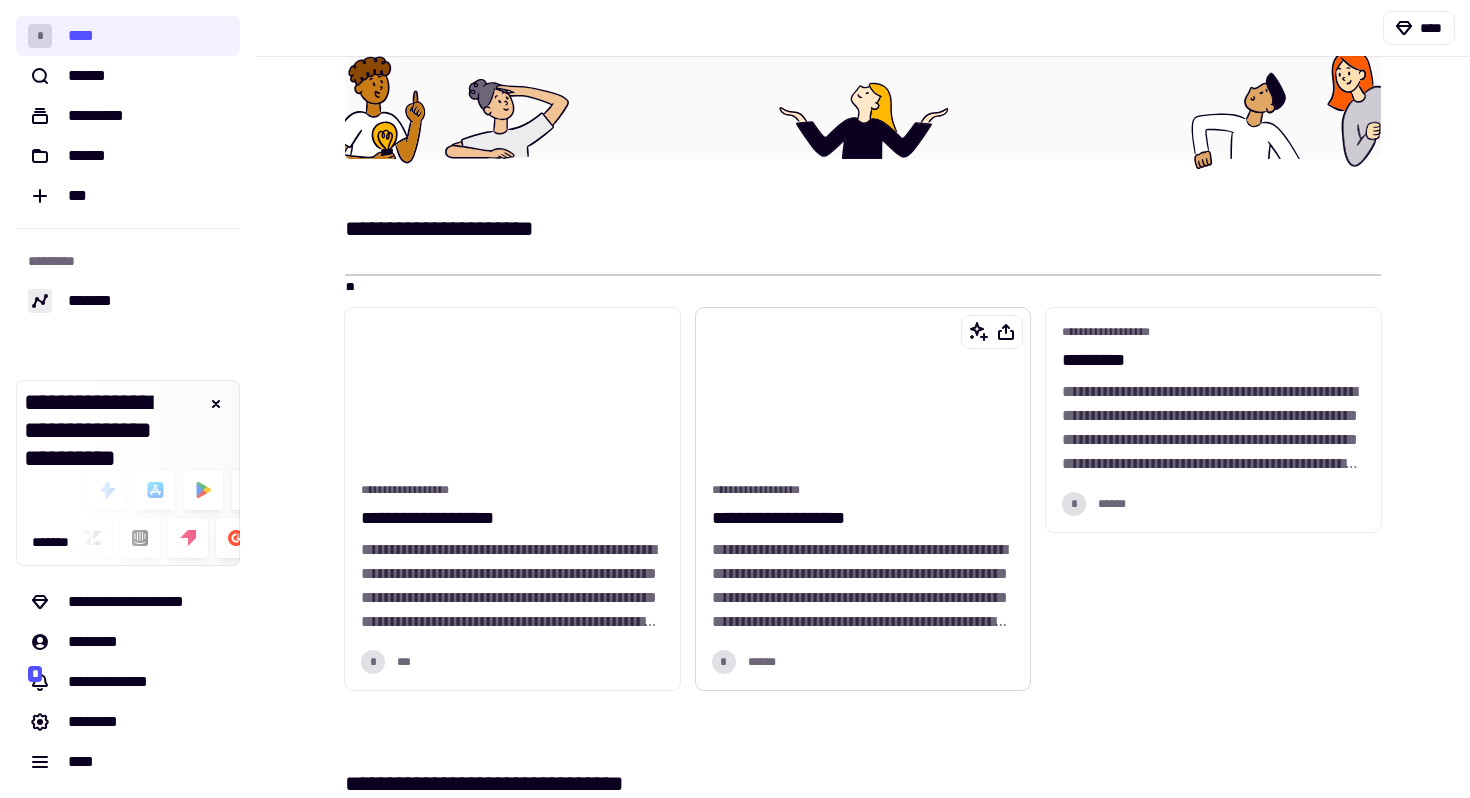 click on "**********" at bounding box center (860, 645) 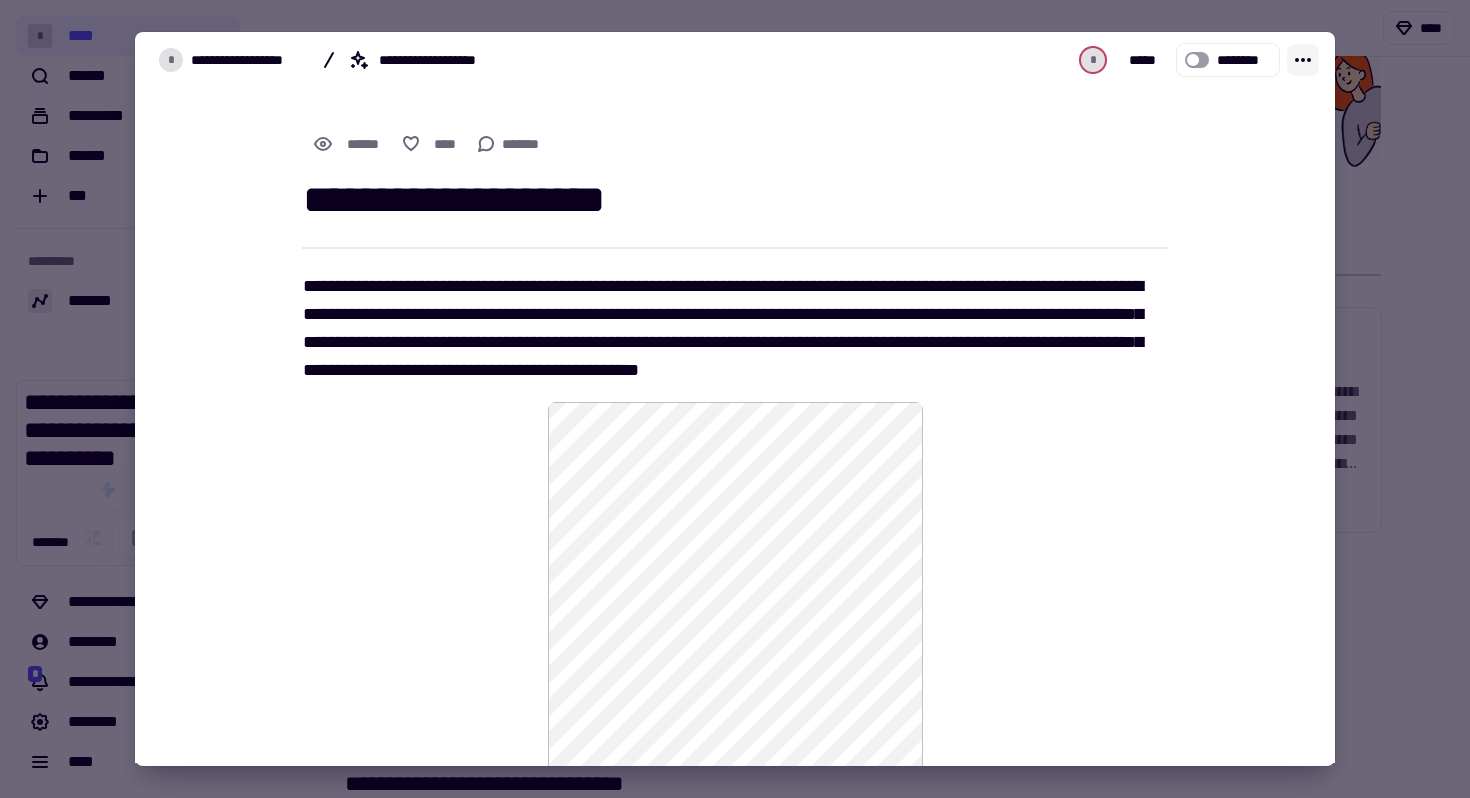click 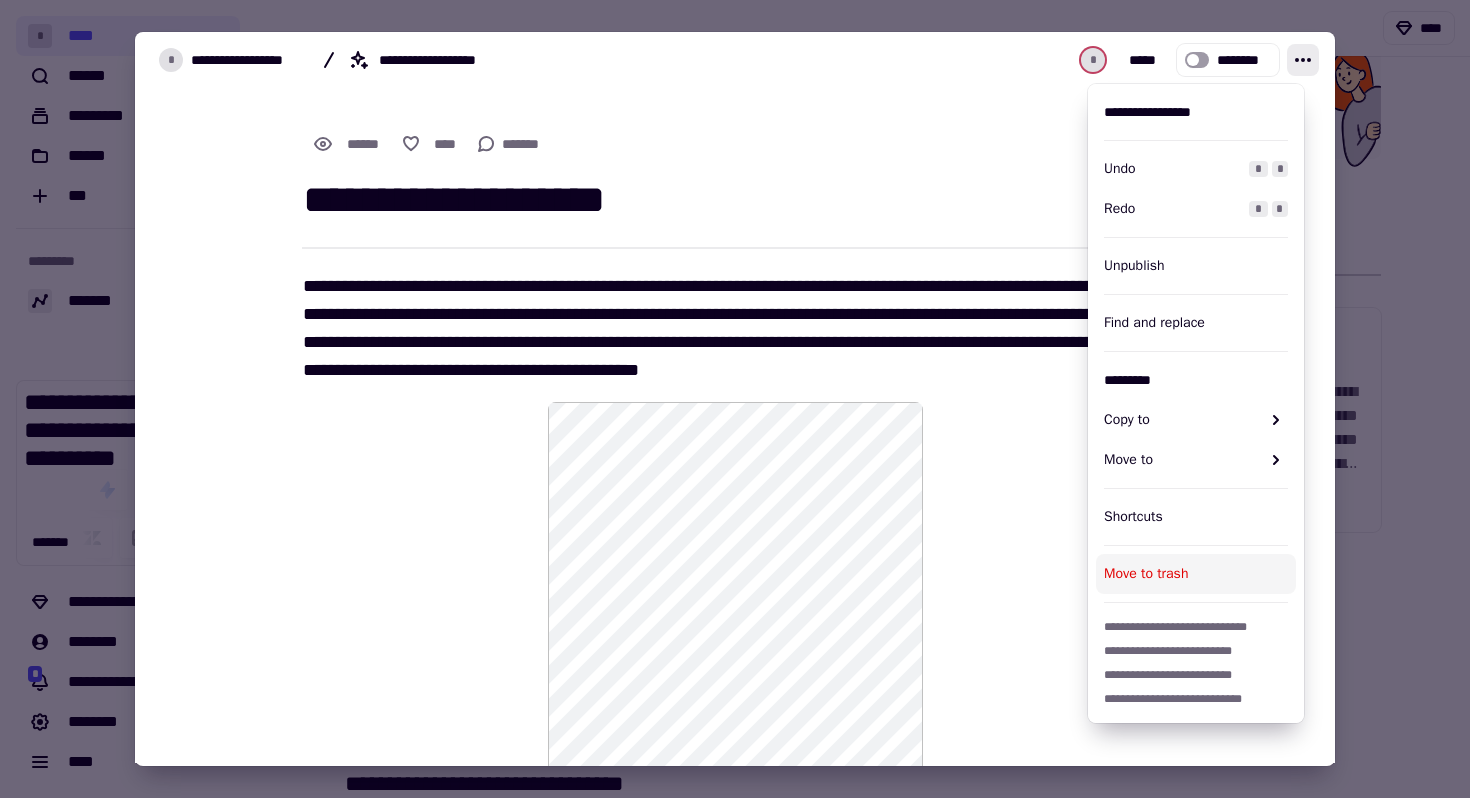 click on "Move to trash" at bounding box center (1196, 574) 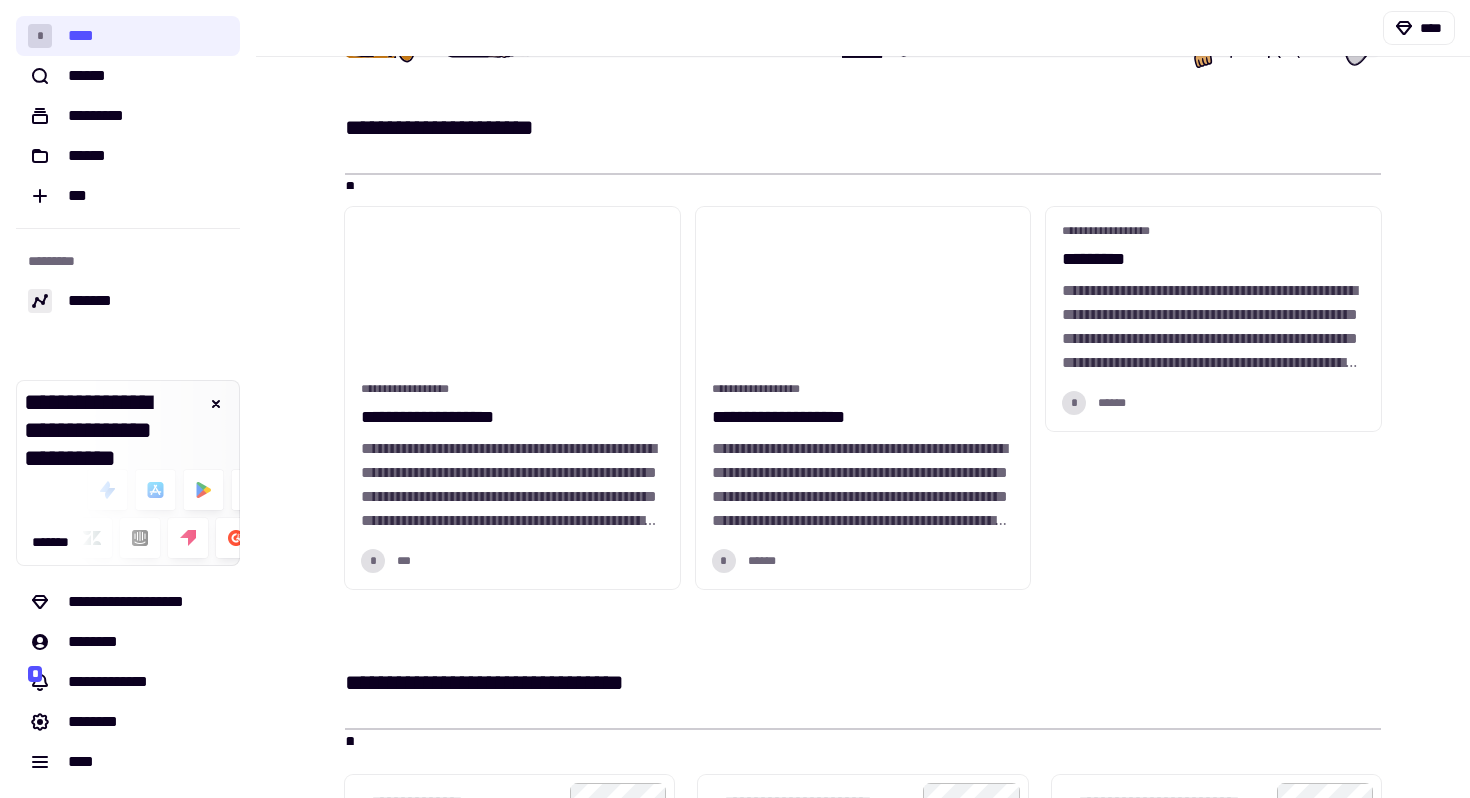scroll, scrollTop: 621, scrollLeft: 0, axis: vertical 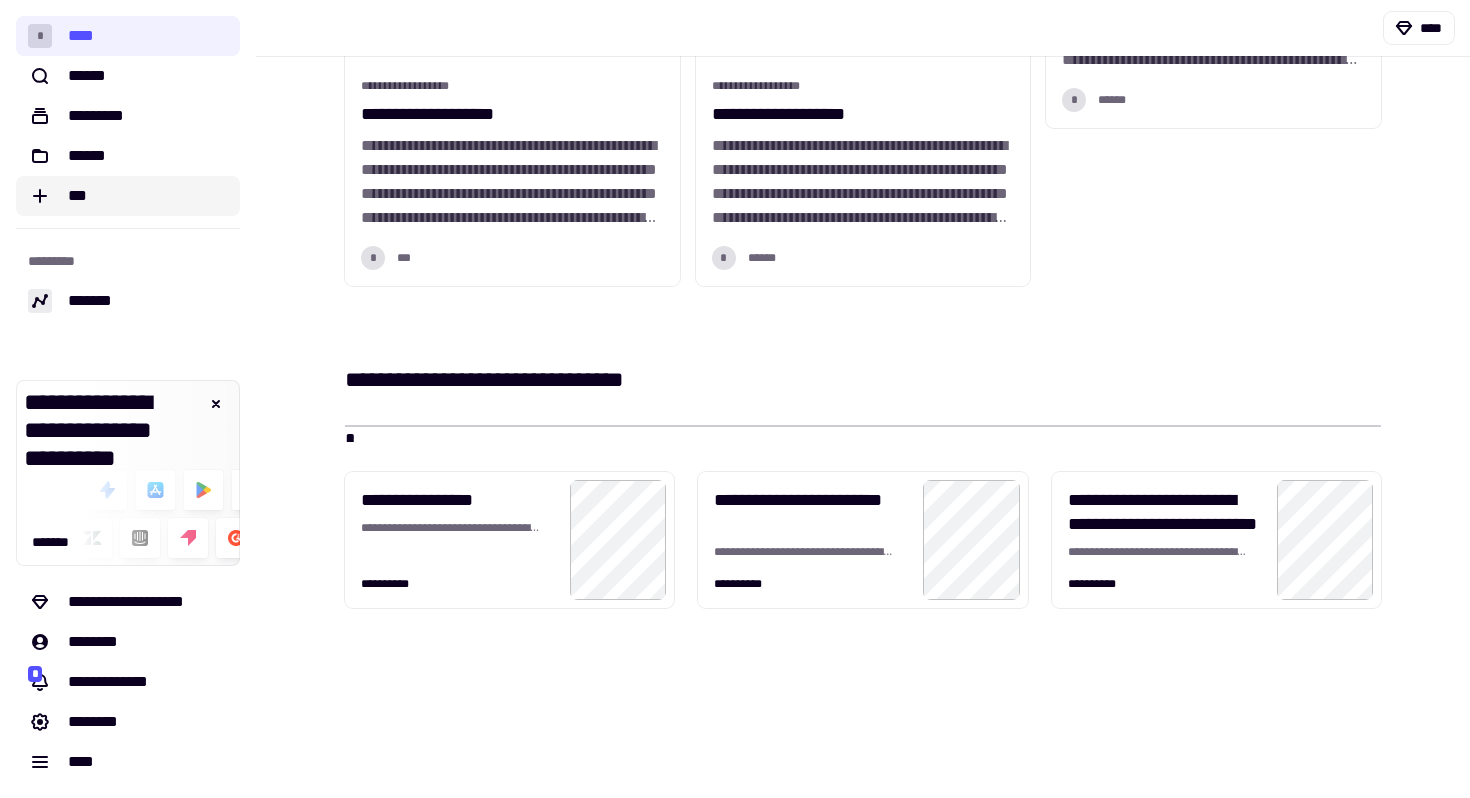 click on "***" 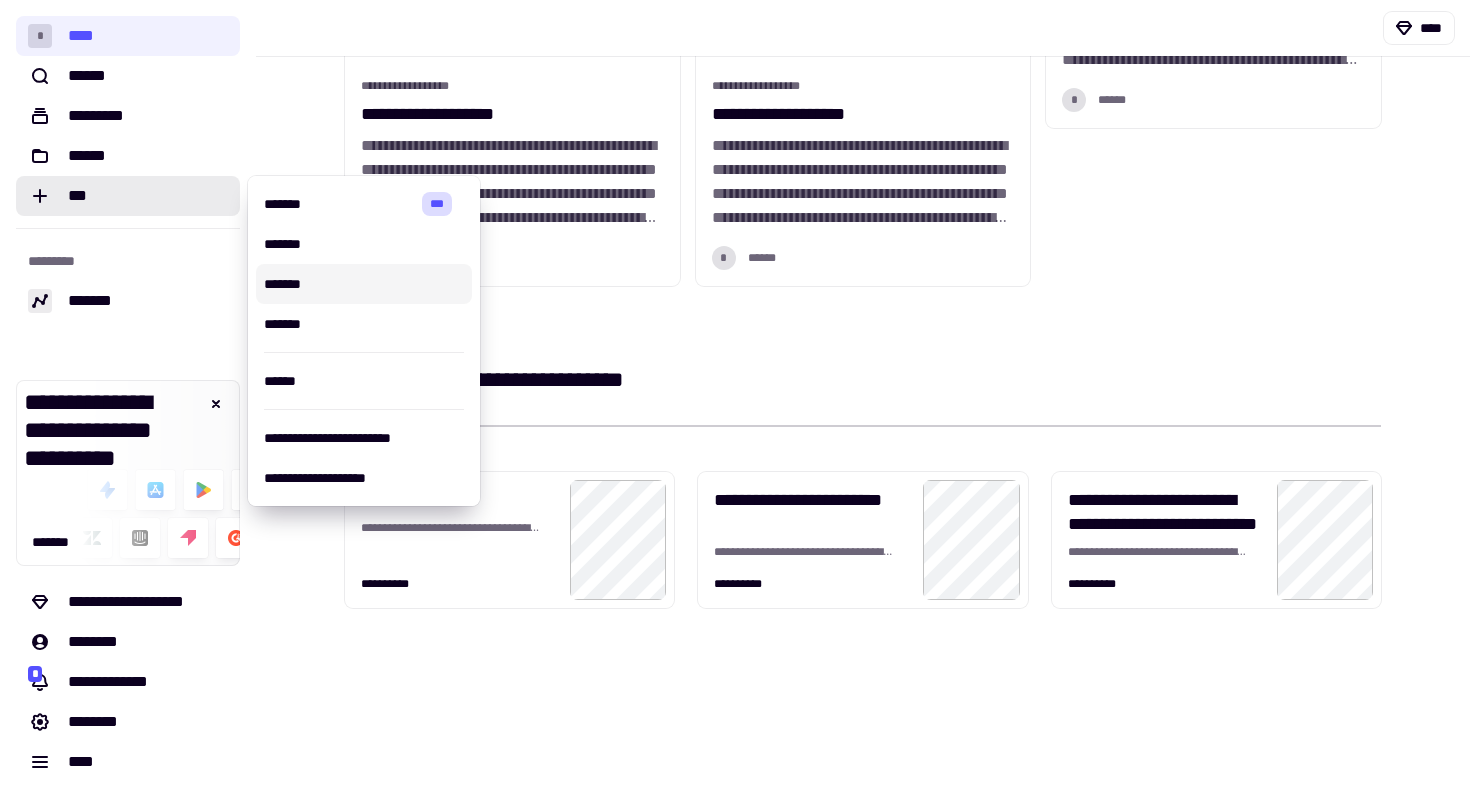 click on "*******" at bounding box center (364, 284) 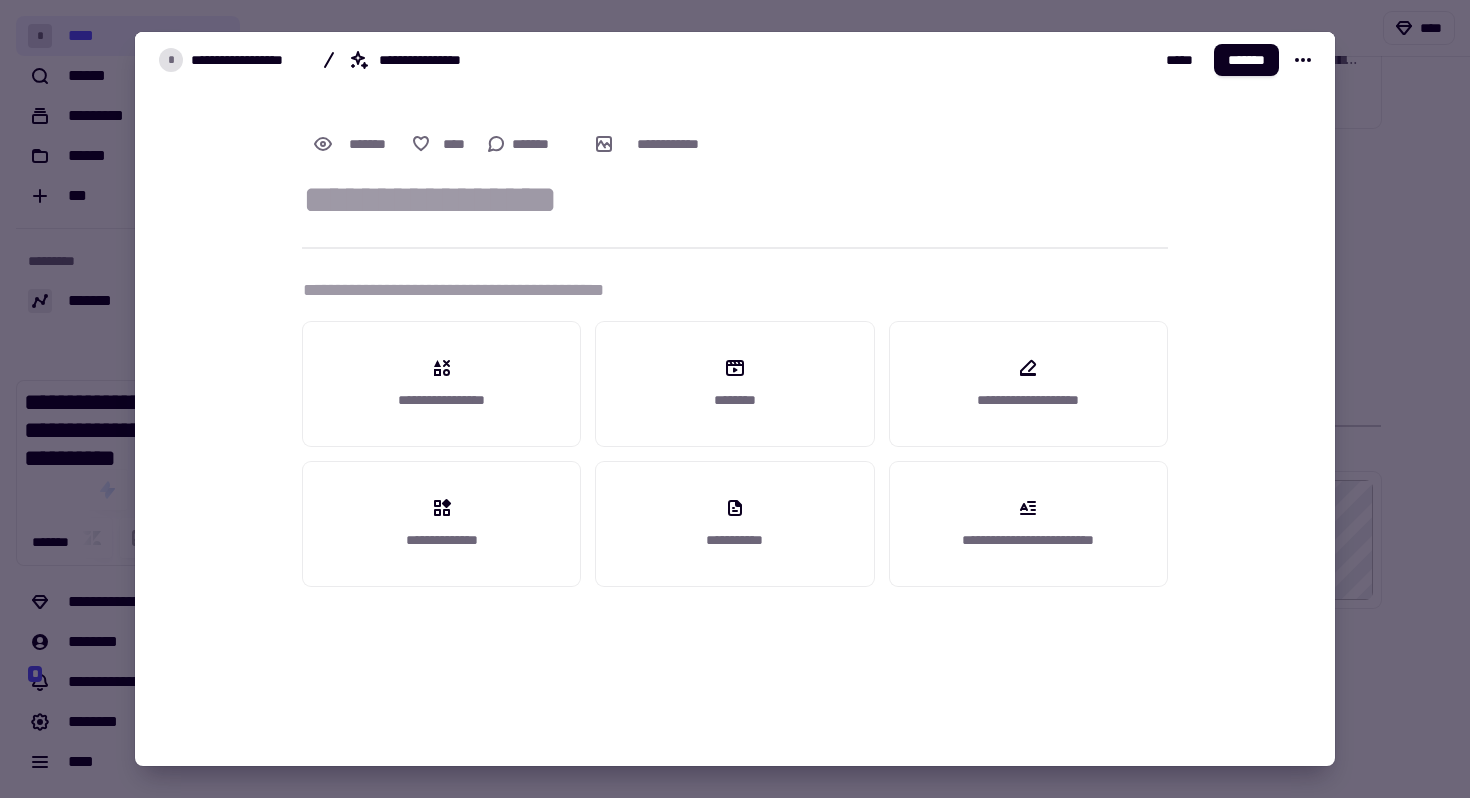 scroll, scrollTop: 0, scrollLeft: 0, axis: both 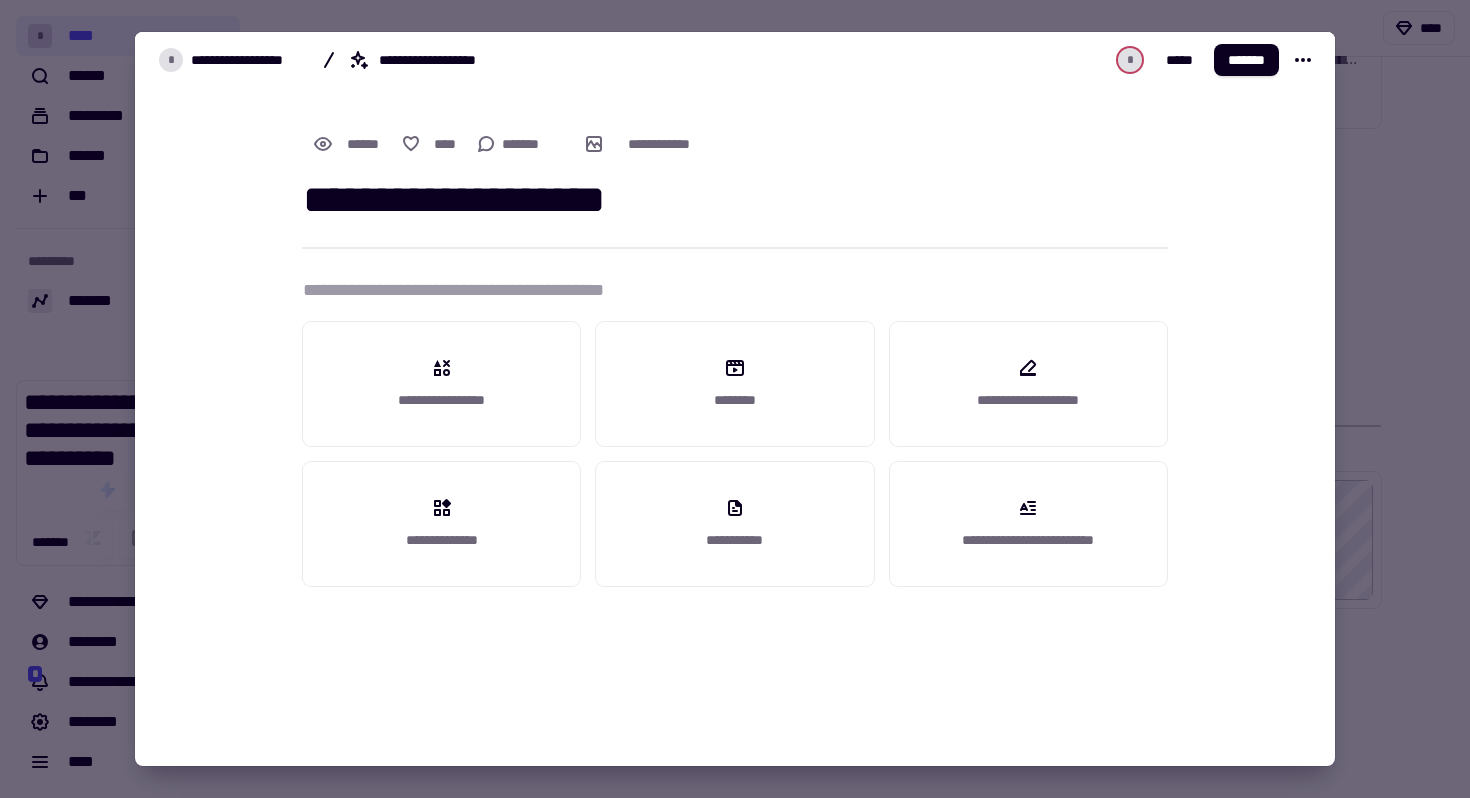 click on "**********" at bounding box center [735, 290] 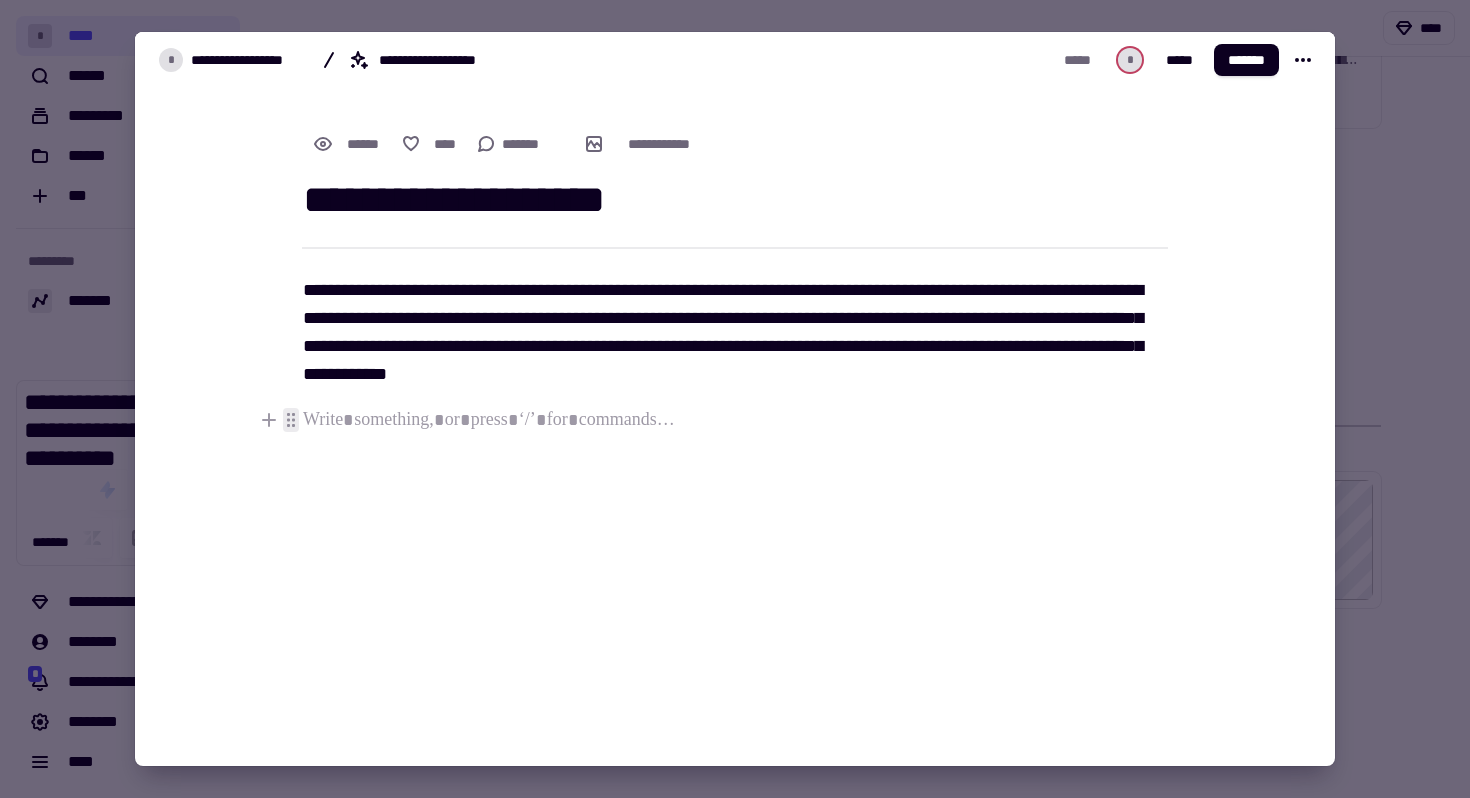 click 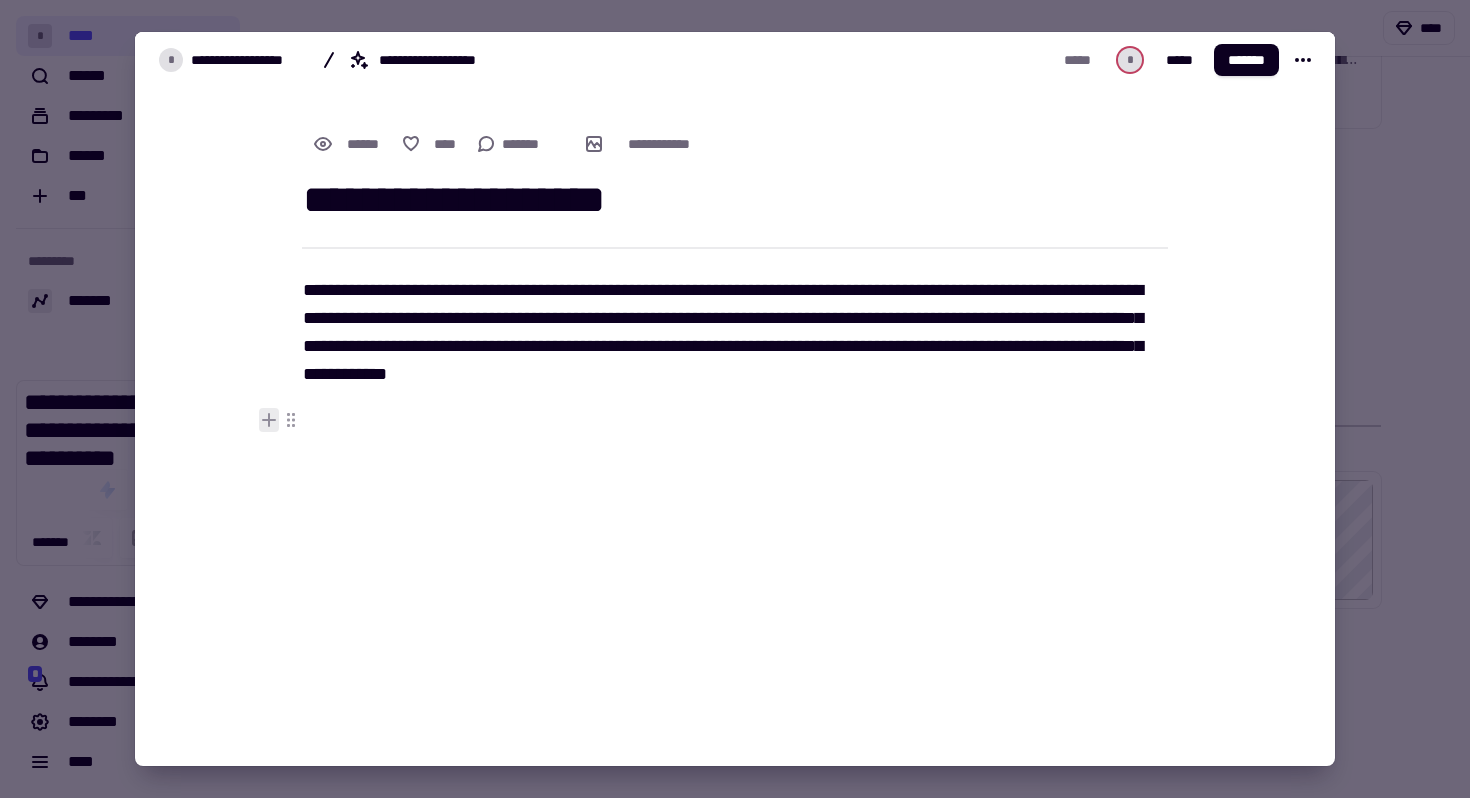 click 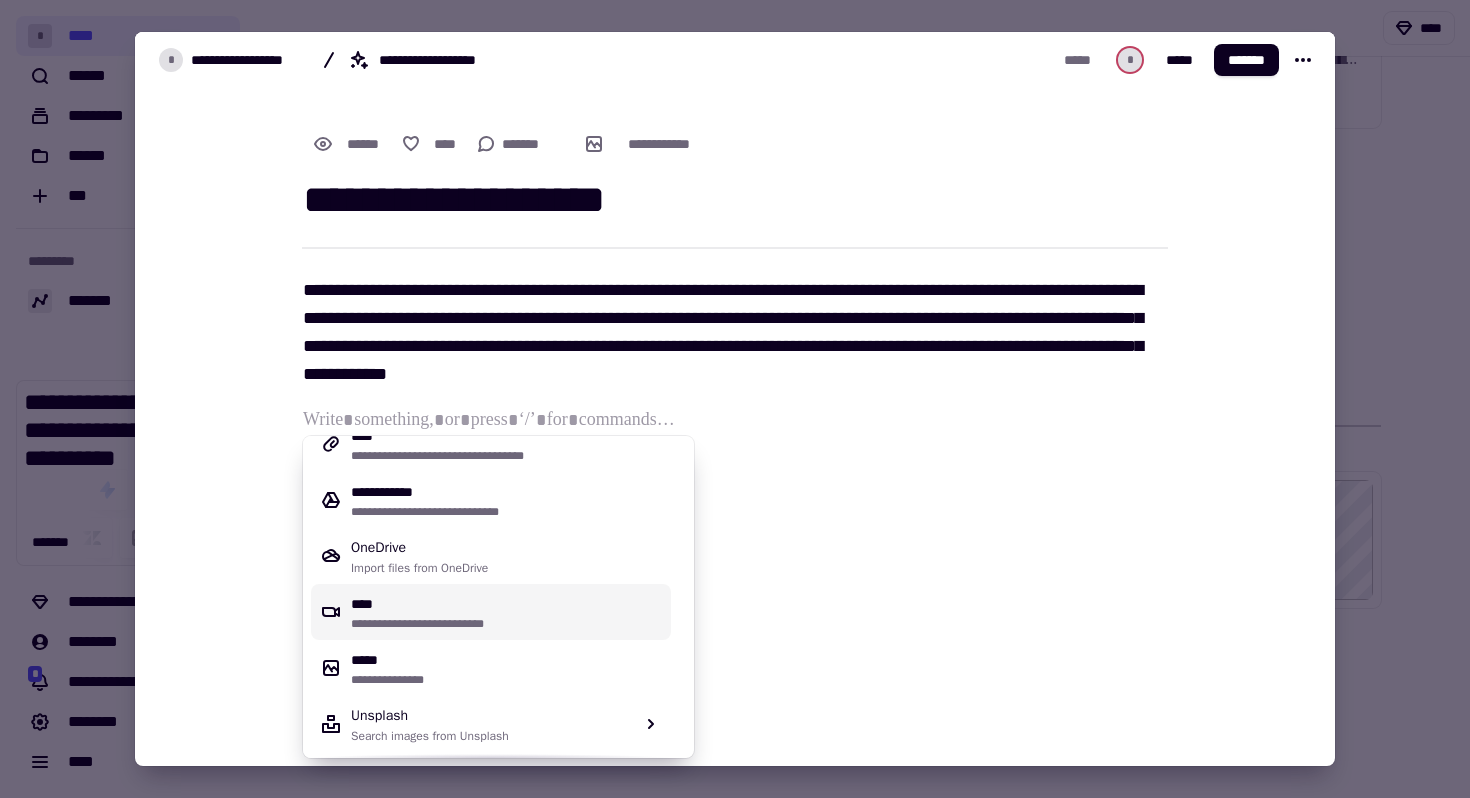 scroll, scrollTop: 629, scrollLeft: 0, axis: vertical 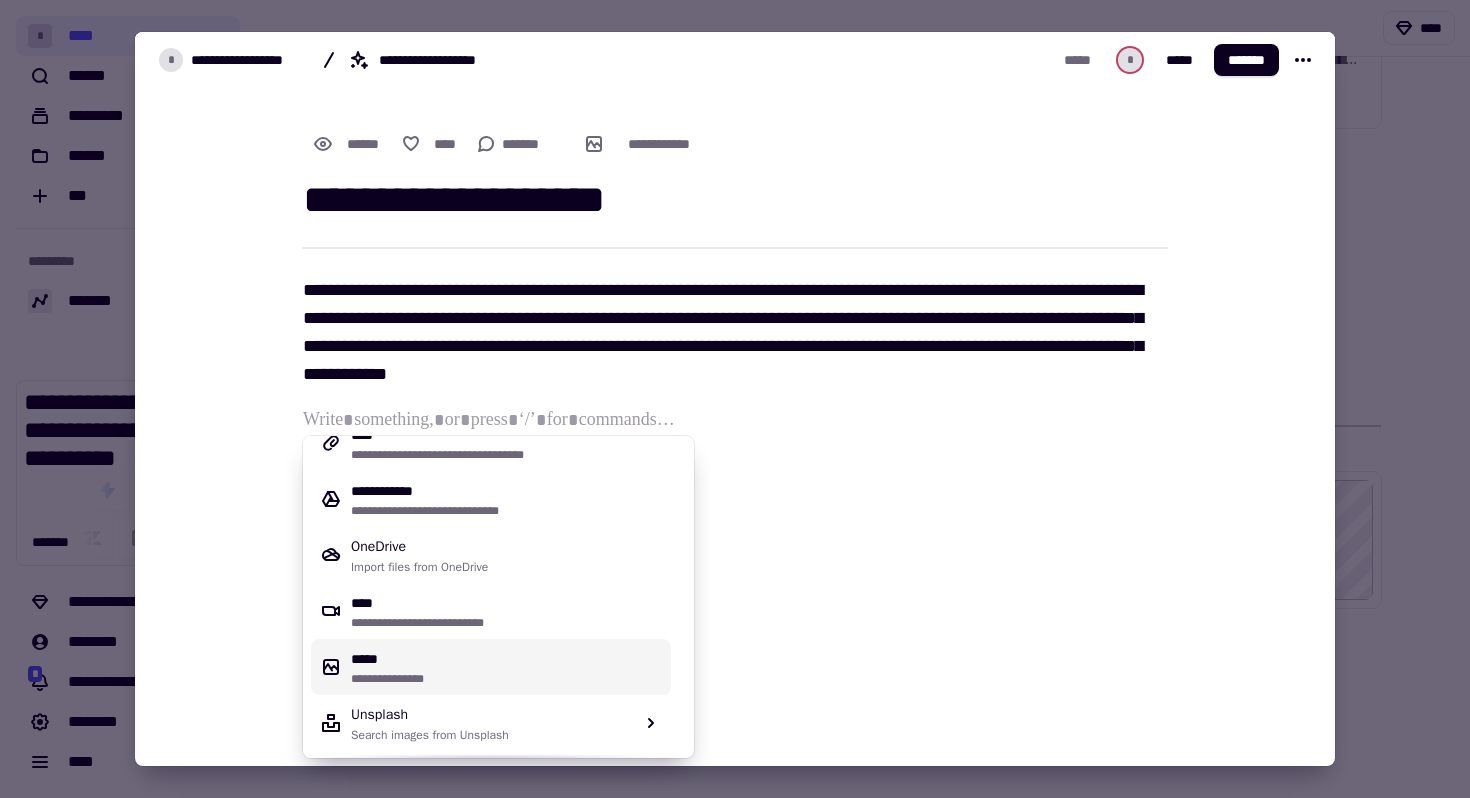 click on "**********" at bounding box center [507, 667] 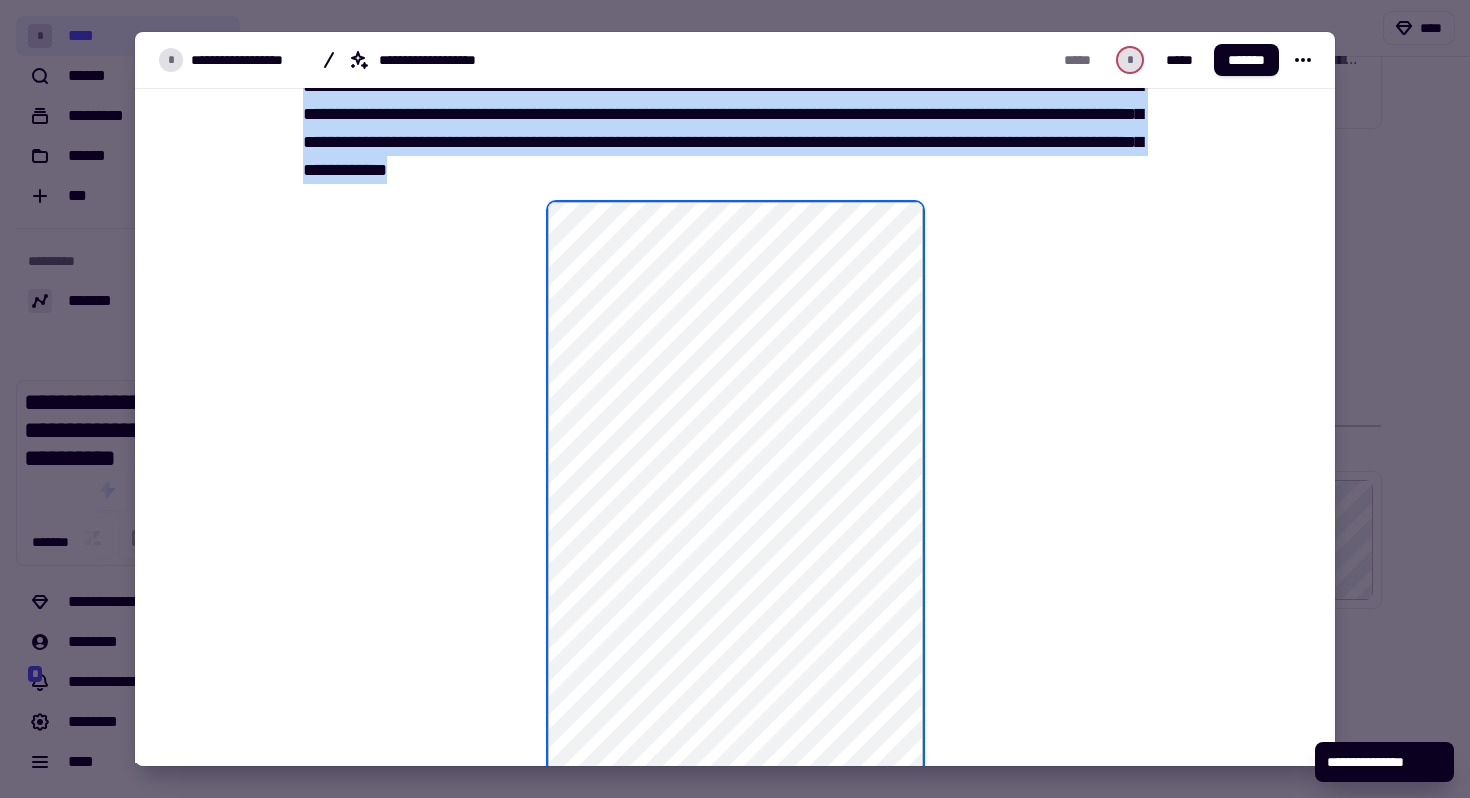 scroll, scrollTop: 658, scrollLeft: 0, axis: vertical 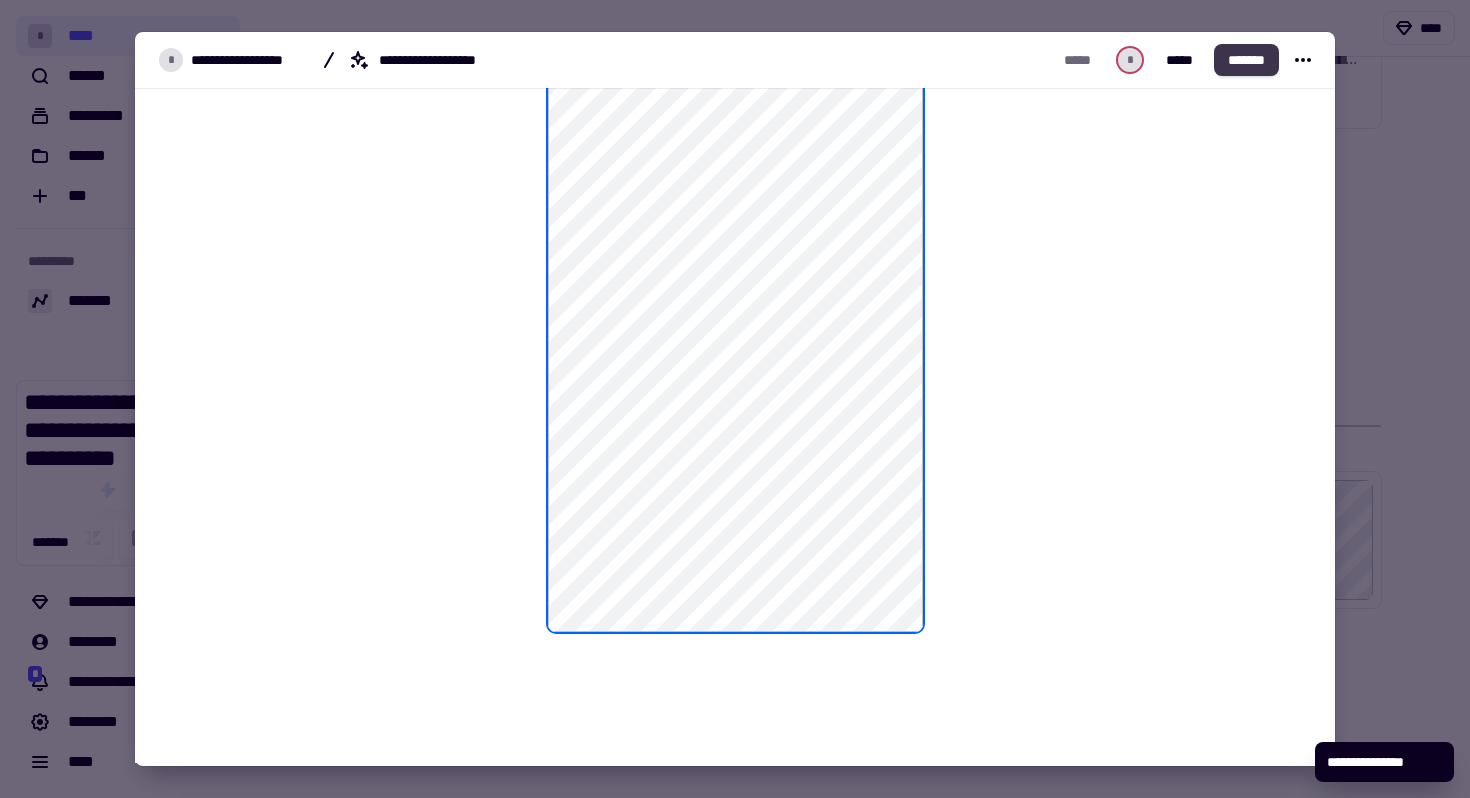 click on "*******" 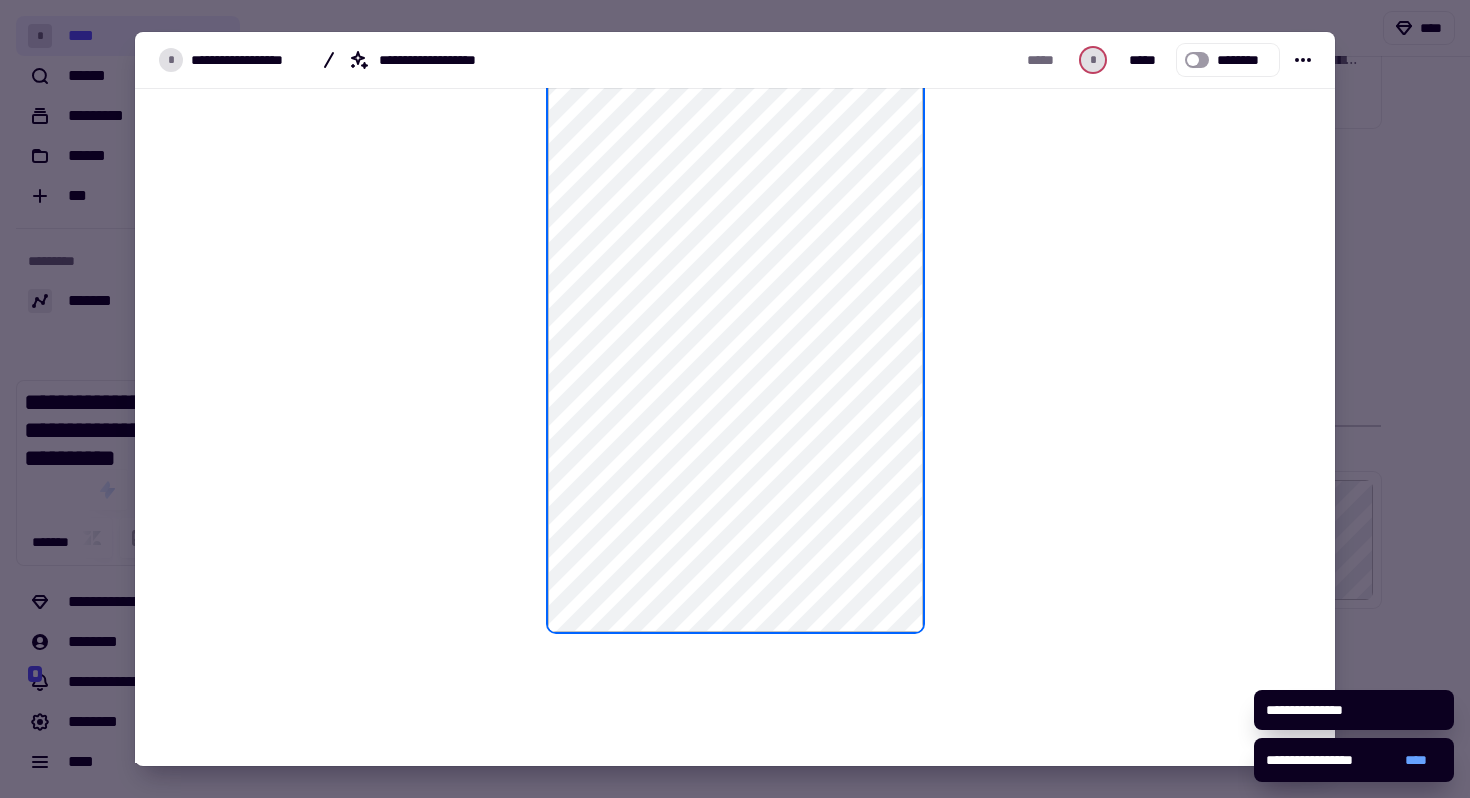 click at bounding box center (735, 399) 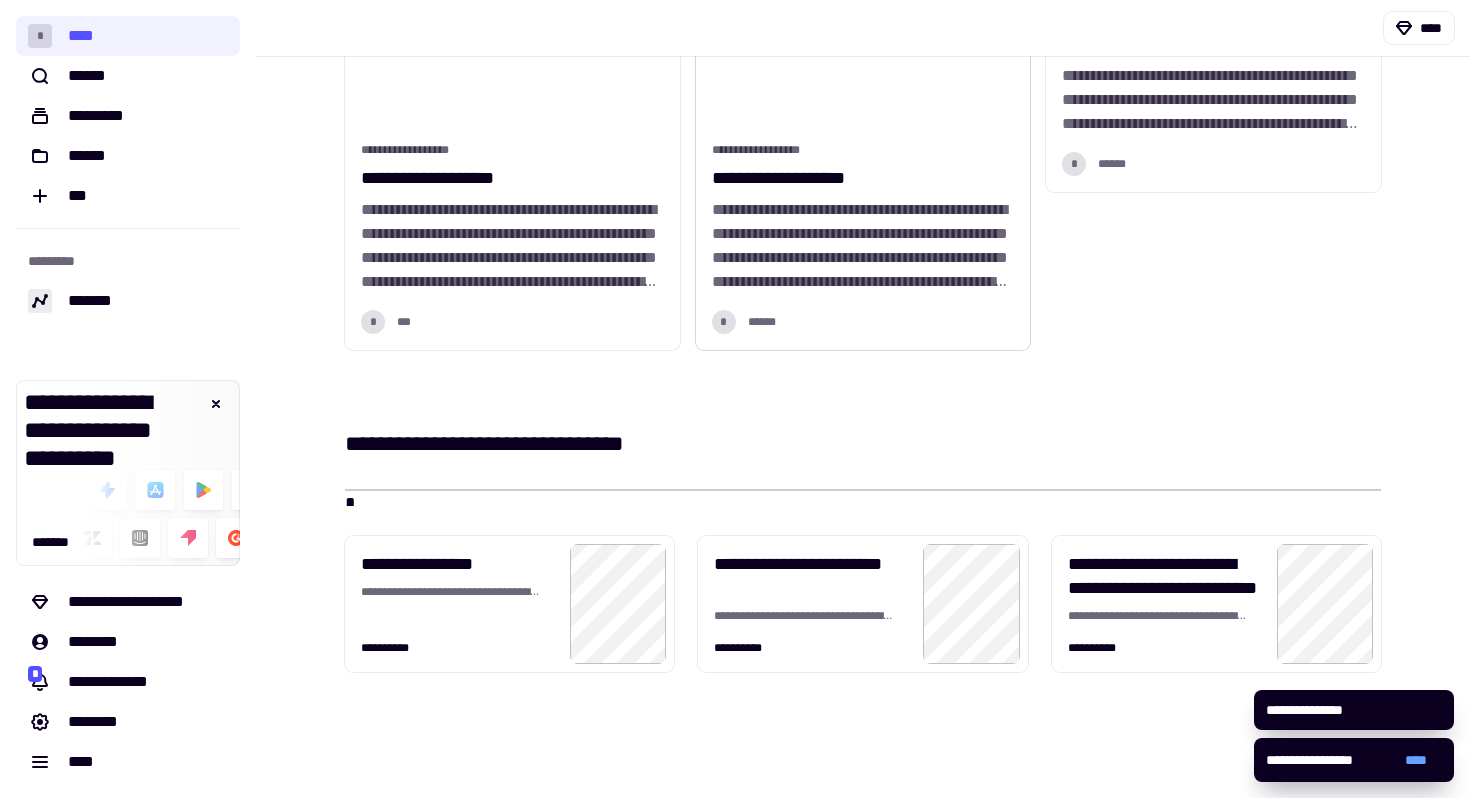 scroll, scrollTop: 443, scrollLeft: 0, axis: vertical 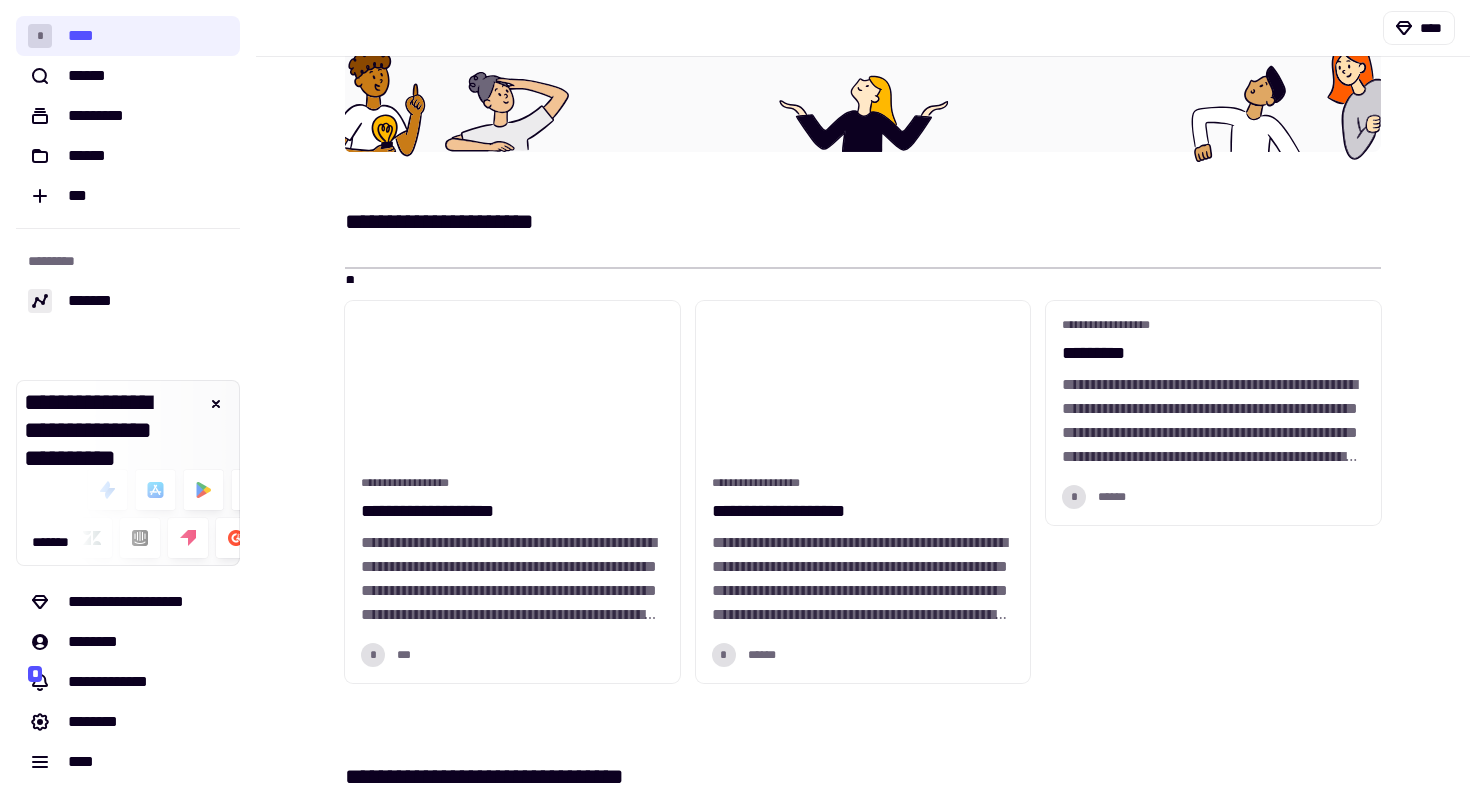 click on "**********" at bounding box center (863, 221) 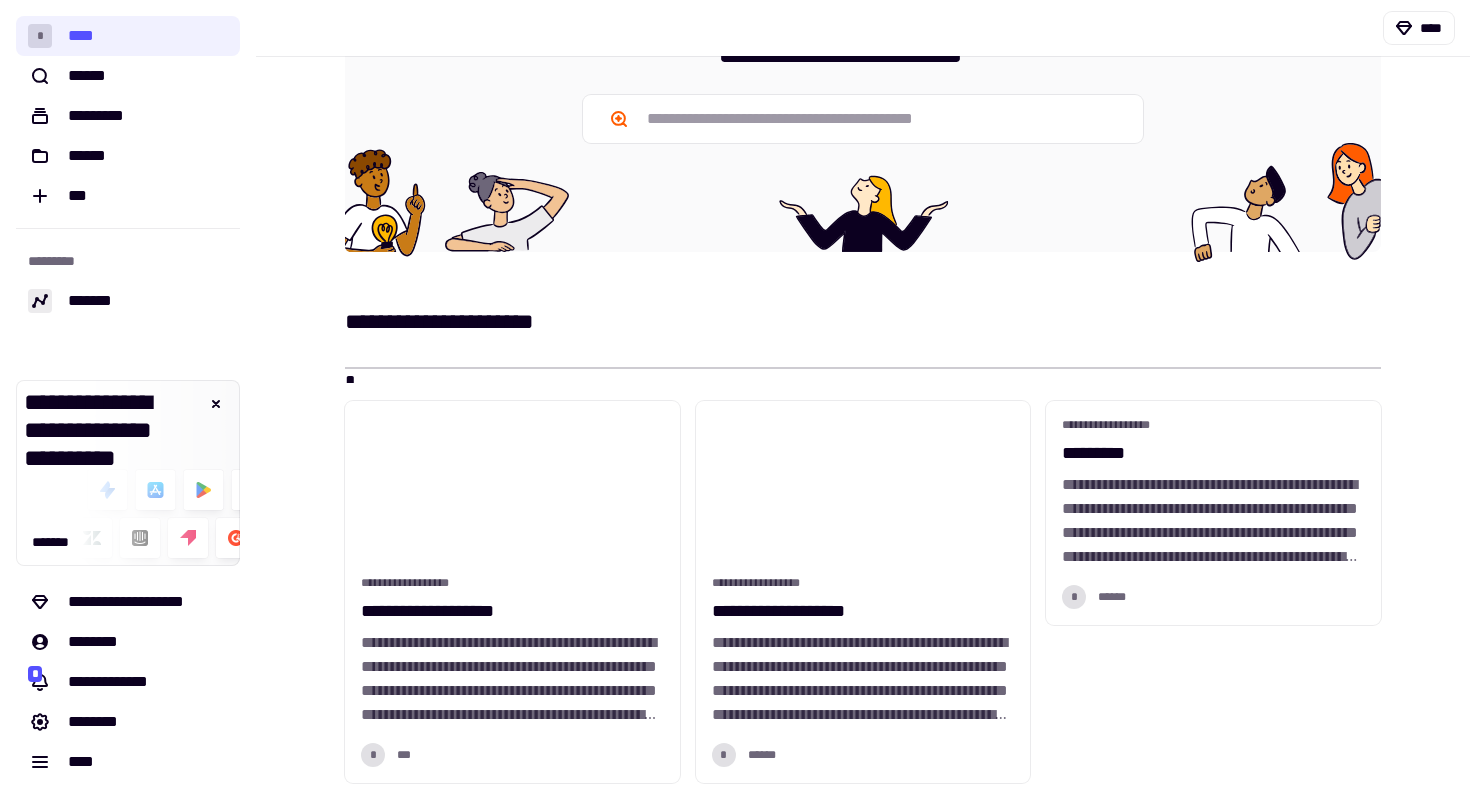 scroll, scrollTop: 38, scrollLeft: 0, axis: vertical 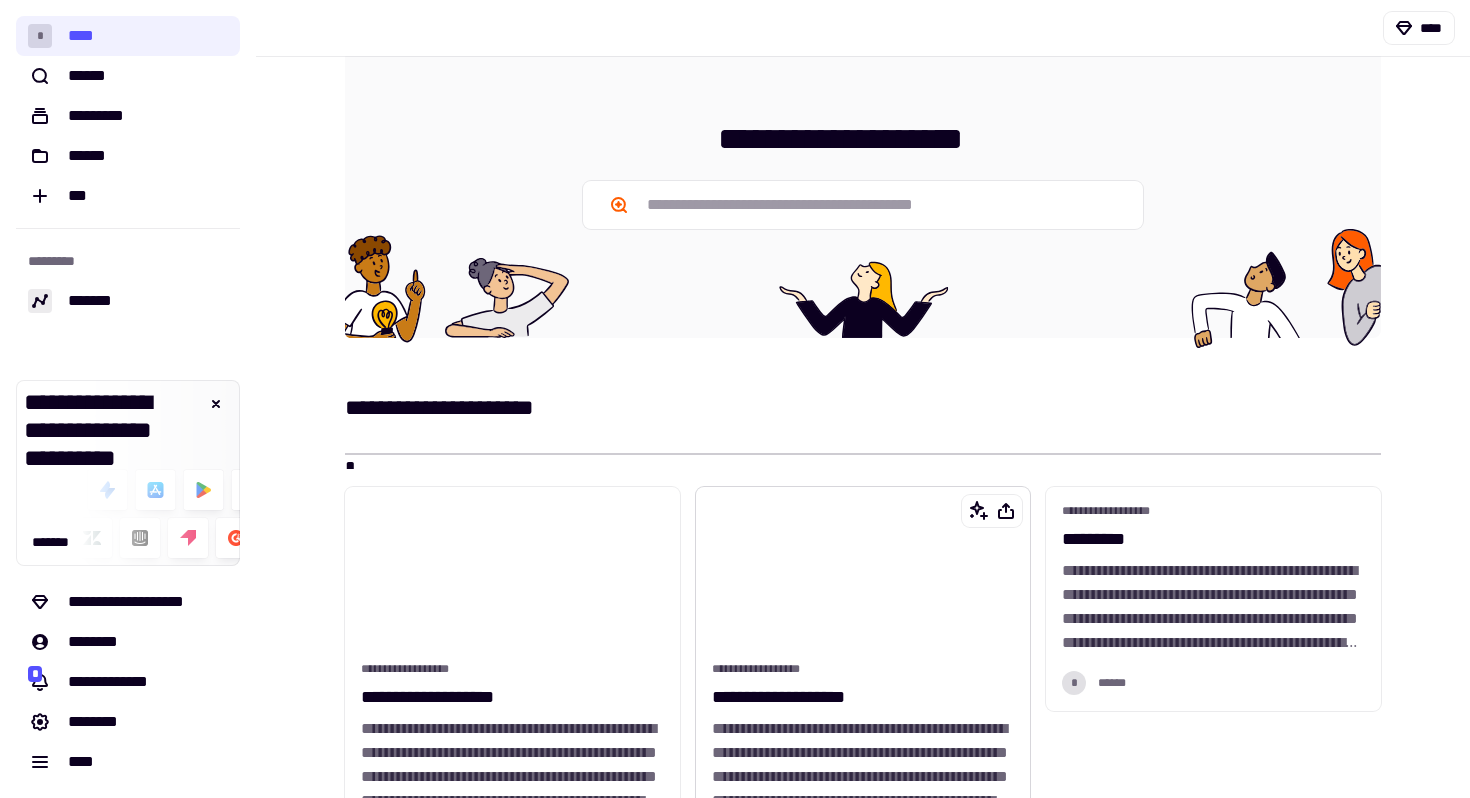 click at bounding box center (863, 570) 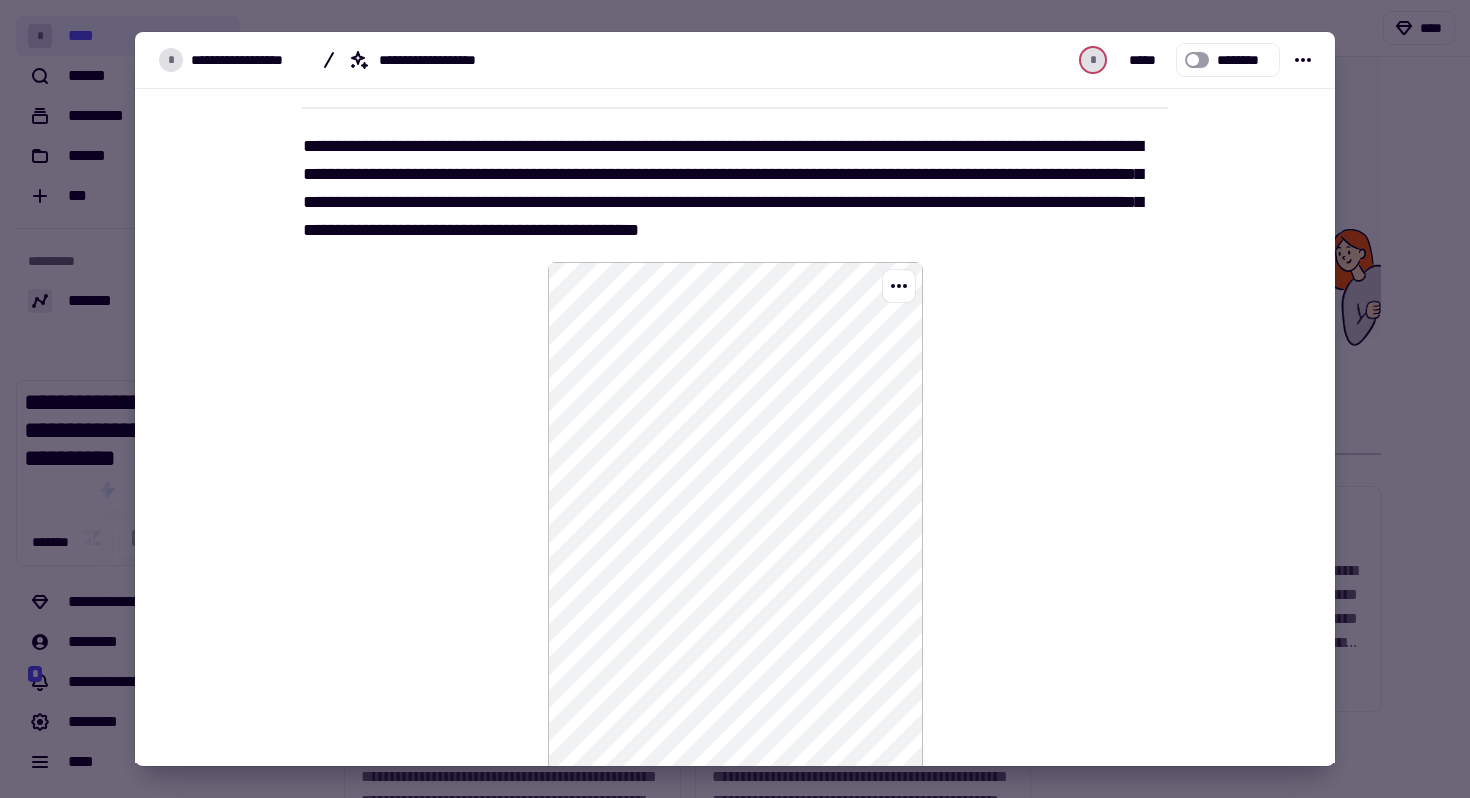 scroll, scrollTop: 7, scrollLeft: 0, axis: vertical 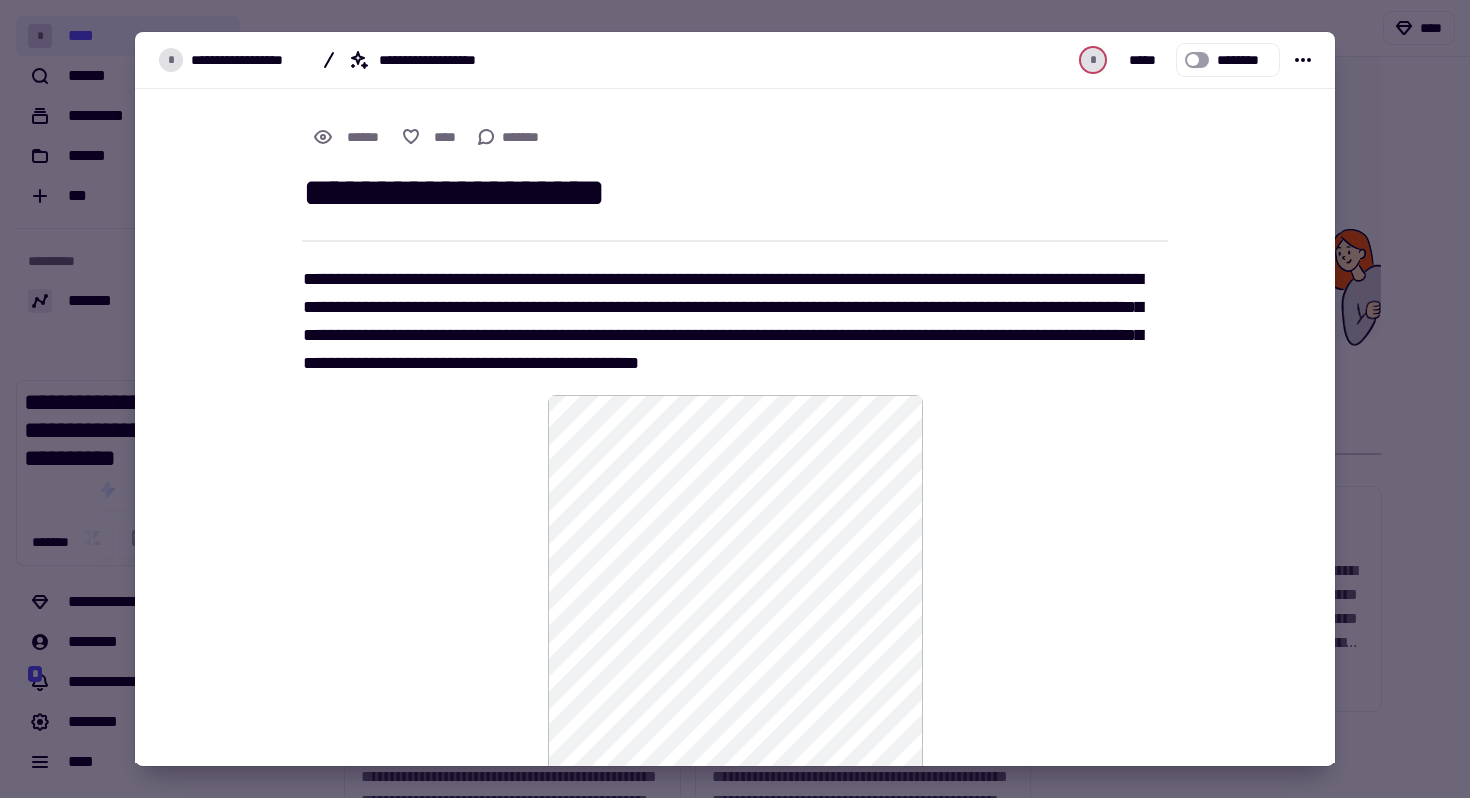 click at bounding box center (735, 399) 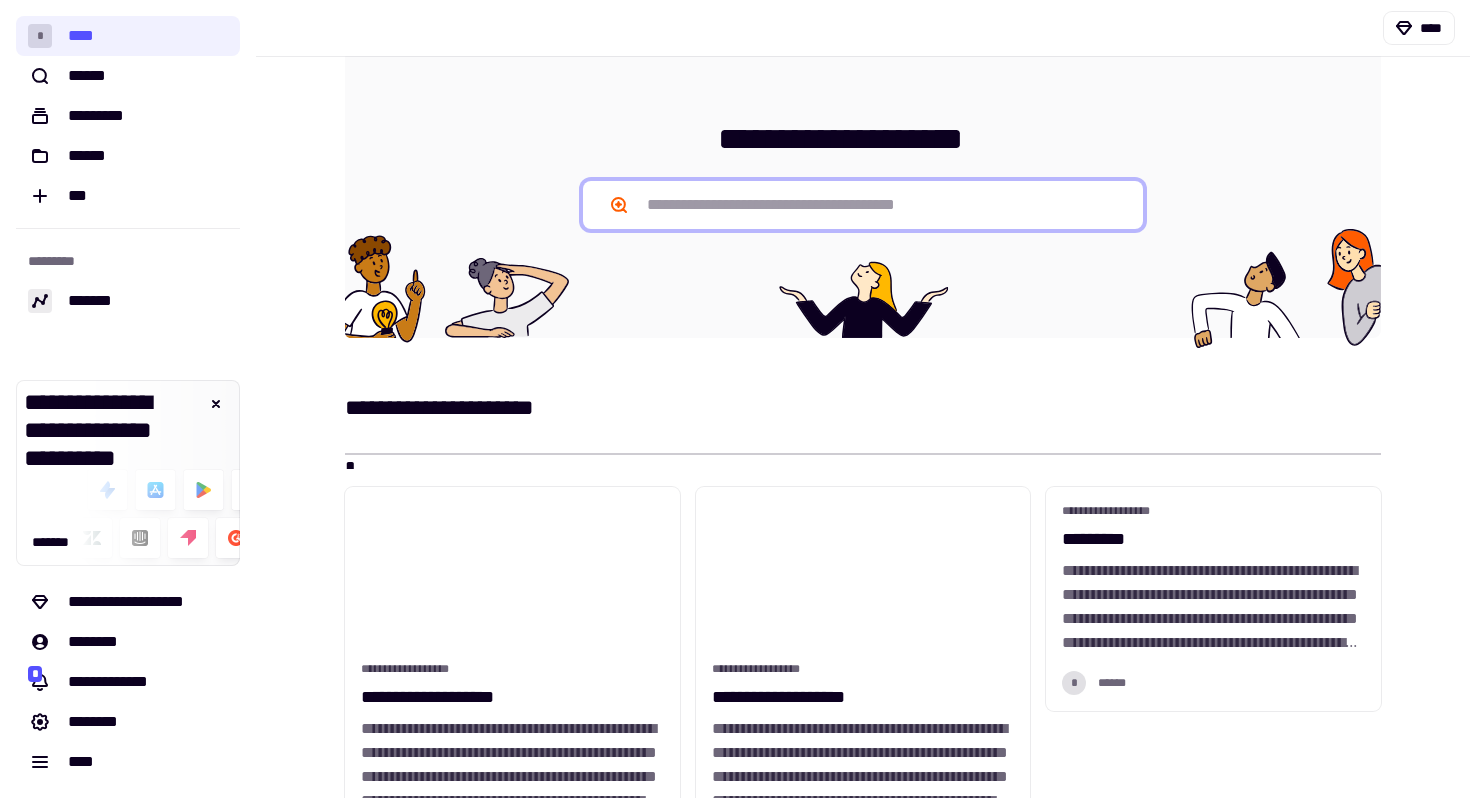 click at bounding box center [863, 205] 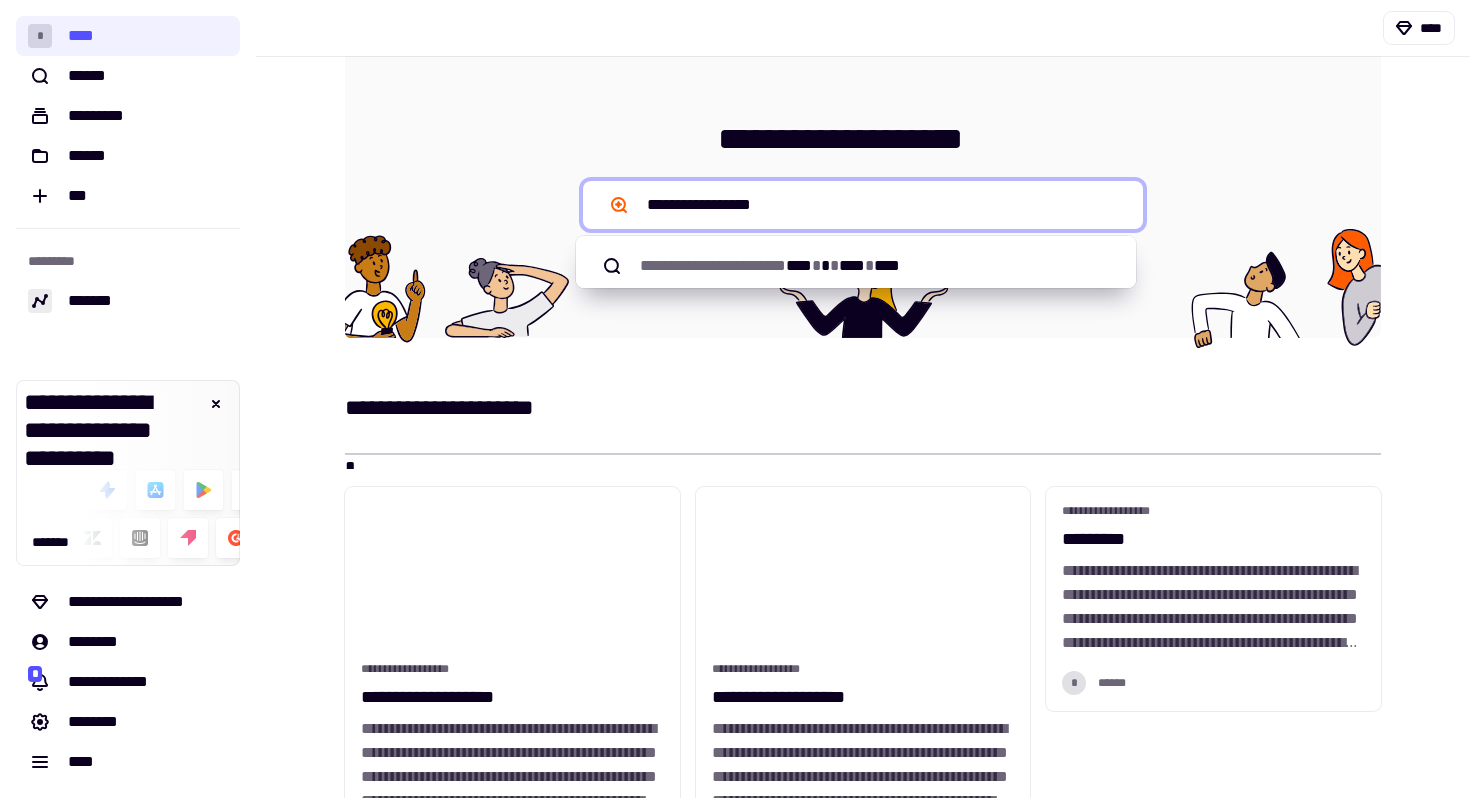 type on "**********" 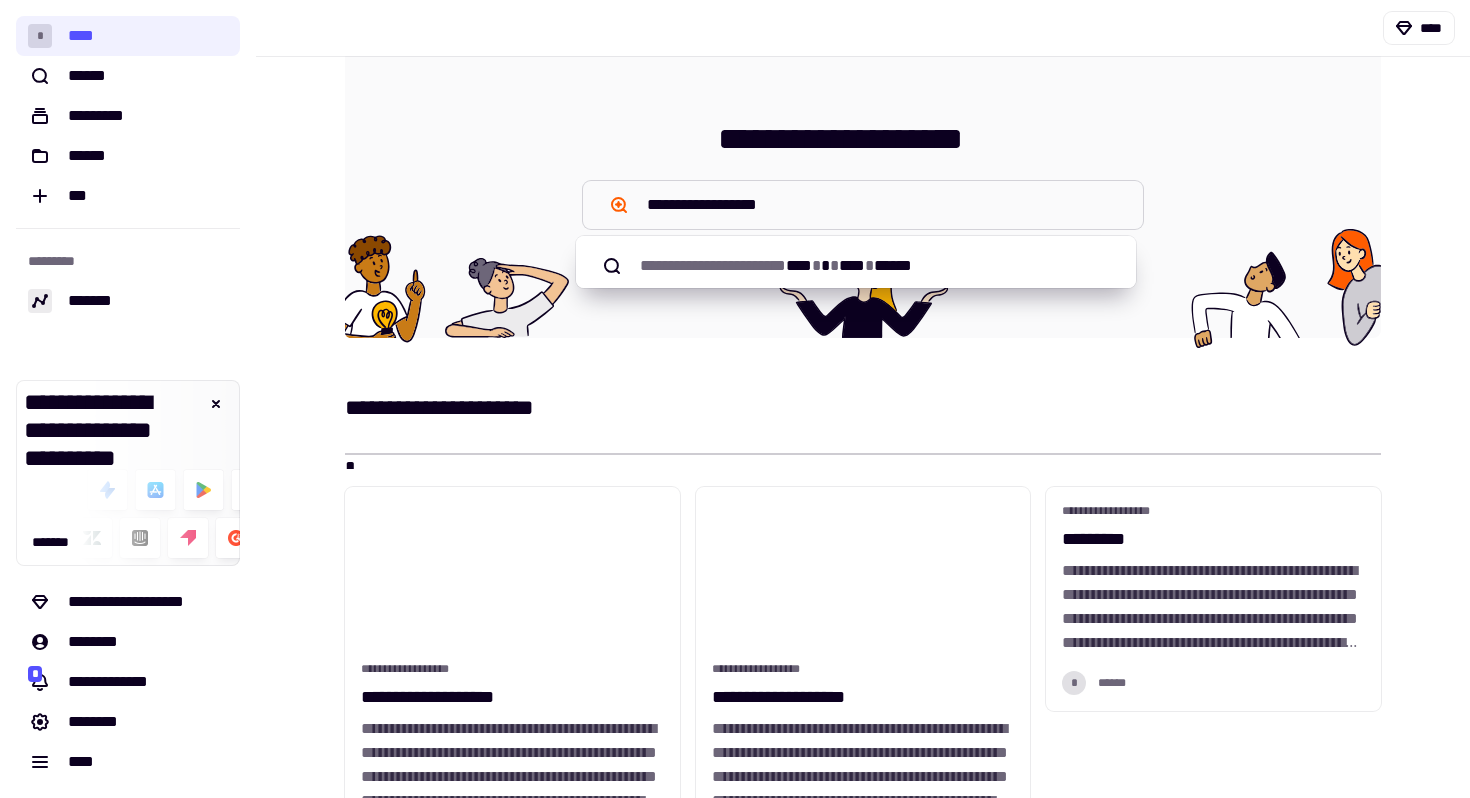 scroll, scrollTop: 0, scrollLeft: 0, axis: both 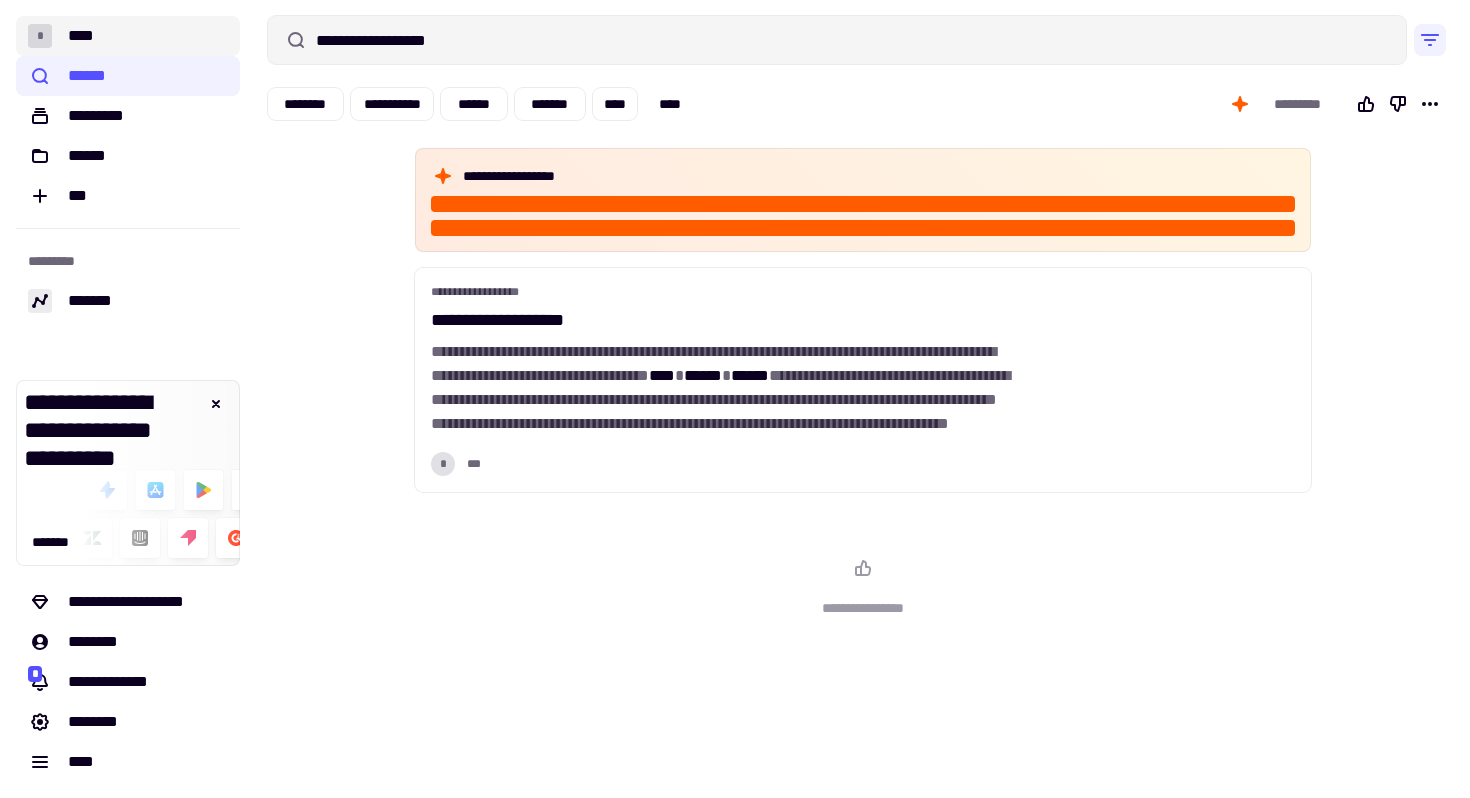 click on "* ****" 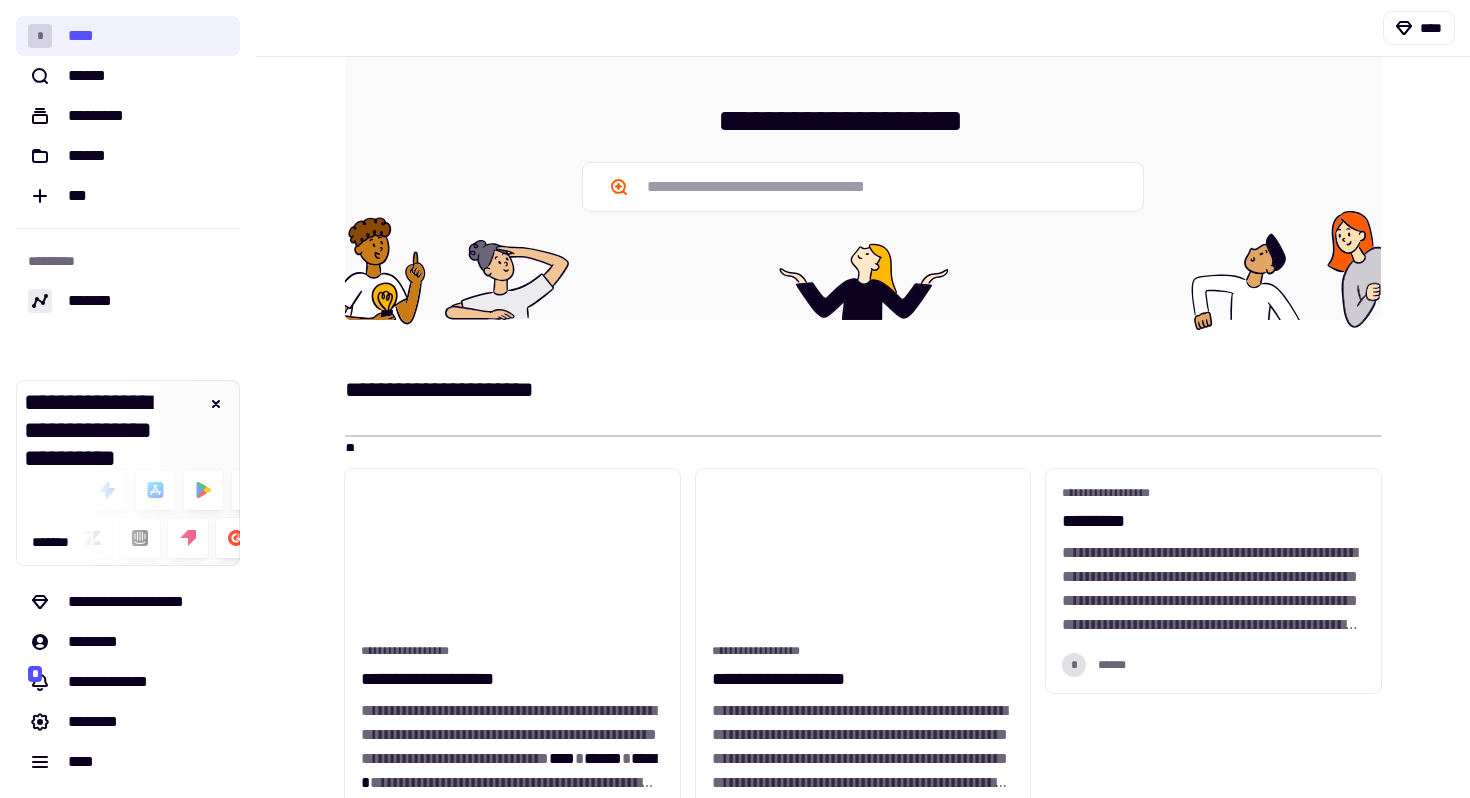 scroll, scrollTop: 234, scrollLeft: 0, axis: vertical 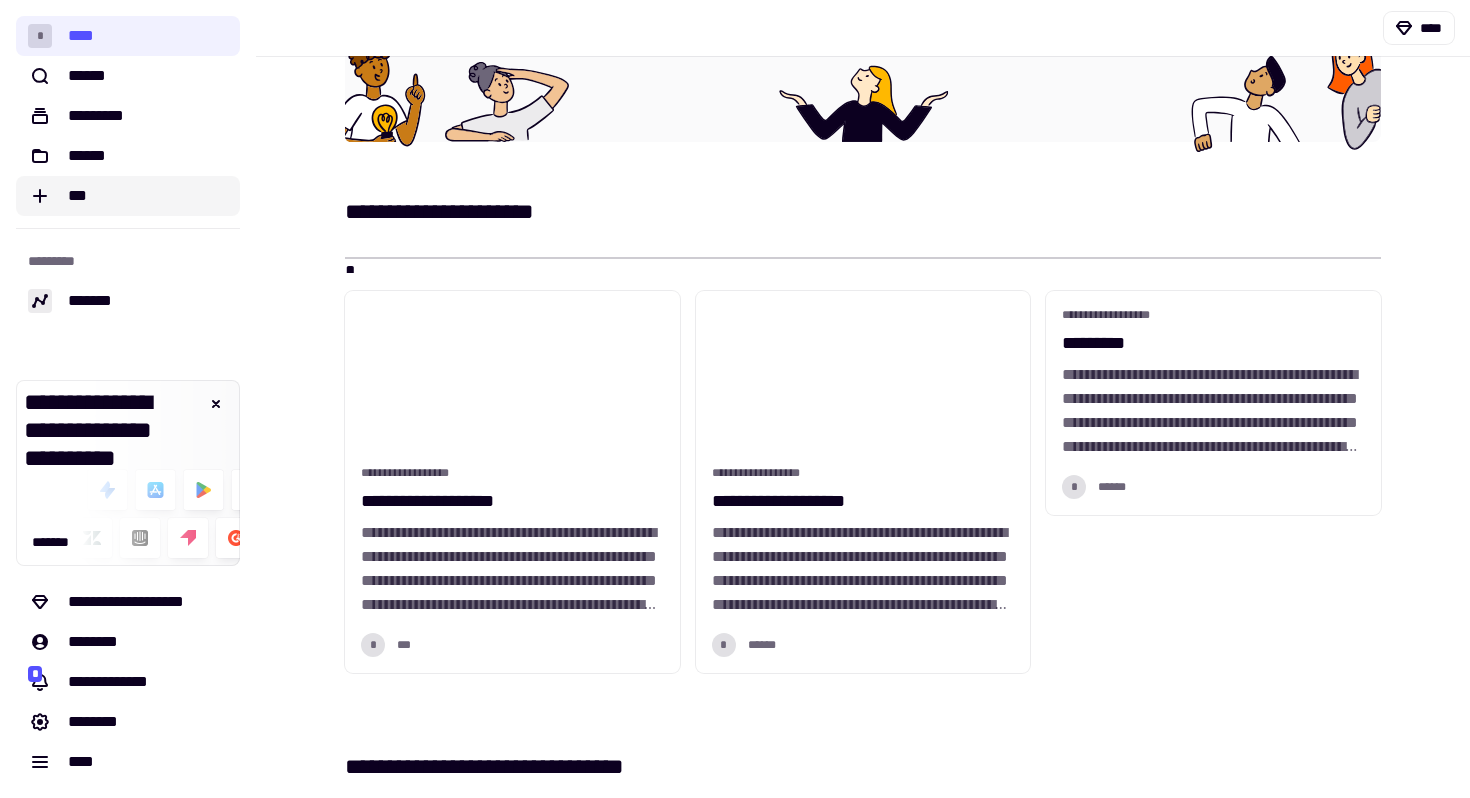 click on "***" 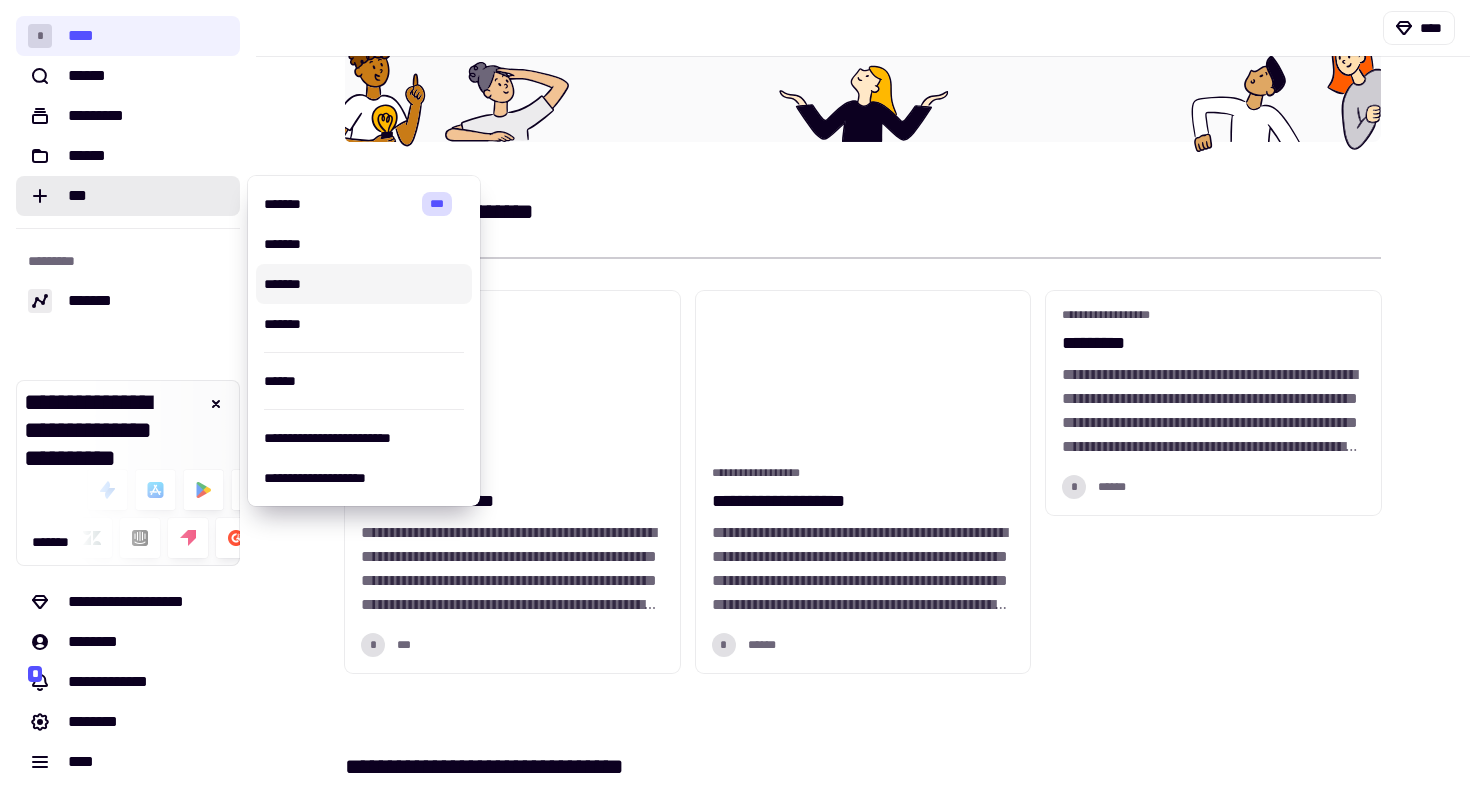 click on "*******" at bounding box center [364, 284] 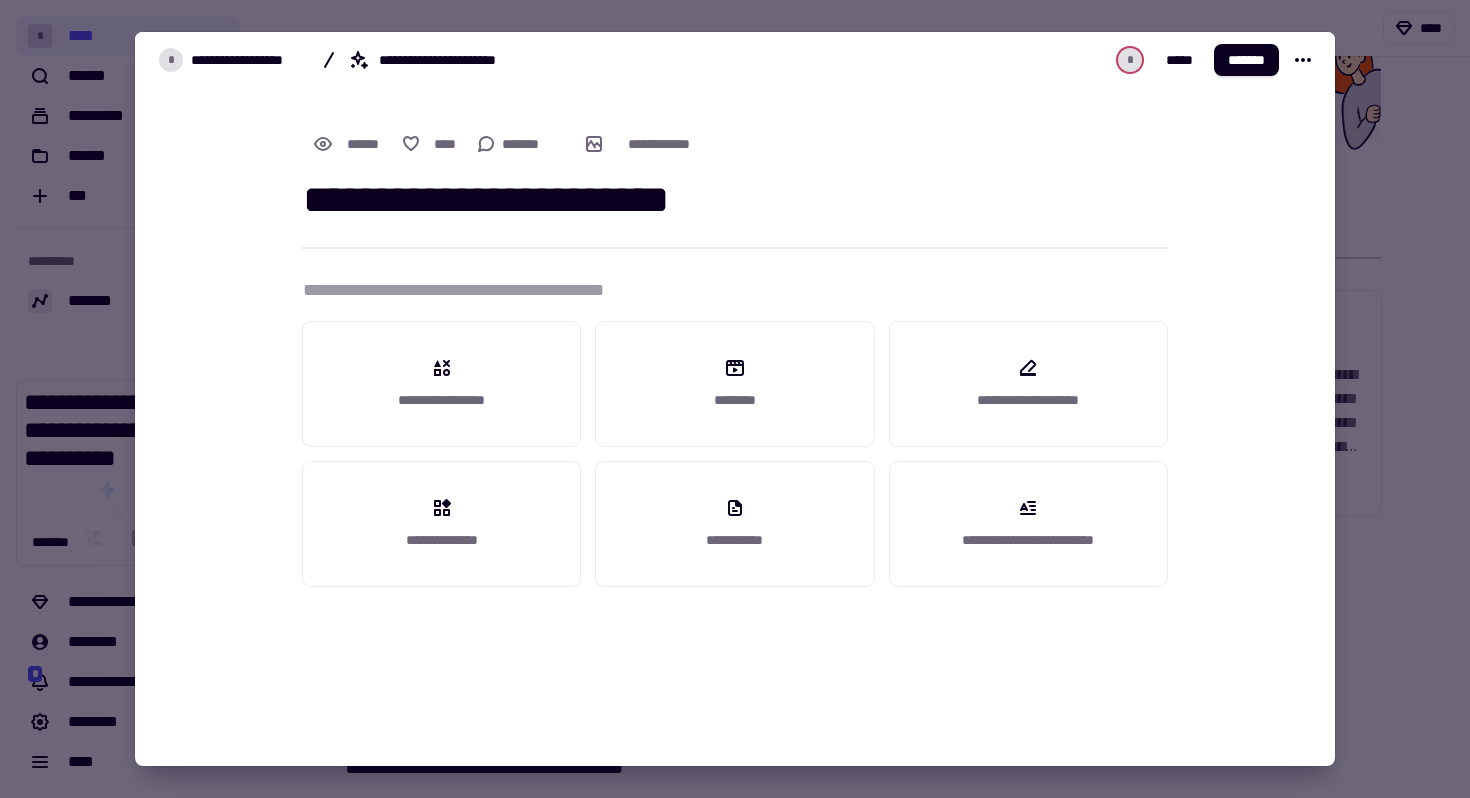 type on "**********" 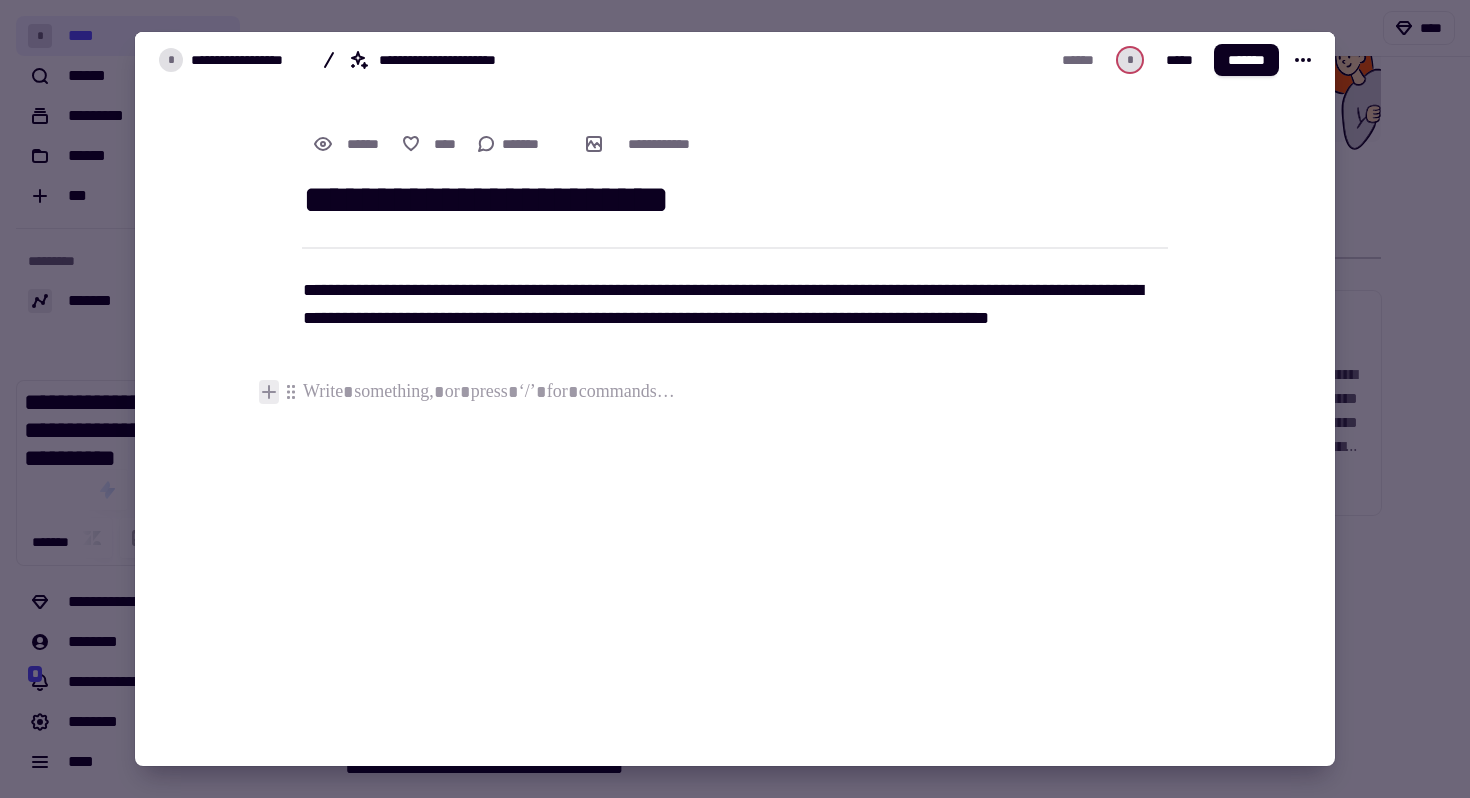 click 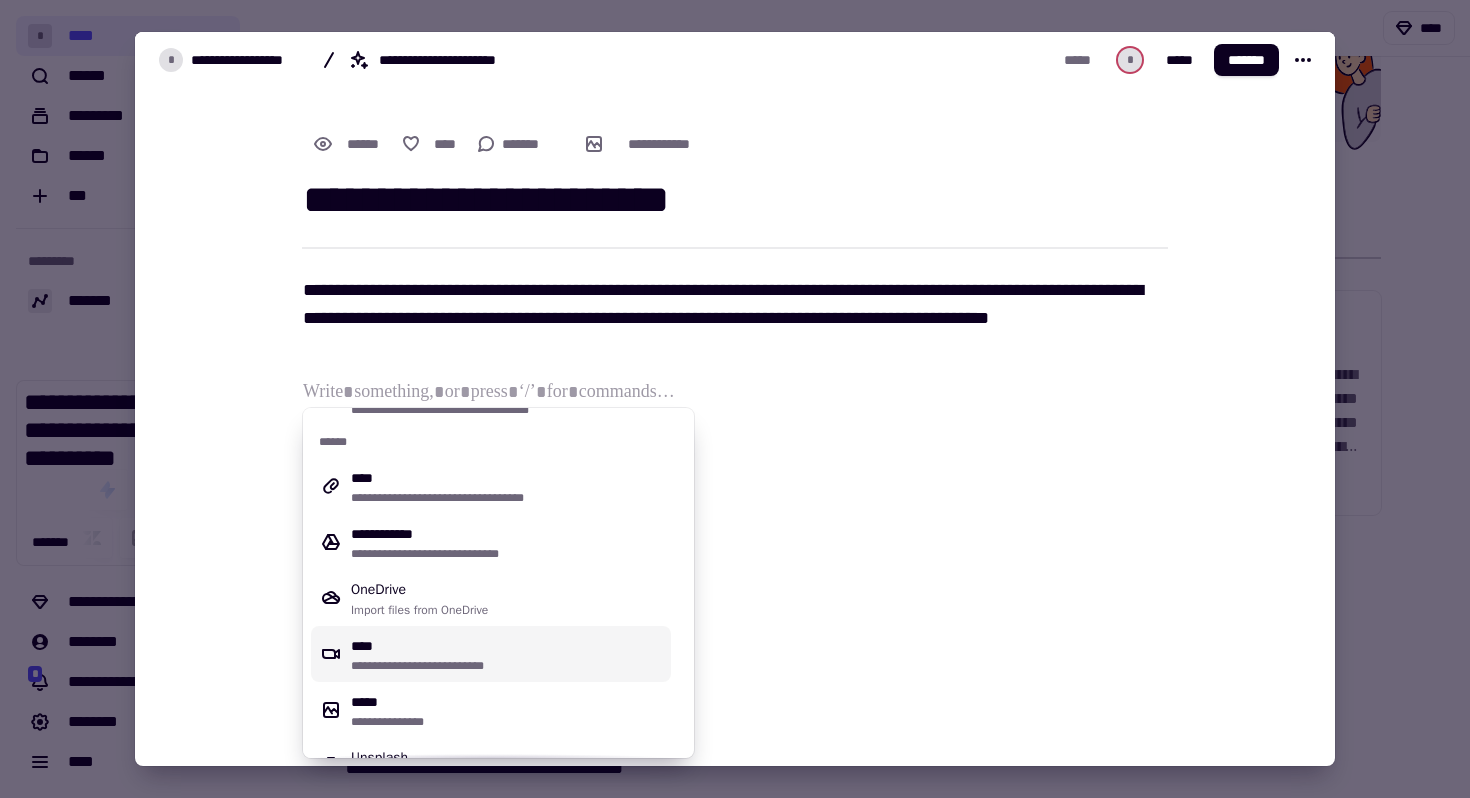 scroll, scrollTop: 562, scrollLeft: 0, axis: vertical 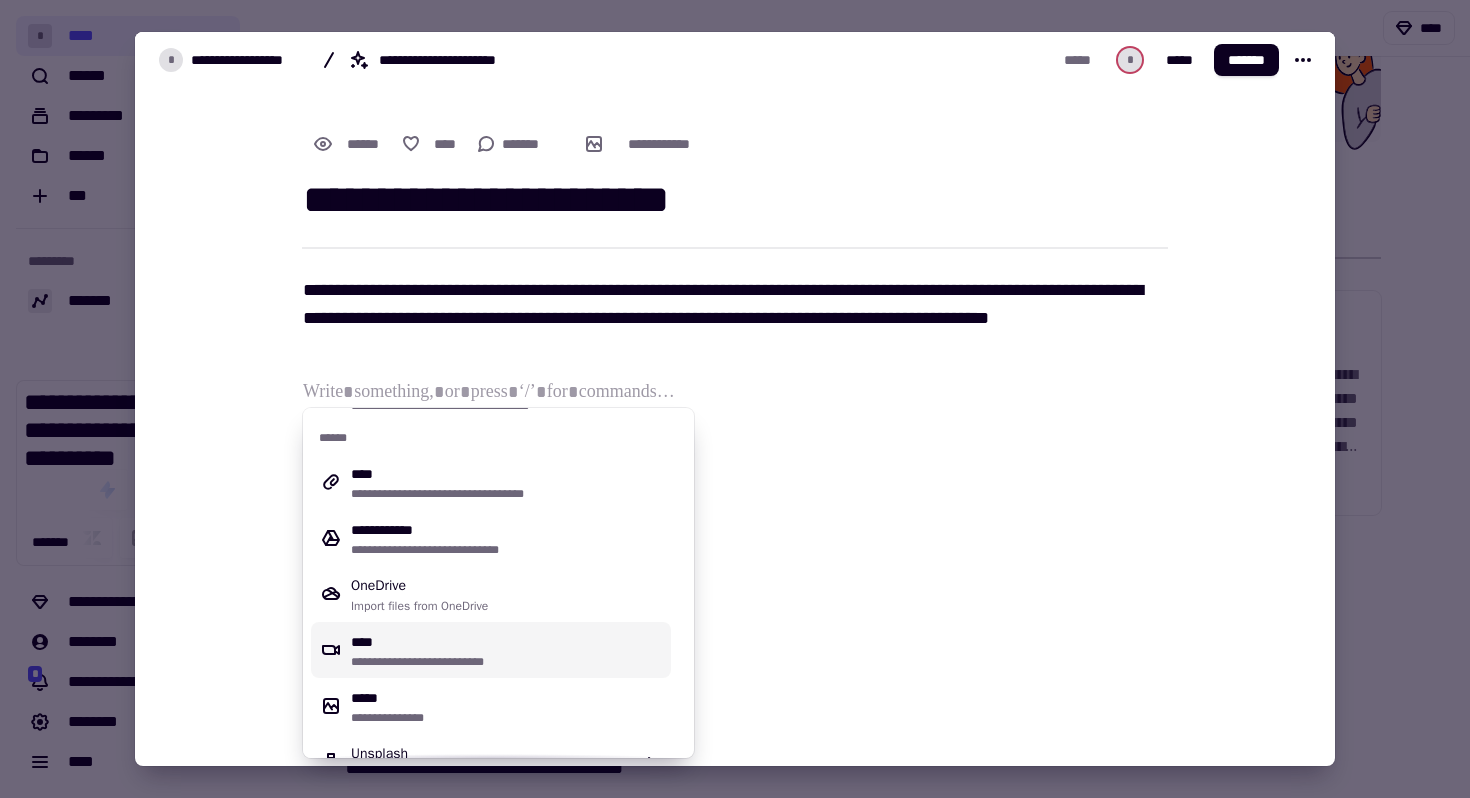 click on "**********" at bounding box center (507, 706) 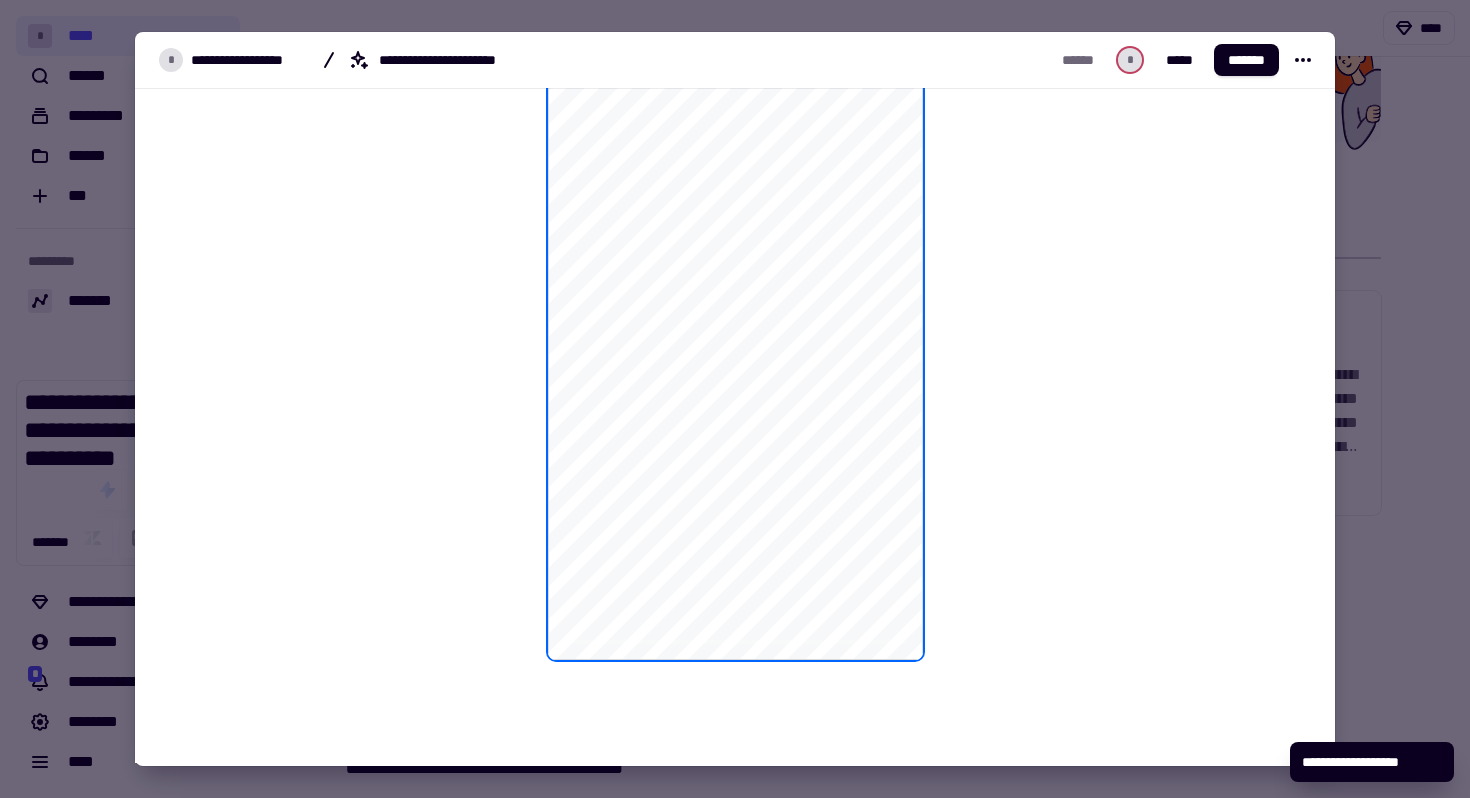 scroll, scrollTop: 630, scrollLeft: 0, axis: vertical 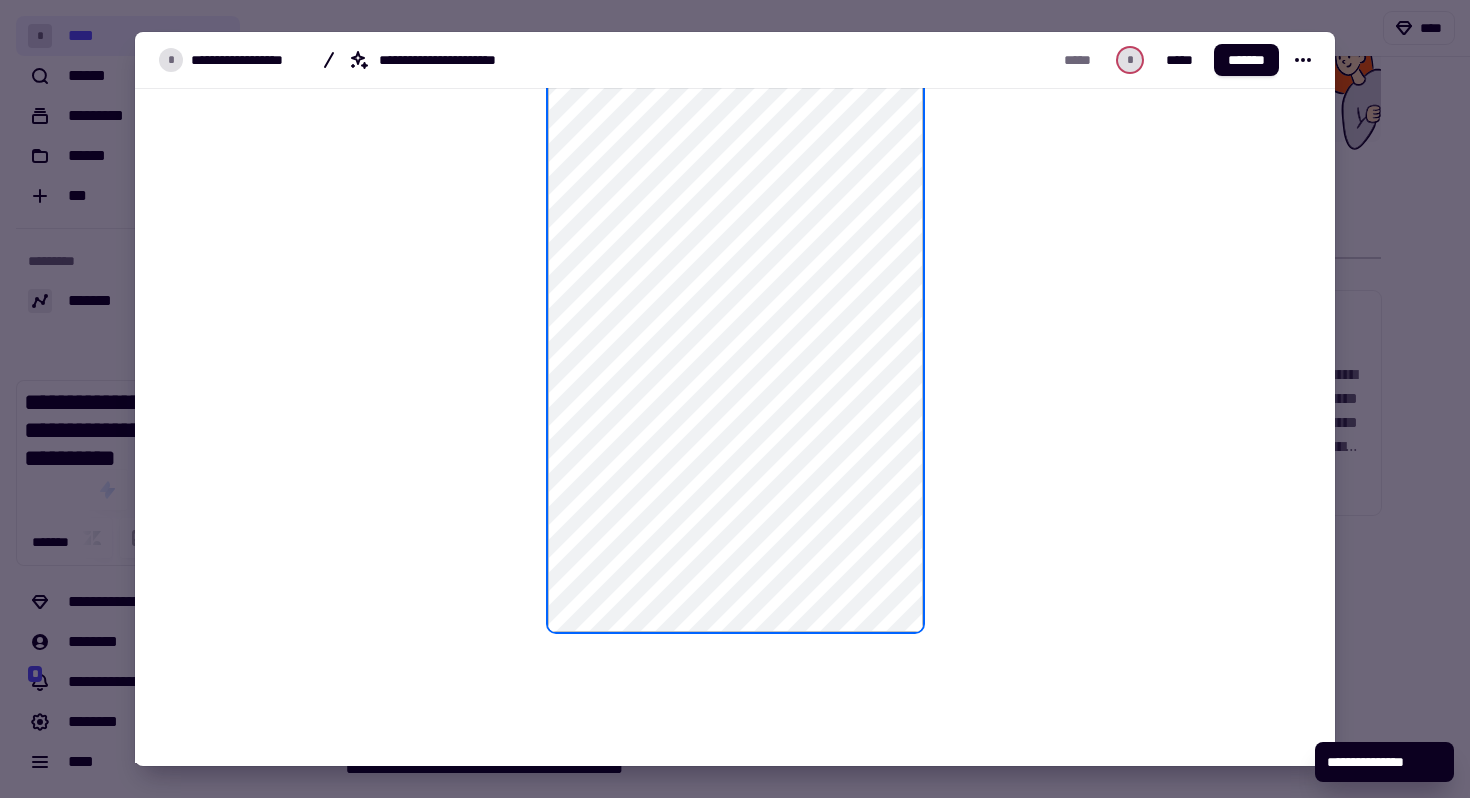 click at bounding box center (735, 190) 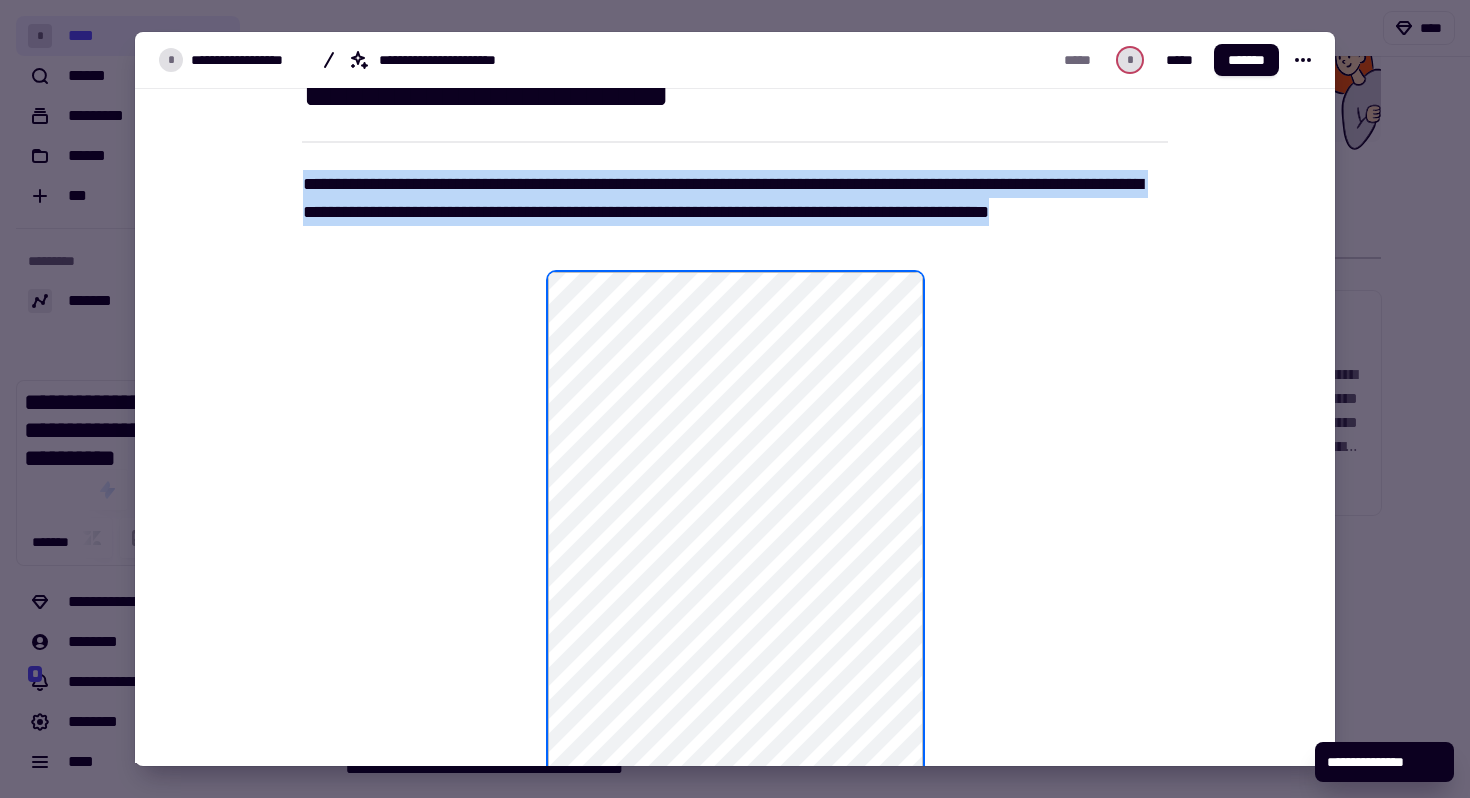 scroll, scrollTop: 630, scrollLeft: 0, axis: vertical 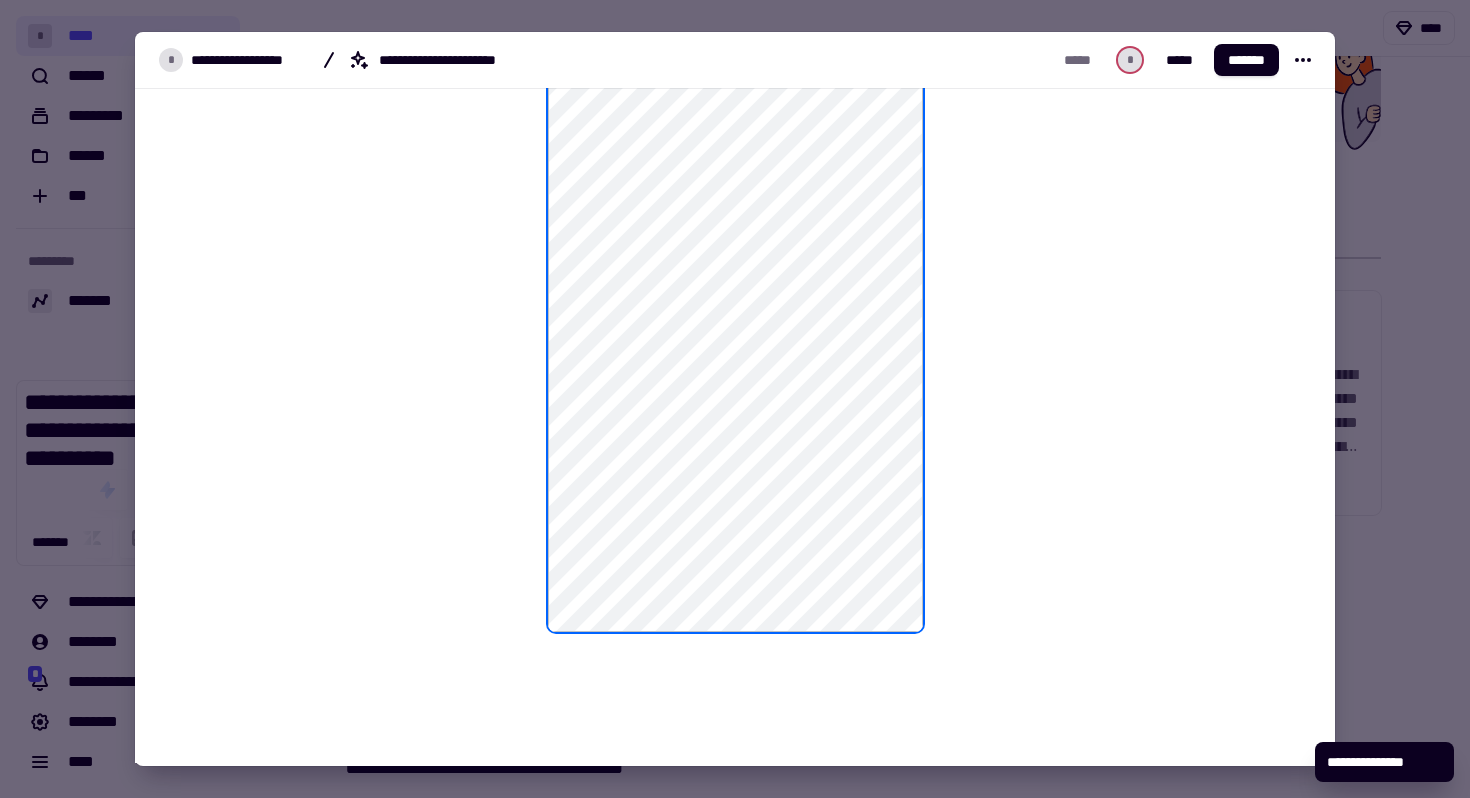 click at bounding box center (735, 190) 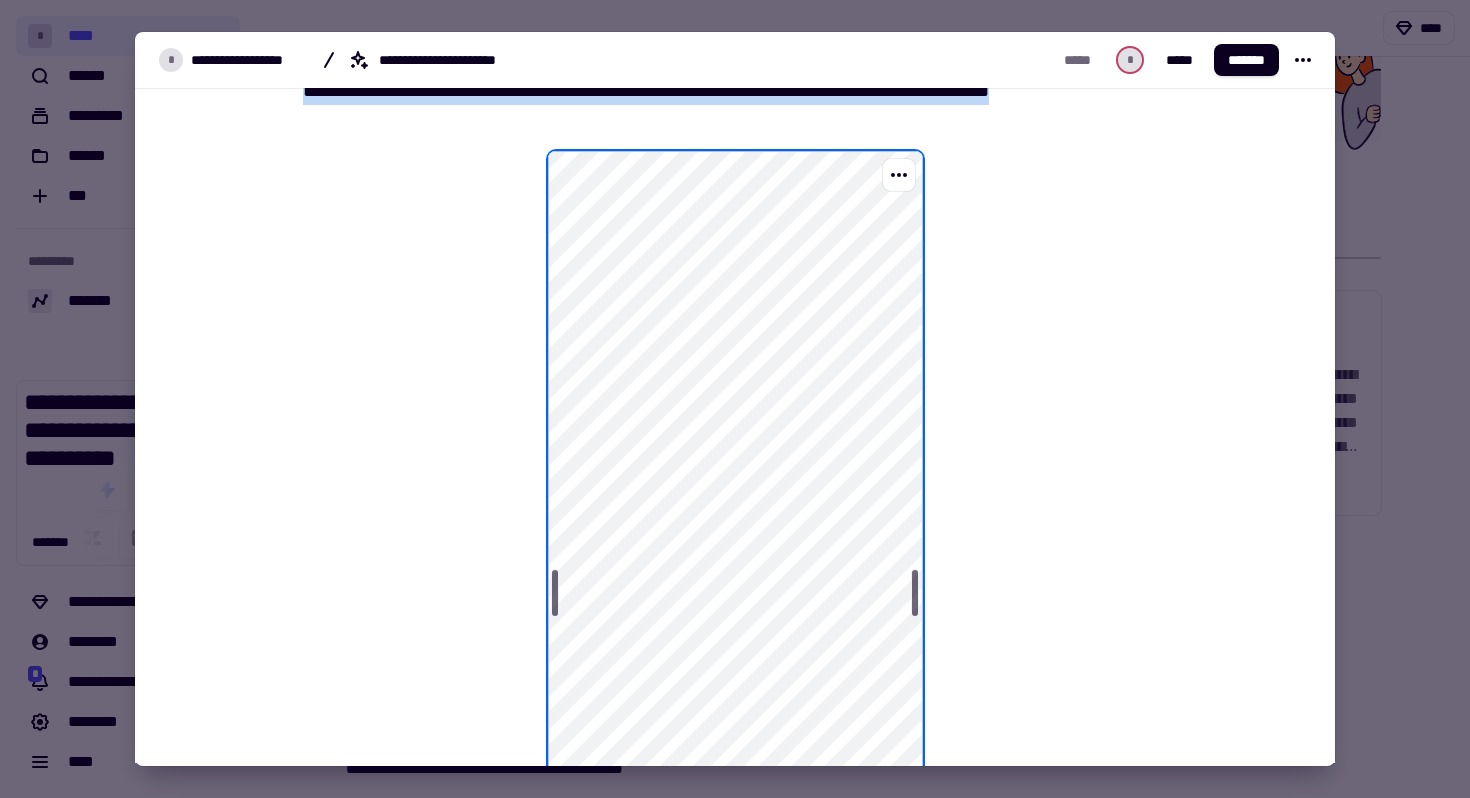 scroll, scrollTop: 0, scrollLeft: 0, axis: both 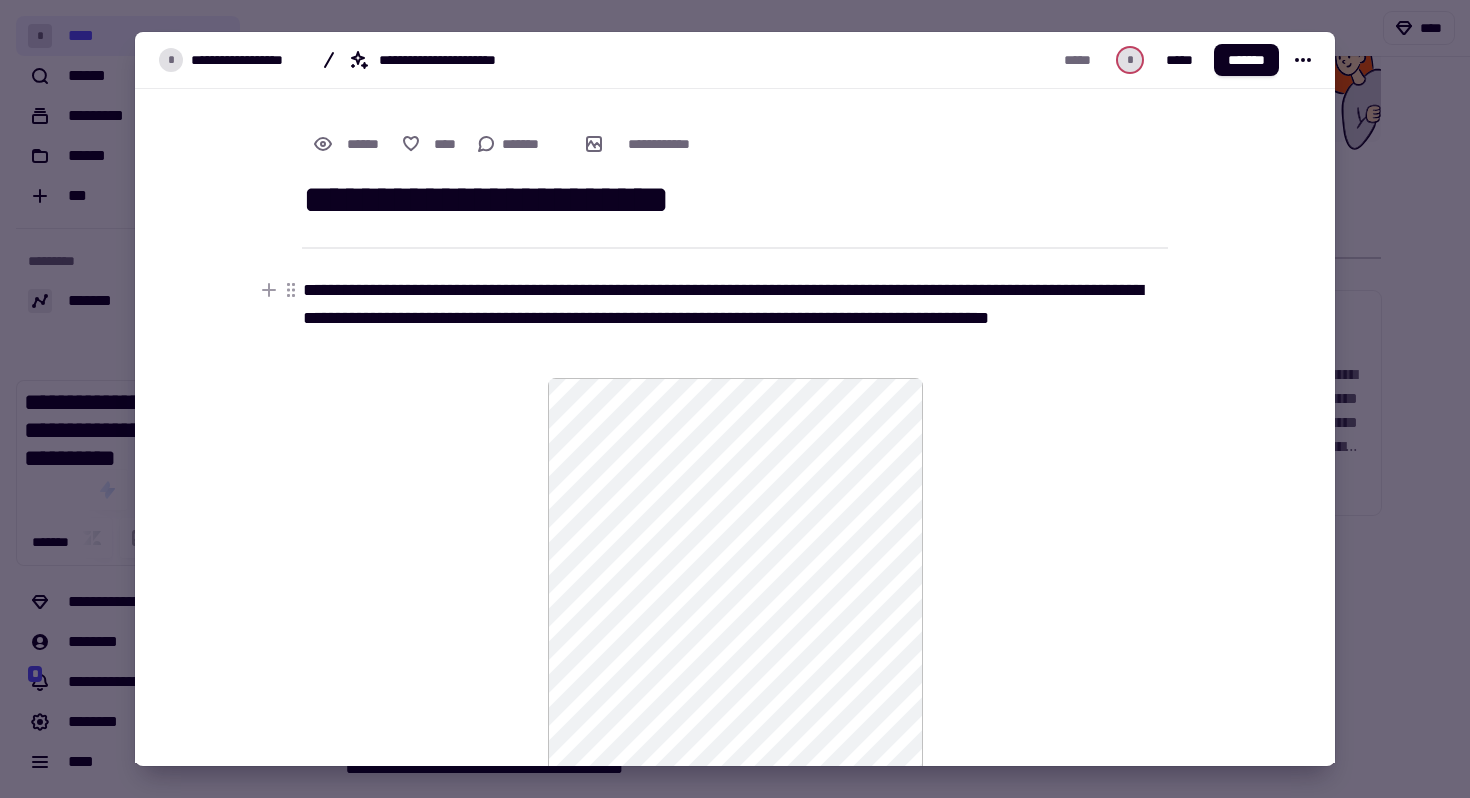 click on "**********" at bounding box center [735, 318] 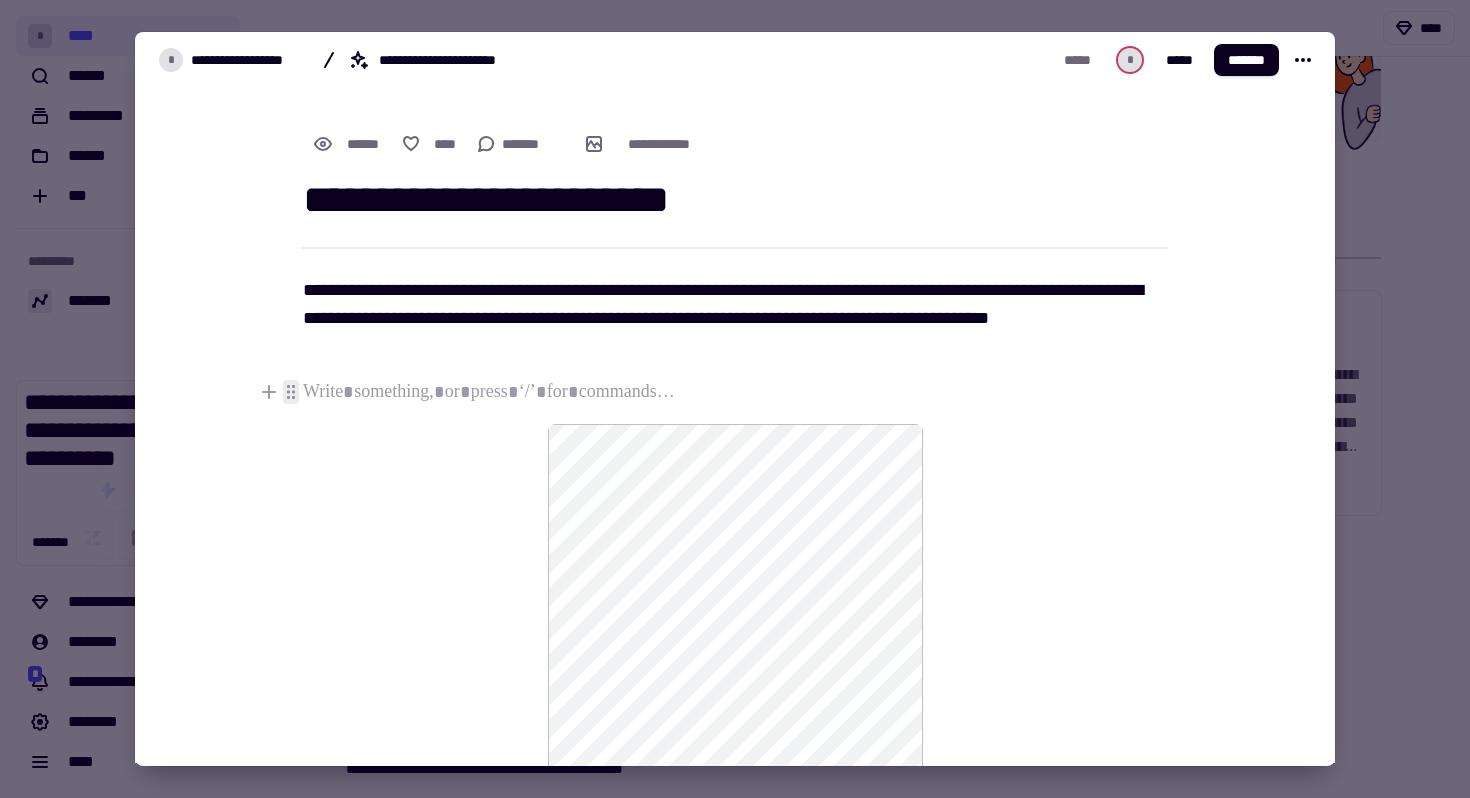 drag, startPoint x: 258, startPoint y: 380, endPoint x: 277, endPoint y: 387, distance: 20.248457 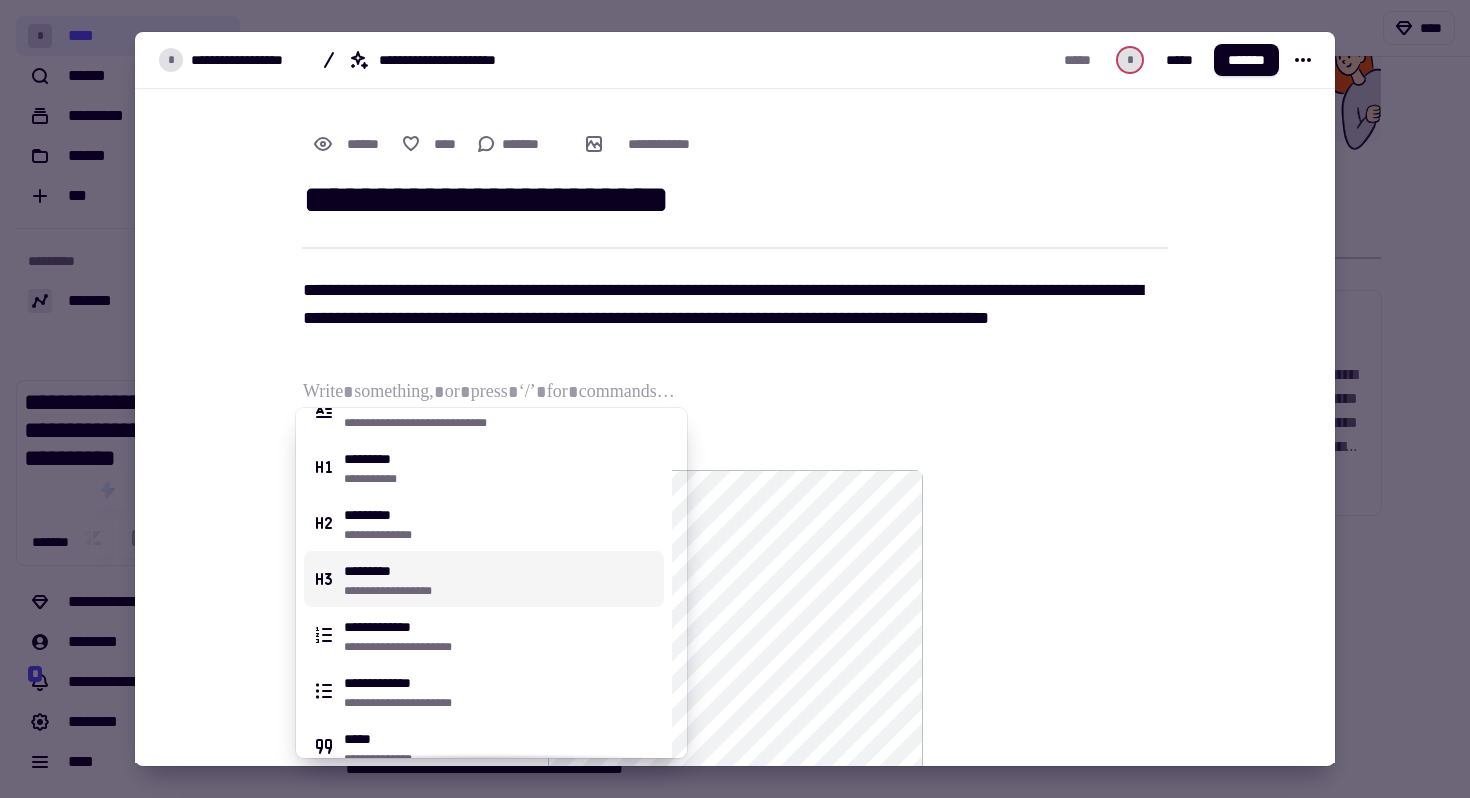 scroll, scrollTop: 766, scrollLeft: 0, axis: vertical 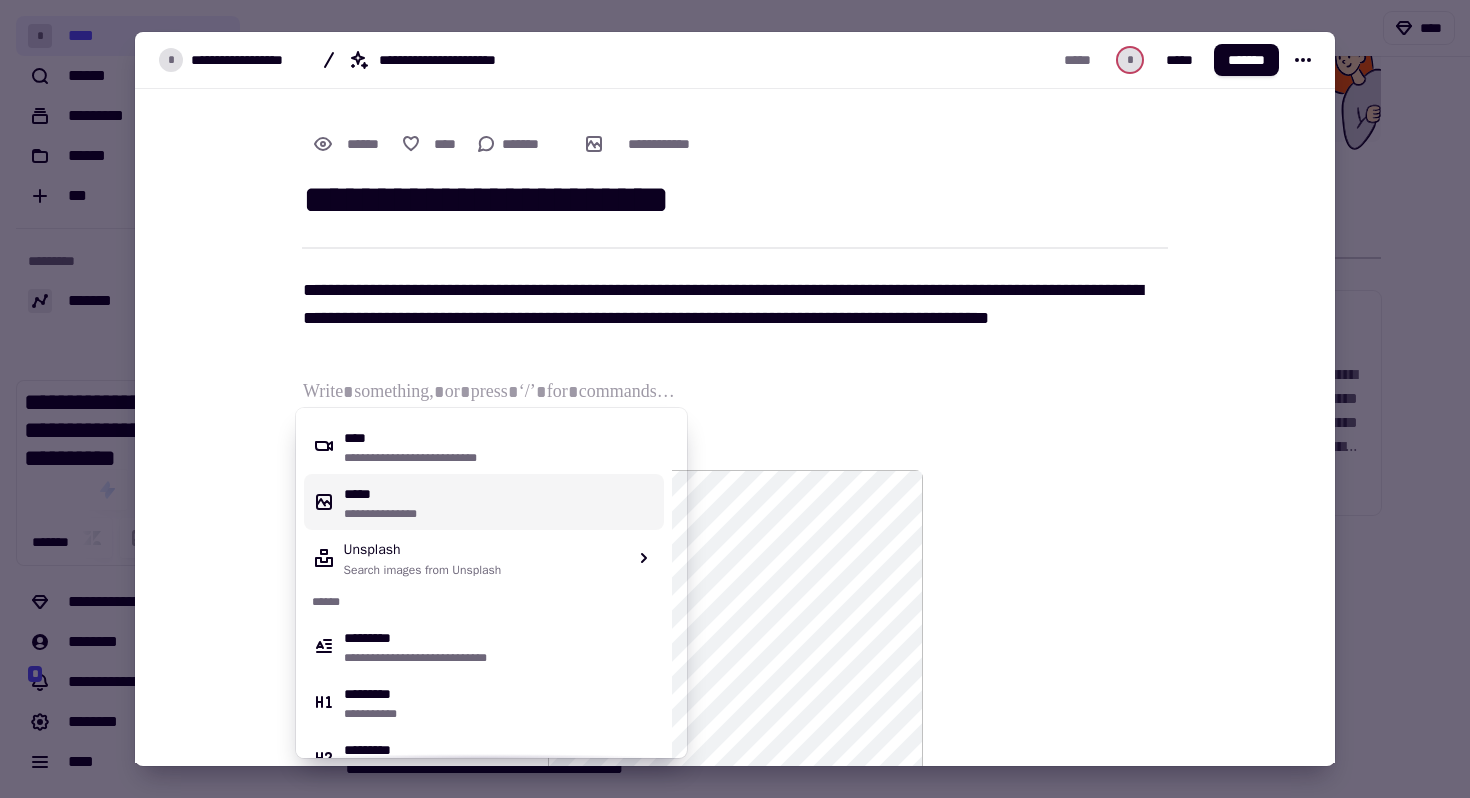 click on "**********" at bounding box center (500, 502) 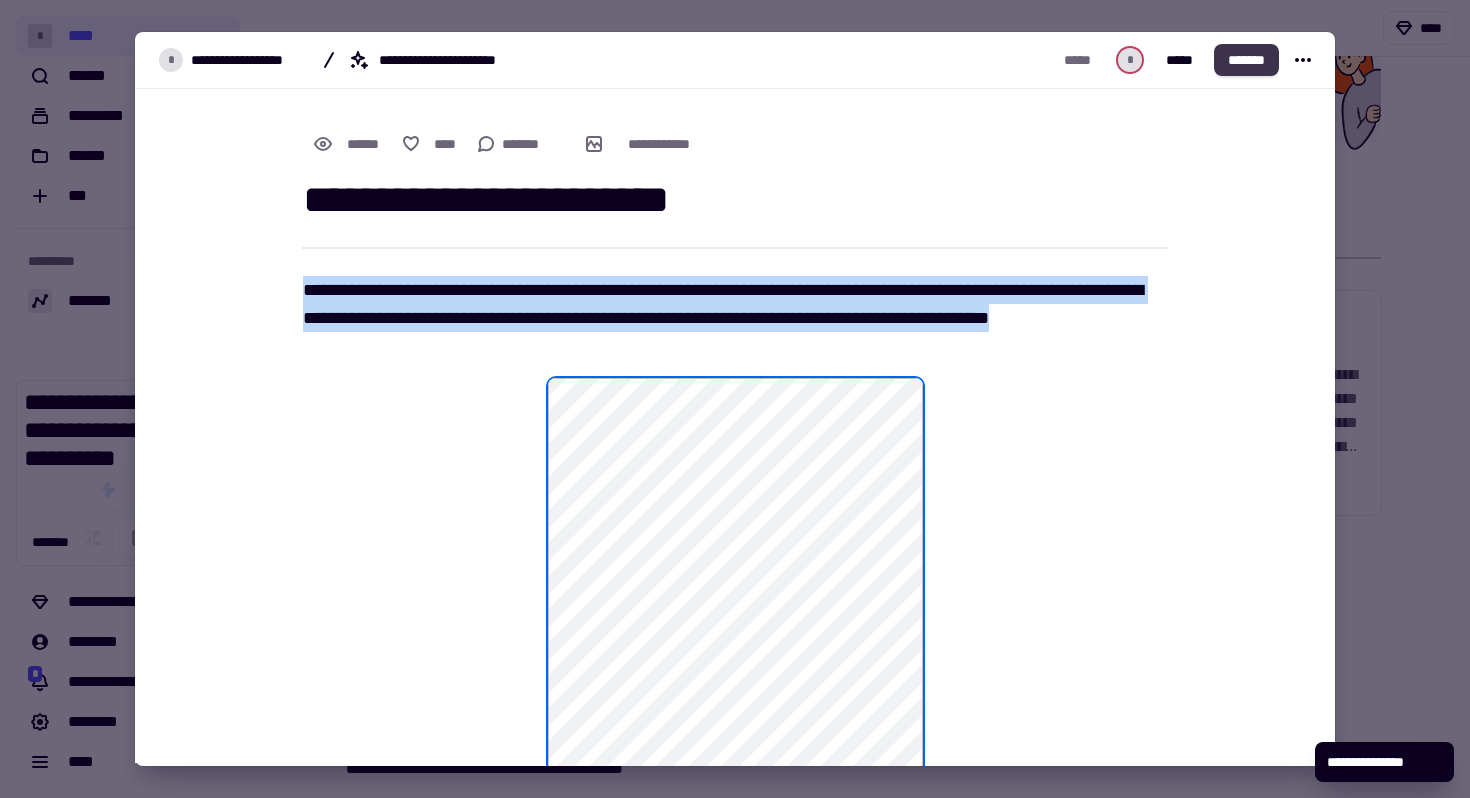 click on "*******" 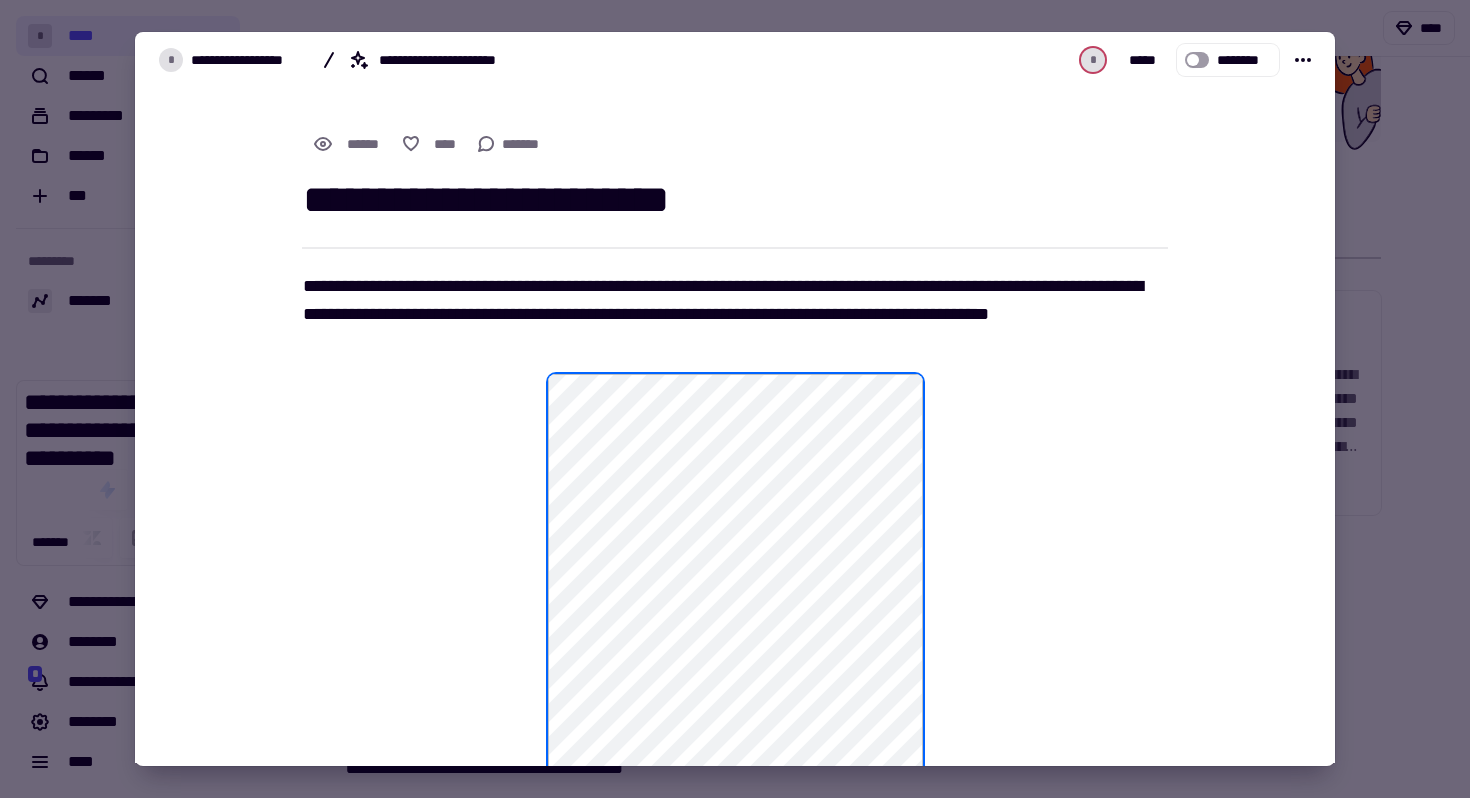 click at bounding box center (735, 399) 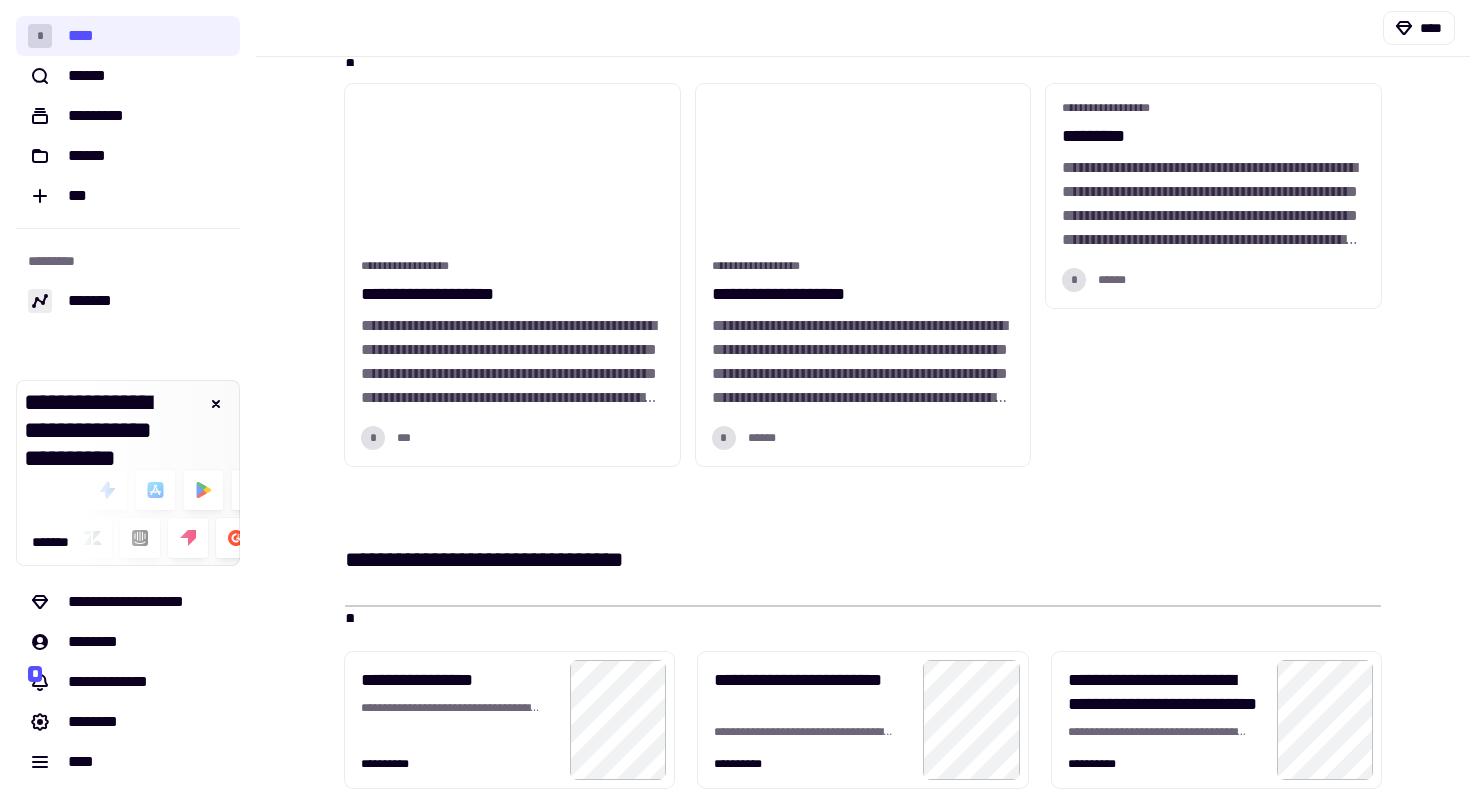 scroll, scrollTop: 615, scrollLeft: 0, axis: vertical 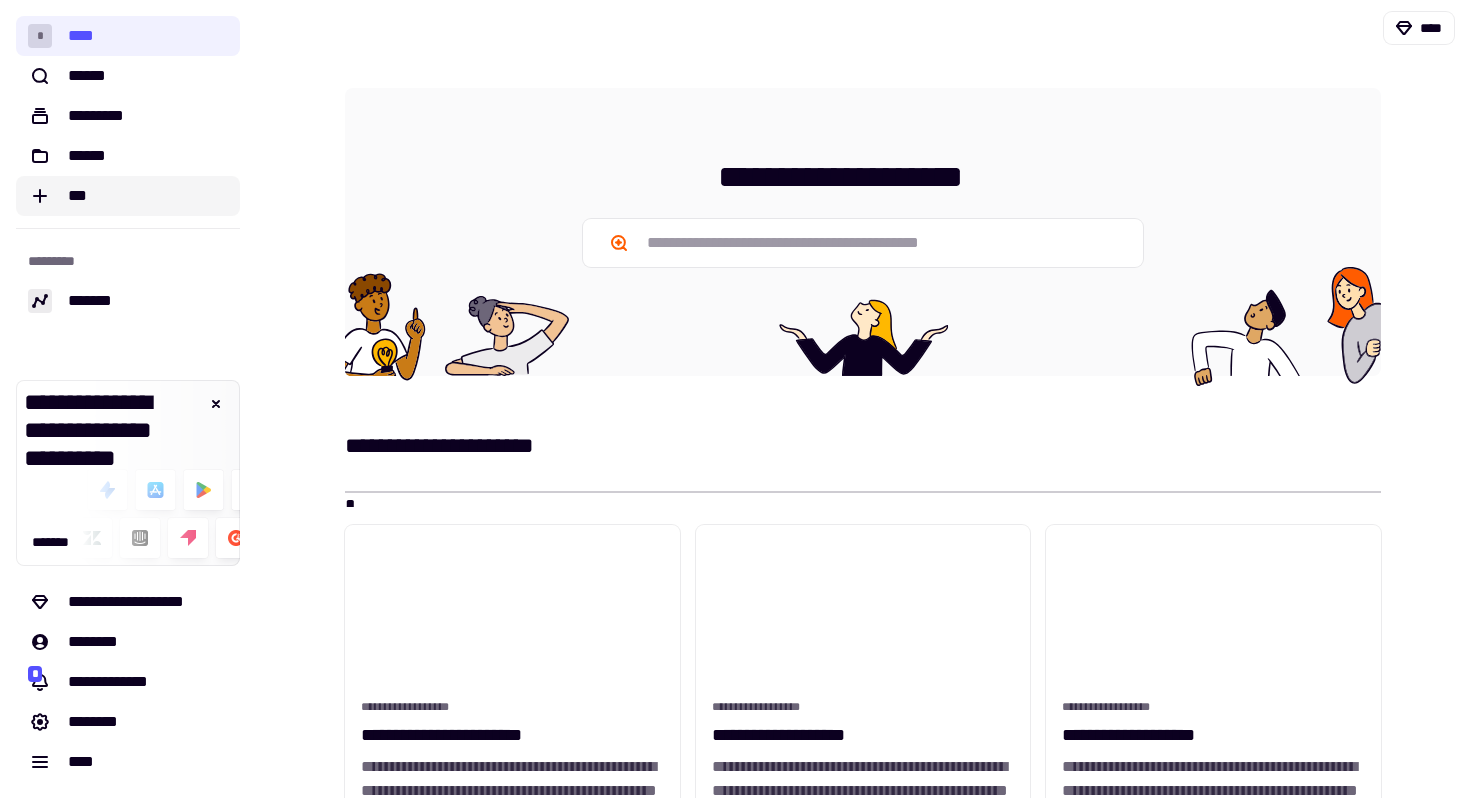 click on "***" 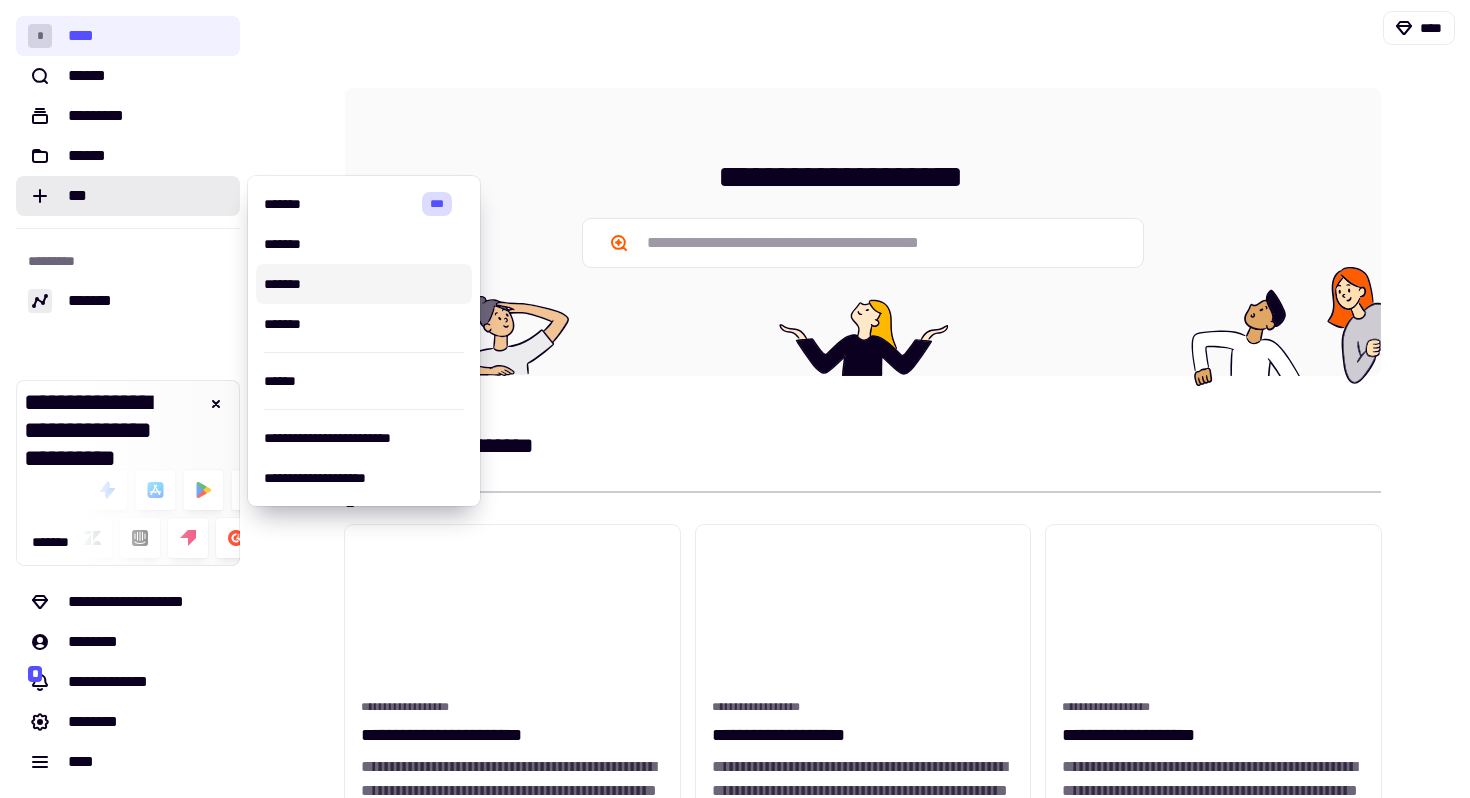 click on "*******" at bounding box center [364, 284] 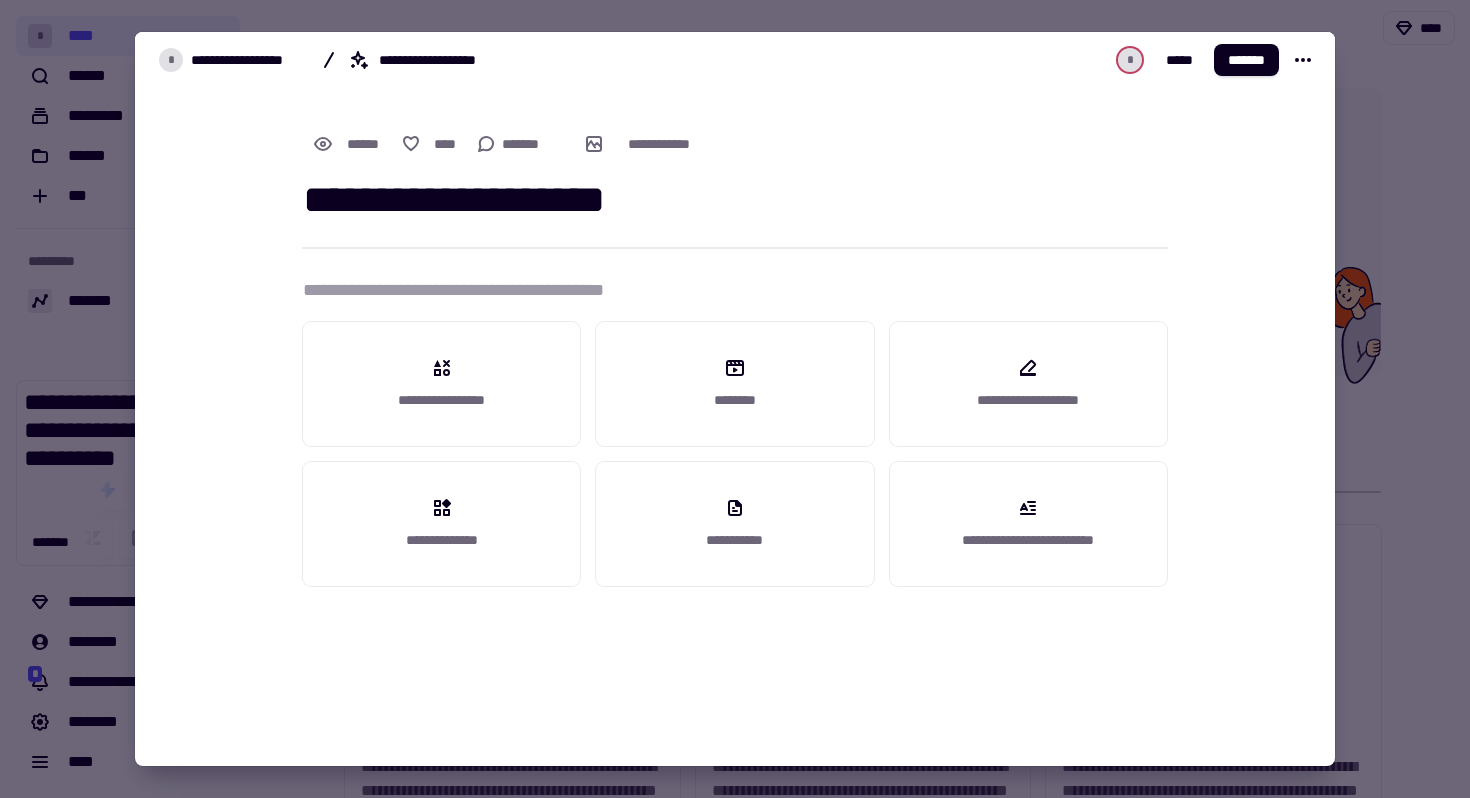 type on "**********" 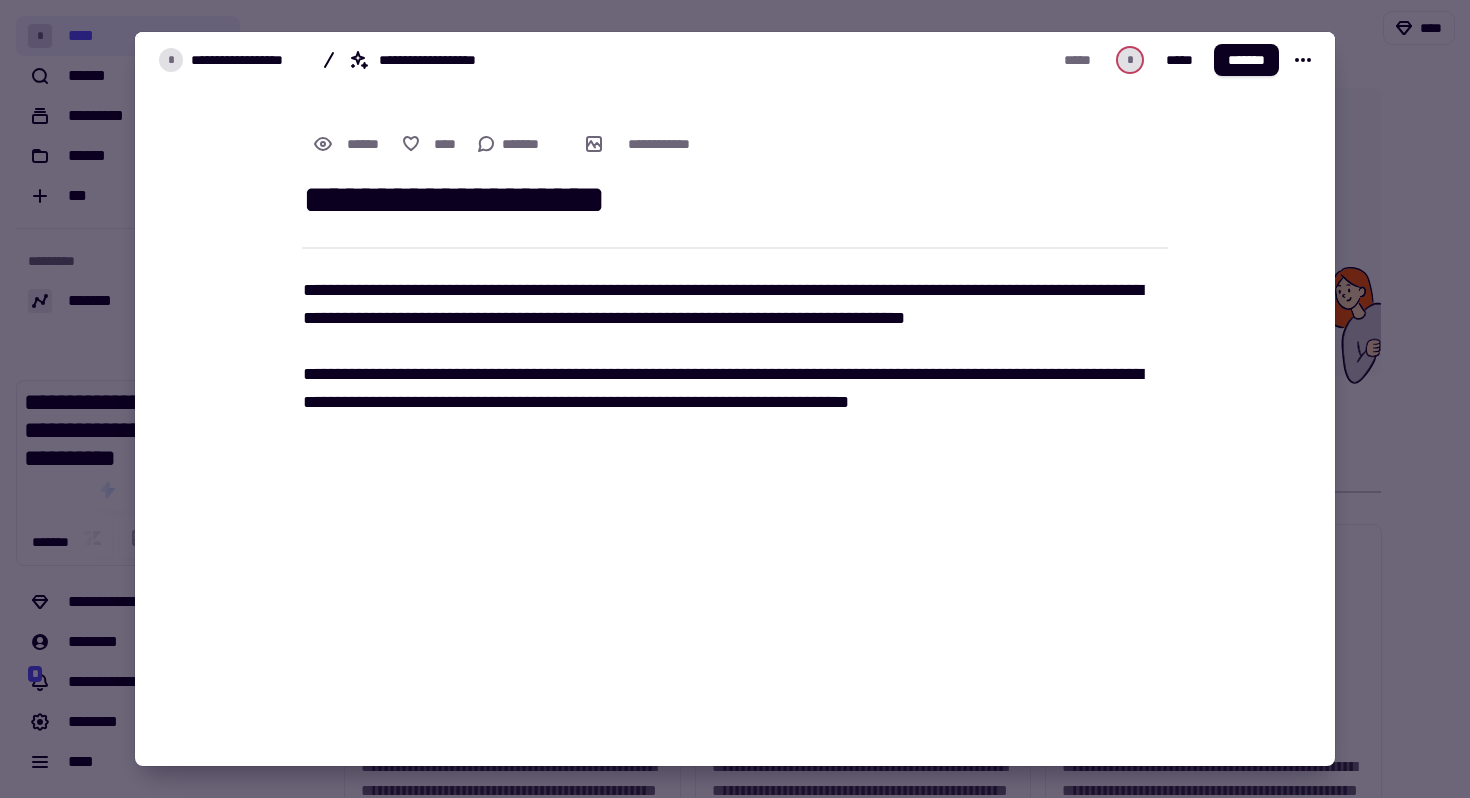 click on "**********" at bounding box center [723, 353] 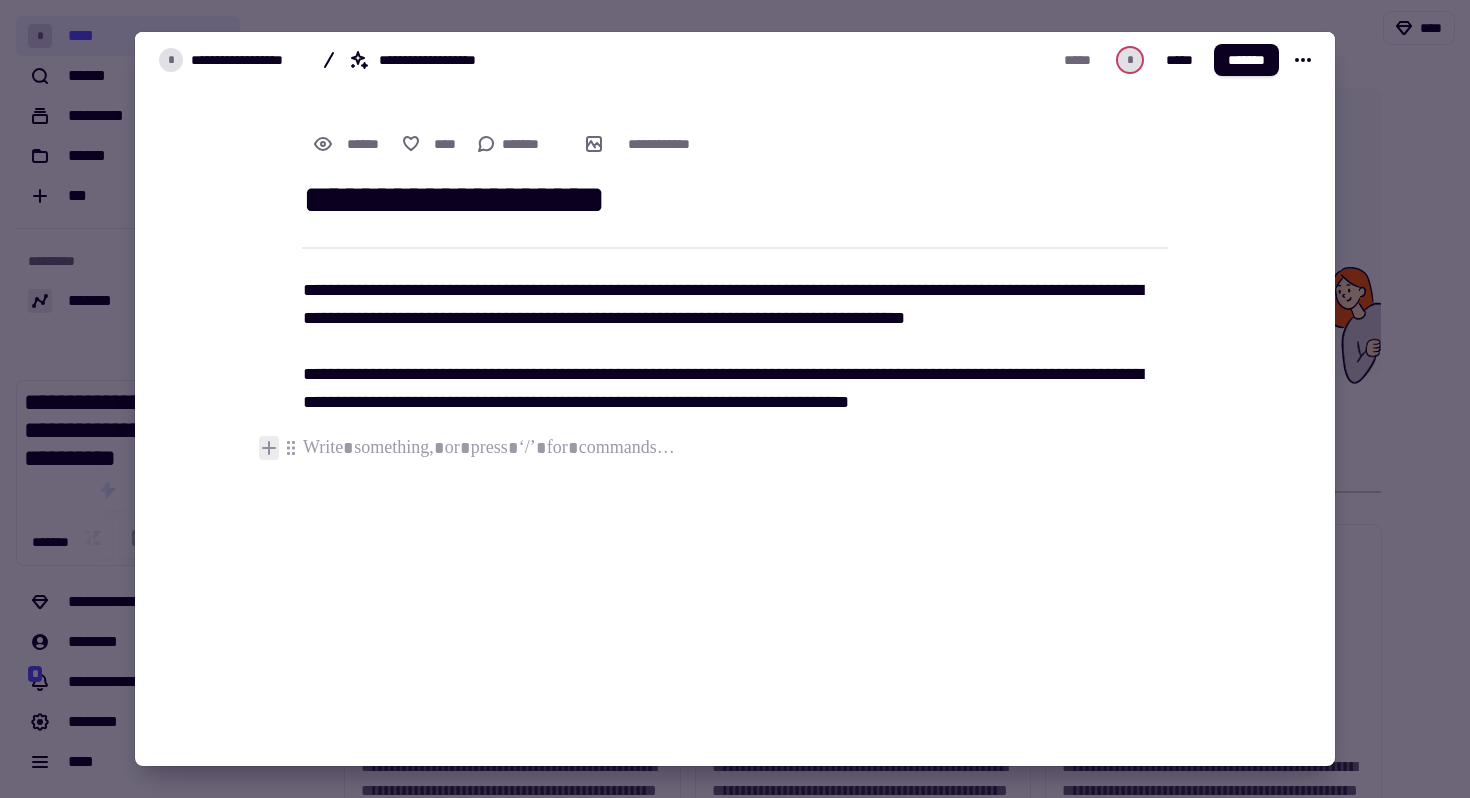 click 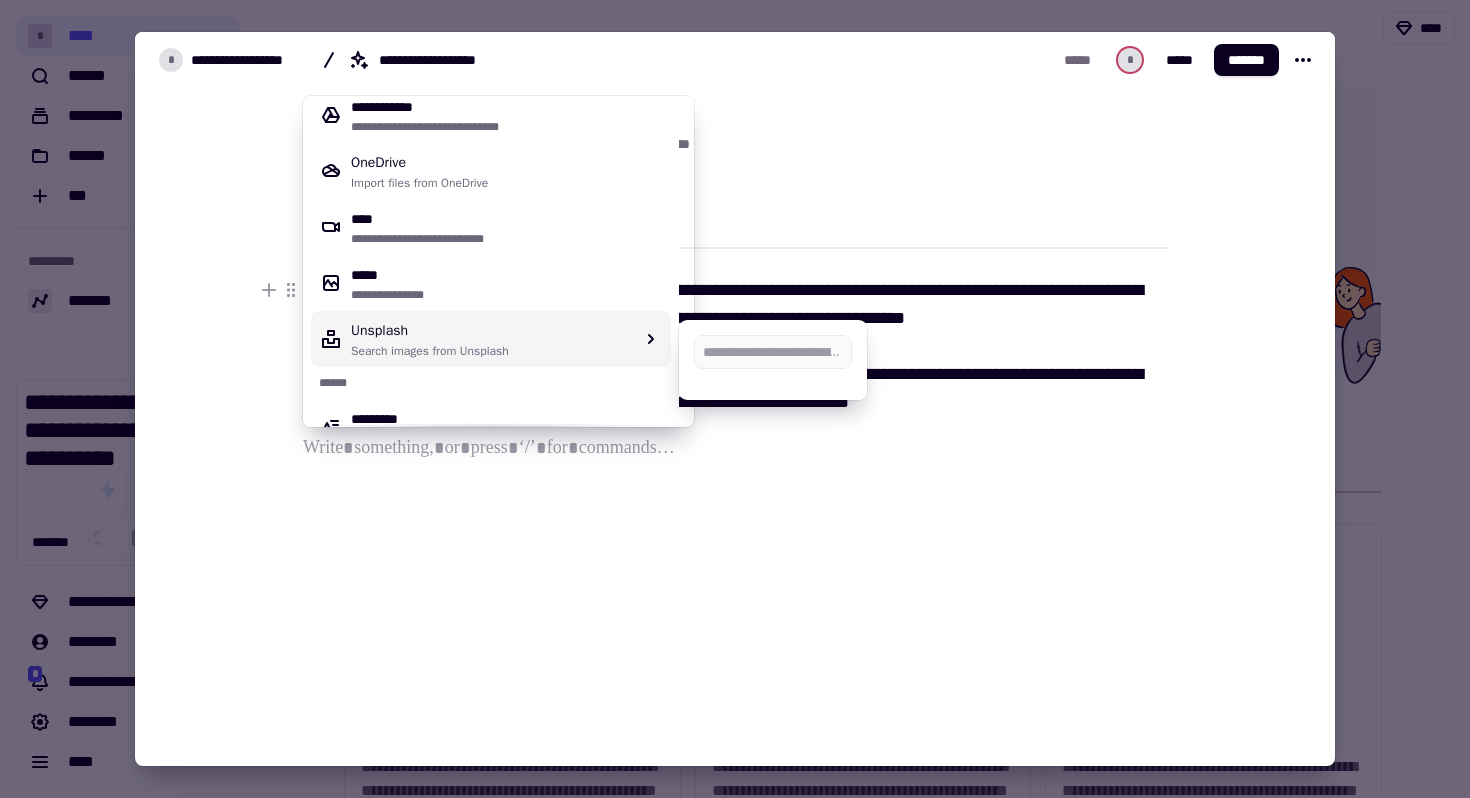 scroll, scrollTop: 664, scrollLeft: 0, axis: vertical 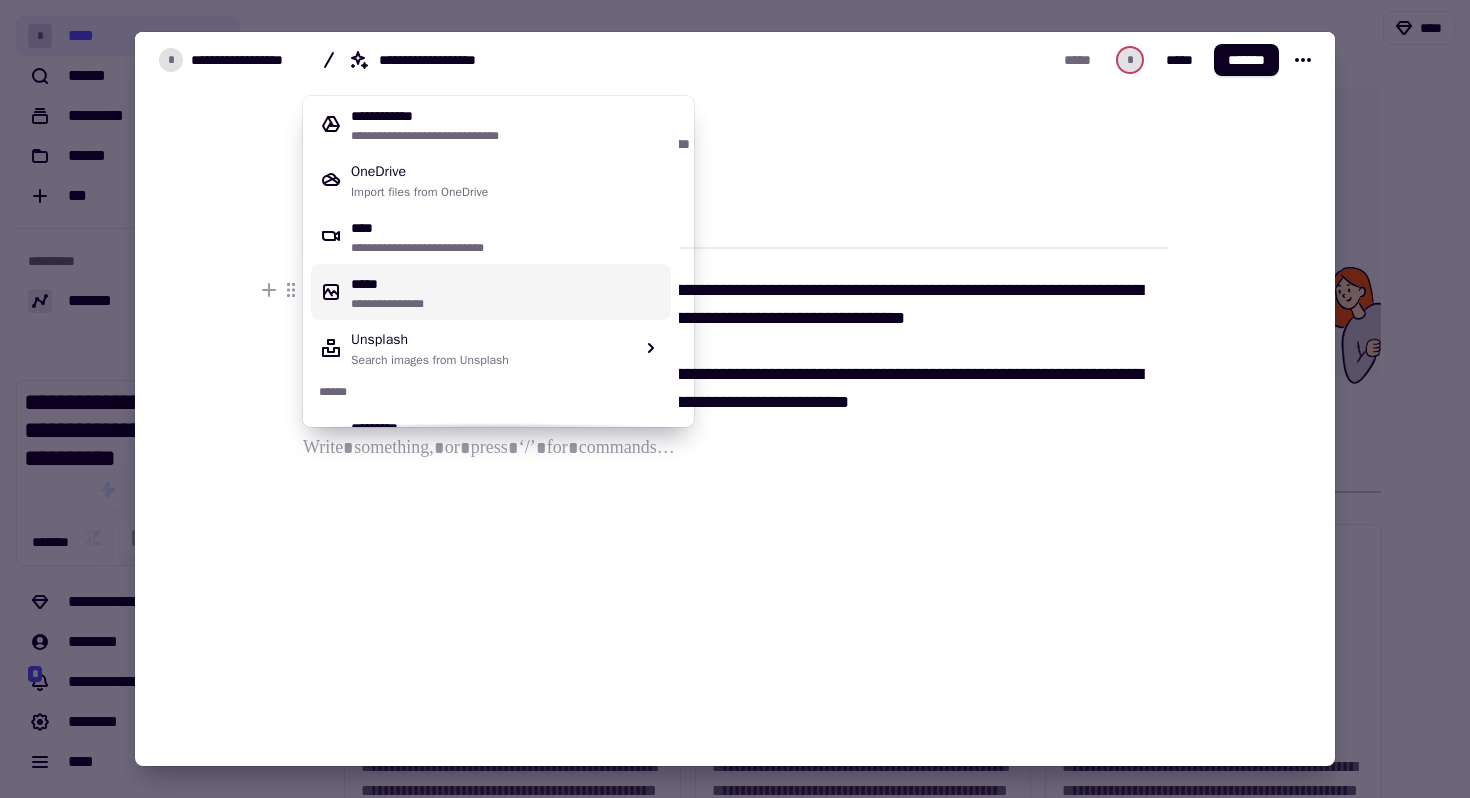 click on "**********" at bounding box center [507, 292] 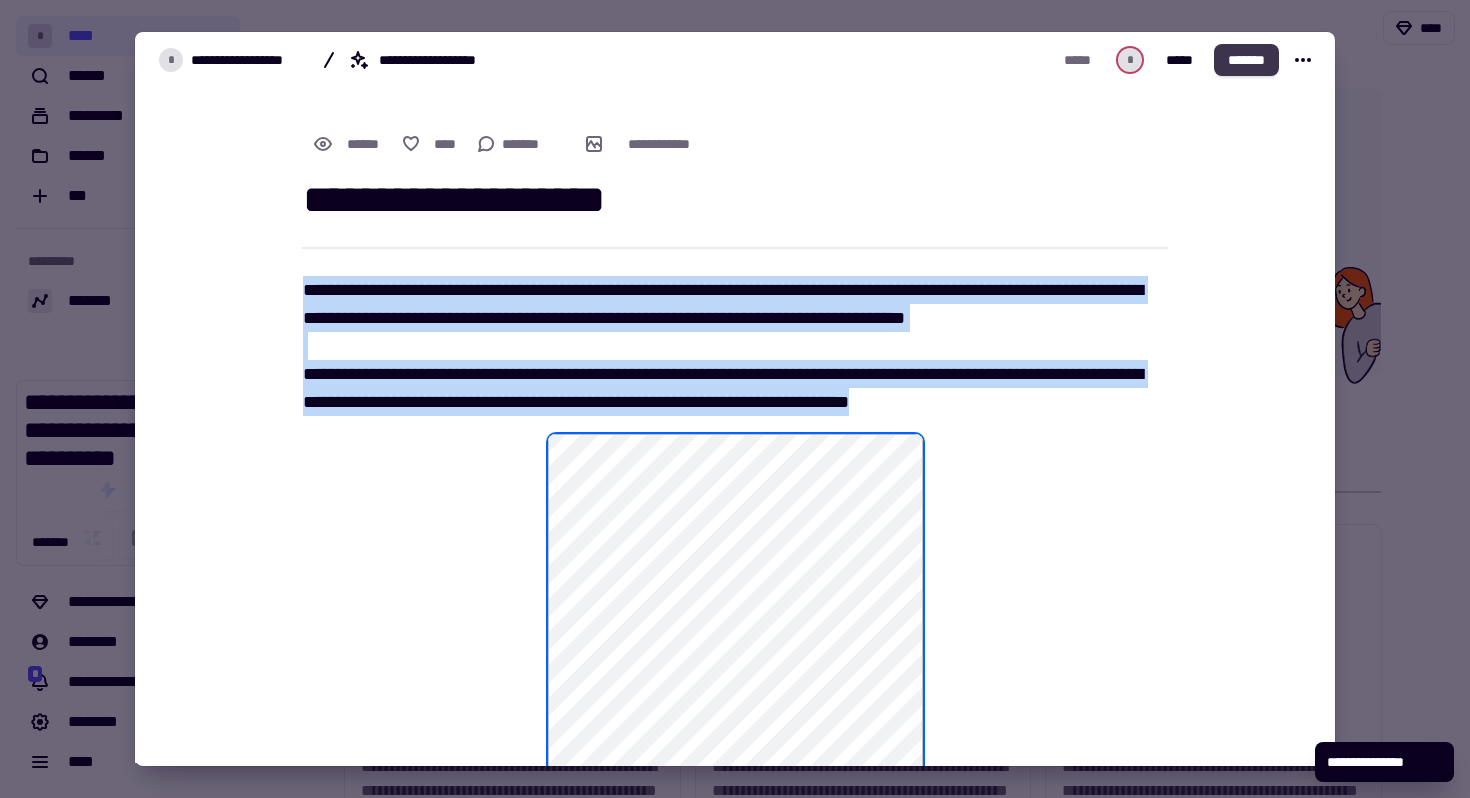 click on "*******" 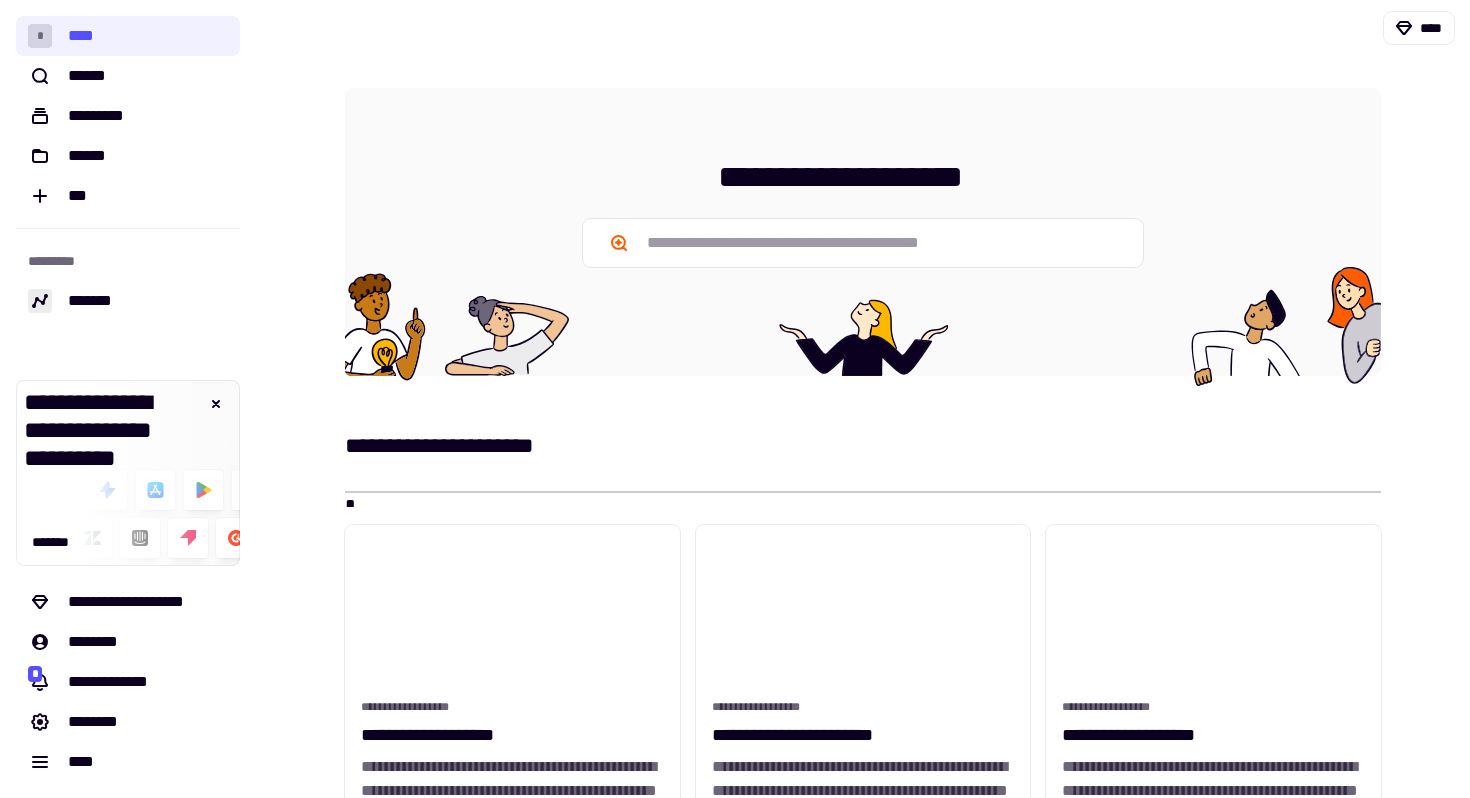 scroll, scrollTop: 0, scrollLeft: 0, axis: both 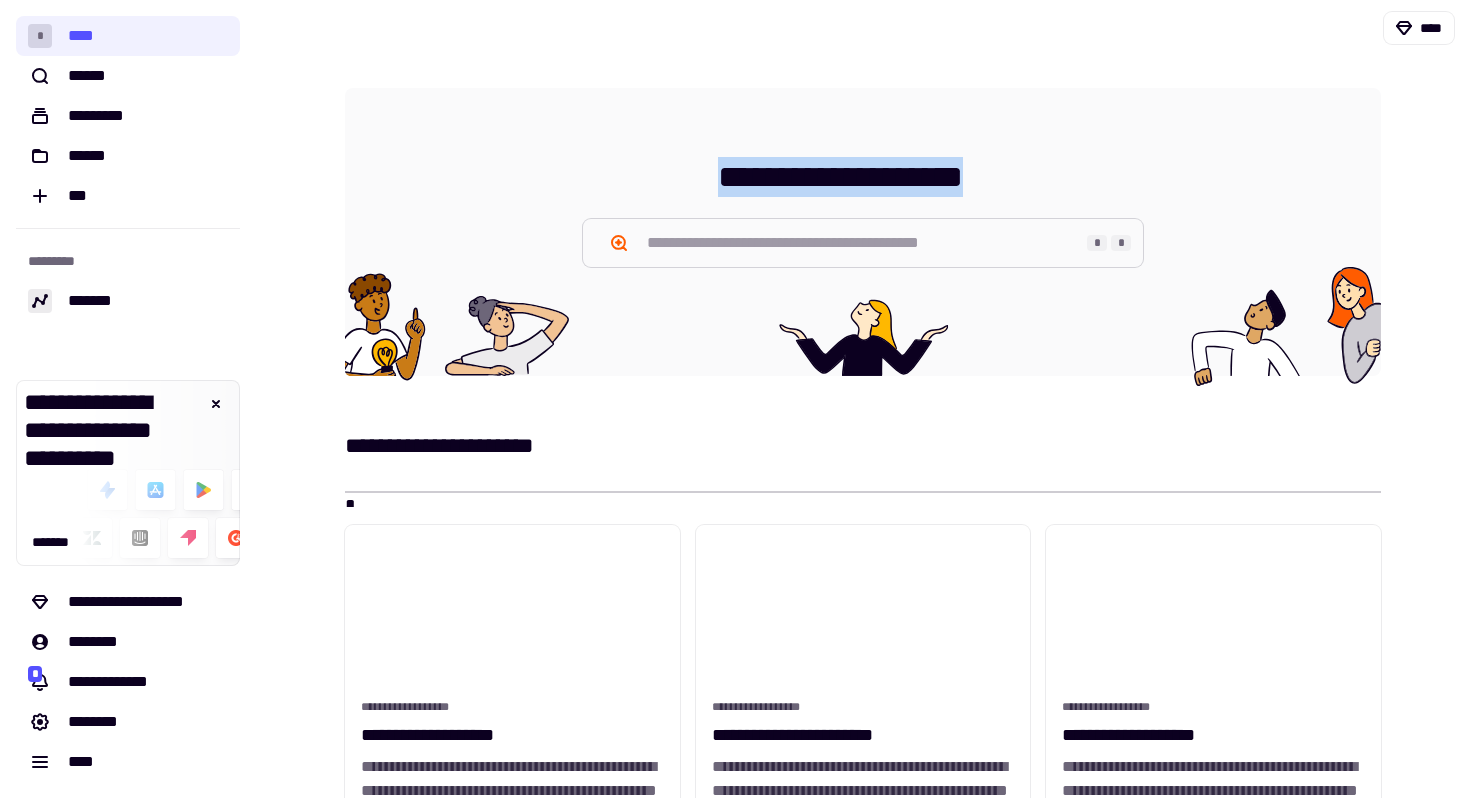 drag, startPoint x: 707, startPoint y: 174, endPoint x: 1031, endPoint y: 234, distance: 329.50873 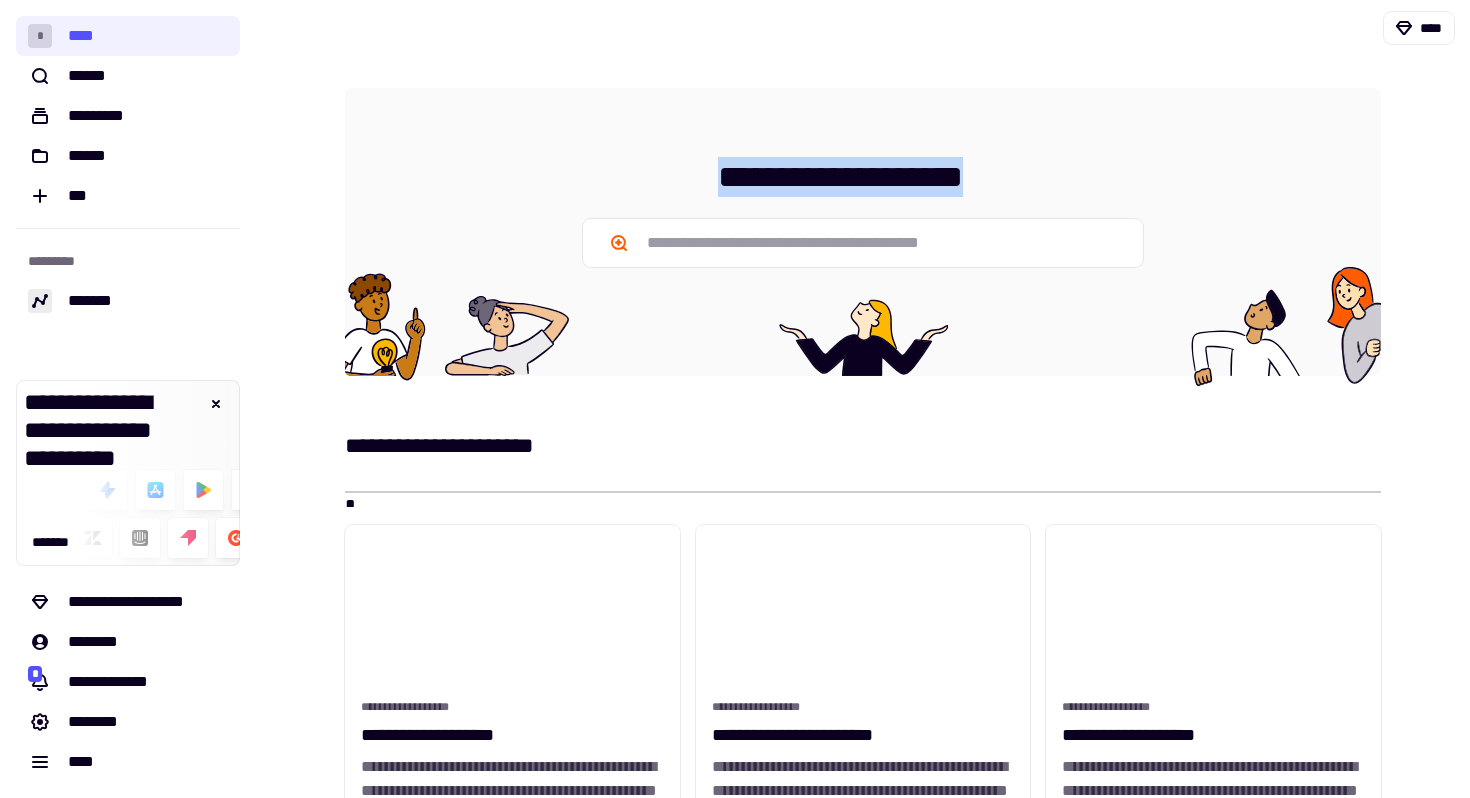 click on "**********" at bounding box center [863, 882] 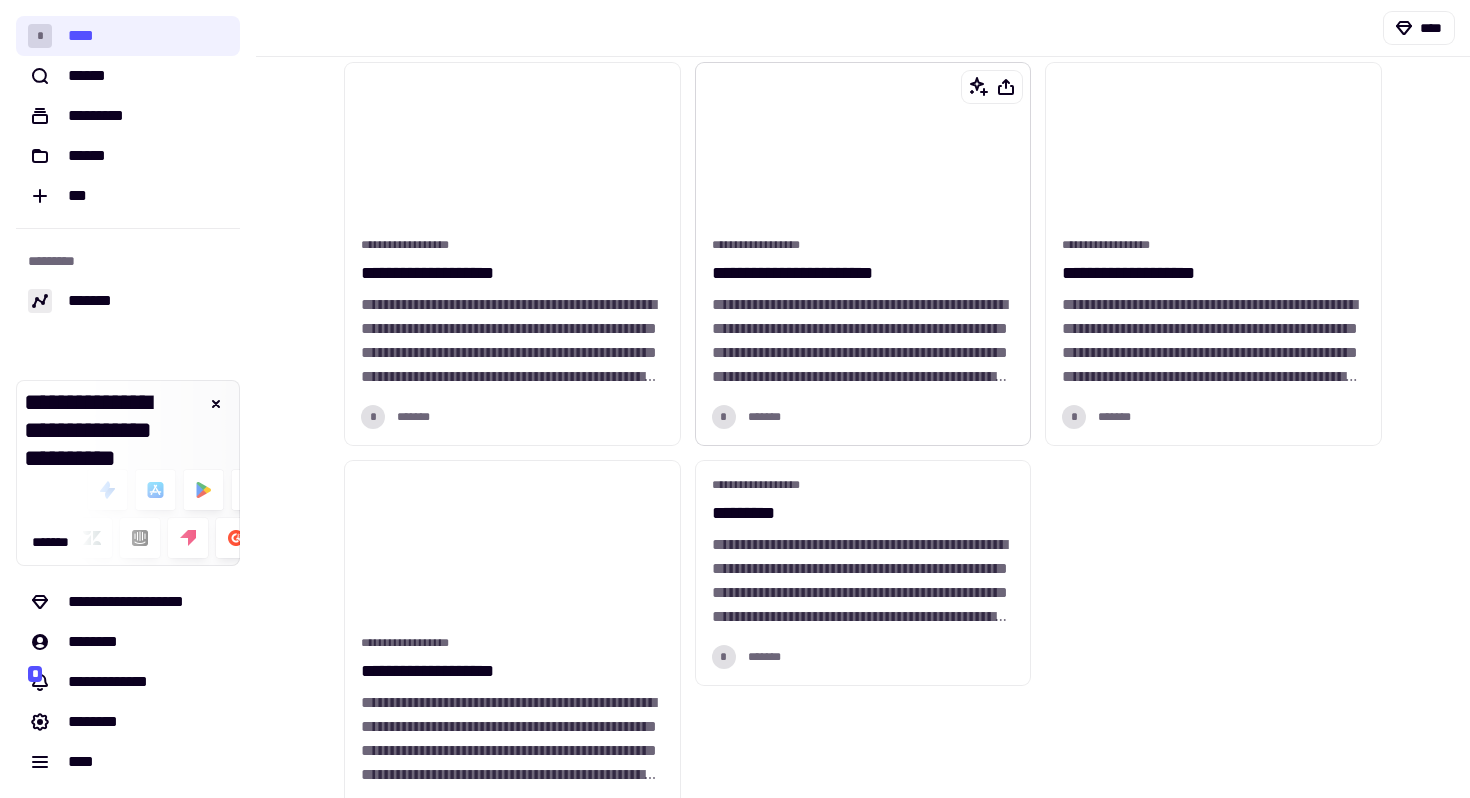 scroll, scrollTop: 560, scrollLeft: 0, axis: vertical 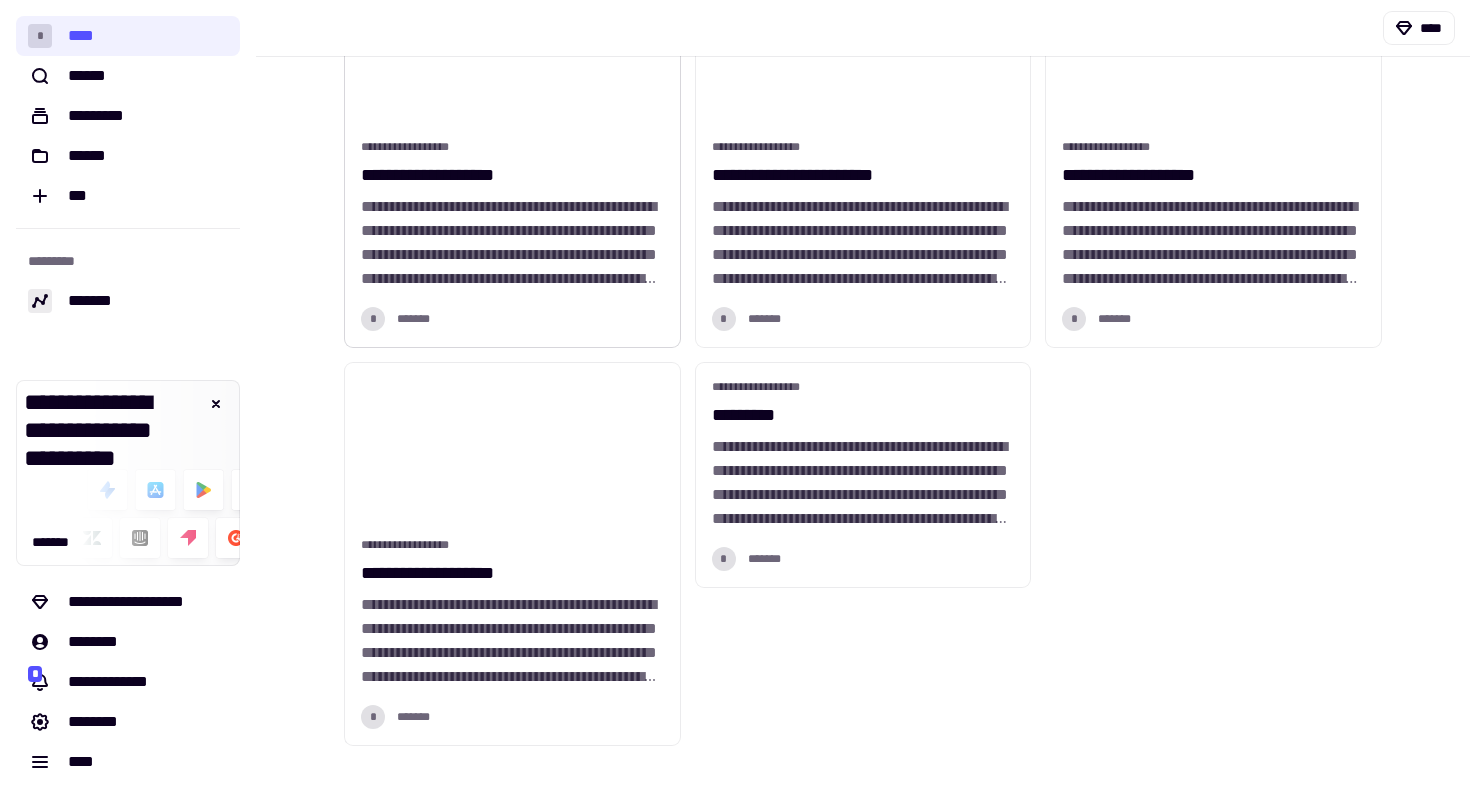 click on "**********" at bounding box center [509, 302] 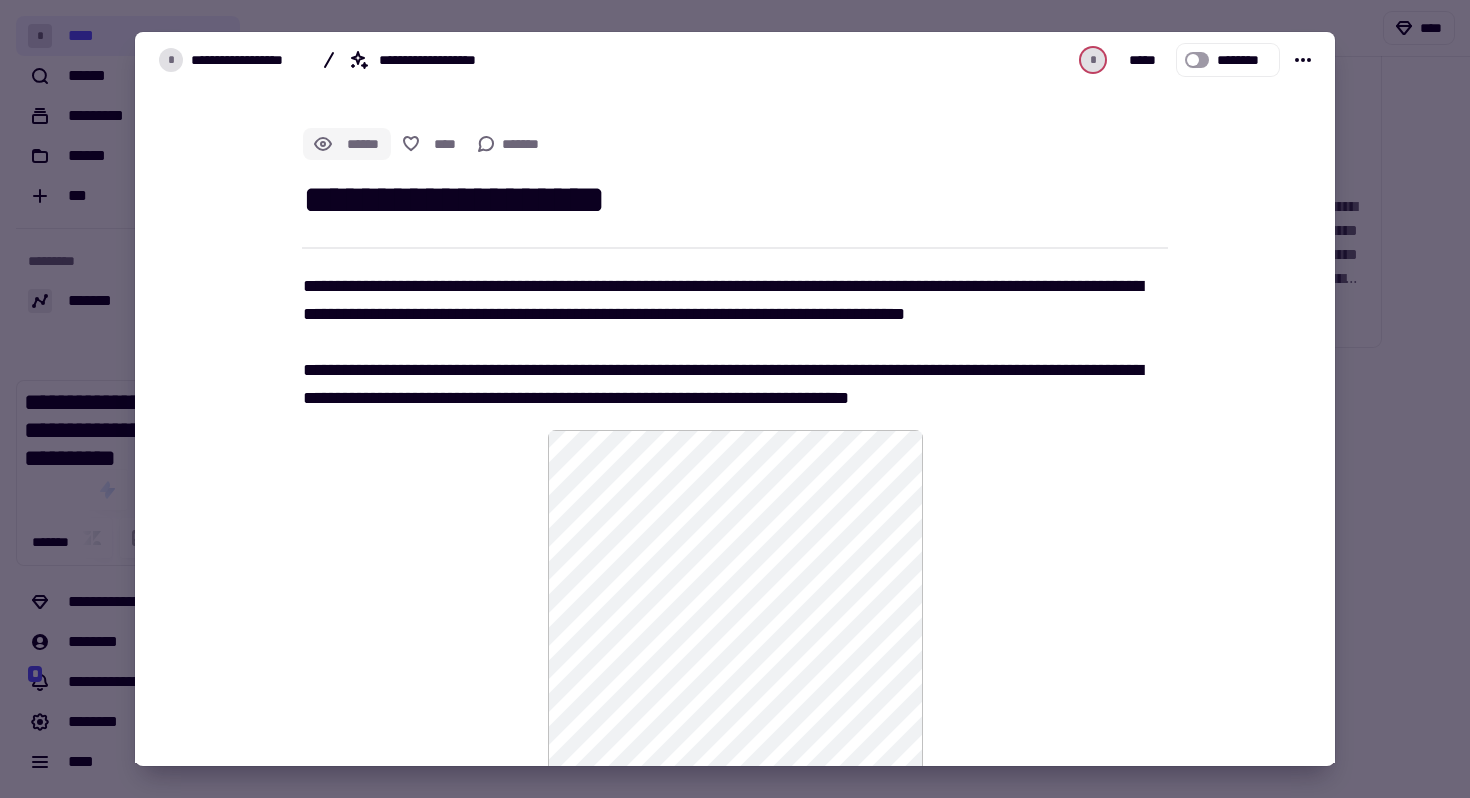 click on "******" 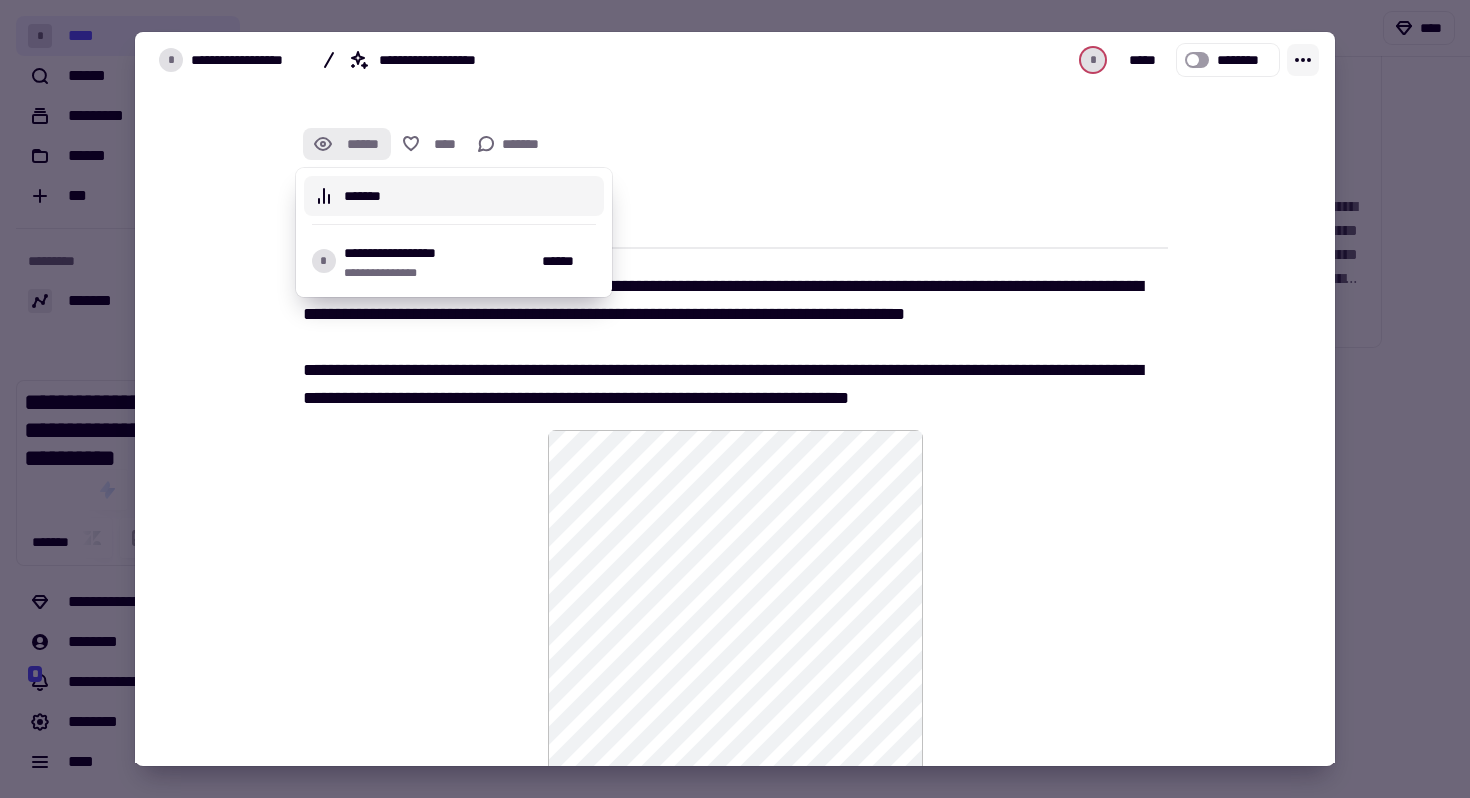 click 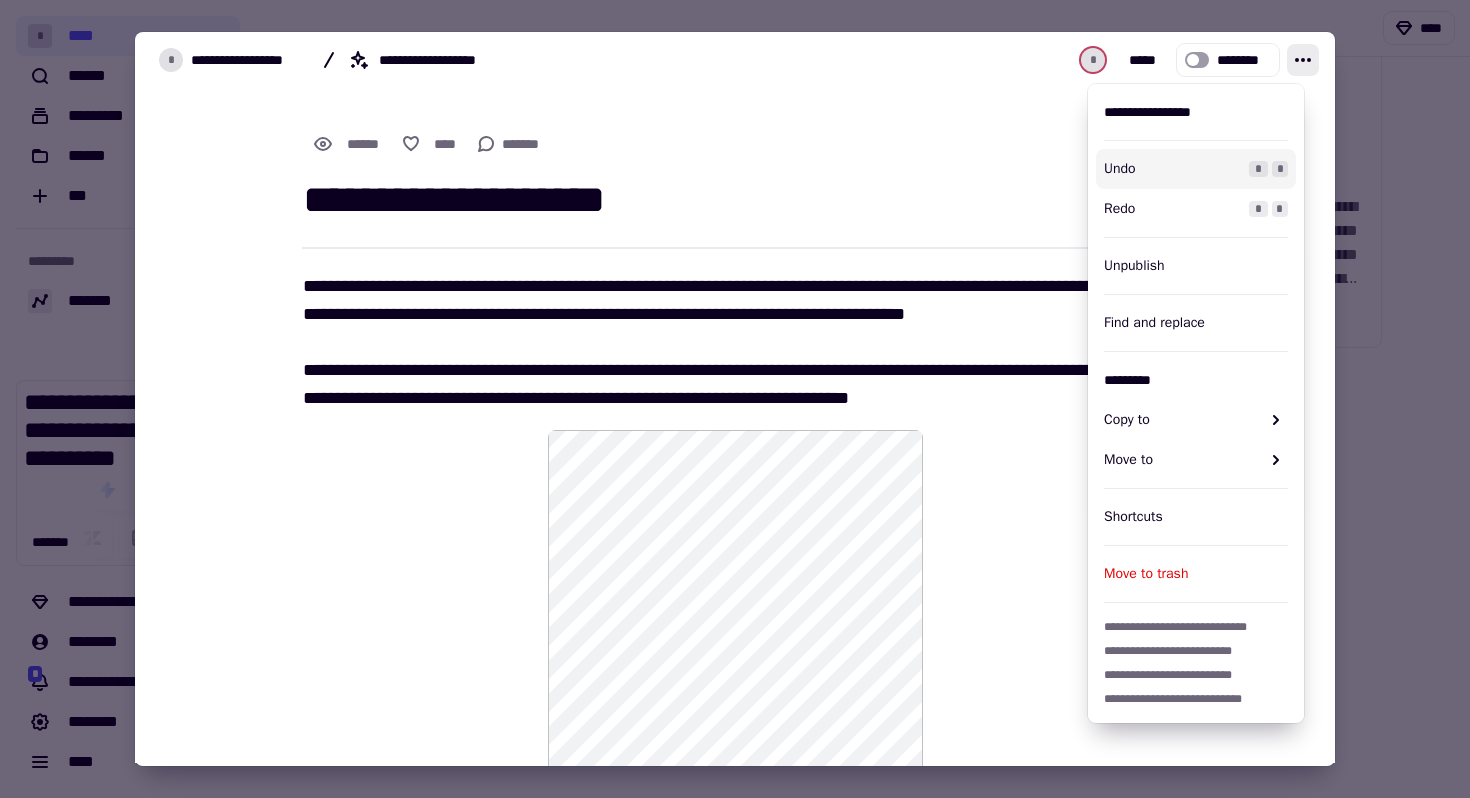 click on "**********" at bounding box center [735, 342] 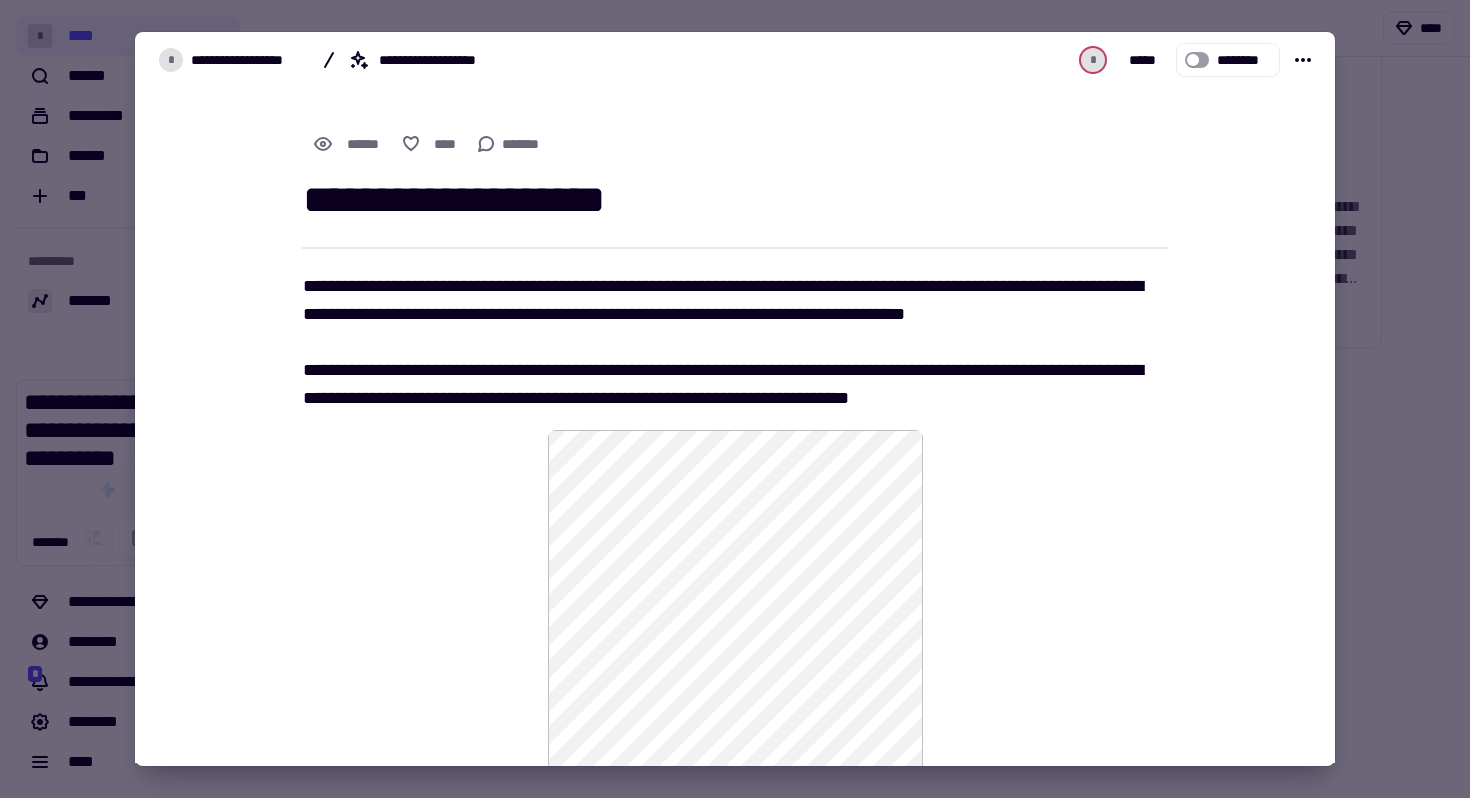 click on "**********" at bounding box center (735, 342) 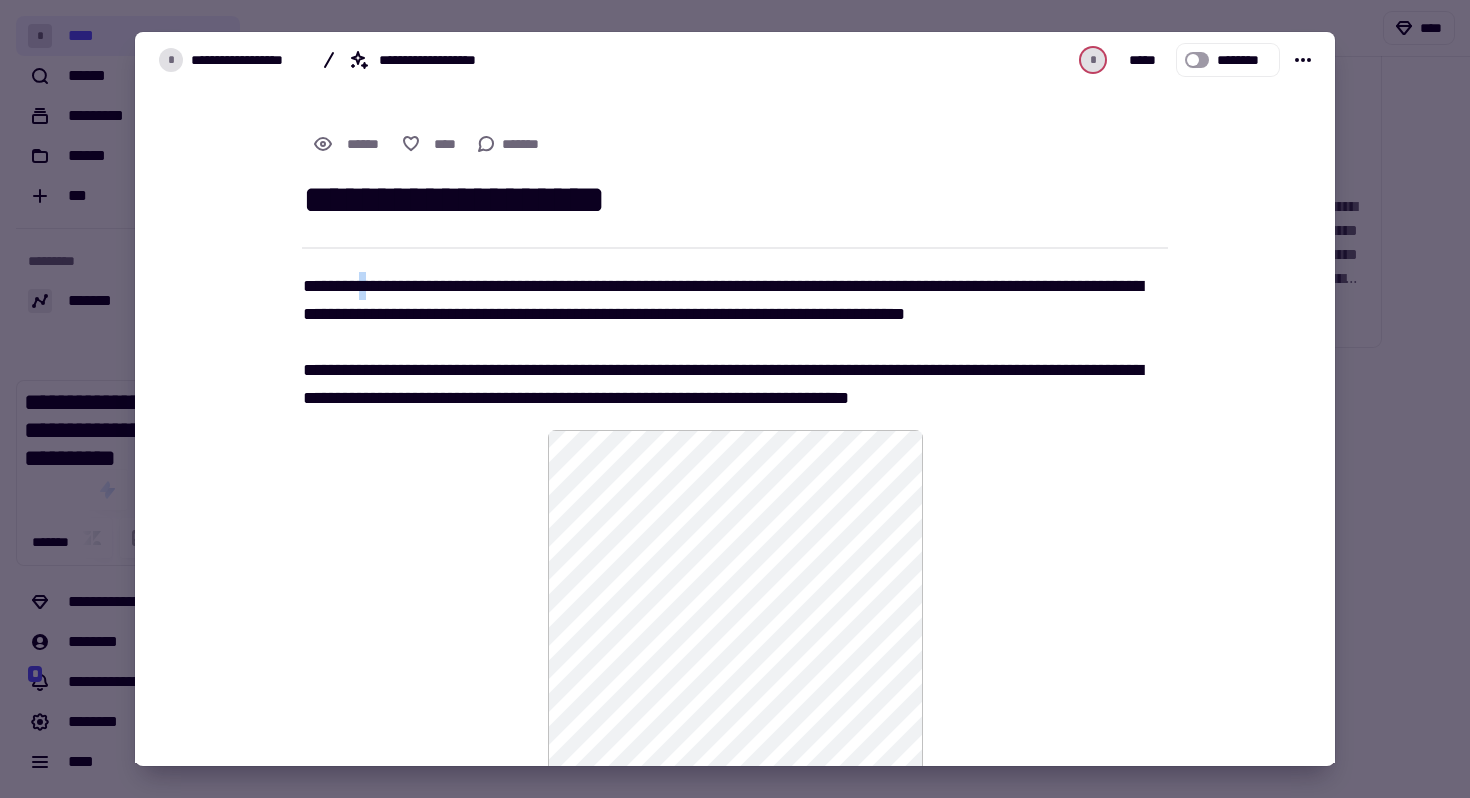 click on "**********" at bounding box center (735, 342) 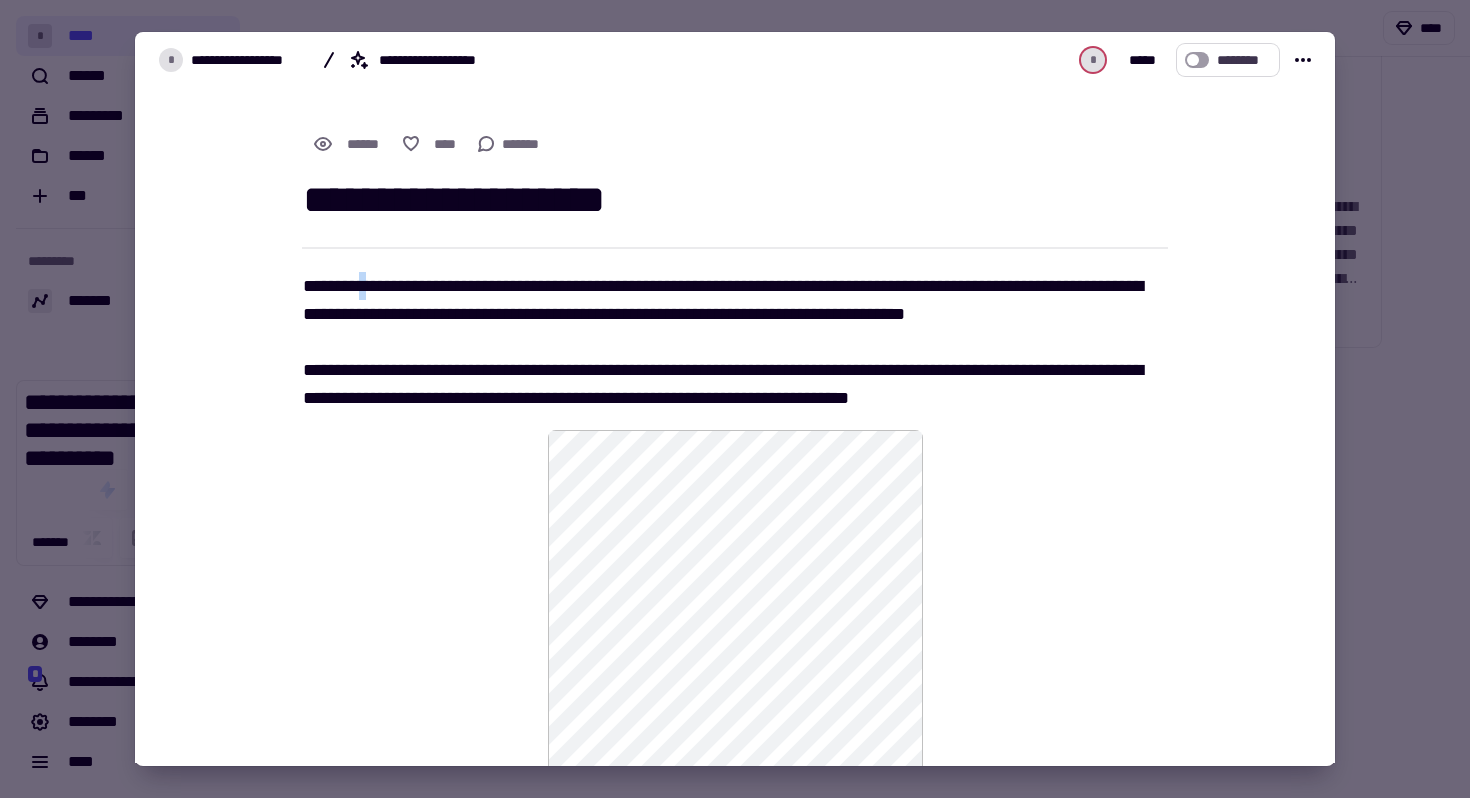 click on "********" 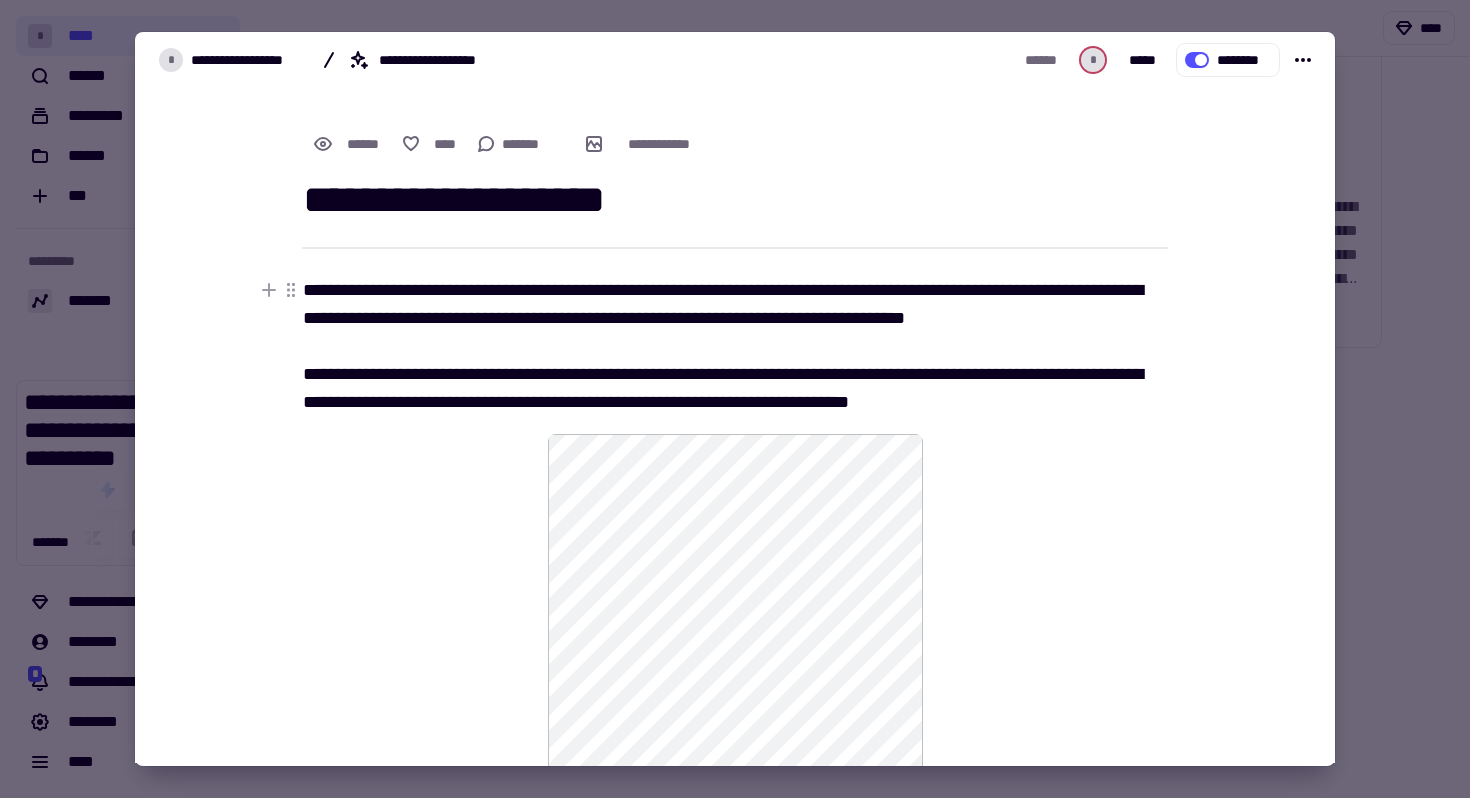 click on "**********" at bounding box center (735, 346) 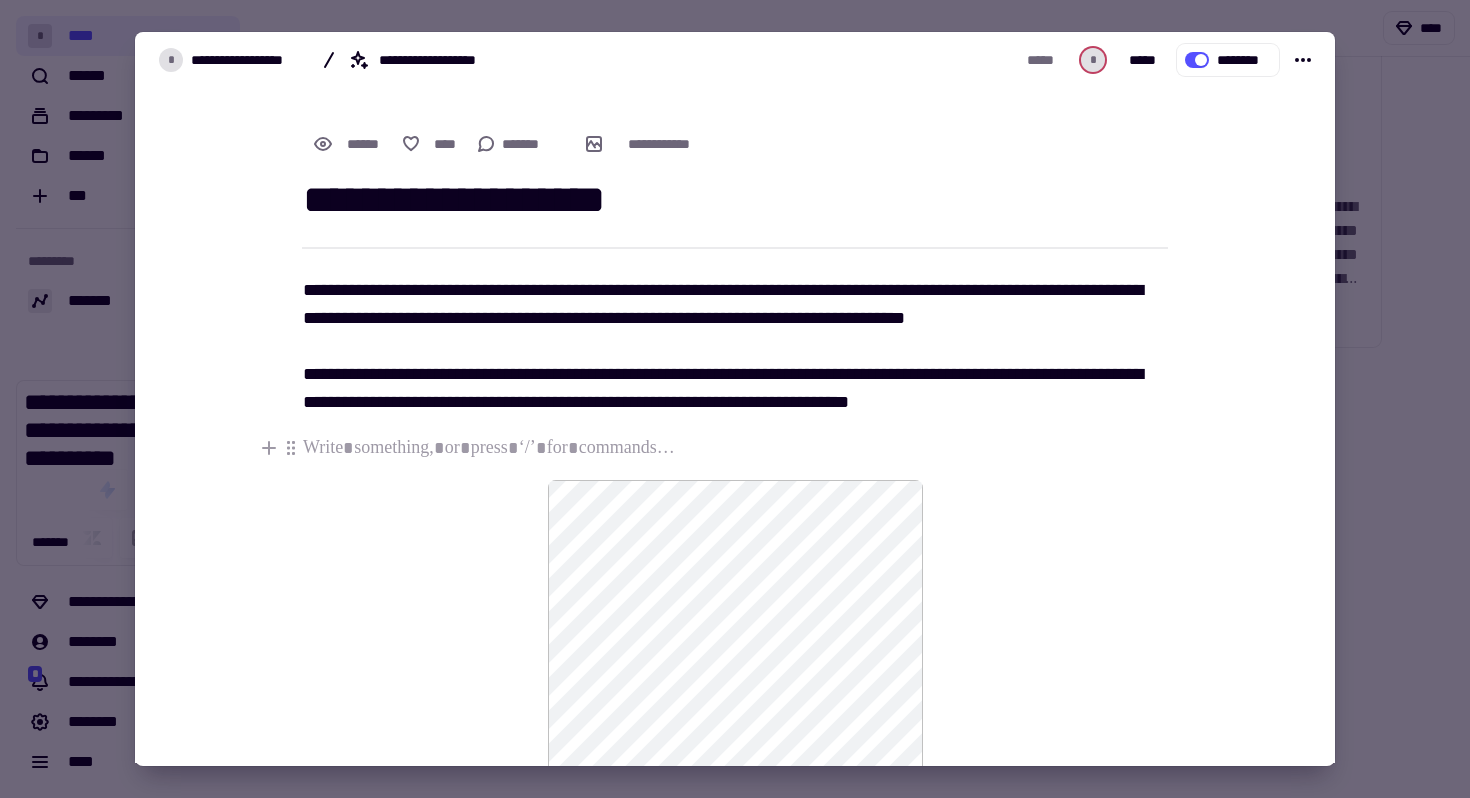 click 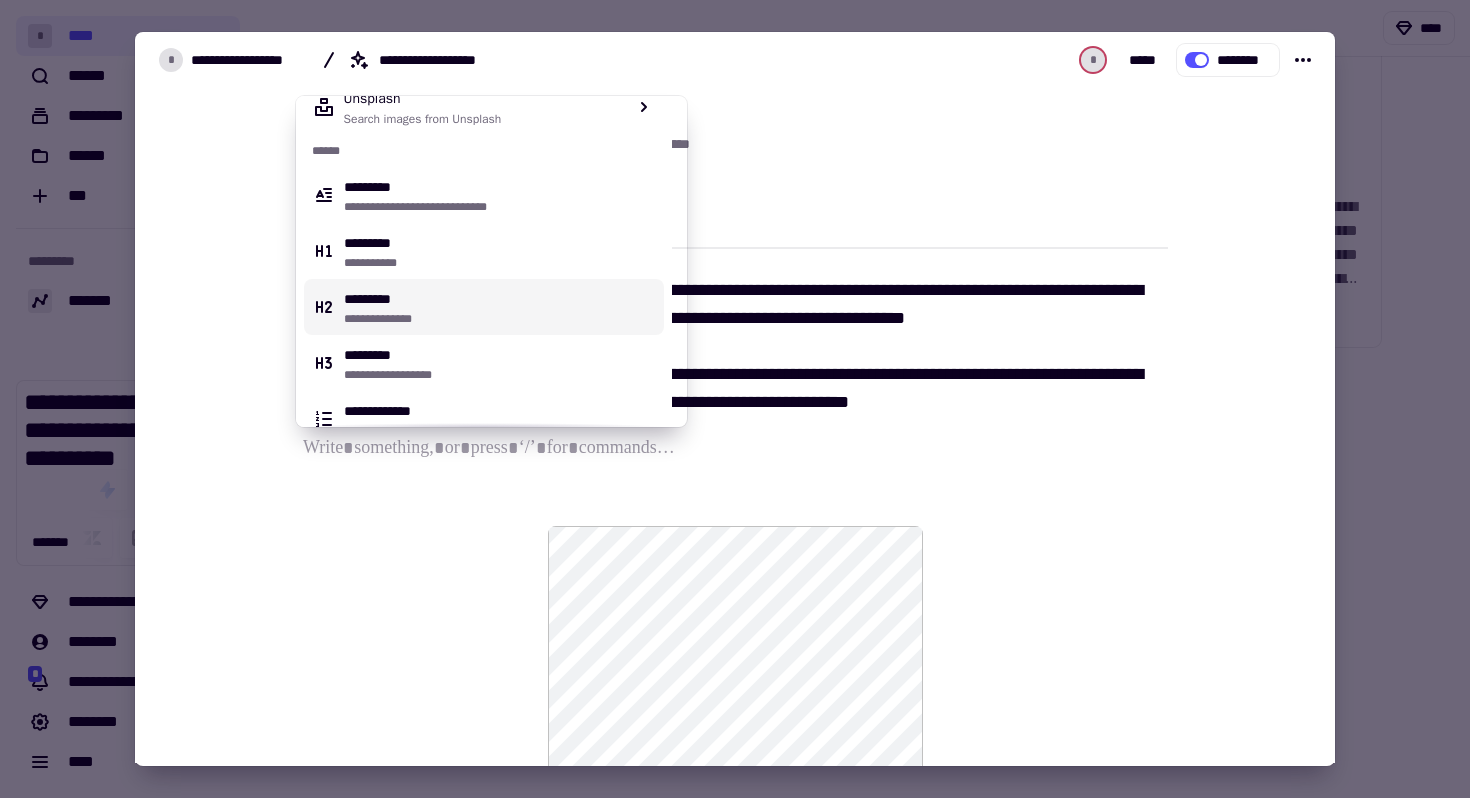 scroll, scrollTop: 1045, scrollLeft: 0, axis: vertical 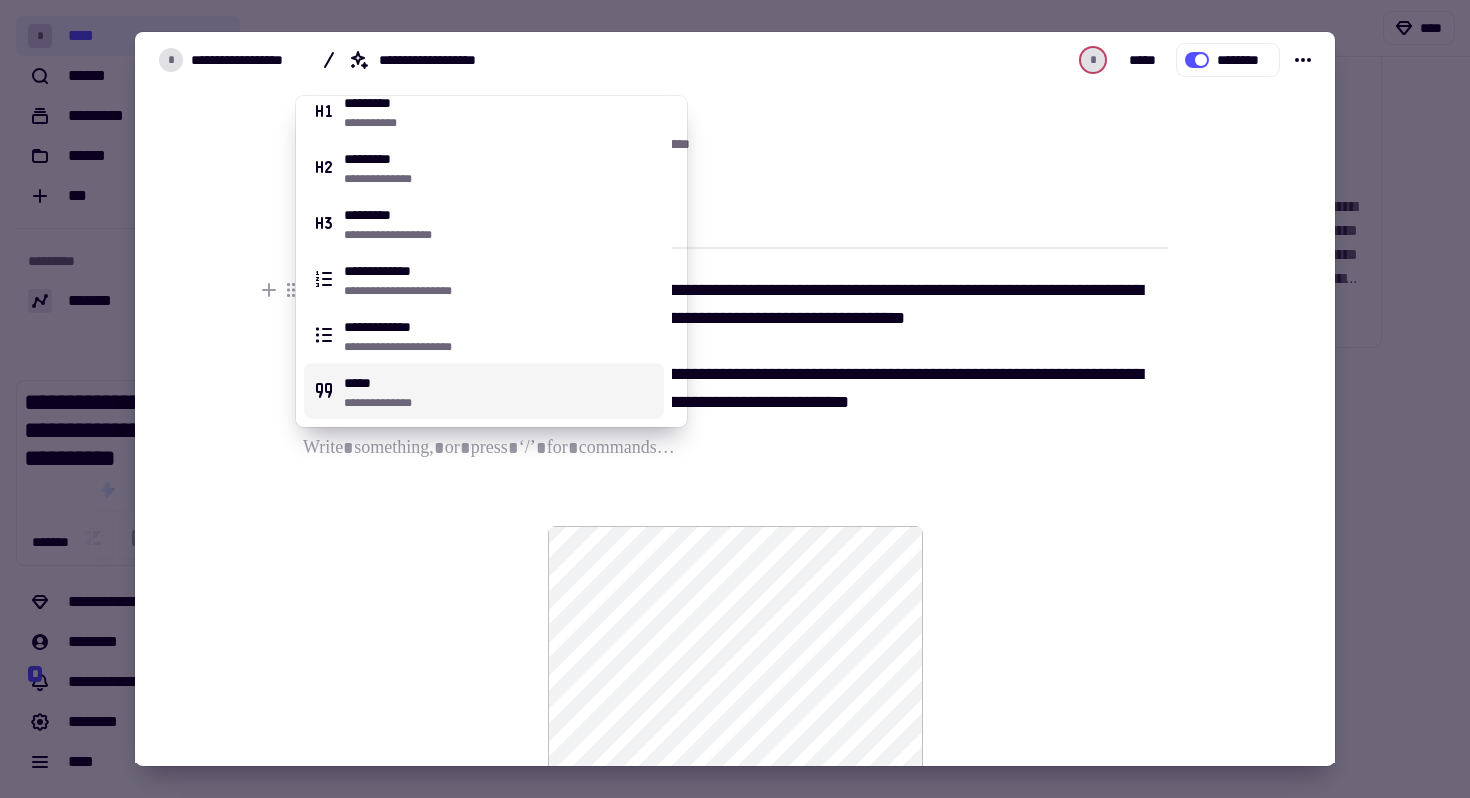 click on "**********" at bounding box center [500, 391] 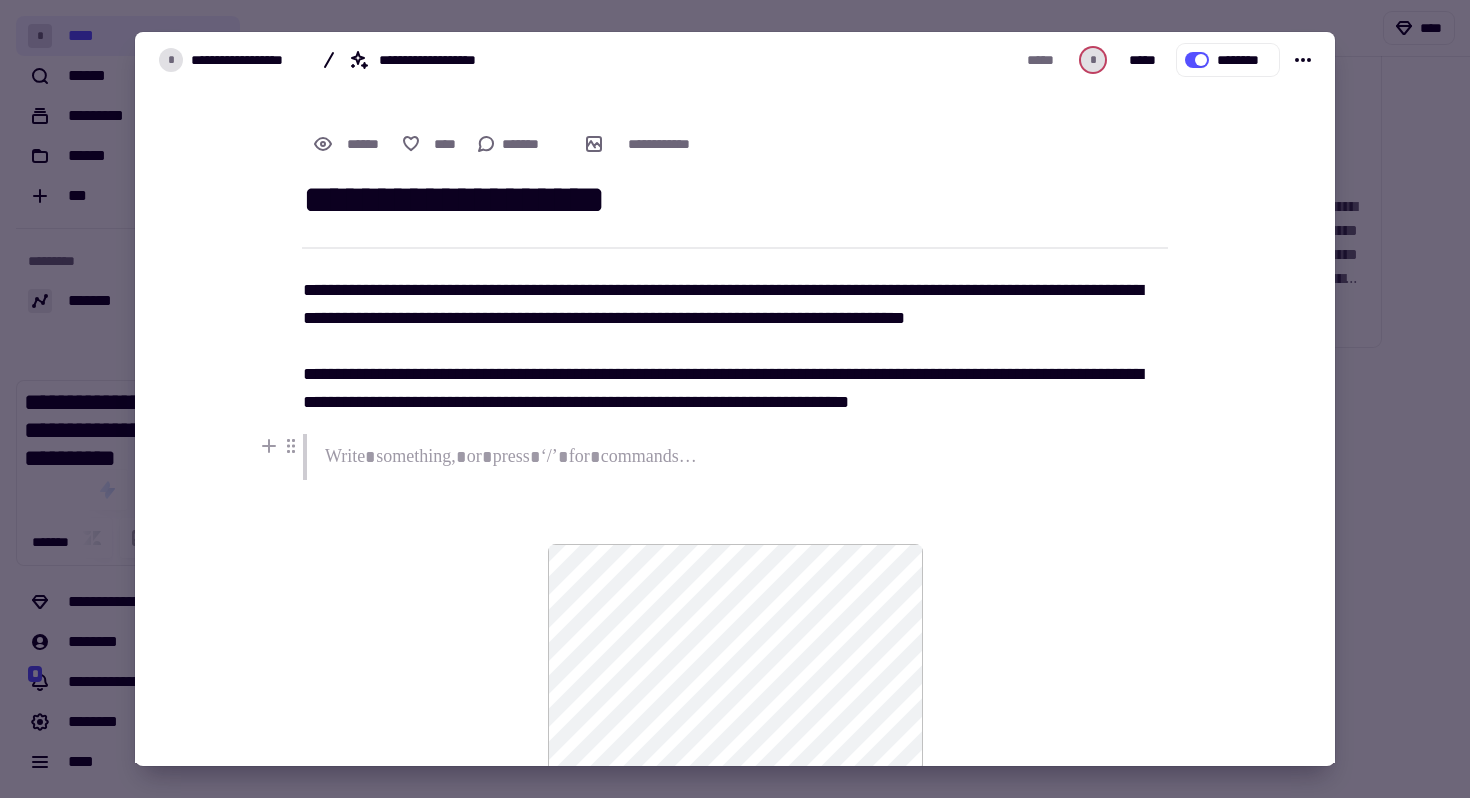 type 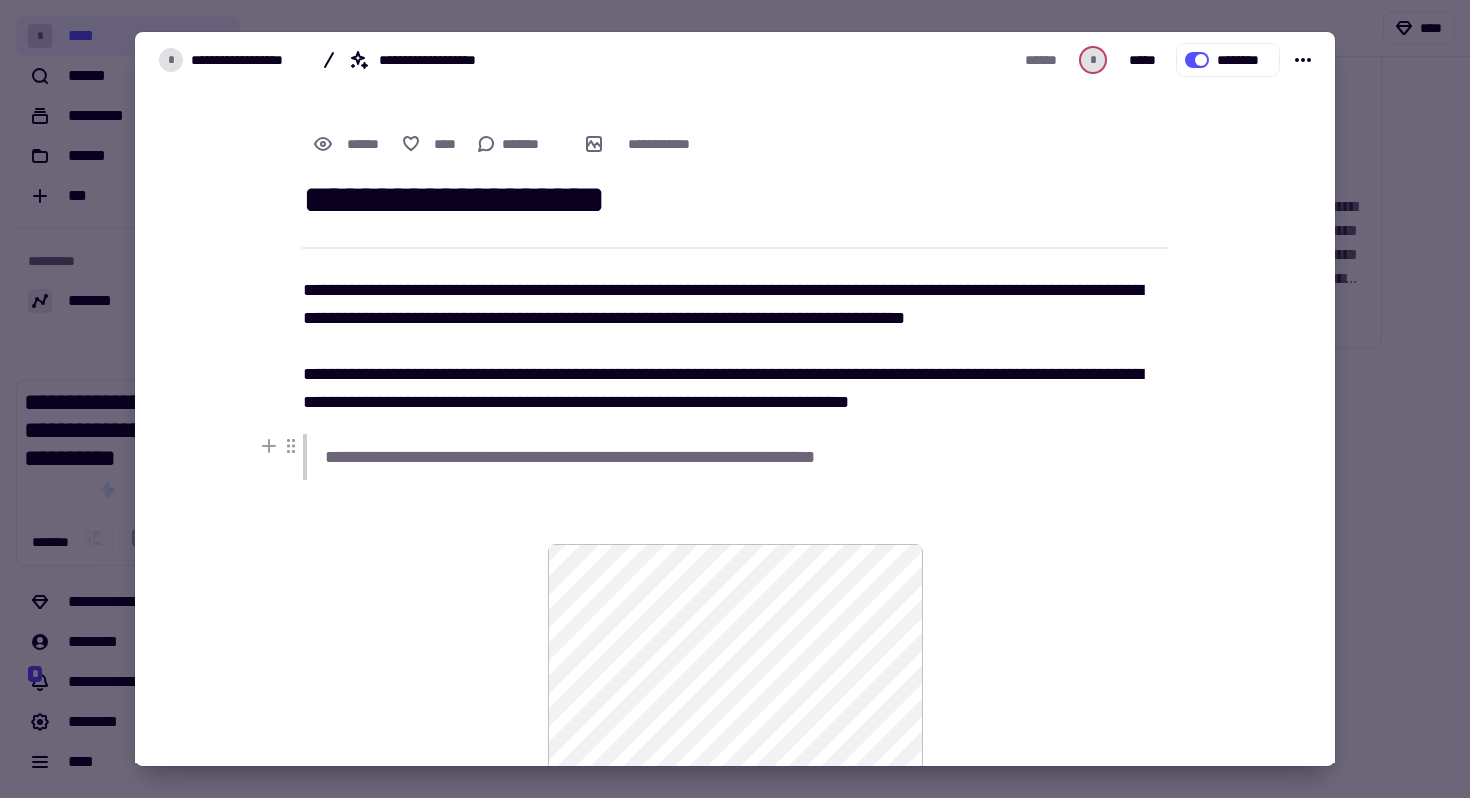 drag, startPoint x: 1085, startPoint y: 466, endPoint x: 1011, endPoint y: 439, distance: 78.77182 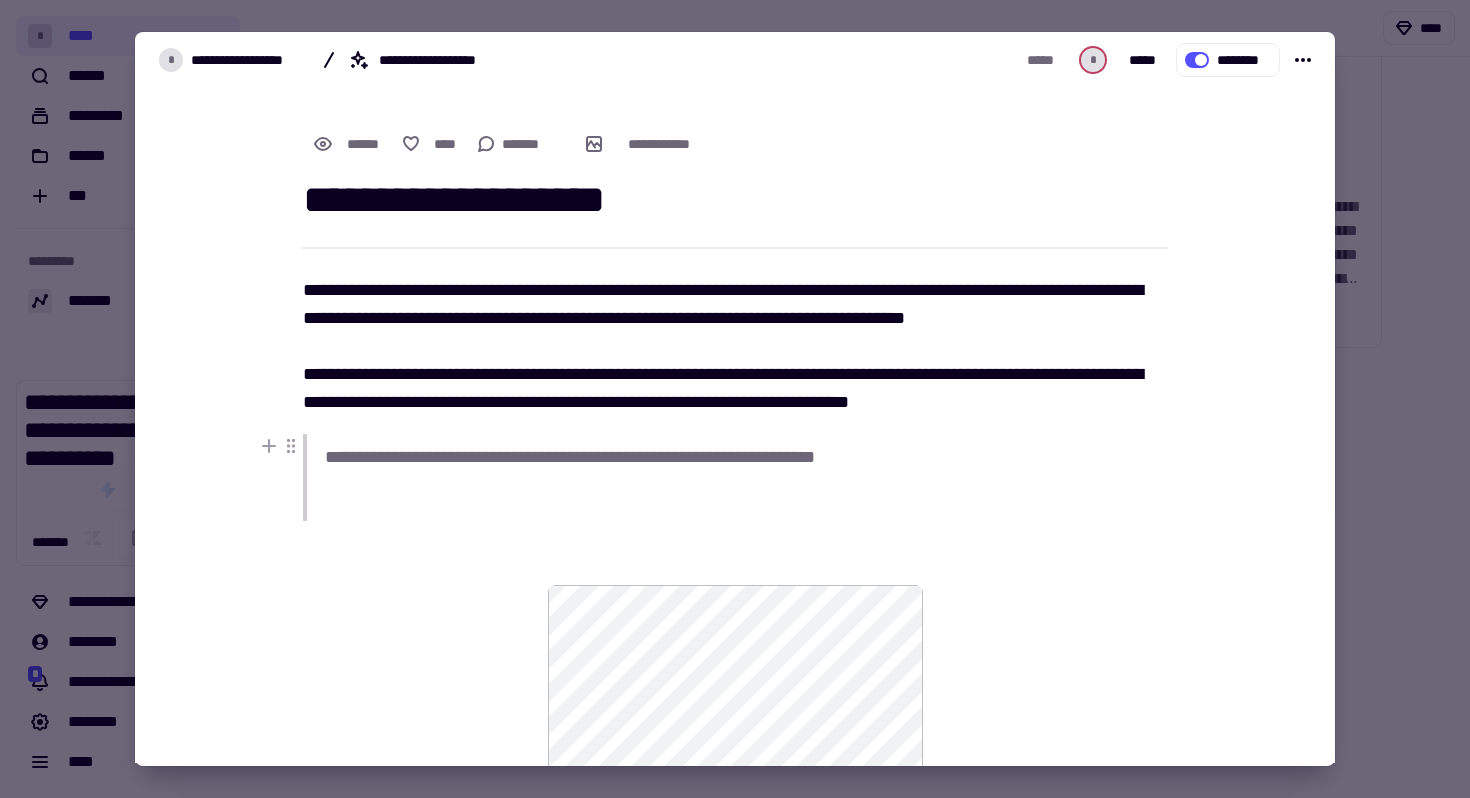 click on "**********" at bounding box center [746, 457] 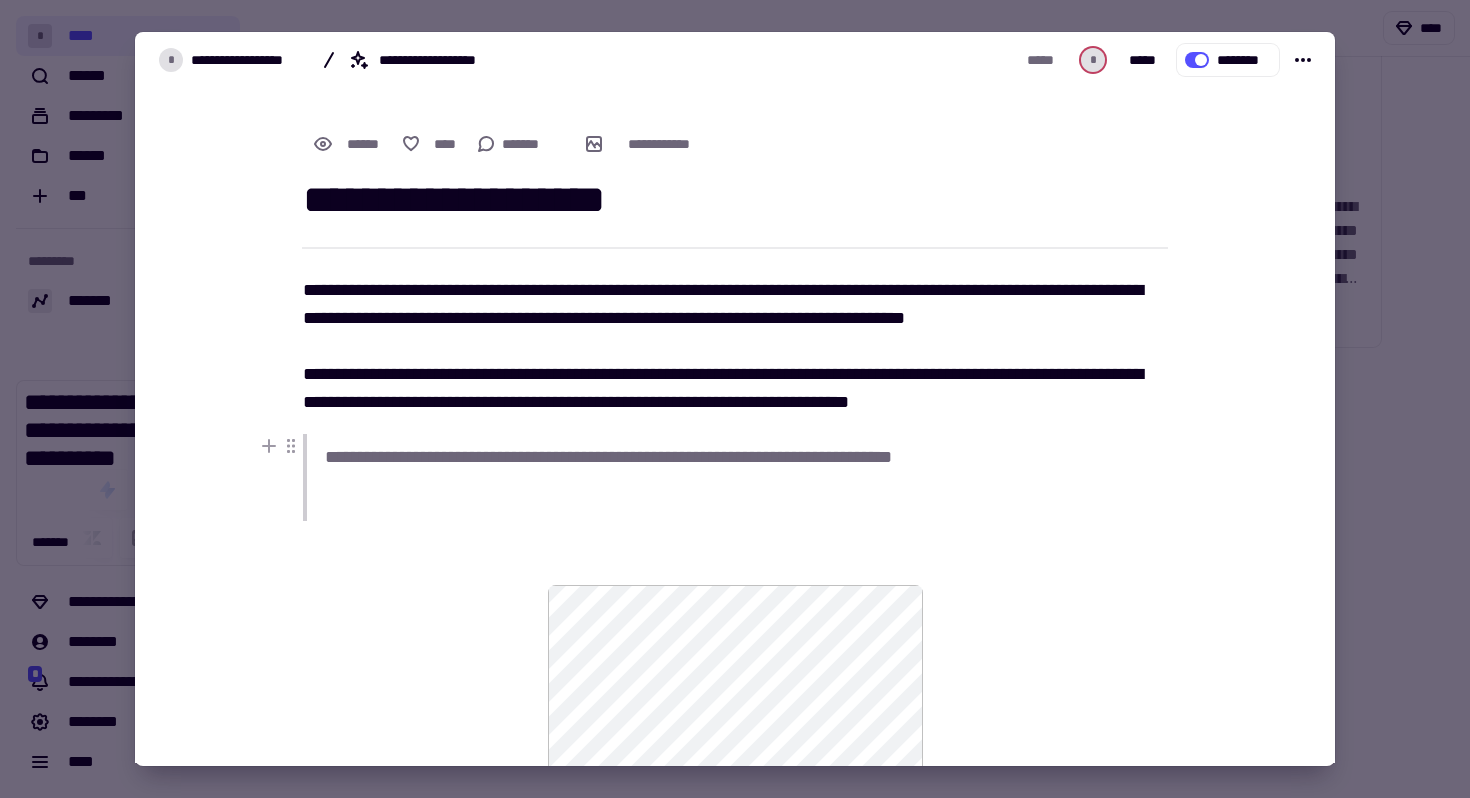click at bounding box center [746, 498] 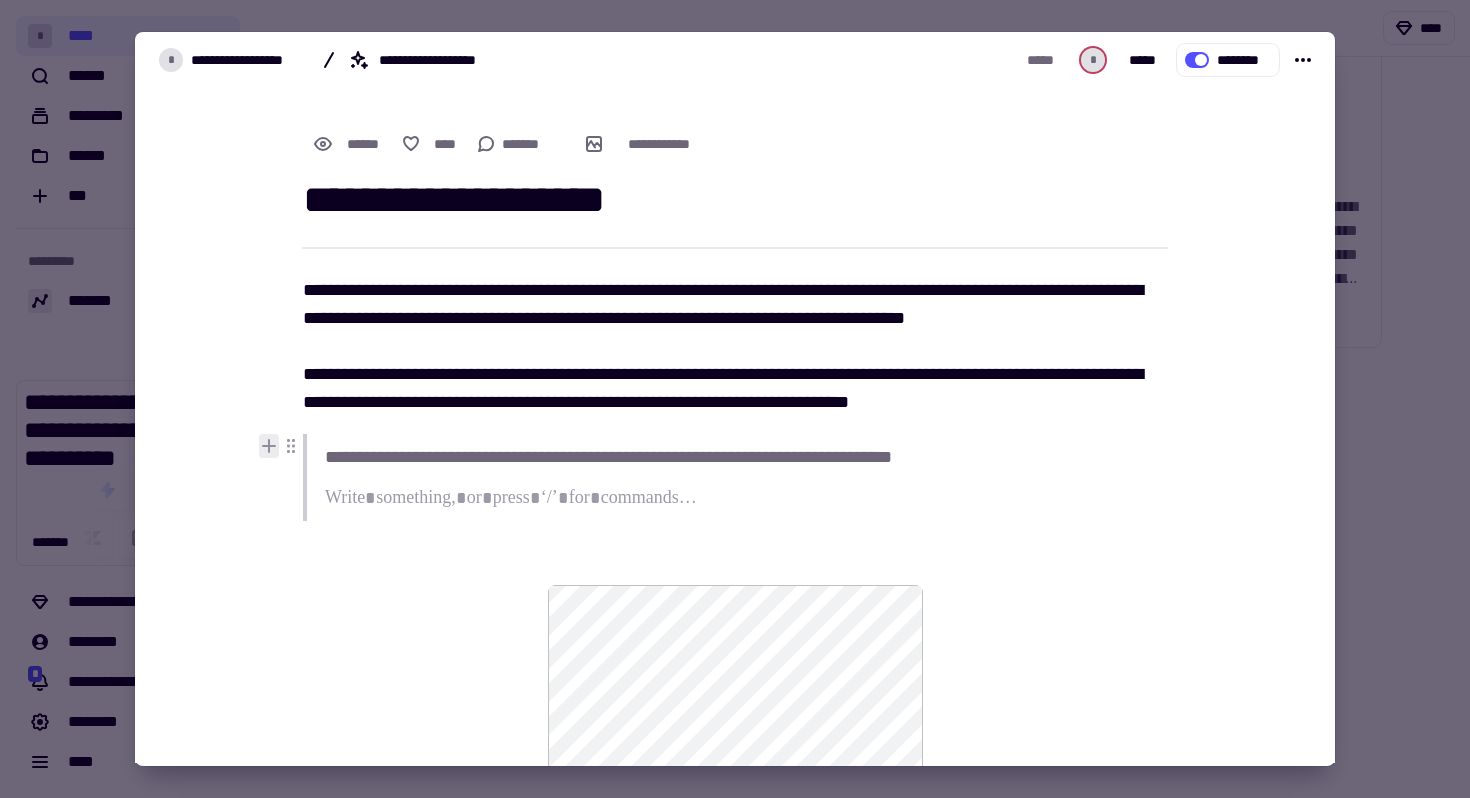click 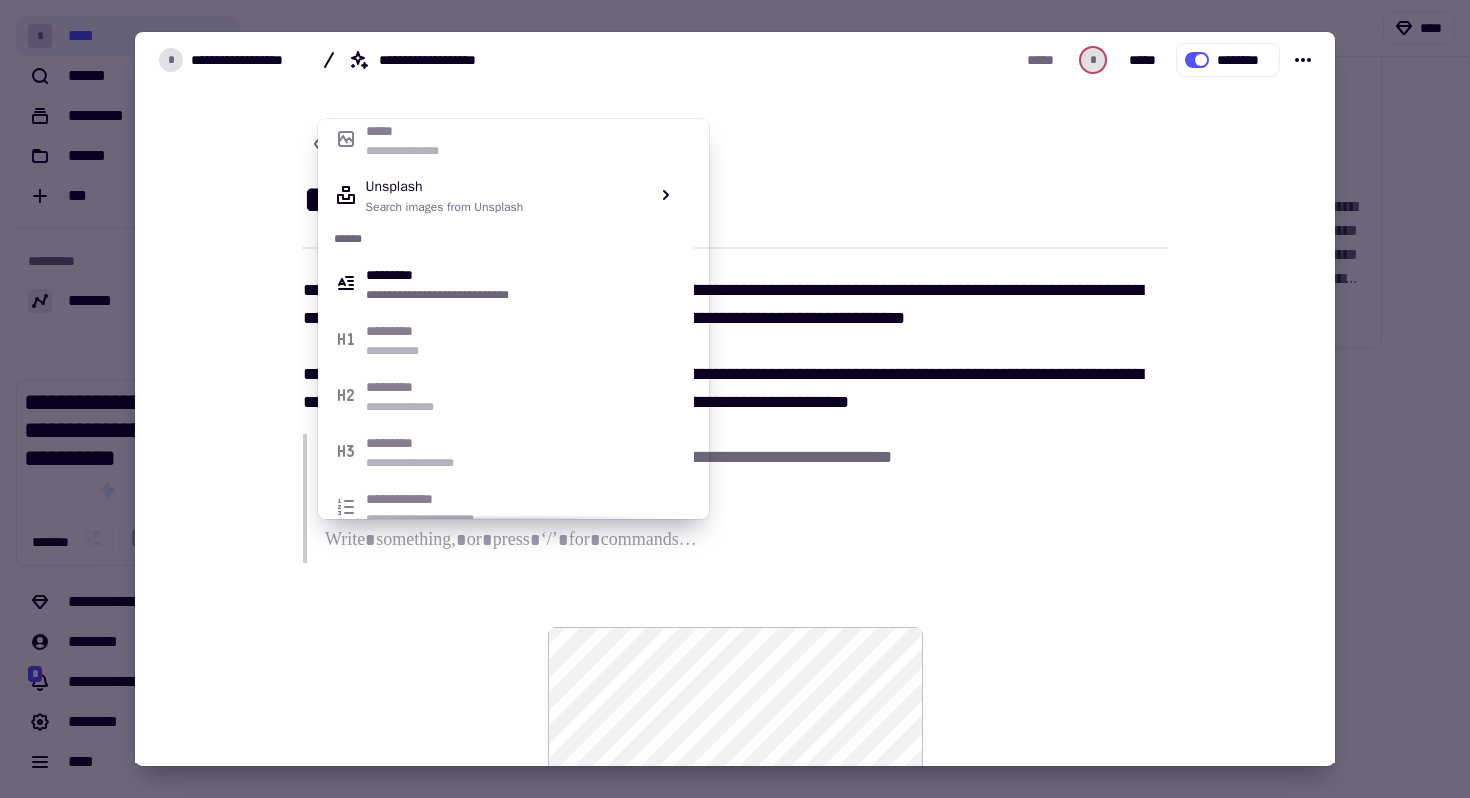 scroll, scrollTop: 976, scrollLeft: 0, axis: vertical 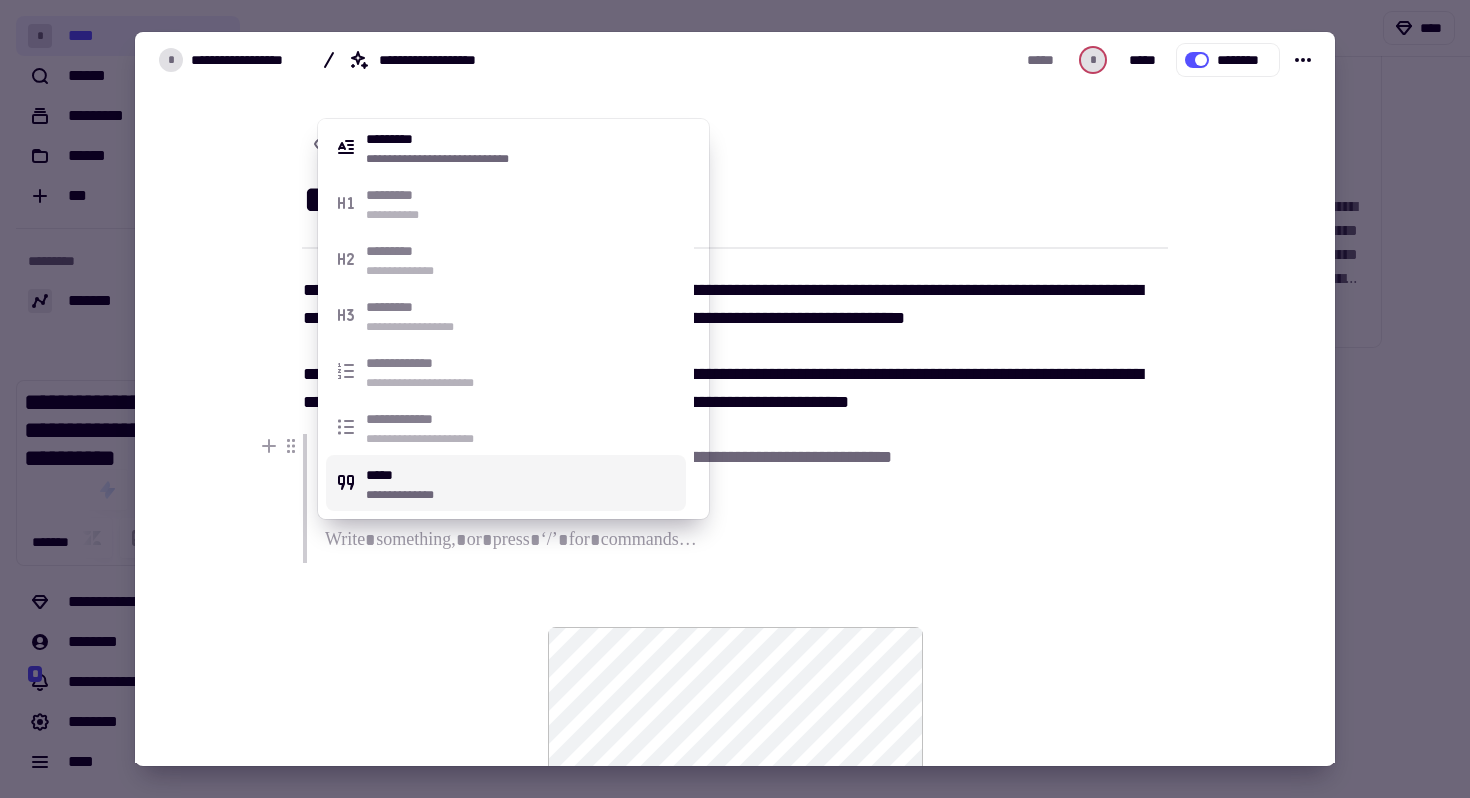 click at bounding box center [735, 595] 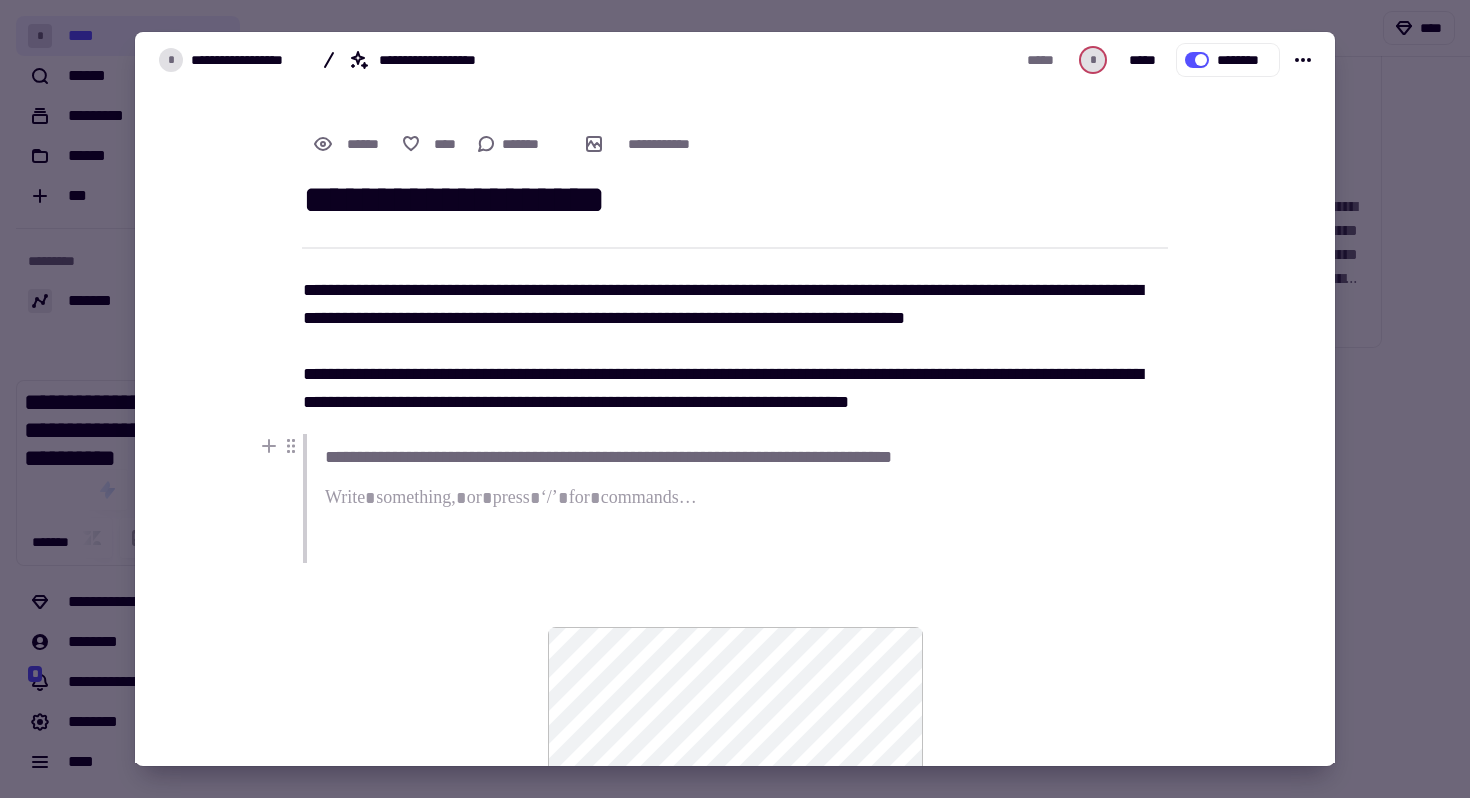 click at bounding box center (746, 498) 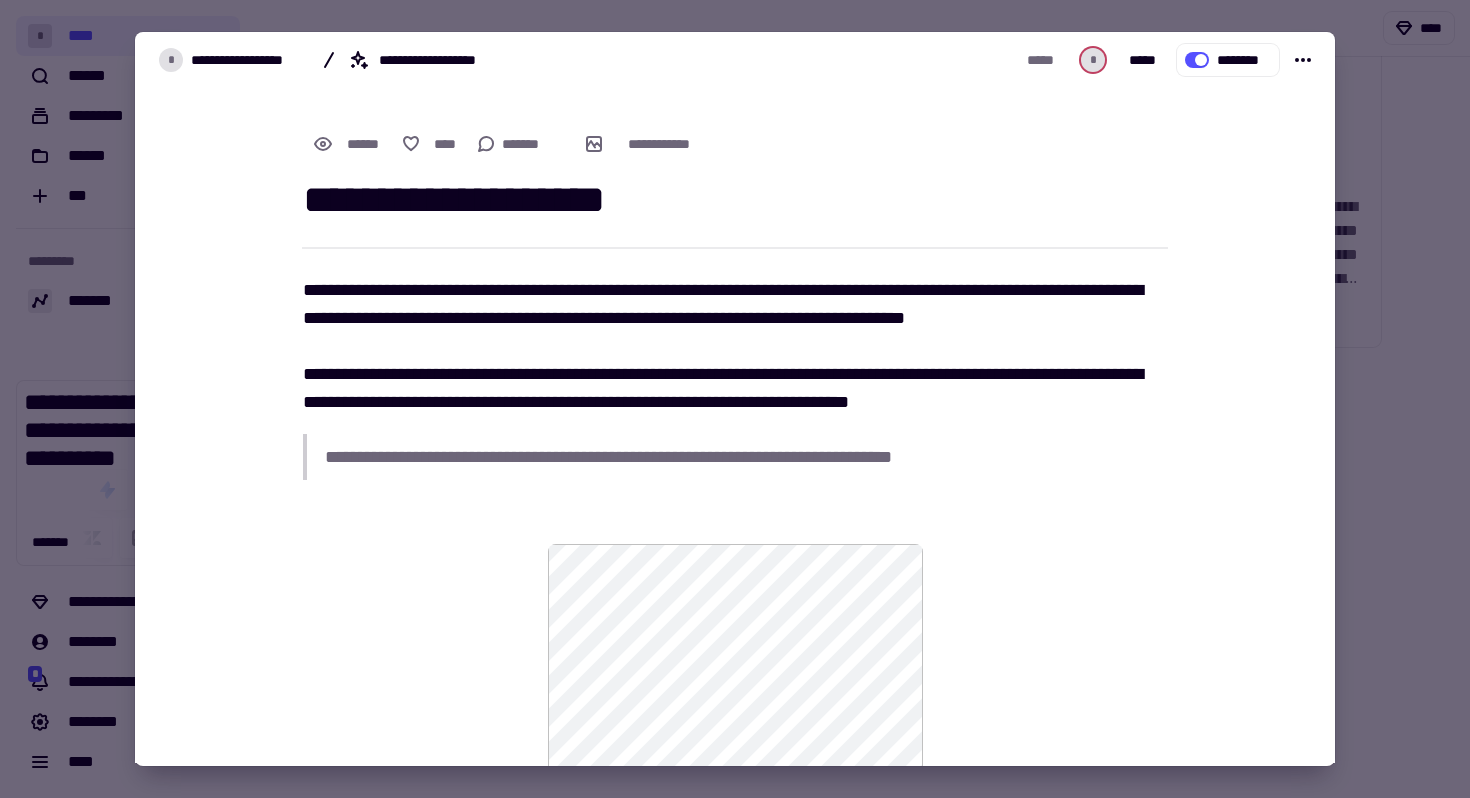 click at bounding box center (735, 399) 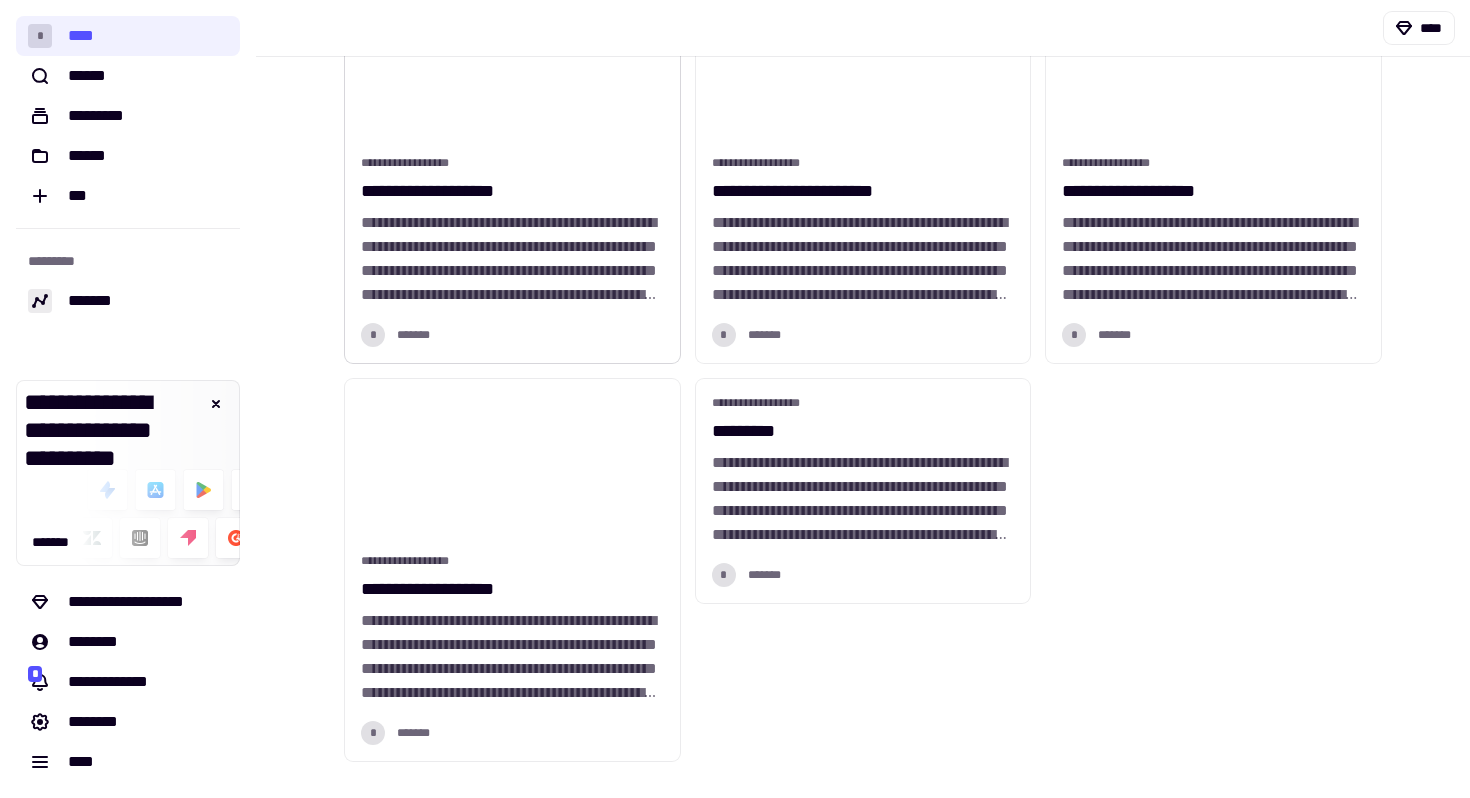 scroll, scrollTop: 527, scrollLeft: 0, axis: vertical 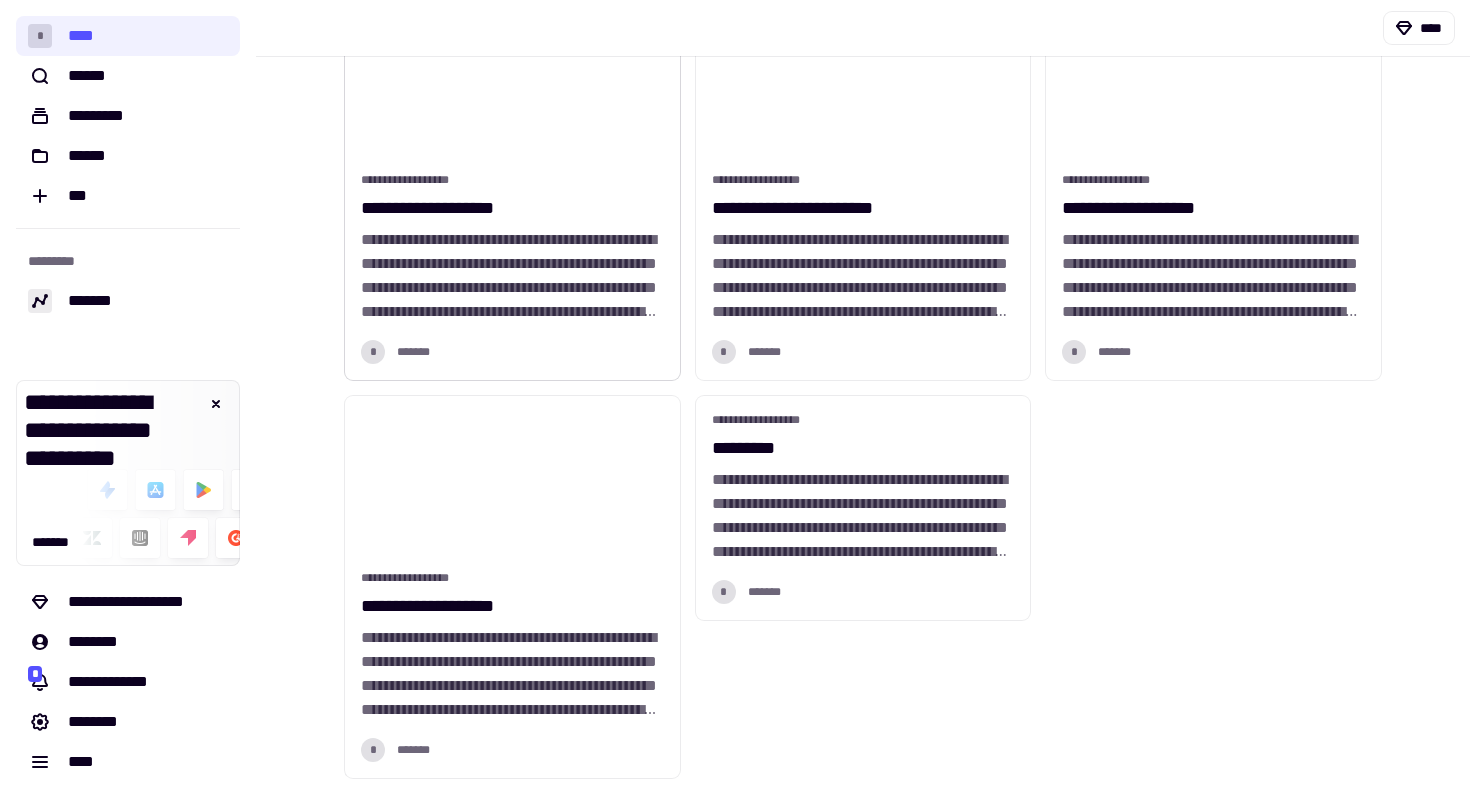 click at bounding box center [512, 81] 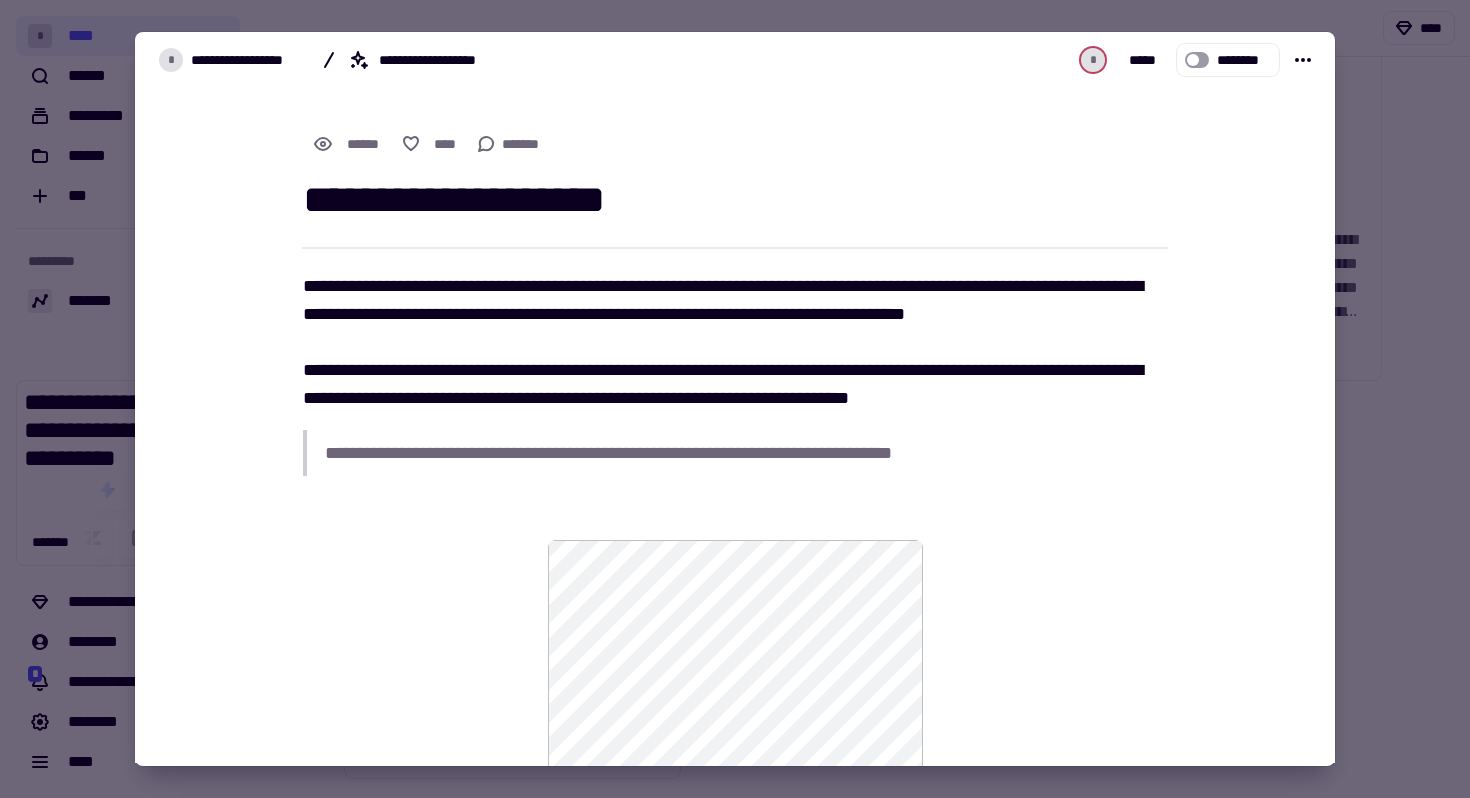 click at bounding box center (735, 399) 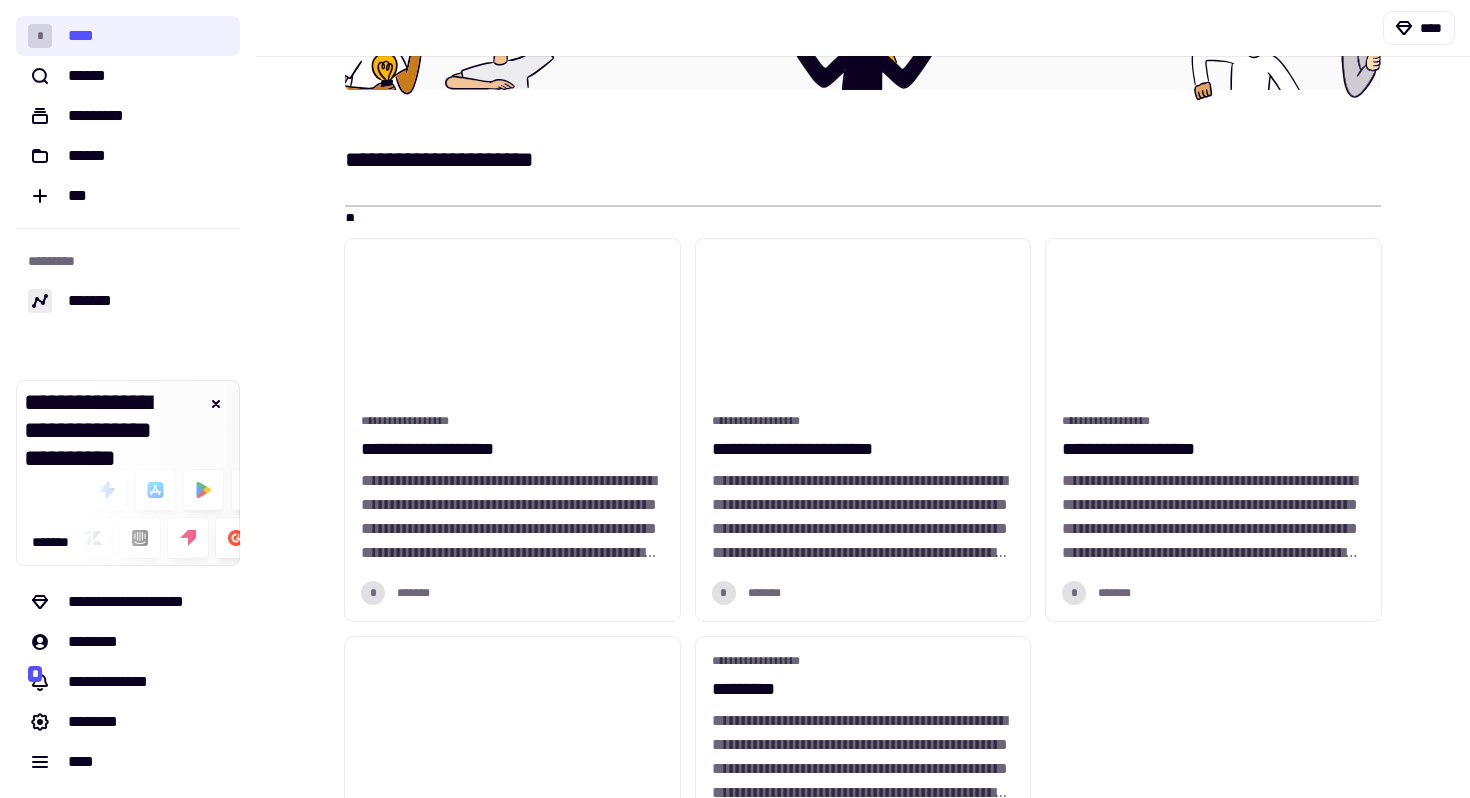scroll, scrollTop: 0, scrollLeft: 0, axis: both 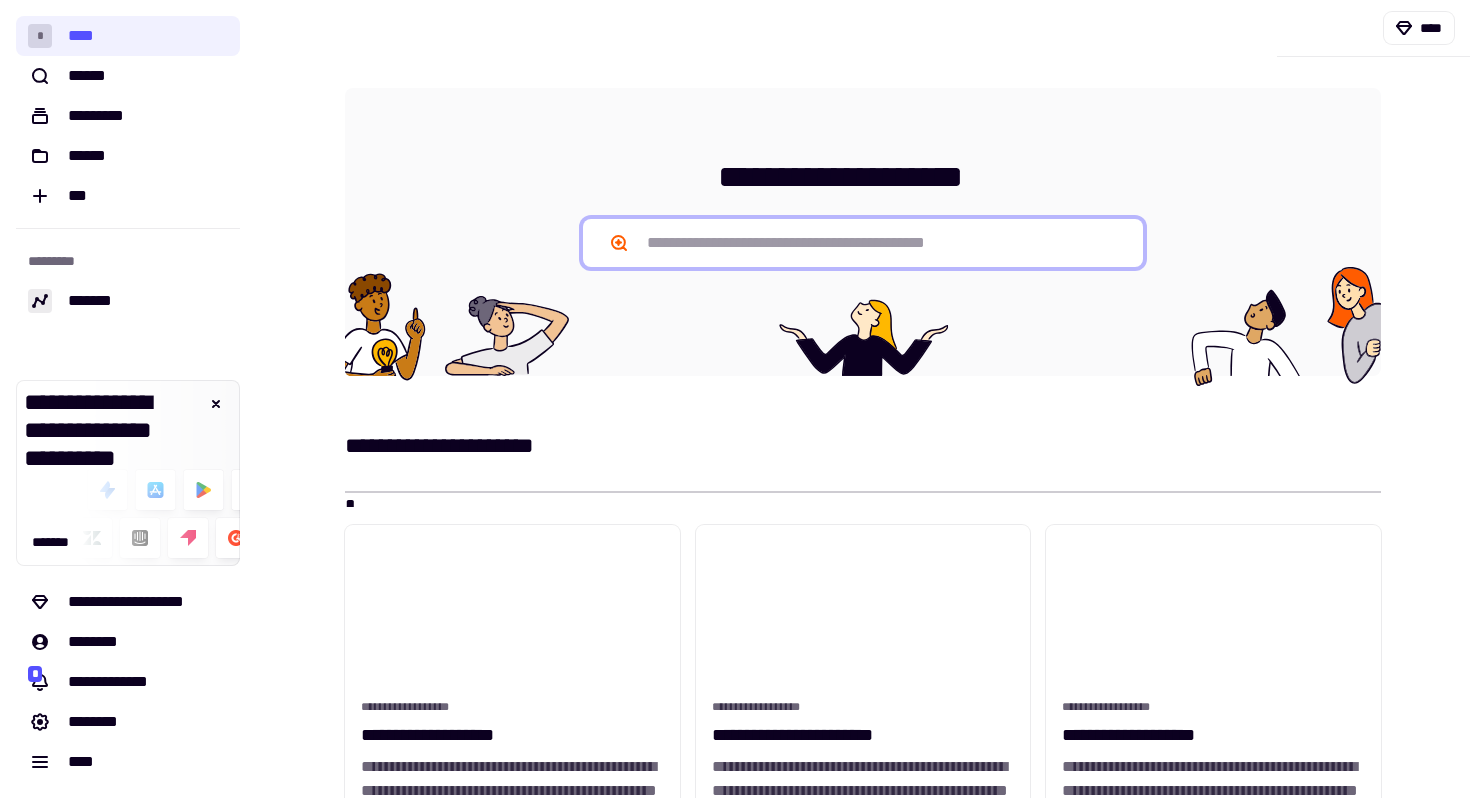click at bounding box center [863, 243] 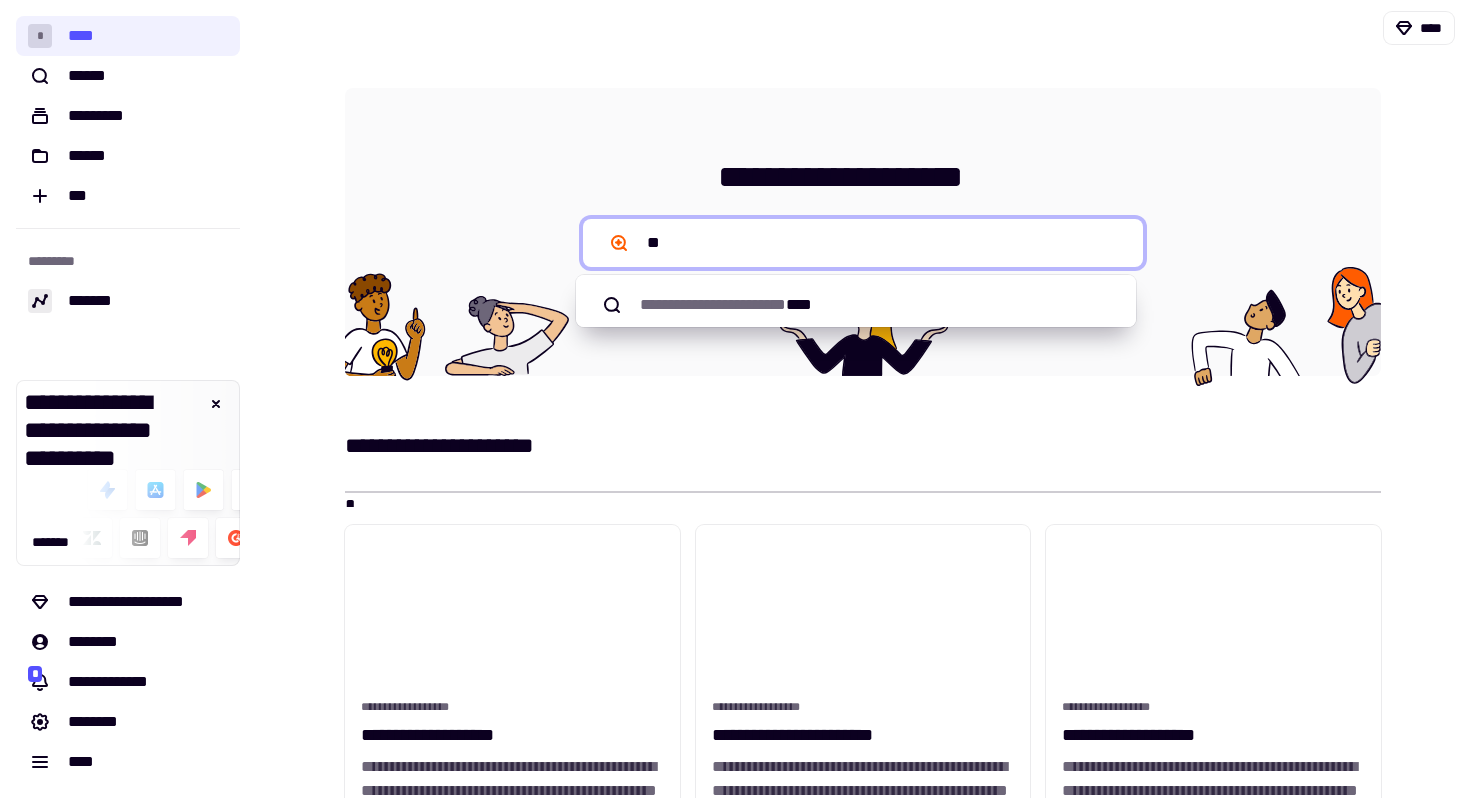 type on "*" 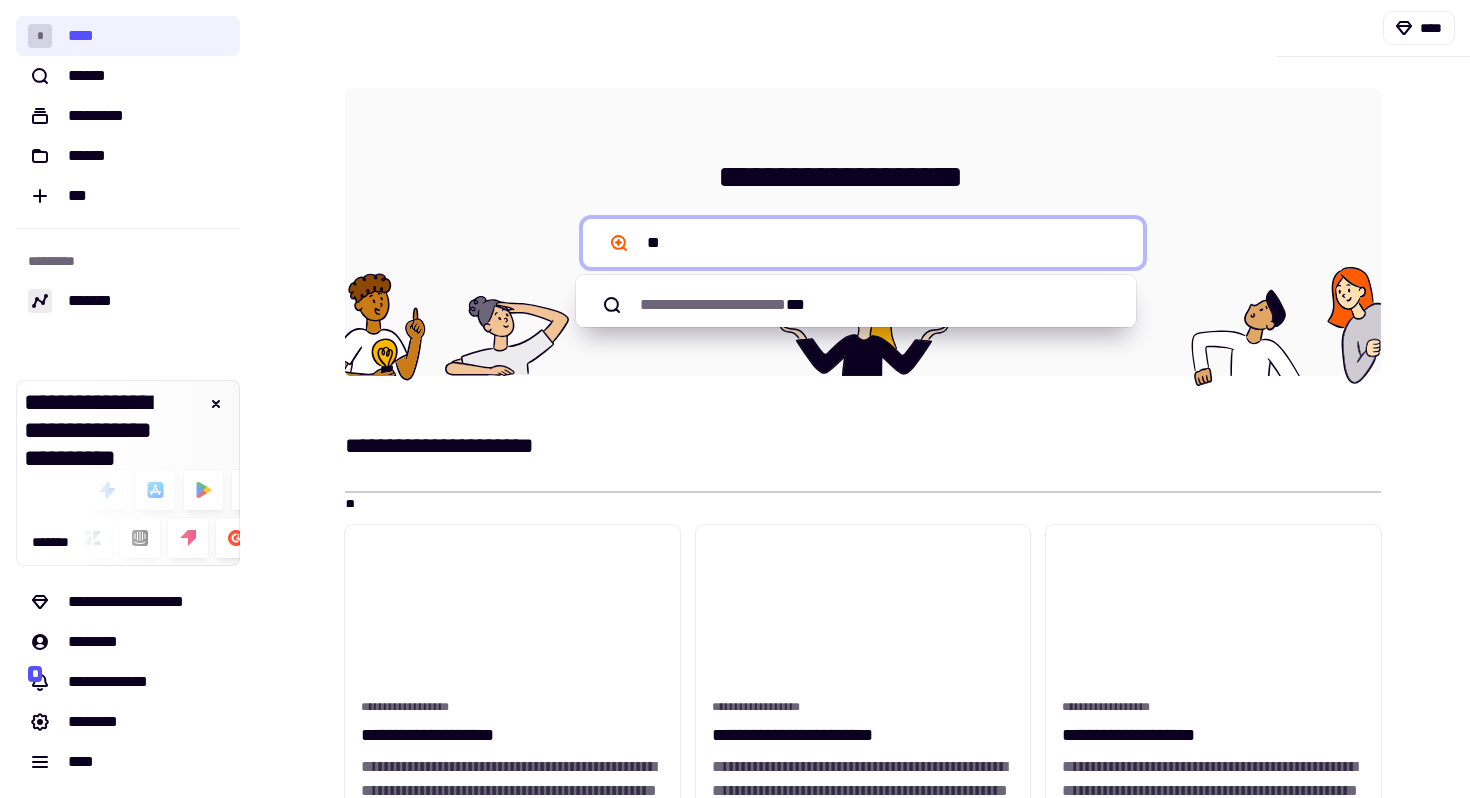 type on "*" 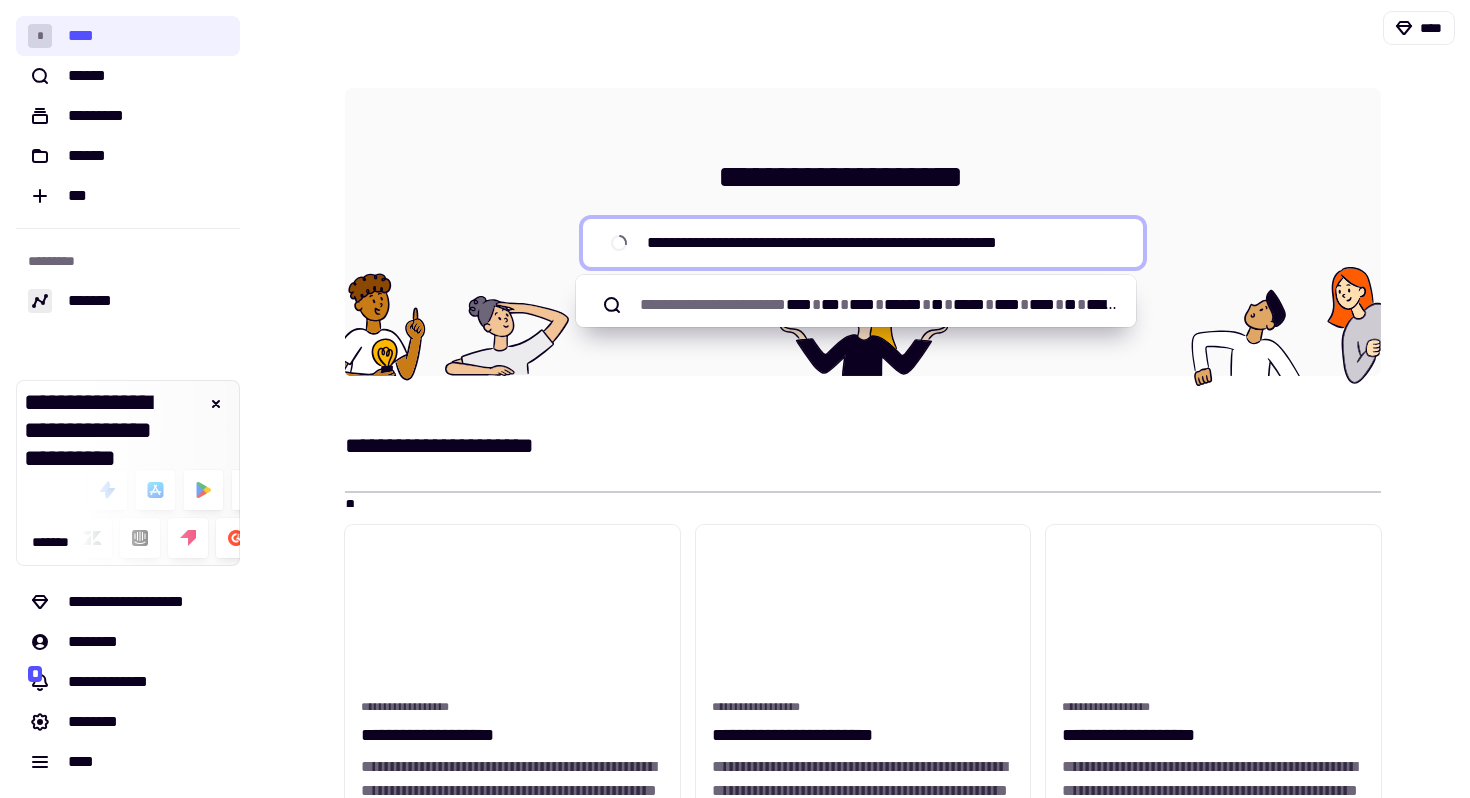 type on "**********" 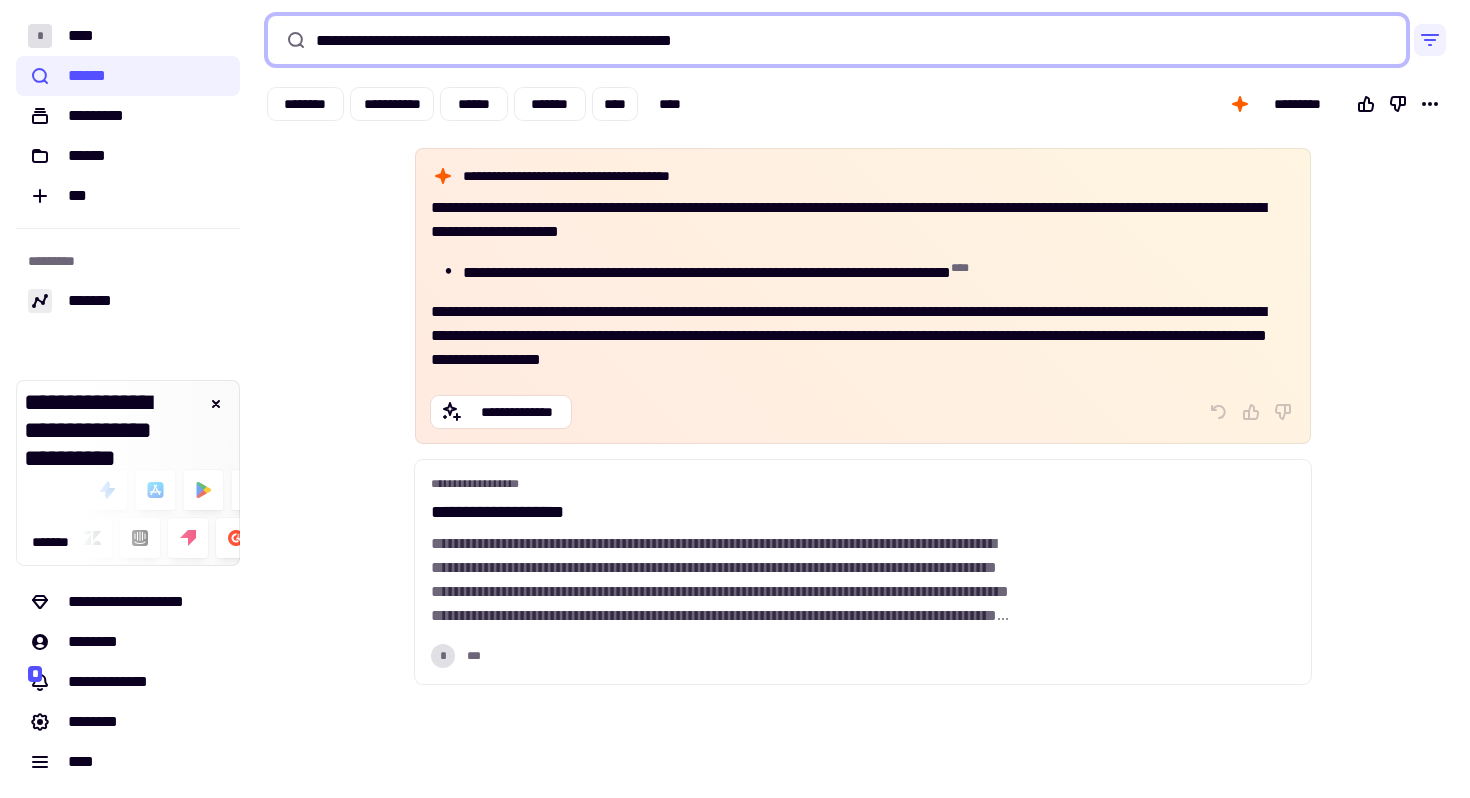 click on "**********" at bounding box center (837, 40) 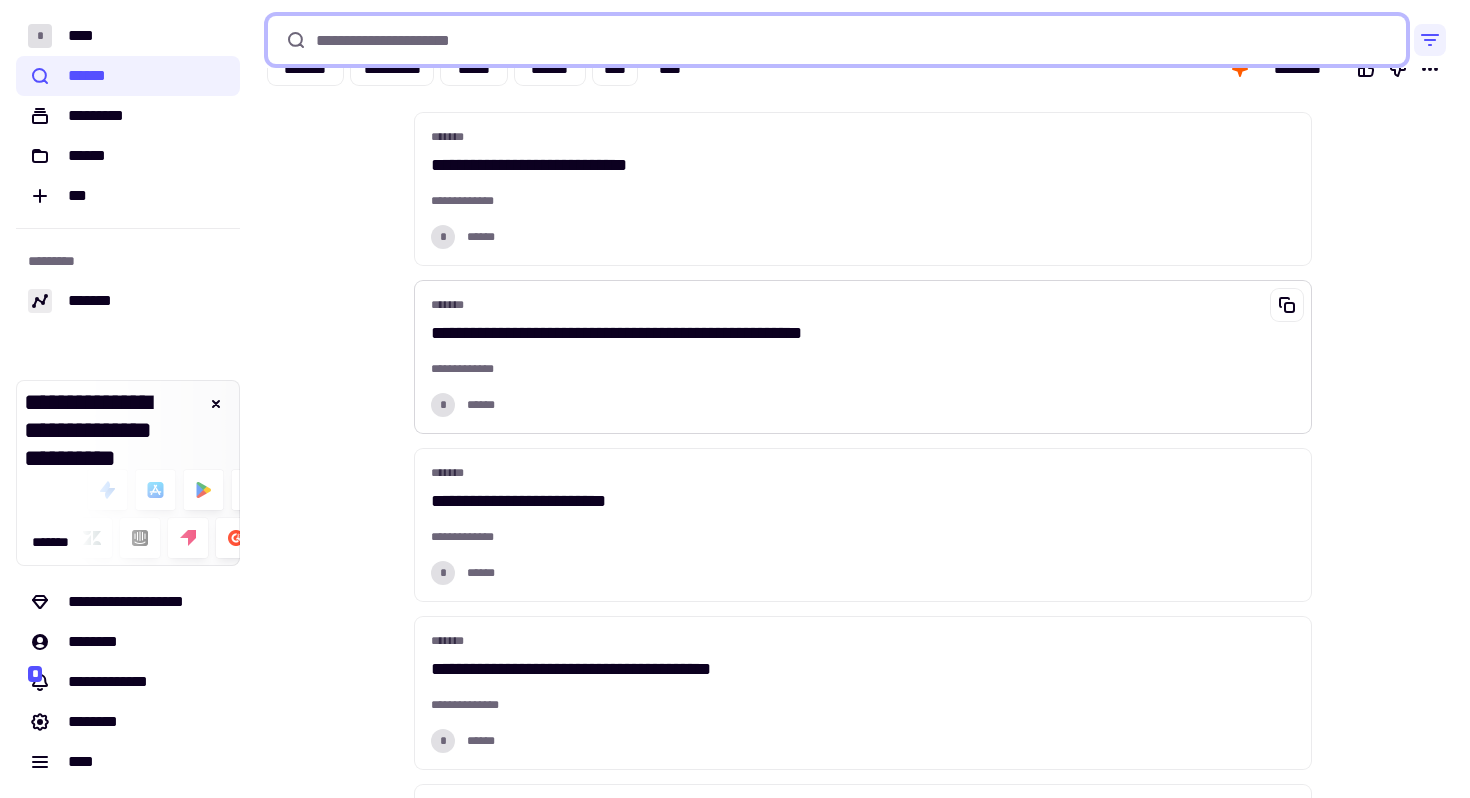 scroll, scrollTop: 0, scrollLeft: 0, axis: both 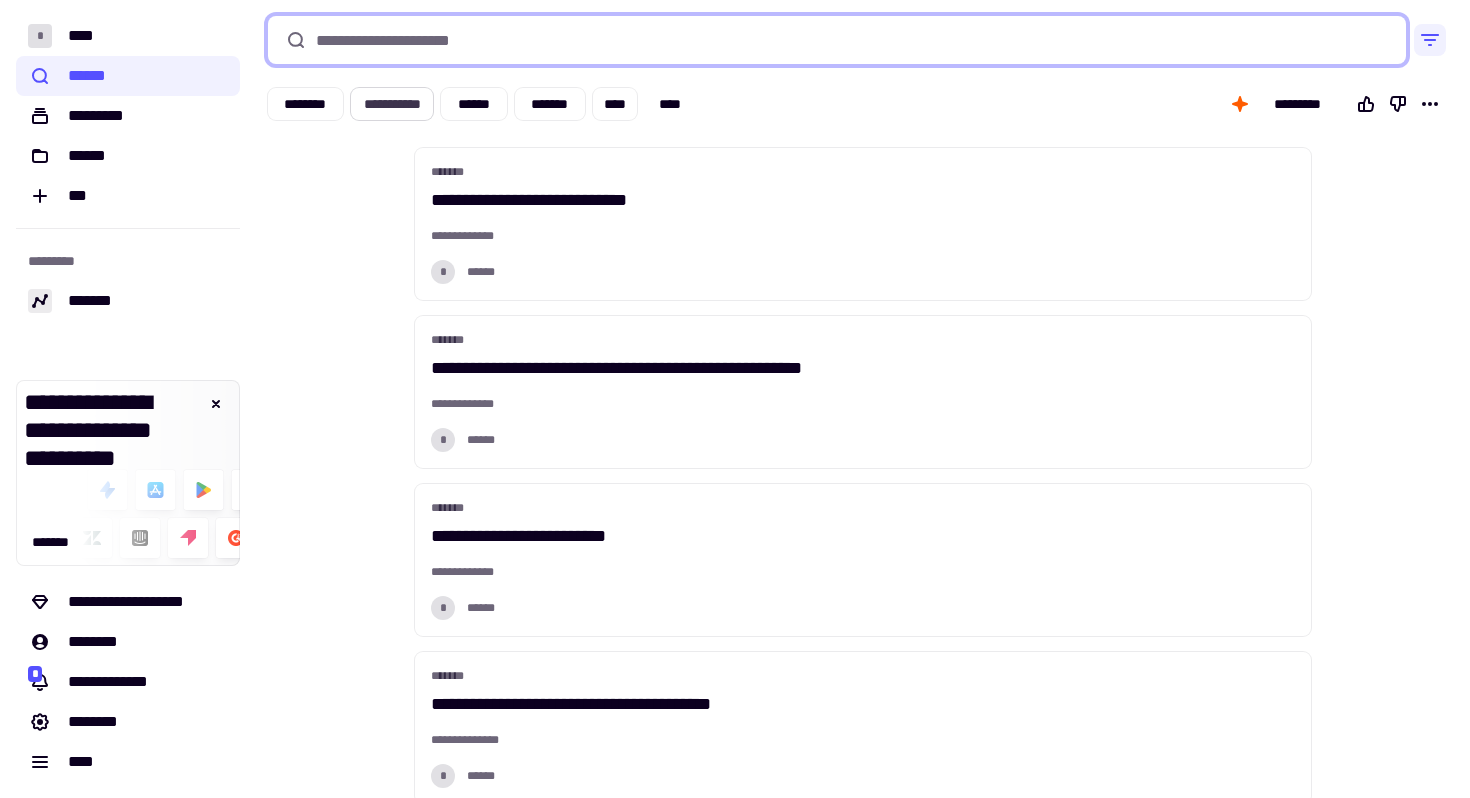 type 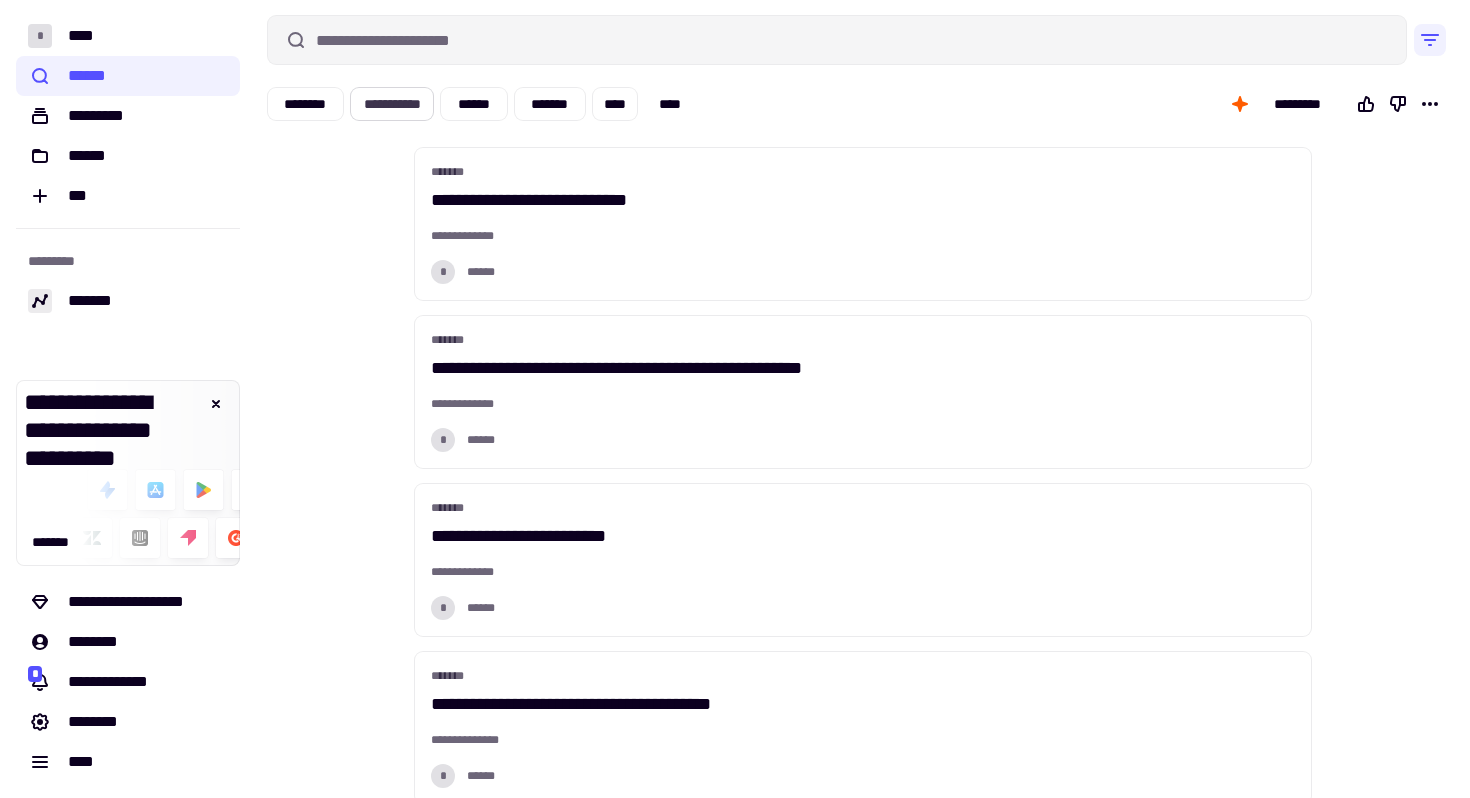 click on "**********" 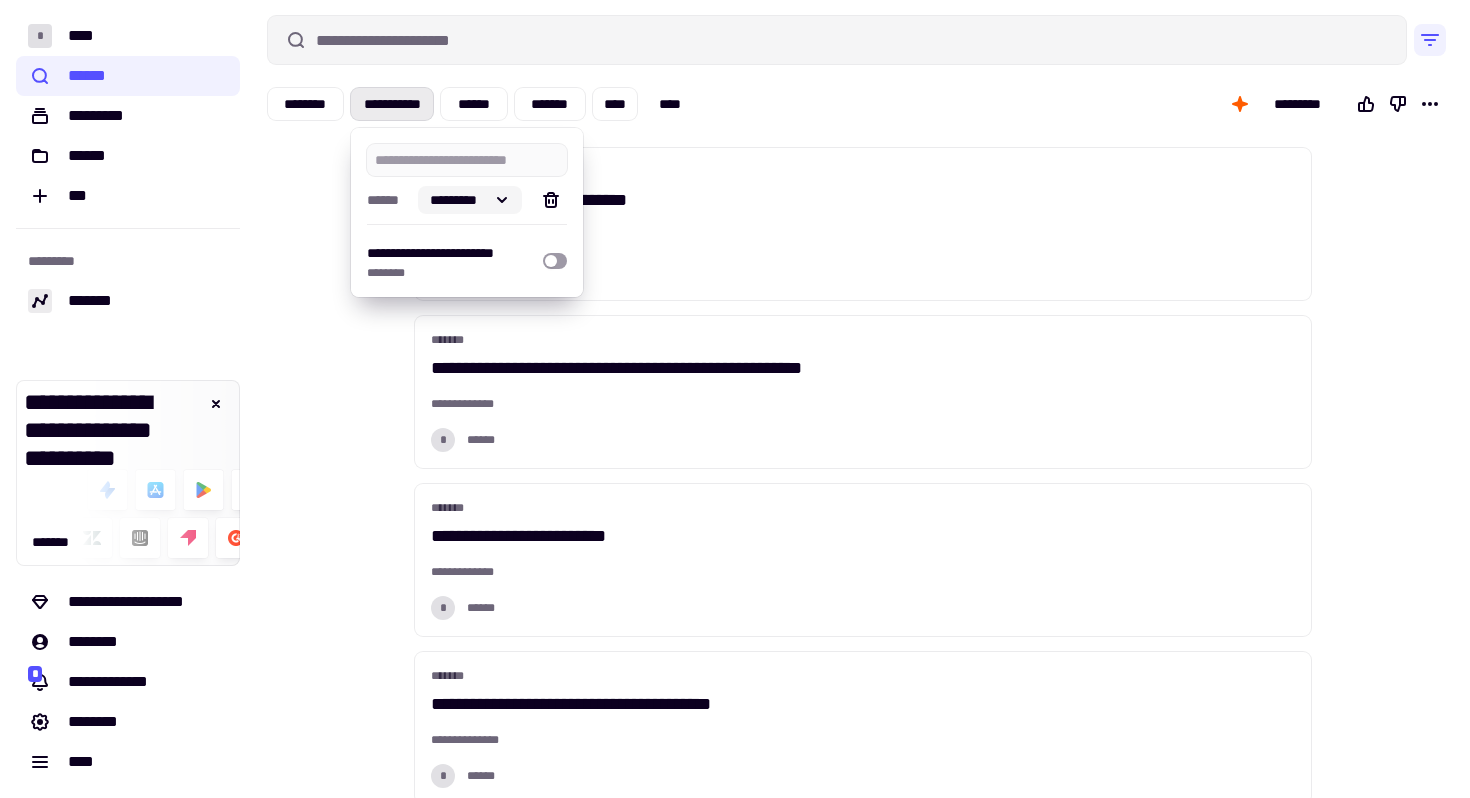 click on "*********" 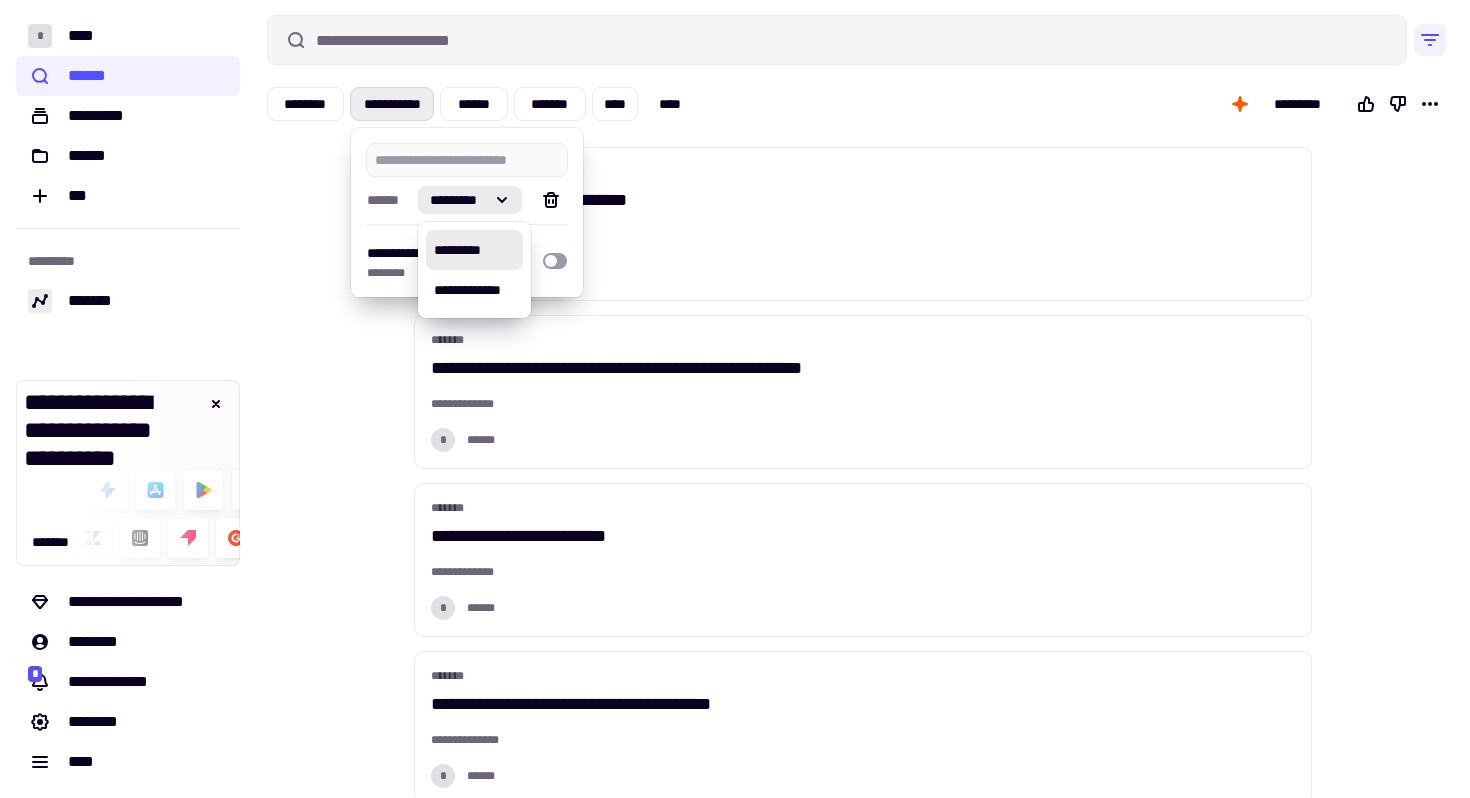 click on "* **** ****** ********* ****** *** ********* *******" 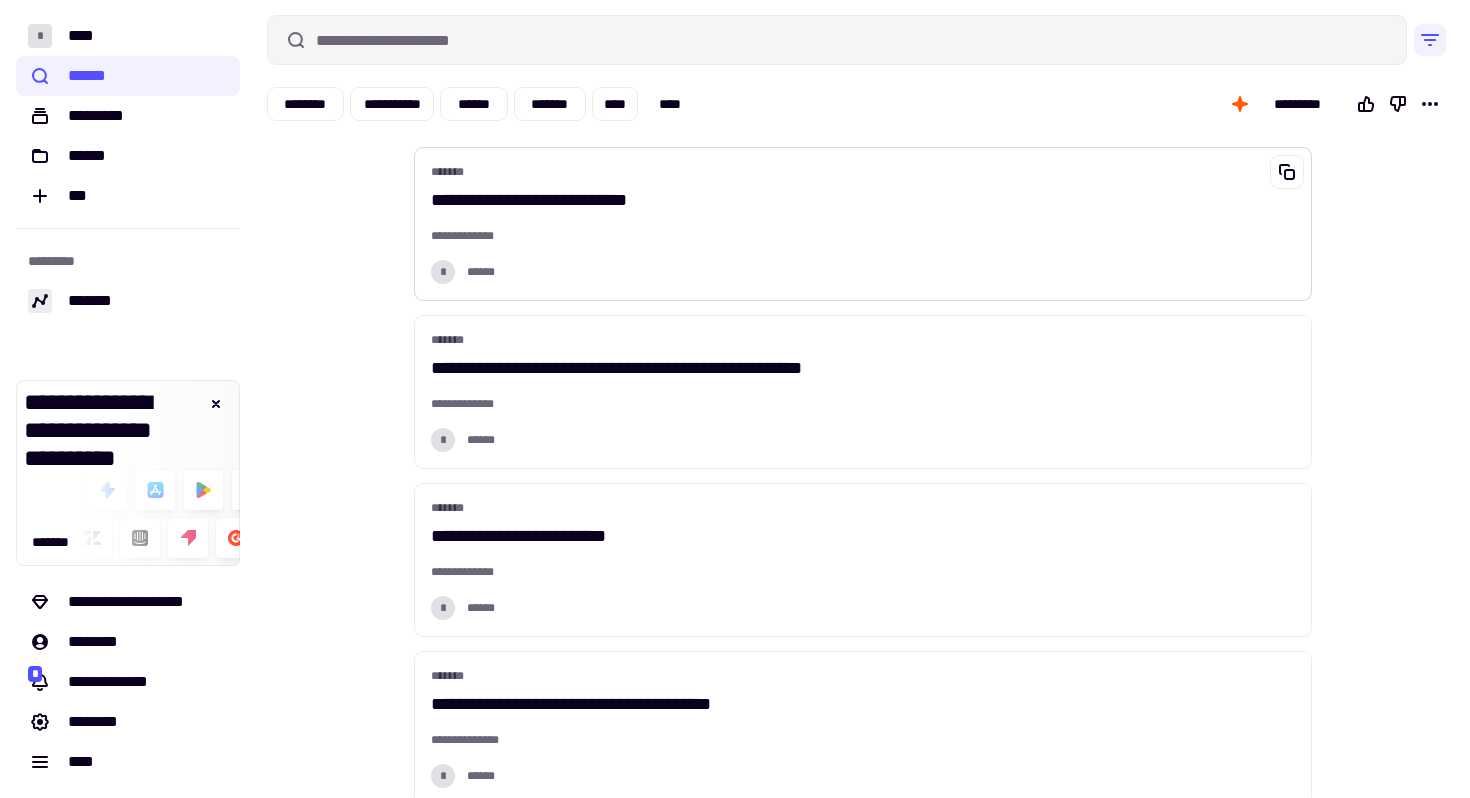 click on "**********" at bounding box center [863, 224] 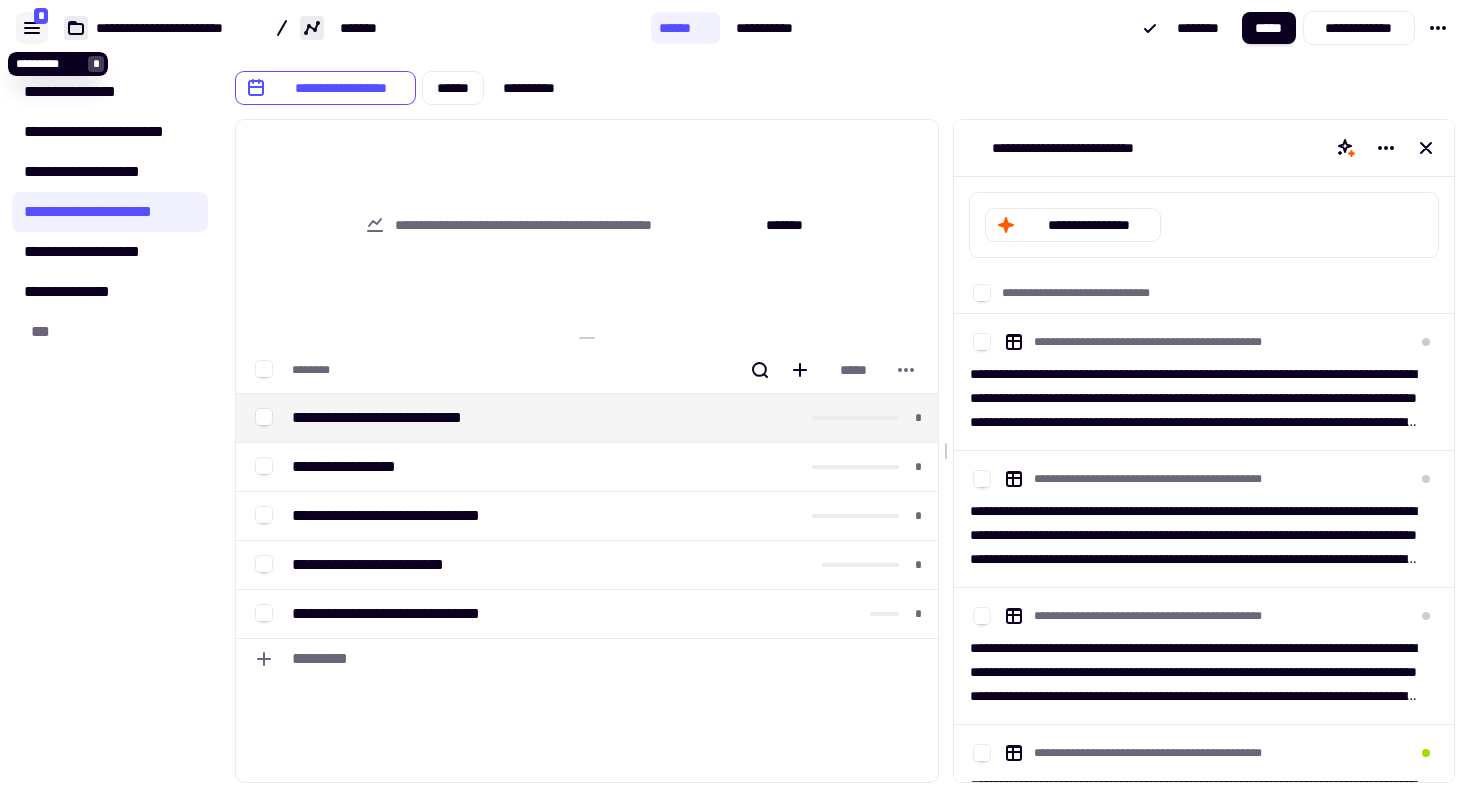 click 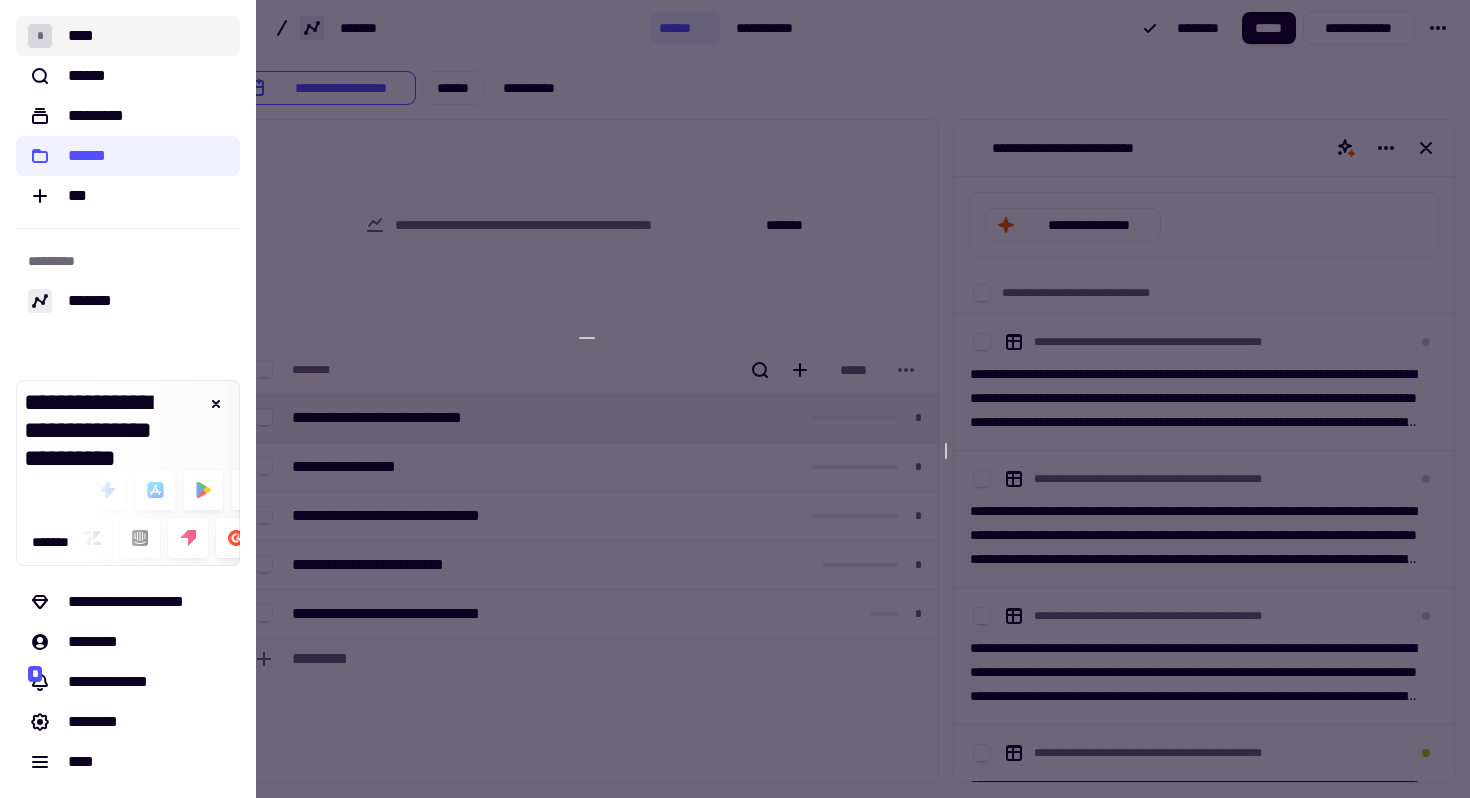 click on "* ****" 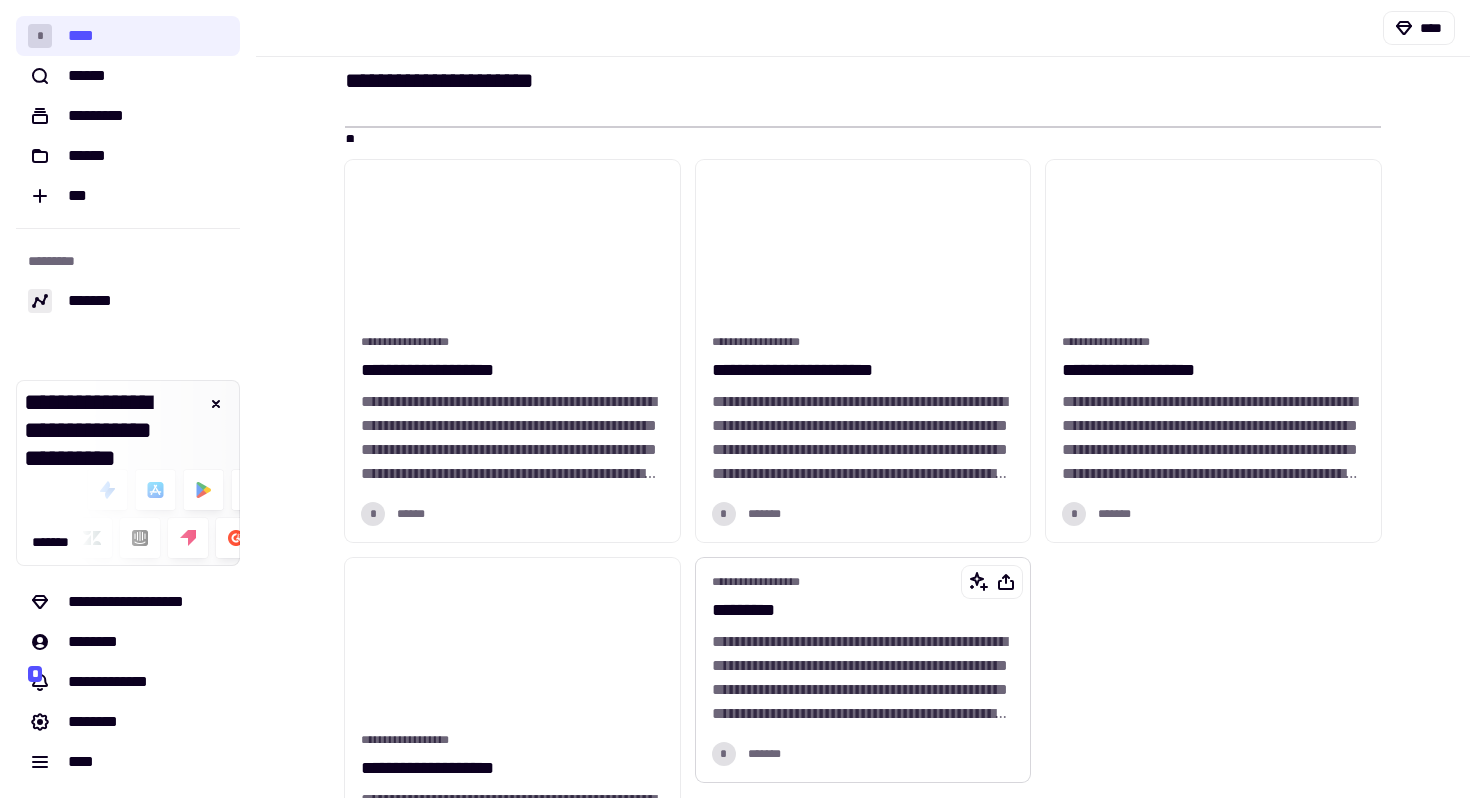 scroll, scrollTop: 0, scrollLeft: 0, axis: both 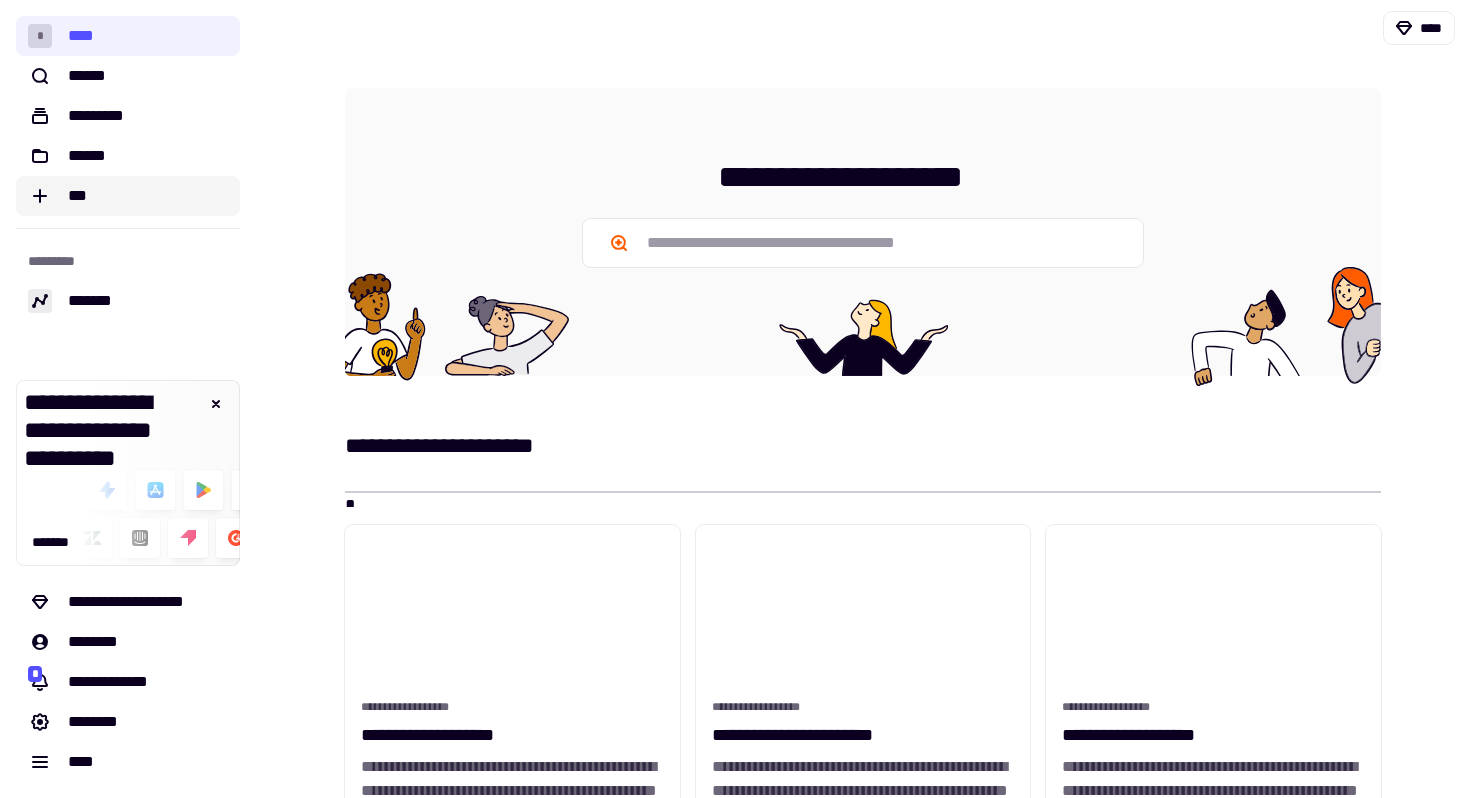click on "***" 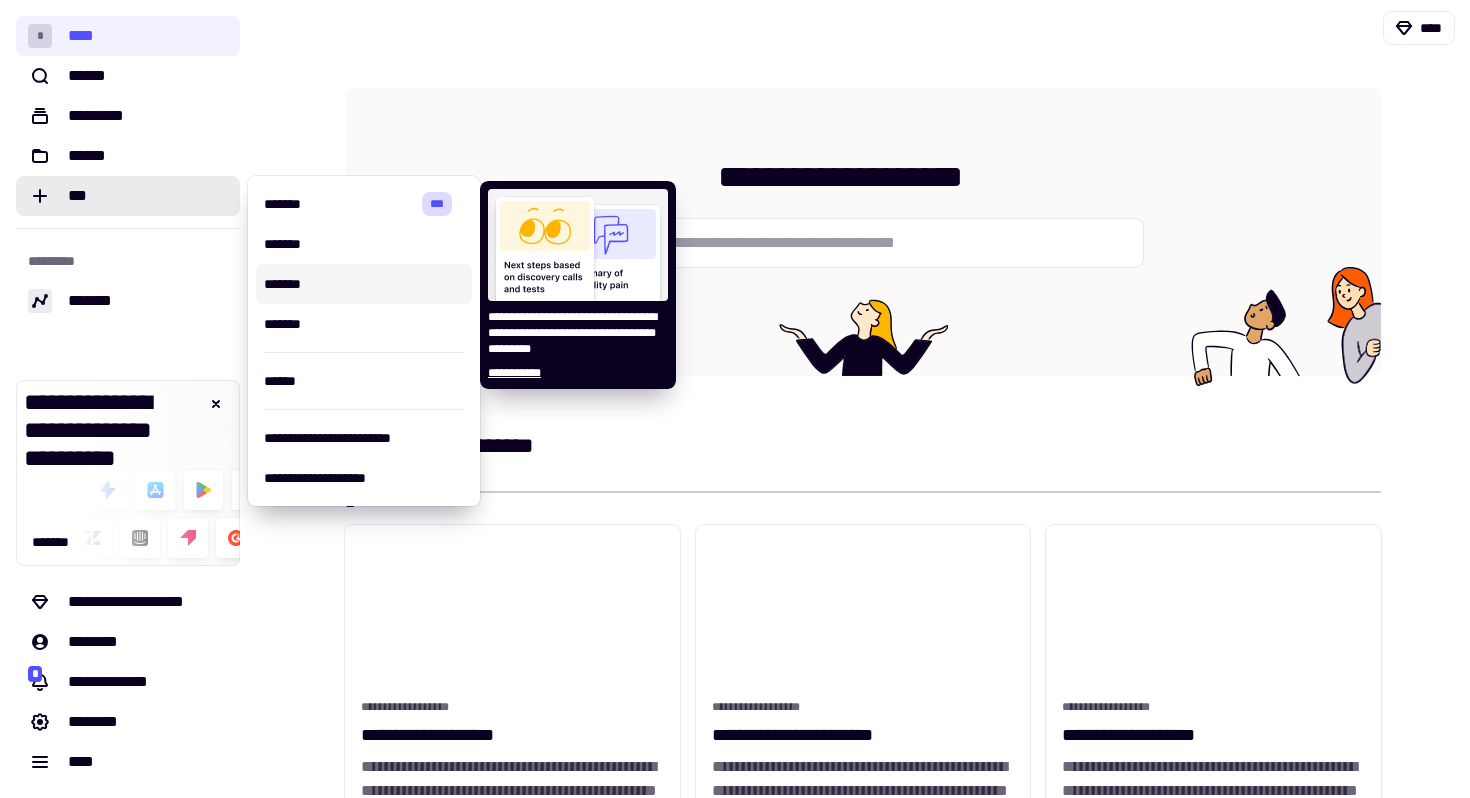 click on "*******" at bounding box center [364, 284] 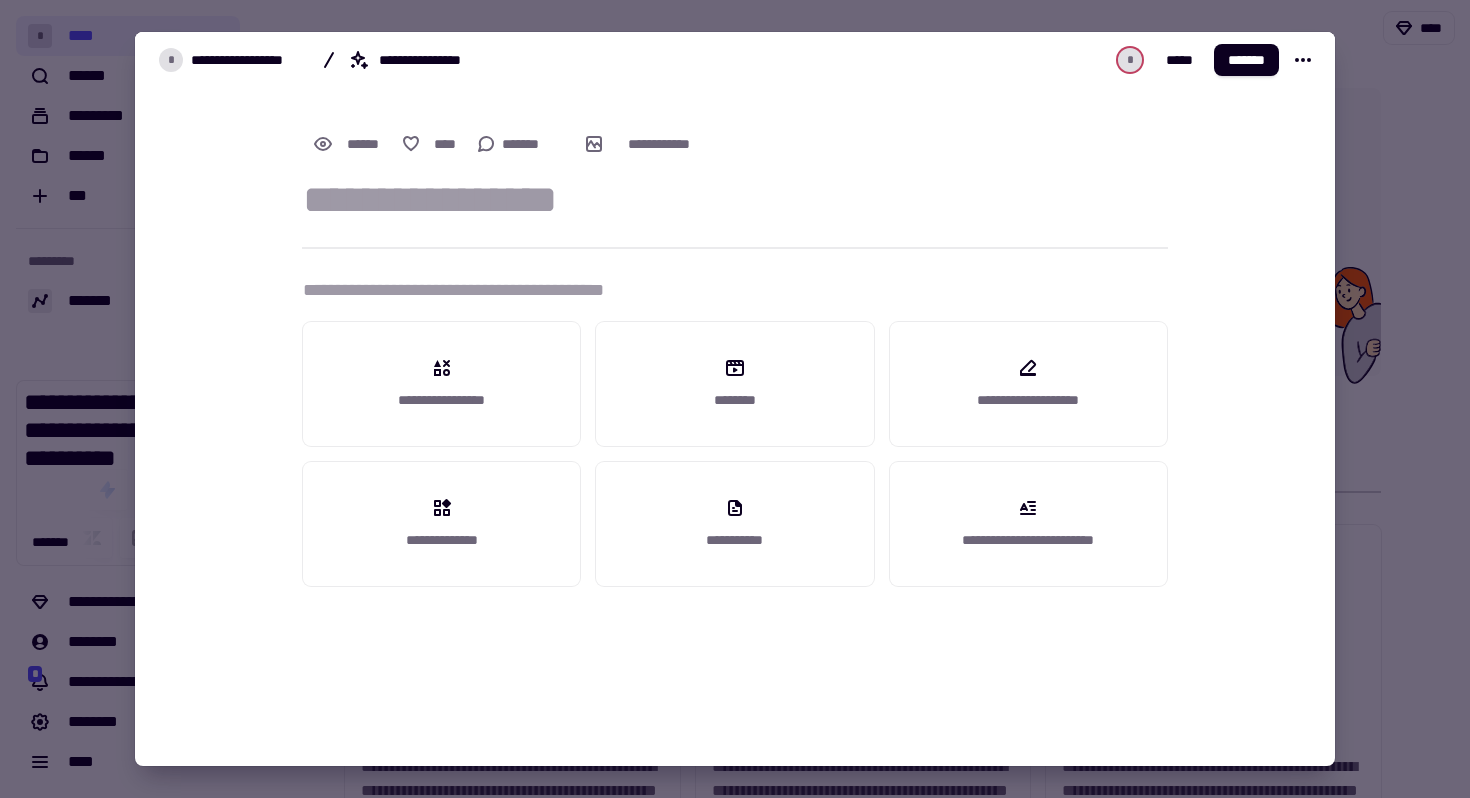 click on "**********" at bounding box center [735, 290] 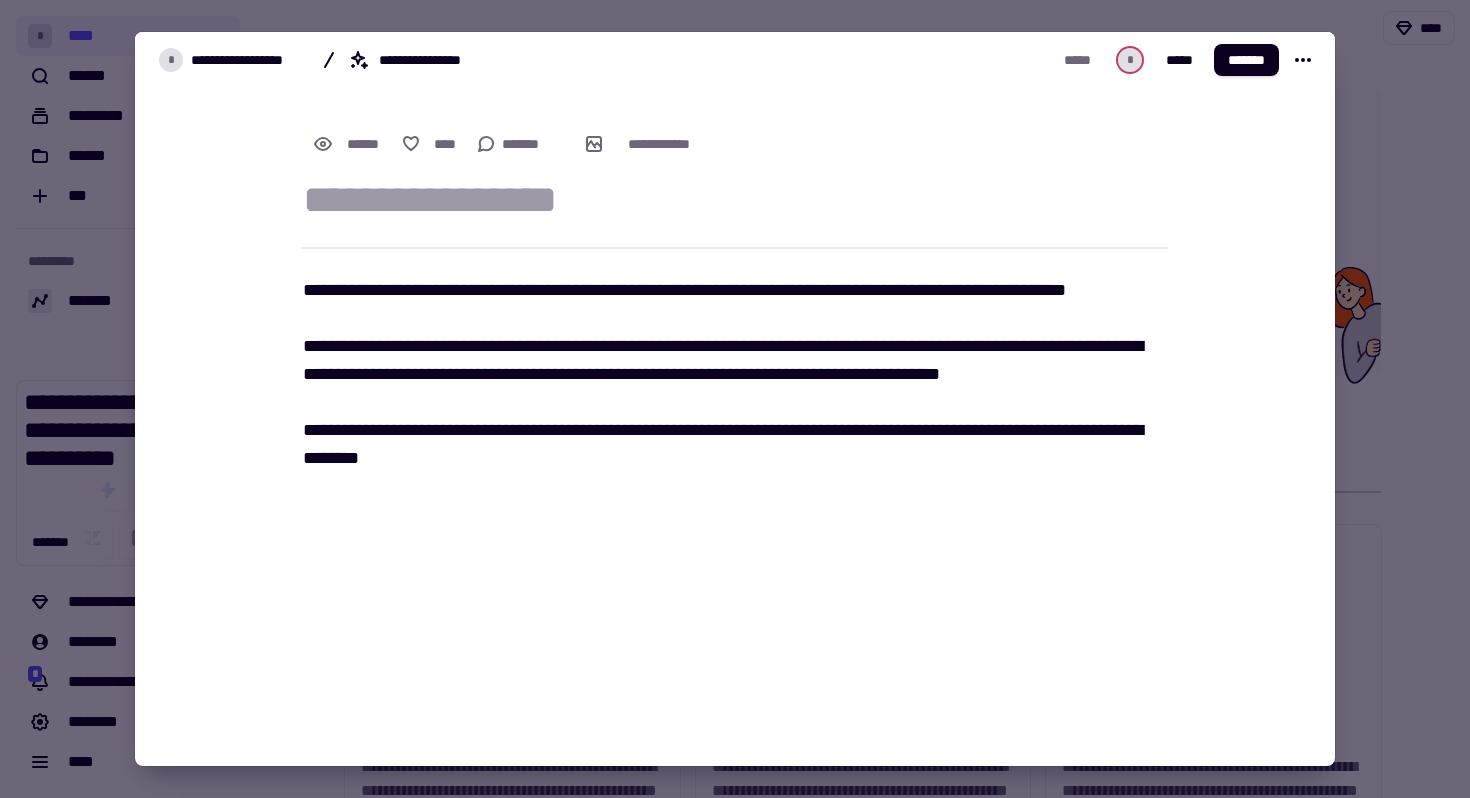 click at bounding box center [735, 200] 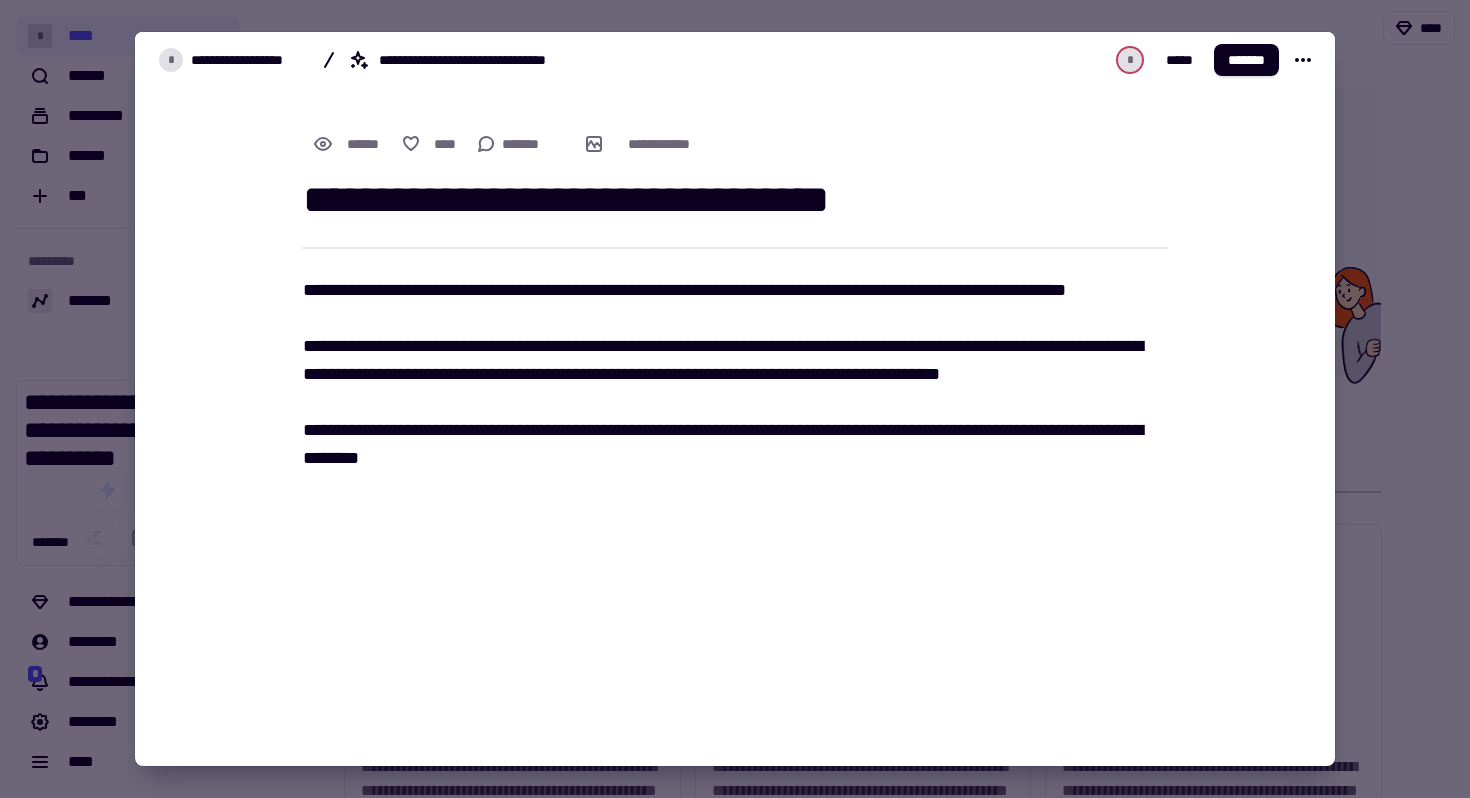 type on "**********" 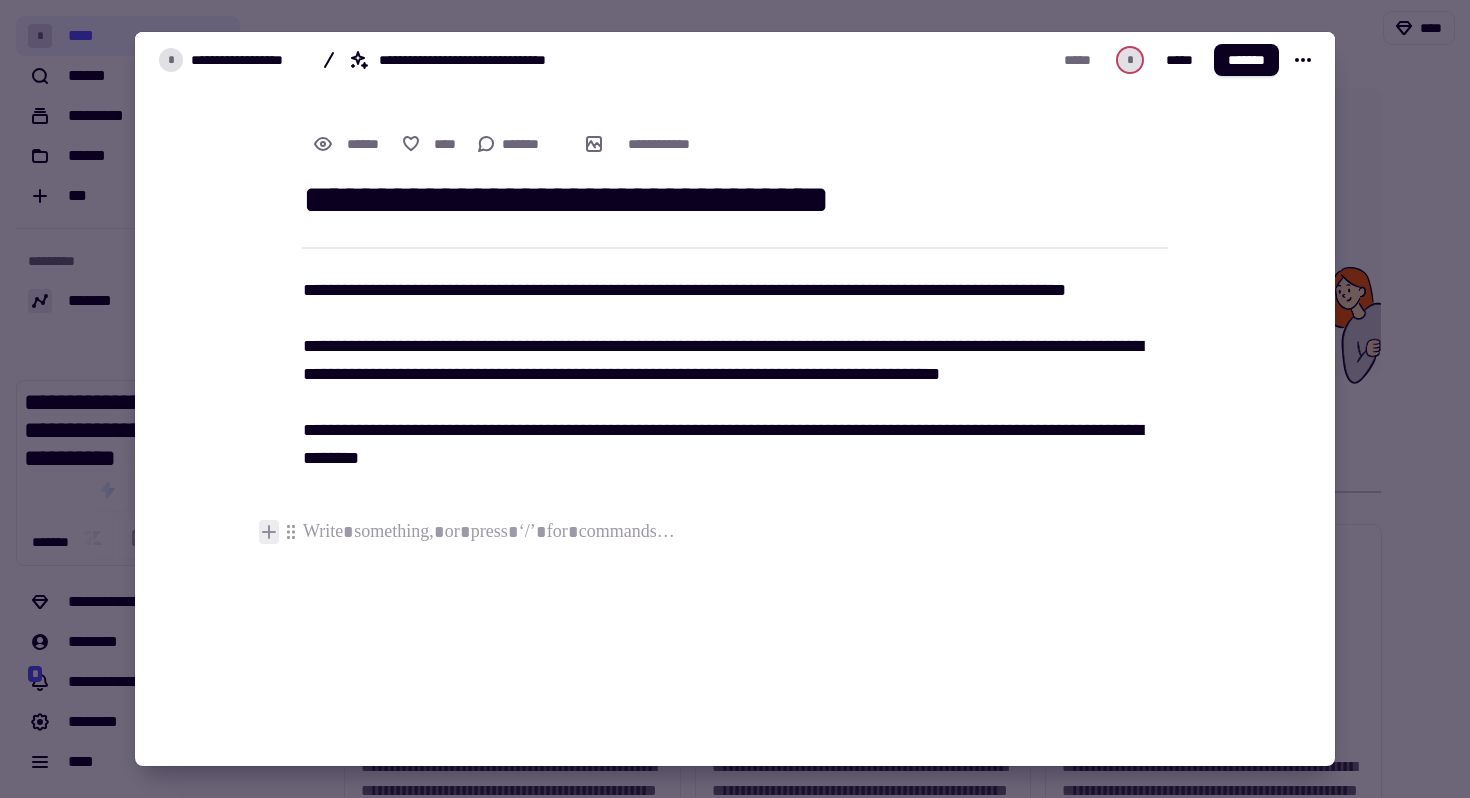 click 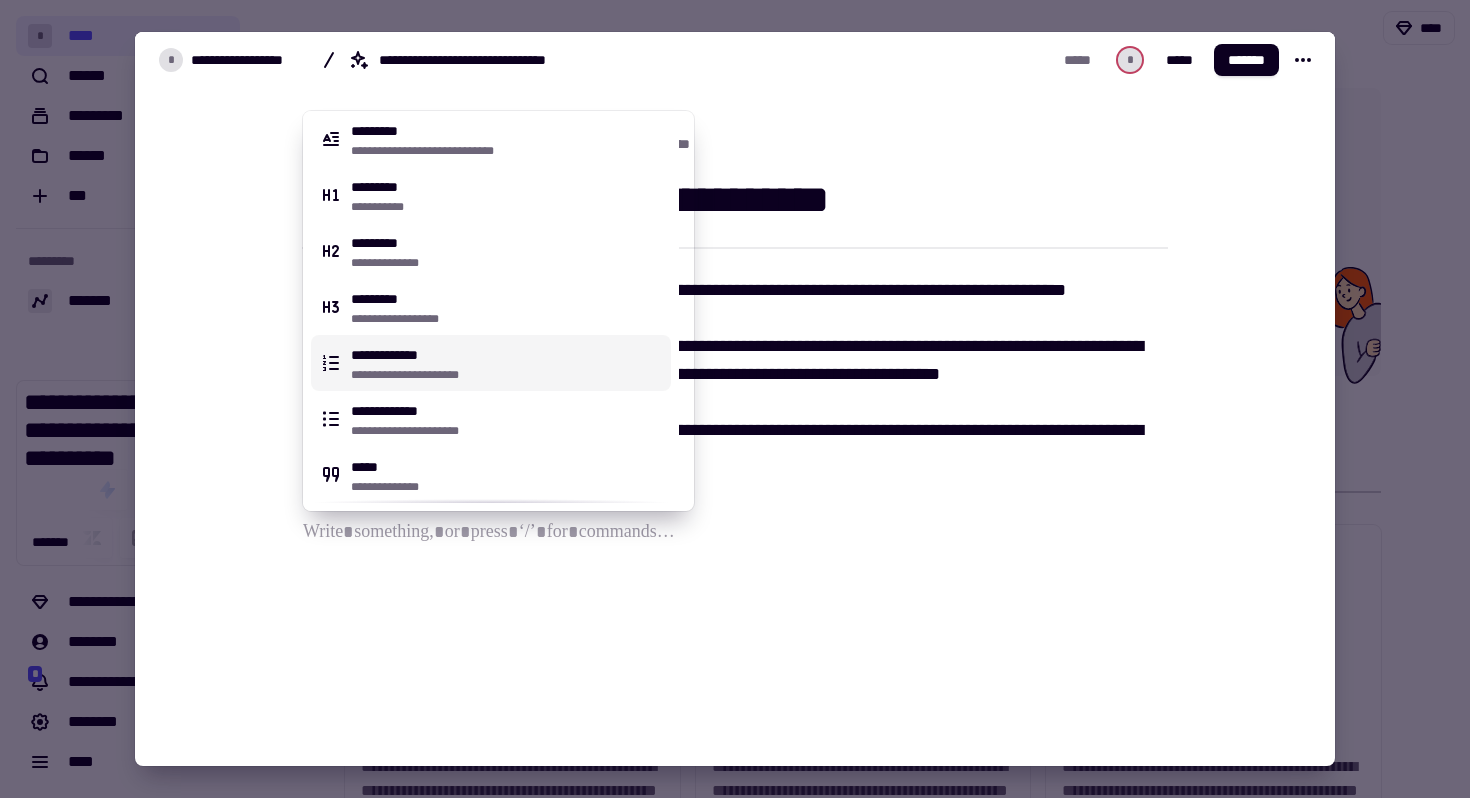 scroll, scrollTop: 521, scrollLeft: 0, axis: vertical 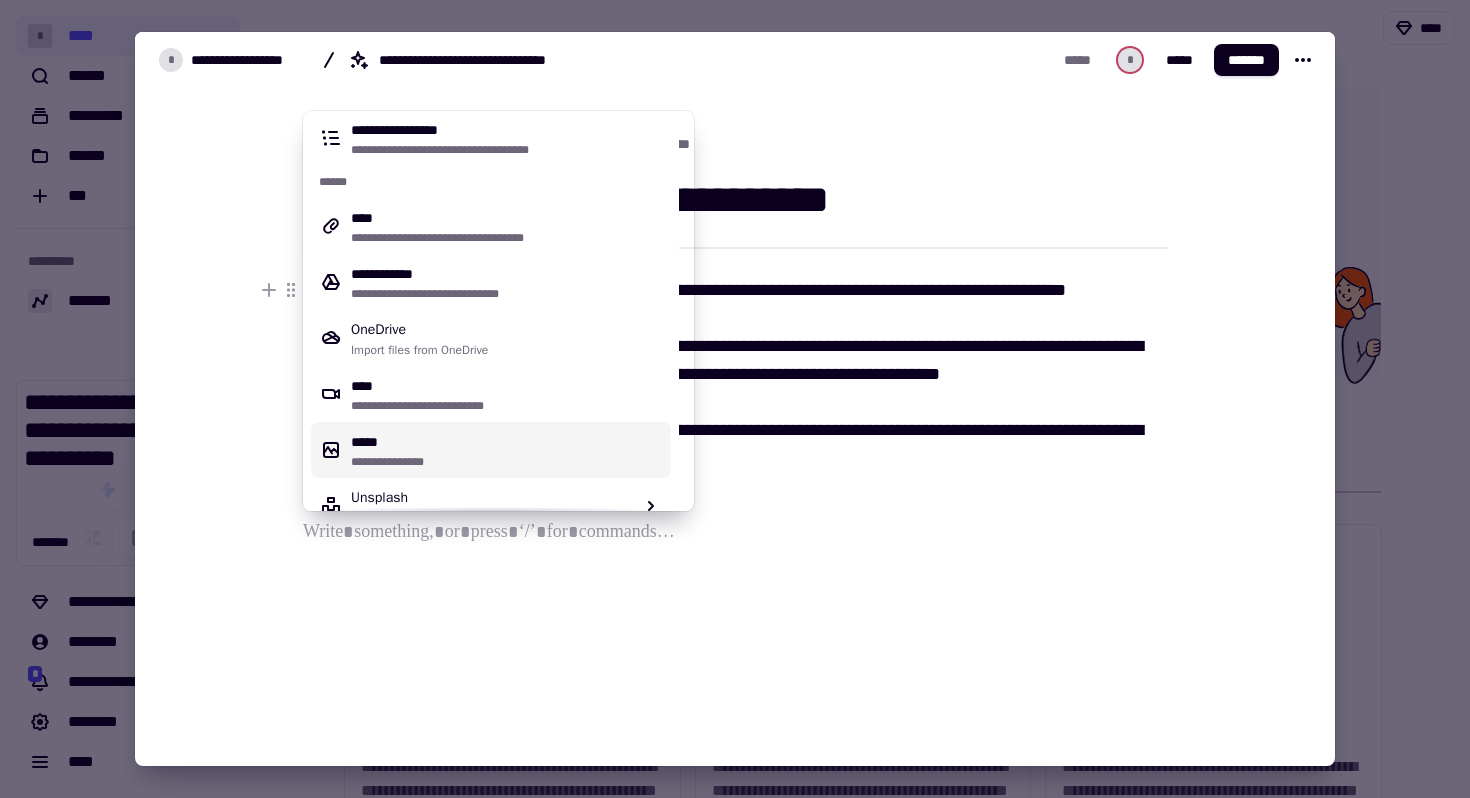 click on "**********" at bounding box center (507, 450) 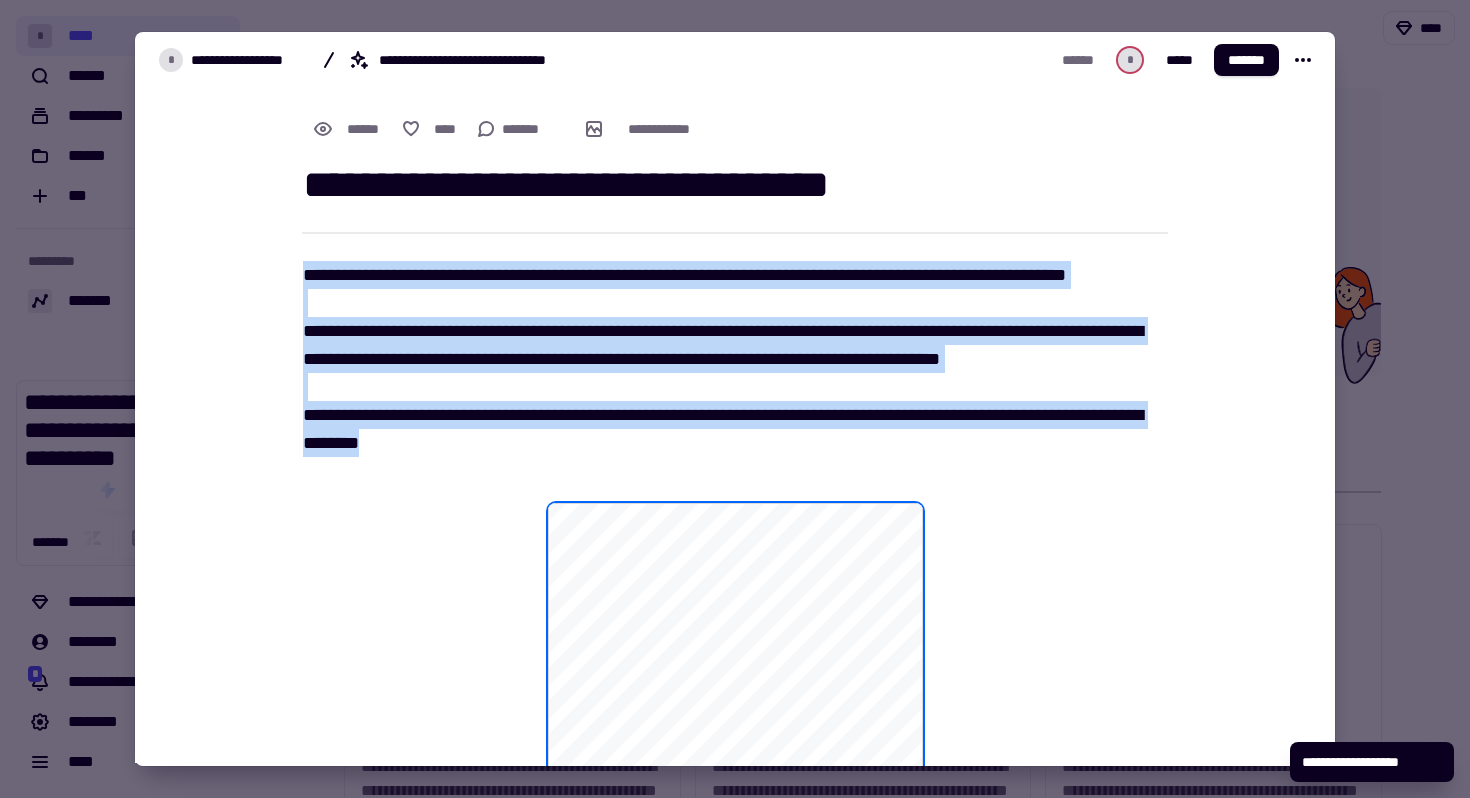 scroll, scrollTop: 0, scrollLeft: 0, axis: both 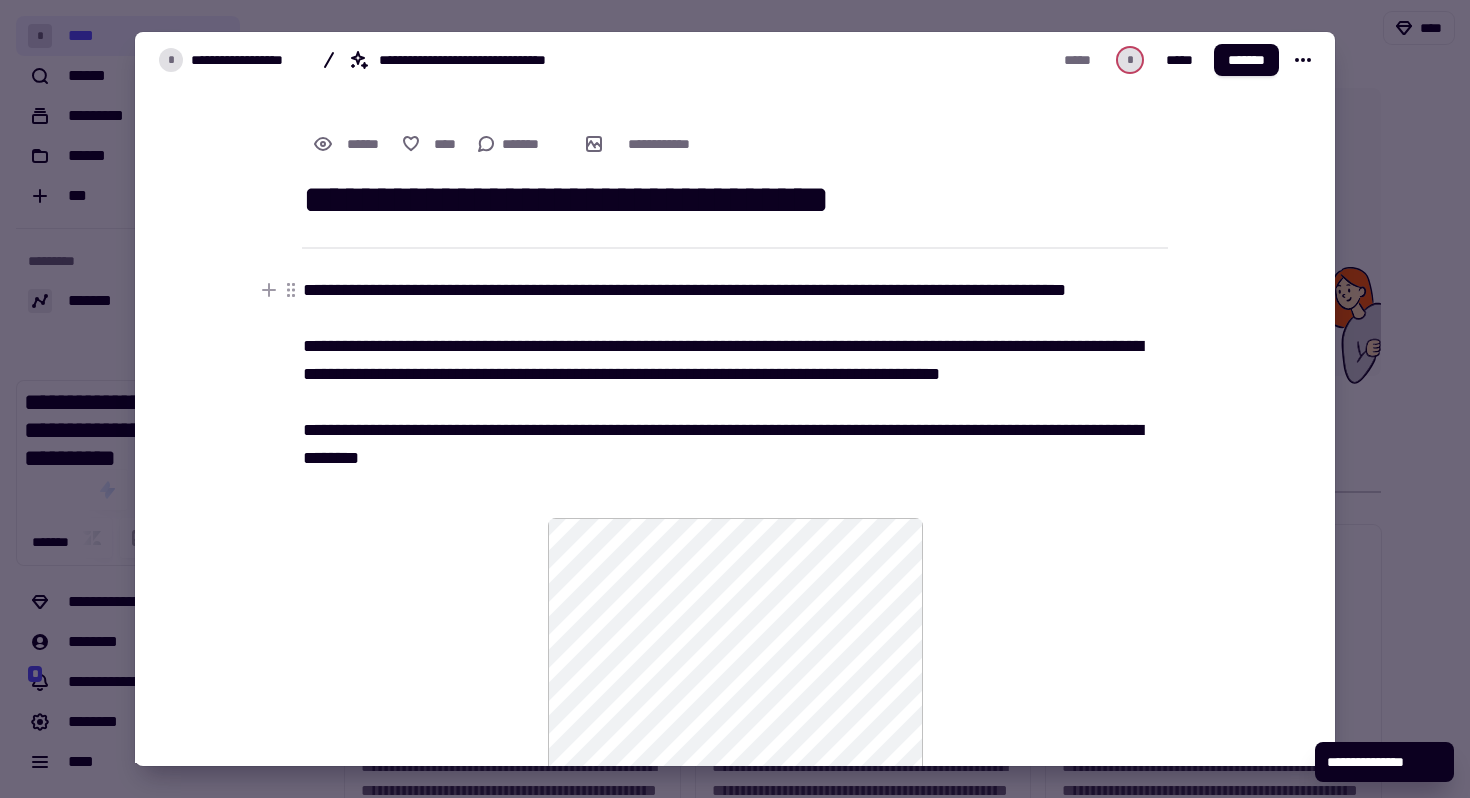 click on "**********" at bounding box center [735, 388] 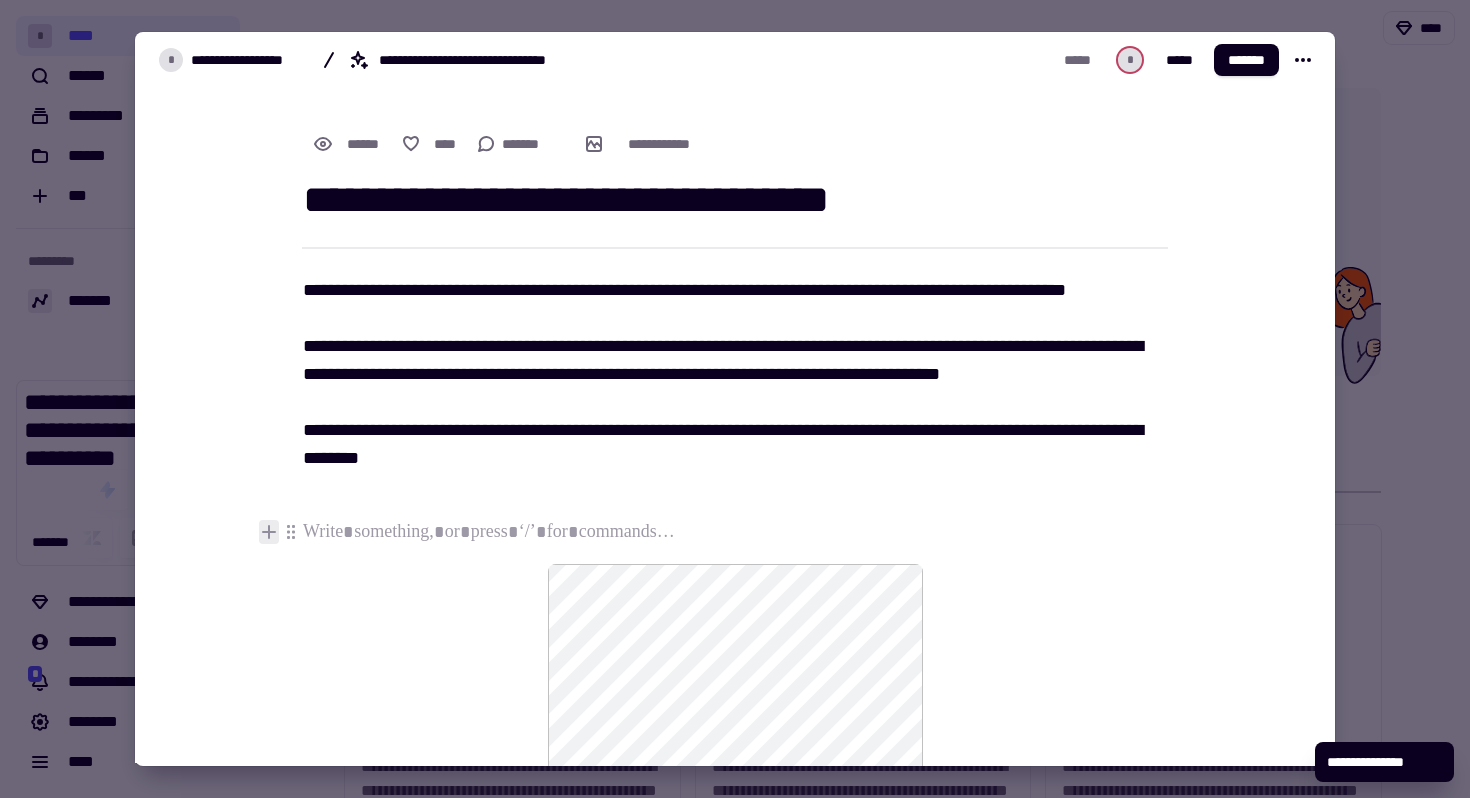 click 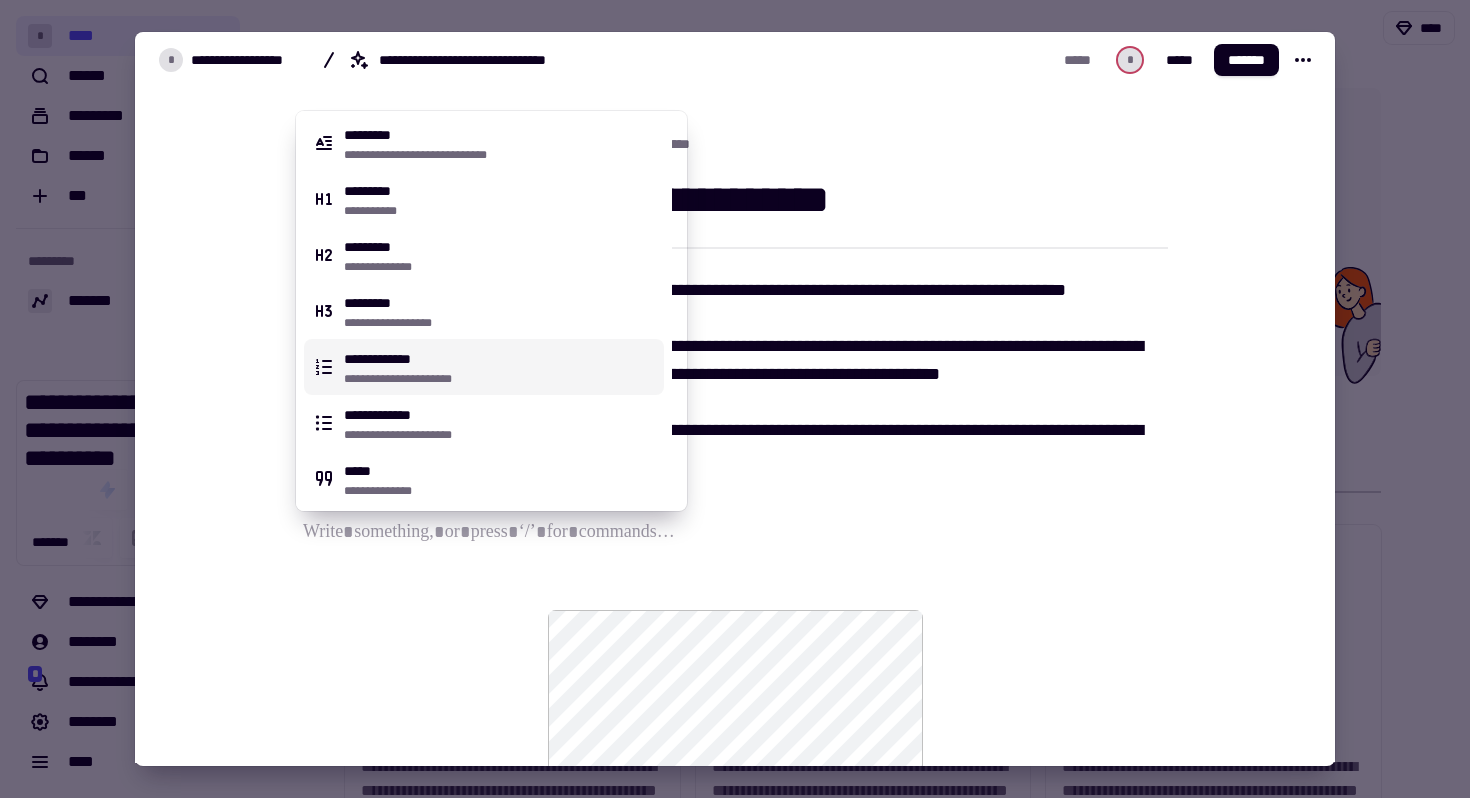 scroll, scrollTop: 976, scrollLeft: 0, axis: vertical 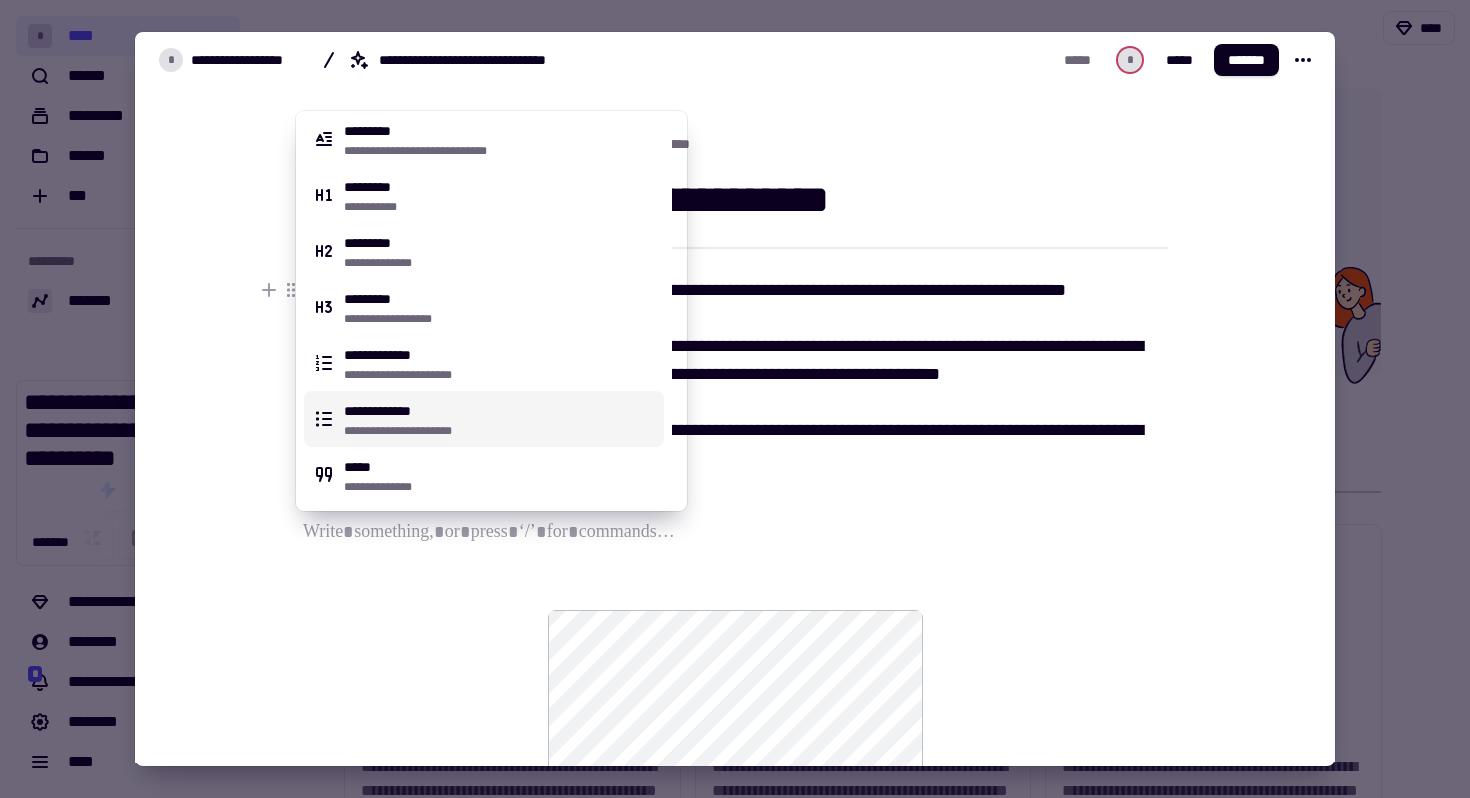 click on "**********" at bounding box center [484, 419] 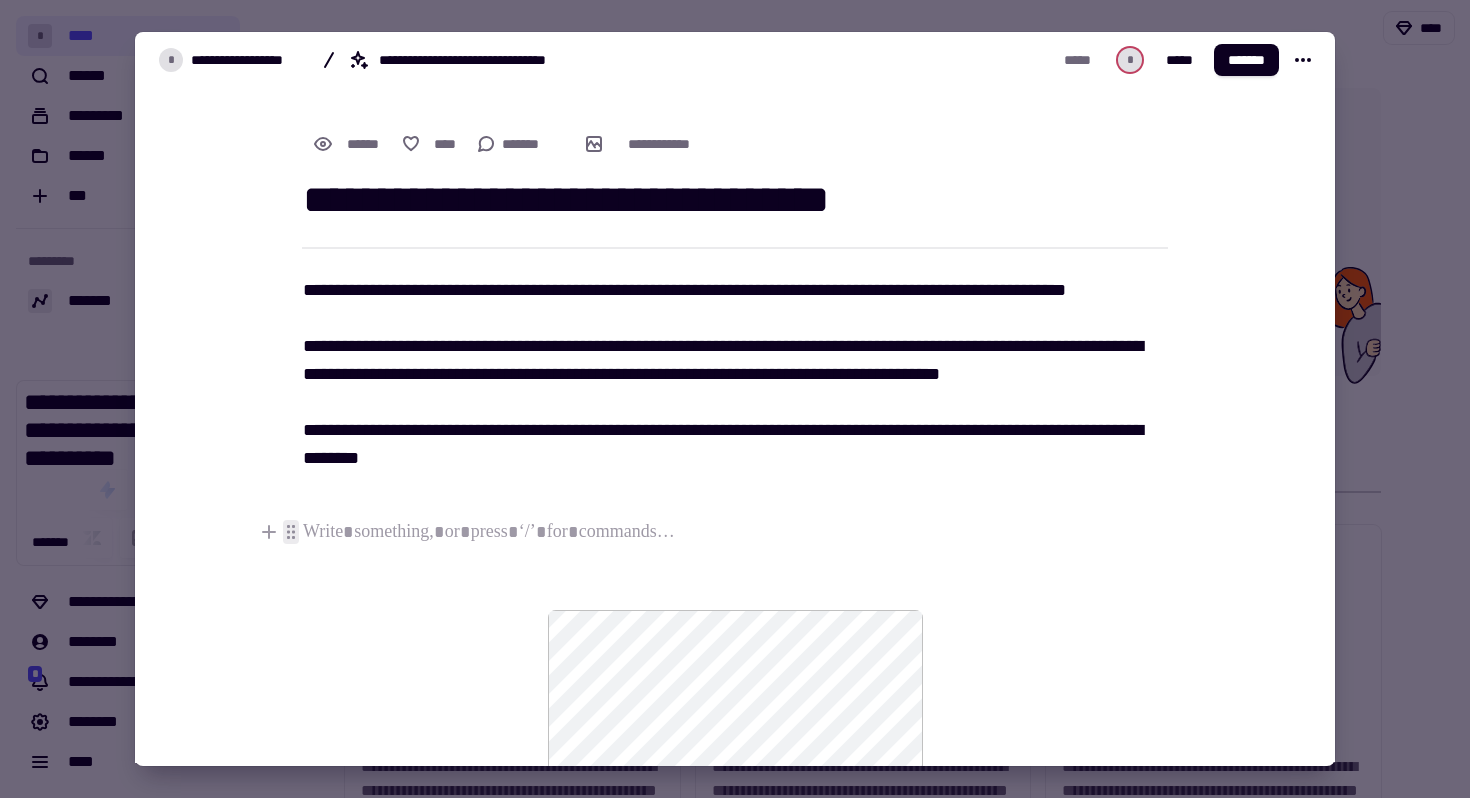 click 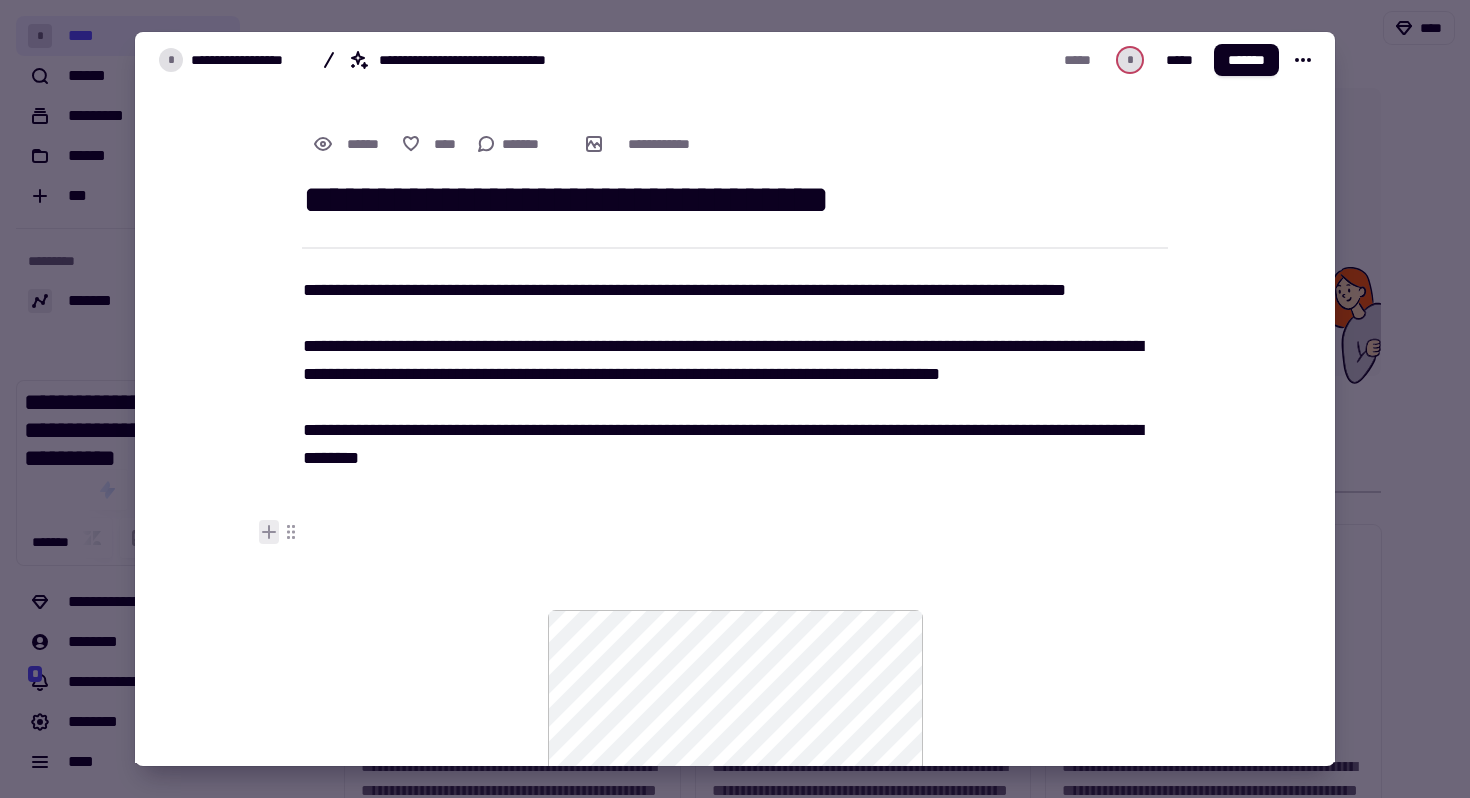 click 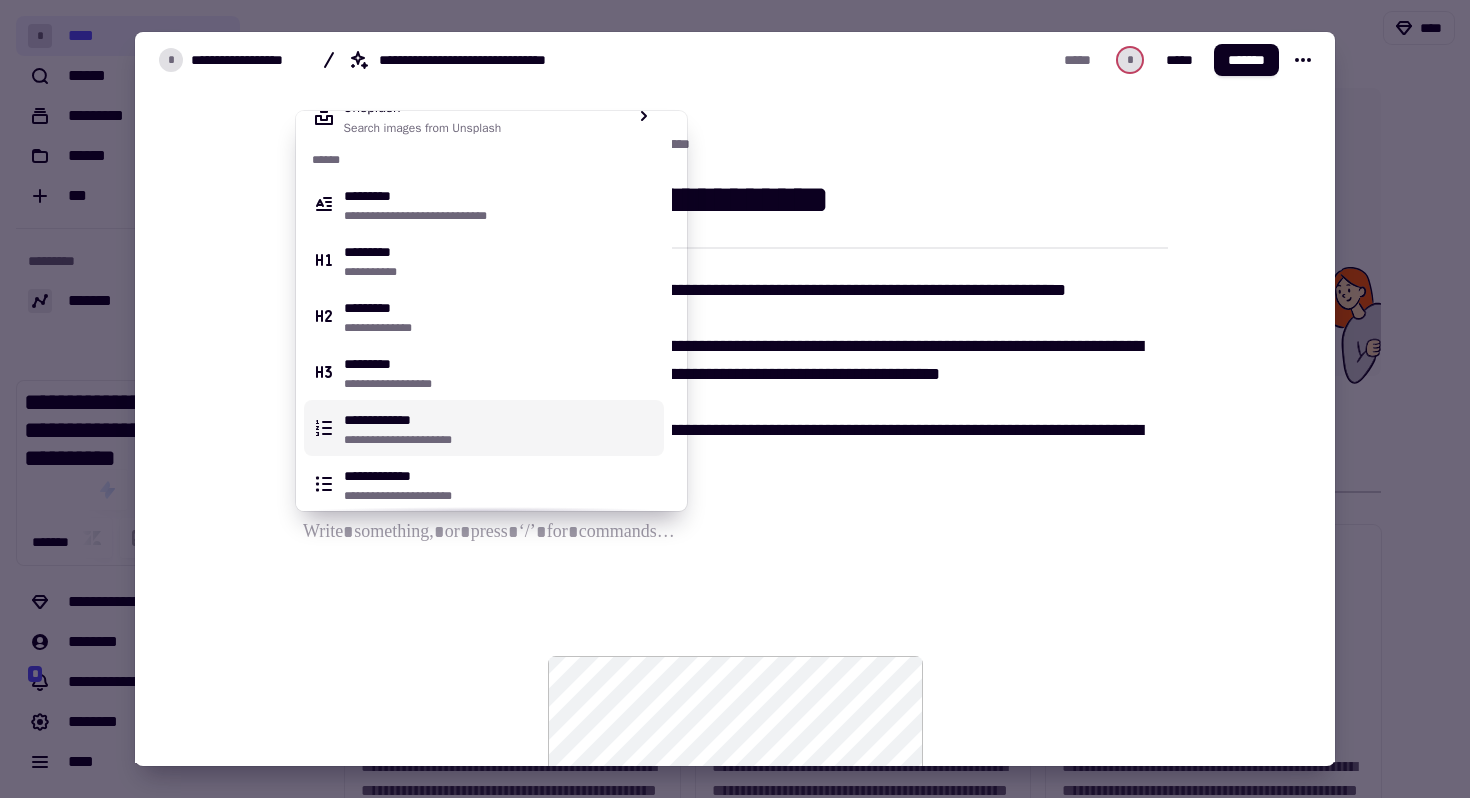 scroll, scrollTop: 976, scrollLeft: 0, axis: vertical 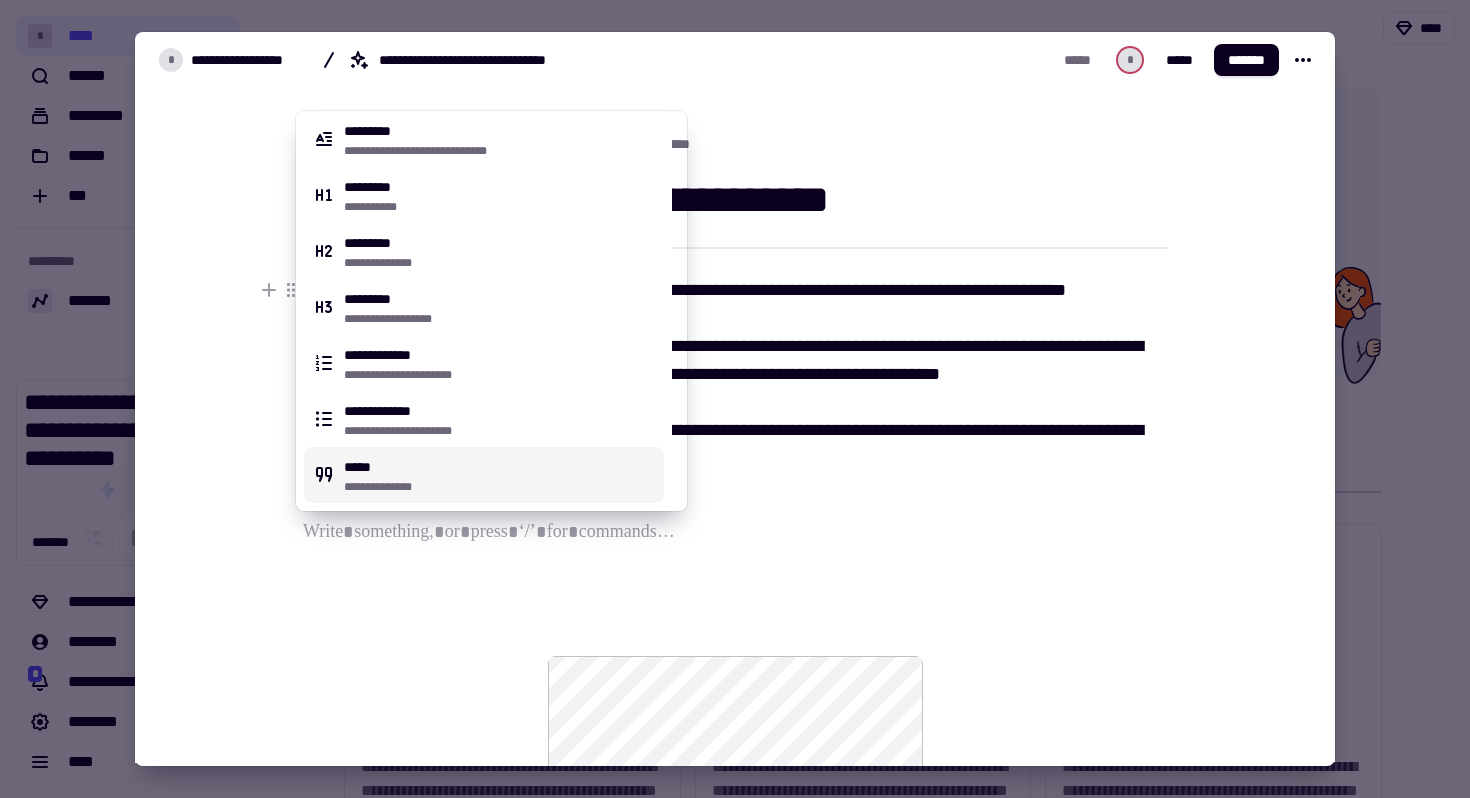 click on "**********" at bounding box center [500, 475] 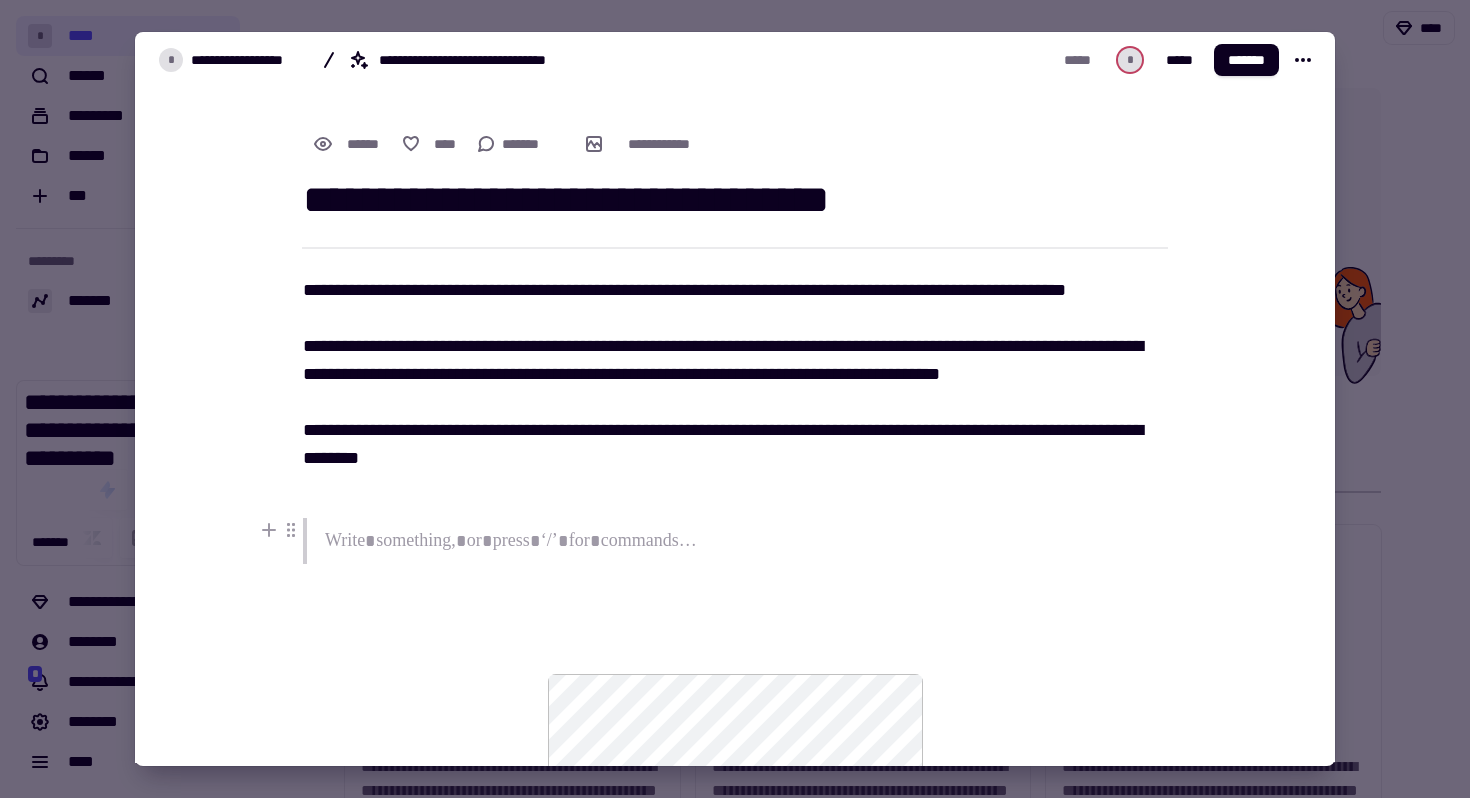type 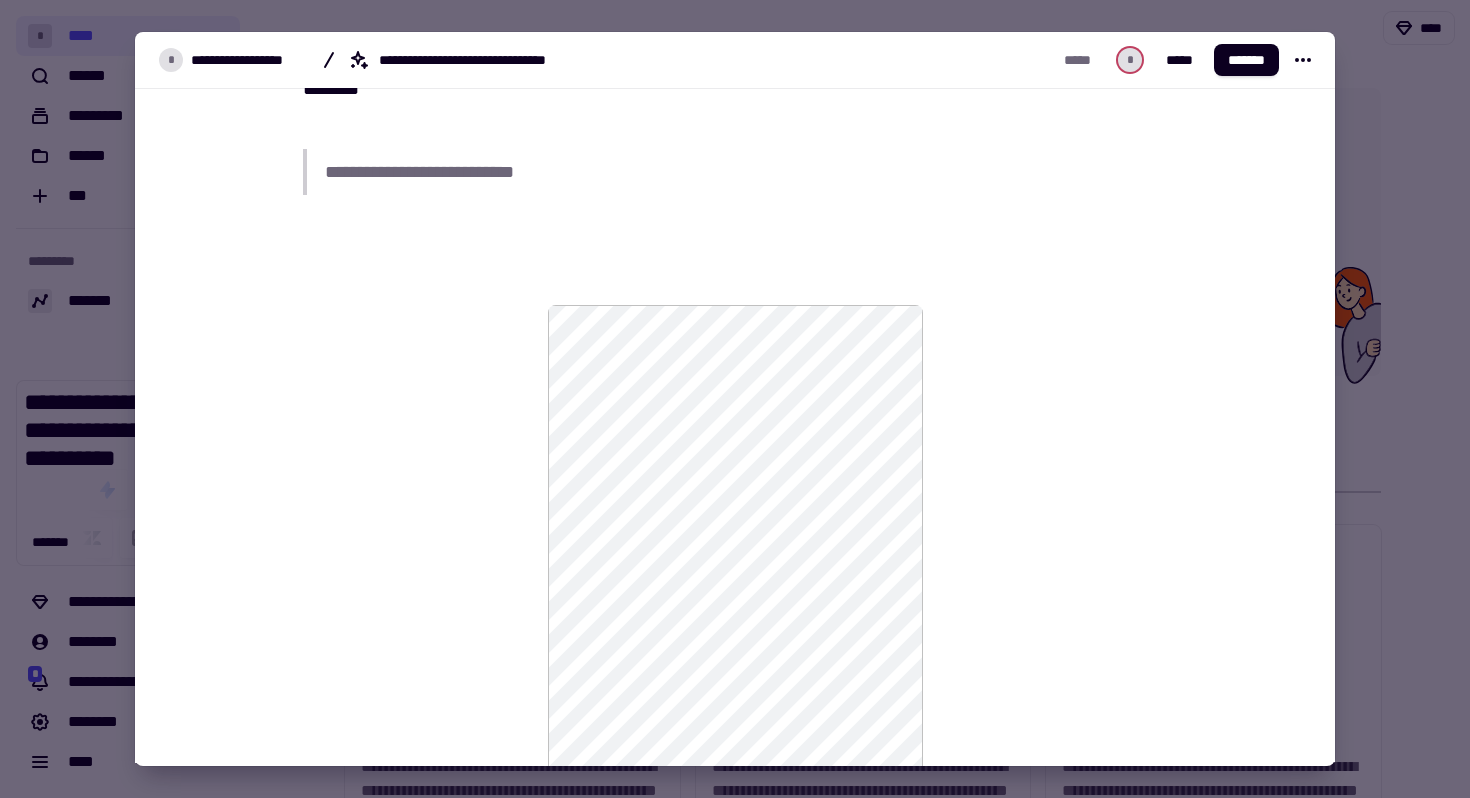 scroll, scrollTop: 0, scrollLeft: 0, axis: both 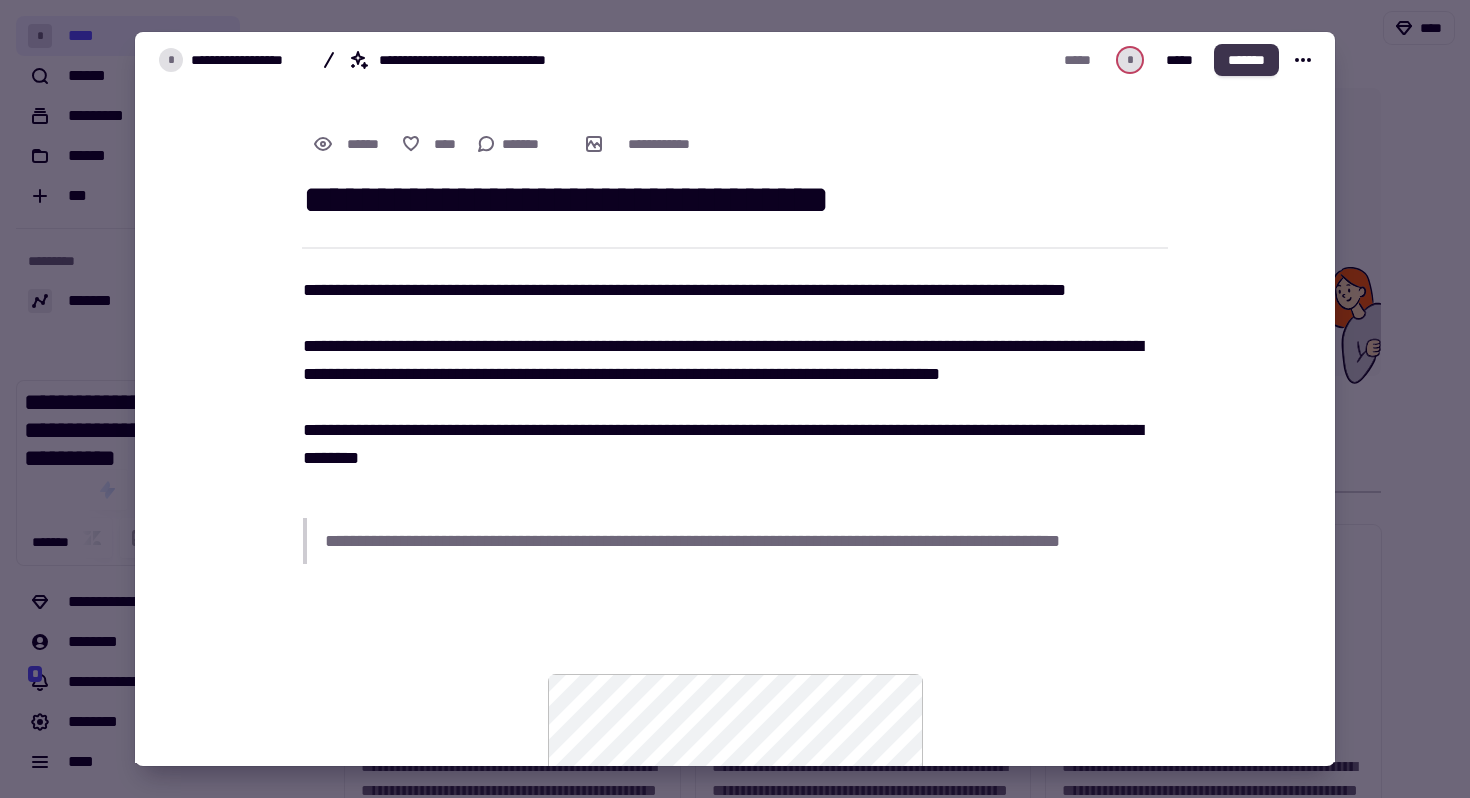click on "*******" 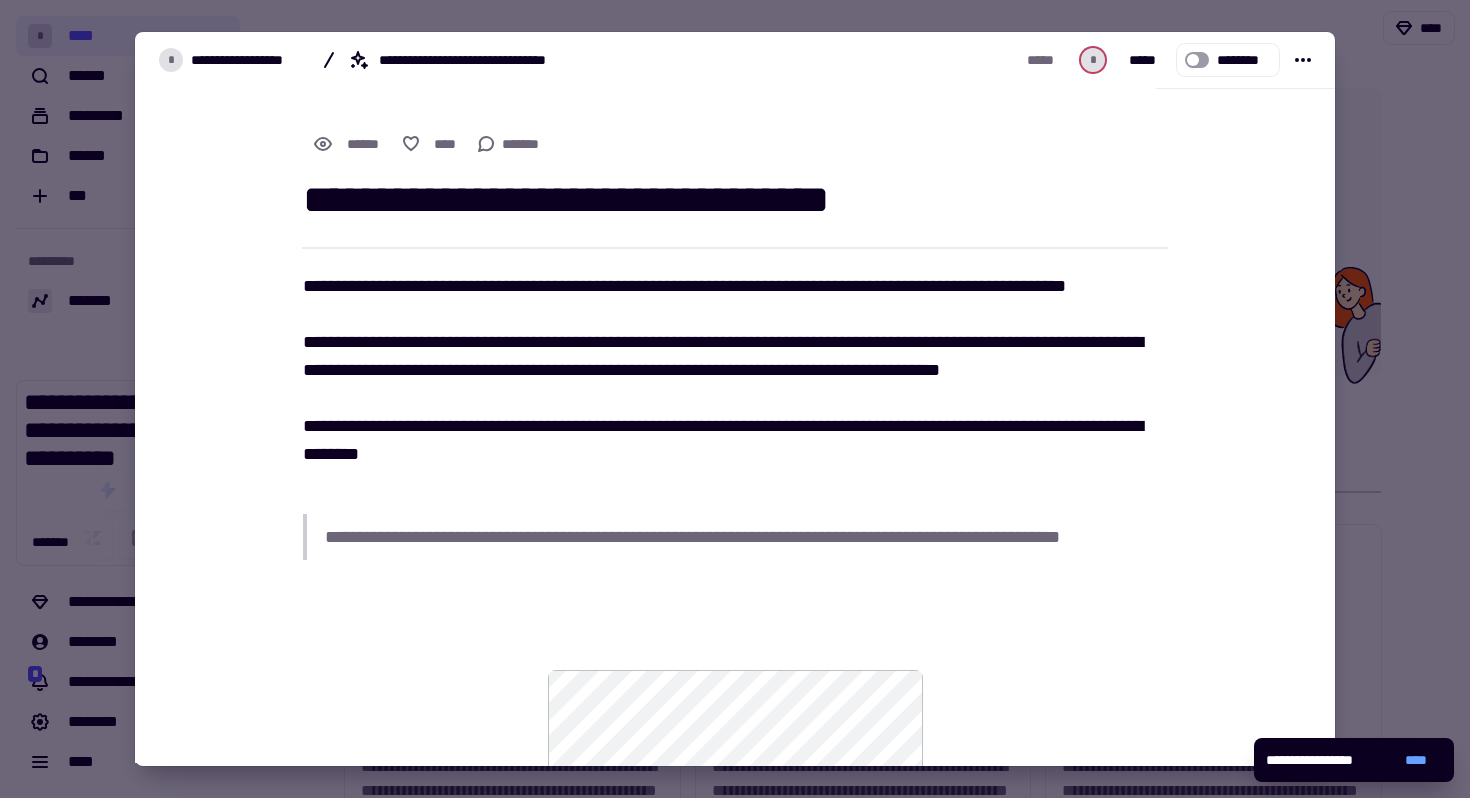 click at bounding box center (735, 399) 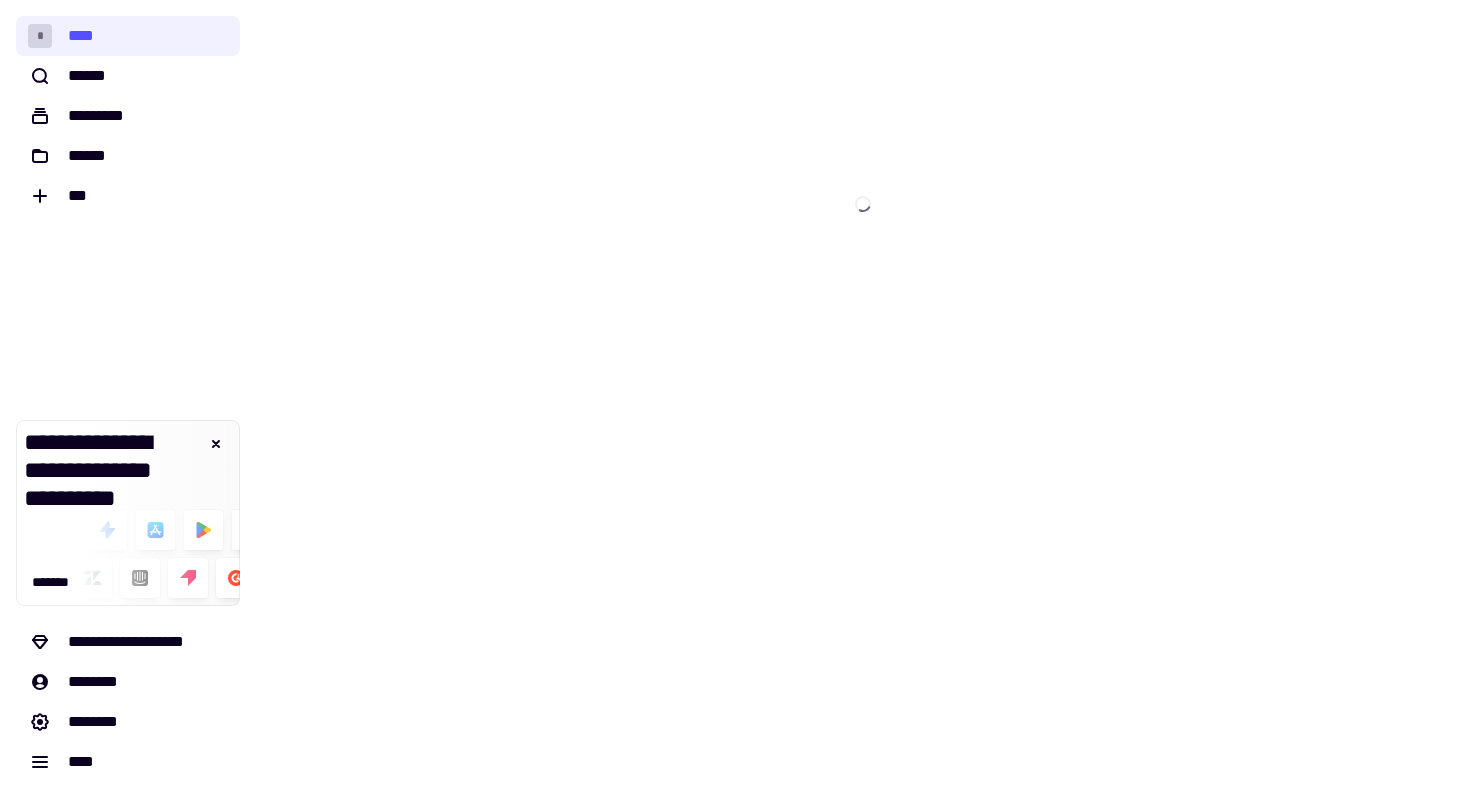 scroll, scrollTop: 0, scrollLeft: 0, axis: both 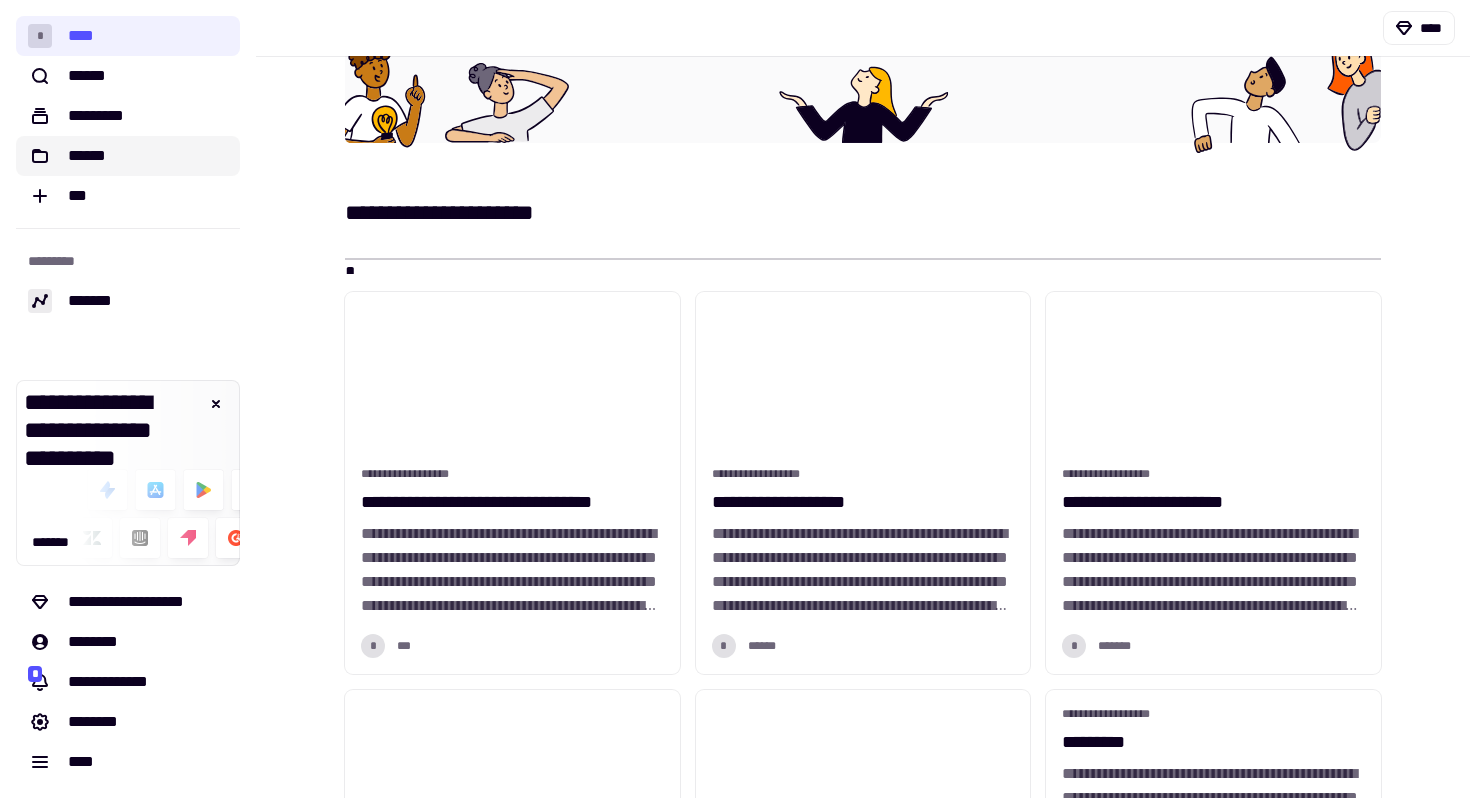 click on "******" 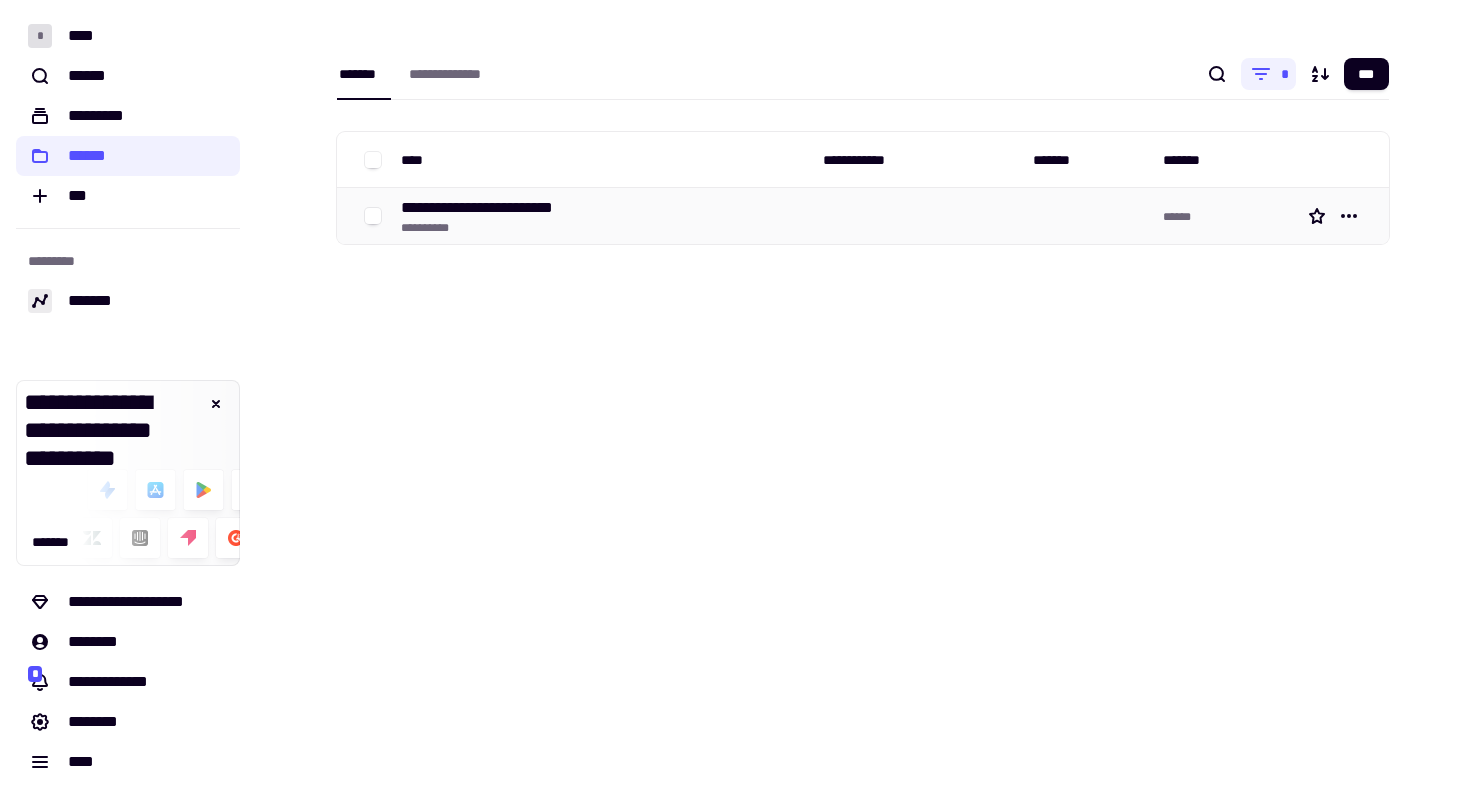 click on "**********" at bounding box center [495, 228] 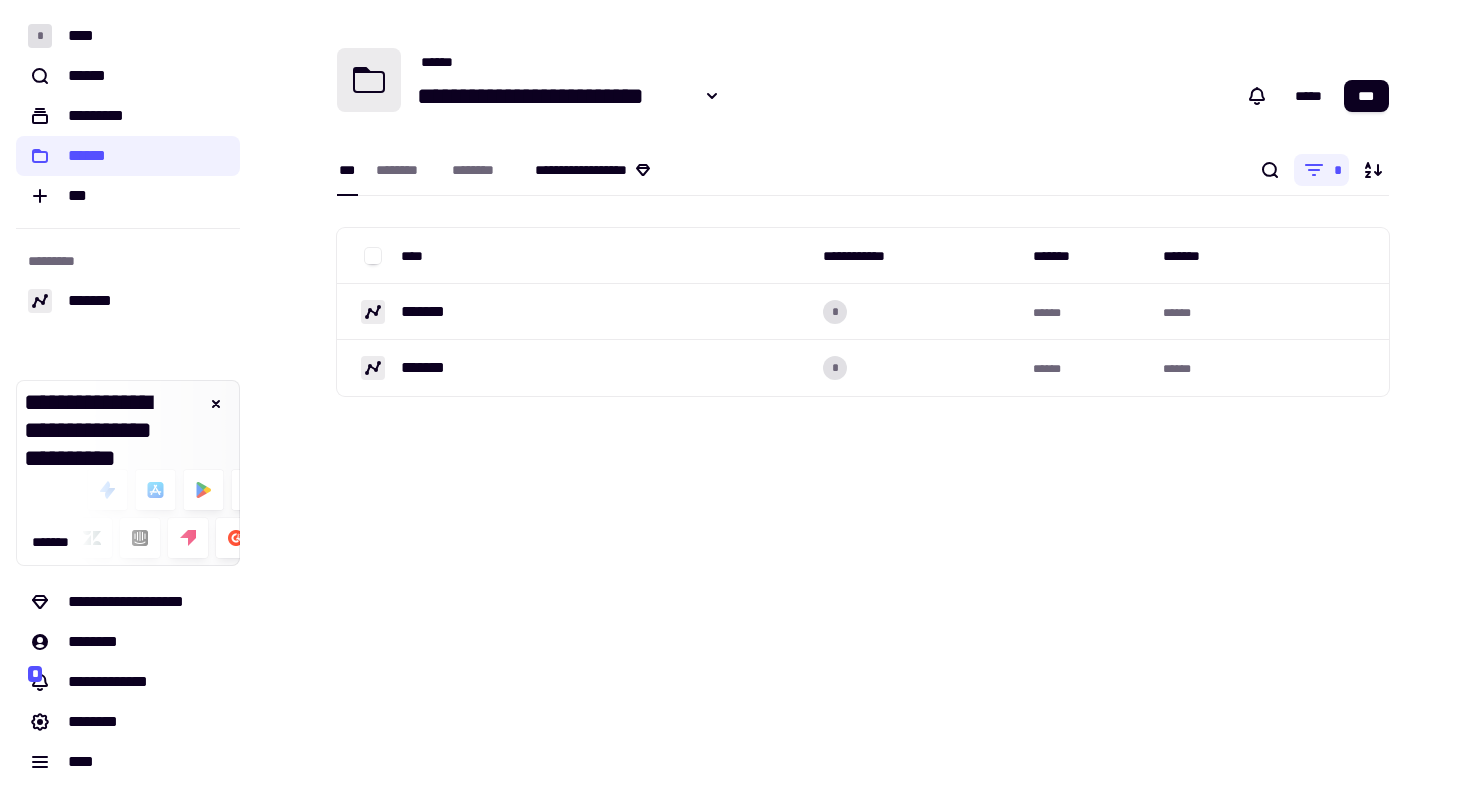 click on "**********" at bounding box center [611, 170] 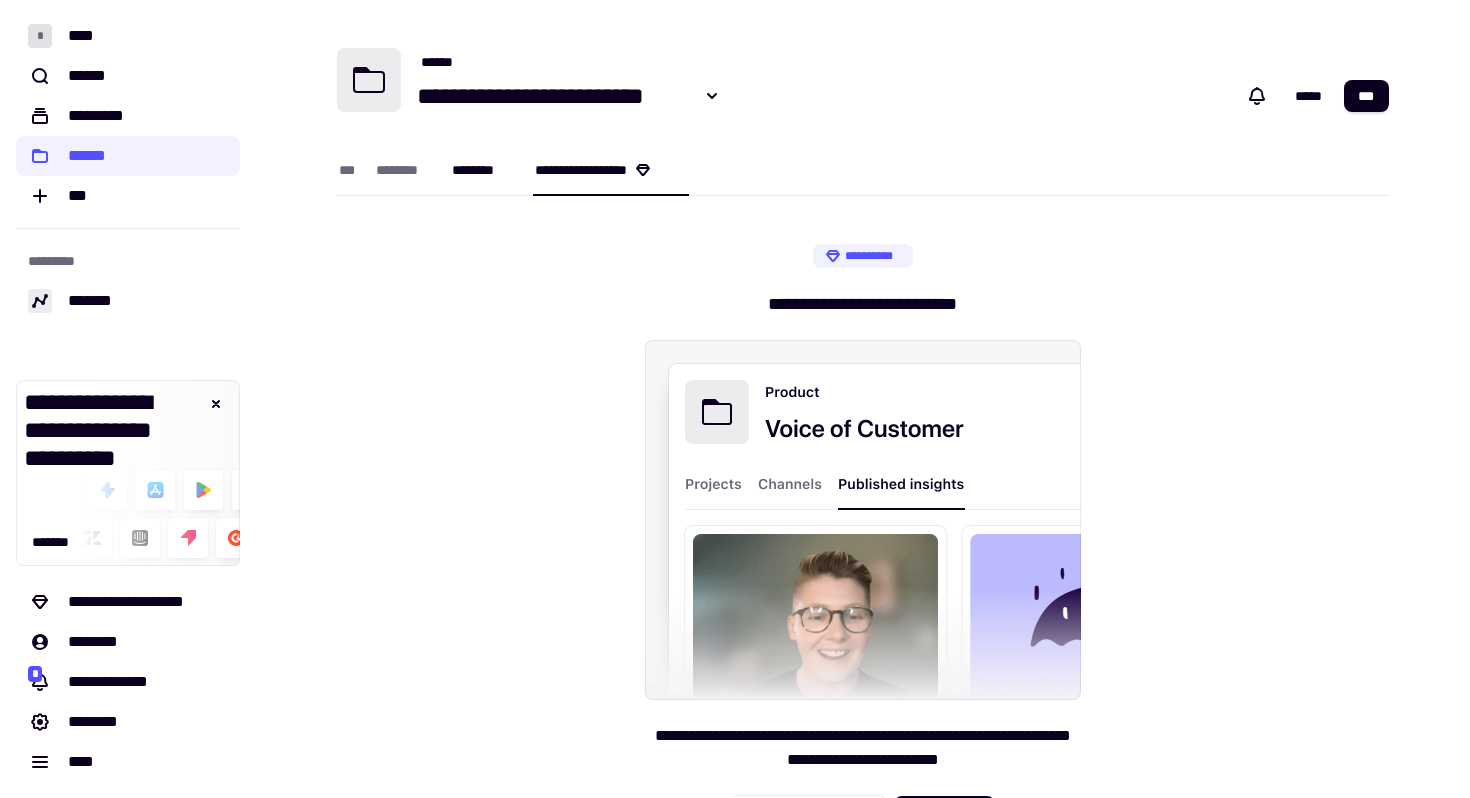 click on "********" at bounding box center [483, 170] 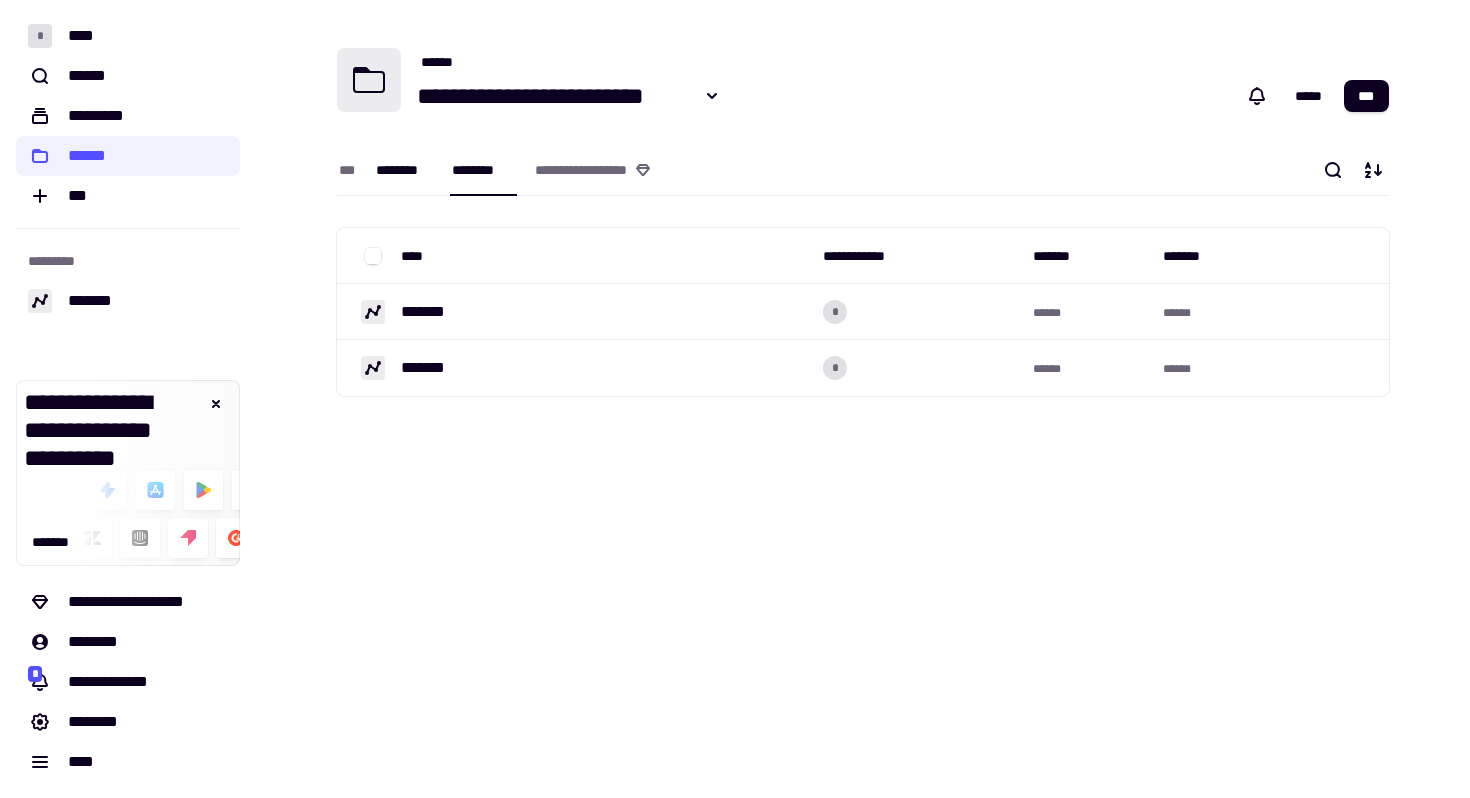 click on "********" at bounding box center [404, 170] 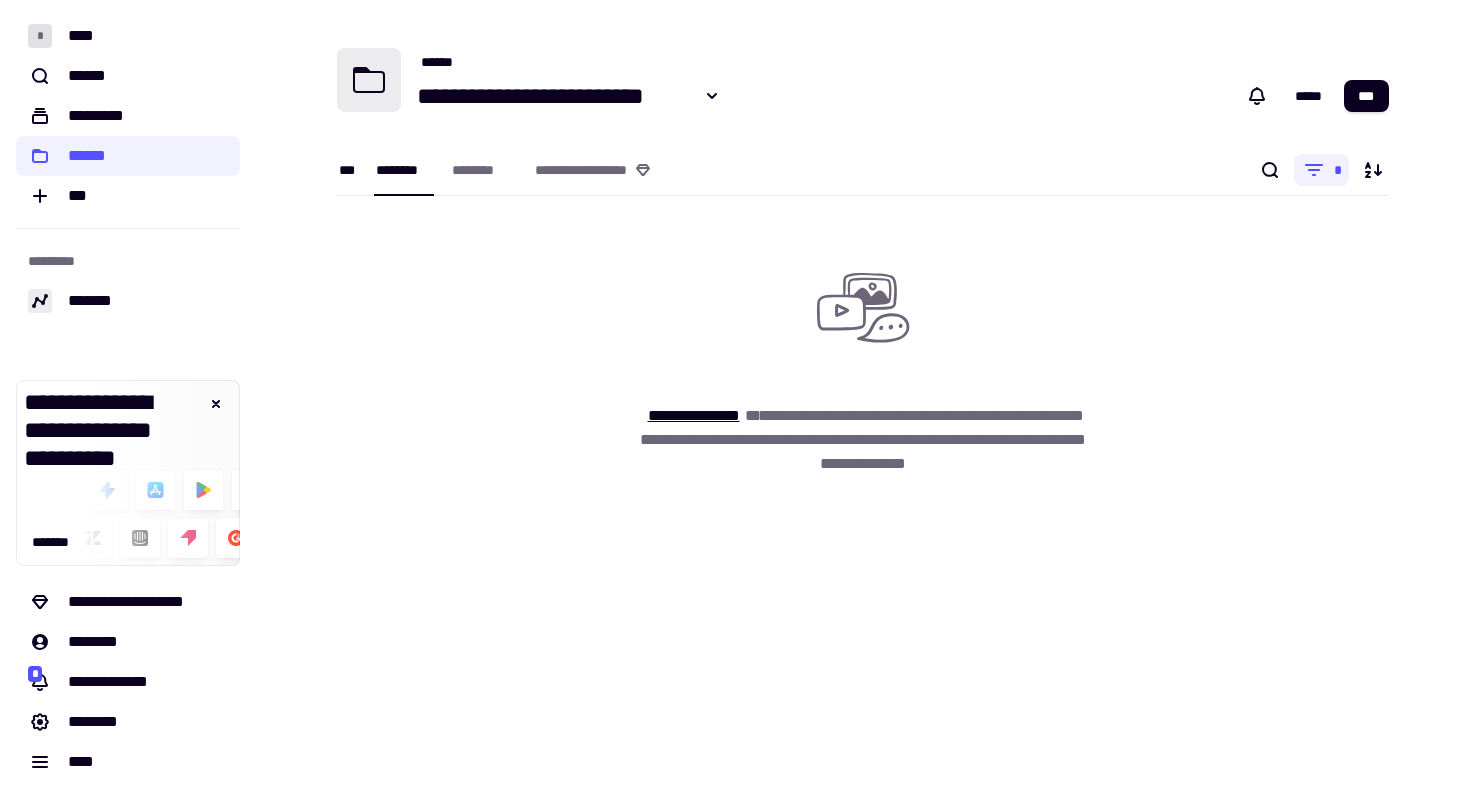click on "***" at bounding box center [347, 170] 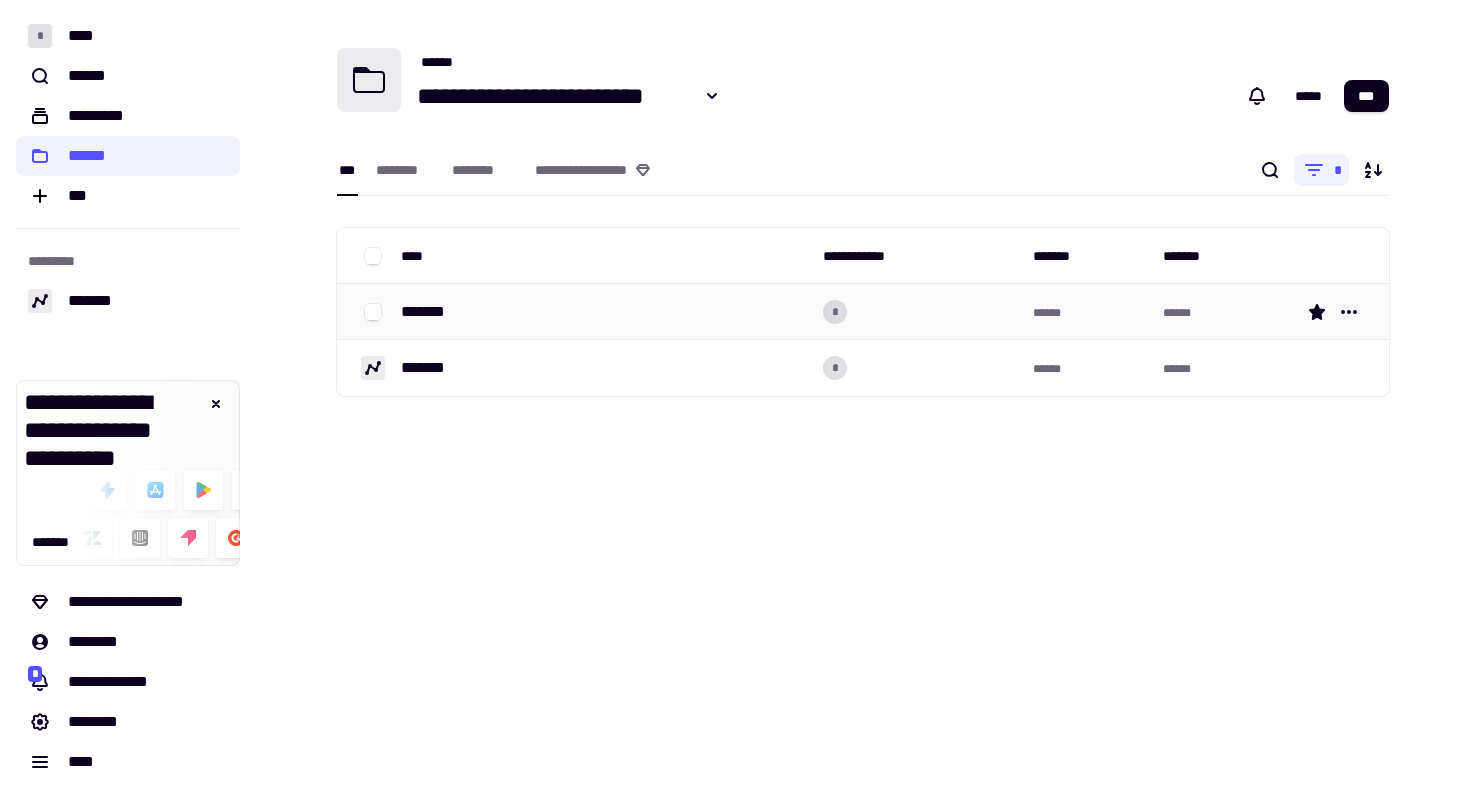 click on "*******" at bounding box center (604, 312) 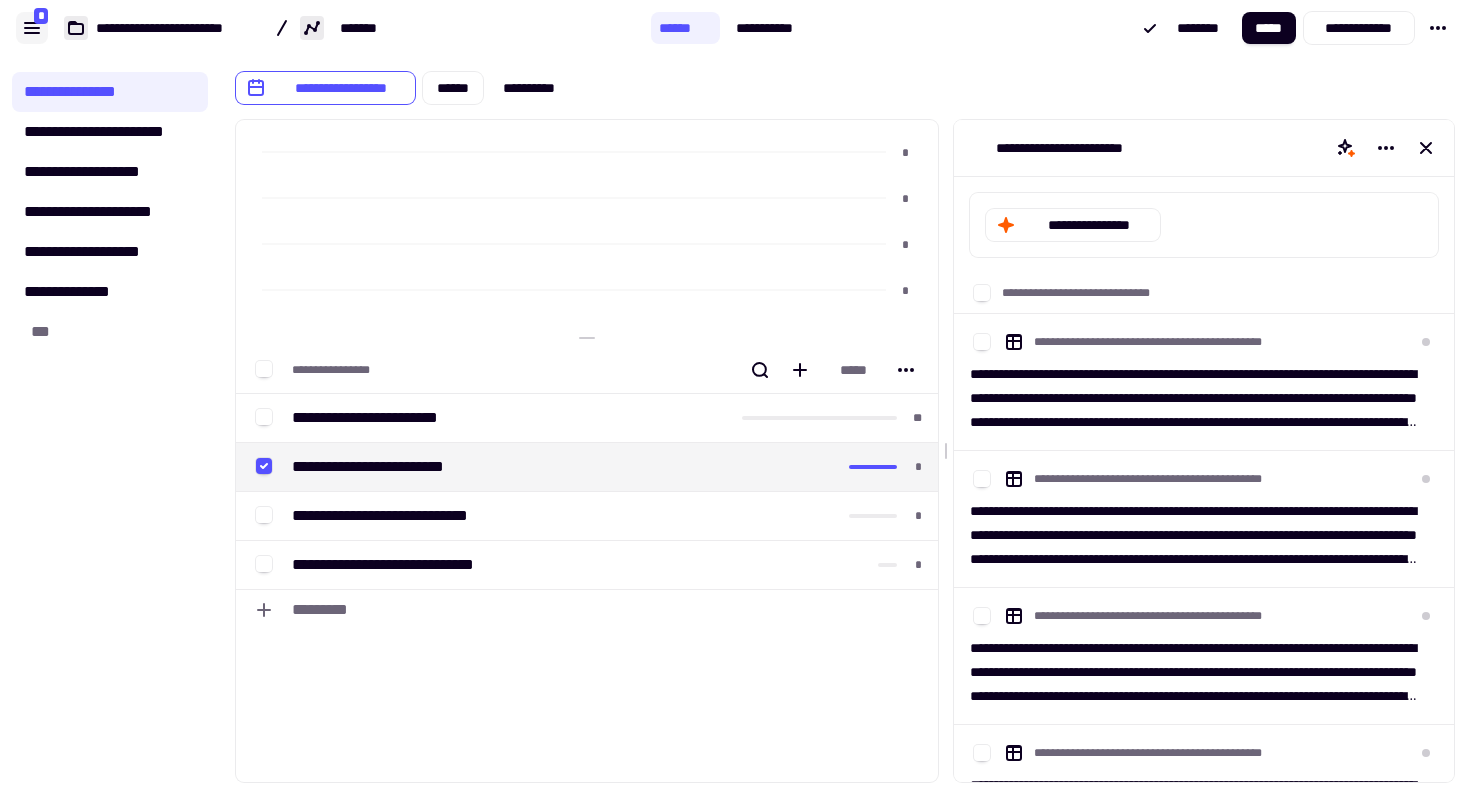 click 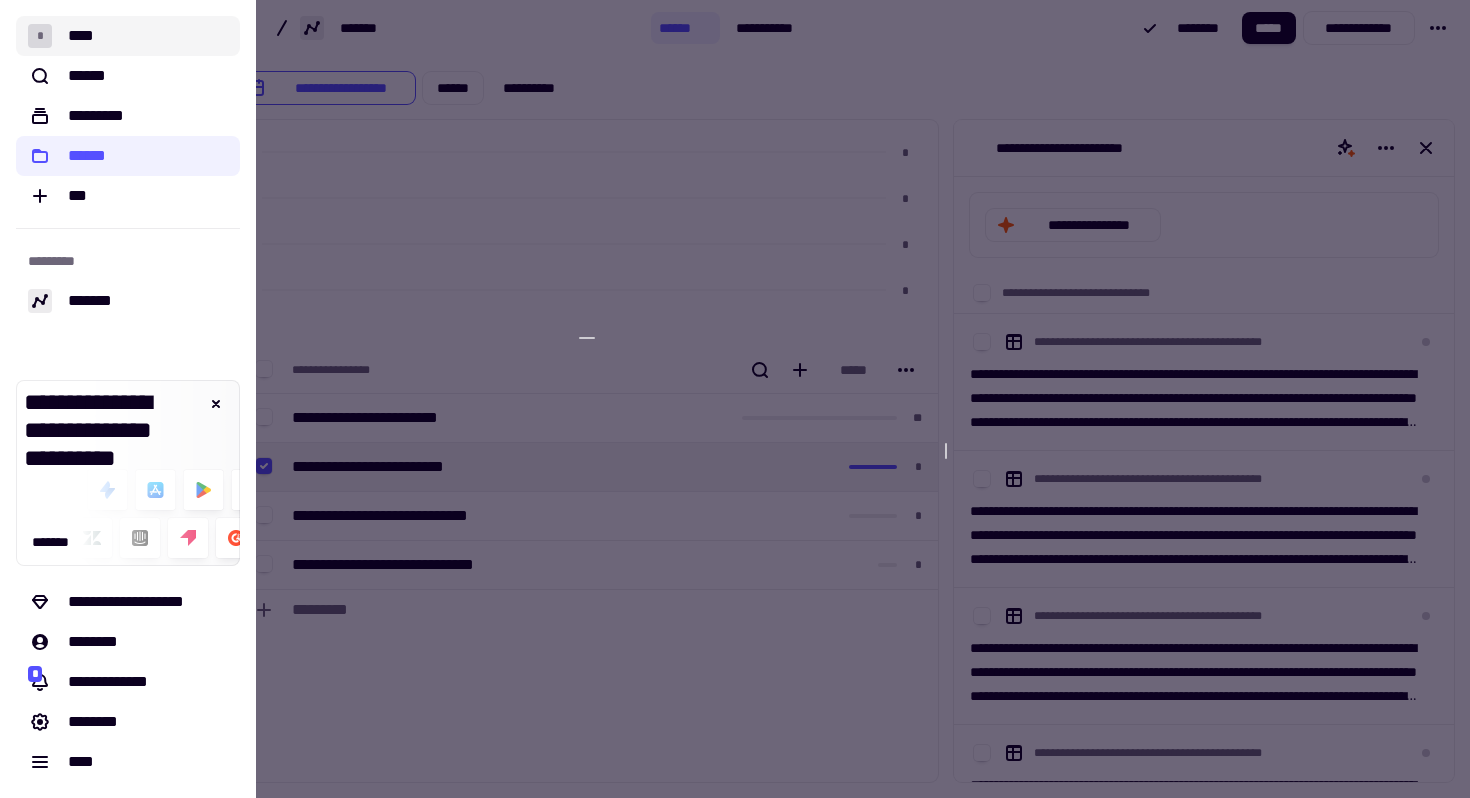 click on "* ****" 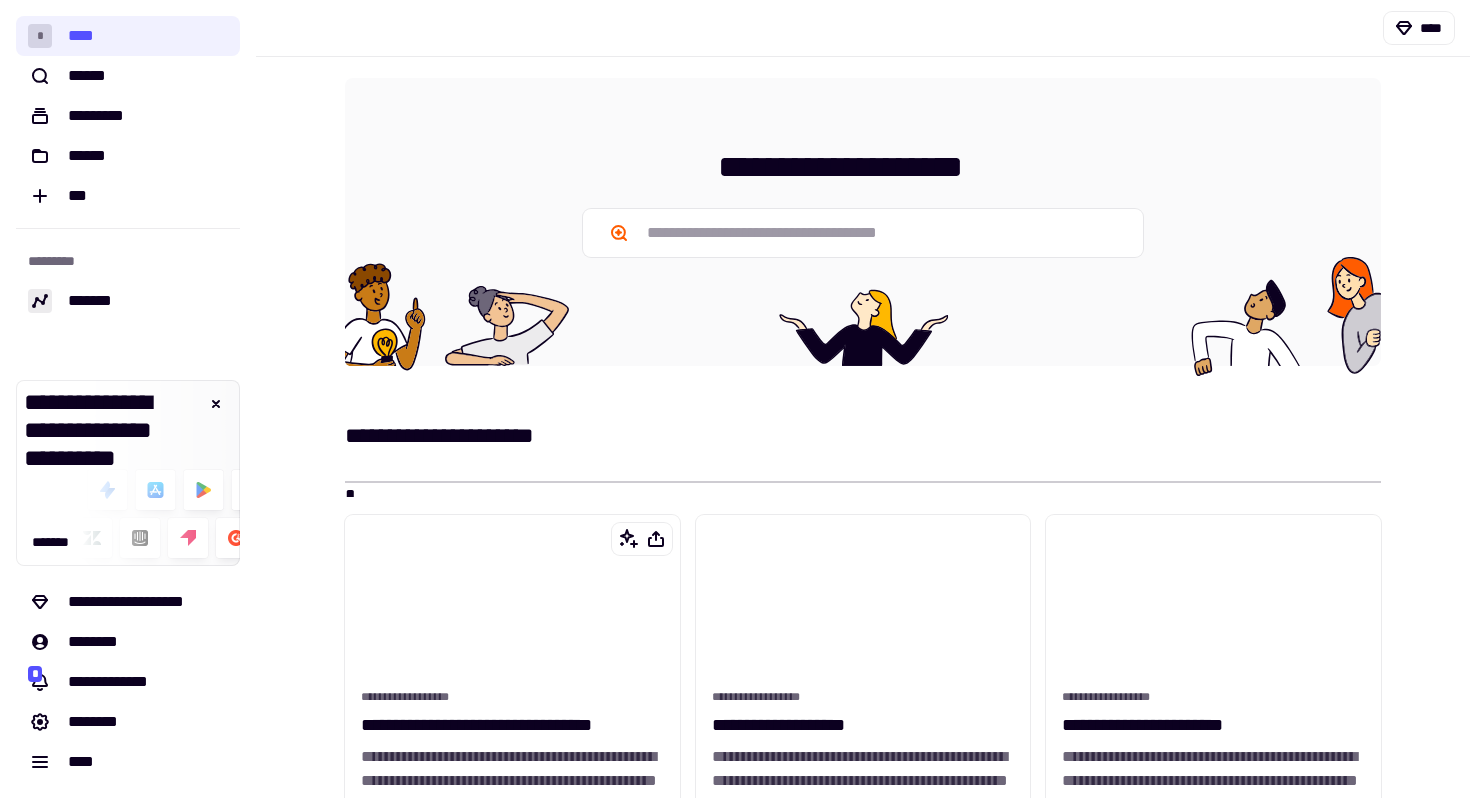 scroll, scrollTop: 0, scrollLeft: 0, axis: both 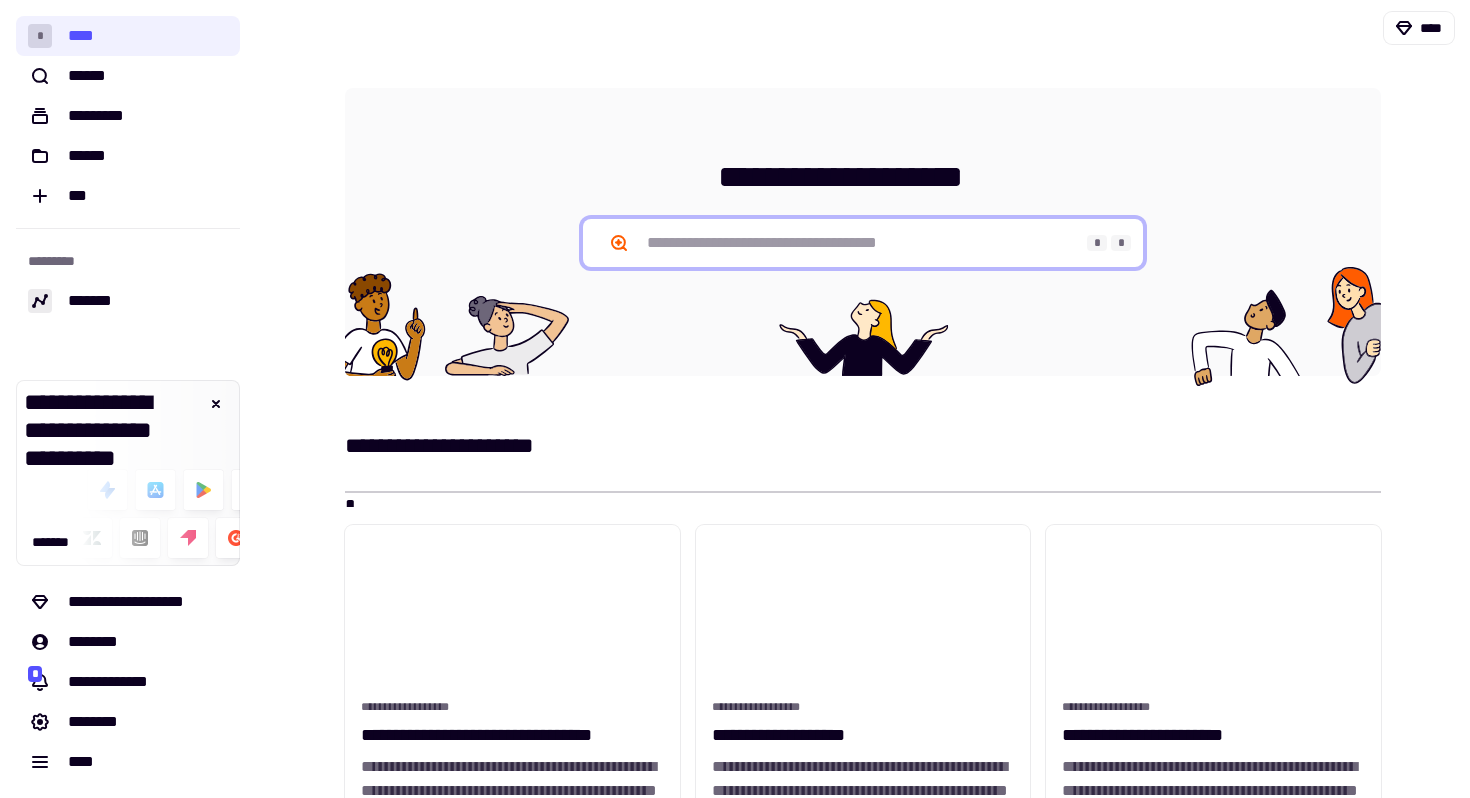 click at bounding box center (863, 243) 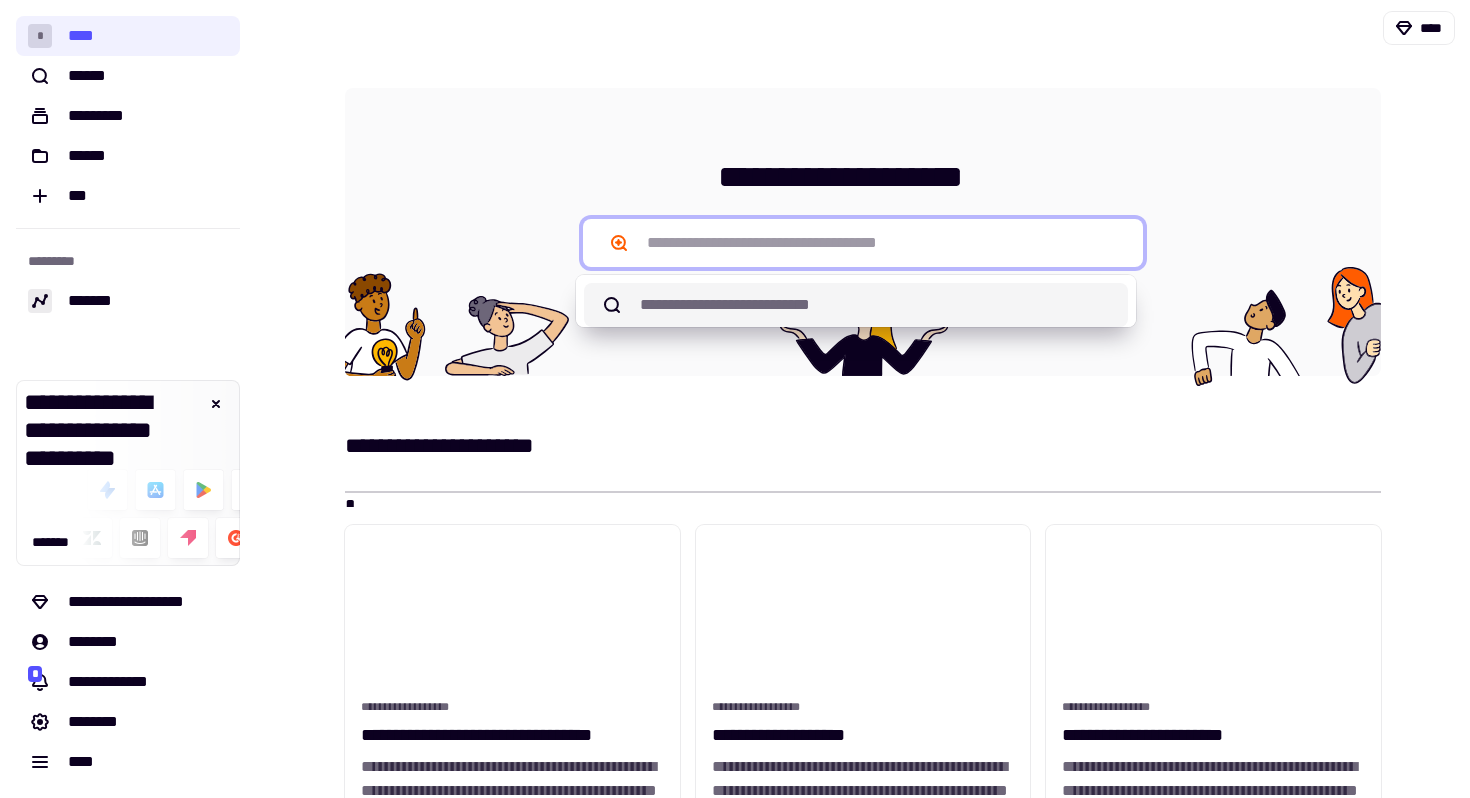 click on "******" at bounding box center (707, 304) 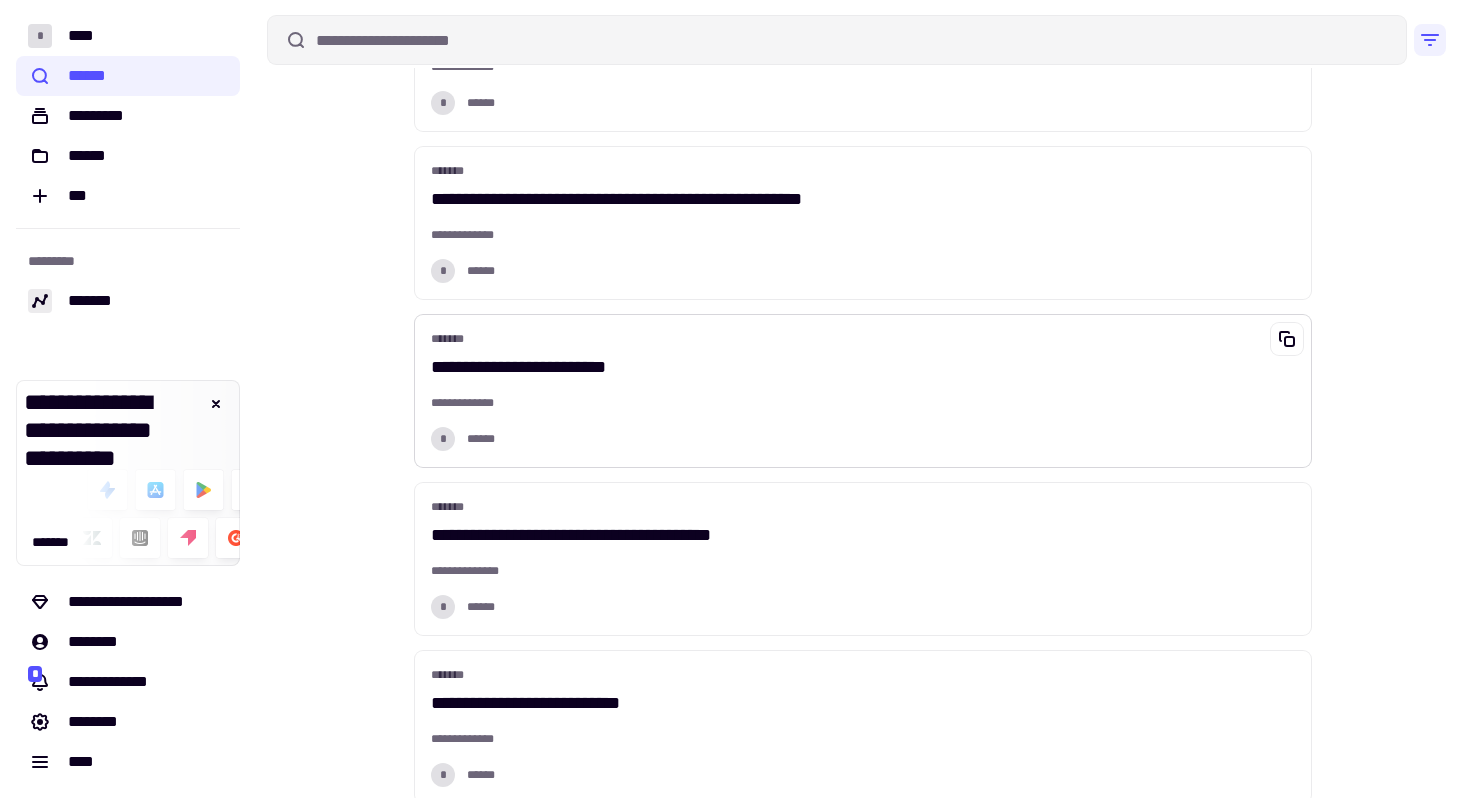 scroll, scrollTop: 0, scrollLeft: 0, axis: both 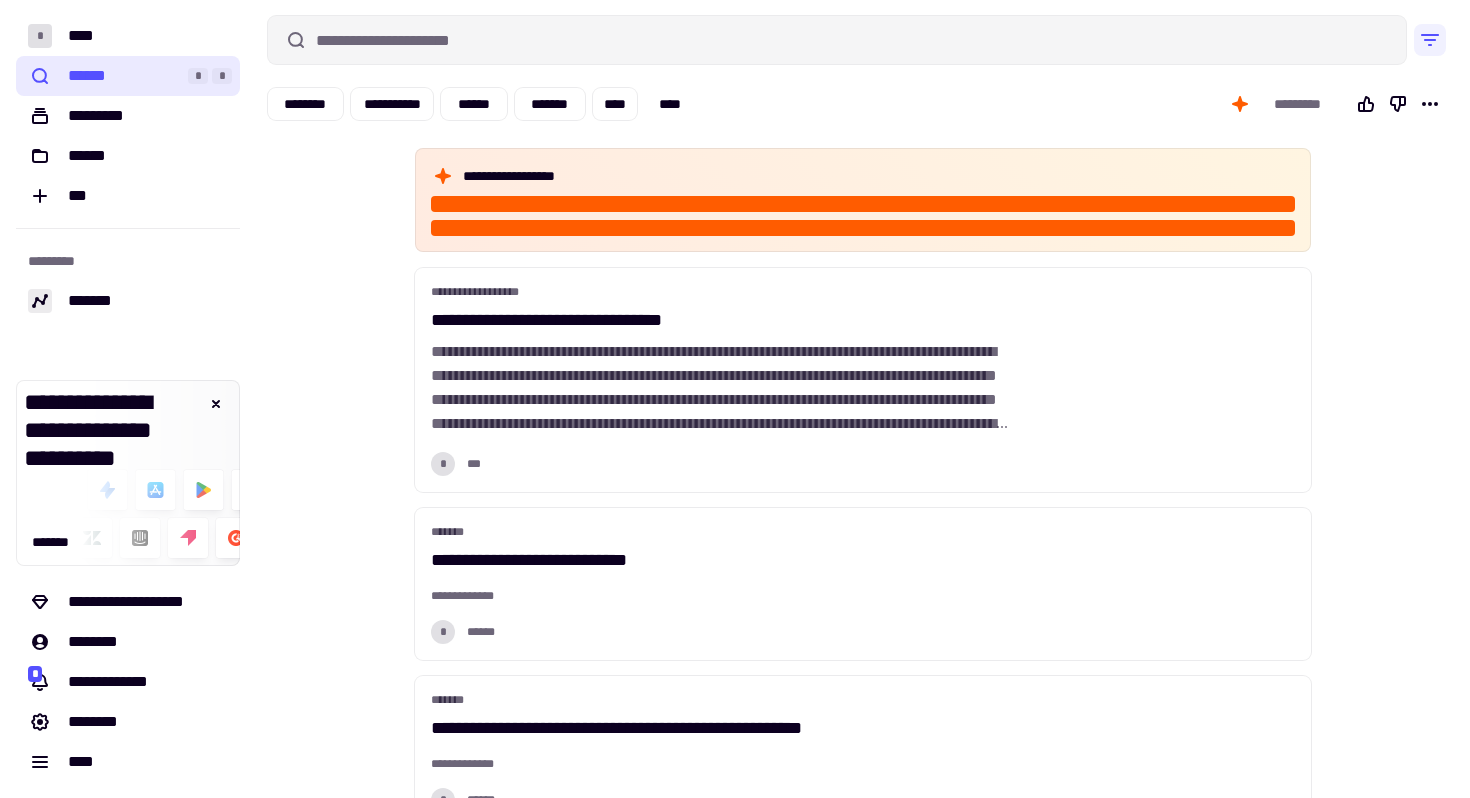 click on "******" 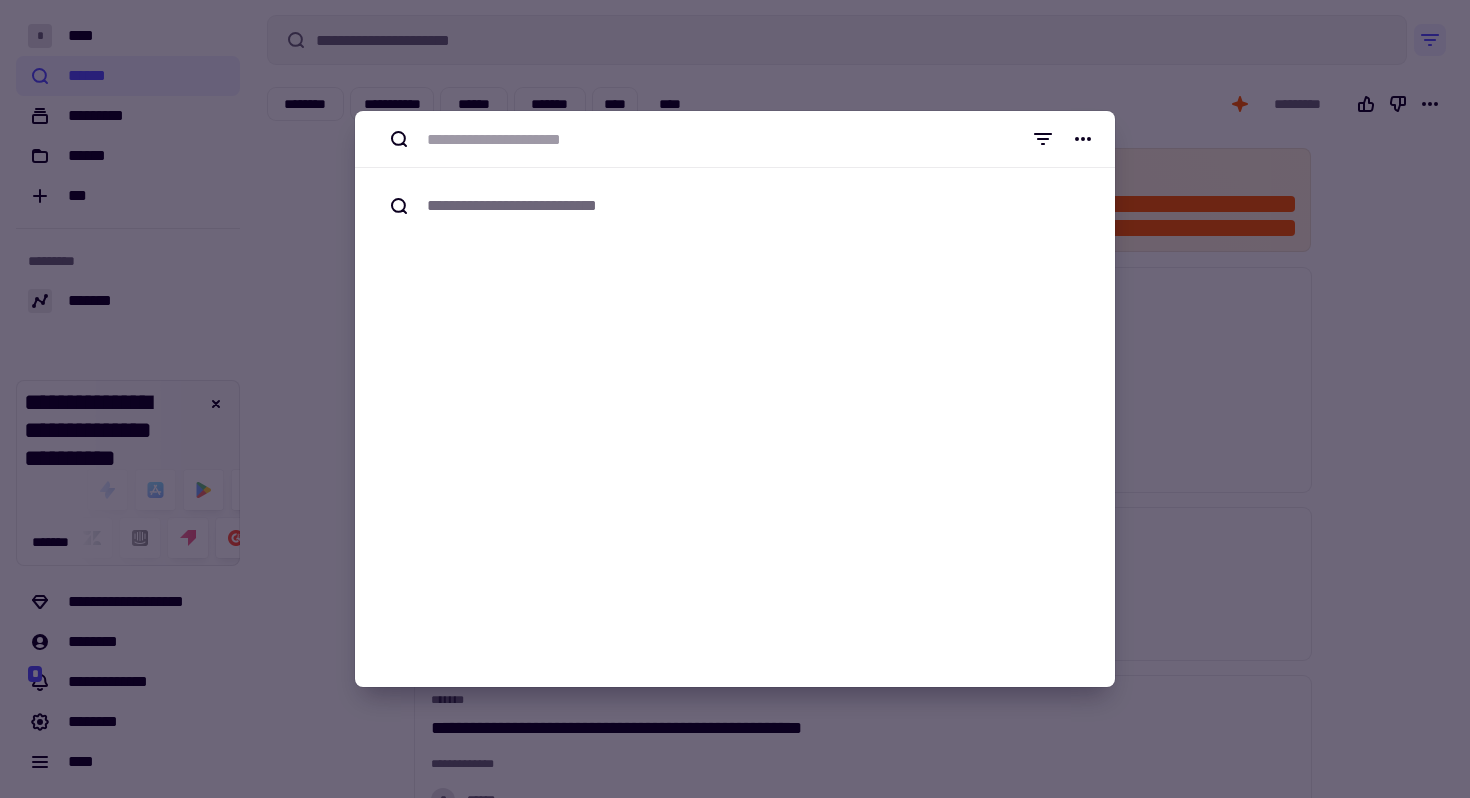click at bounding box center (735, 399) 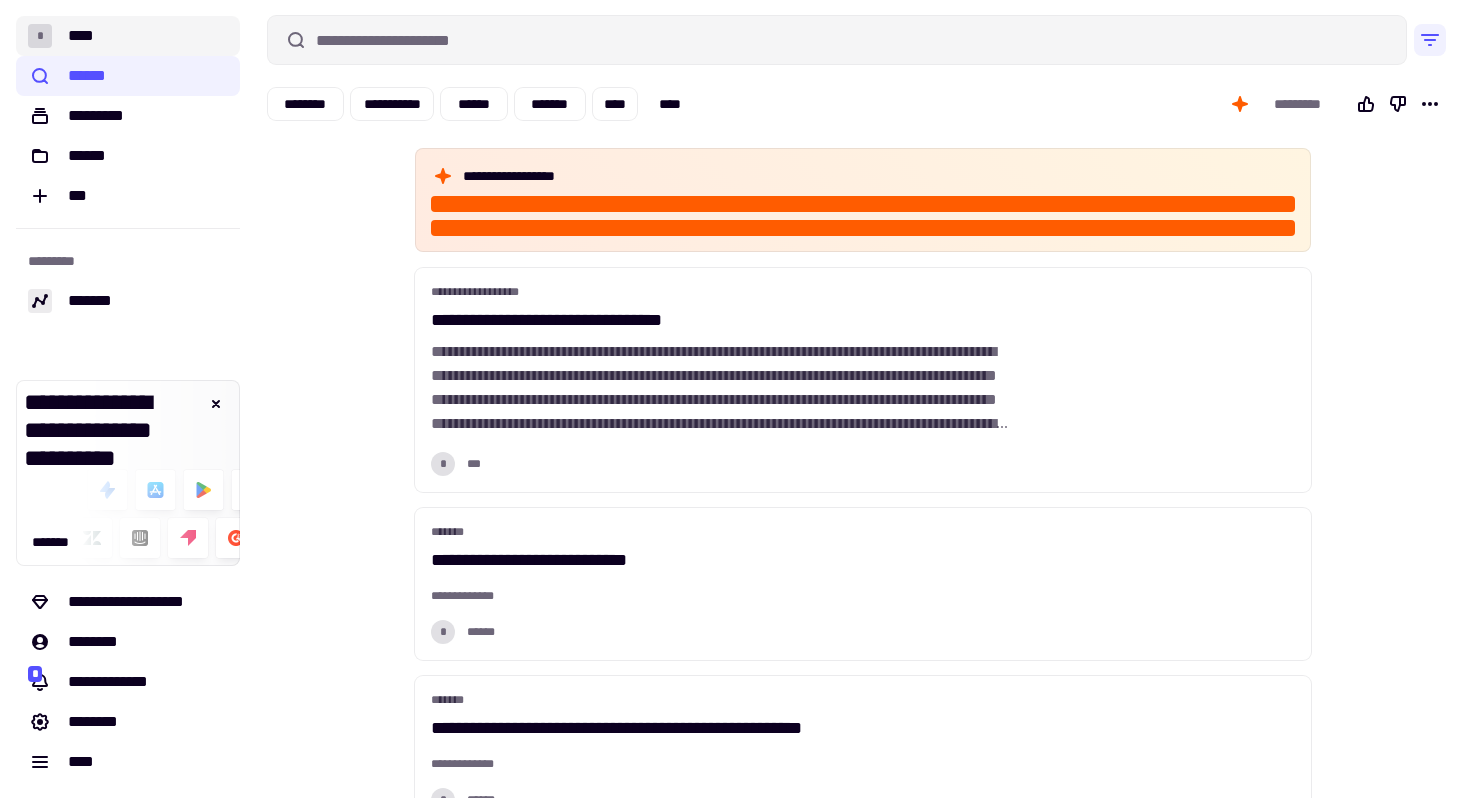 click on "* ****" 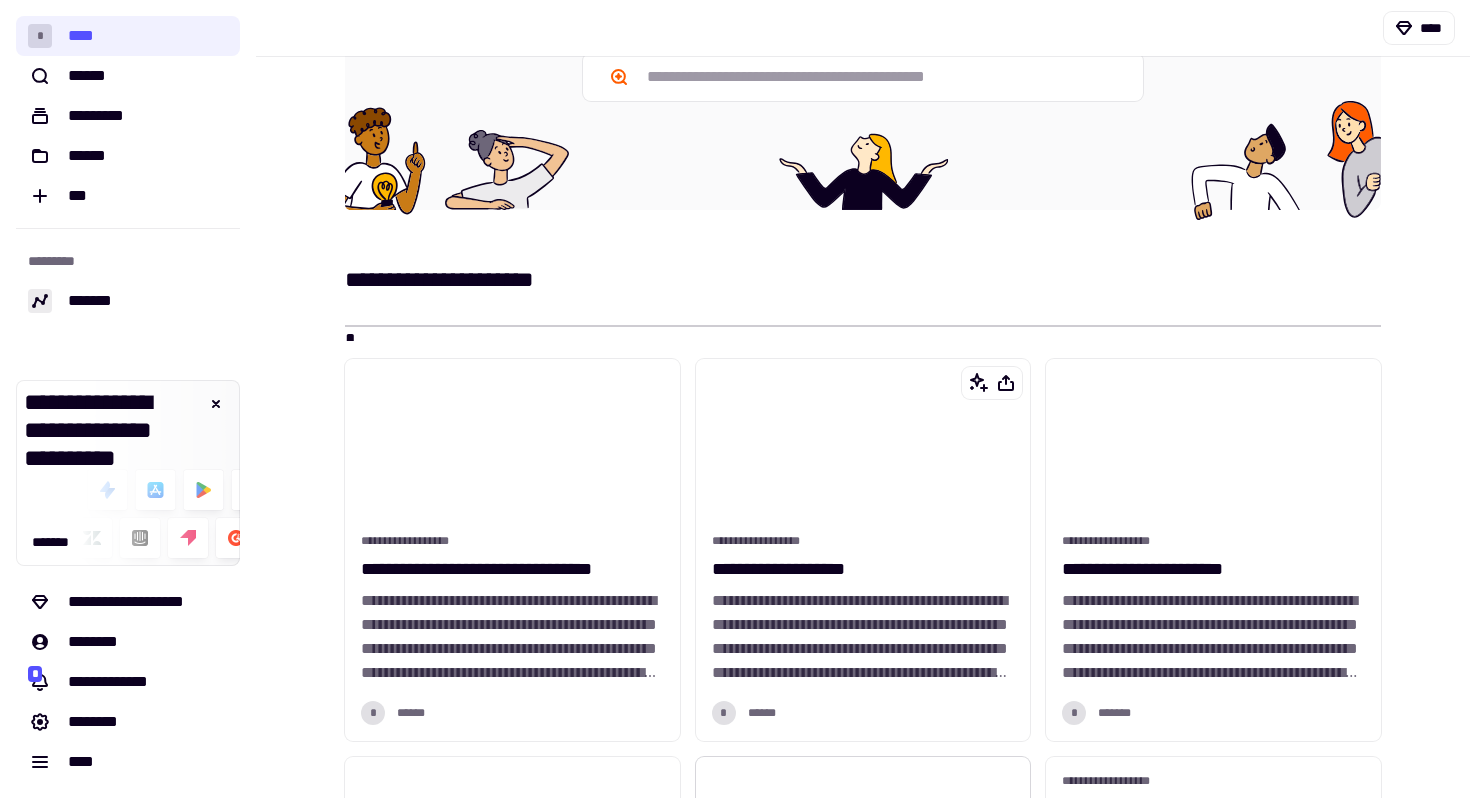 scroll, scrollTop: 0, scrollLeft: 0, axis: both 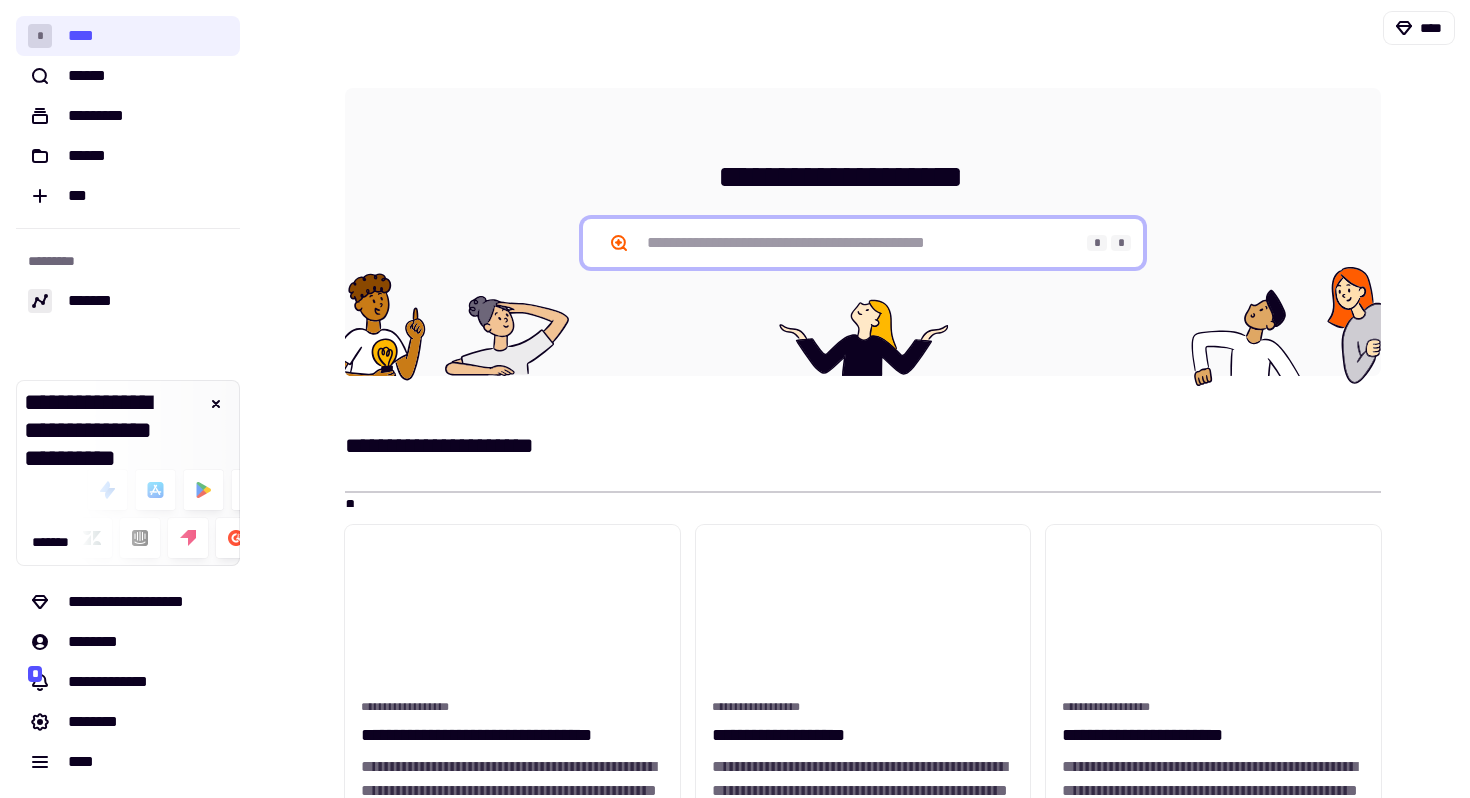 click at bounding box center [863, 243] 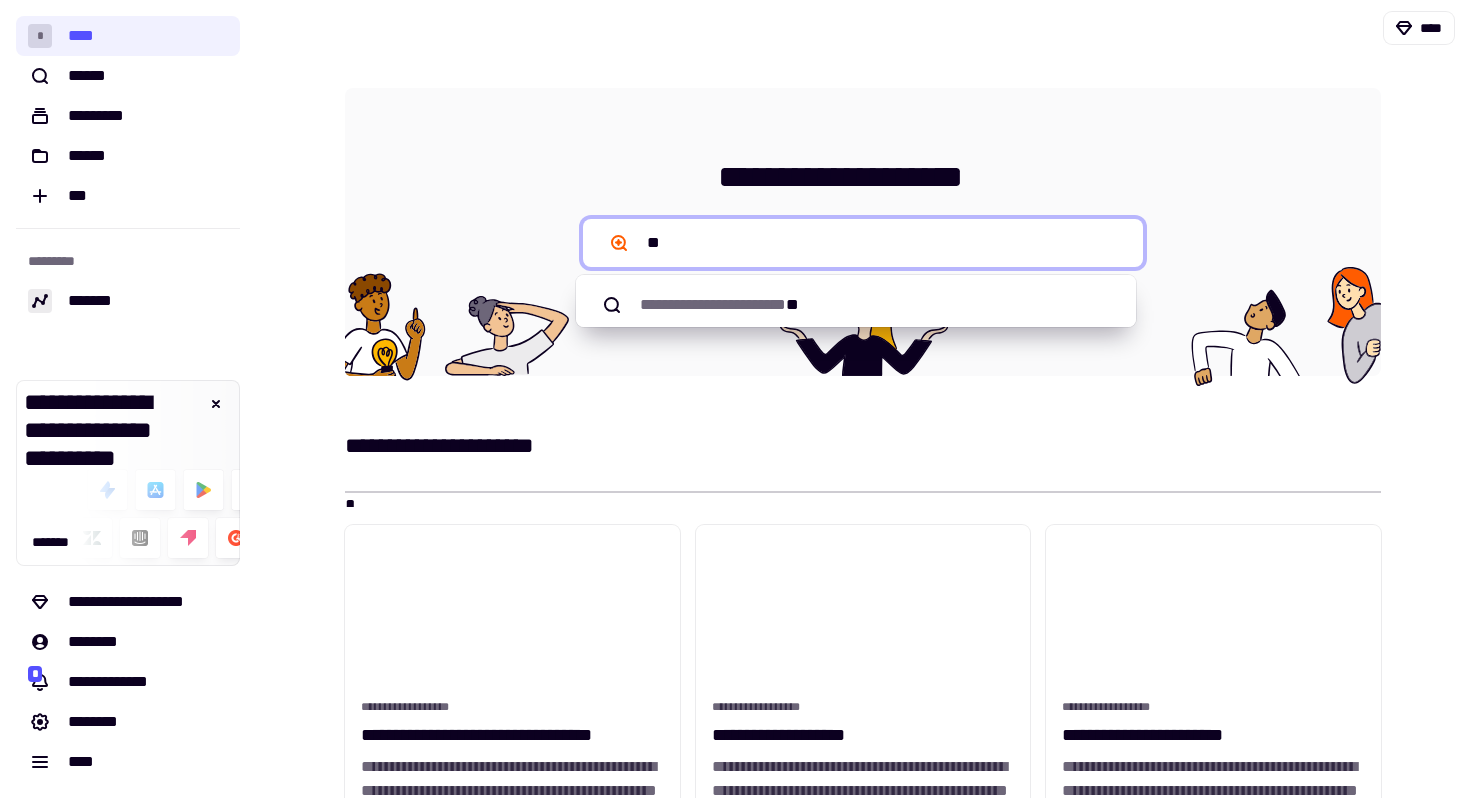 type on "*" 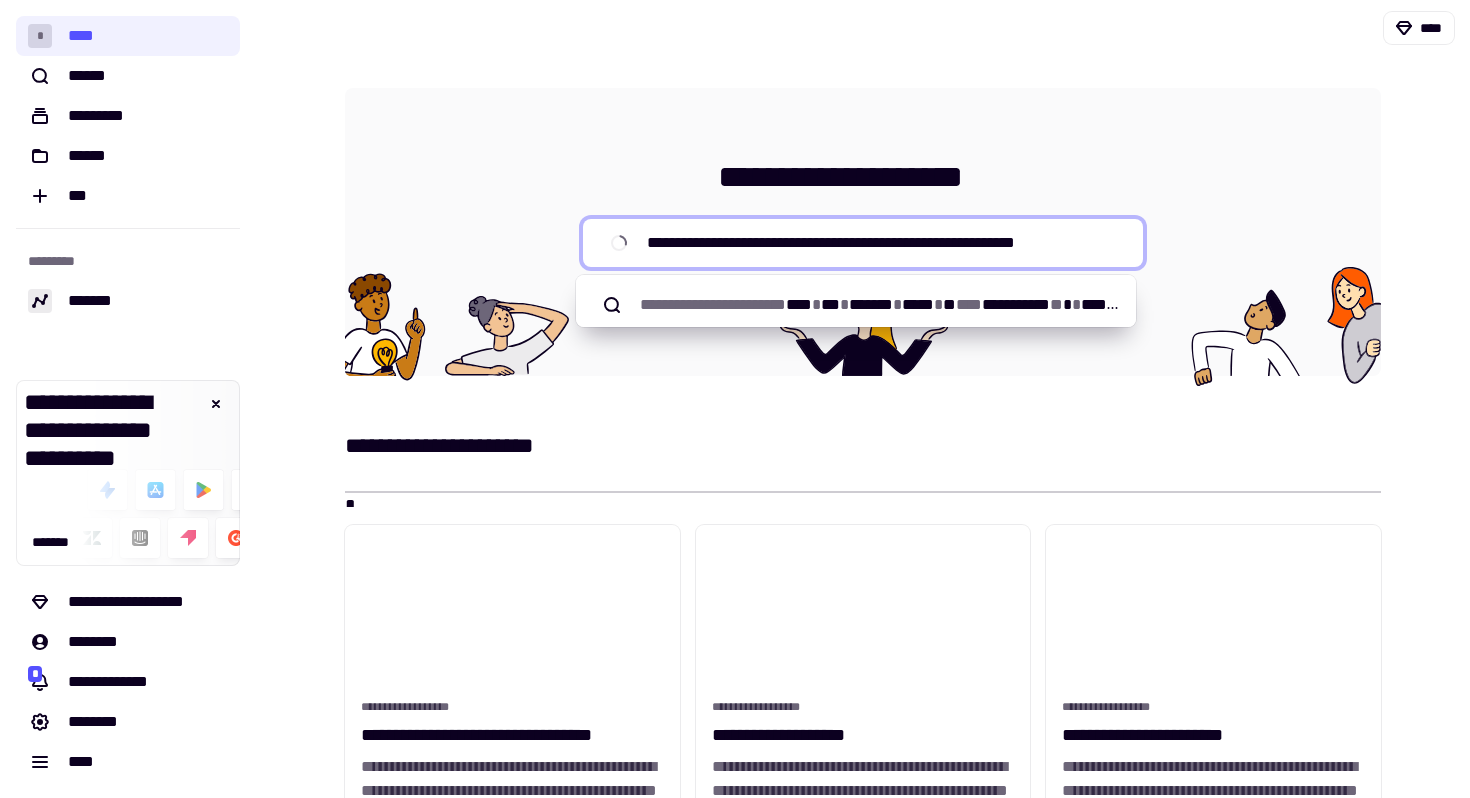 type on "**********" 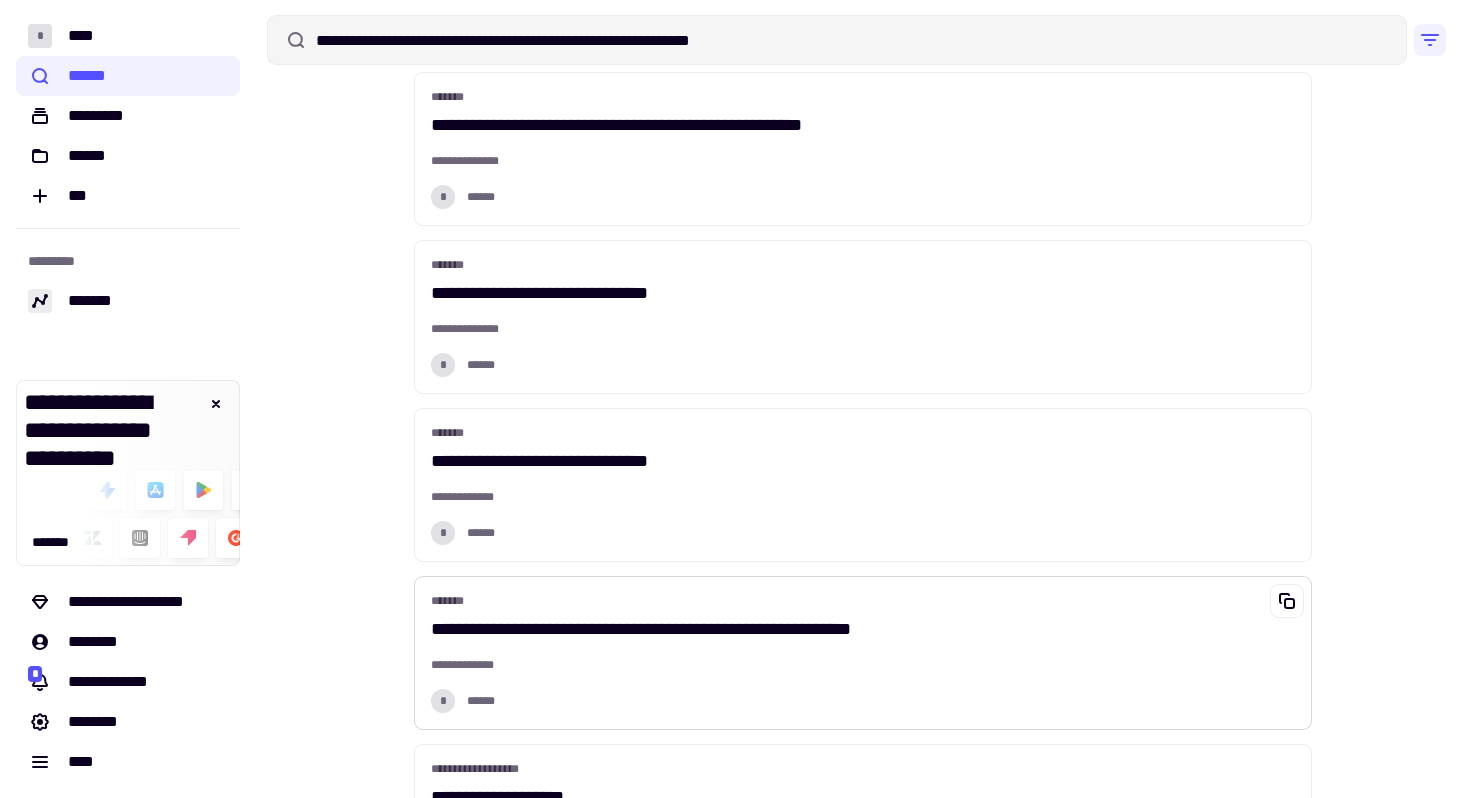 scroll, scrollTop: 0, scrollLeft: 0, axis: both 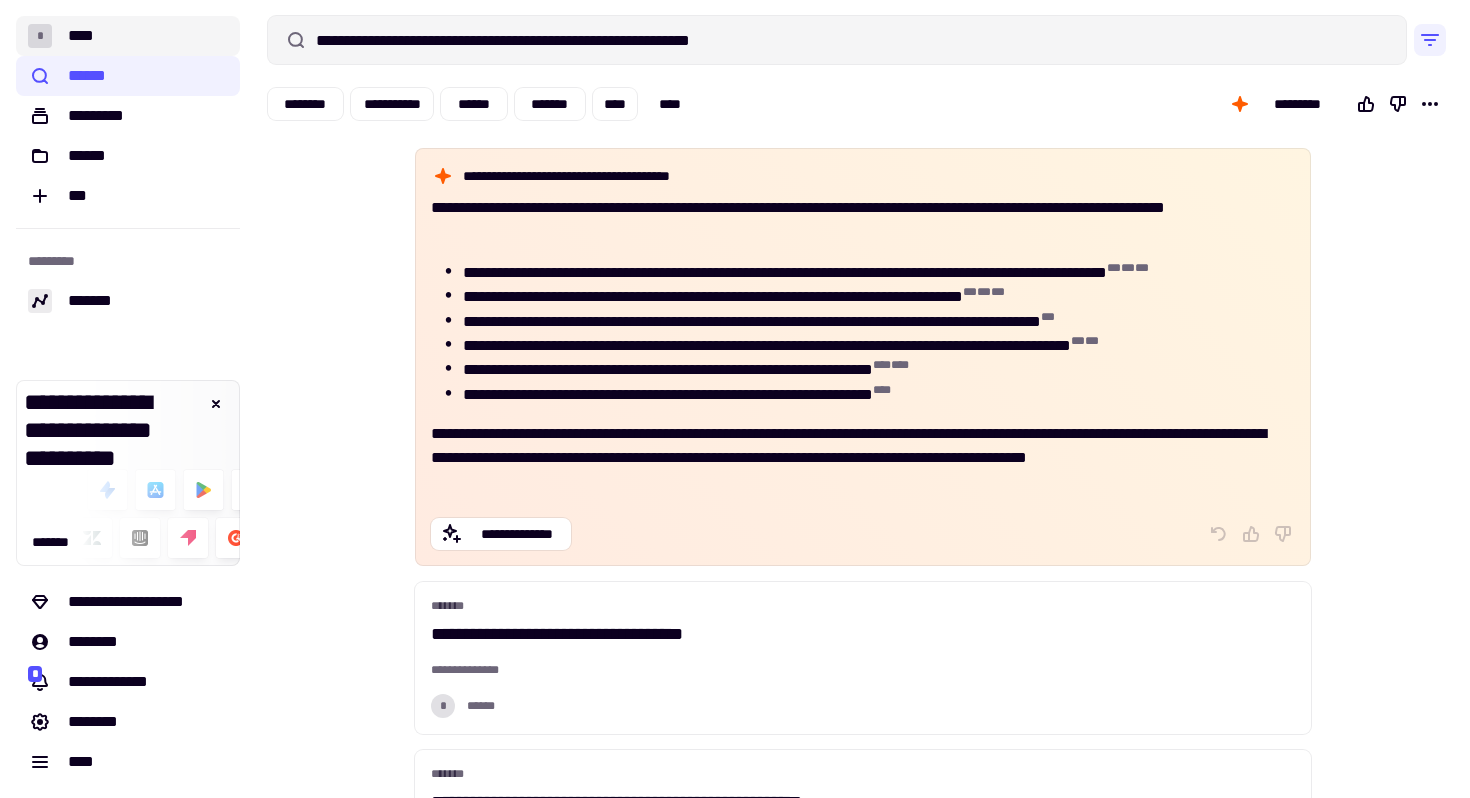 click on "* ****" 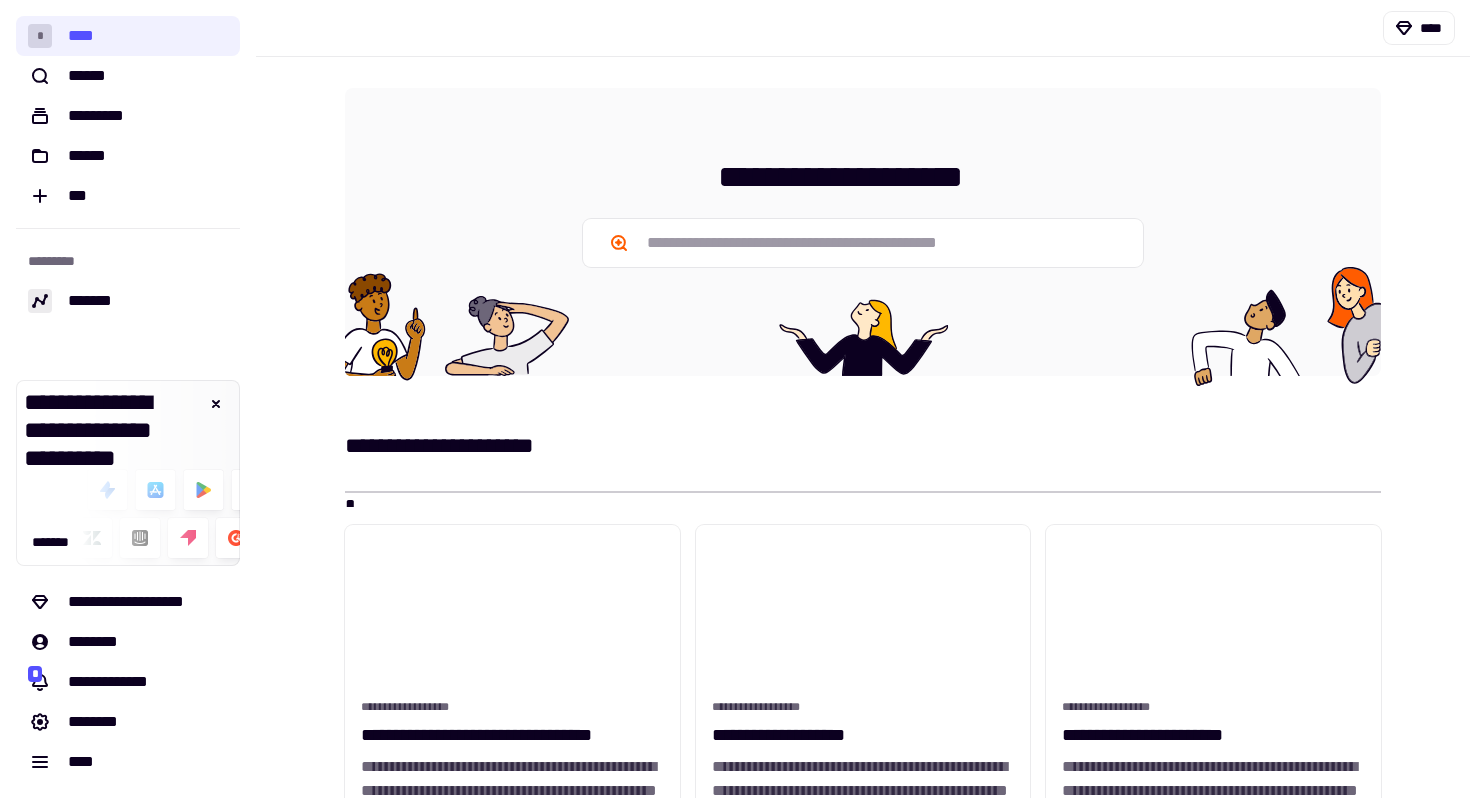 scroll, scrollTop: 368, scrollLeft: 0, axis: vertical 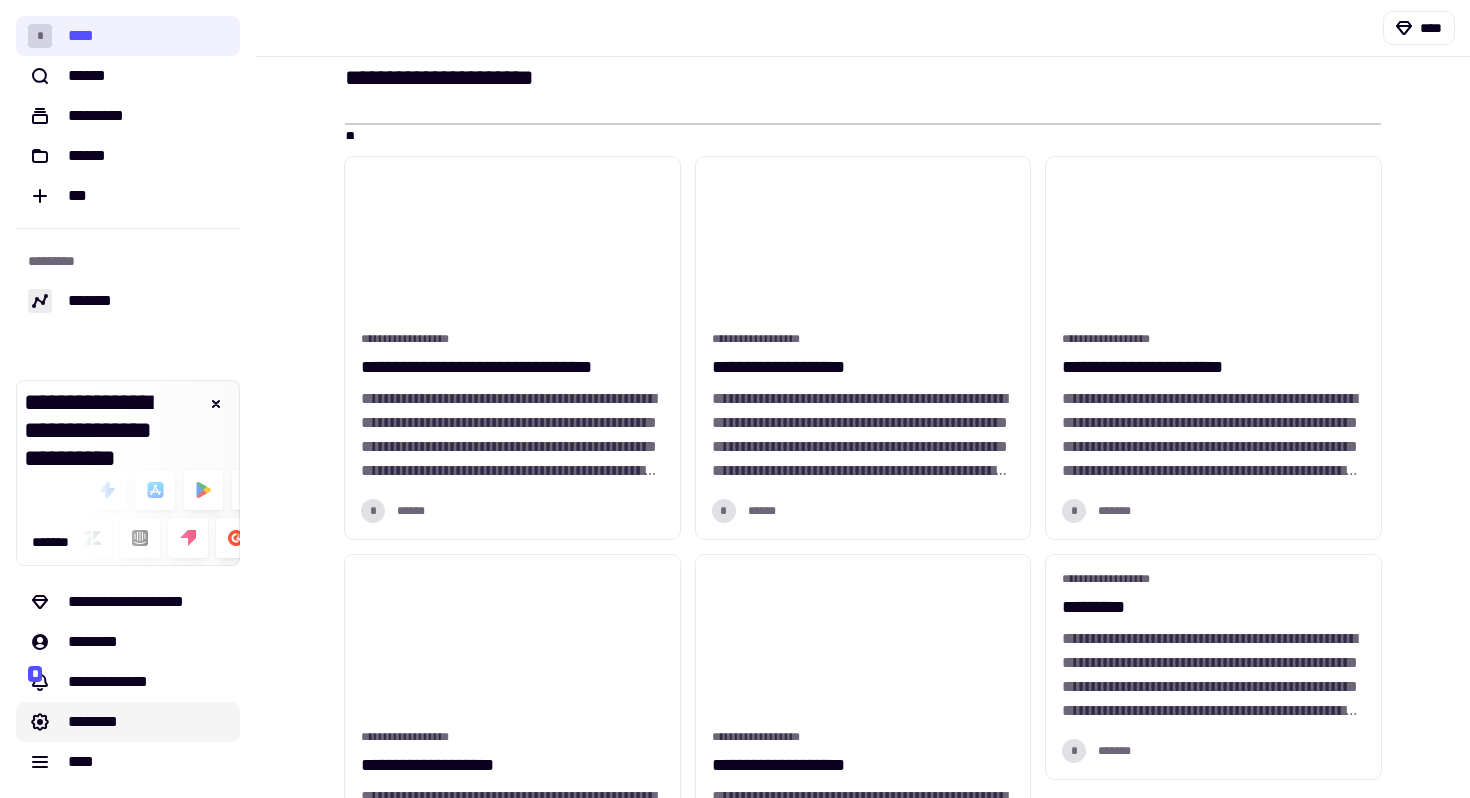 click on "********" 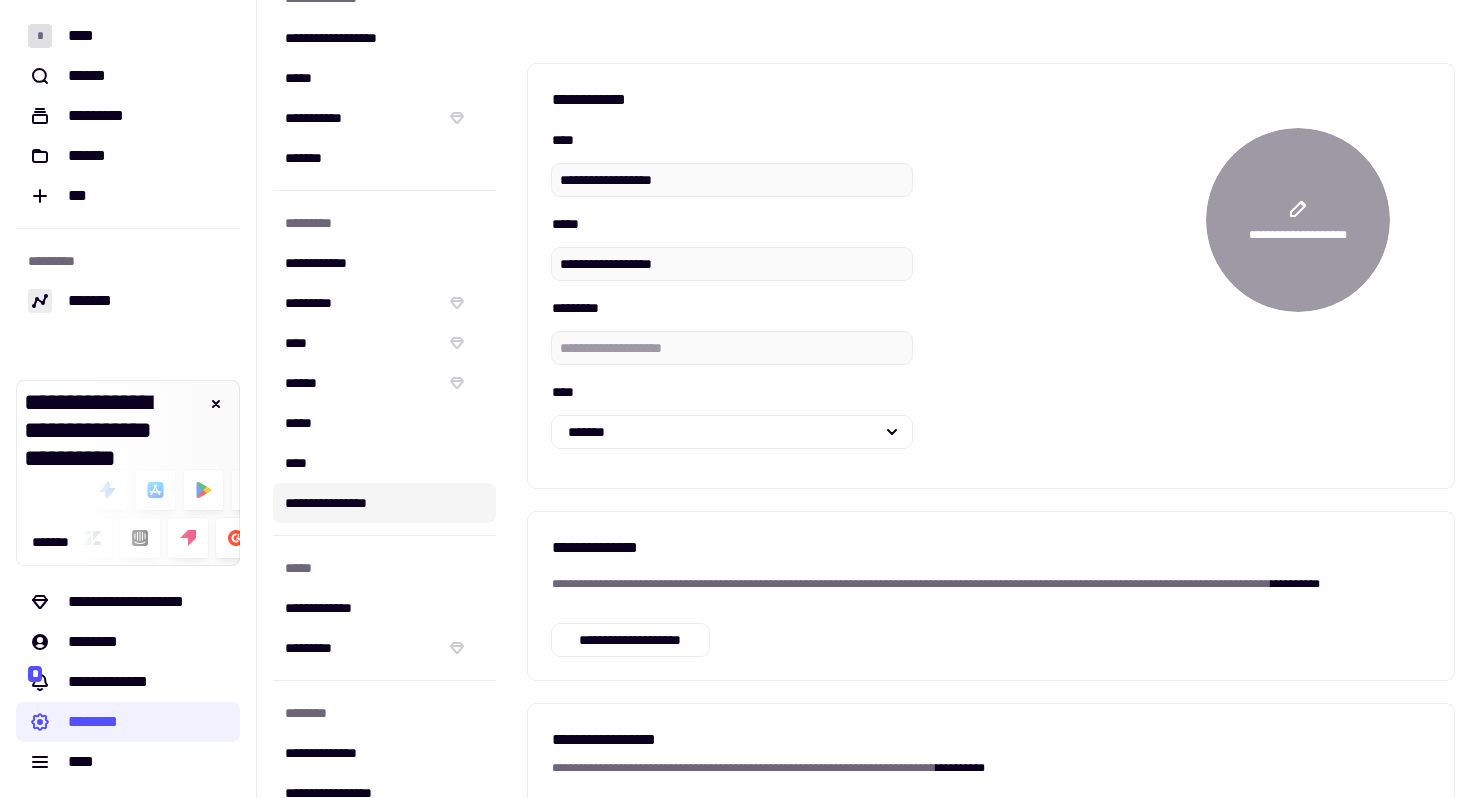scroll, scrollTop: 162, scrollLeft: 0, axis: vertical 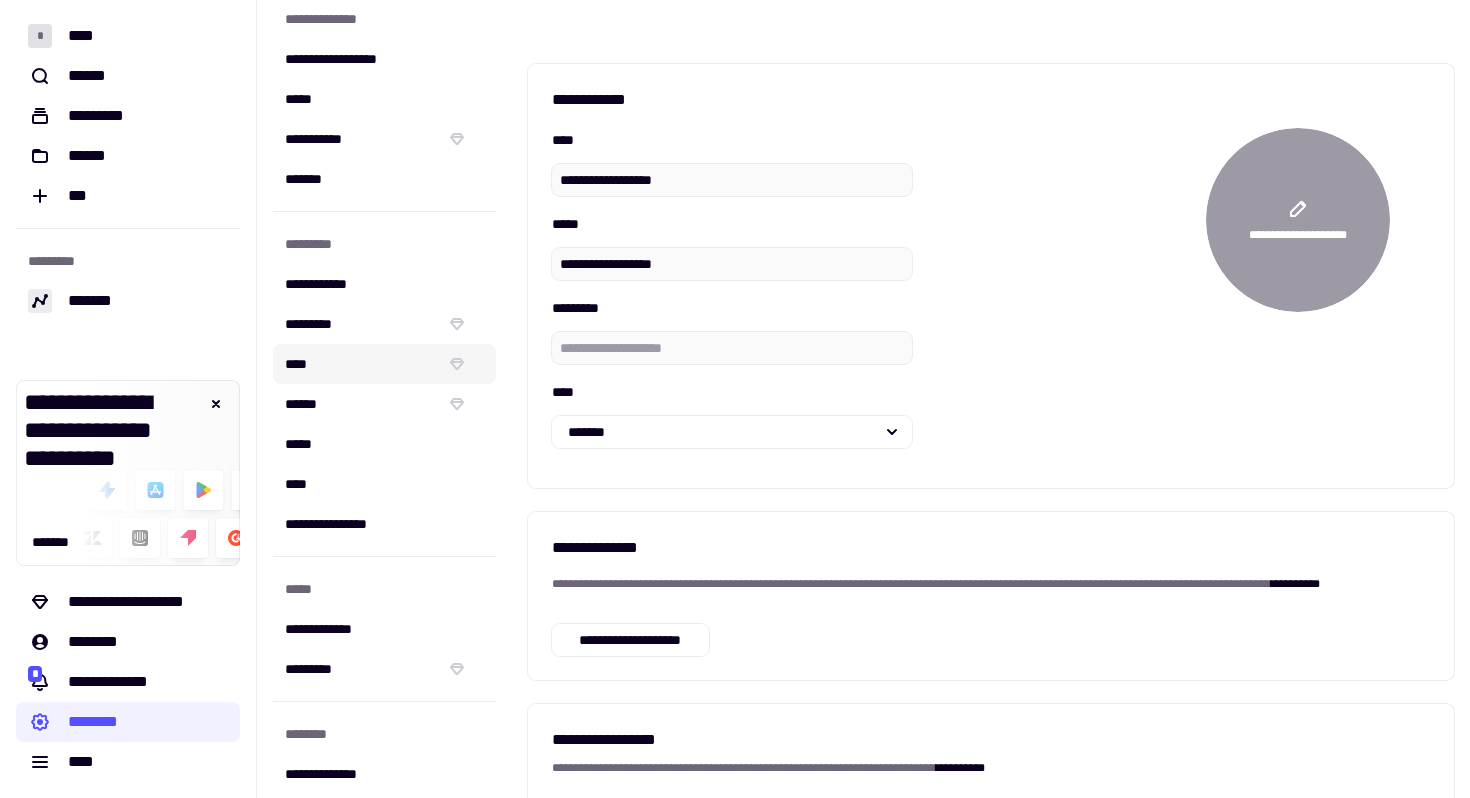 click on "****" 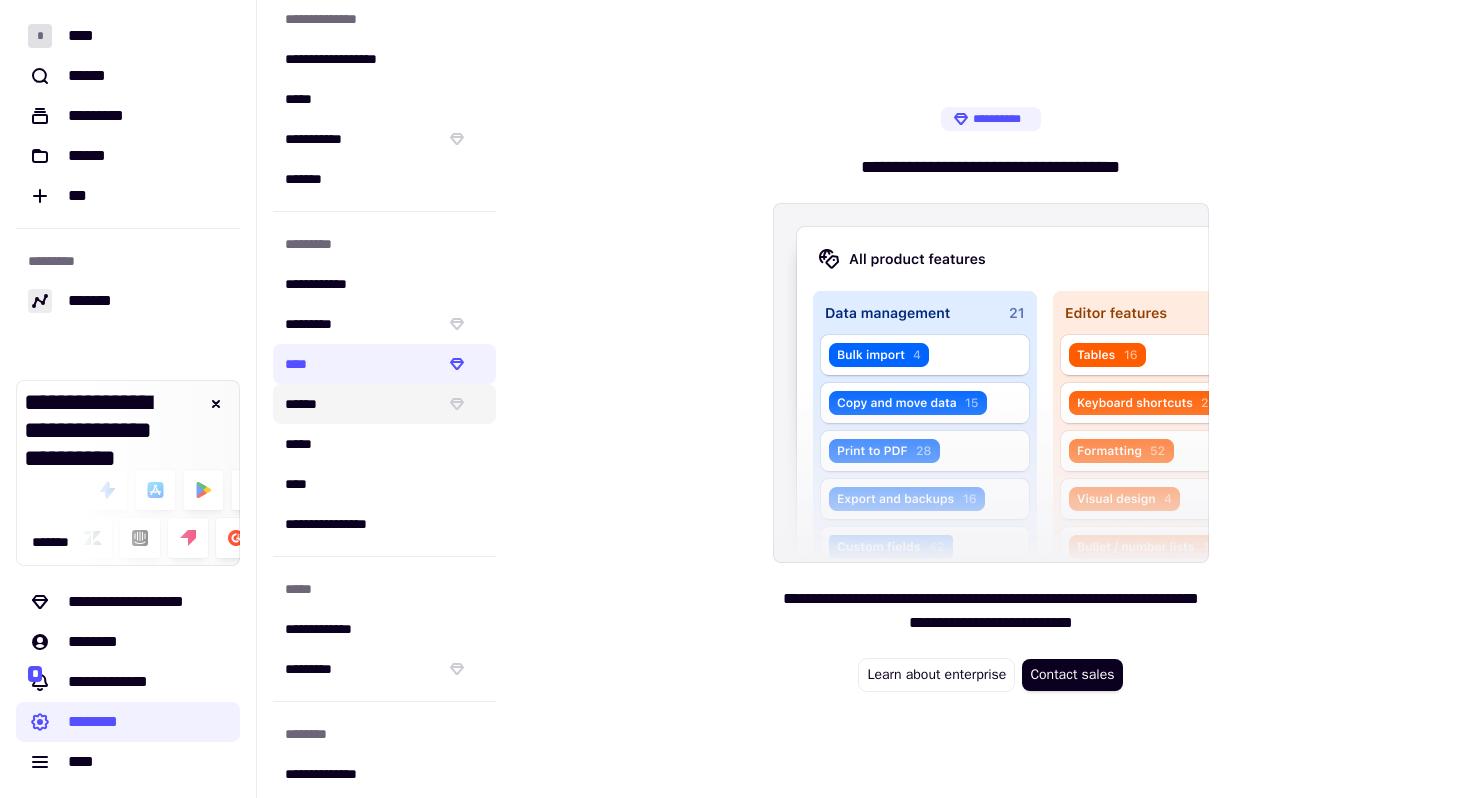 click on "******" 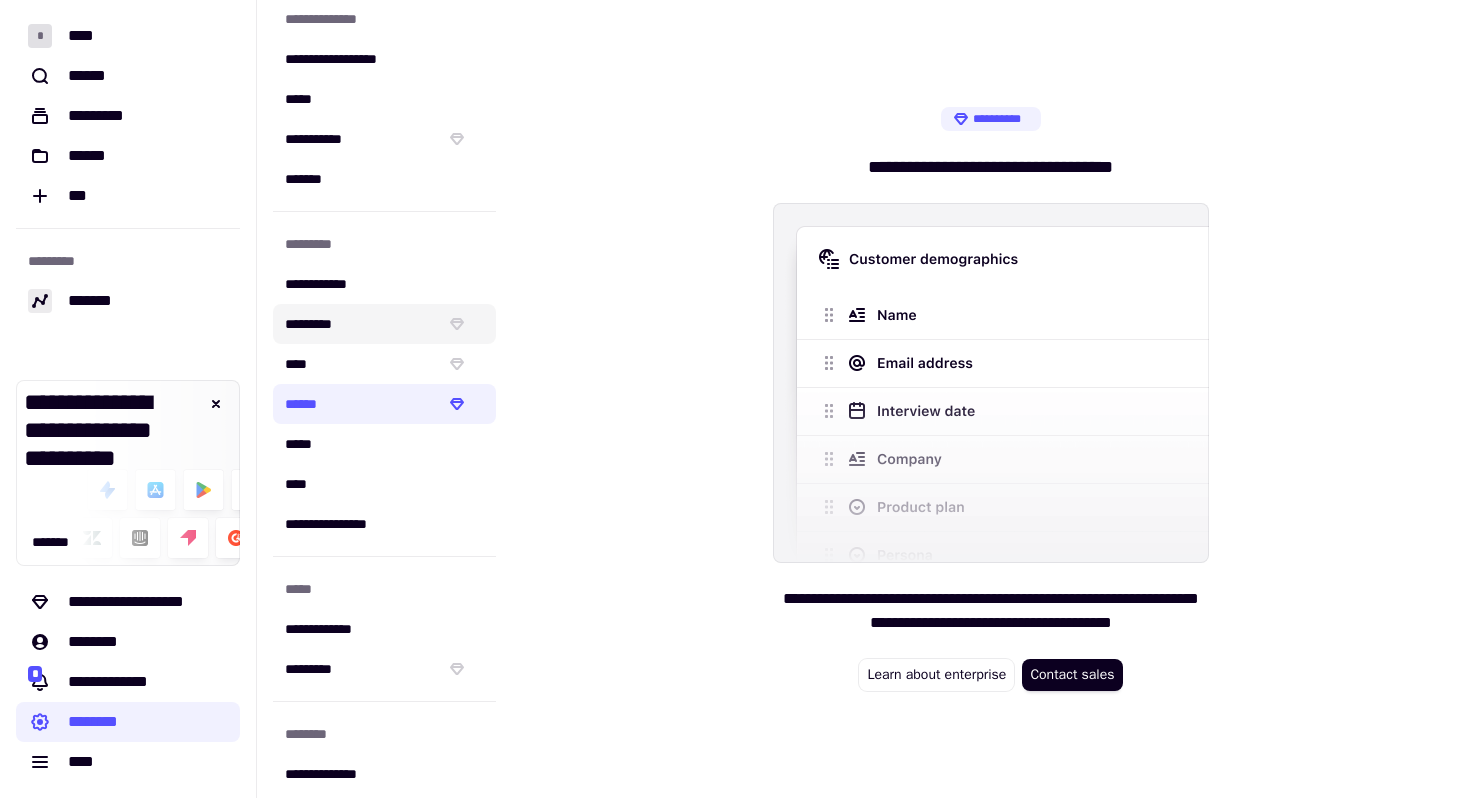 click on "*********" 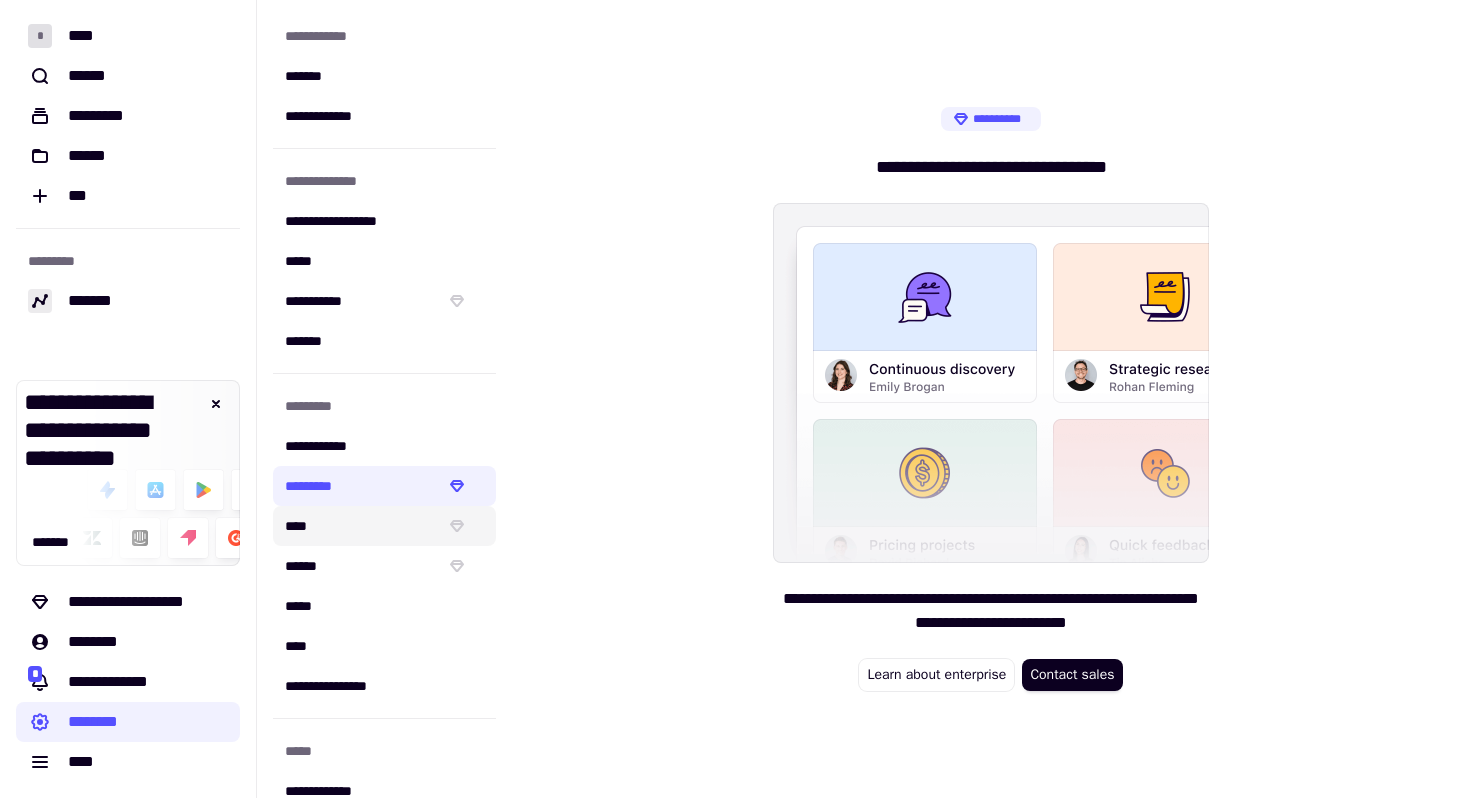 click on "****" 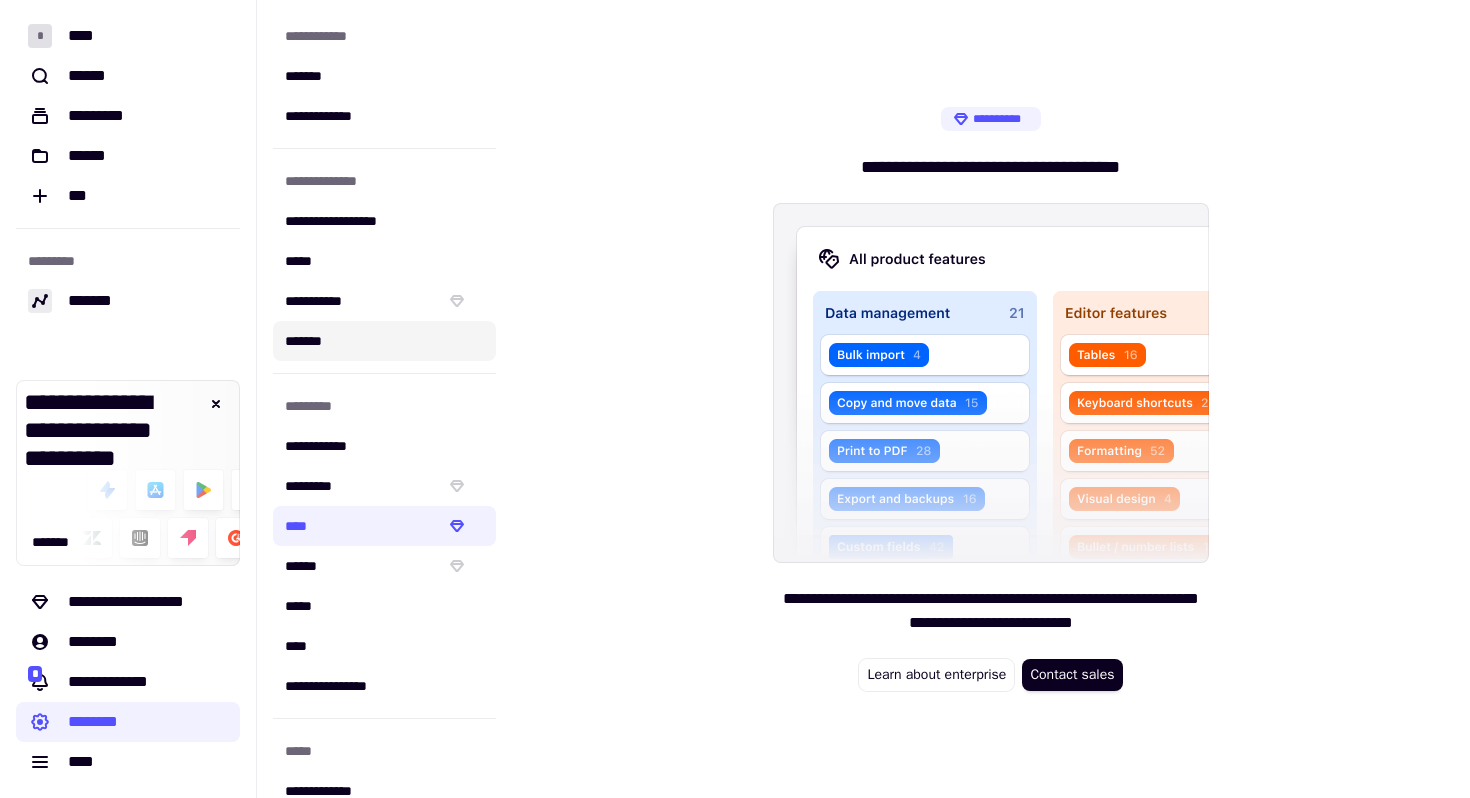 click on "*******" 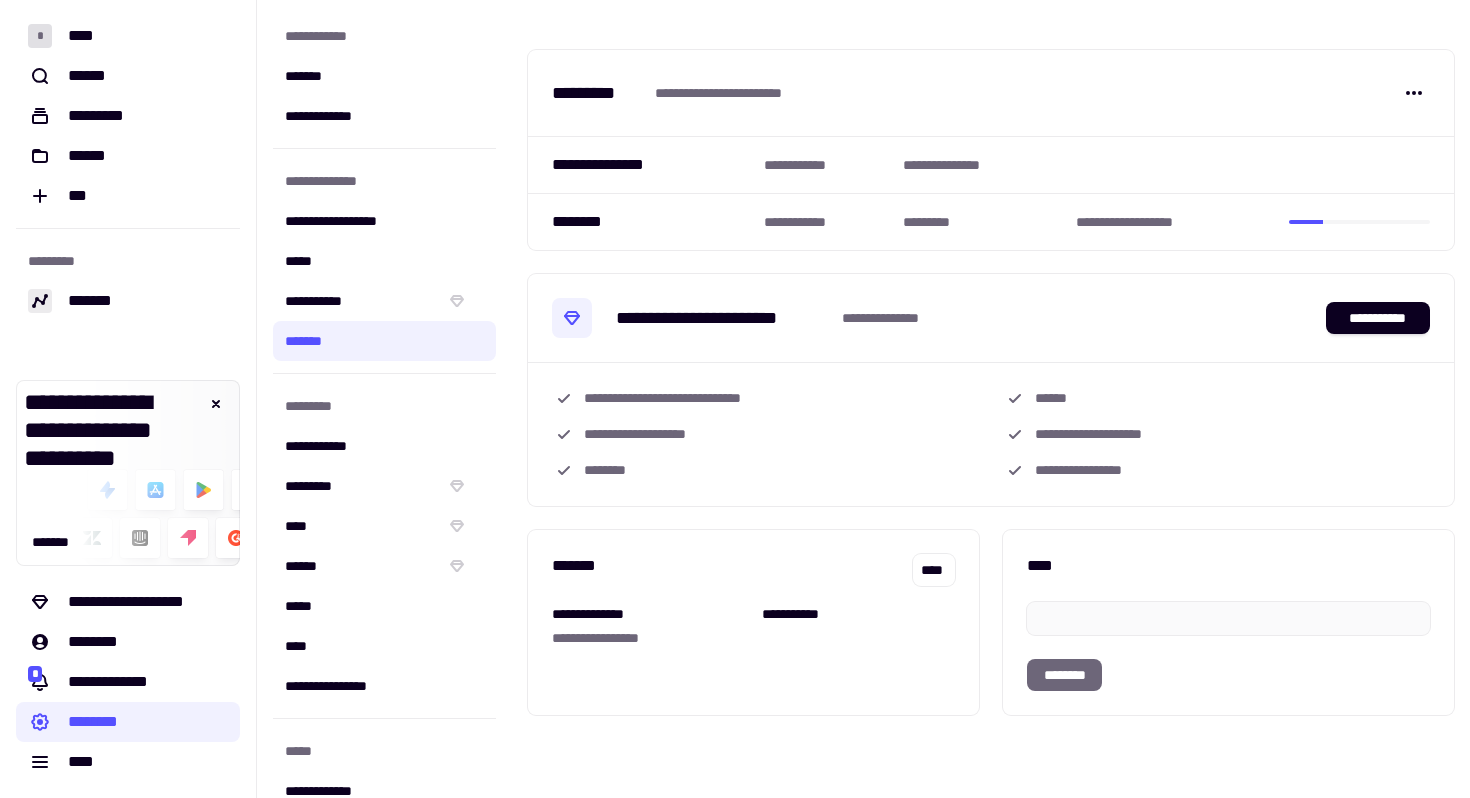 scroll, scrollTop: 33, scrollLeft: 0, axis: vertical 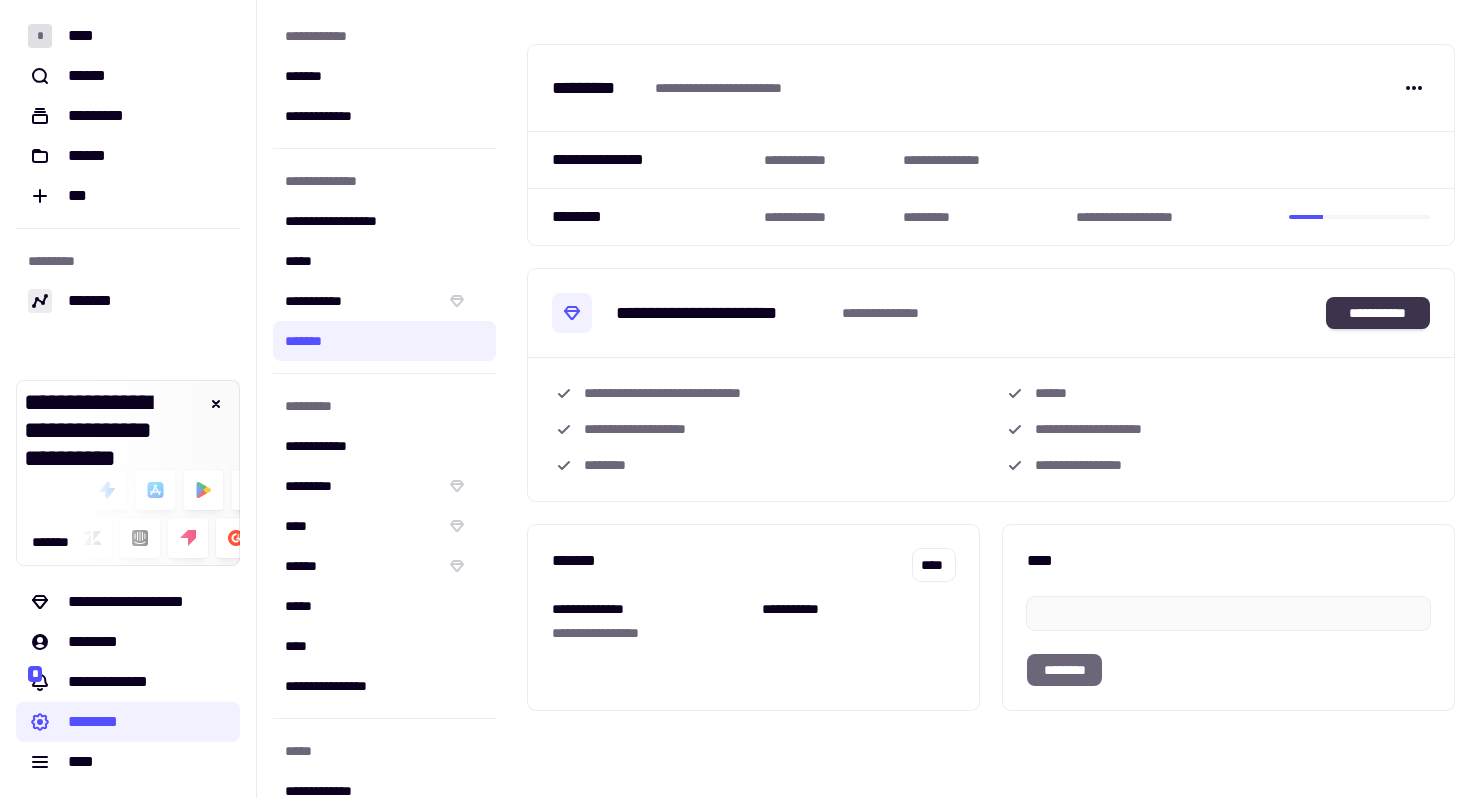 click on "**********" 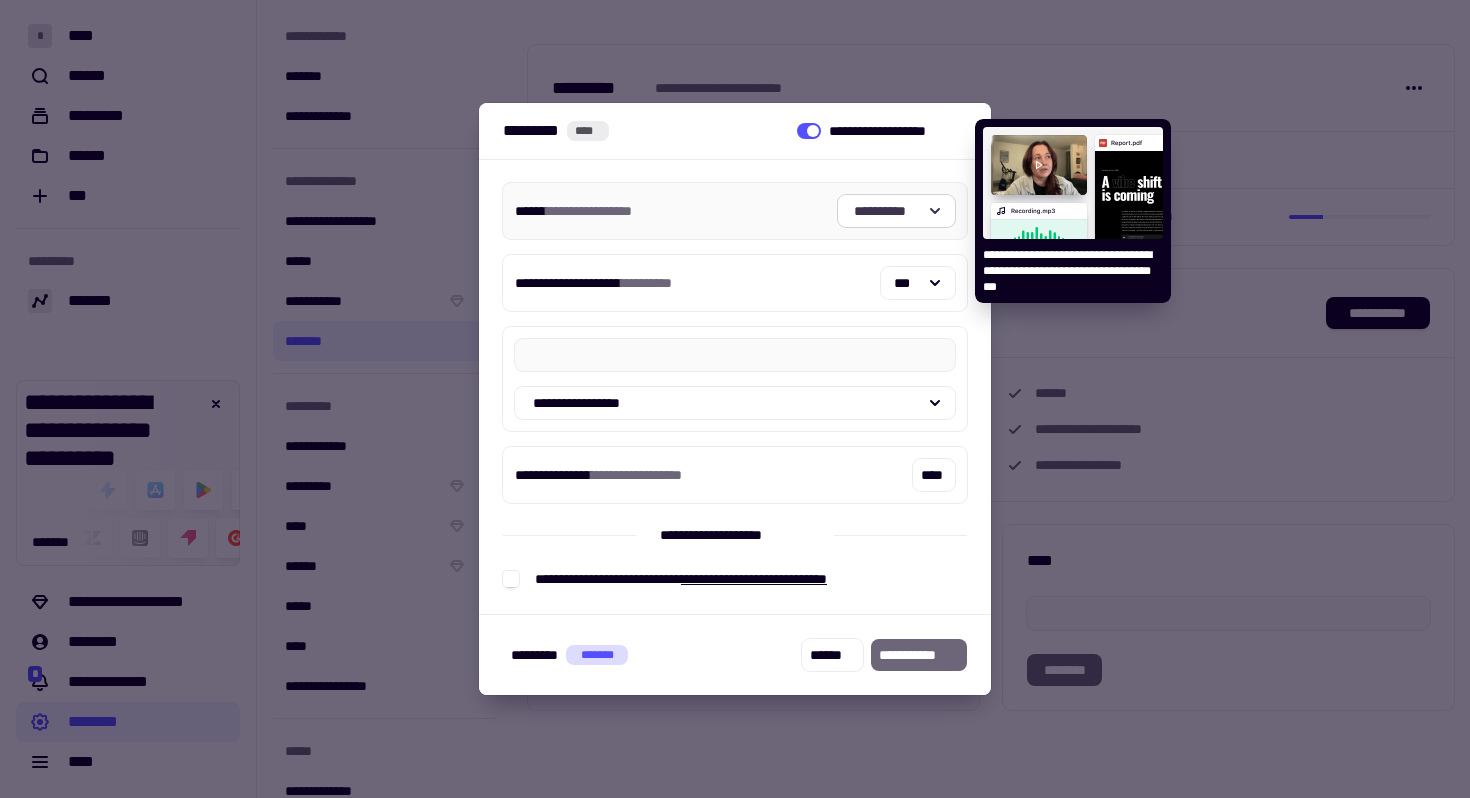 click 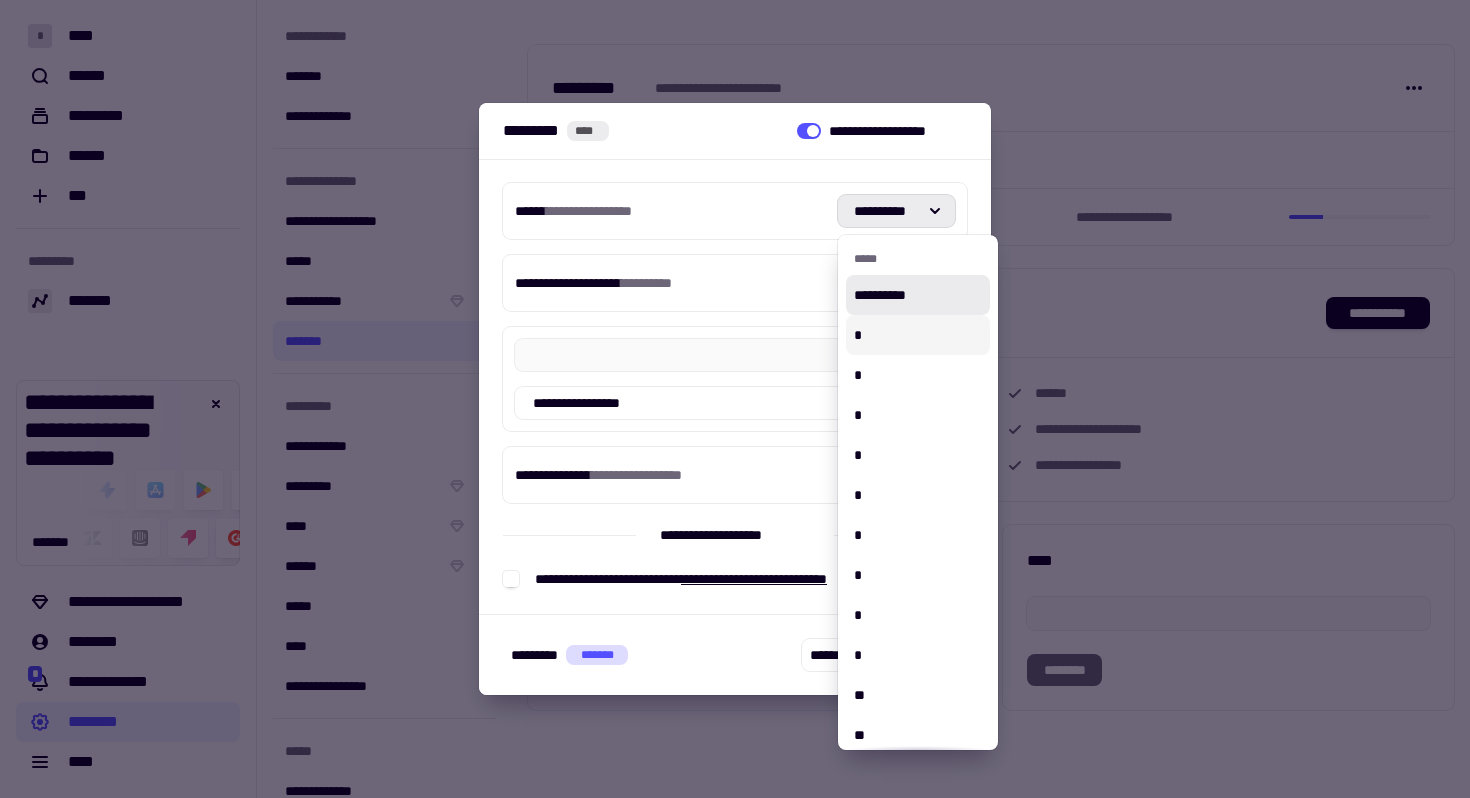 click on "*" at bounding box center (918, 335) 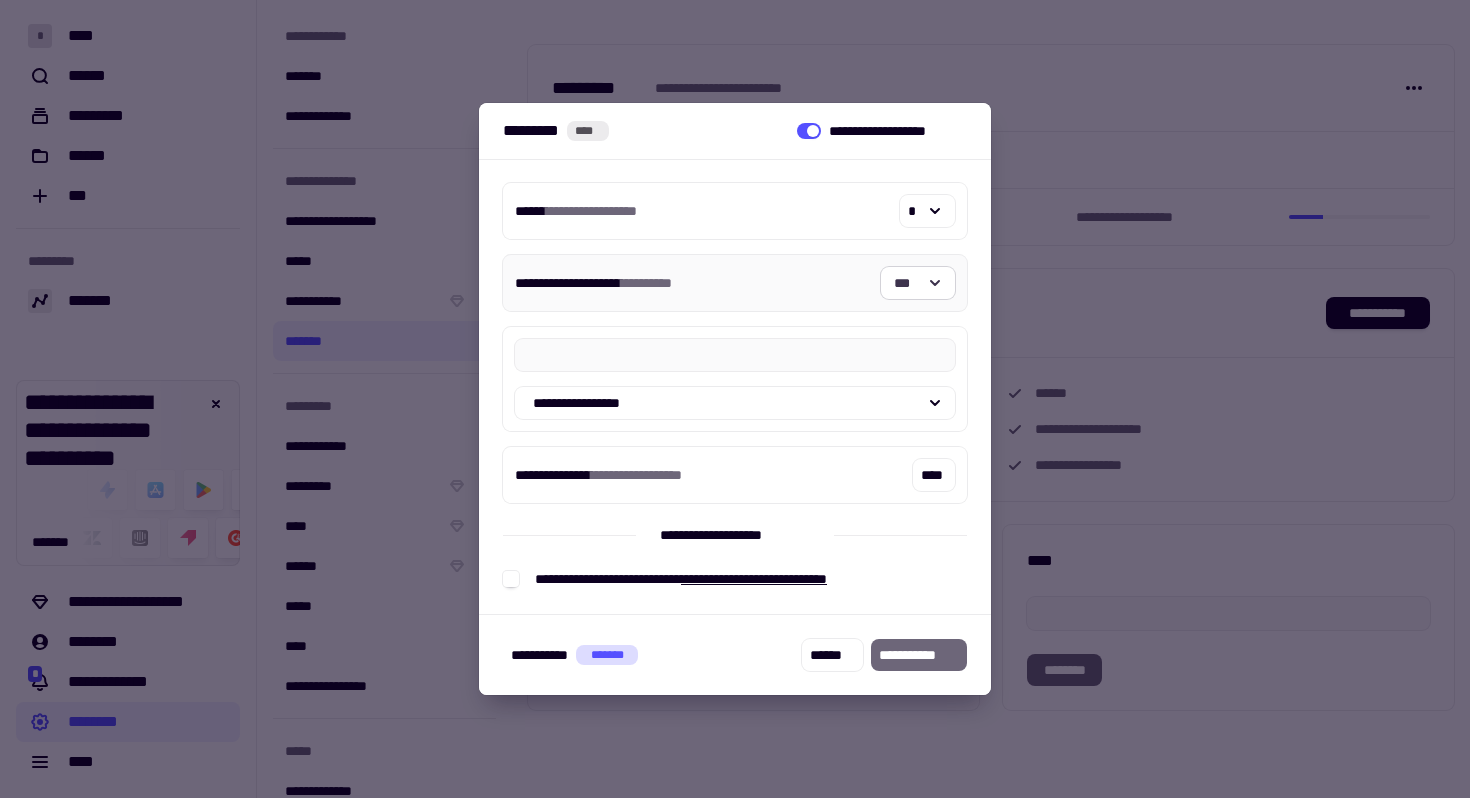click on "***" 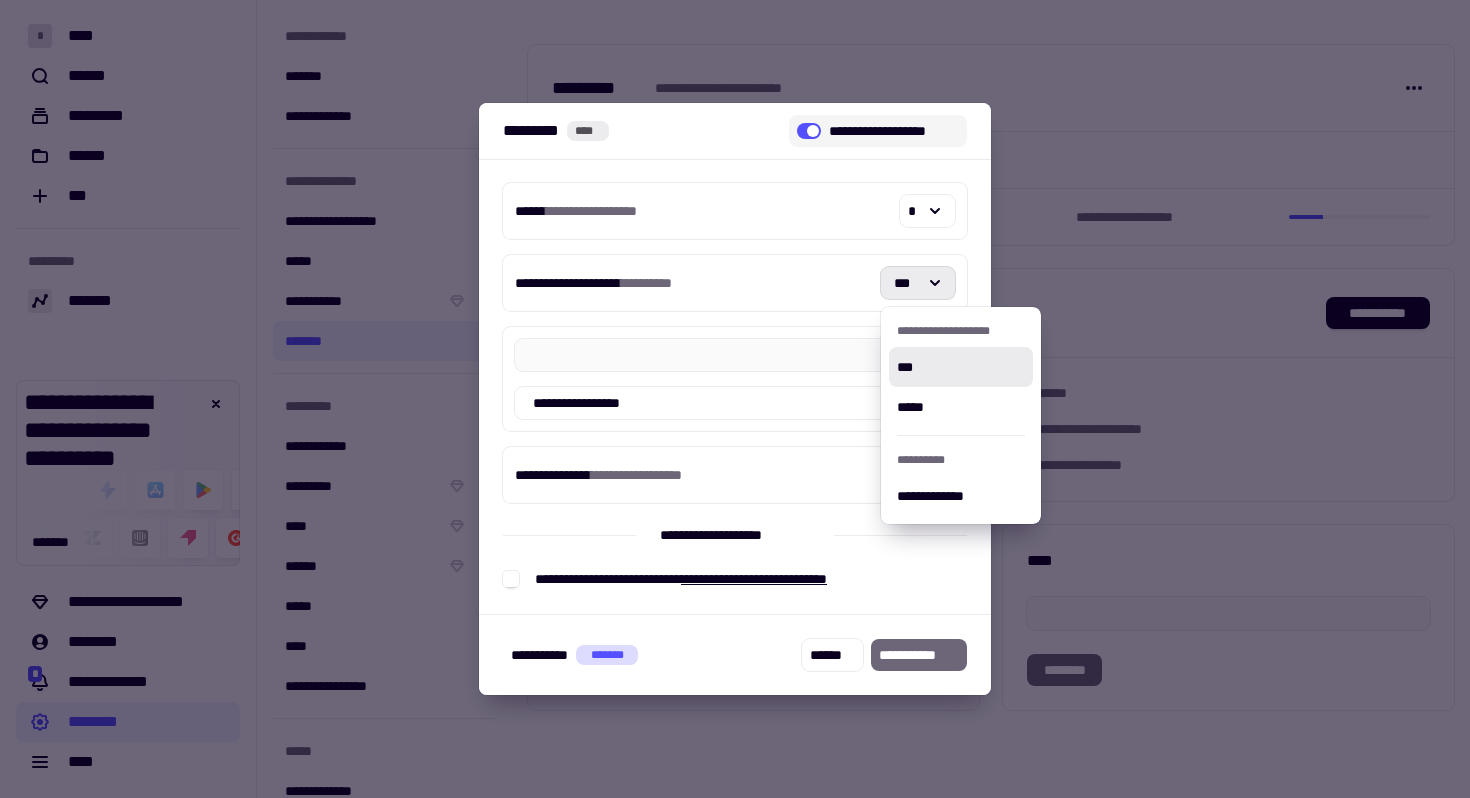 click 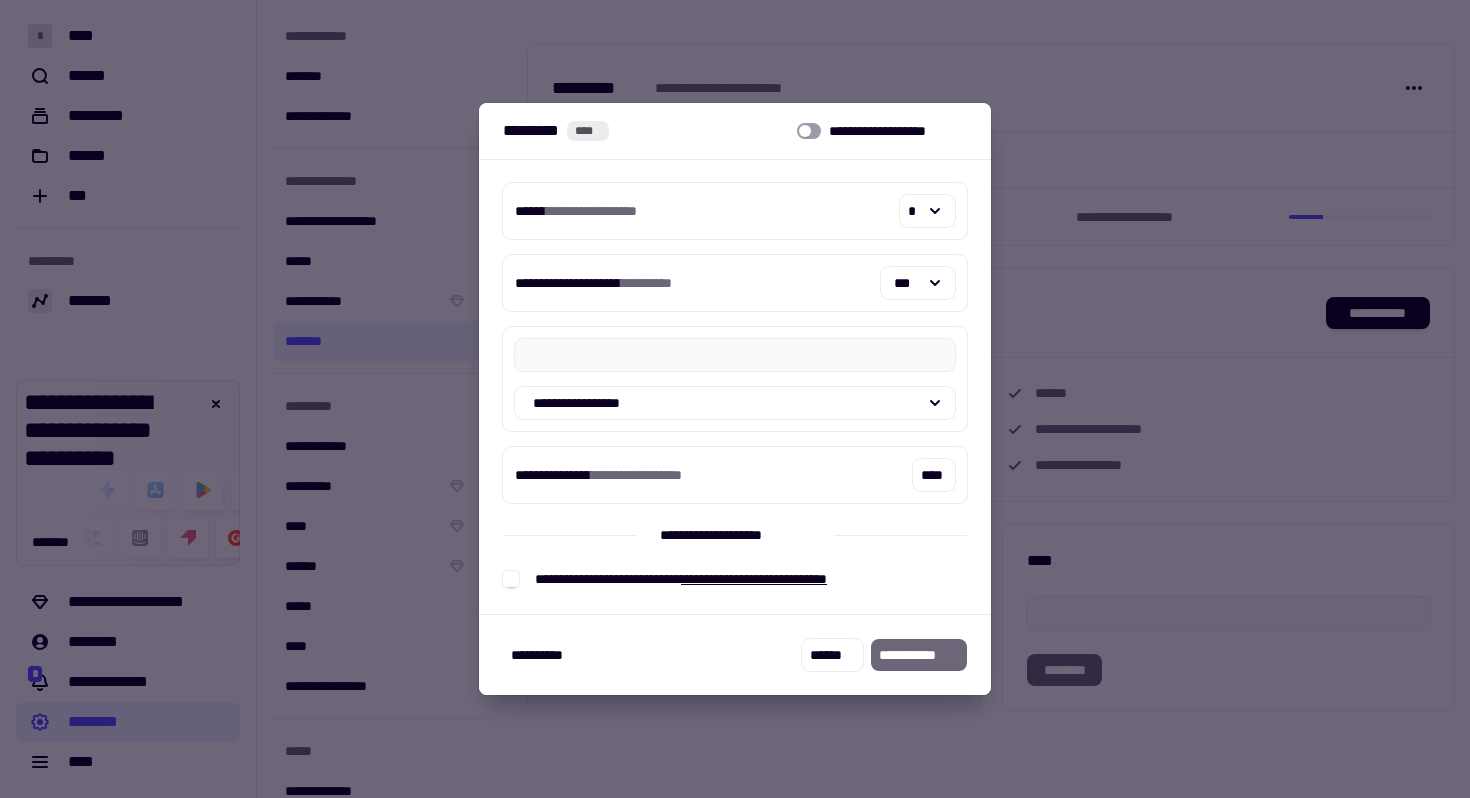 click at bounding box center [735, 399] 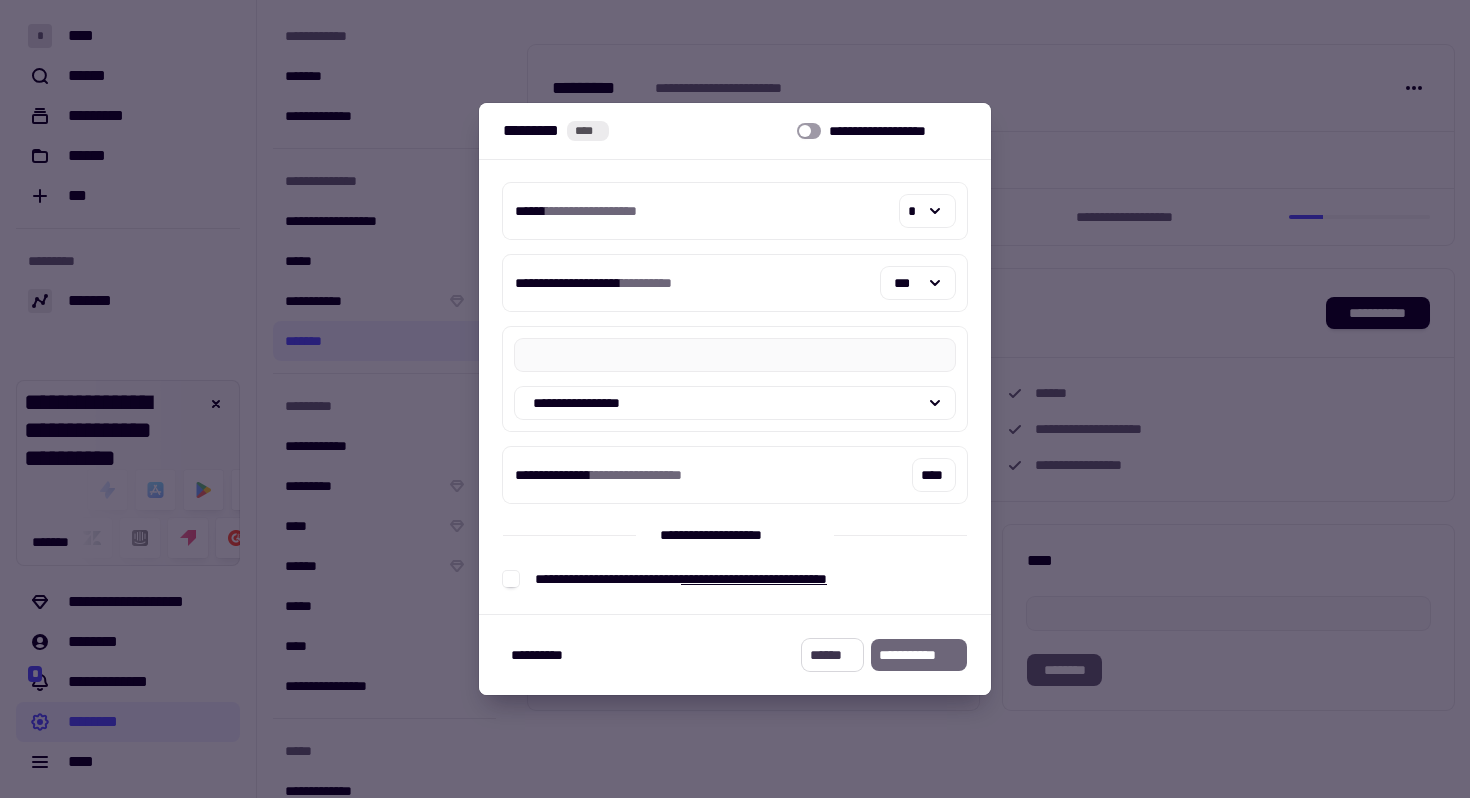 click on "******" at bounding box center [832, 655] 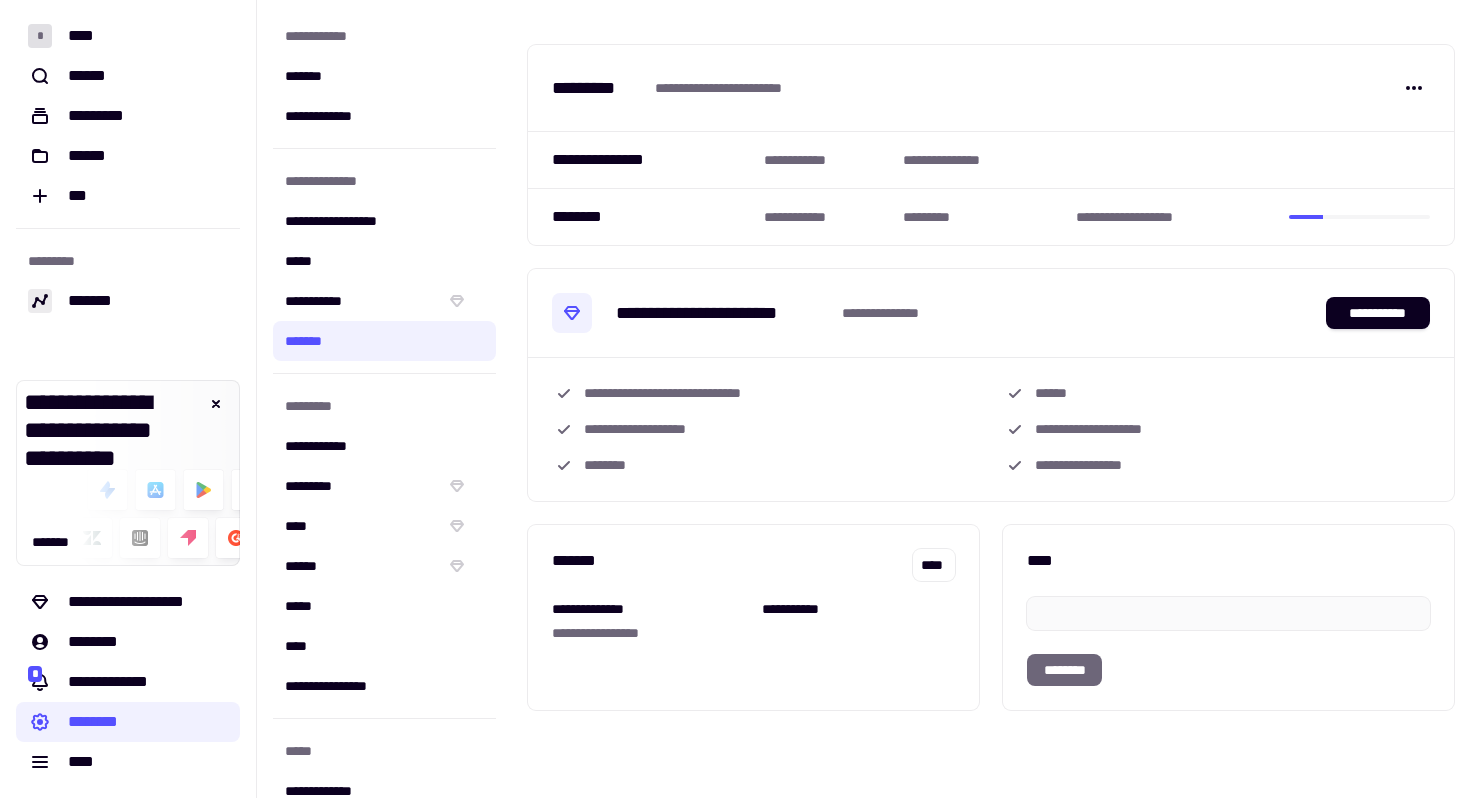 scroll, scrollTop: 29, scrollLeft: 0, axis: vertical 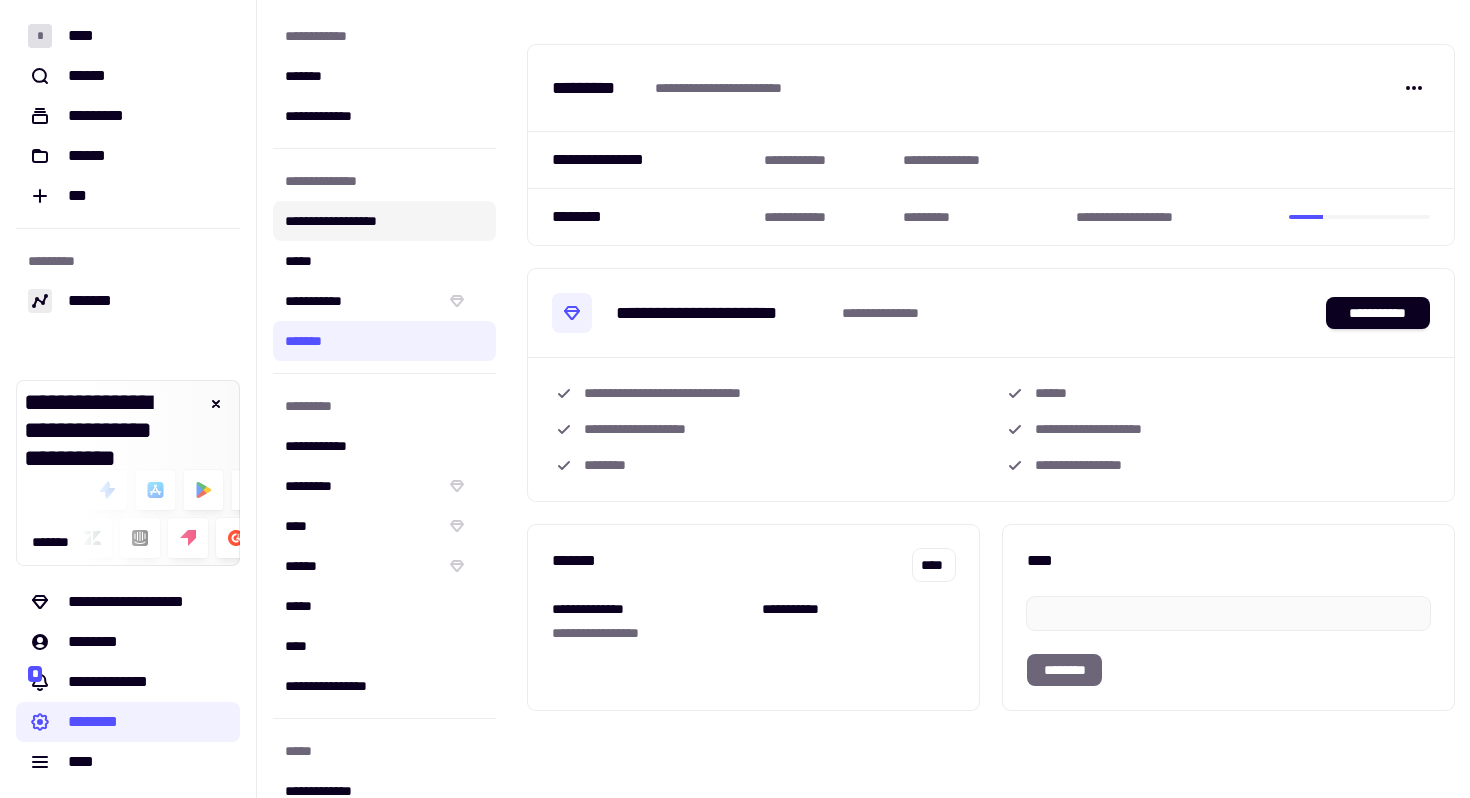 click on "**********" 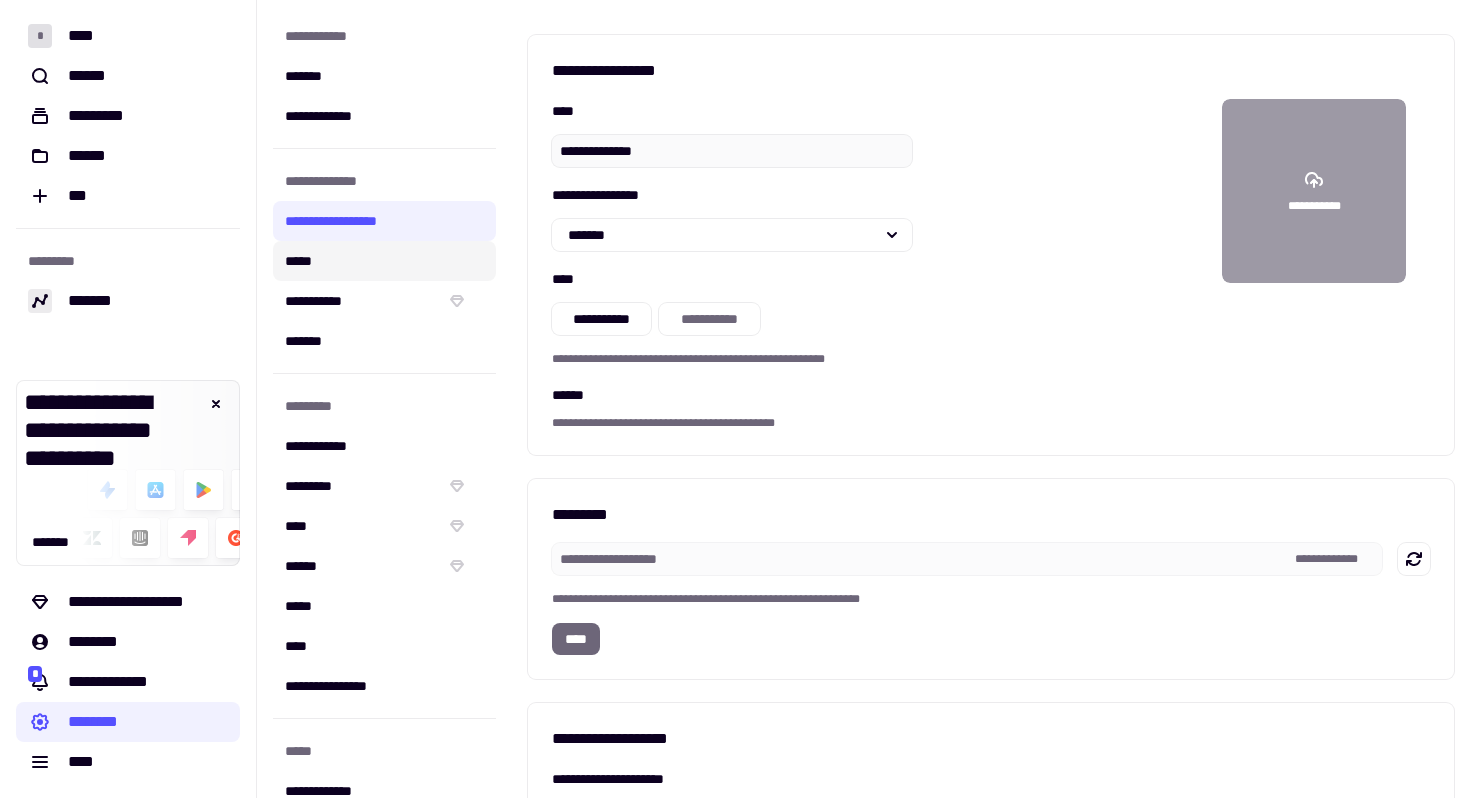 click on "*****" 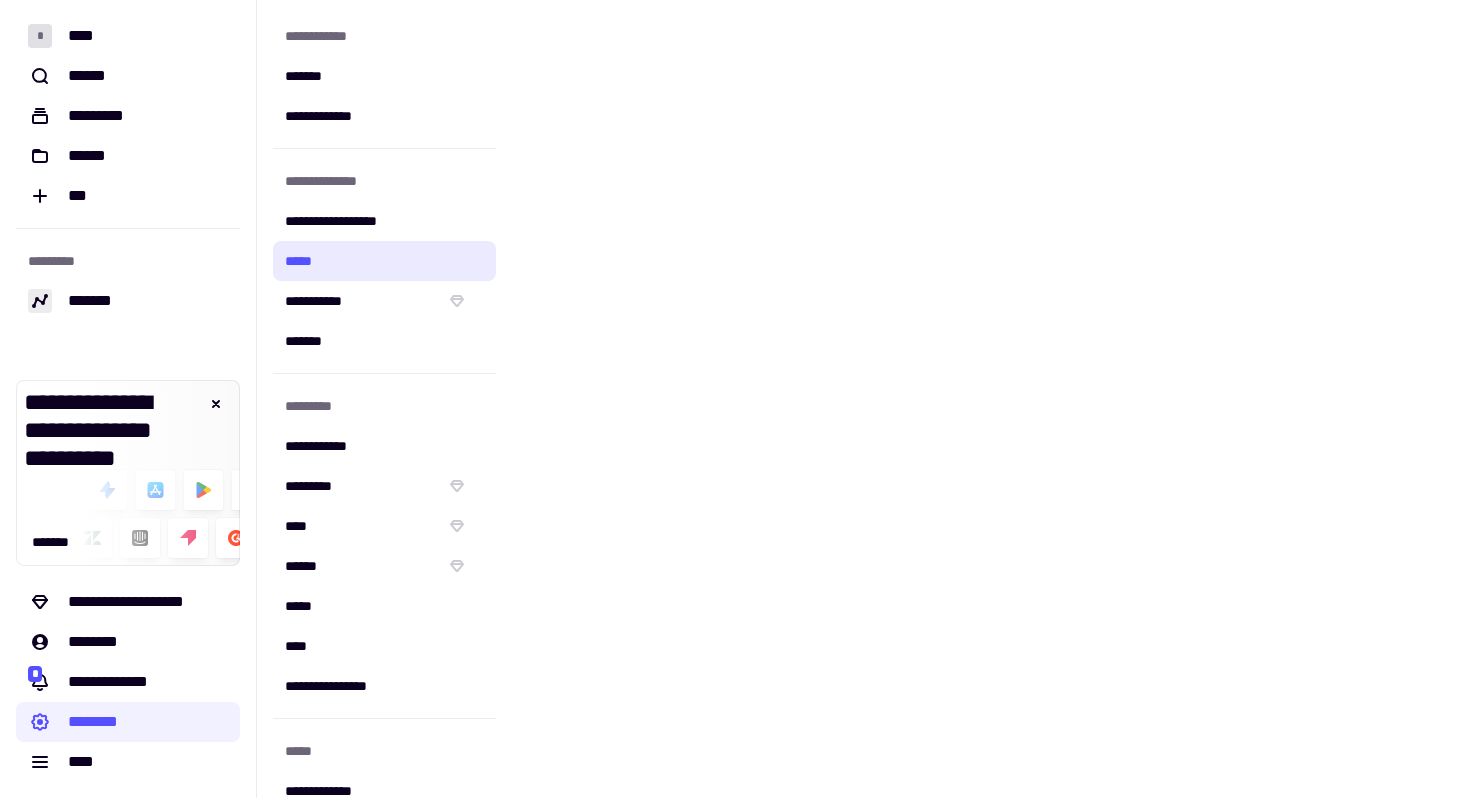 scroll, scrollTop: 0, scrollLeft: 0, axis: both 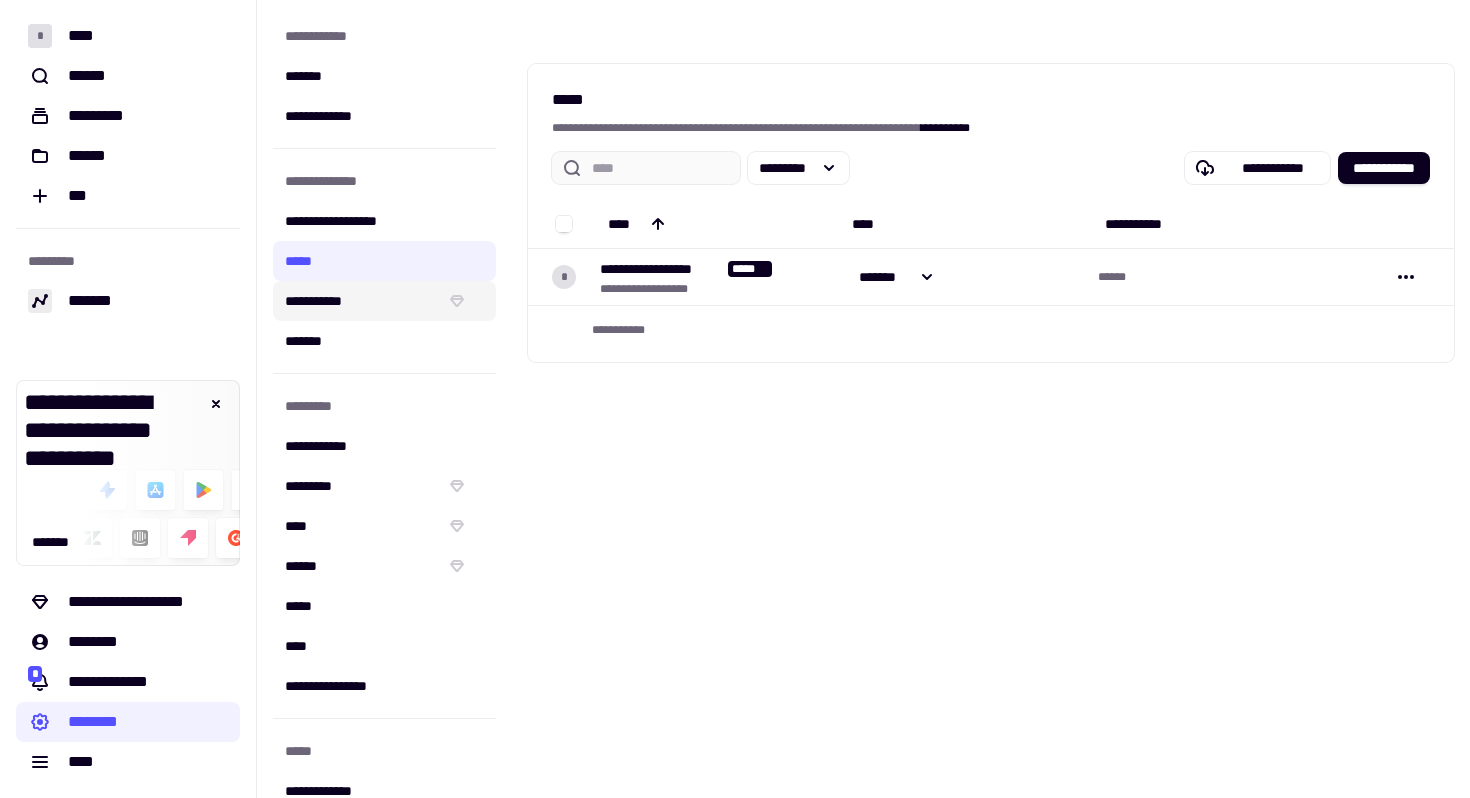 click on "**********" 